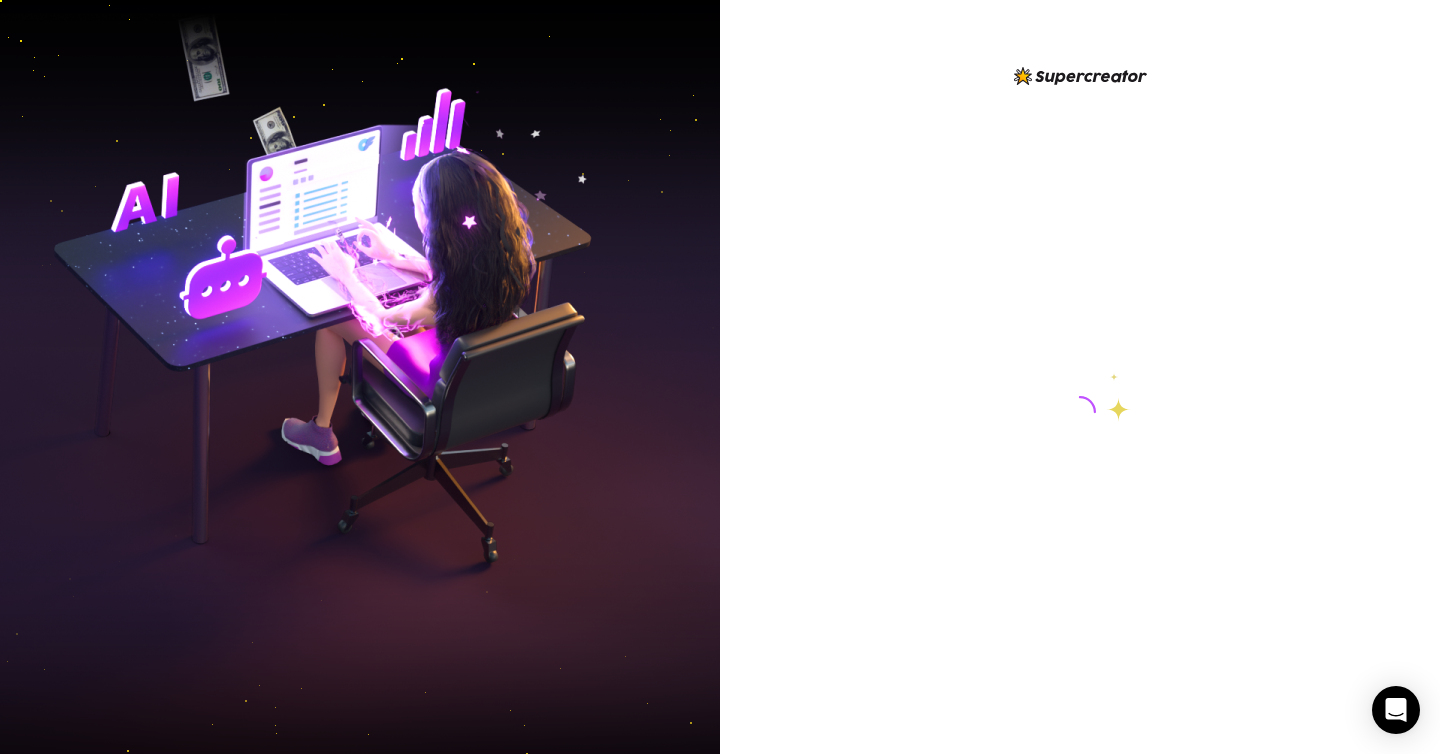 scroll, scrollTop: 0, scrollLeft: 0, axis: both 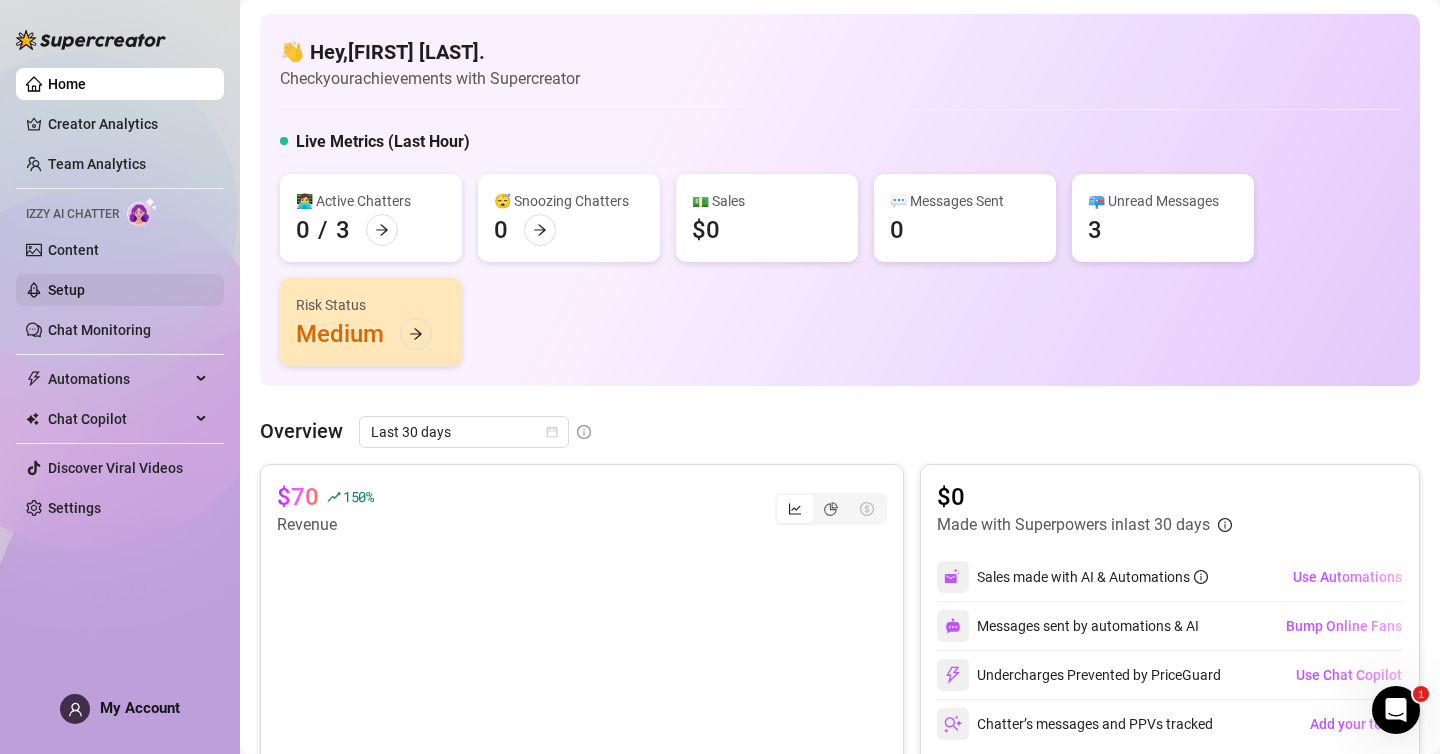 click on "Setup" at bounding box center [66, 290] 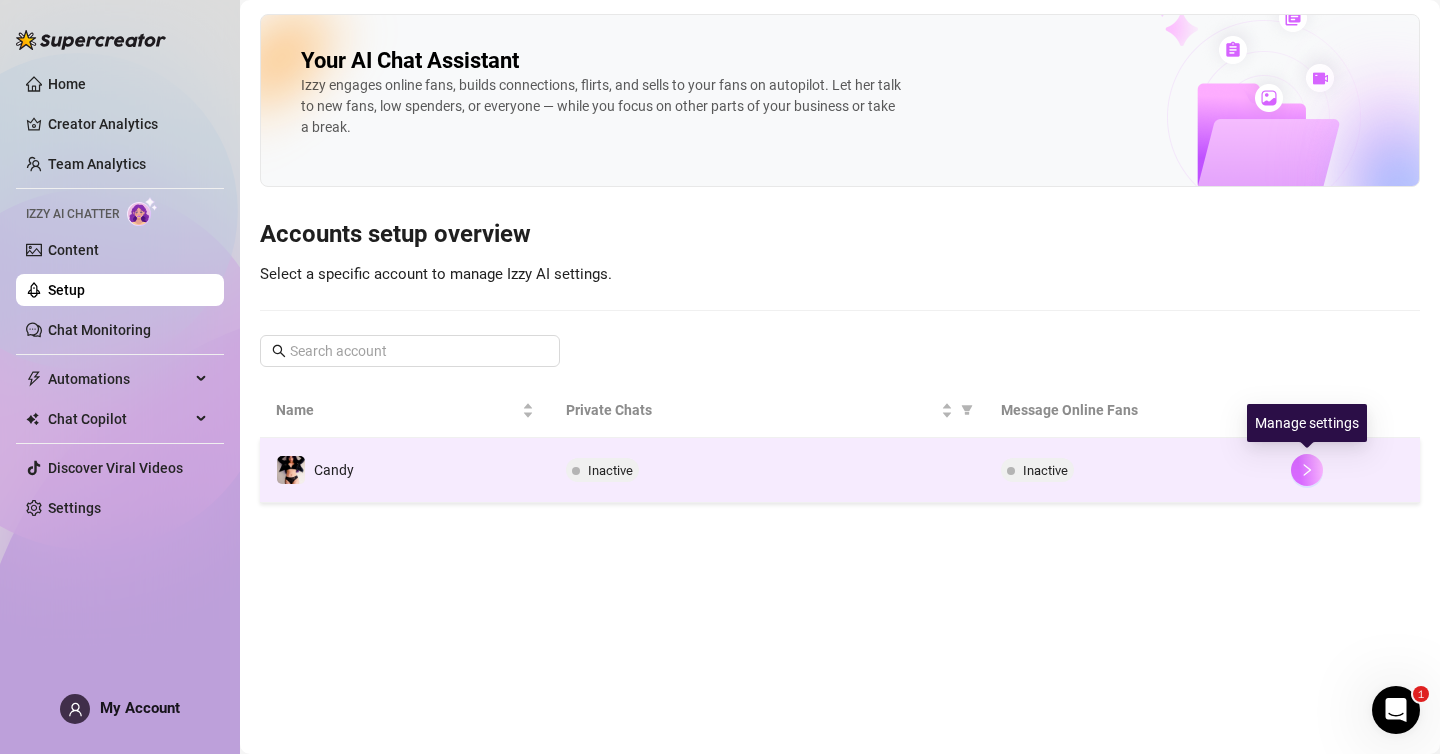 click at bounding box center [1307, 470] 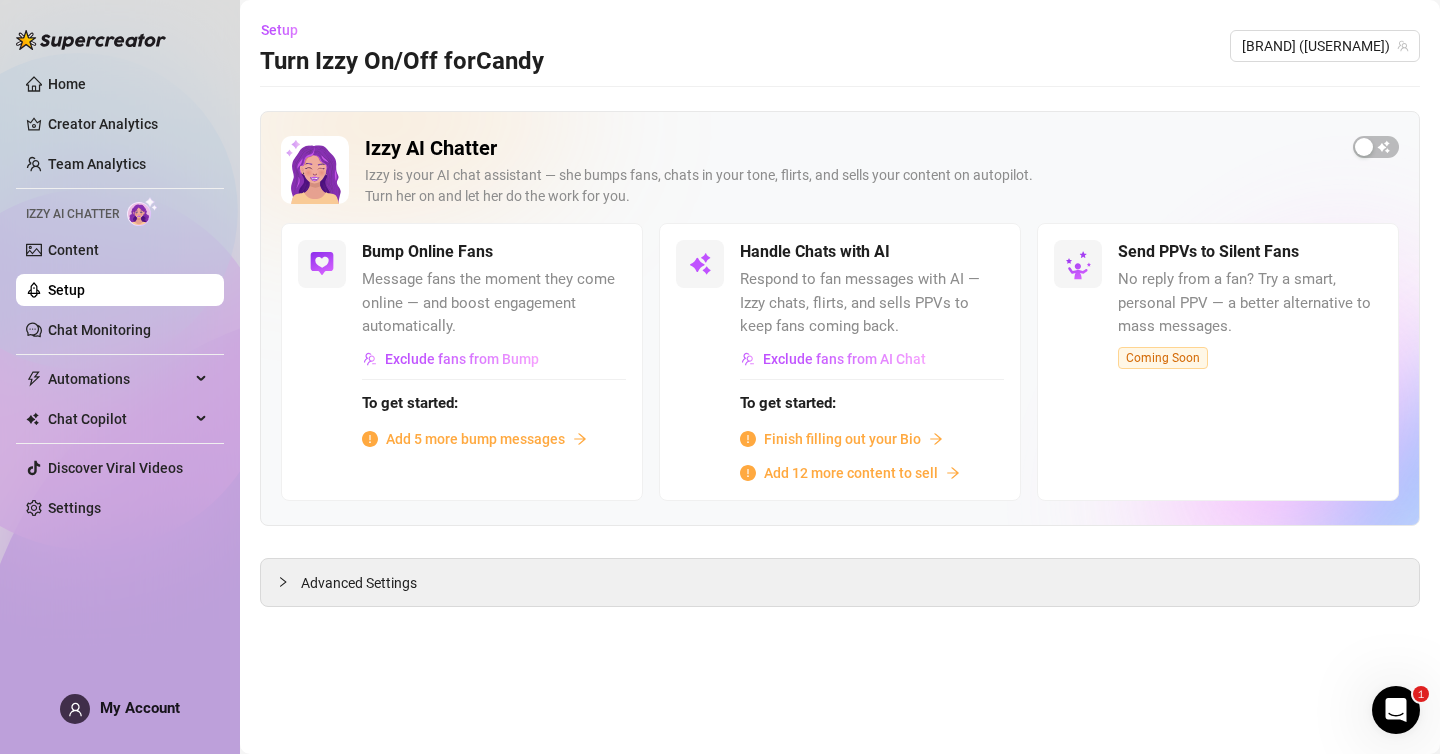 click on "Finish filling out your Bio" at bounding box center (842, 439) 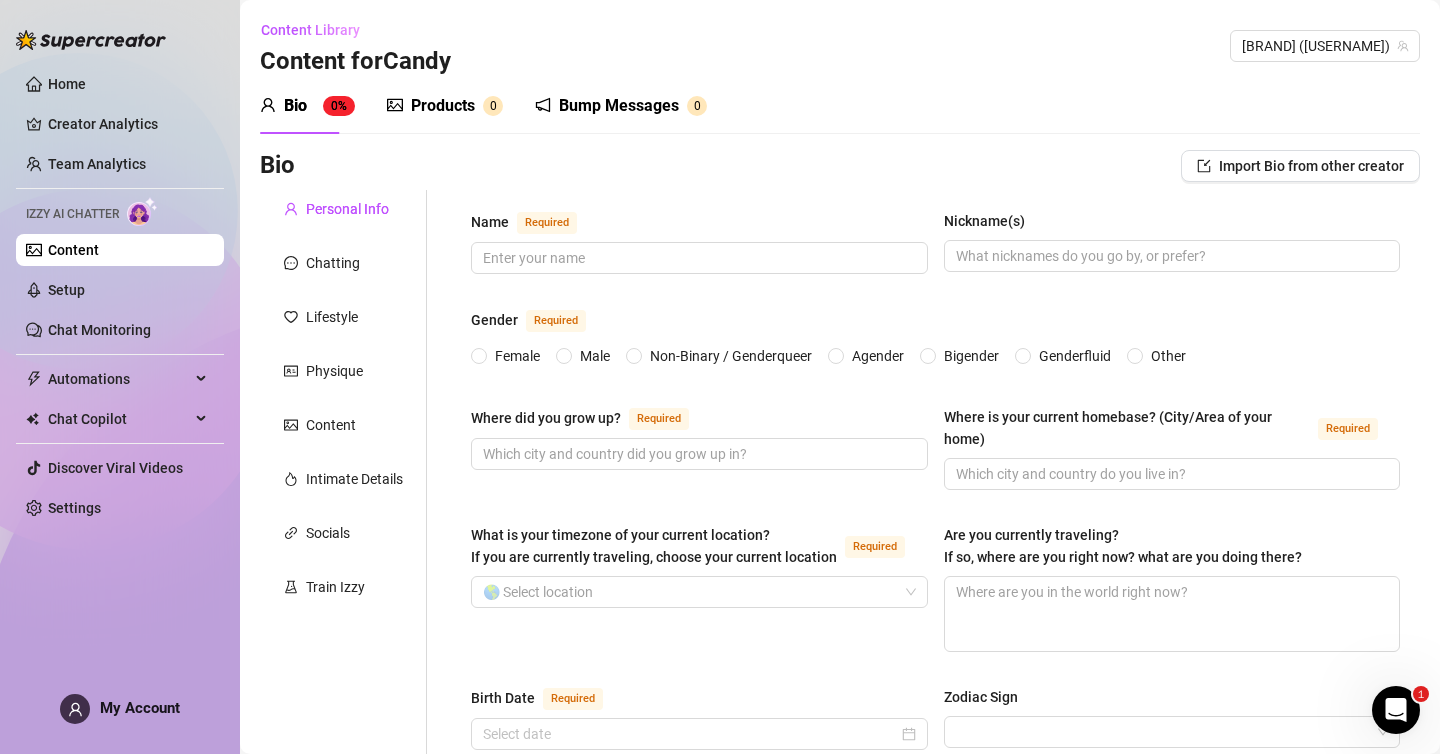 type 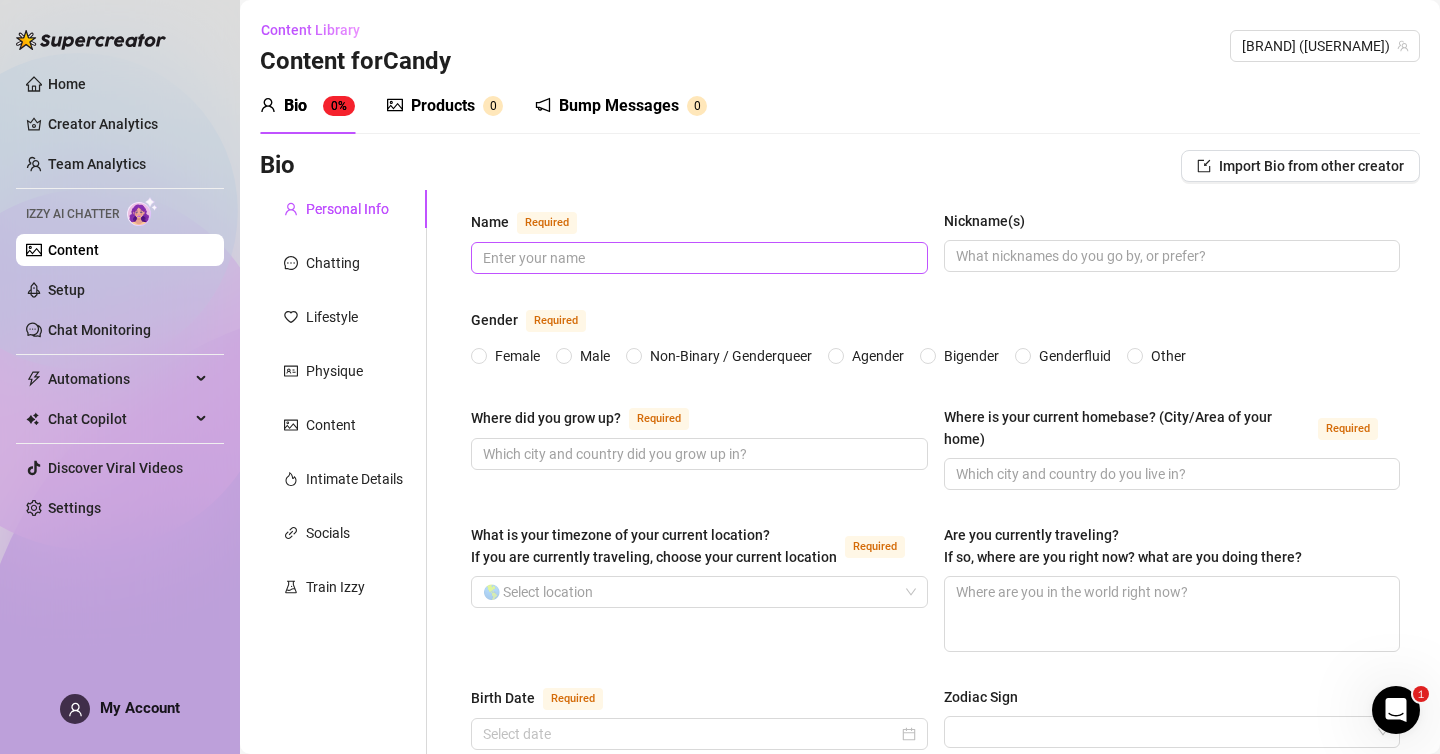 click at bounding box center [699, 258] 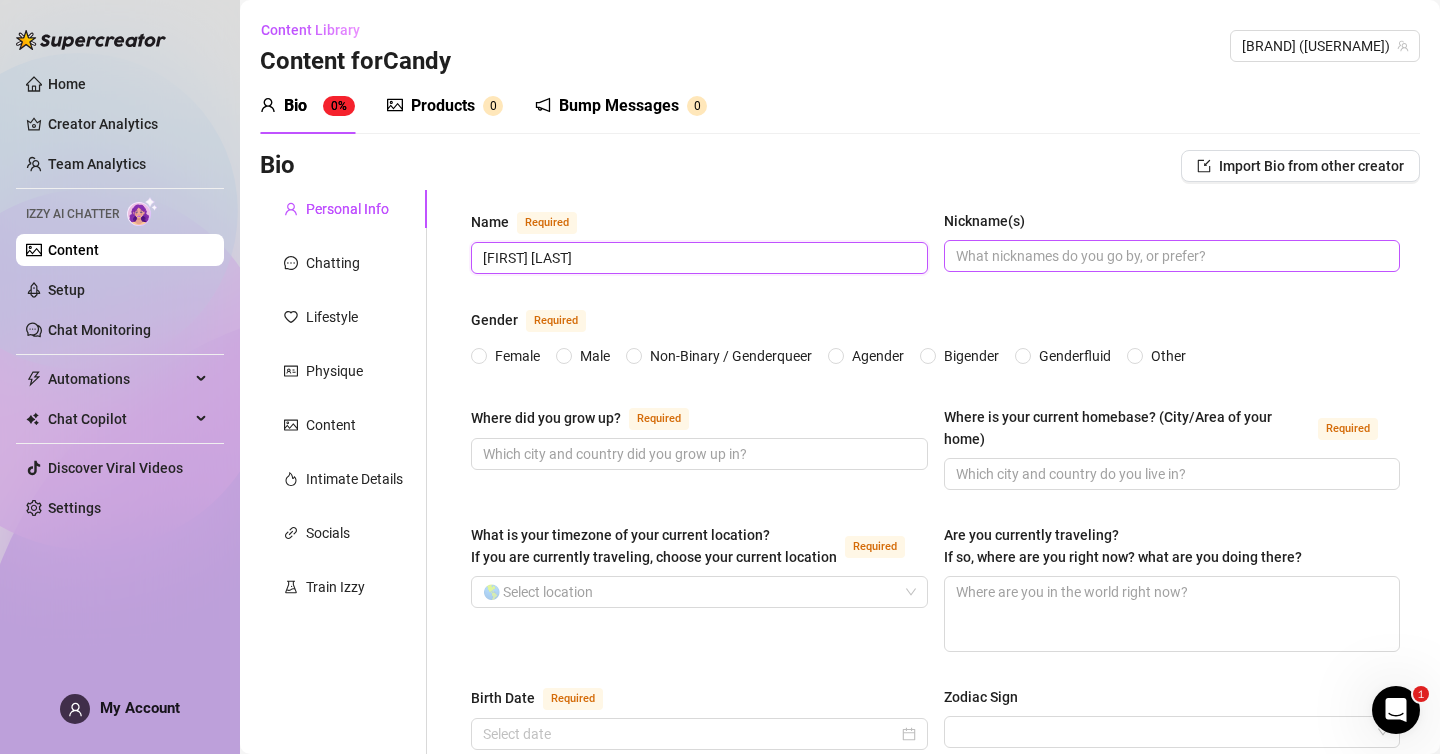 type on "[FIRST] [LAST]" 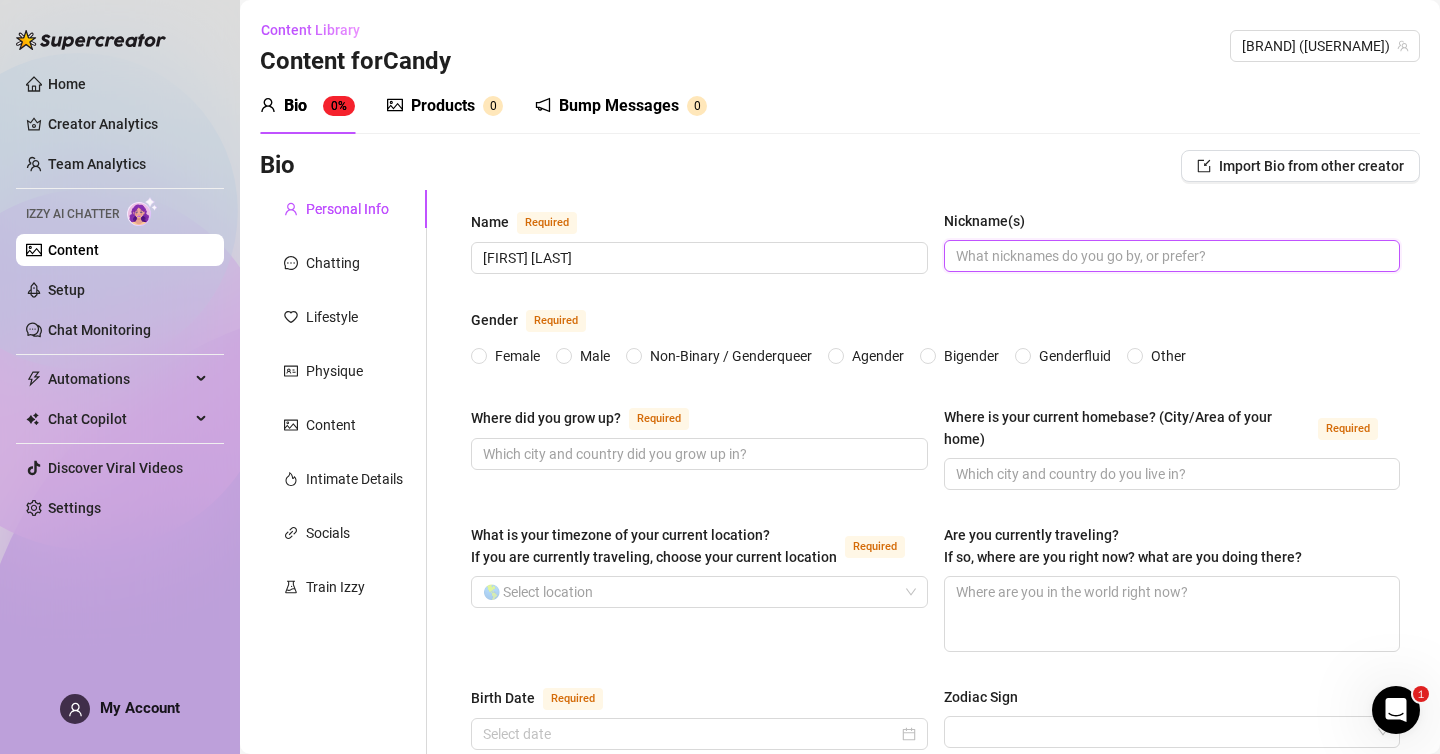 click on "Nickname(s)" at bounding box center (1170, 256) 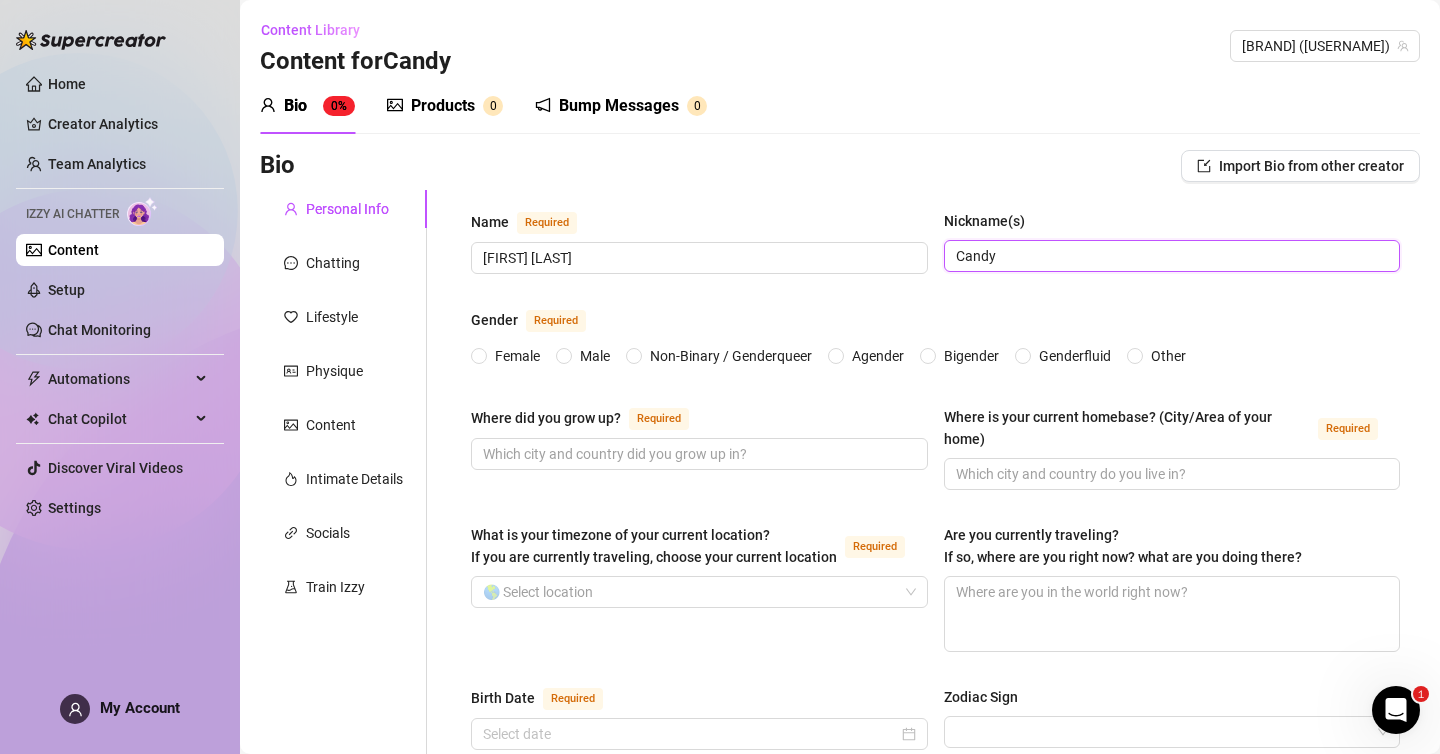 type on "Candy" 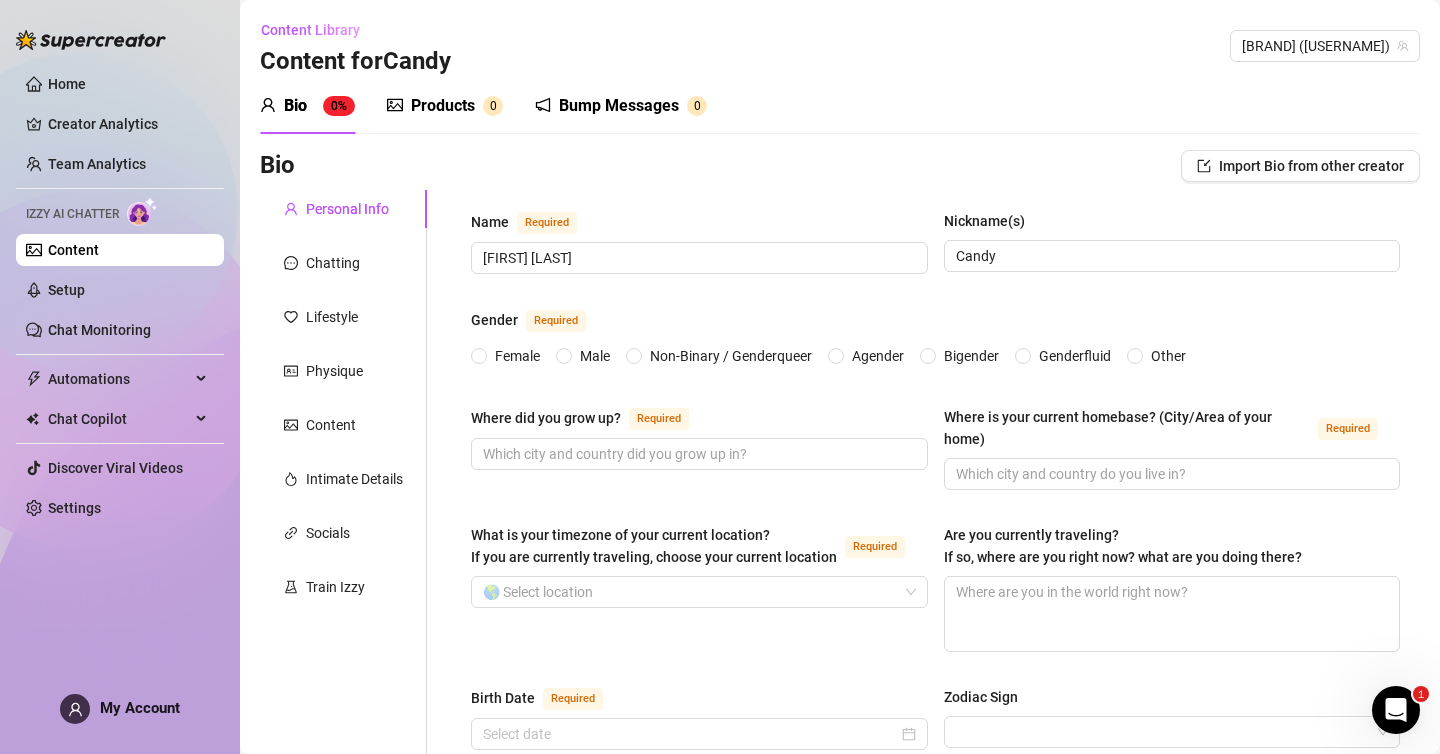 click on "Name Required [FIRST] [LAST] Nickname(s) [NICKNAME] Gender Required Female Male Non-Binary / Genderqueer Agender Bigender Genderfluid Other Where did you grow up? Required Where is your current homebase? (City/Area of your home) Required What is your timezone of your current location? If you are currently traveling, choose your current location Required 🌎 Select location Are you currently traveling? If so, where are you right now? what are you doing there? Birth Date Required Zodiac Sign Sexual Orientation Required Relationship Status Required Do you have any siblings? How many? Do you have any children? How many? Do you have any pets? What do you do for work currently? What were your previous jobs or careers? What is your educational background? What languages do you speak?   Select or type languages you speak What are your religious beliefs? What are your ideological beliefs? What are your dreams or goals? Required Share a funny story about yourself Share some unexpected facts about yourself" at bounding box center [935, 1011] 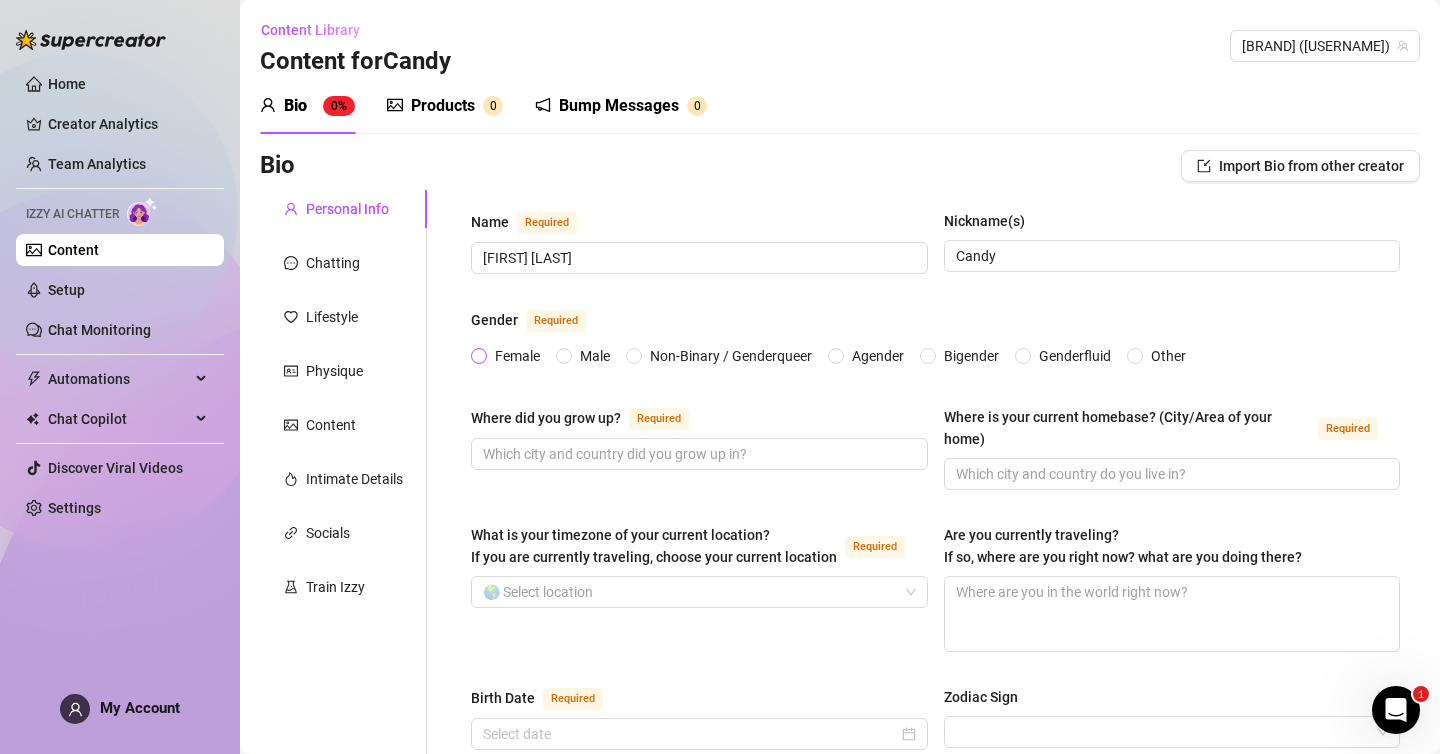 click on "Female" at bounding box center [517, 356] 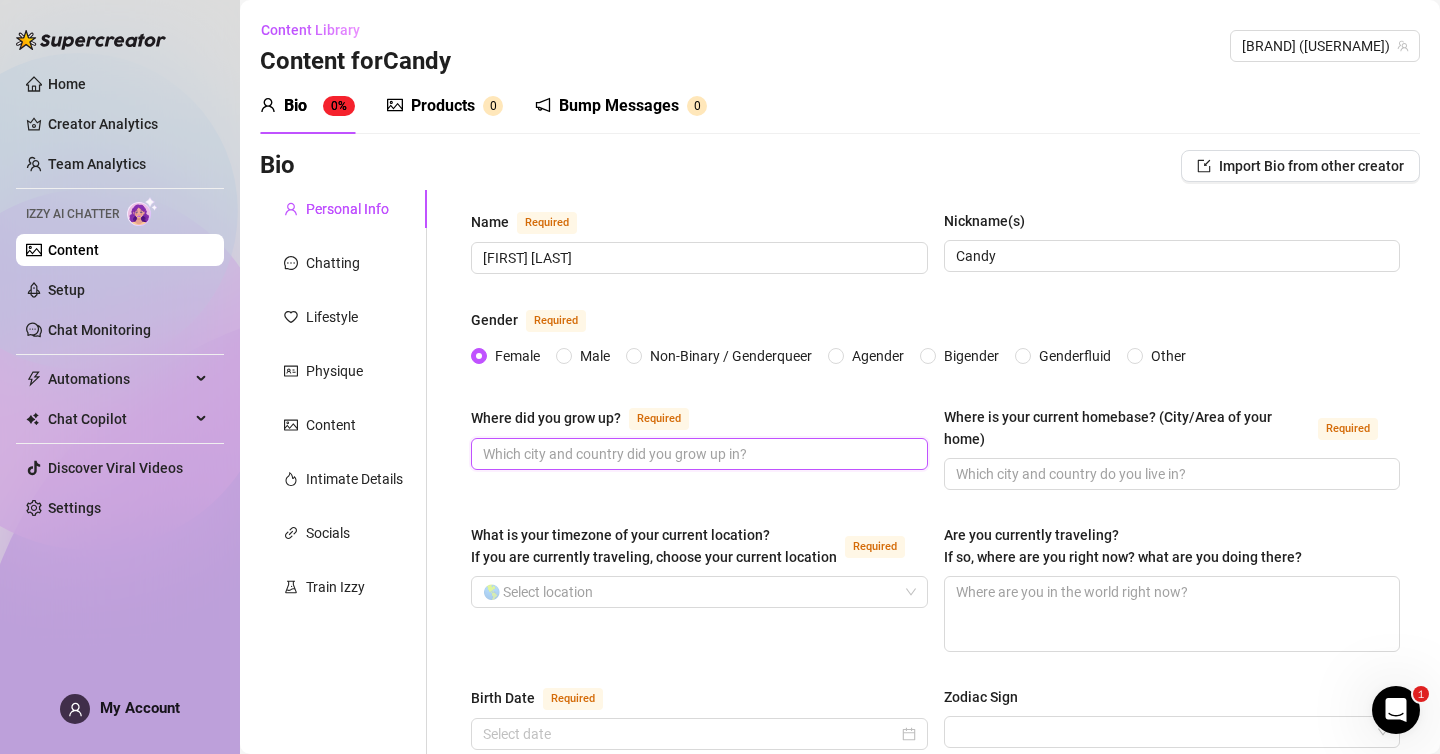 click on "Where did you grow up? Required" at bounding box center (697, 454) 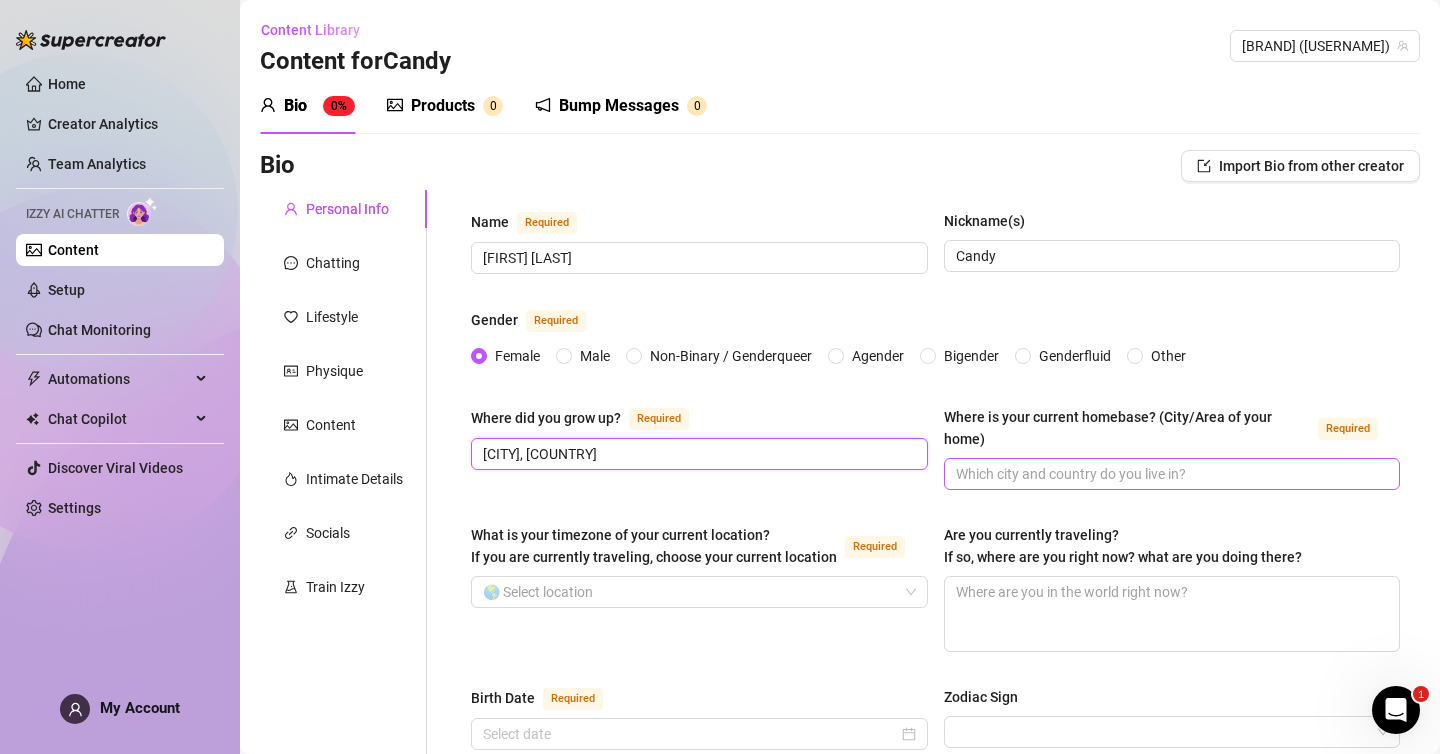 type on "[CITY], [COUNTRY]" 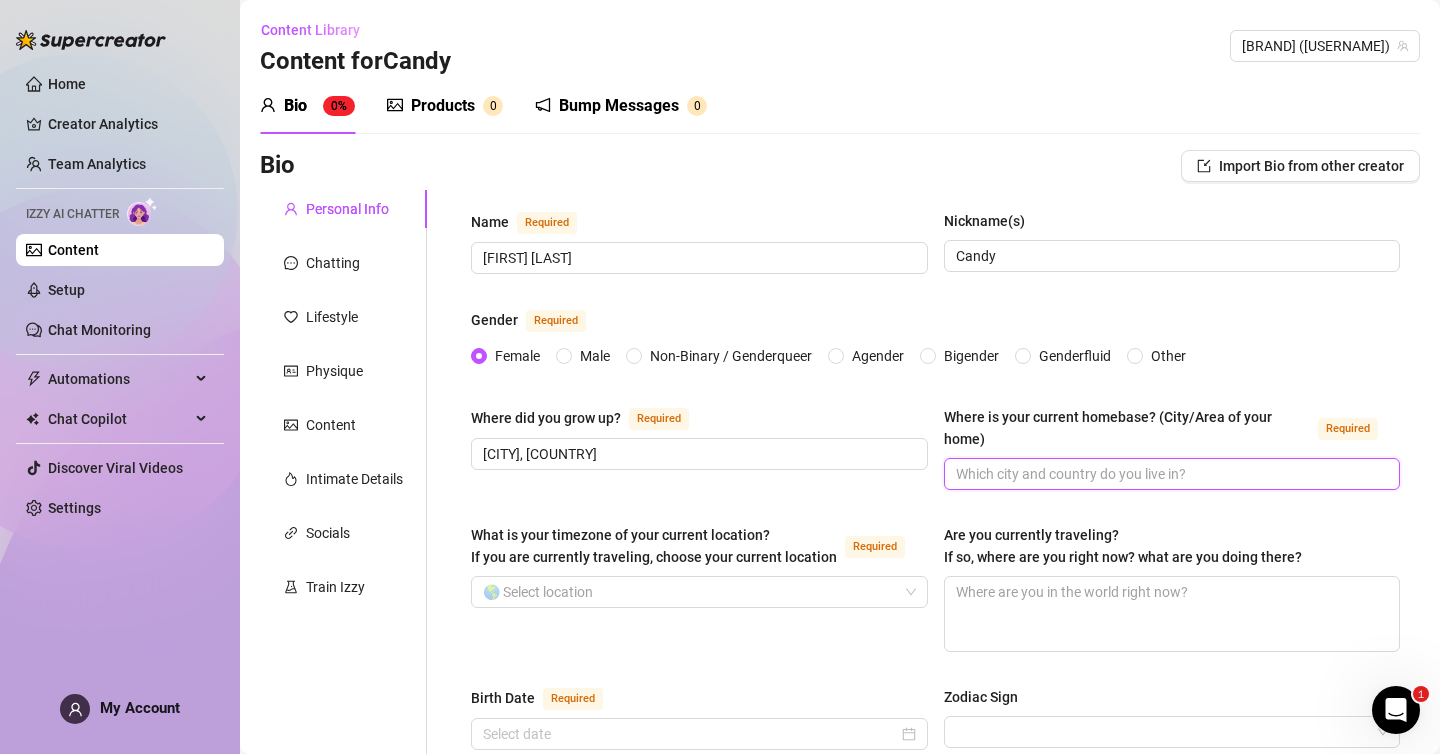 click on "Where is your current homebase? (City/Area of your home) Required" at bounding box center [1170, 474] 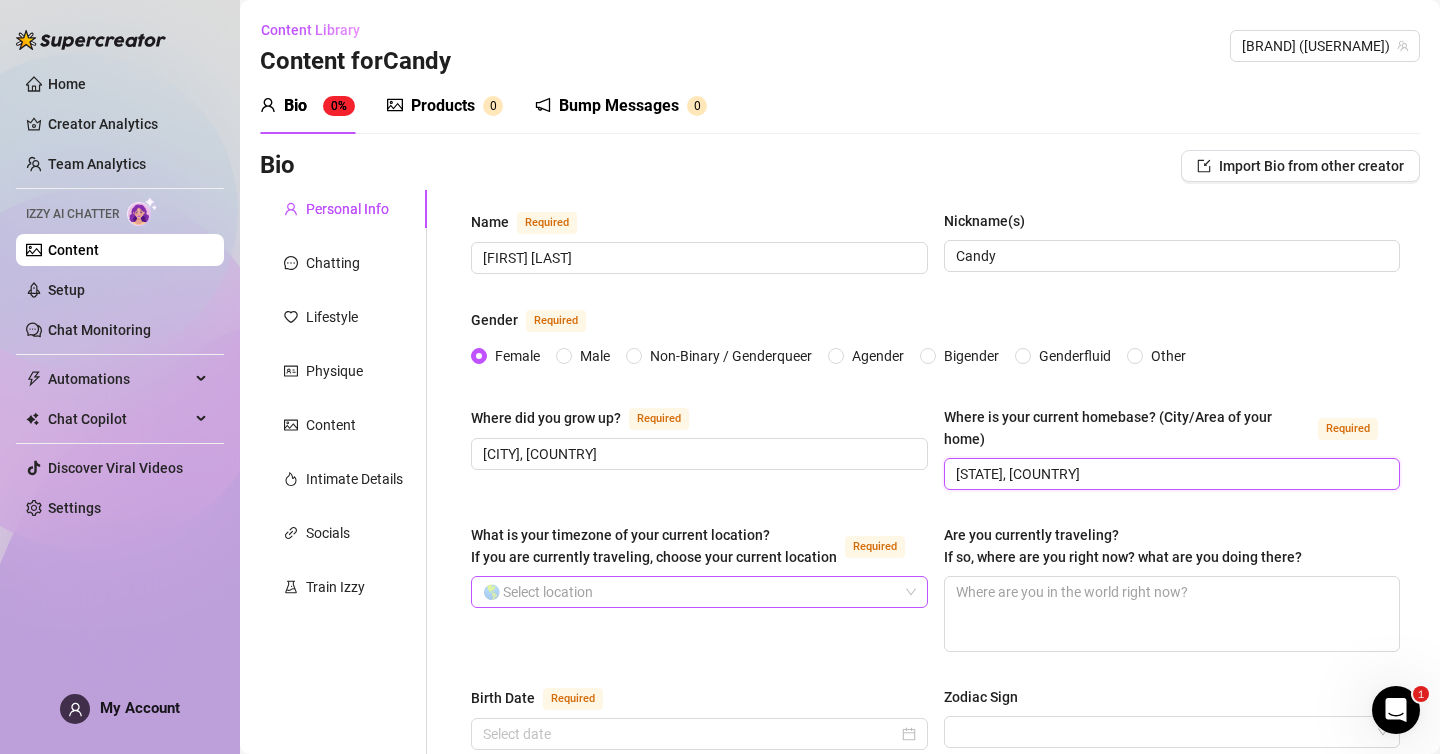 type on "[STATE], [COUNTRY]" 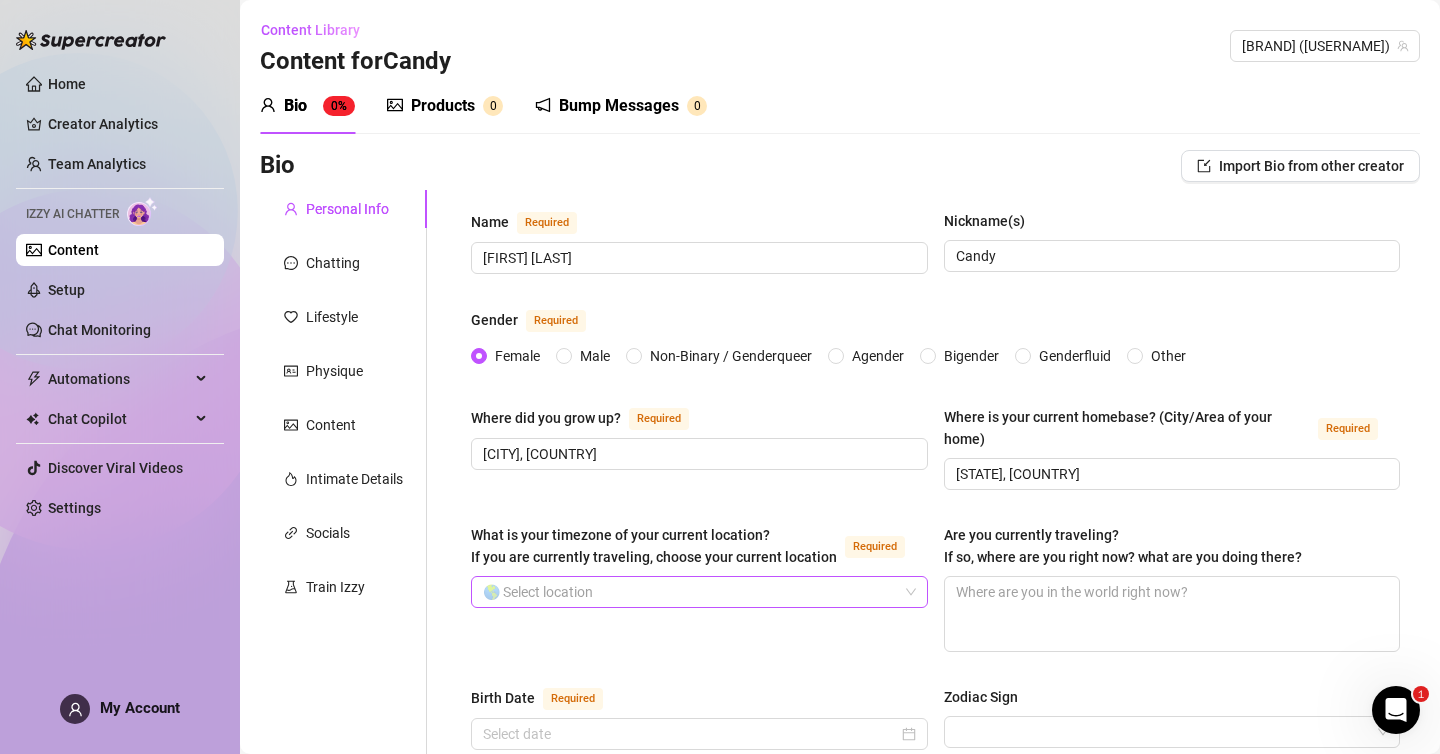 click on "What is your timezone of your current location? If you are currently traveling, choose your current location Required" at bounding box center [690, 592] 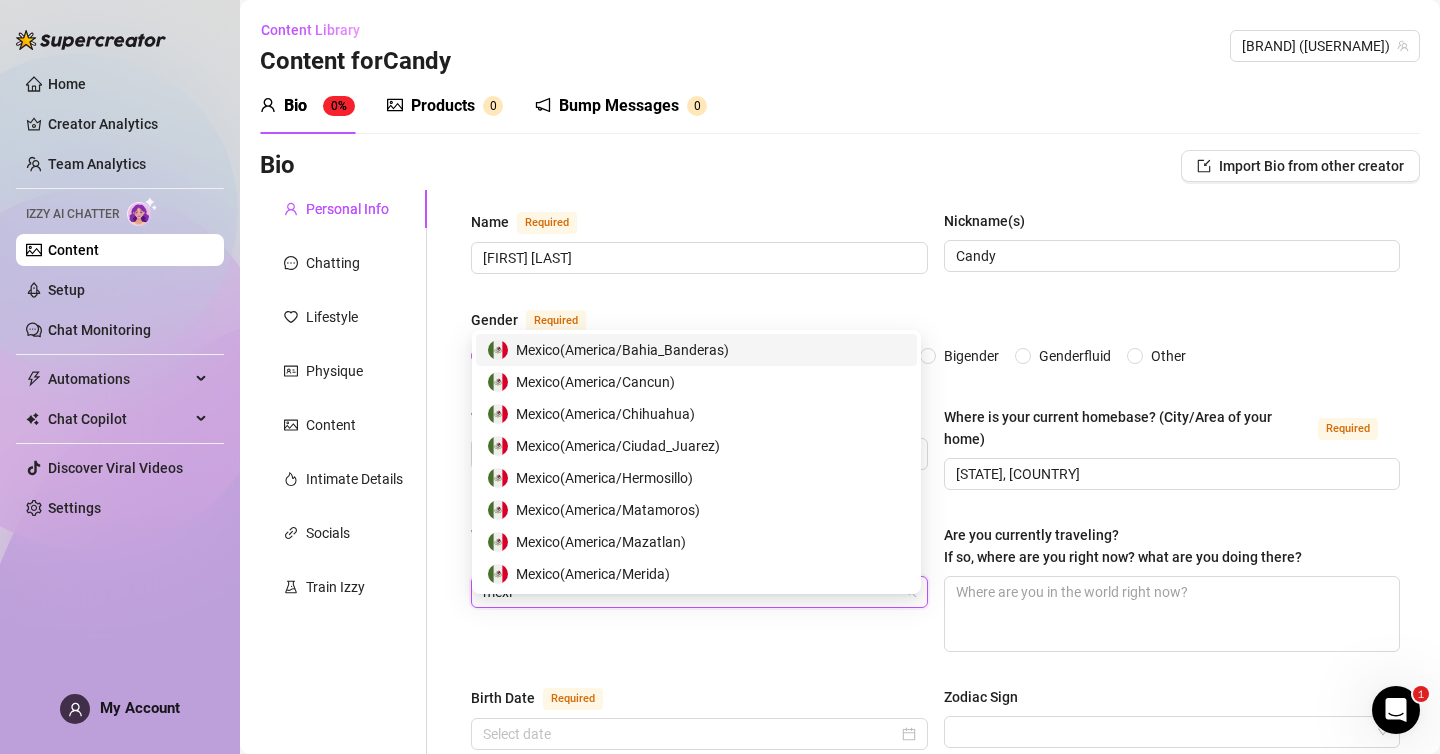 type on "mexic" 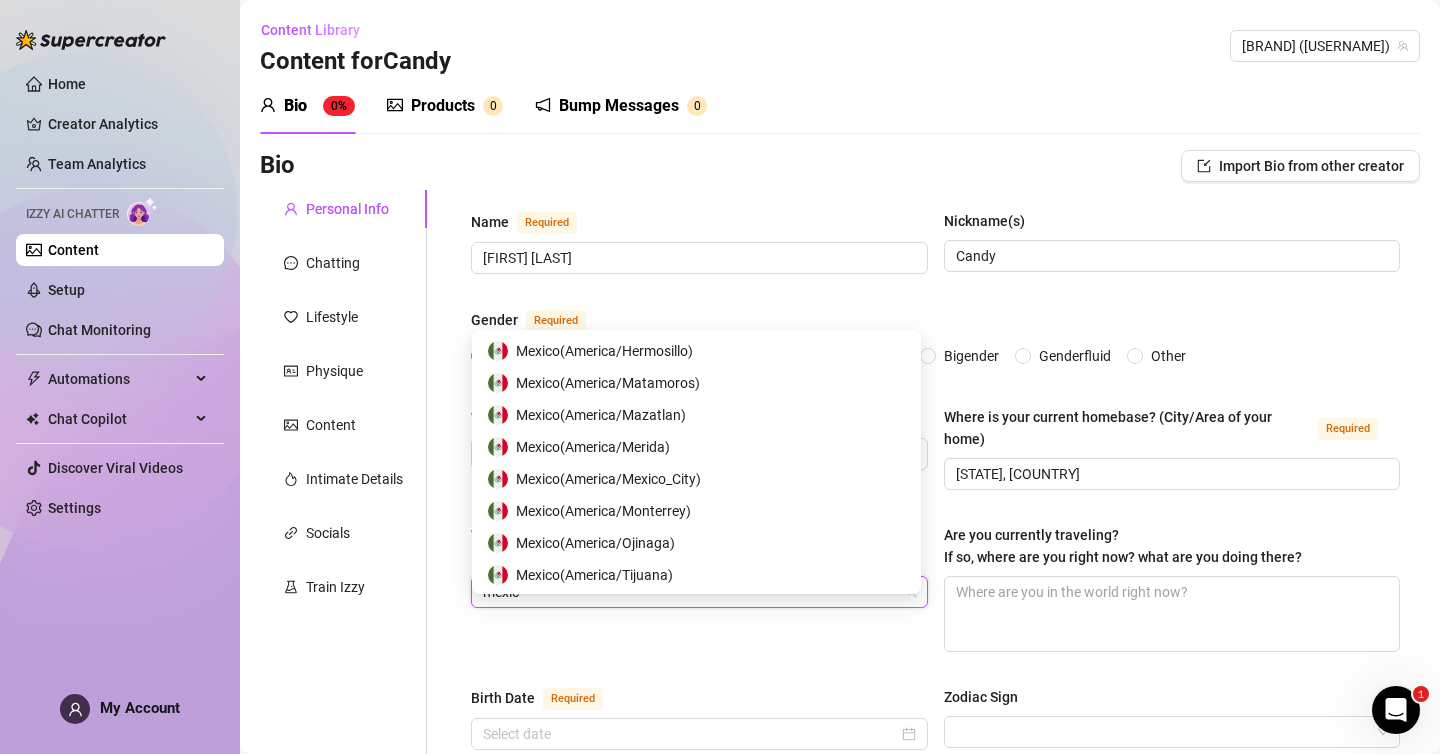scroll, scrollTop: 128, scrollLeft: 0, axis: vertical 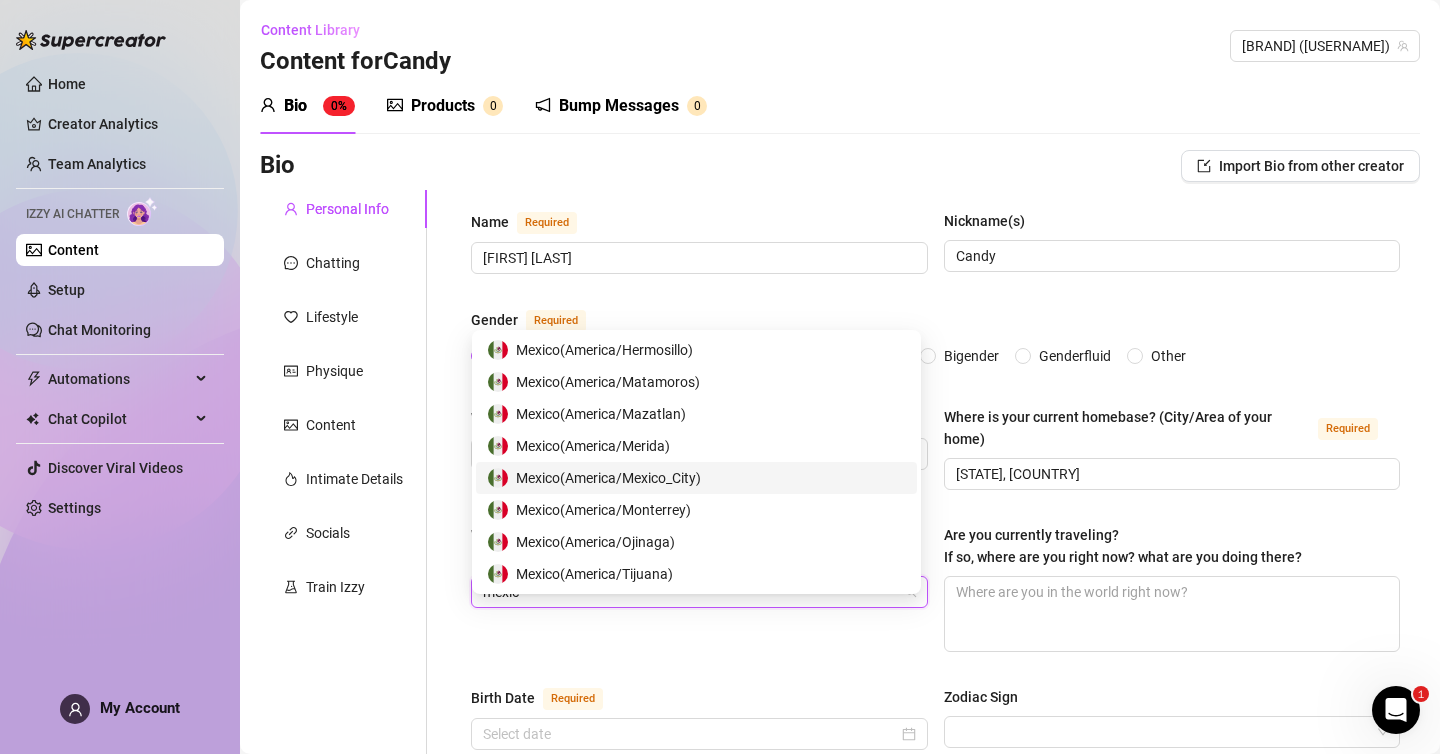 click on "[COUNTRY] ([TIMEZONE])" at bounding box center (696, 478) 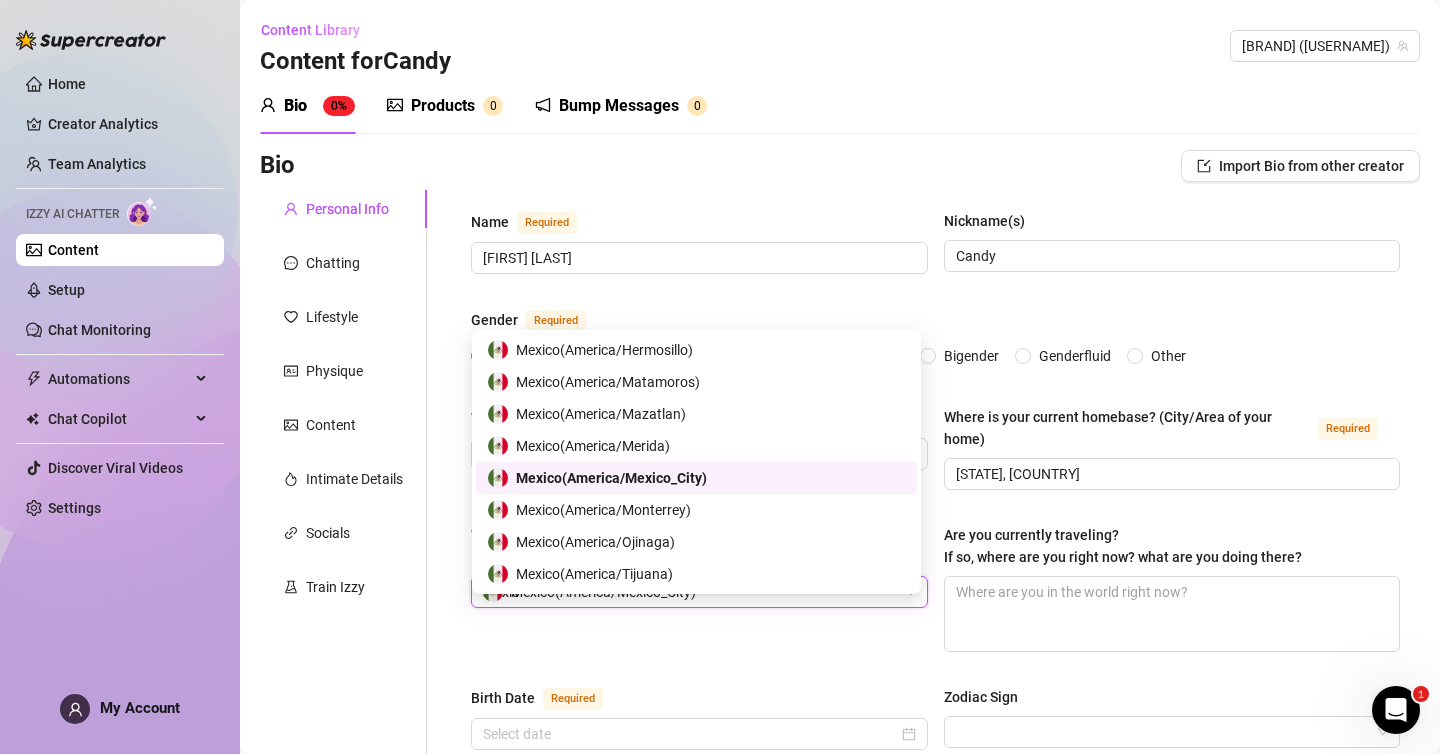type 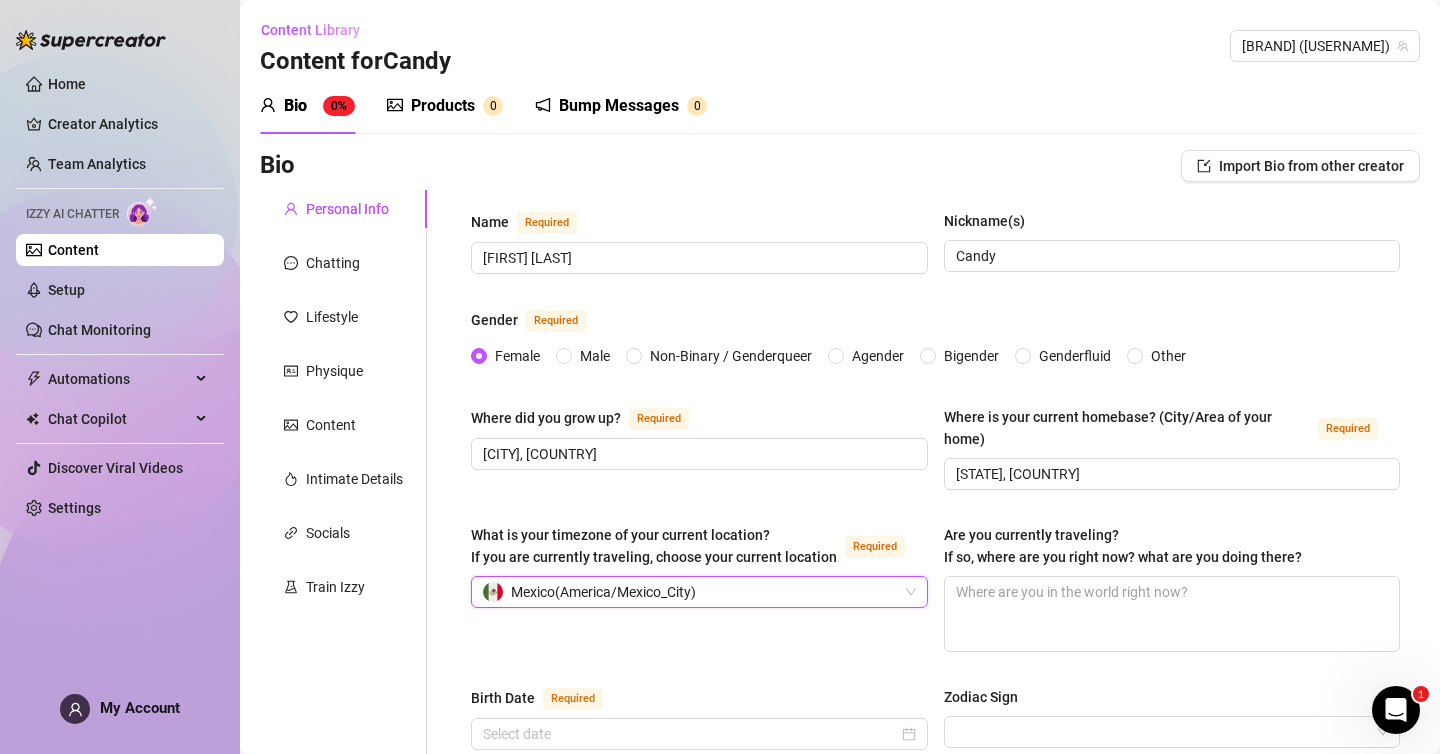 click on "What is your timezone of your current location? If you are currently traveling, choose your current location Required MX|America/Mexico_City [COUNTRY] ( America/Mexico_City )" at bounding box center [699, 588] 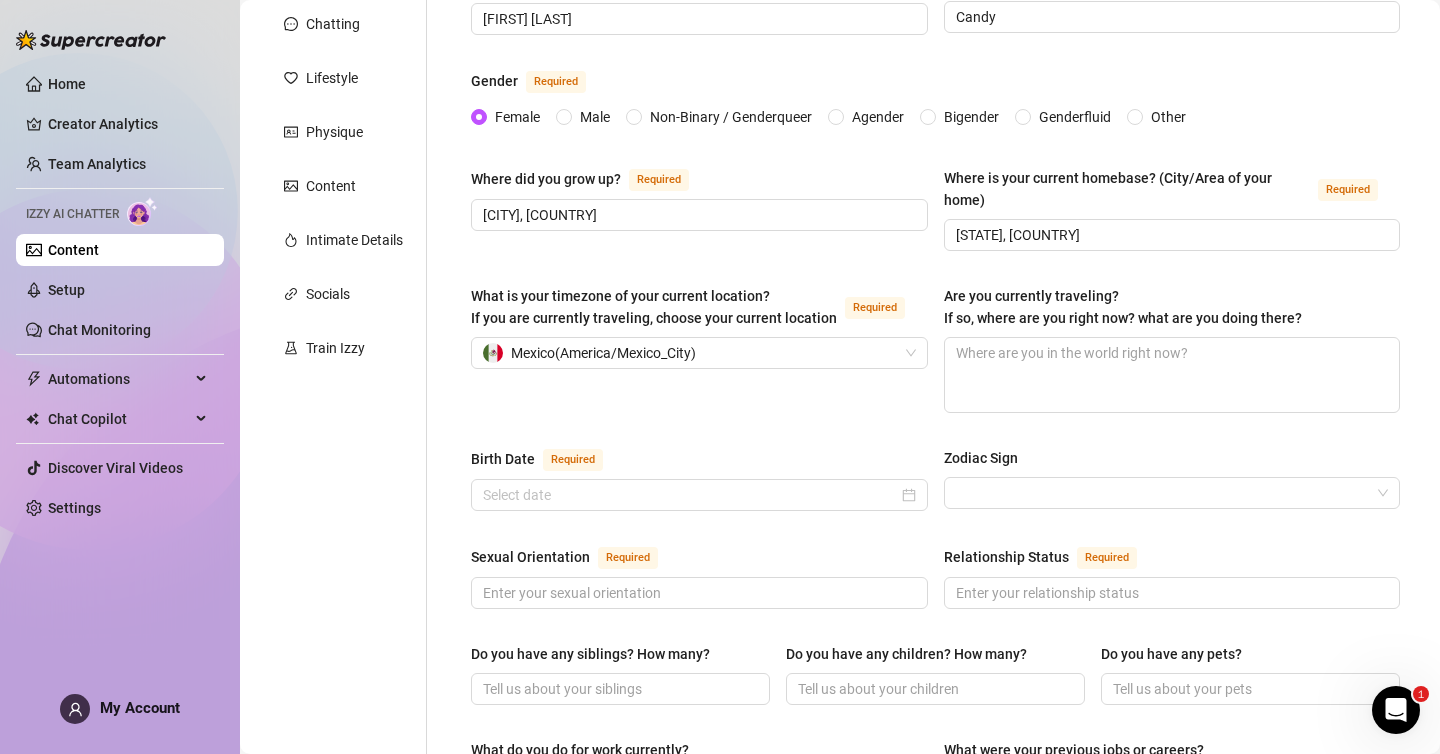 scroll, scrollTop: 240, scrollLeft: 0, axis: vertical 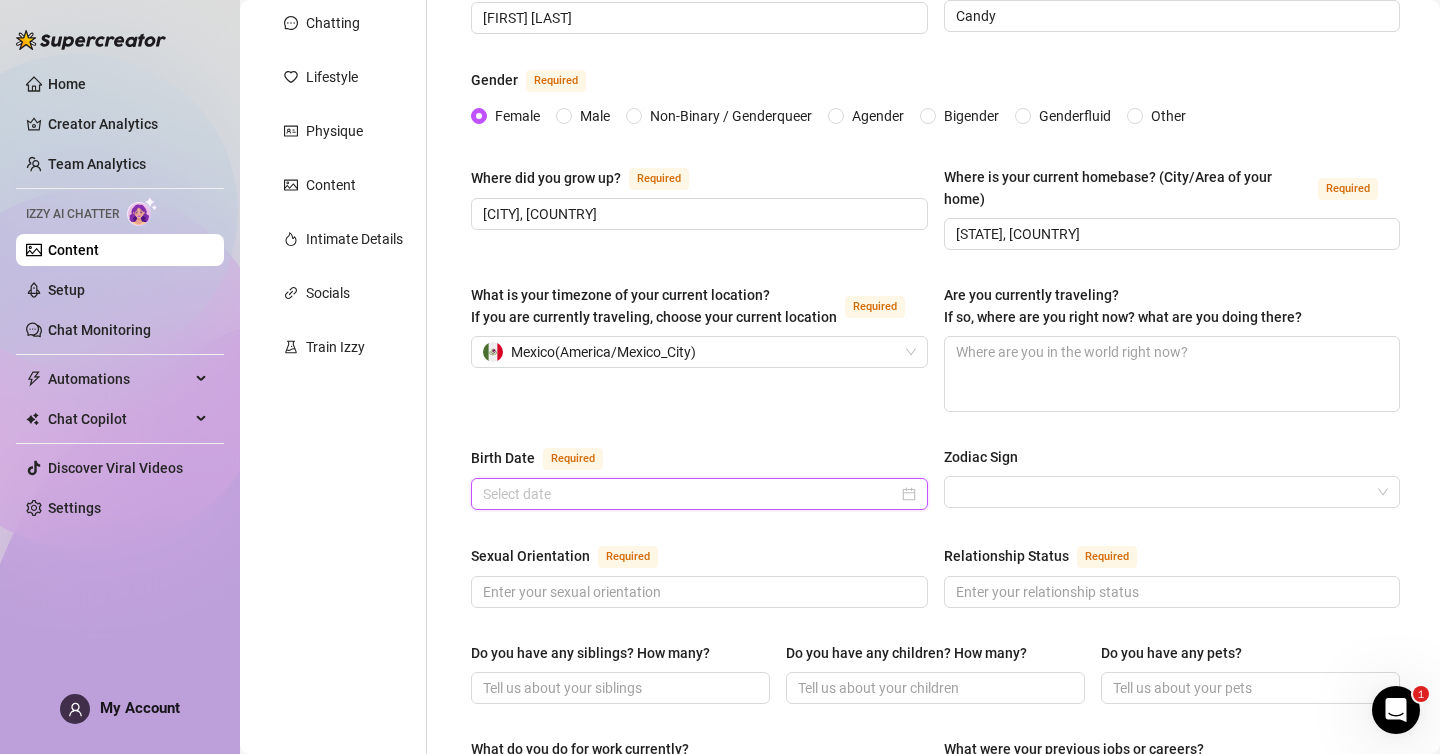click on "Birth Date Required" at bounding box center (690, 494) 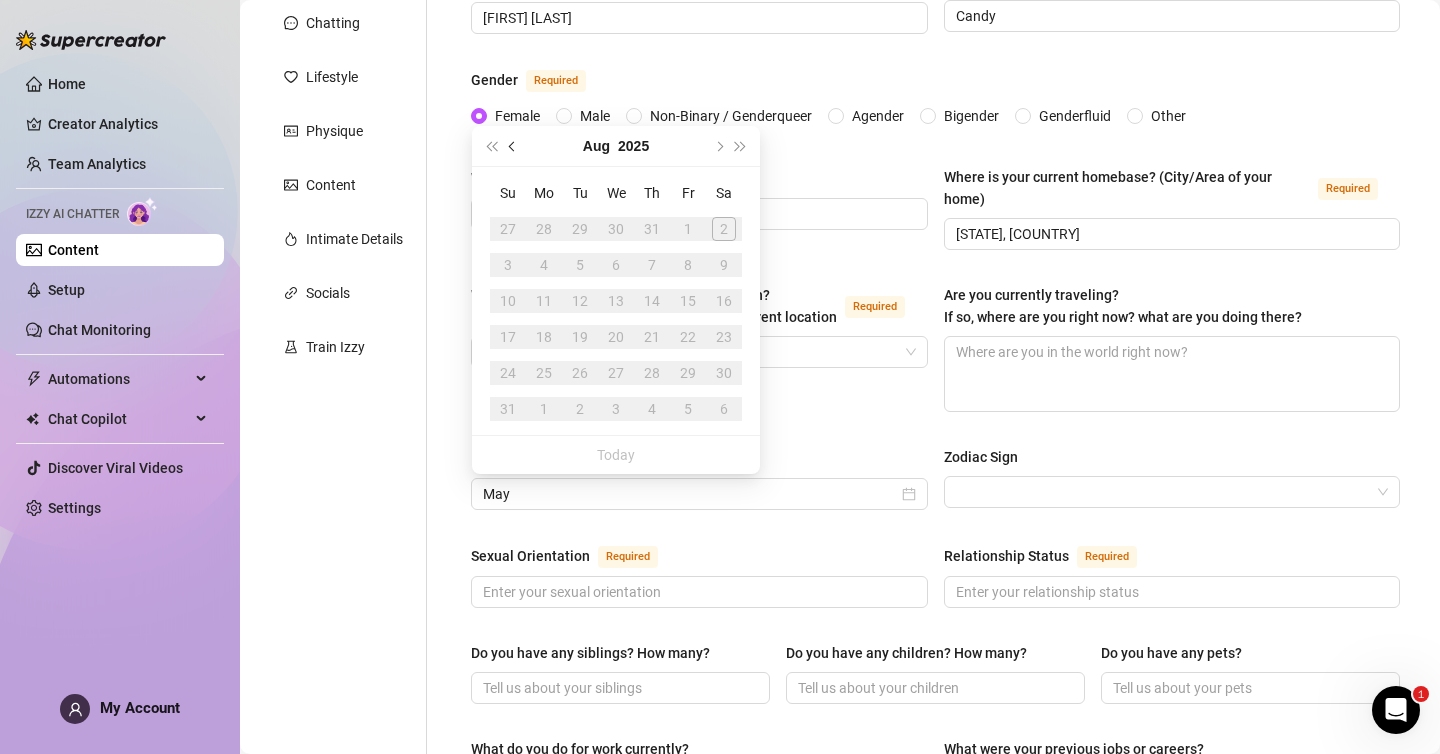 click at bounding box center [514, 146] 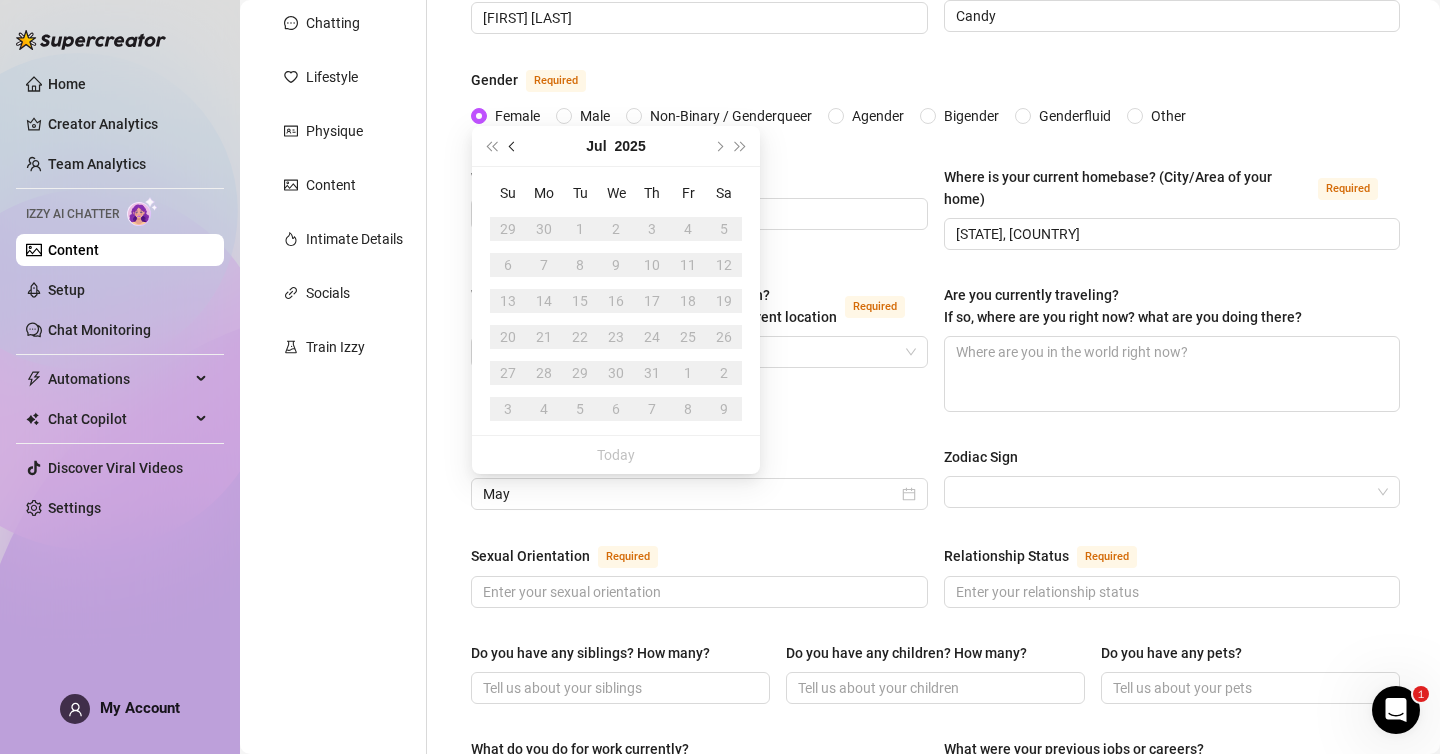 click at bounding box center [514, 146] 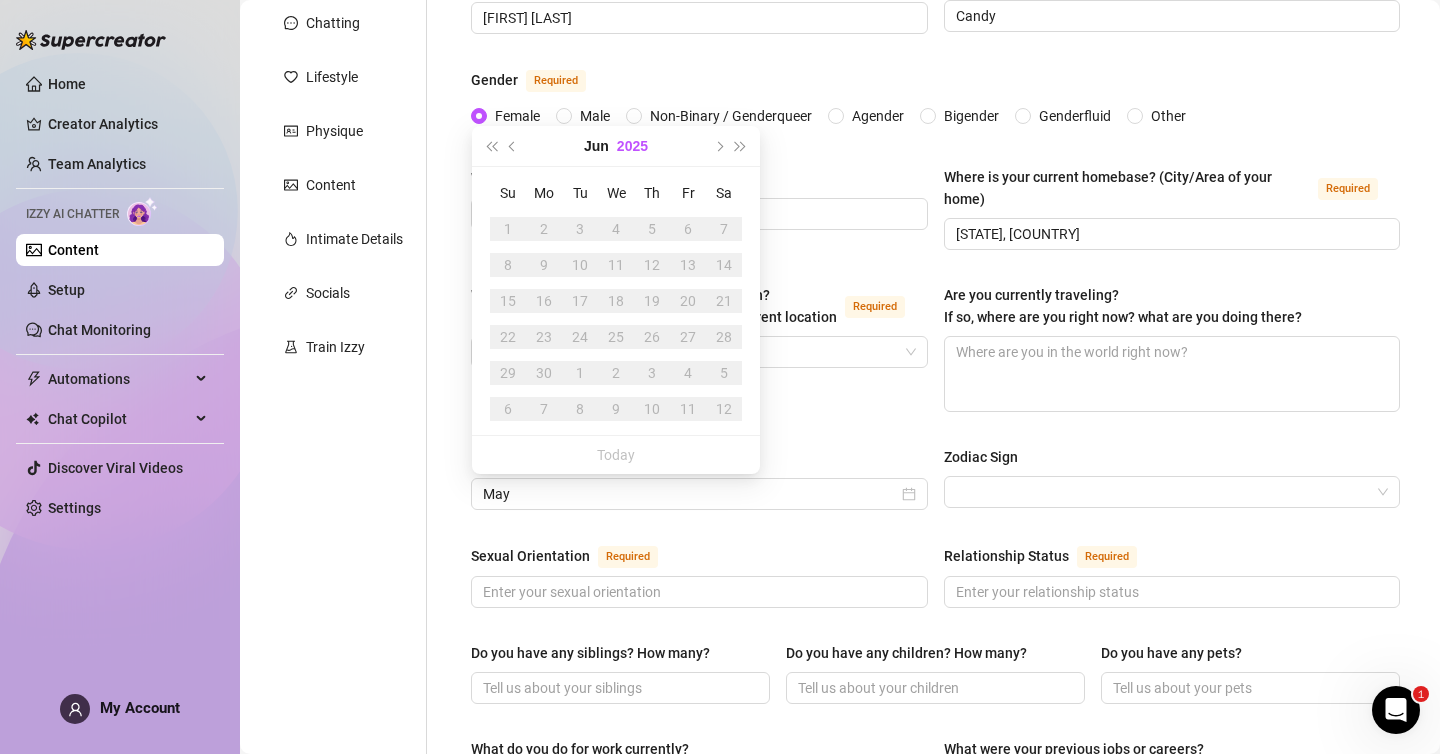 click on "2025" at bounding box center (632, 146) 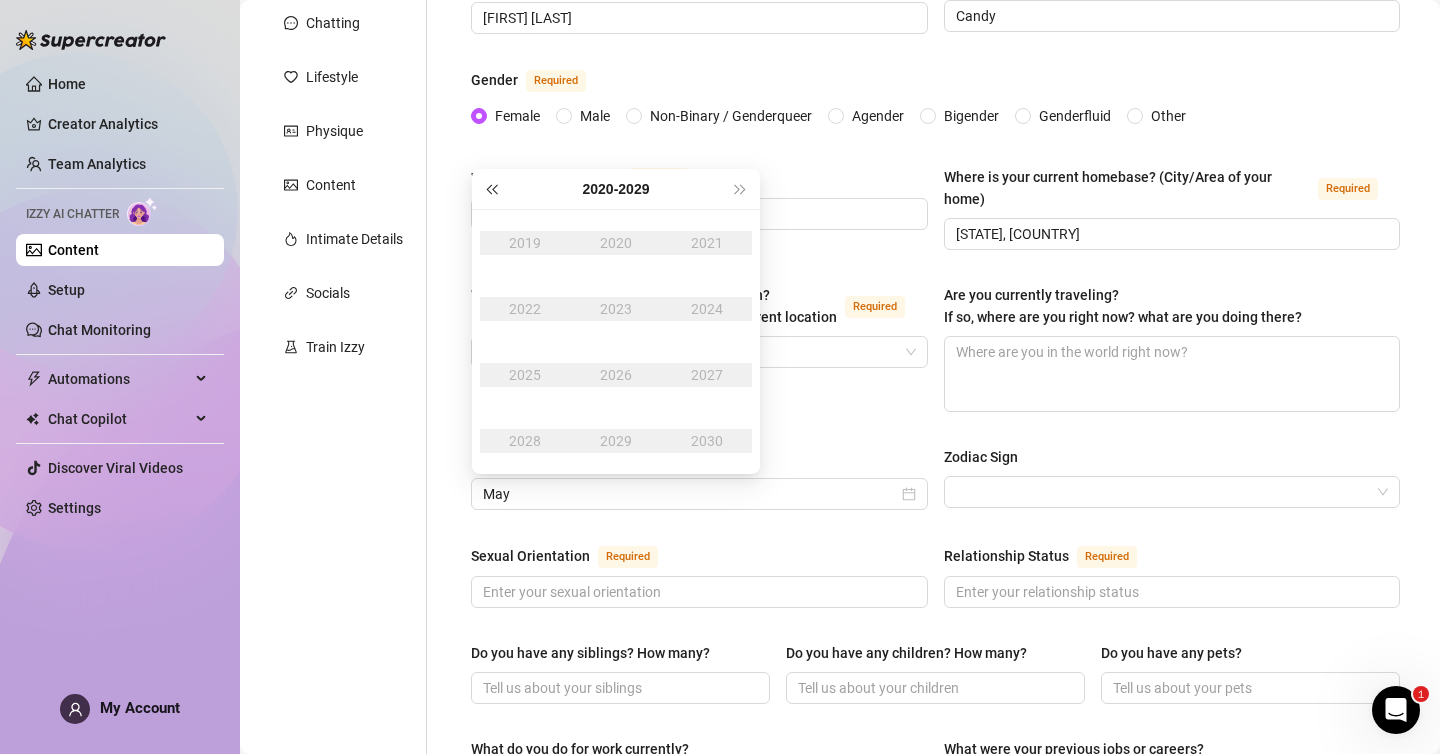 click at bounding box center (491, 189) 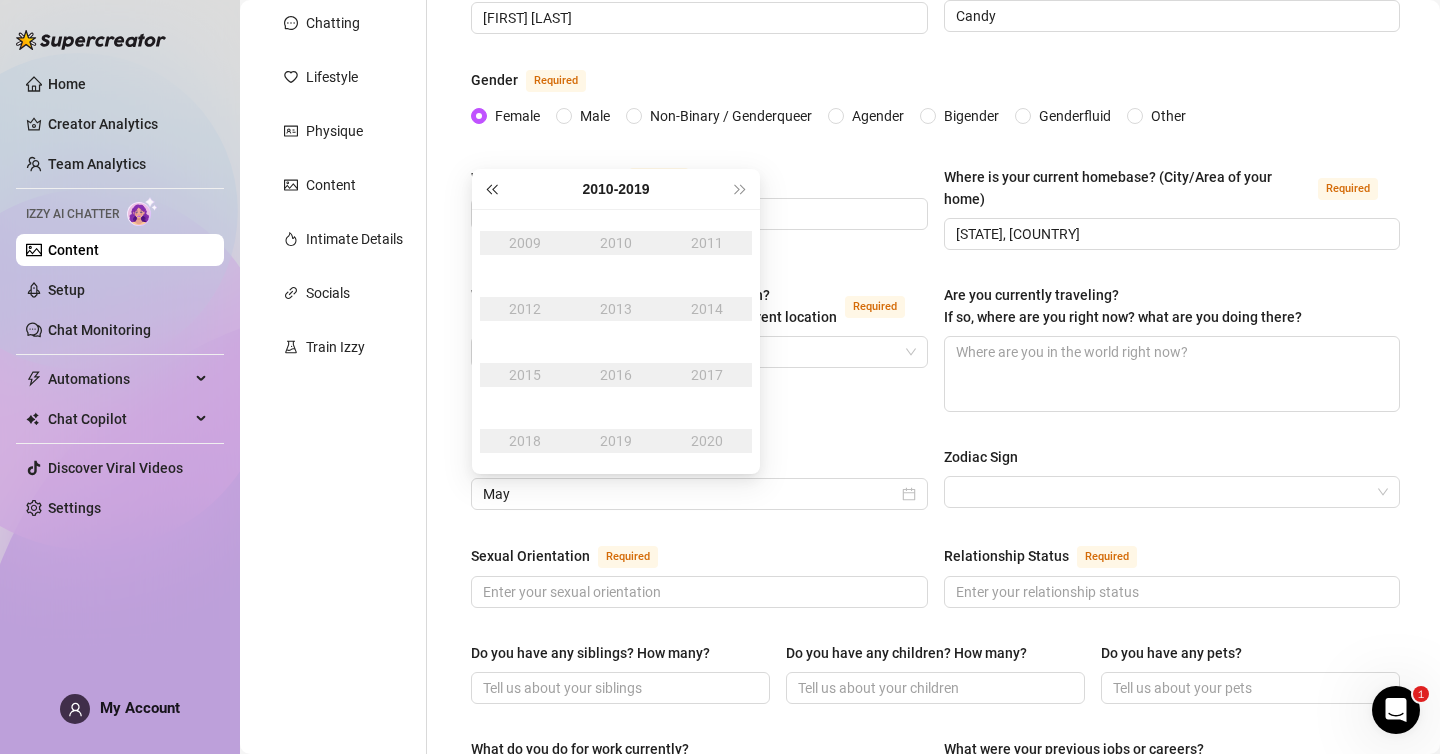 click at bounding box center (491, 189) 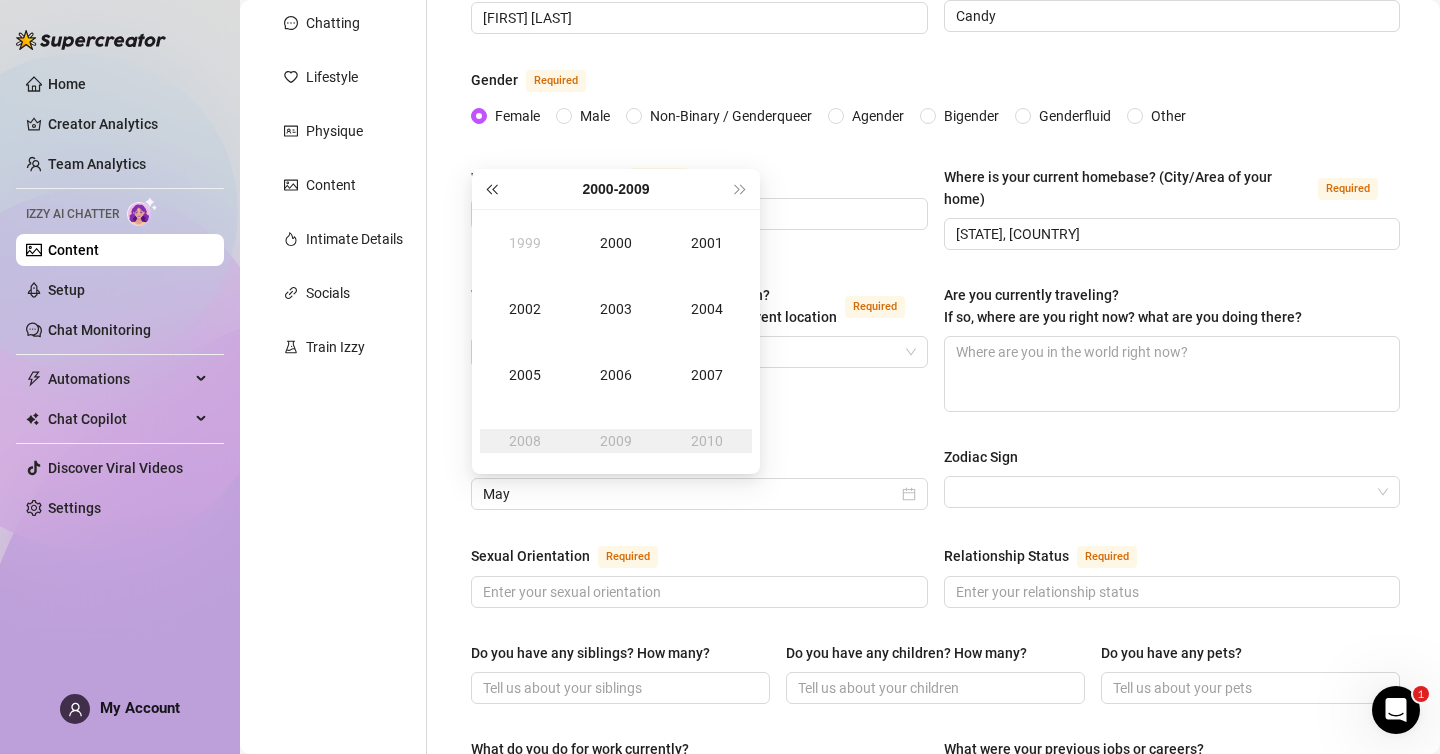 click at bounding box center (491, 189) 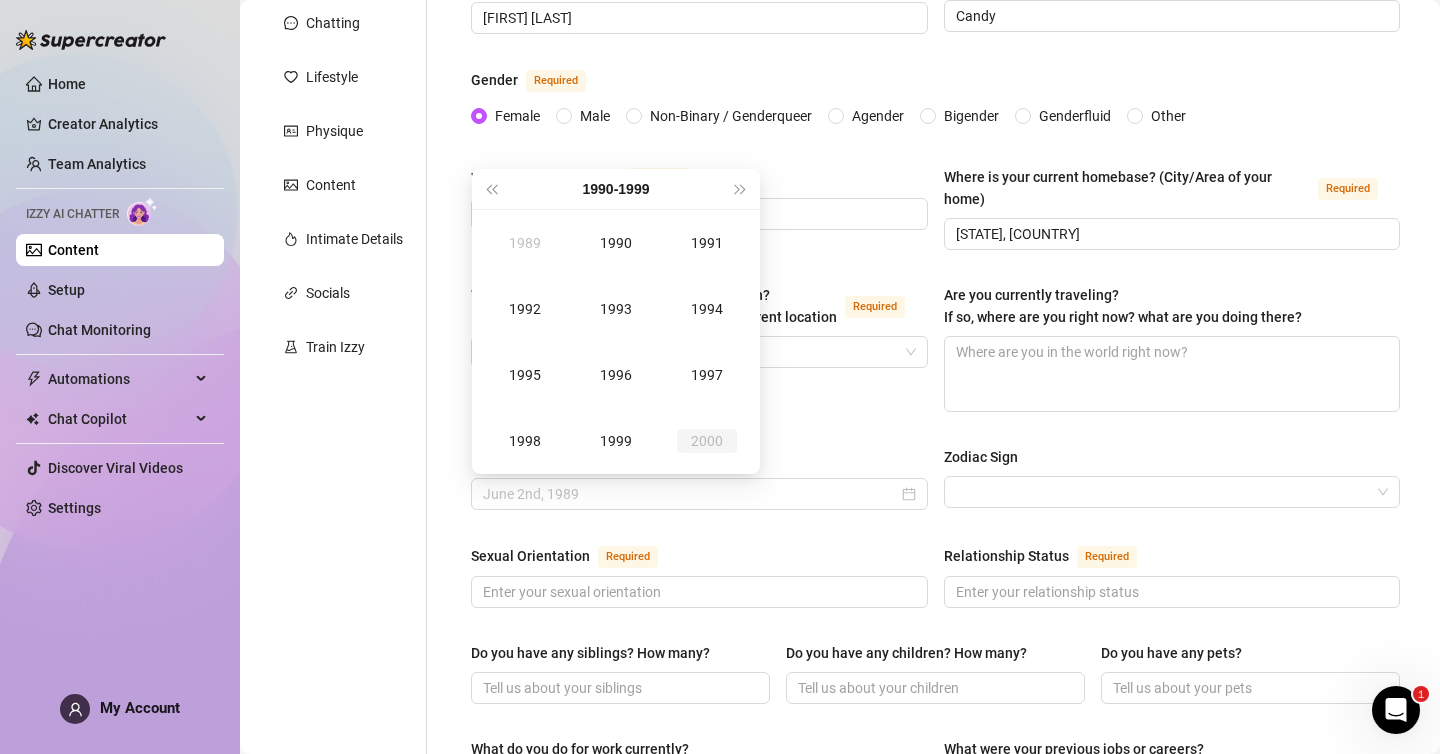 type on "[MONTH] 2nd, [YEAR]" 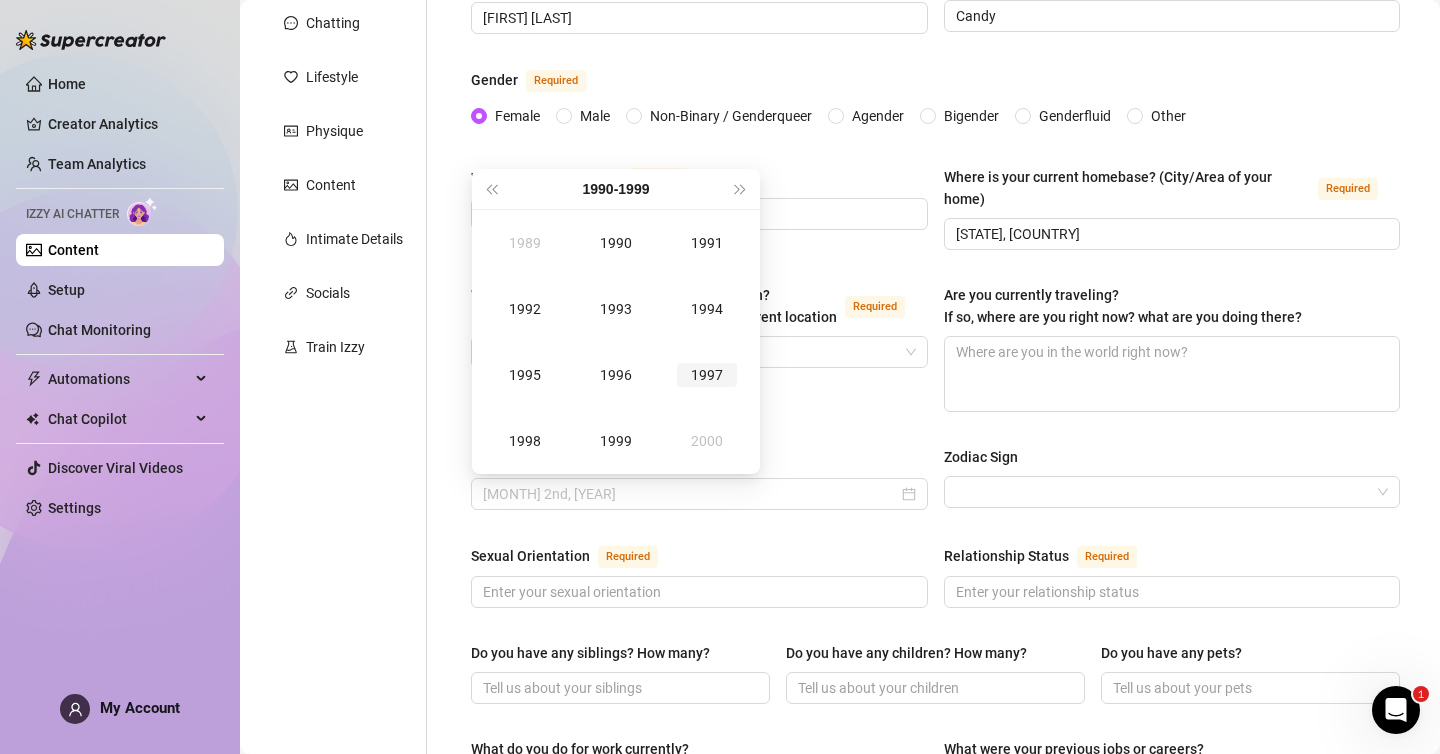 click on "1997" at bounding box center [707, 375] 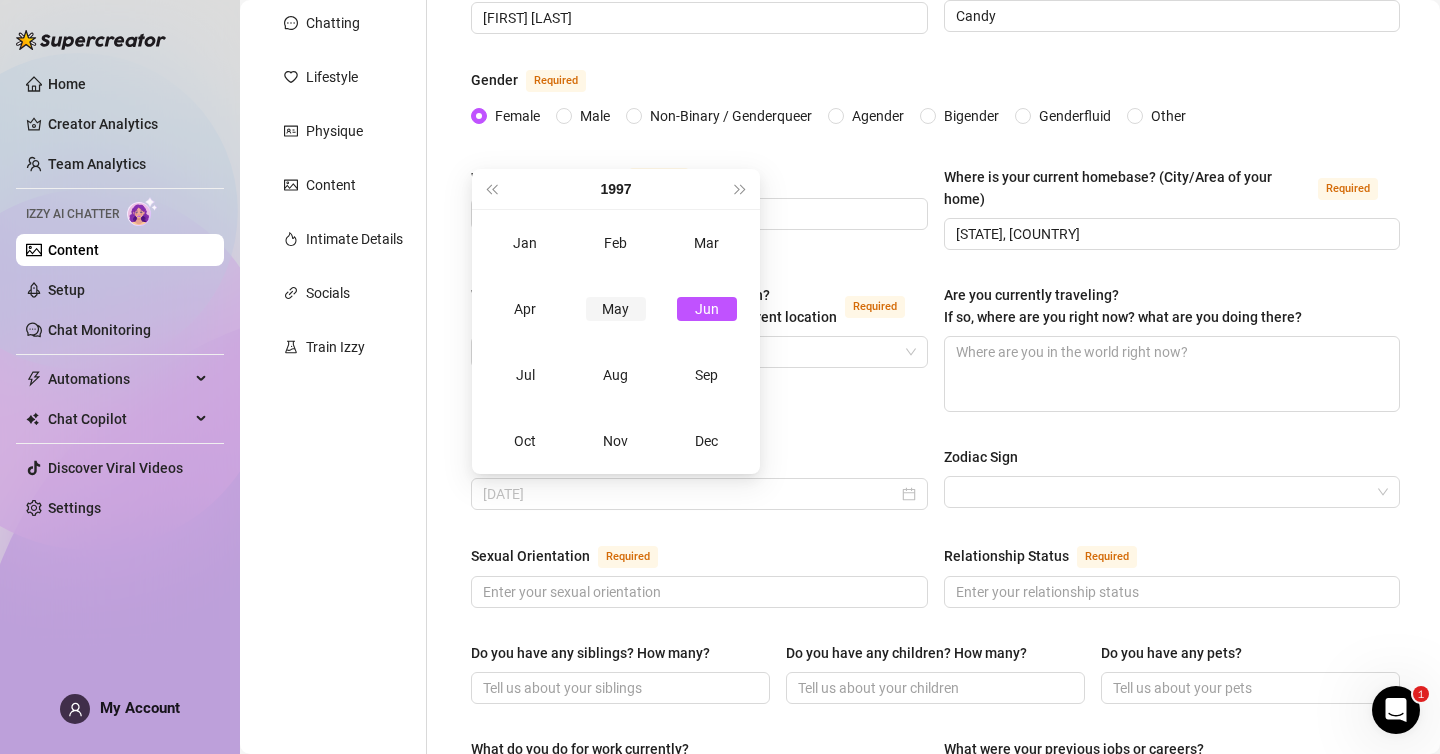 click on "May" at bounding box center (616, 309) 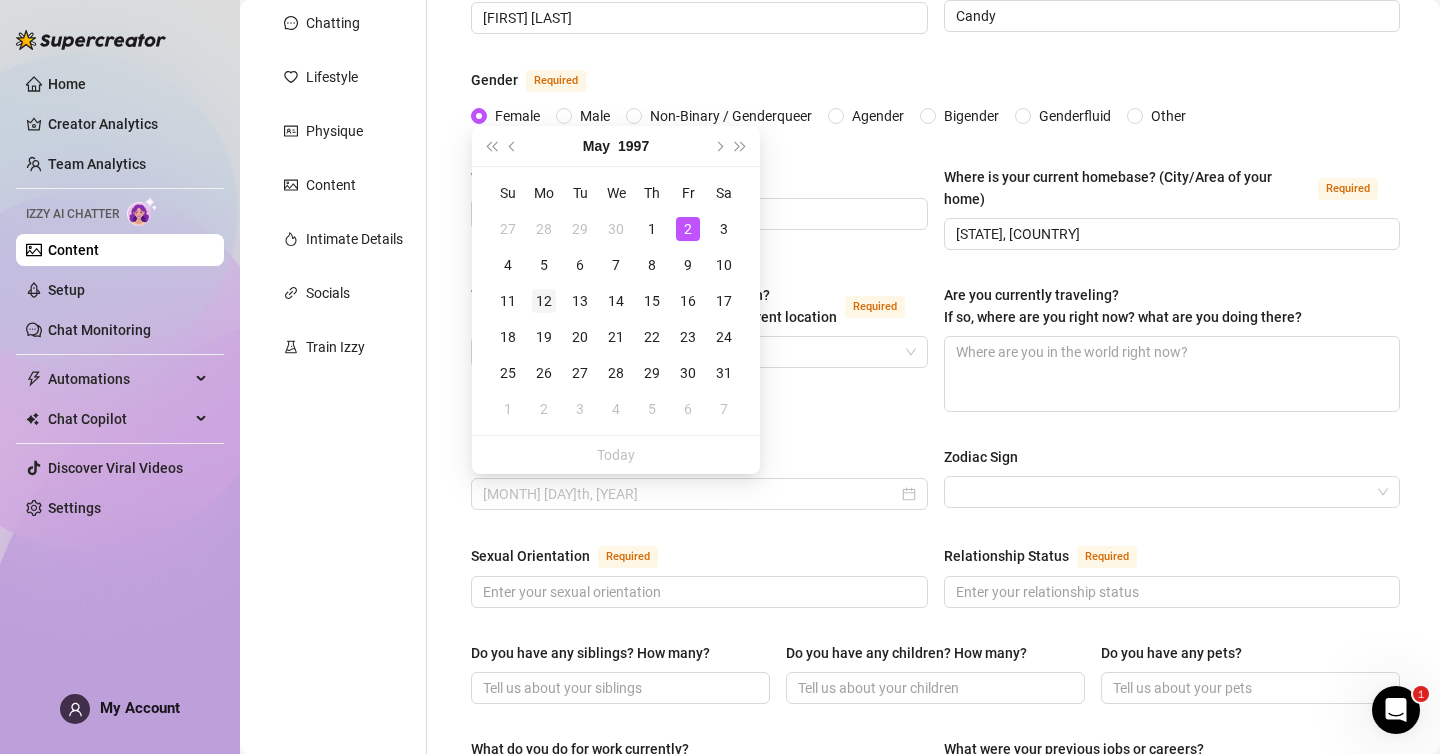 type on "May 12th, 1997" 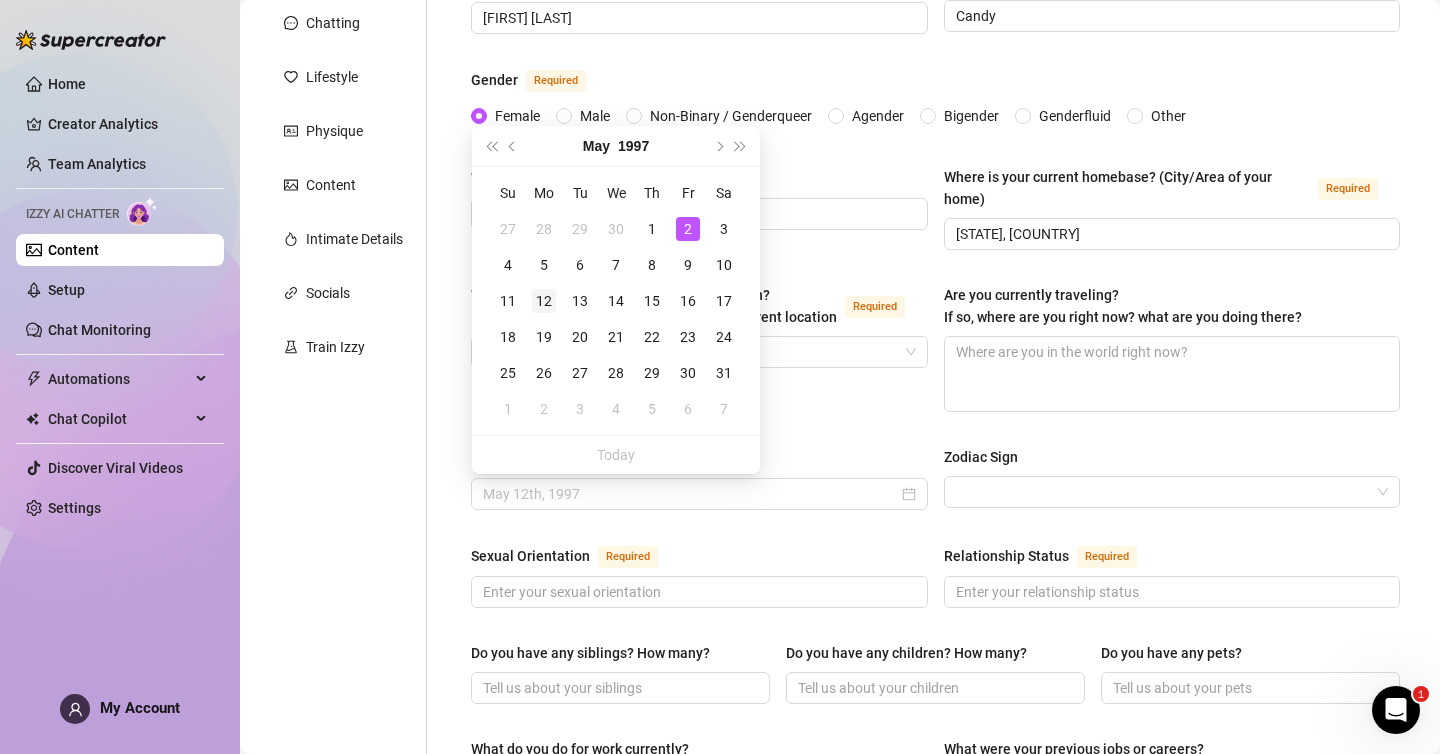 click on "12" at bounding box center [544, 301] 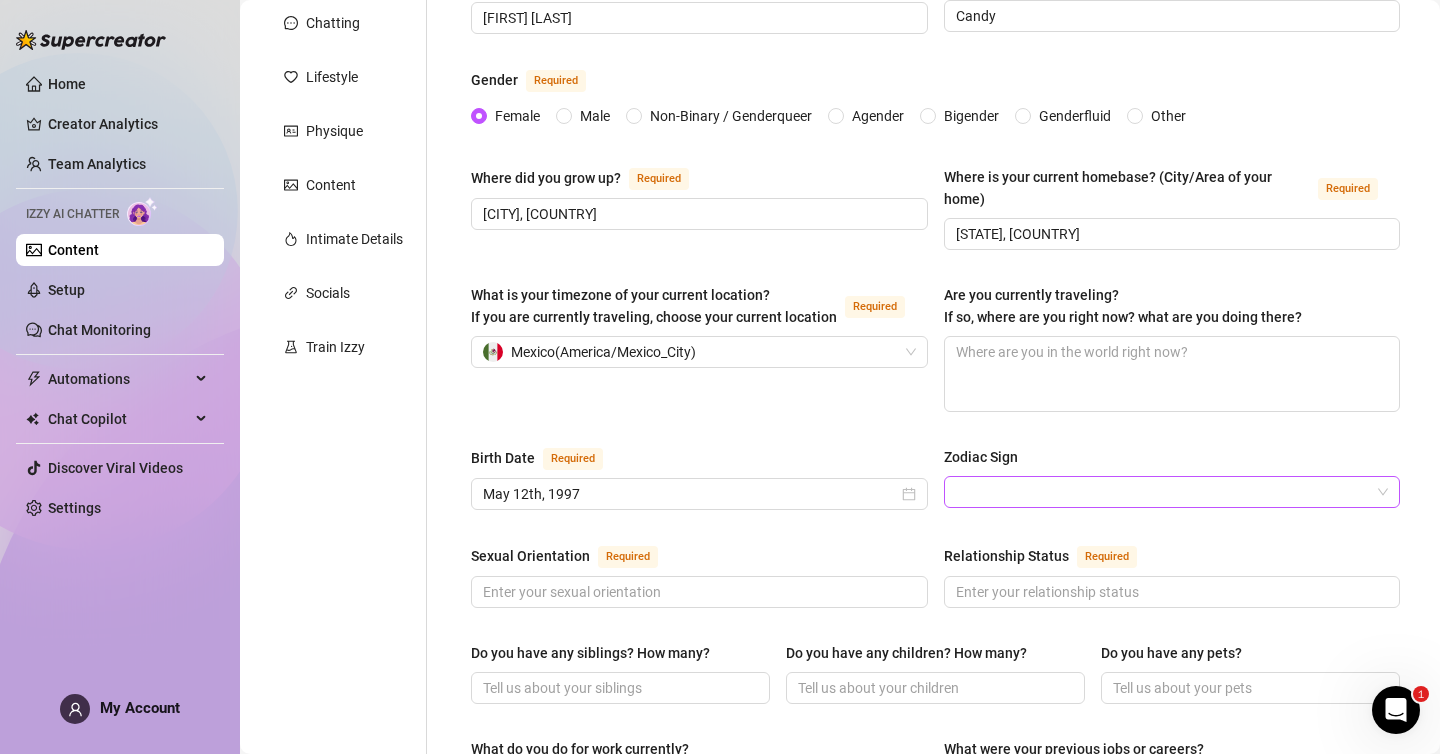 click on "Zodiac Sign" at bounding box center [1163, 492] 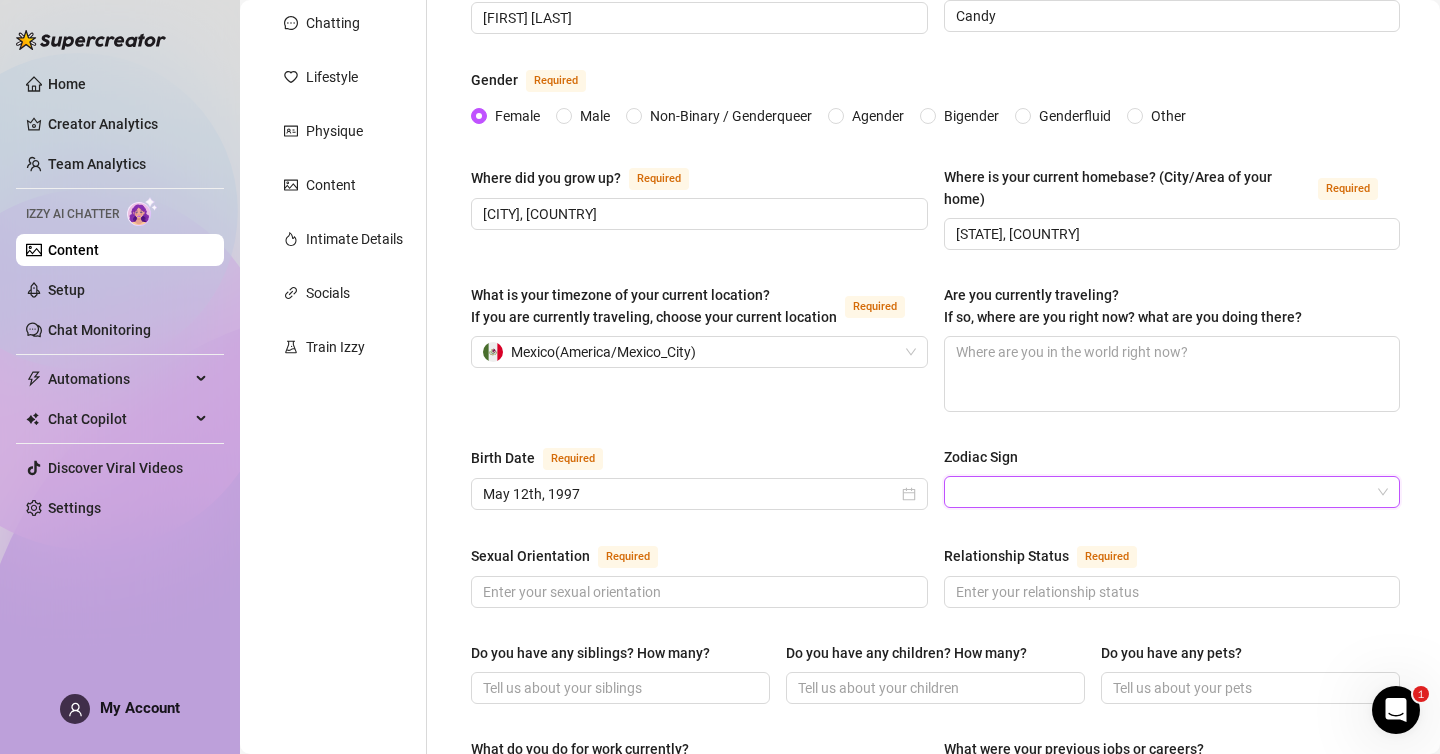 click on "Zodiac Sign" at bounding box center (1163, 492) 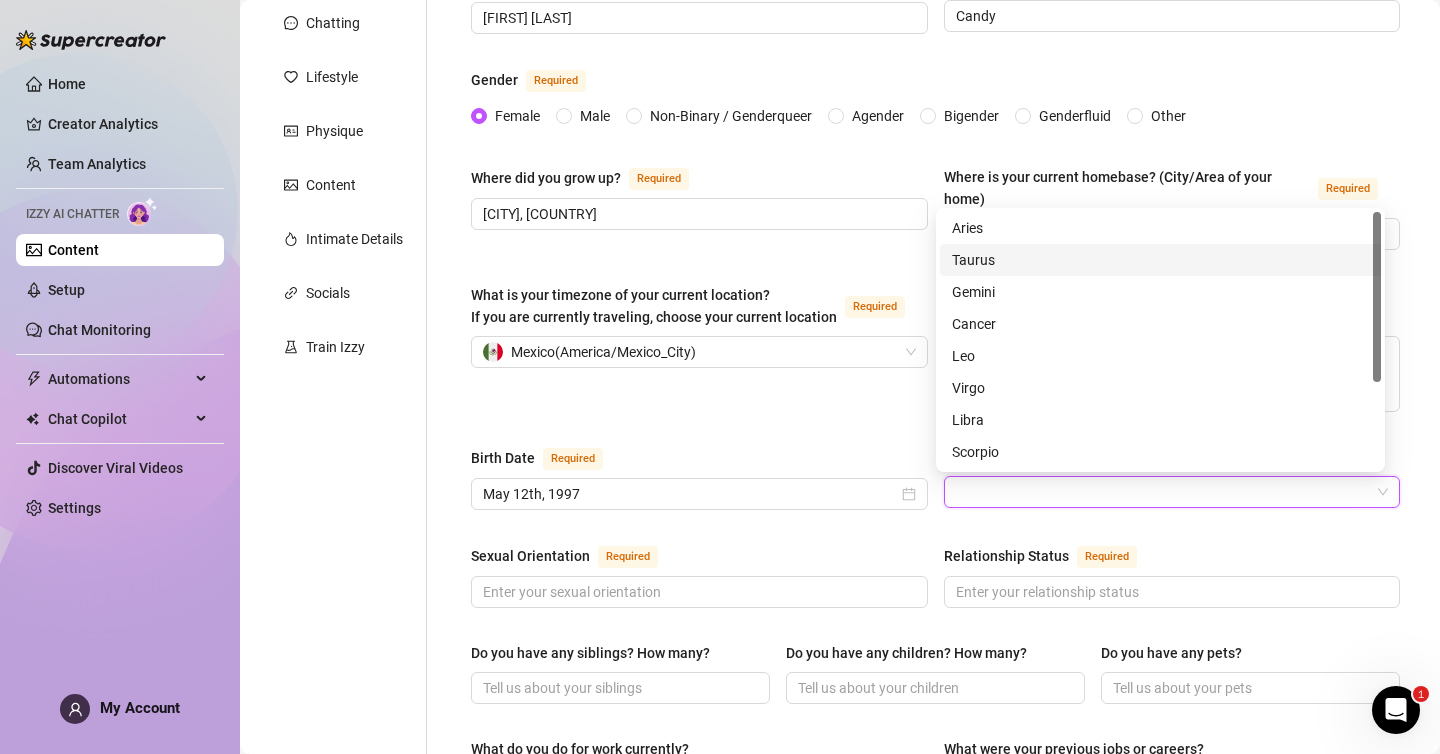 click on "Taurus" at bounding box center [1160, 260] 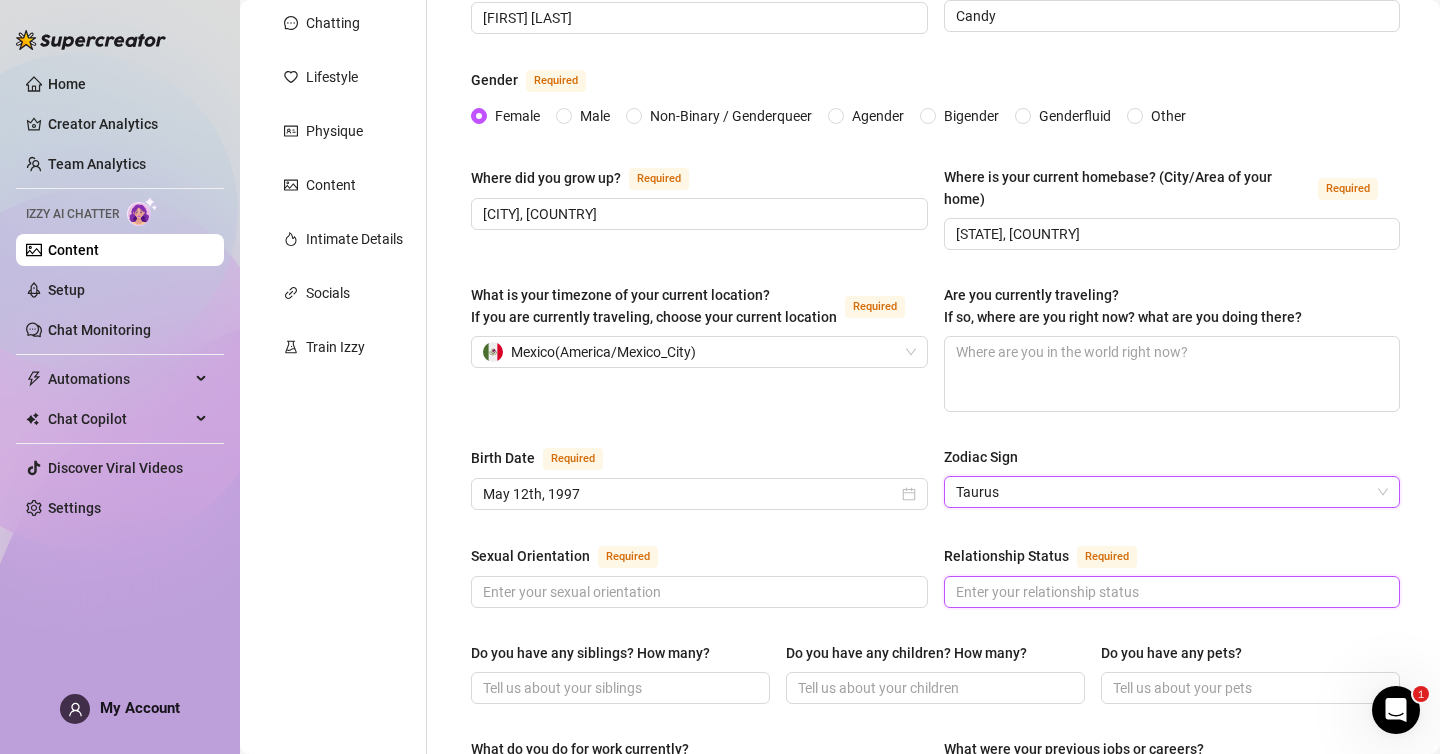 click on "Relationship Status Required" at bounding box center (1170, 592) 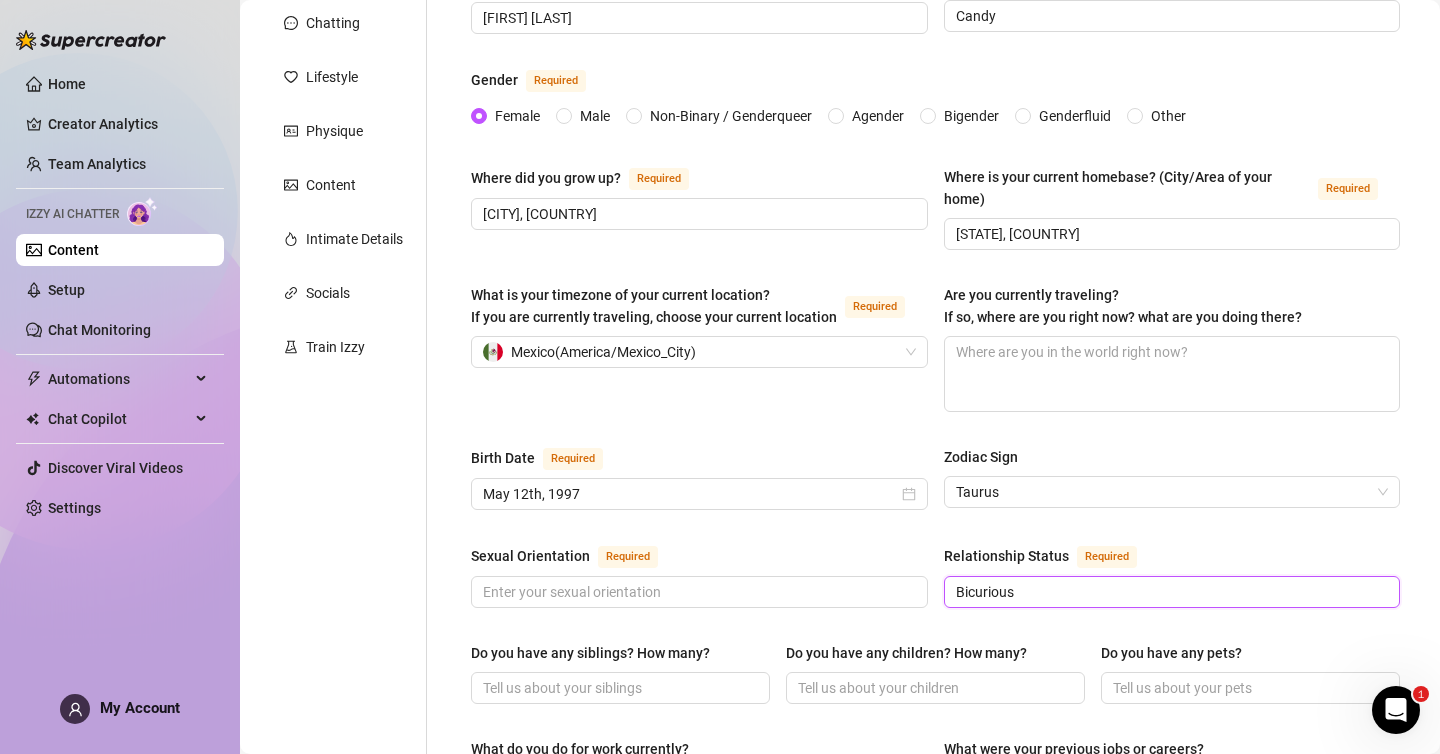 type on "Bicurious" 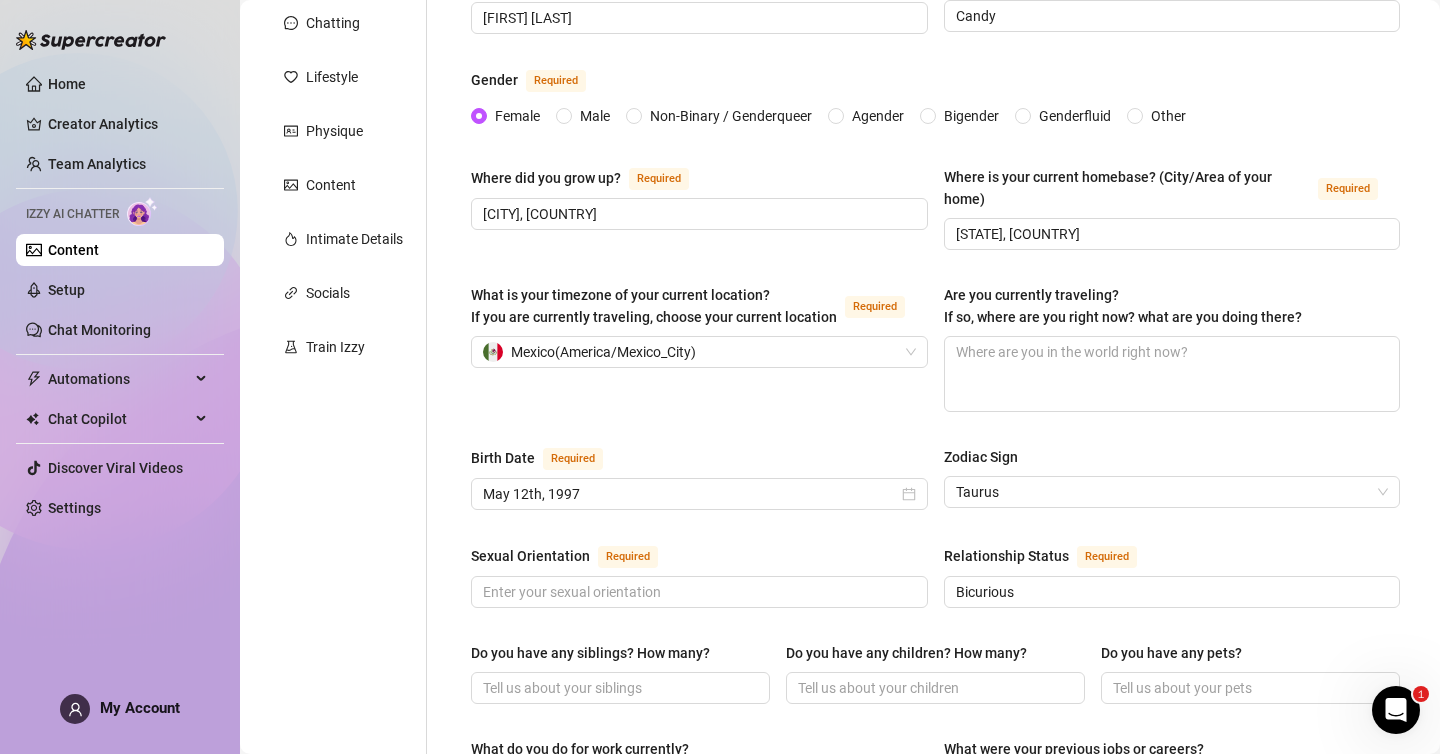 click on "Do you have any siblings? How many?" at bounding box center [620, 657] 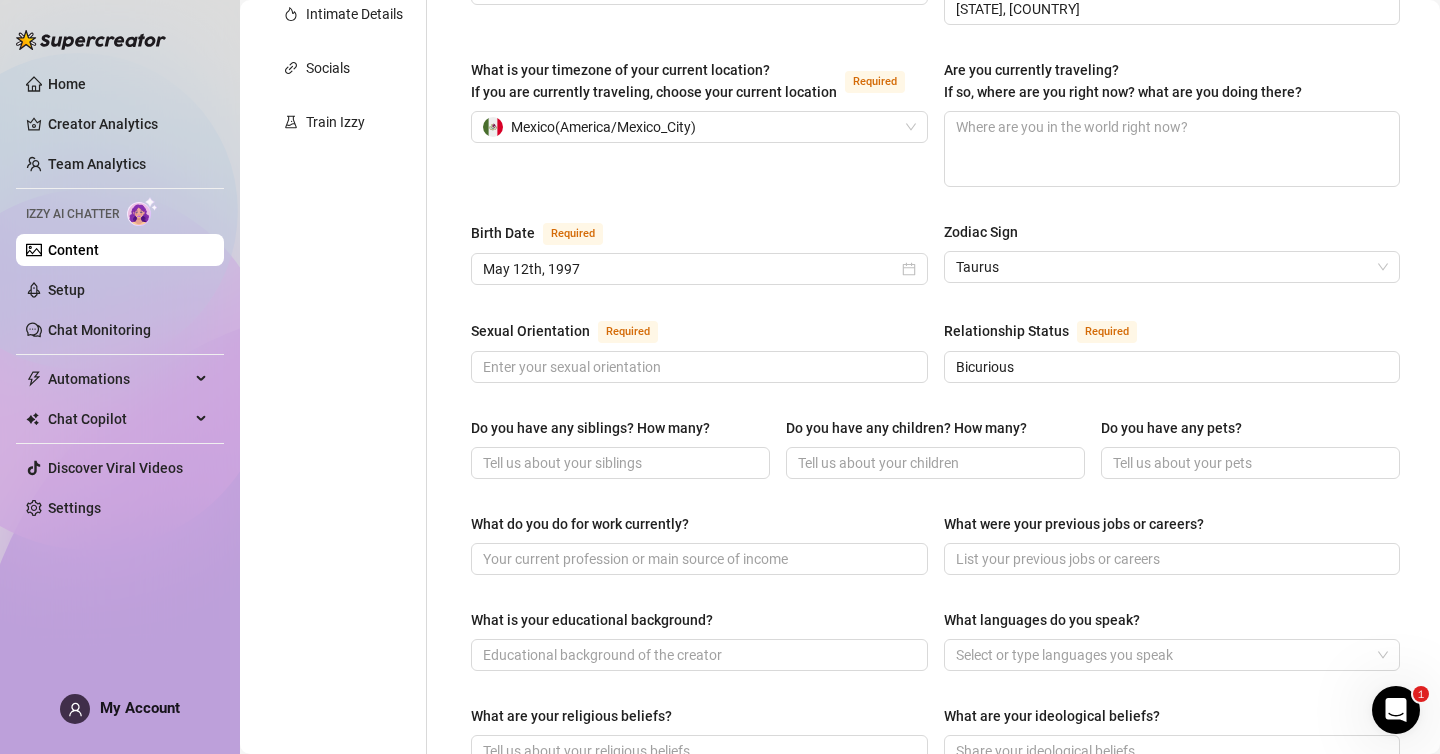 scroll, scrollTop: 480, scrollLeft: 0, axis: vertical 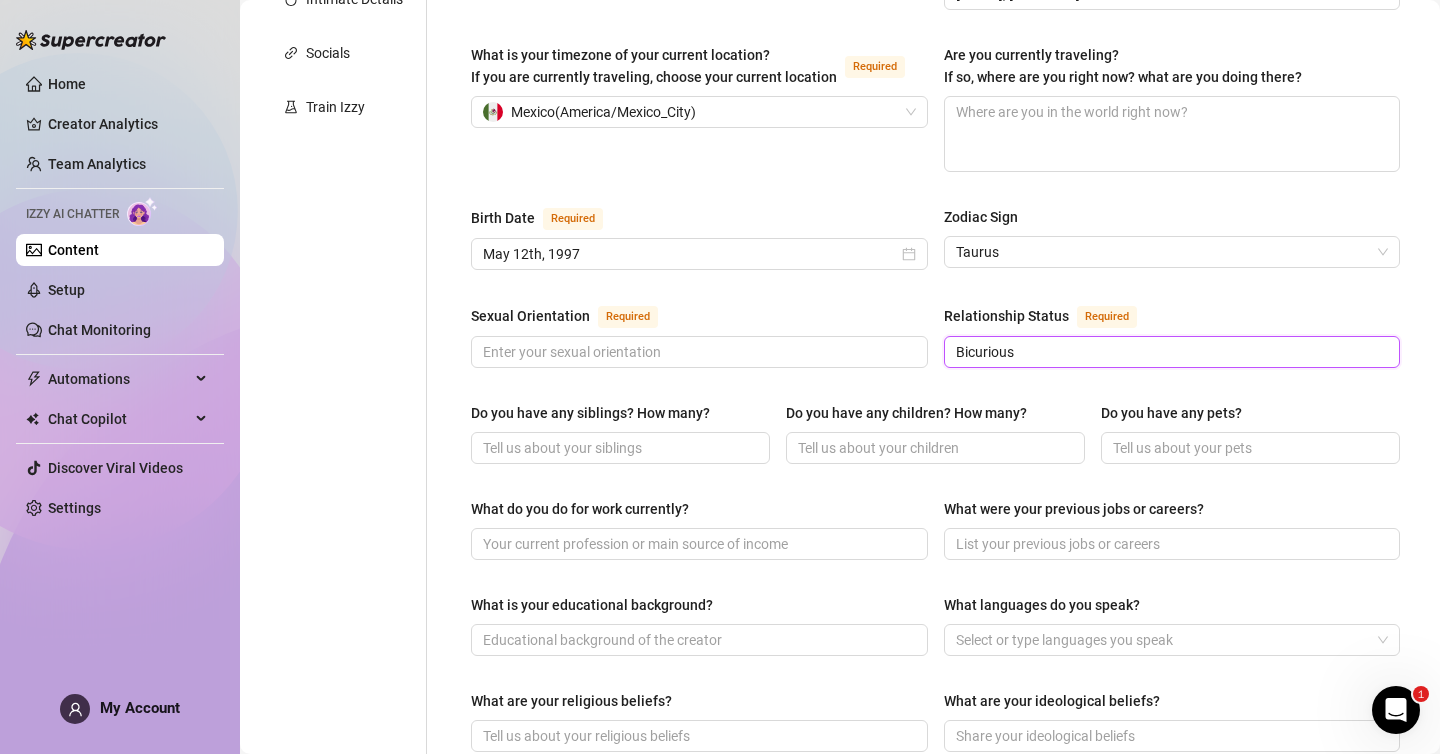 click on "Bicurious" at bounding box center [1170, 352] 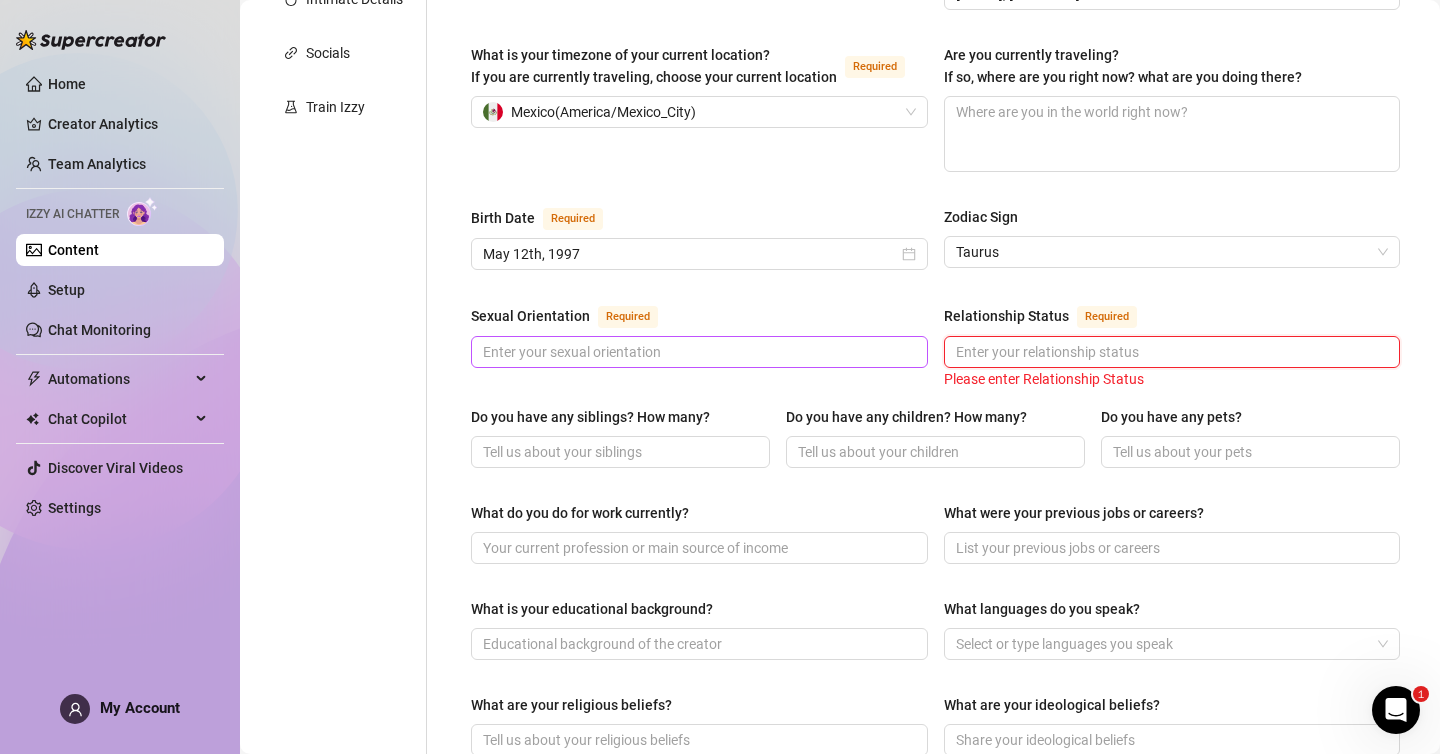 type 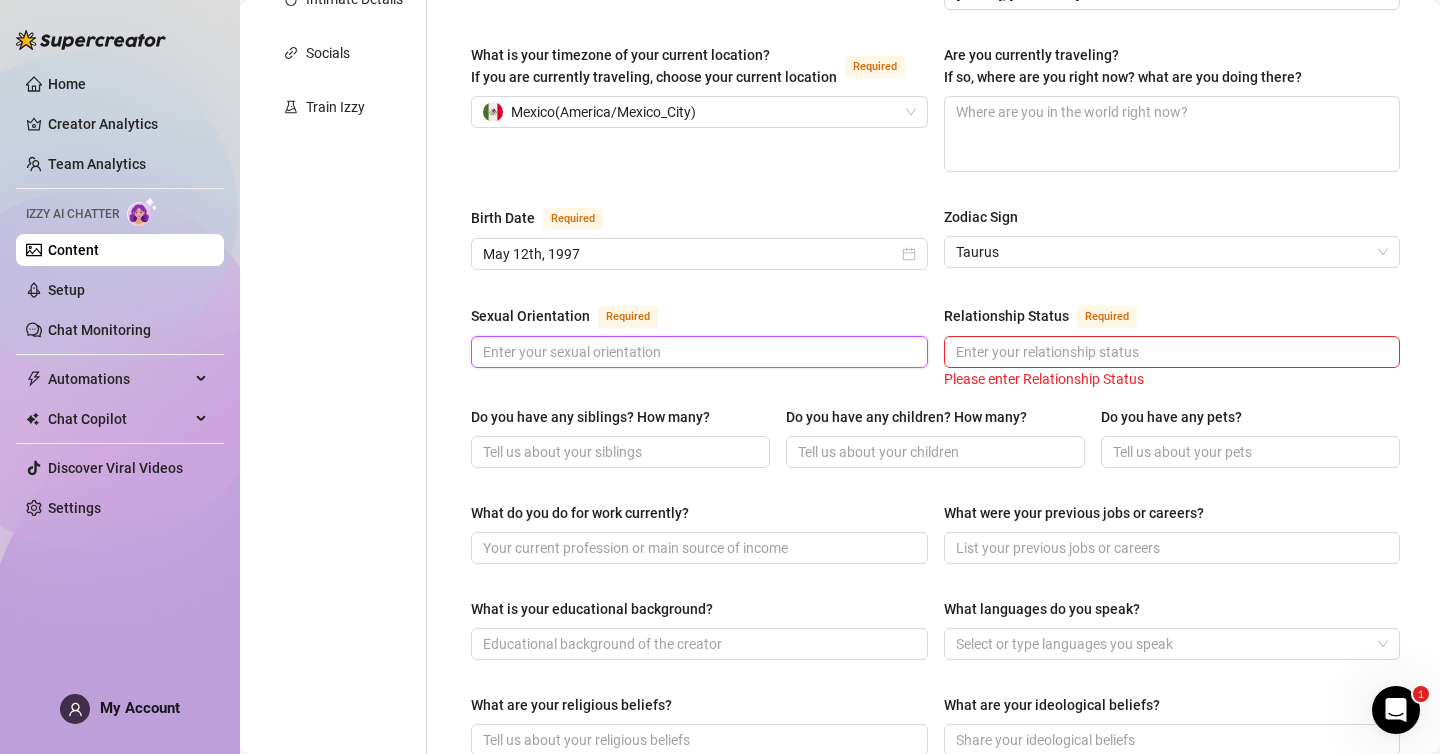 click on "Sexual Orientation Required" at bounding box center [697, 352] 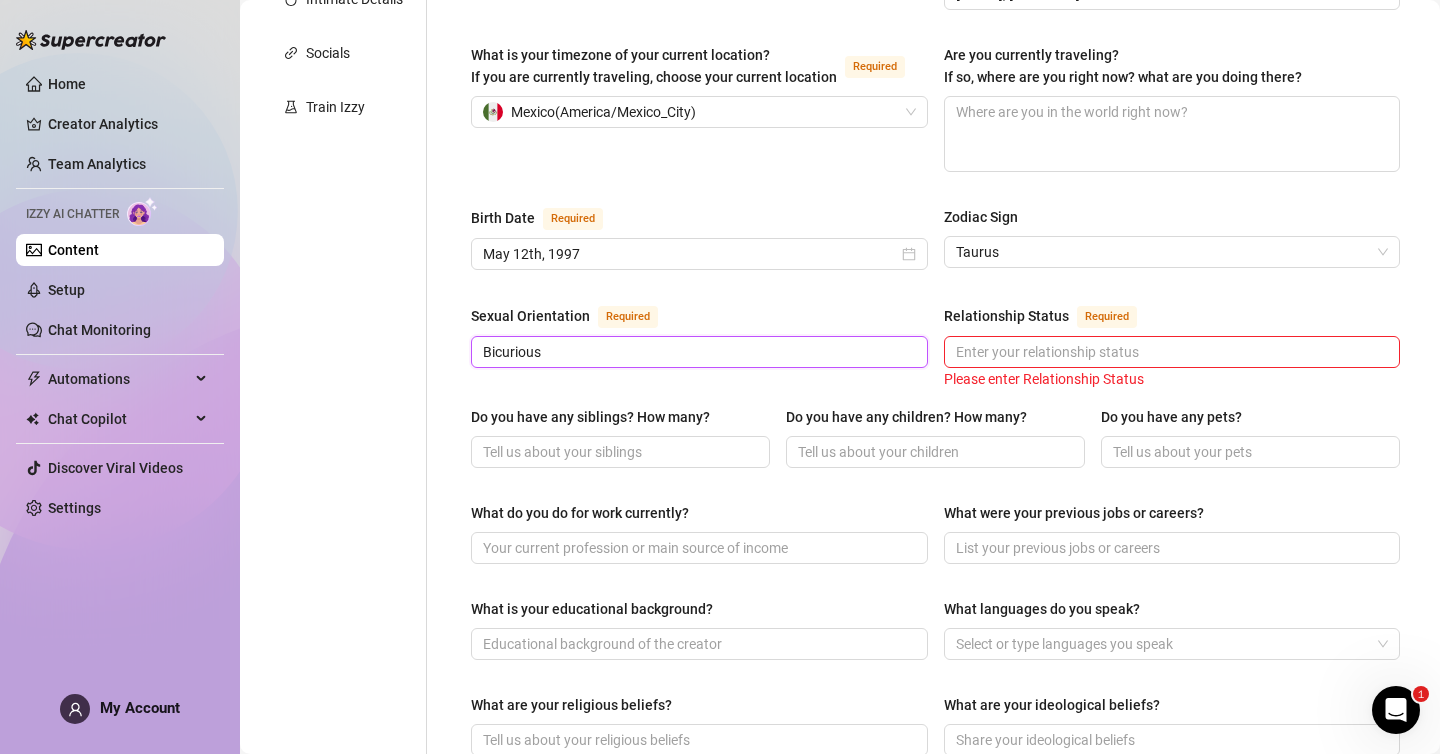 type on "Bicurious" 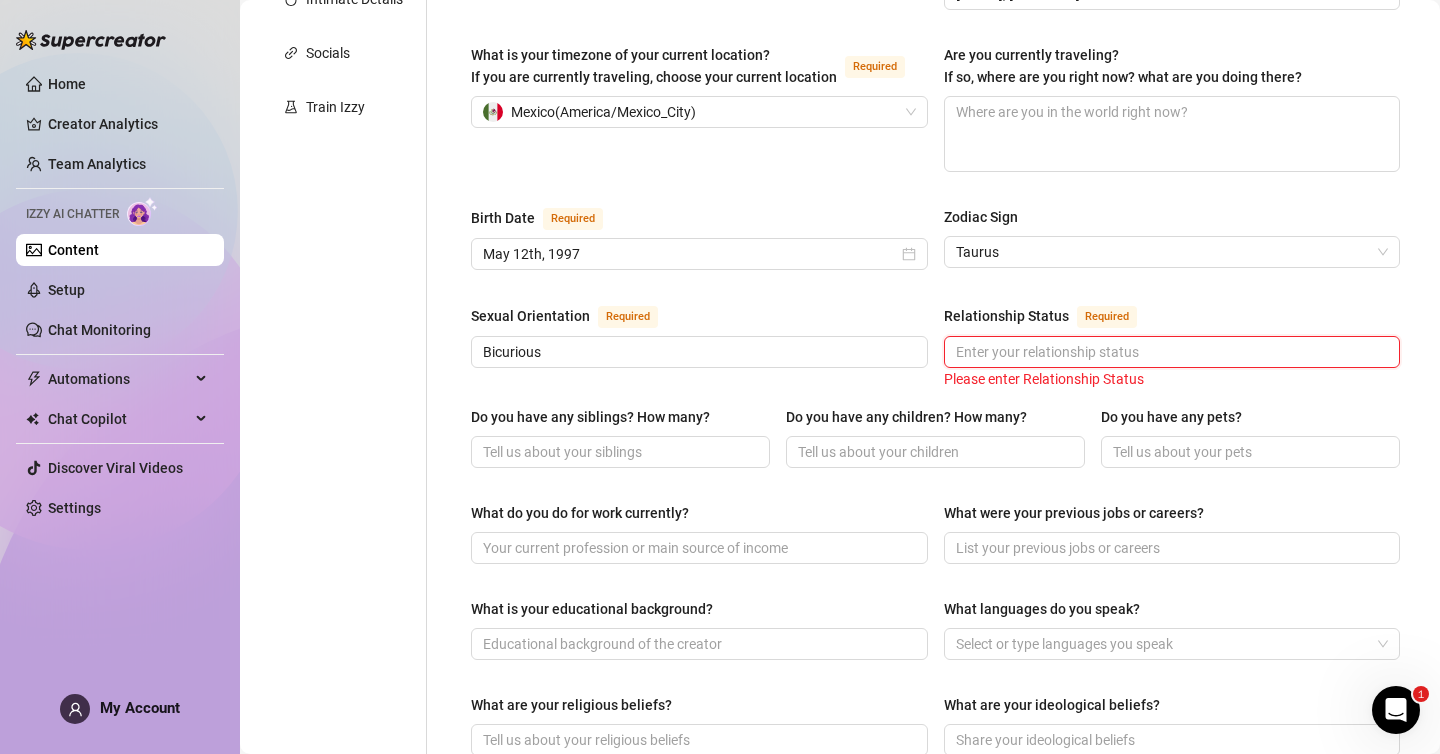 click on "Relationship Status Required" at bounding box center [1170, 352] 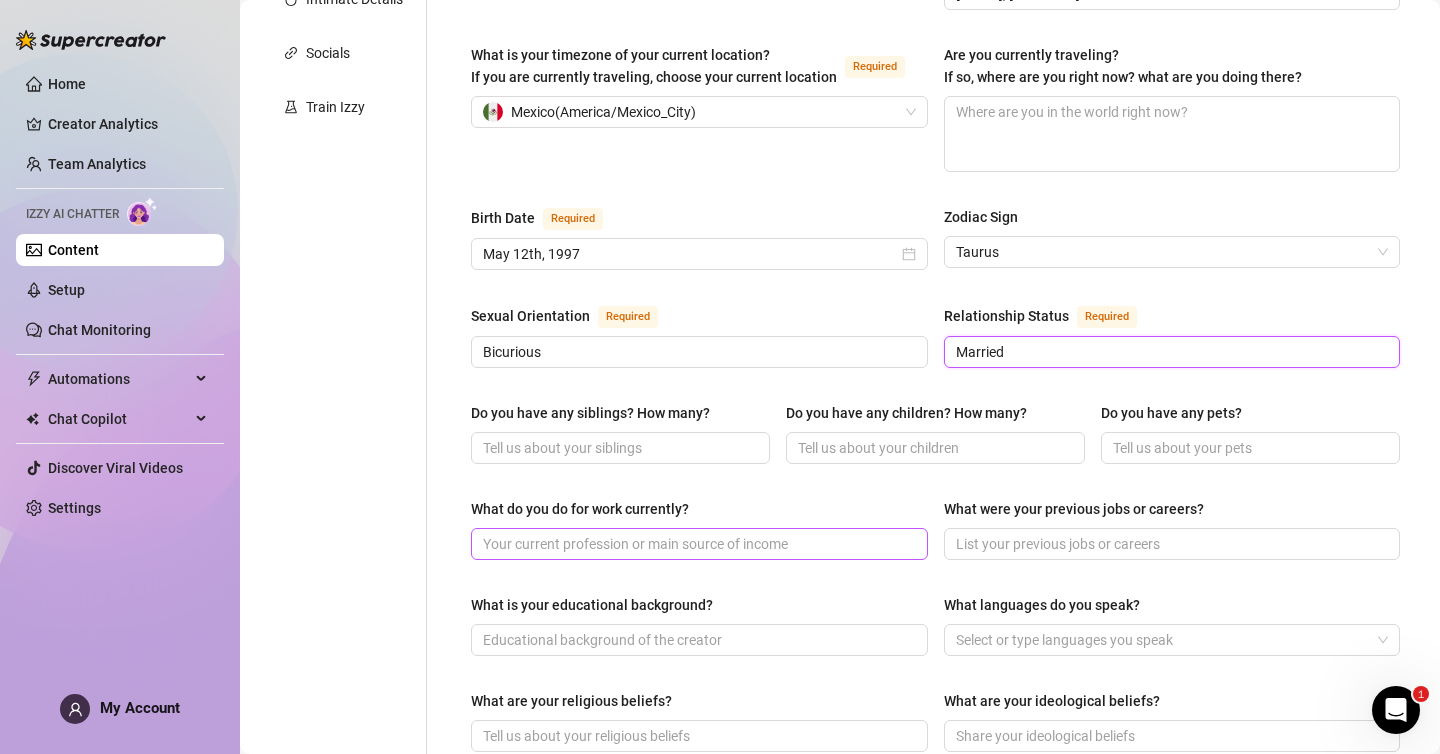 type on "Married" 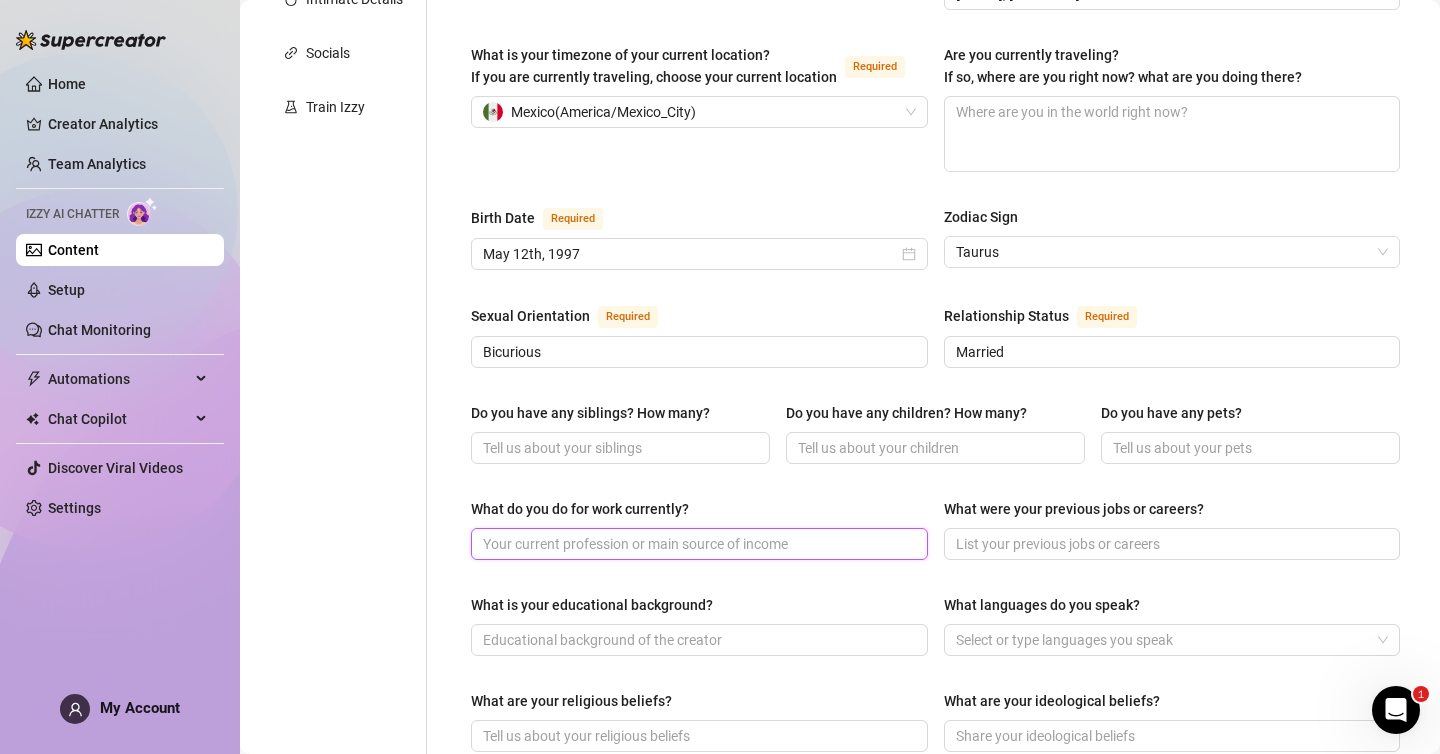 click on "What do you do for work currently?" at bounding box center (697, 544) 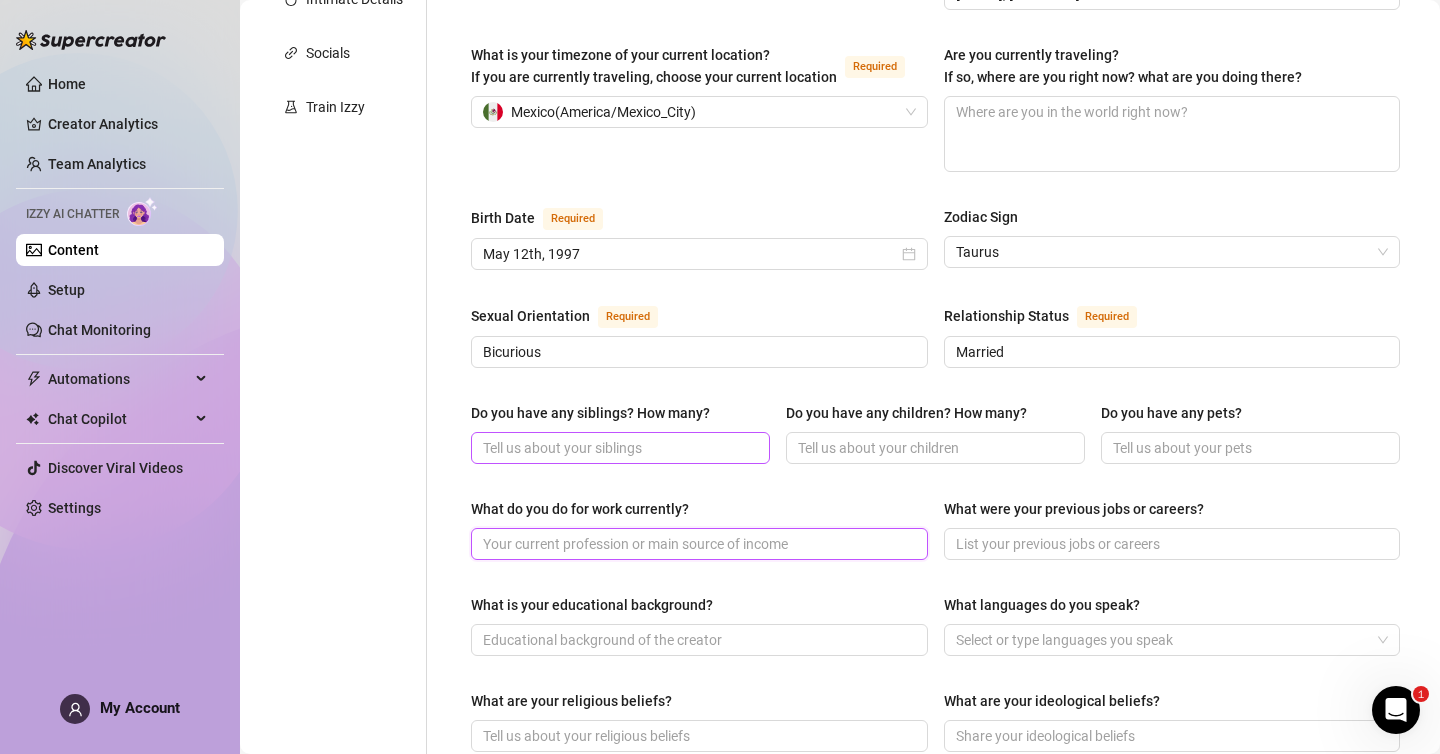 paste on "Fitness instructor, cosplayer, propmaker & content creator" 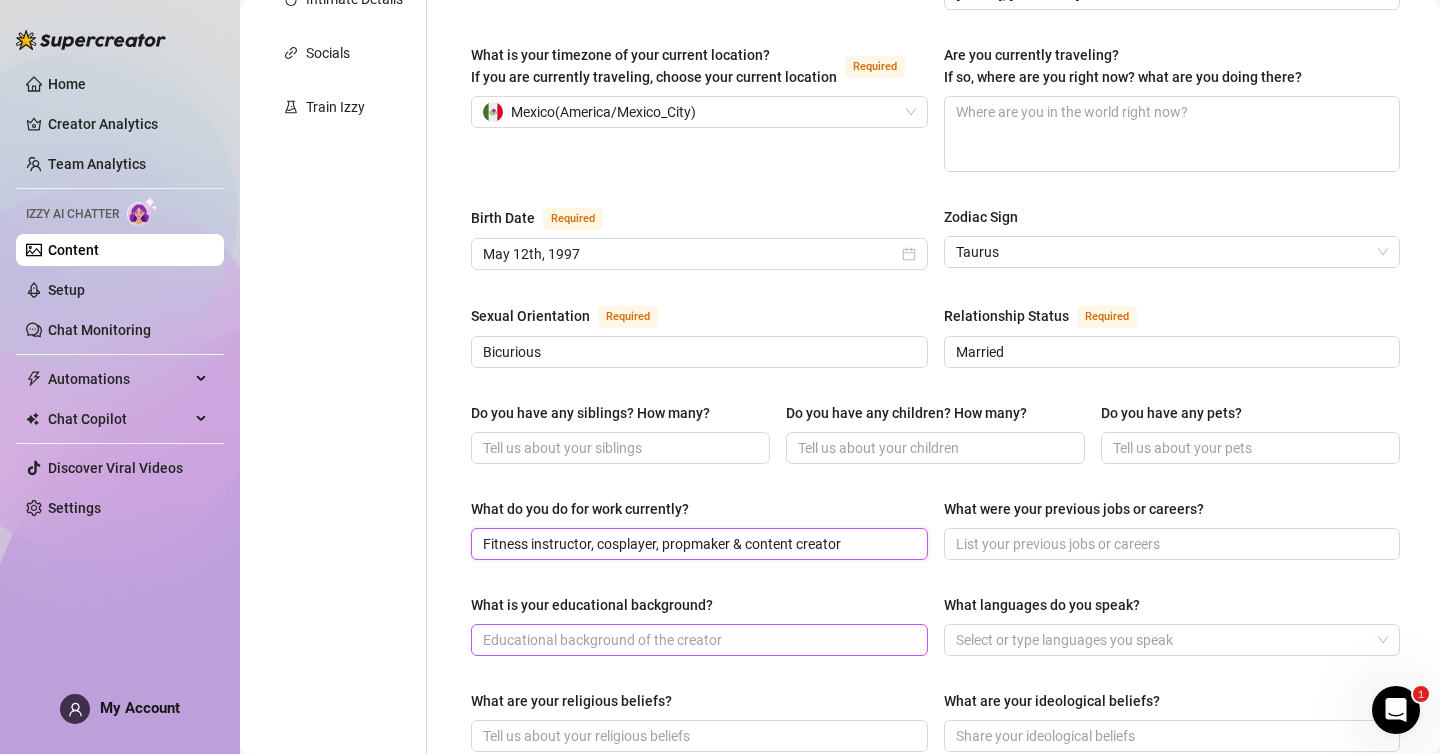type on "Fitness instructor, cosplayer, propmaker & content creator" 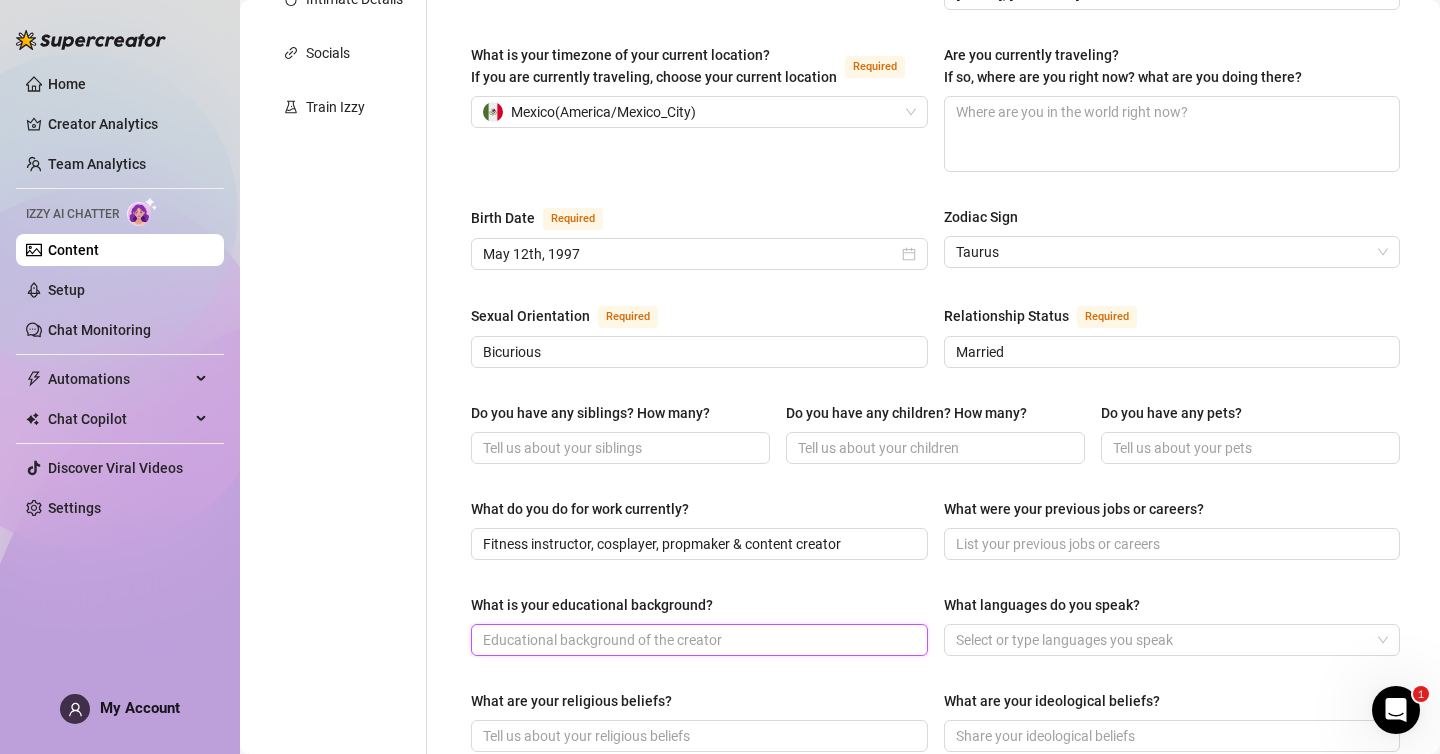 click on "What is your educational background?" at bounding box center [697, 640] 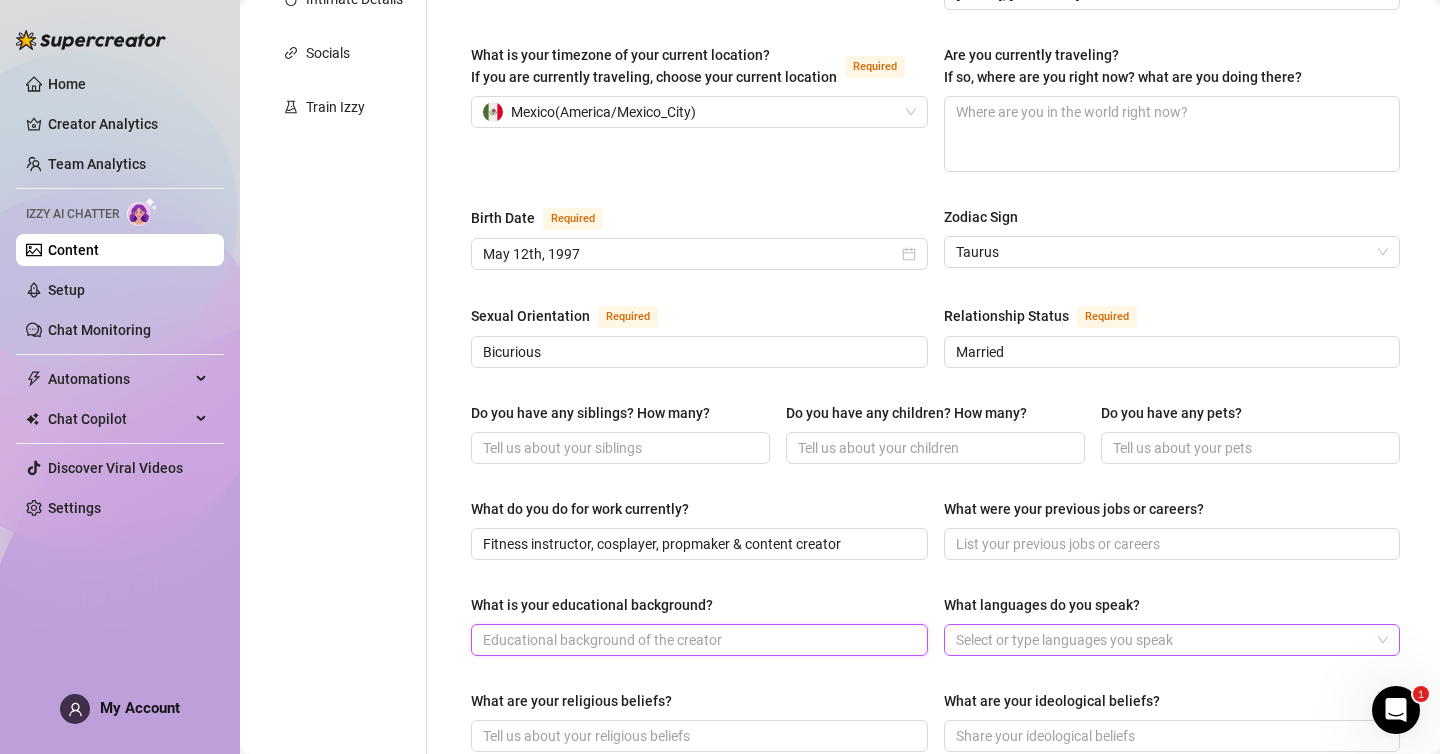 click at bounding box center (953, 640) 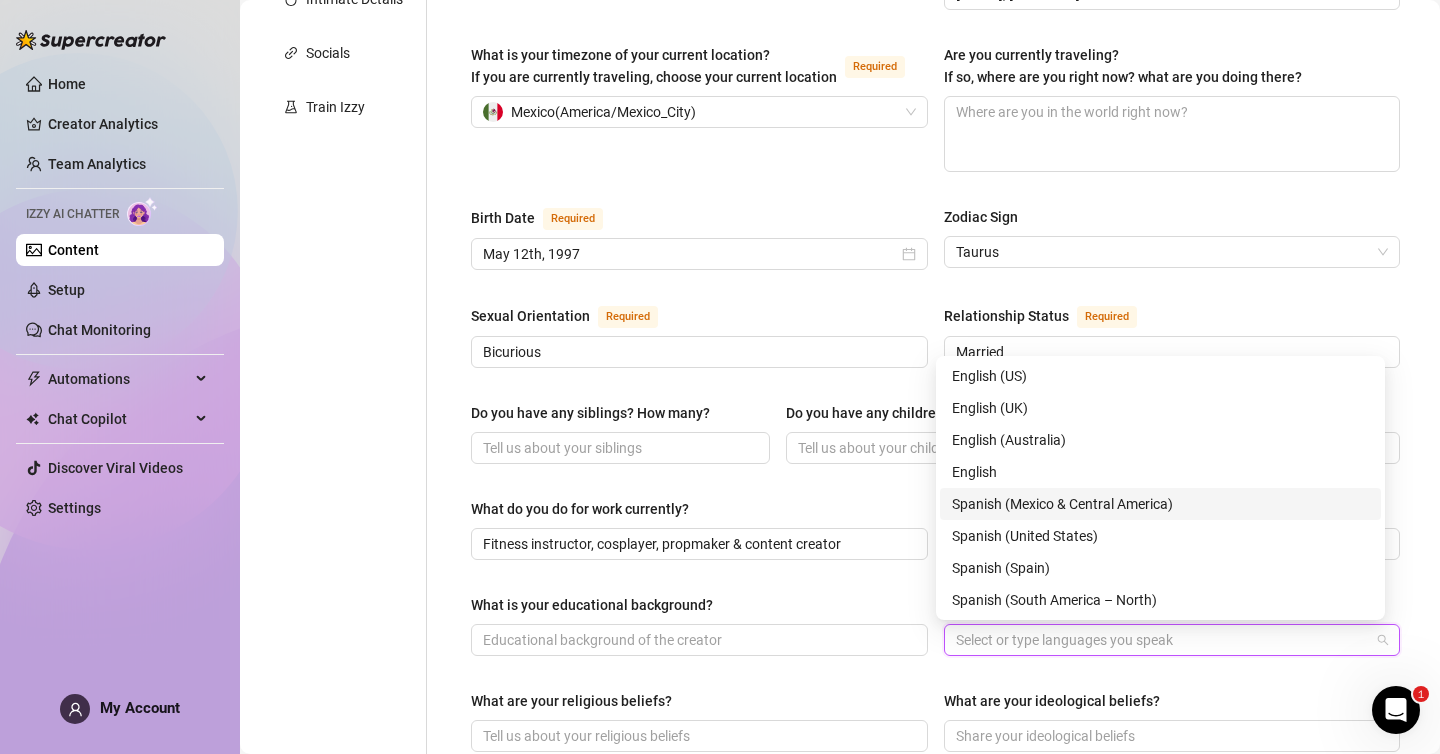 click on "Spanish (Mexico & Central America)" at bounding box center (1160, 504) 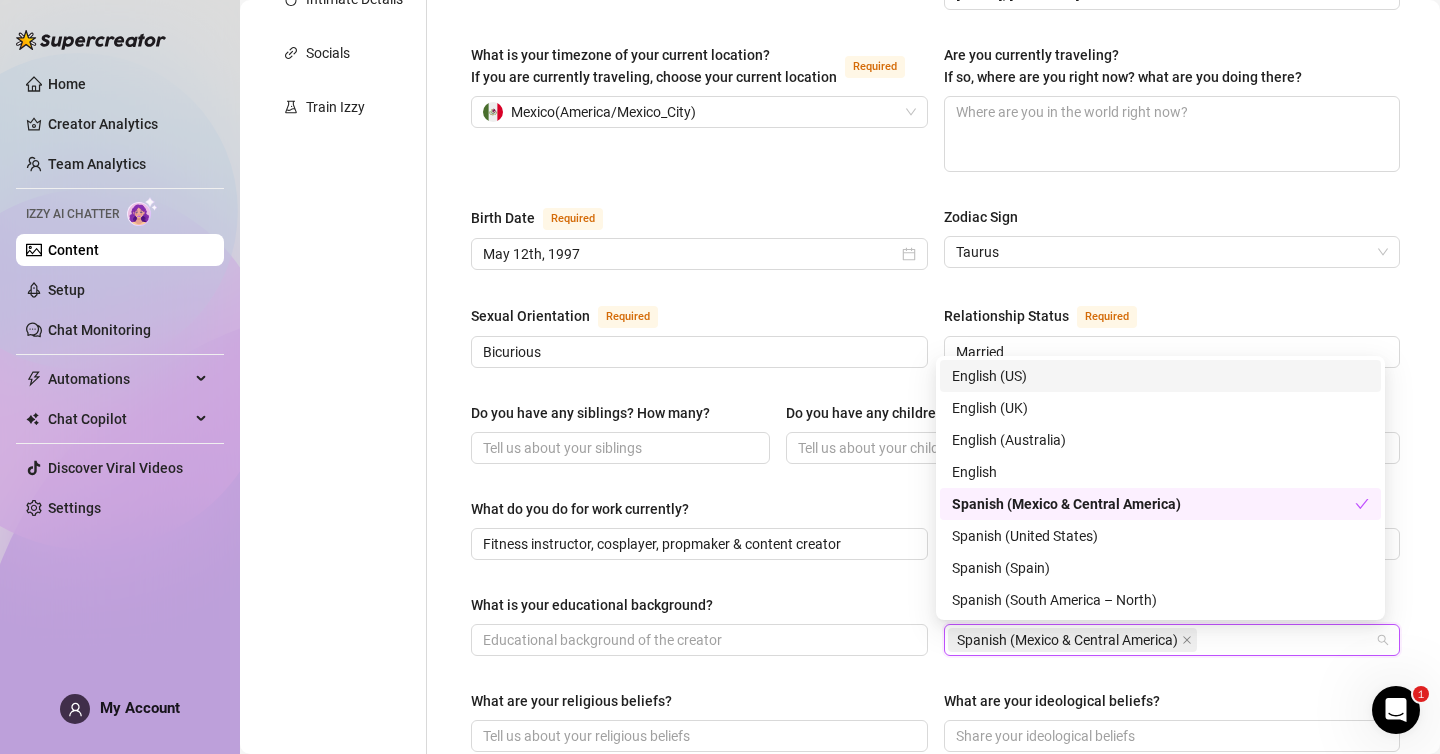 click on "English (US)" at bounding box center (1160, 376) 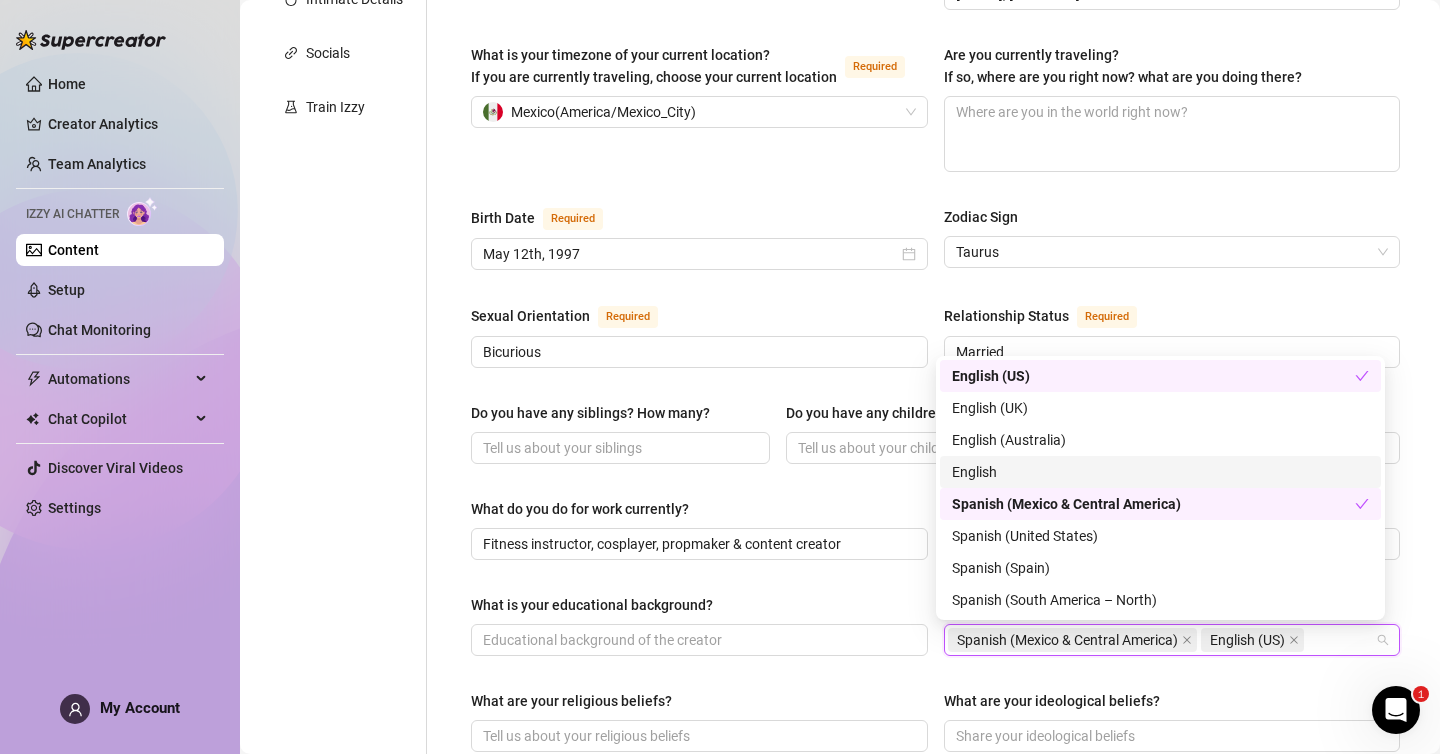 click on "What is your educational background?" at bounding box center (699, 609) 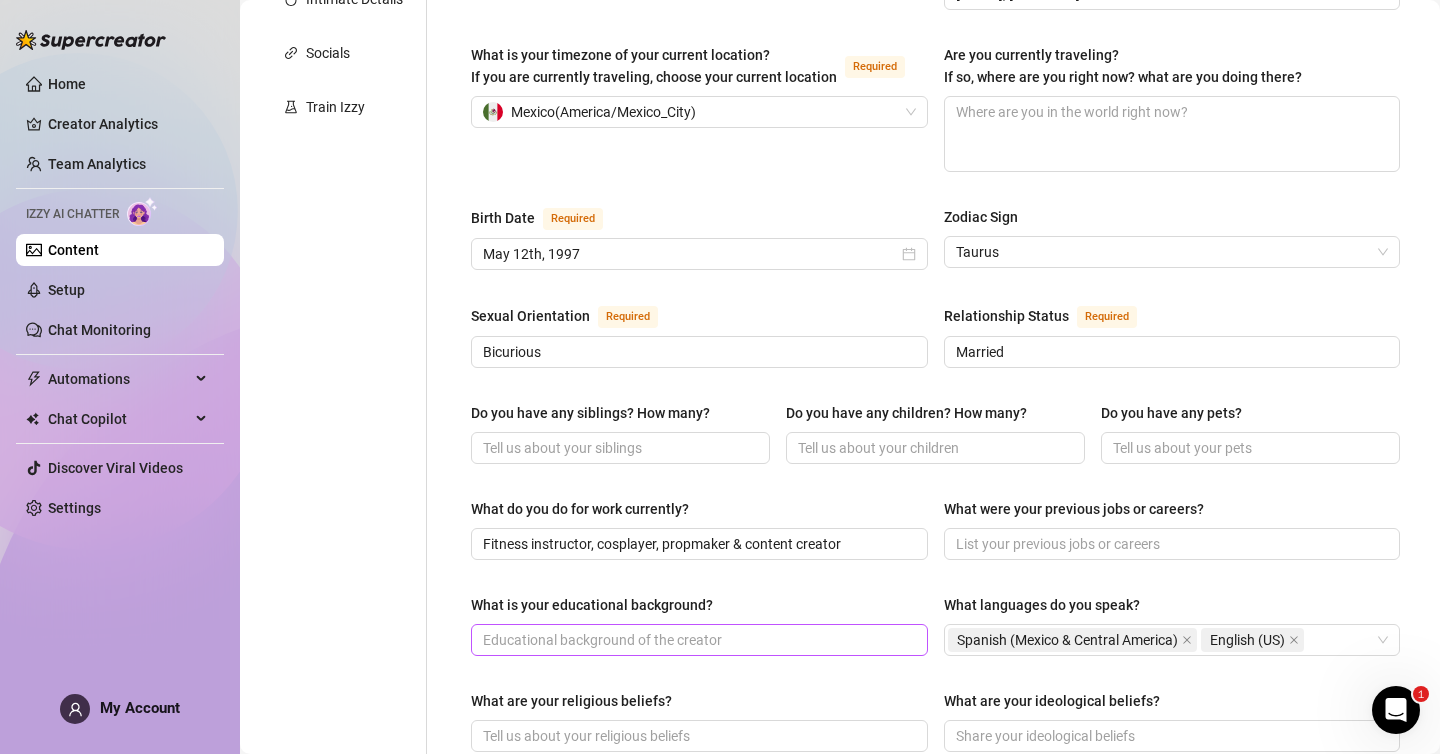 click at bounding box center [699, 640] 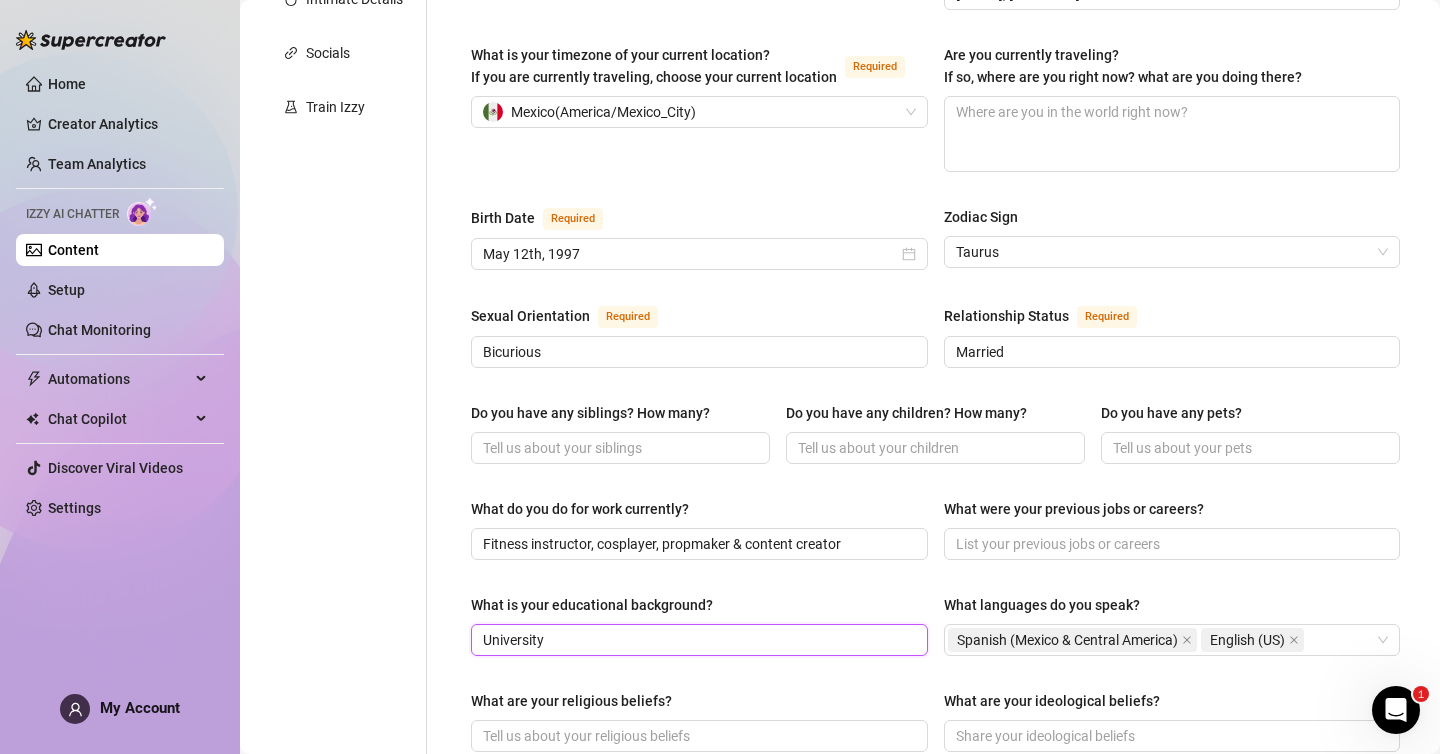 type on "University" 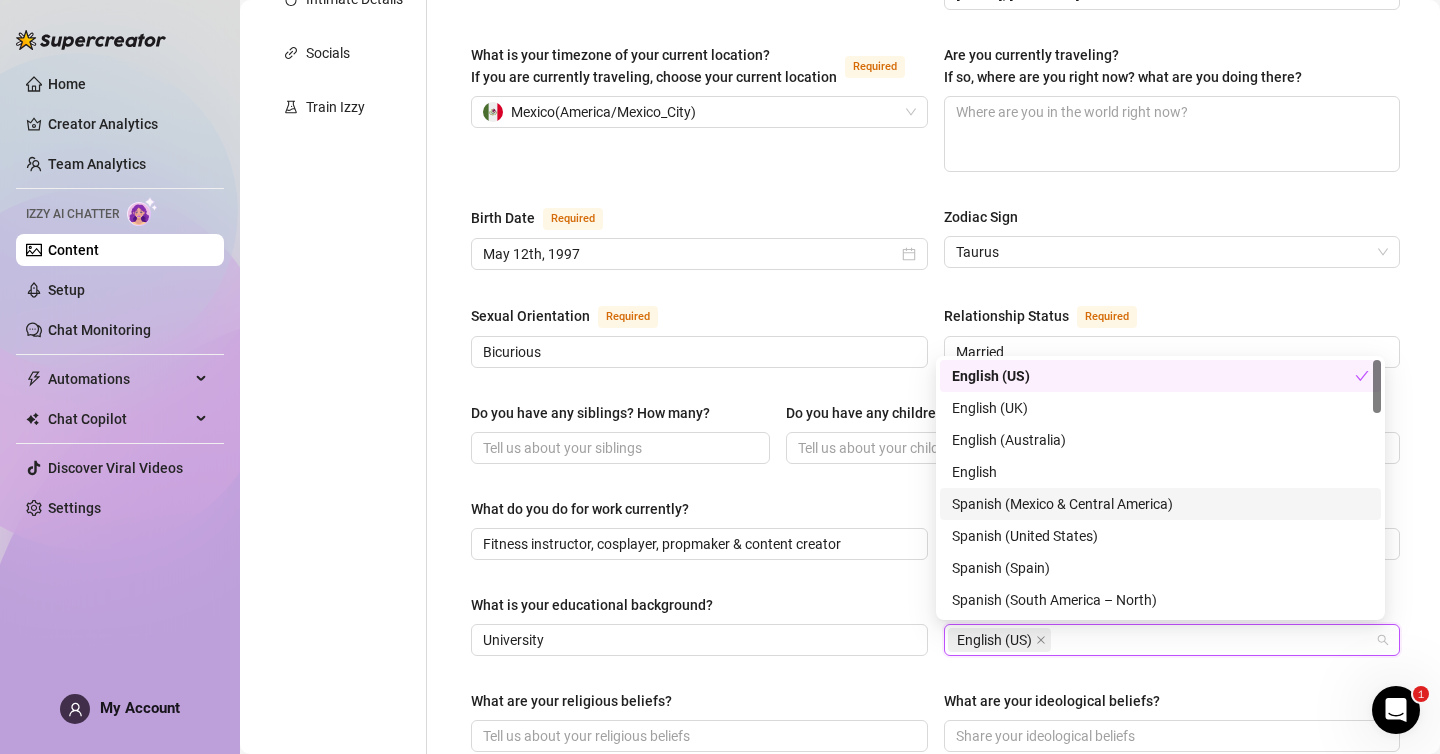 click on "Spanish (Mexico & Central America)" at bounding box center [1160, 504] 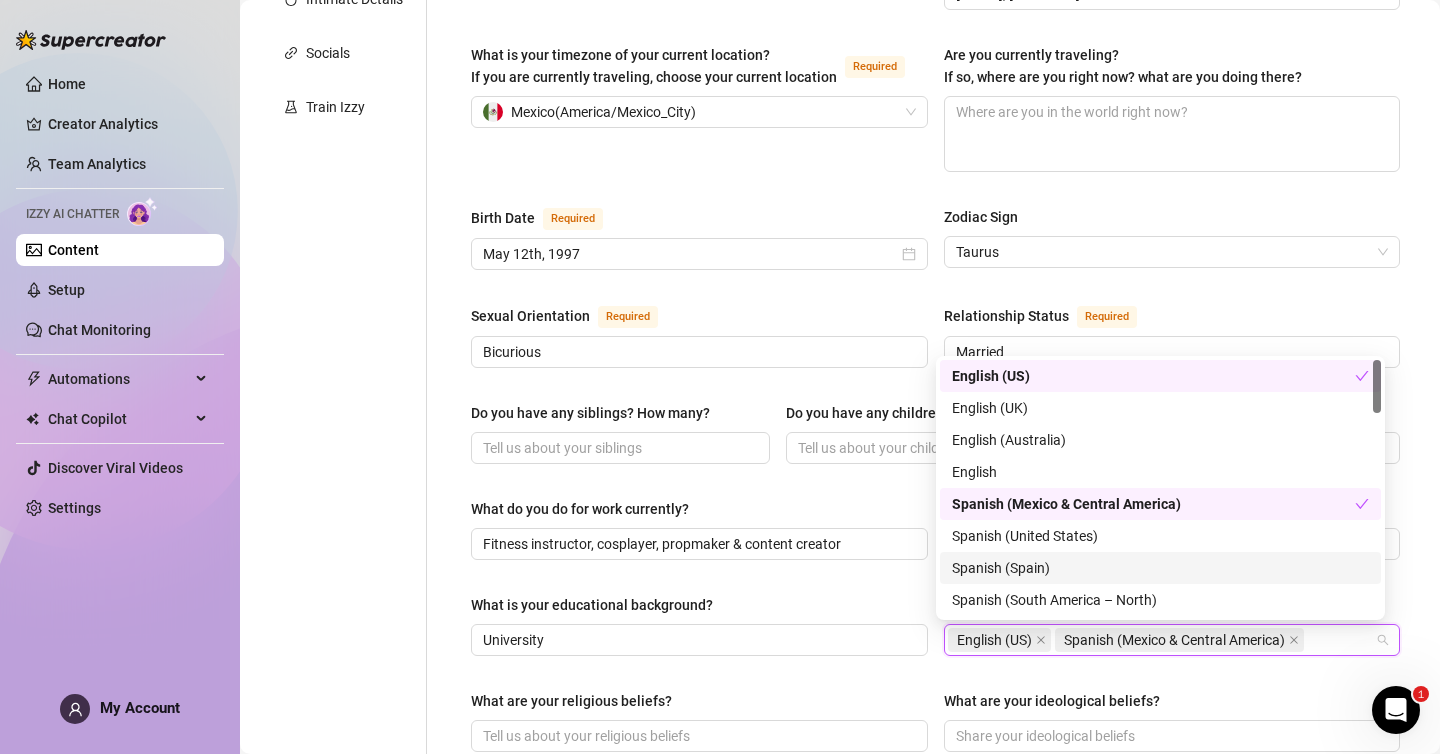 click on "What are your religious beliefs?" at bounding box center [571, 701] 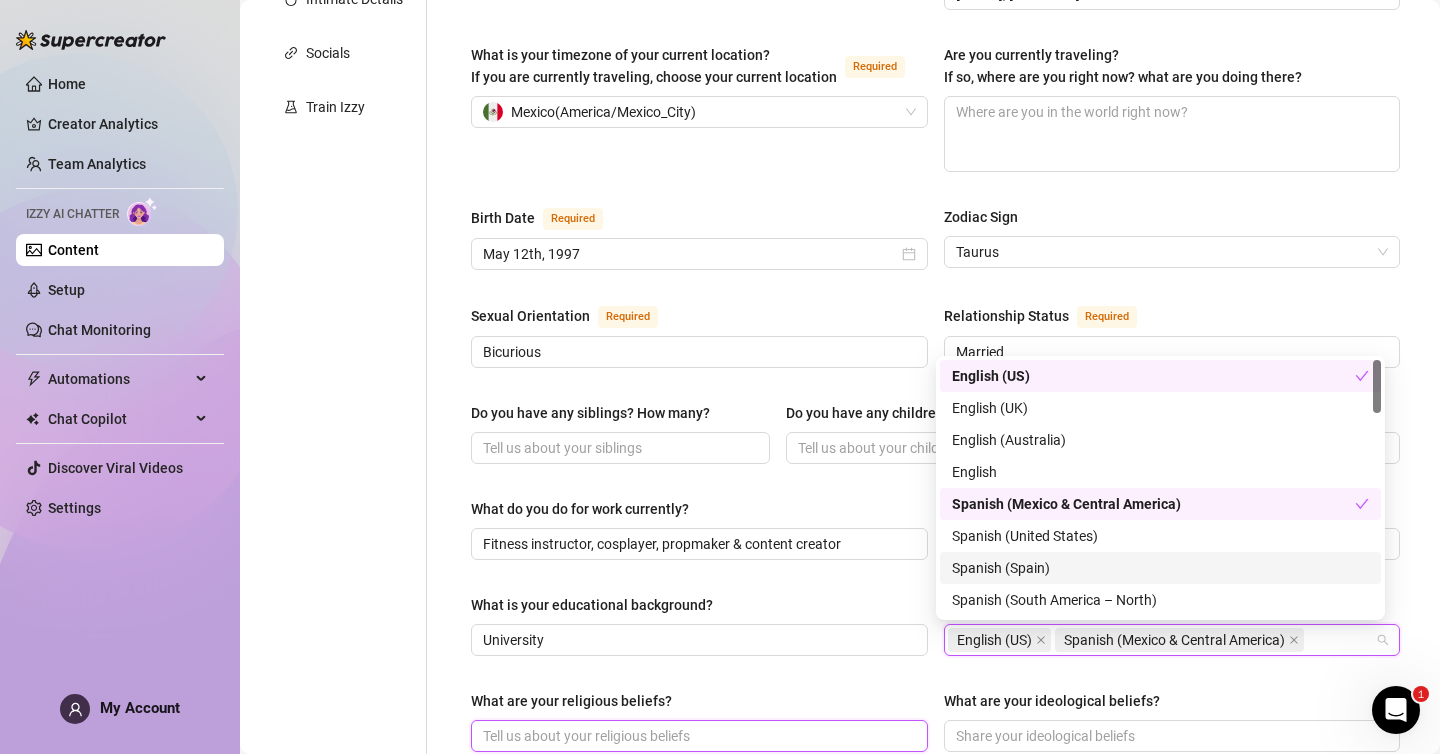 click on "What are your religious beliefs?" at bounding box center (697, 736) 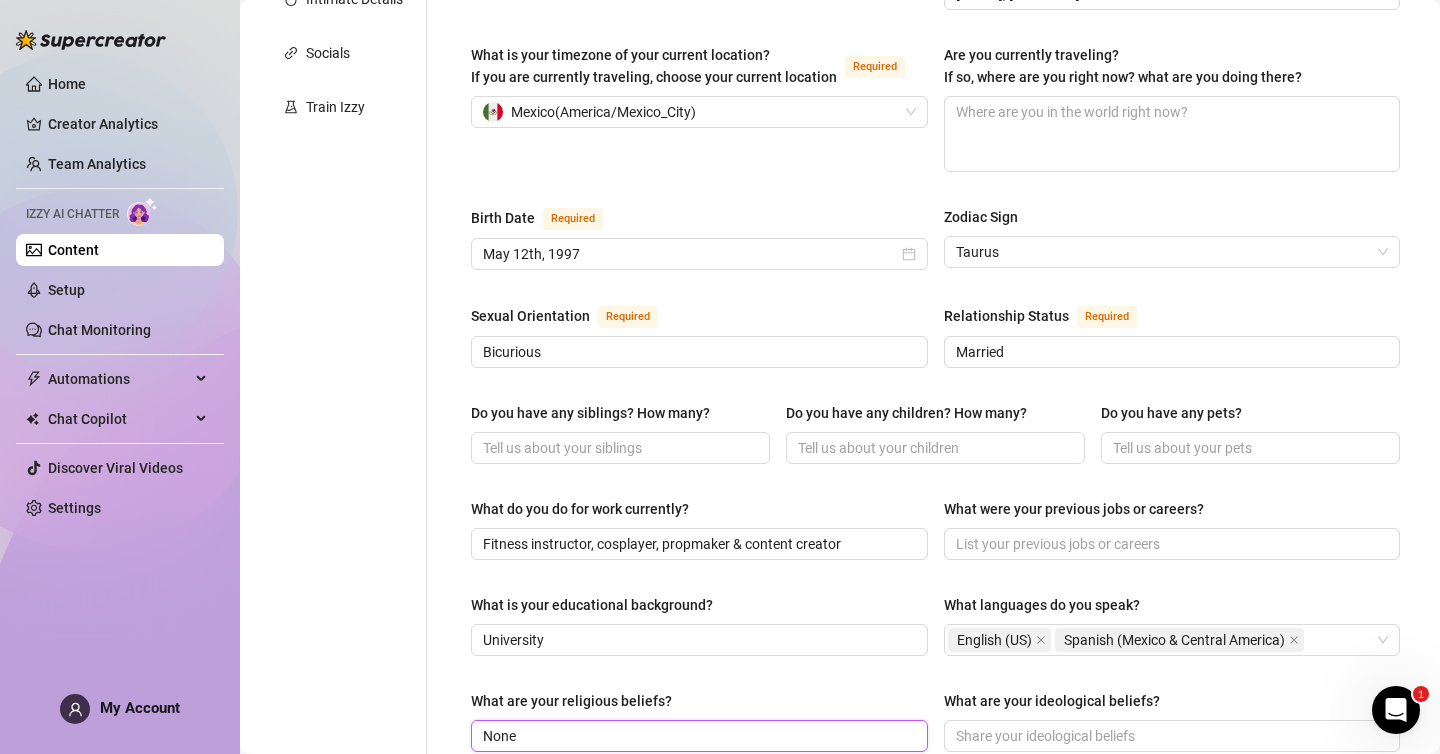 type on "None" 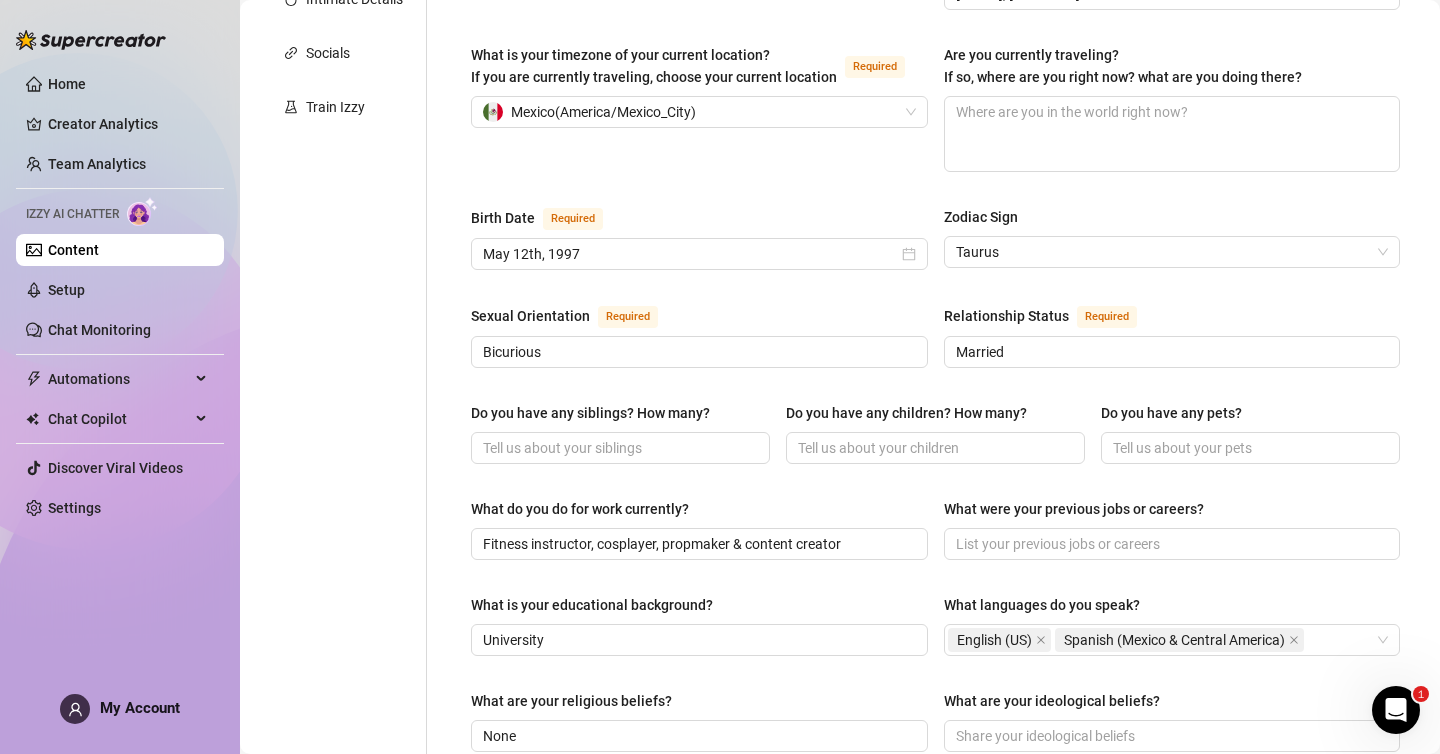 click on "Name Required [FIRST] [LAST] Nickname(s) Candy Gender Required Female Male Non-Binary / Genderqueer Agender Bigender Genderfluid Other Where did you grow up? Required [CITY], [COUNTRY] Where is your current homebase? (City/Area of your home) Required [STATE], [COUNTRY] What is your timezone of your current location? If you are currently traveling, choose your current location Required [COUNTRY] ( America/Mexico_City ) Are you currently traveling? If so, where are you right now? what are you doing there? Birth Date Required [MONTH] [DAY]th, [YEAR] Zodiac Sign Taurus Sexual Orientation Required Bicurious Relationship Status Required Married Do you have any siblings? How many? Do you have any children? How many? Do you have any pets? What do you do for work currently? Fitness instructor, cosplayer, propmaker & content creator What were your previous jobs or careers? What is your educational background? University What languages do you speak? English (US) Spanish (Mexico & Central America) What are your religious beliefs?" at bounding box center [935, 531] 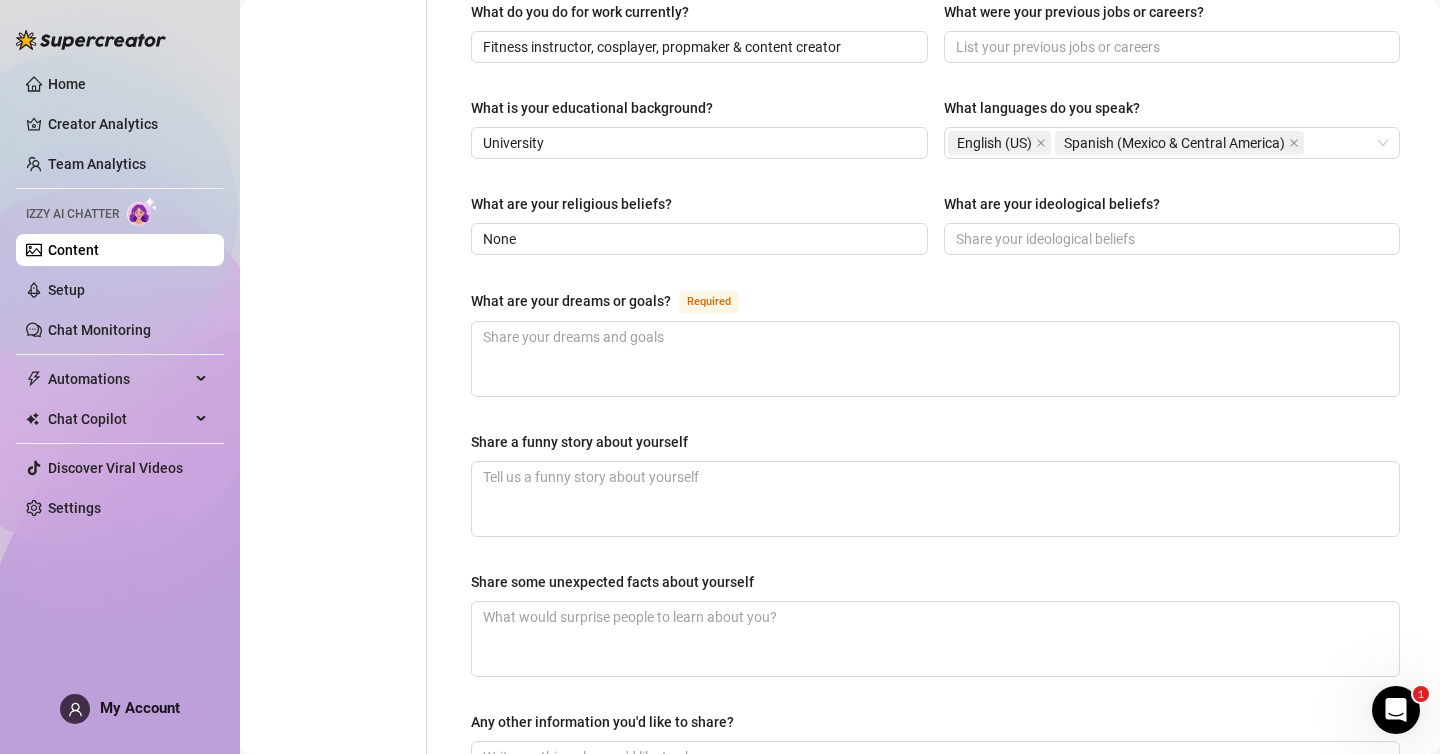 scroll, scrollTop: 1000, scrollLeft: 0, axis: vertical 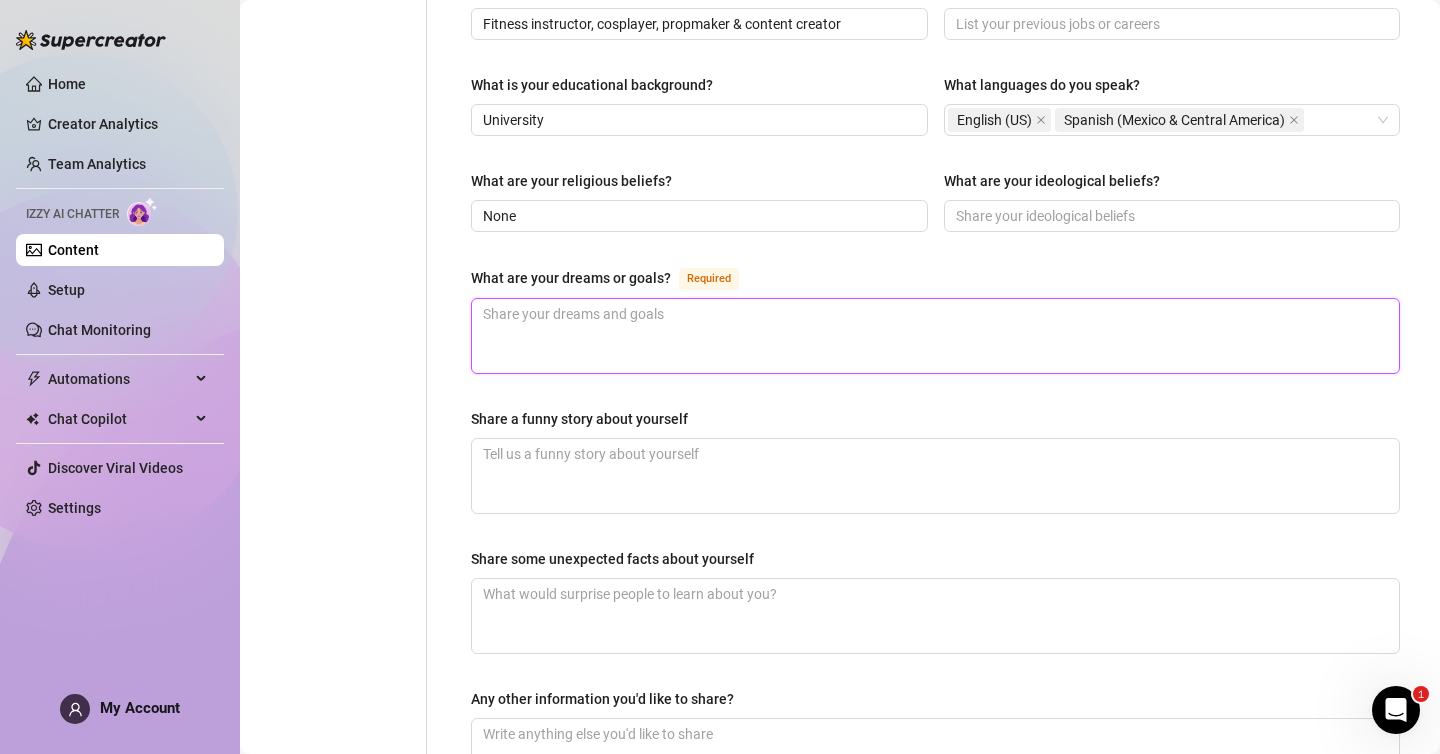 click on "What are your dreams or goals? Required" at bounding box center [935, 336] 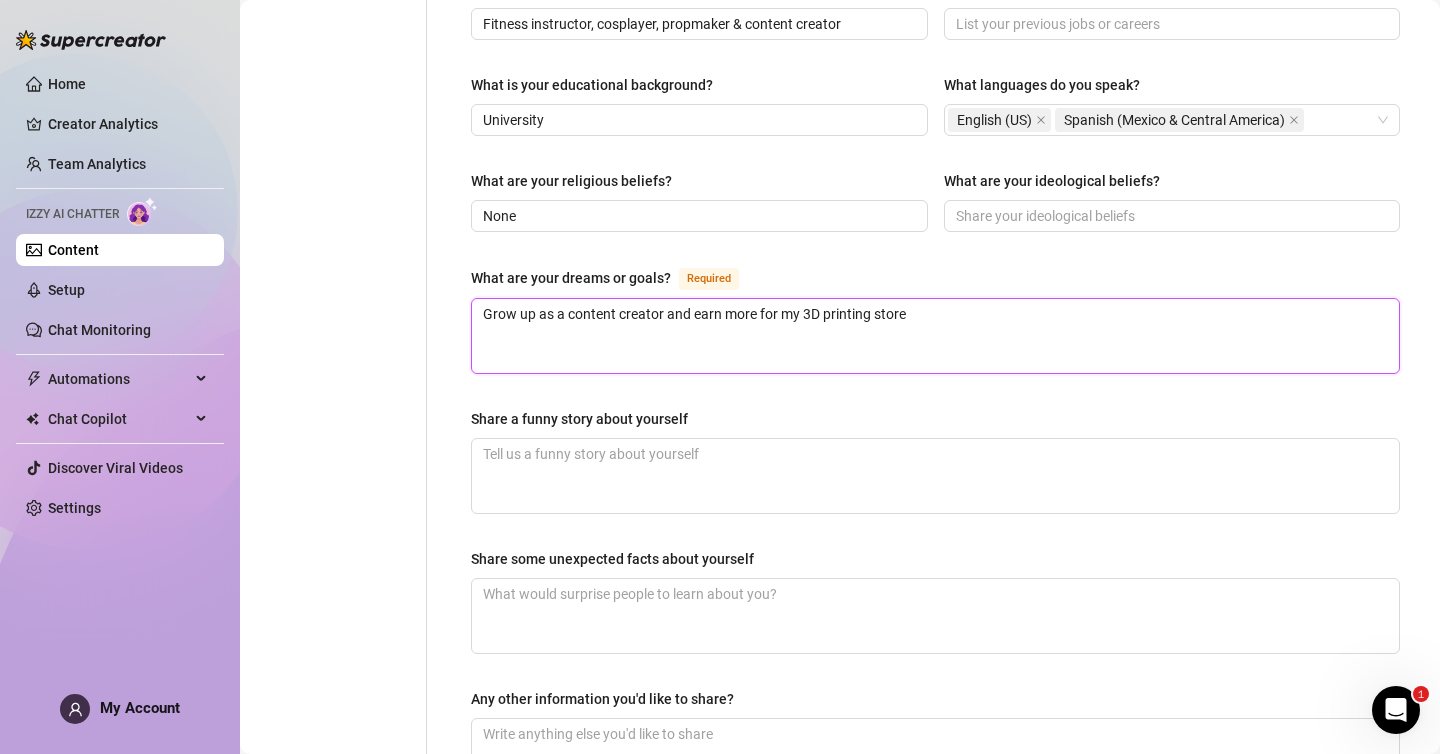 type 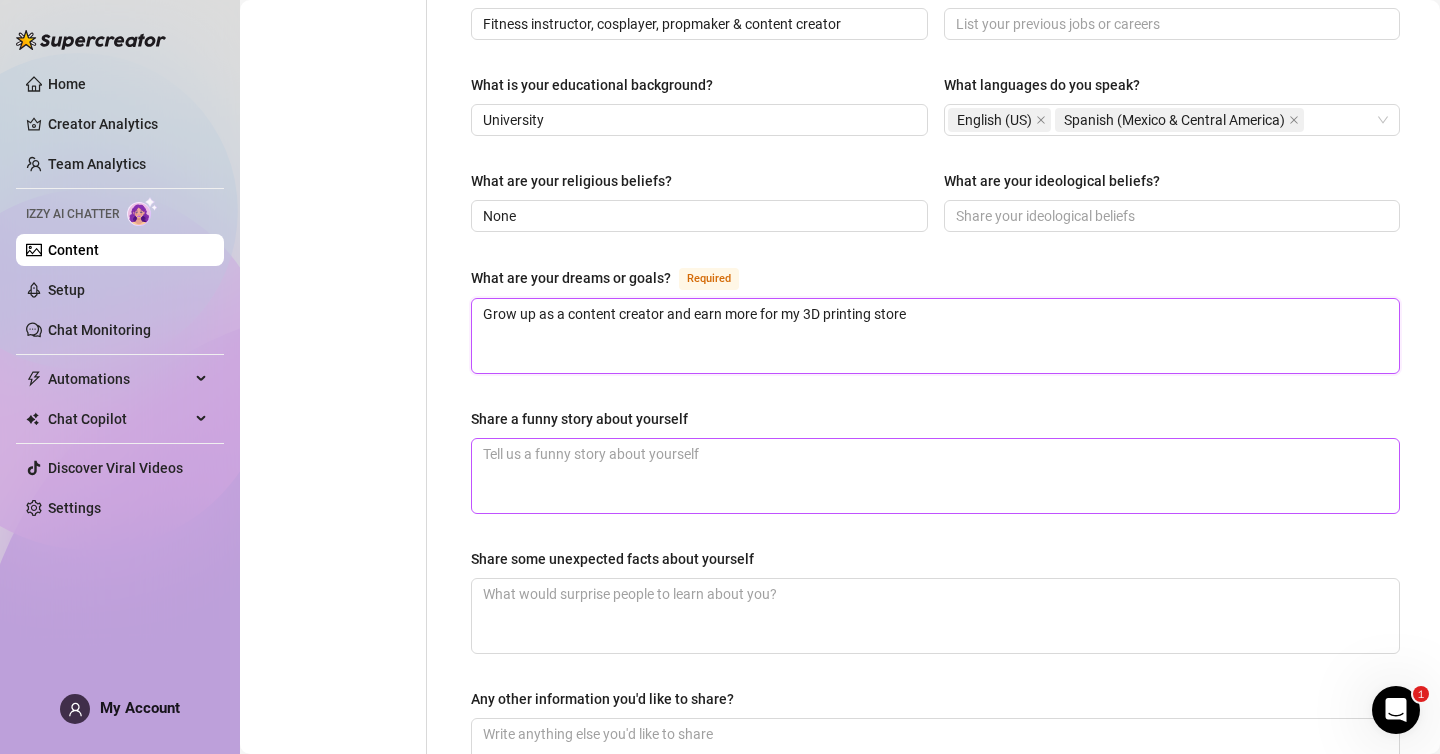 type on "Grow up as a content creator and earn more for my 3D printing store" 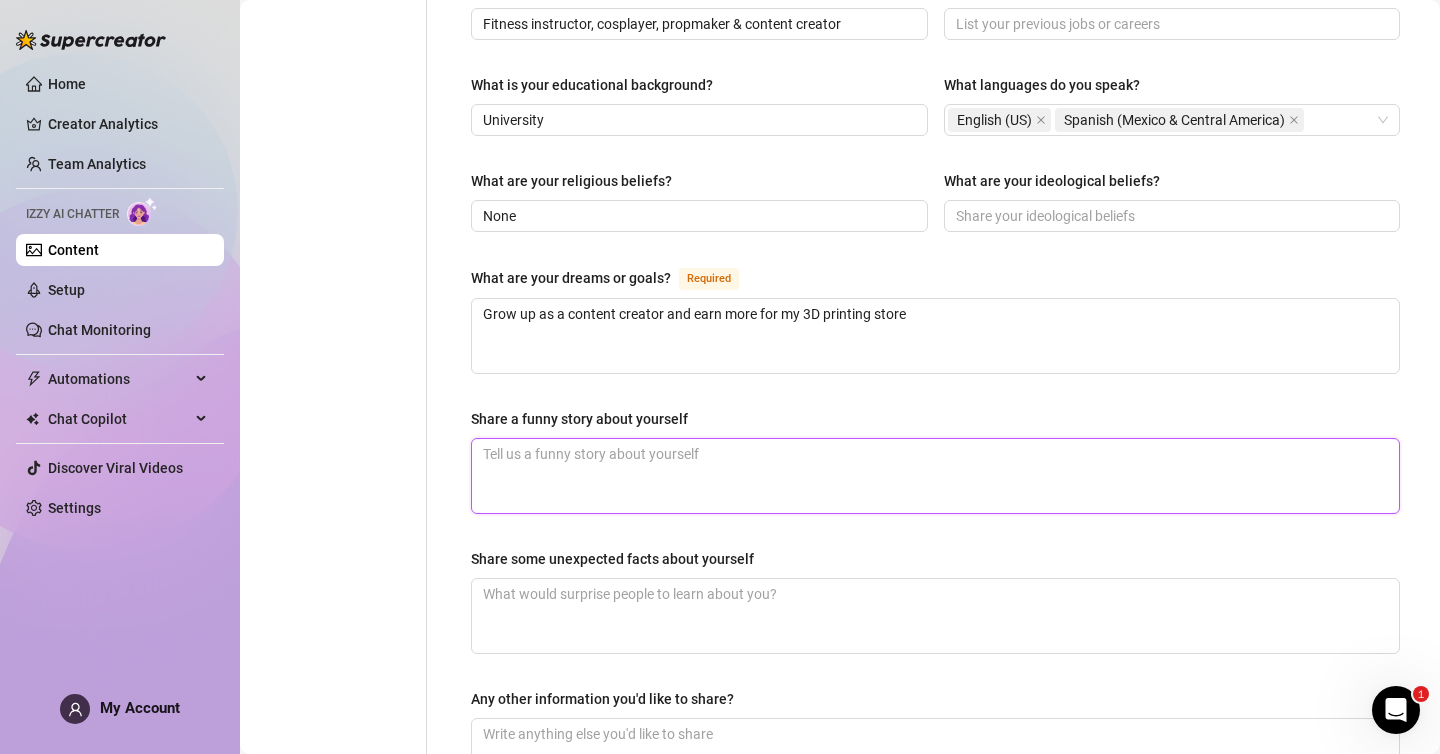 click on "Share a funny story about yourself" at bounding box center [935, 476] 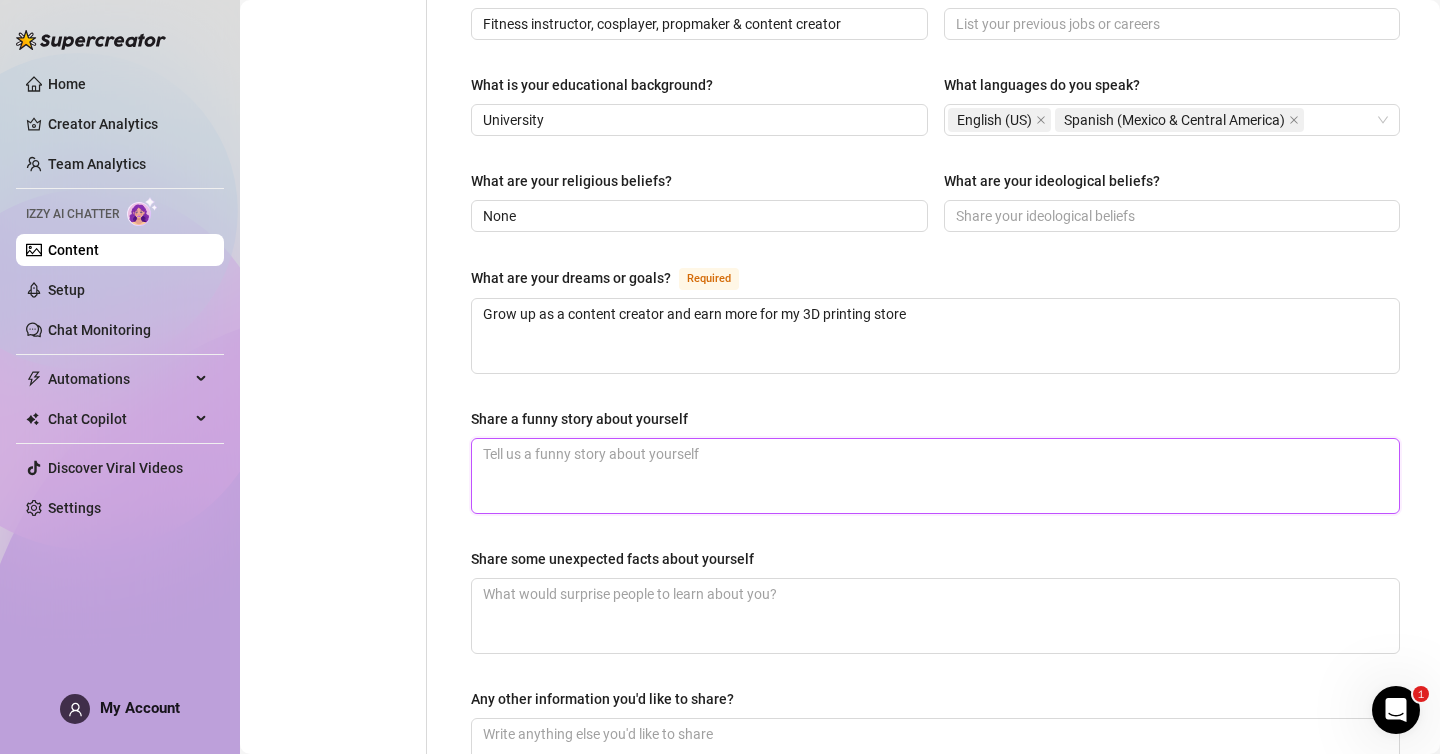paste on "I'm allergic to eucalyptus & I'm afraid of ants LOL" 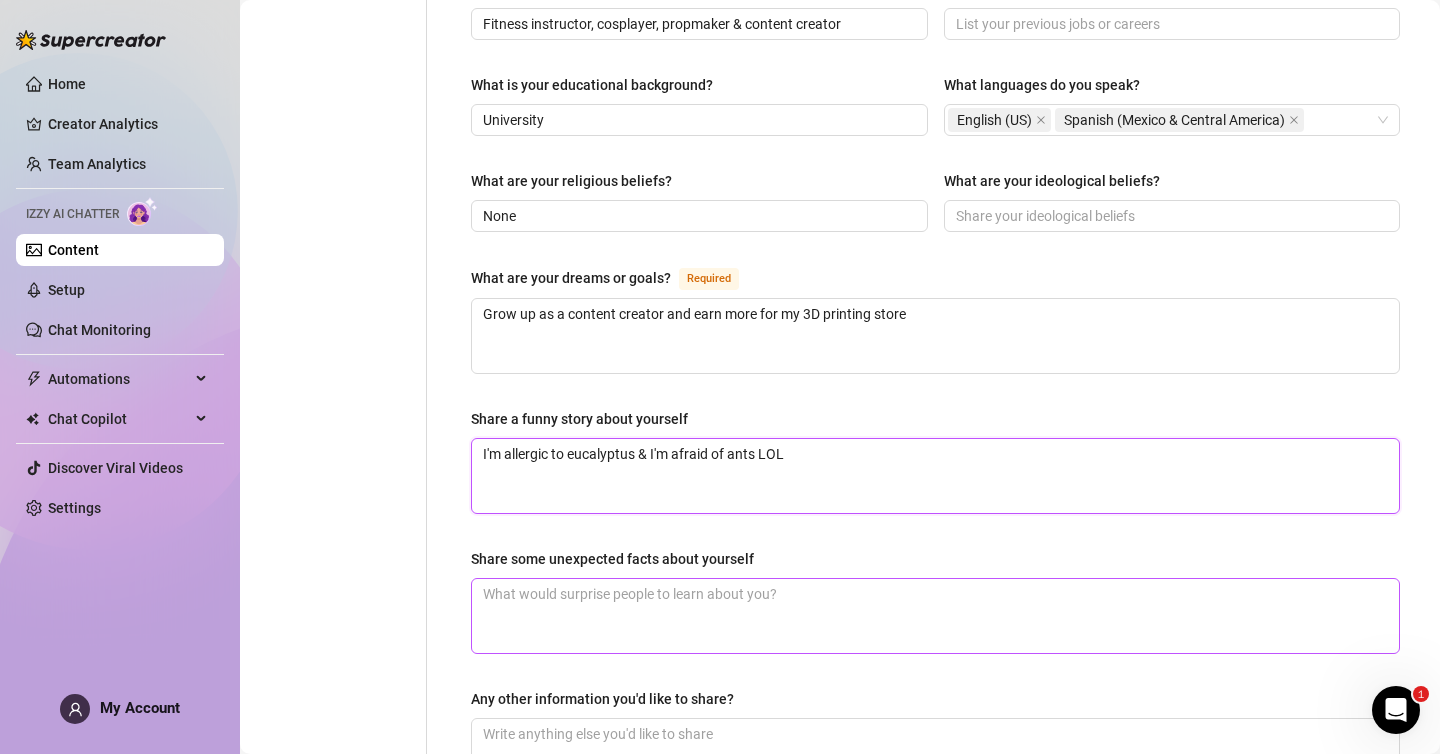 type 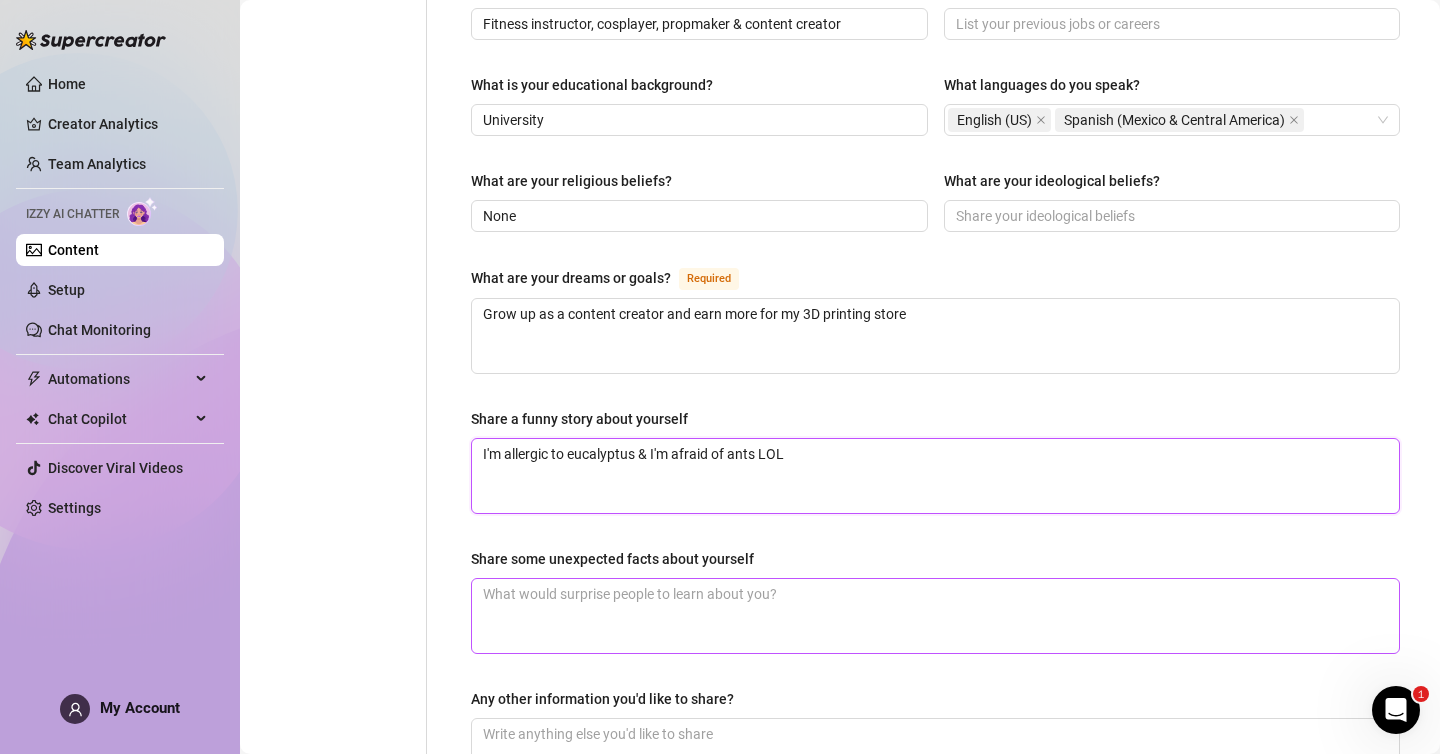 type 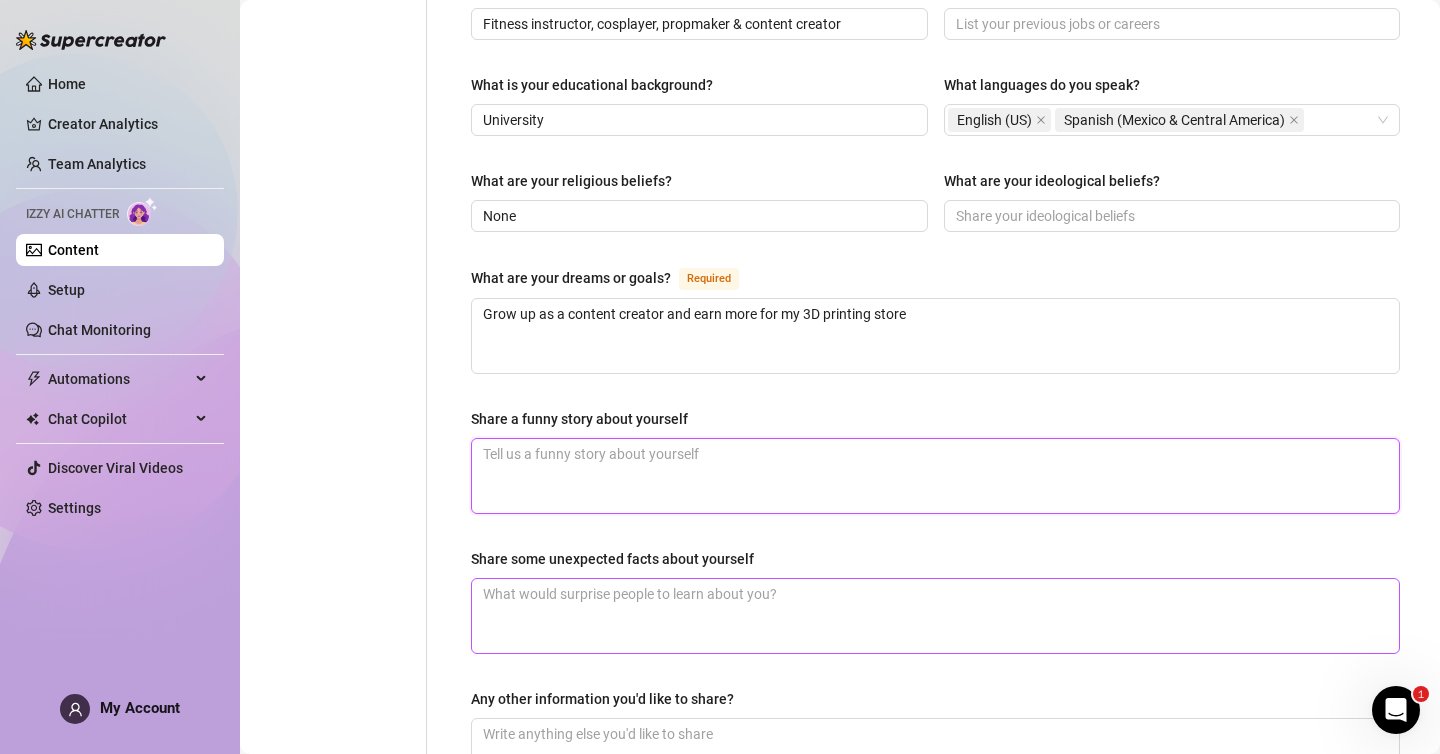 type 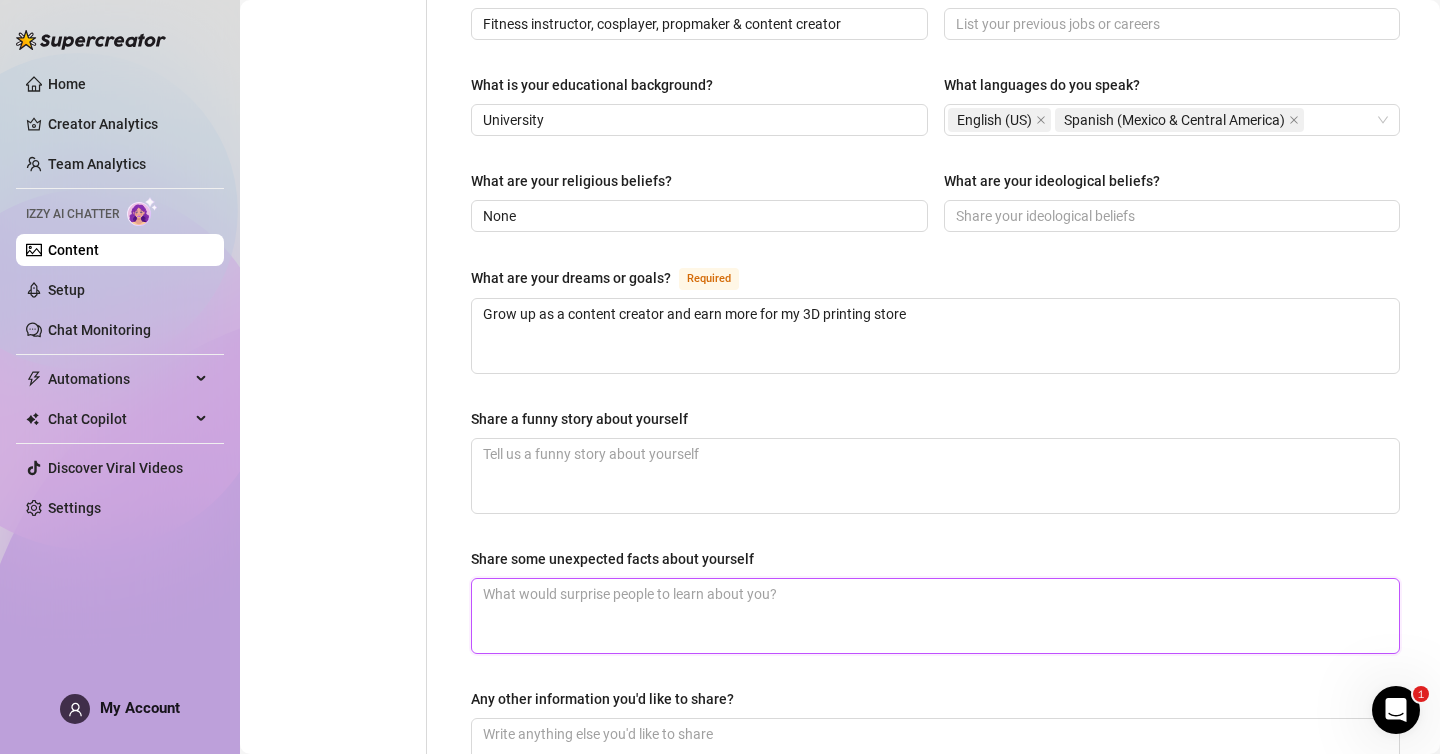click on "Share some unexpected facts about yourself" at bounding box center [935, 616] 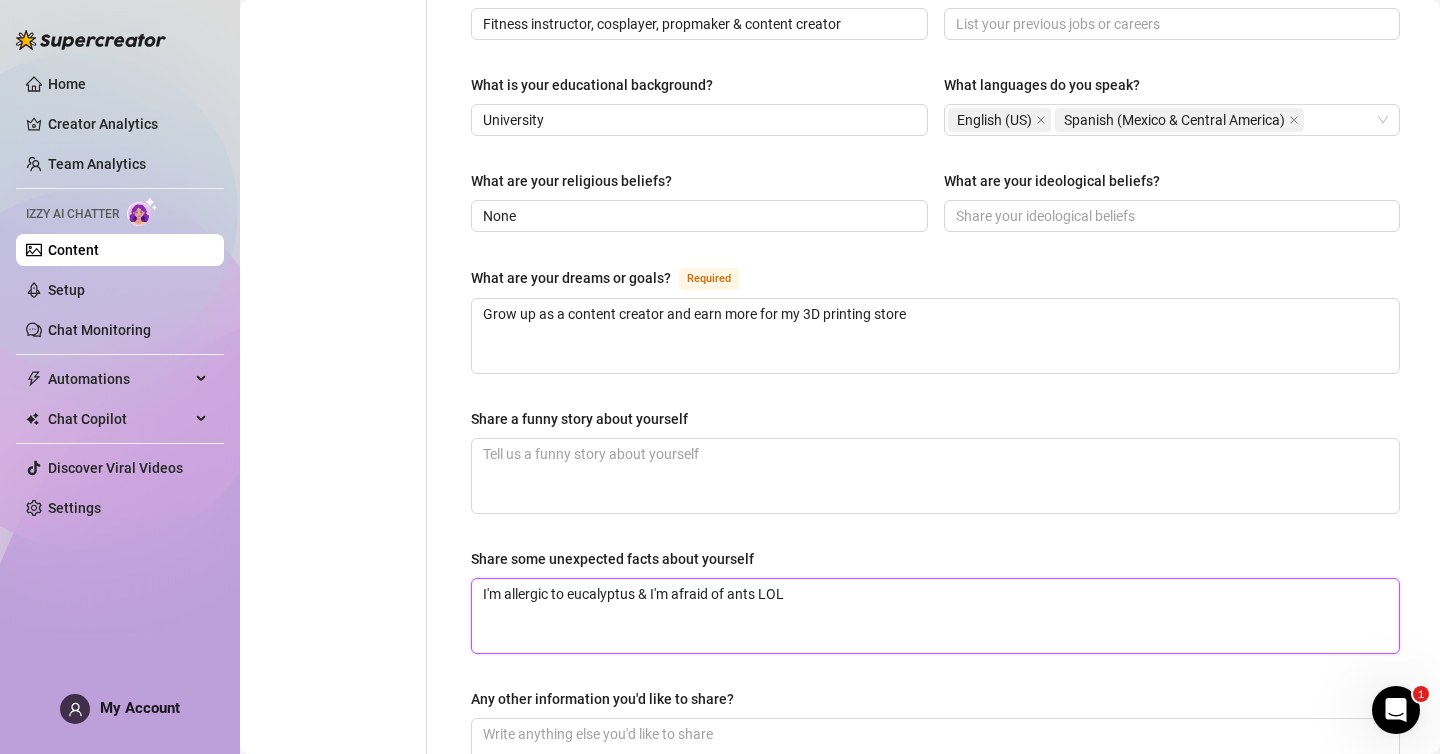 type 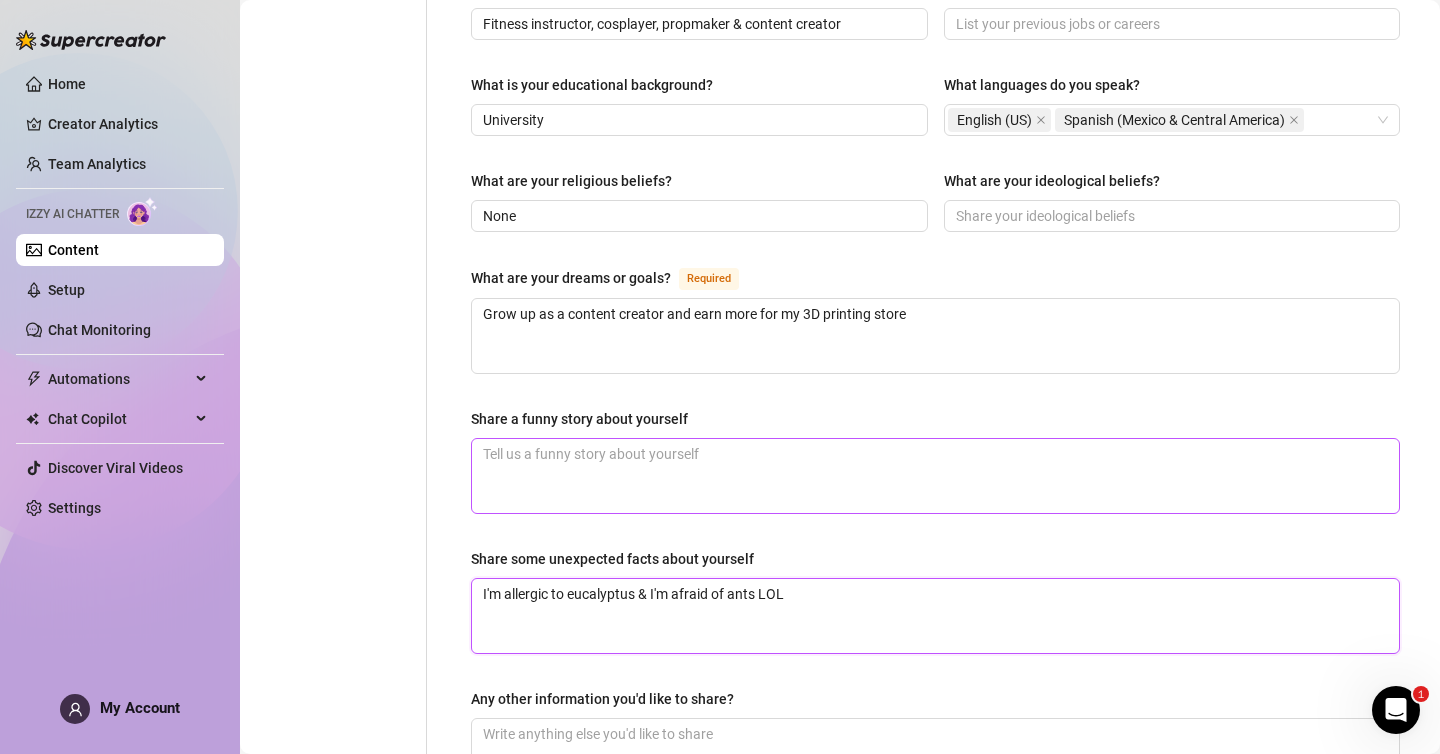 type on "I'm allergic to eucalyptus & I'm afraid of ants LOL" 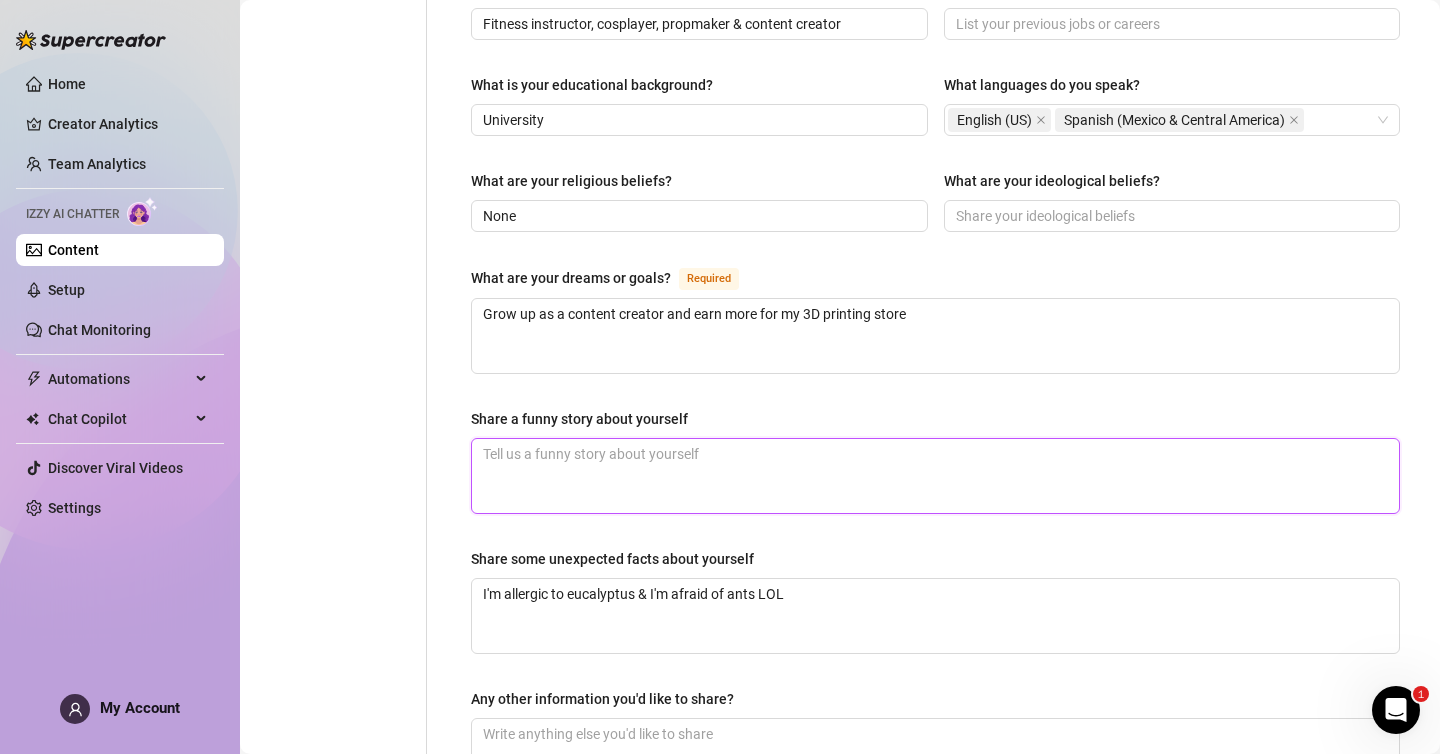 click on "Share a funny story about yourself" at bounding box center (935, 476) 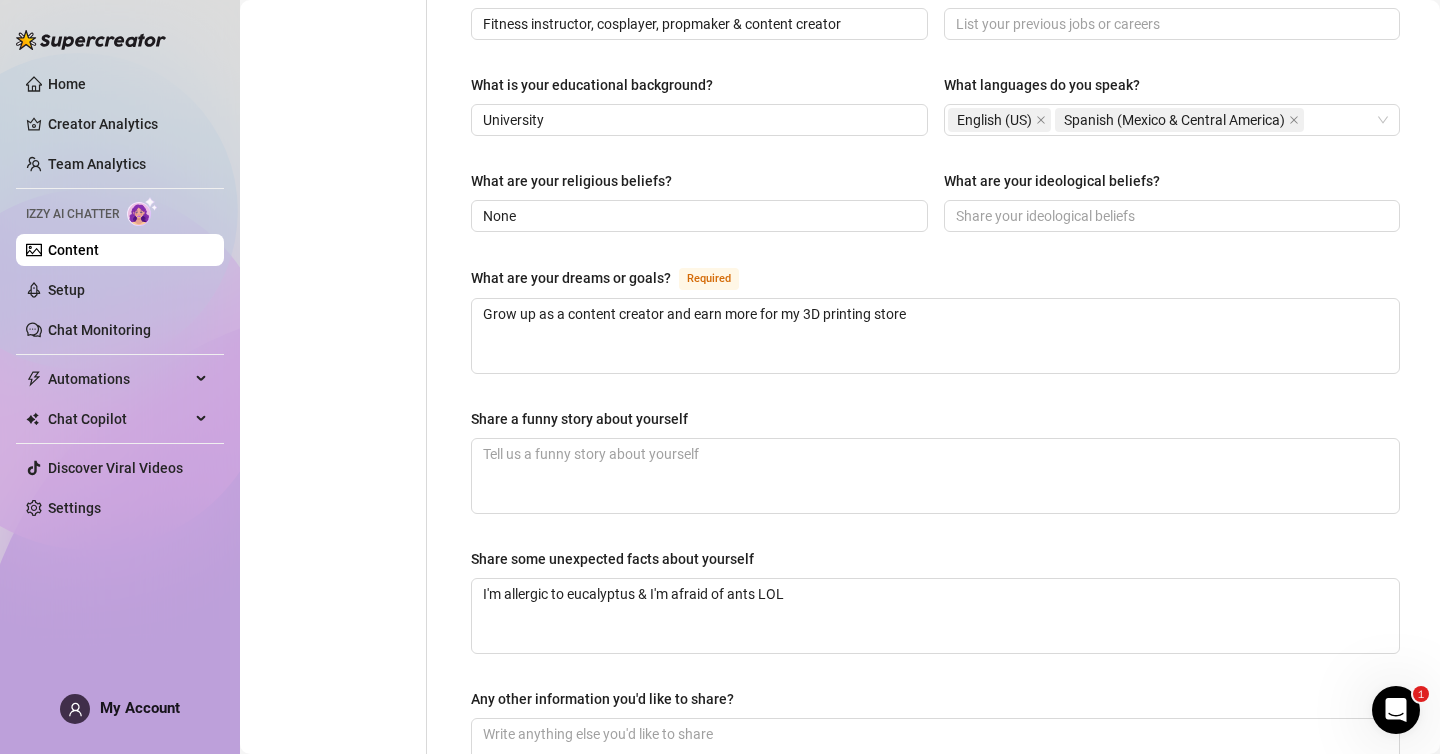 click on "Name Required [FIRST] [LAST] Nickname(s) Candy Gender Required Female Male Non-Binary / Genderqueer Agender Bigender Genderfluid Other Where did you grow up? Required [CITY], [COUNTRY] Where is your current homebase? (City/Area of your home) Required [STATE], [COUNTRY] What is your timezone of your current location? If you are currently traveling, choose your current location Required [COUNTRY] ( America/Mexico_City ) Are you currently traveling? If so, where are you right now? what are you doing there? Birth Date Required [MONTH] [DAY]th, [YEAR] Zodiac Sign Taurus Sexual Orientation Required Bicurious Relationship Status Required Married Do you have any siblings? How many? Do you have any children? How many? Do you have any pets? What do you do for work currently? Fitness instructor, cosplayer, propmaker & content creator What were your previous jobs or careers? What is your educational background? University What languages do you speak? English (US) Spanish (Mexico & Central America) What are your religious beliefs?" at bounding box center (935, 11) 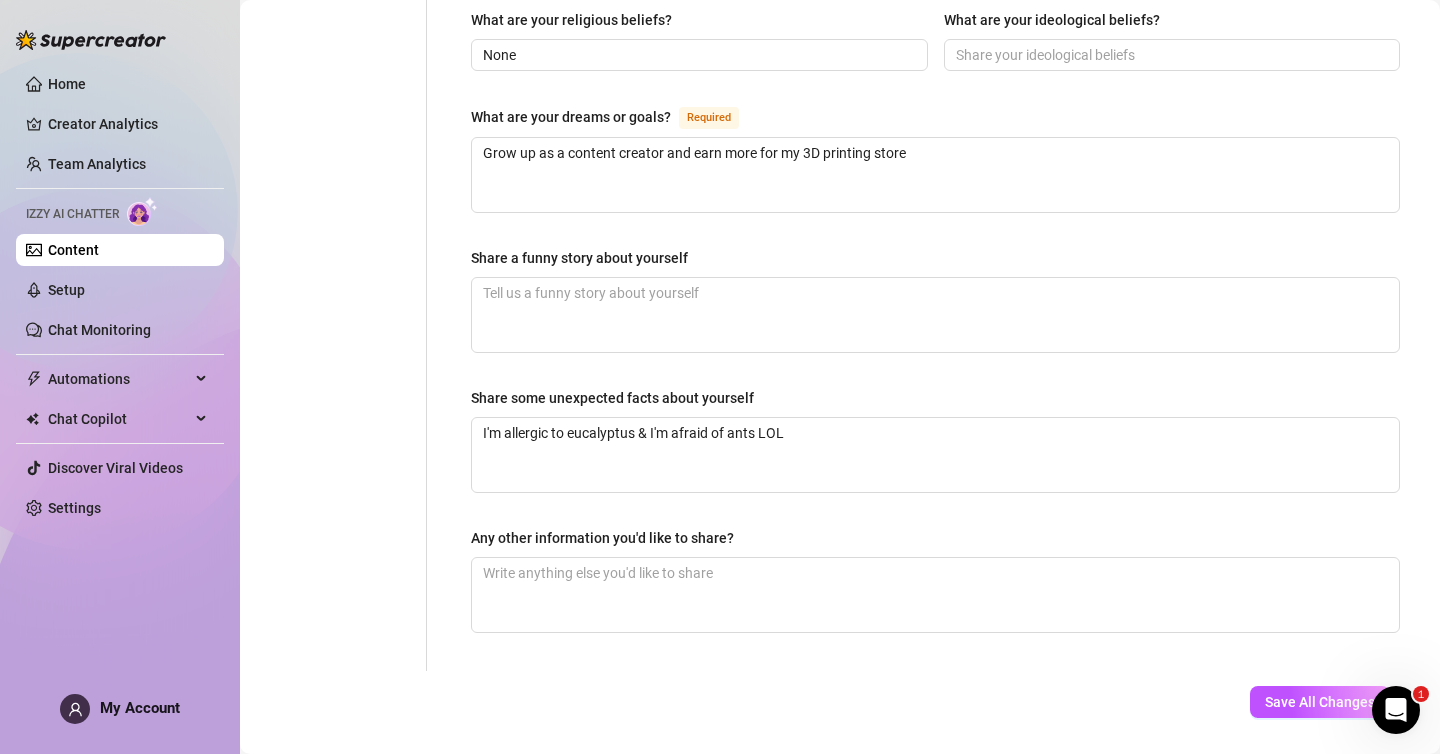 scroll, scrollTop: 1220, scrollLeft: 0, axis: vertical 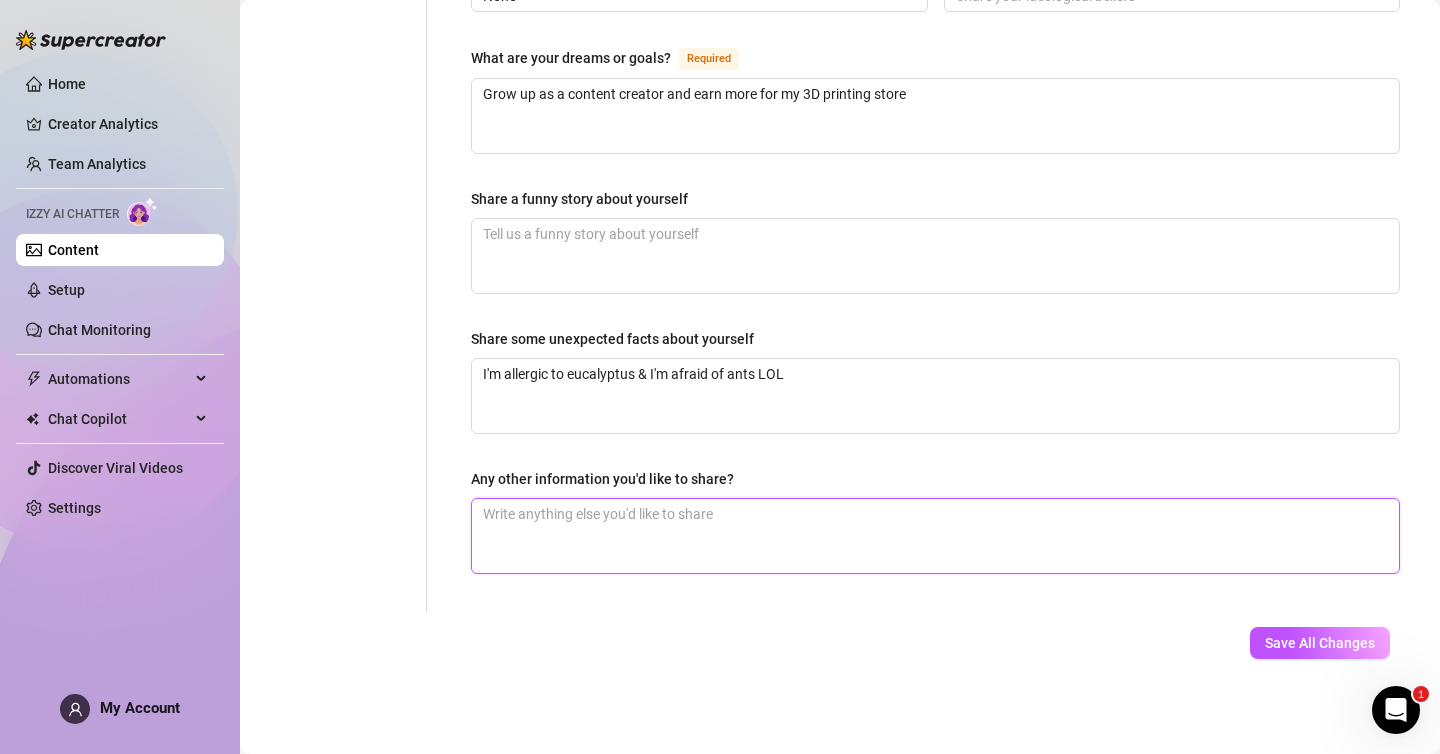 click on "Any other information you'd like to share?" at bounding box center [935, 536] 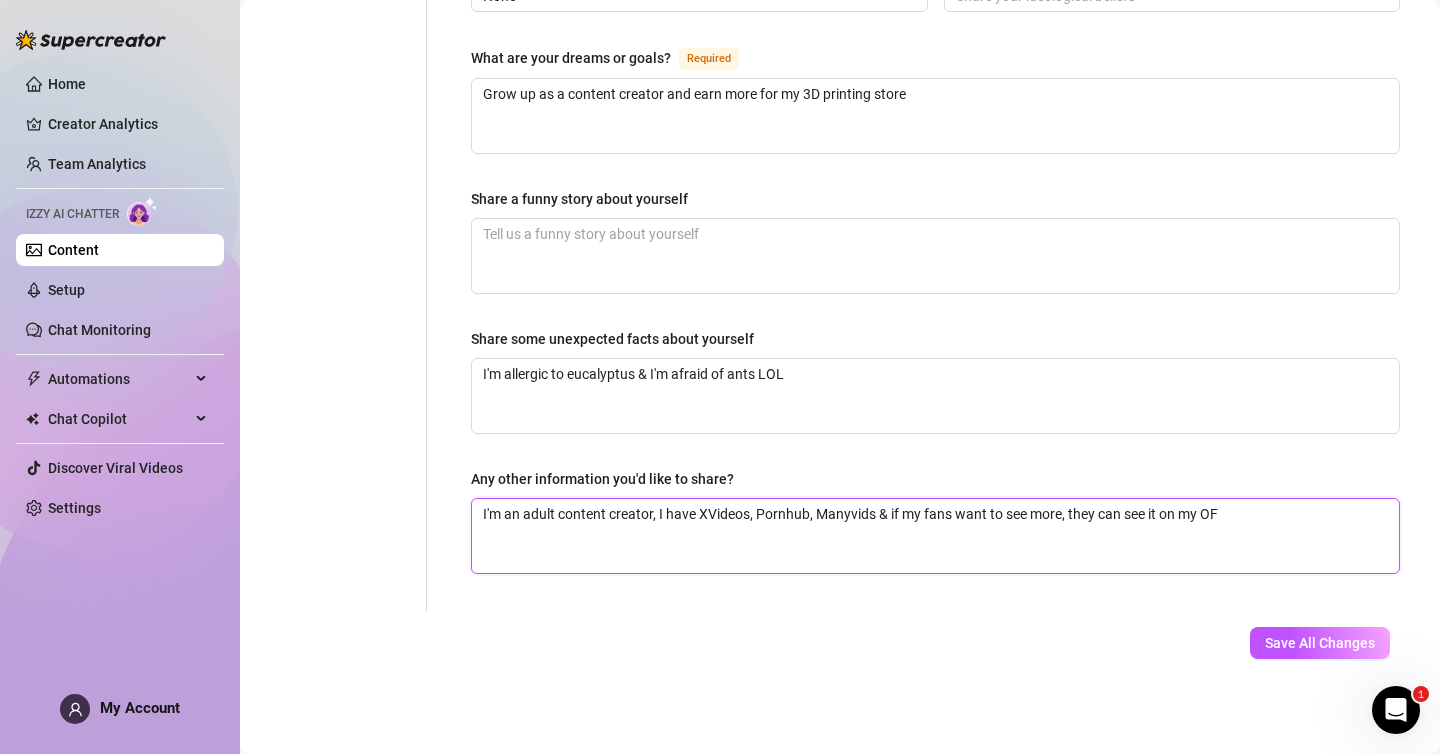 type 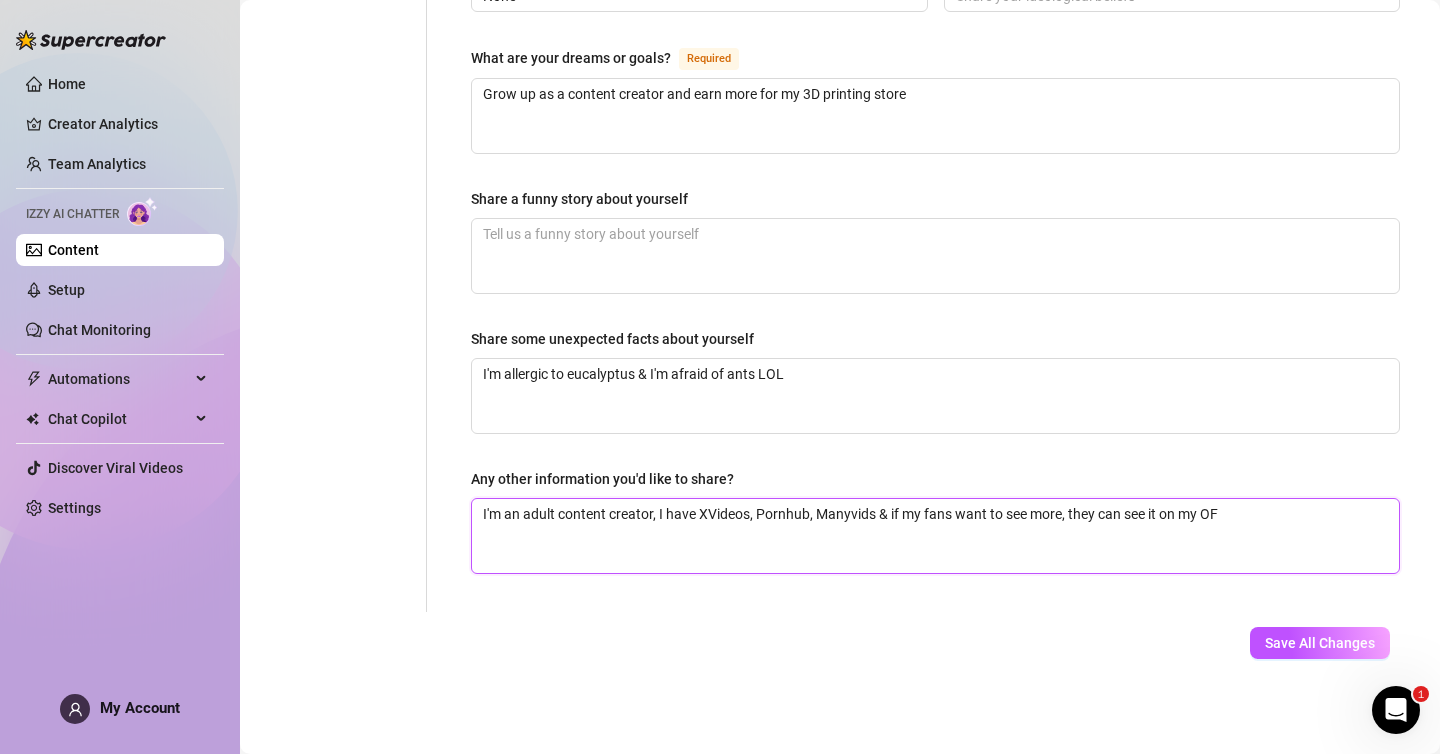 type on "I'm an adult content creator, I have XVideos, Pornhub, Manyvids & if my fans want to see more, they can see it on my OF." 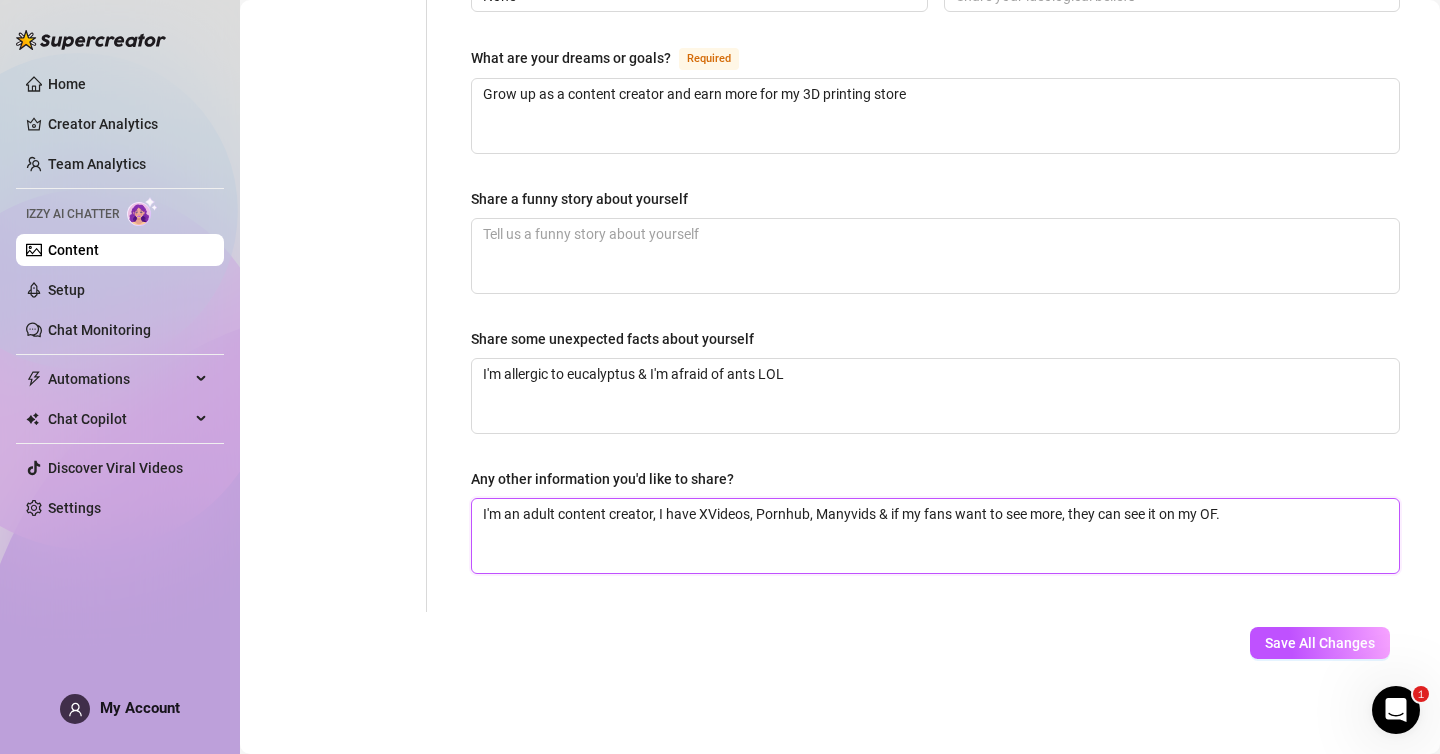 type 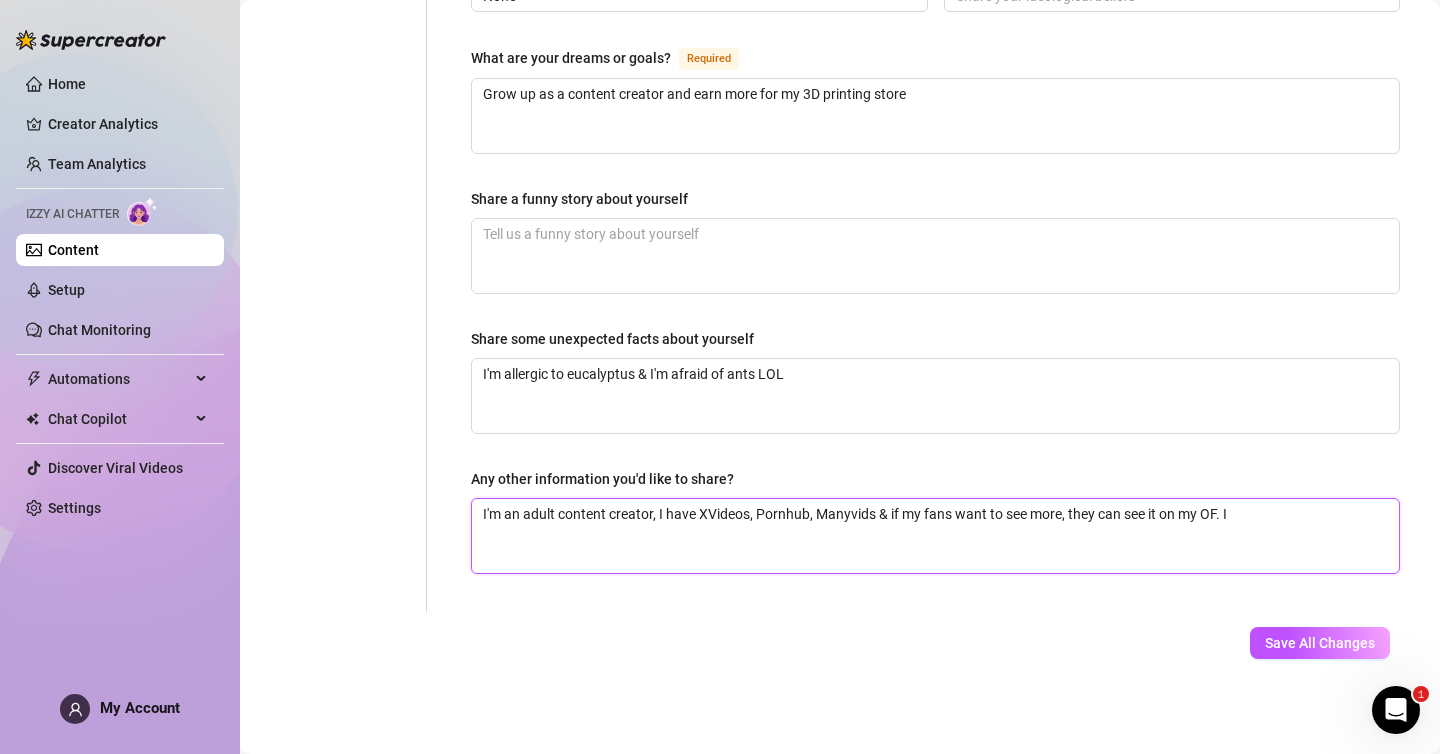 type 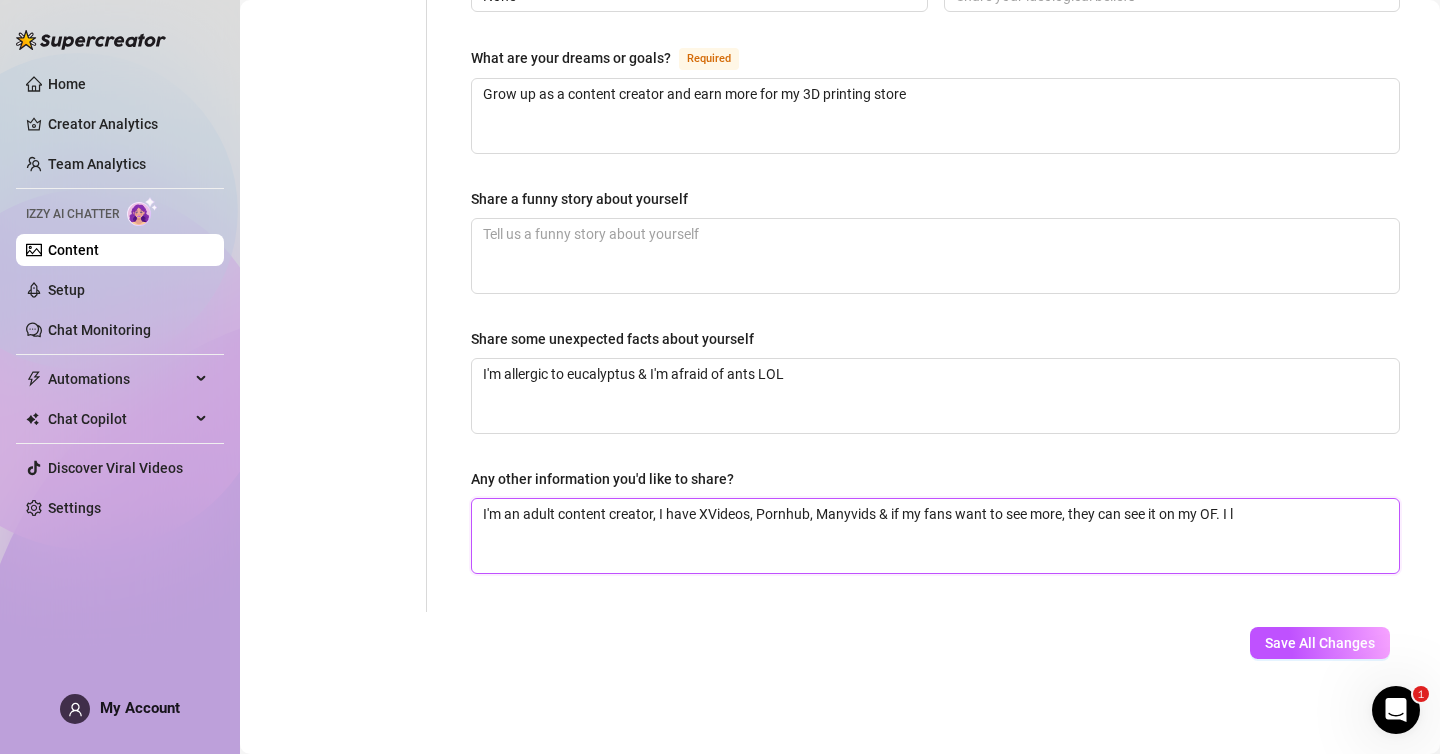 type 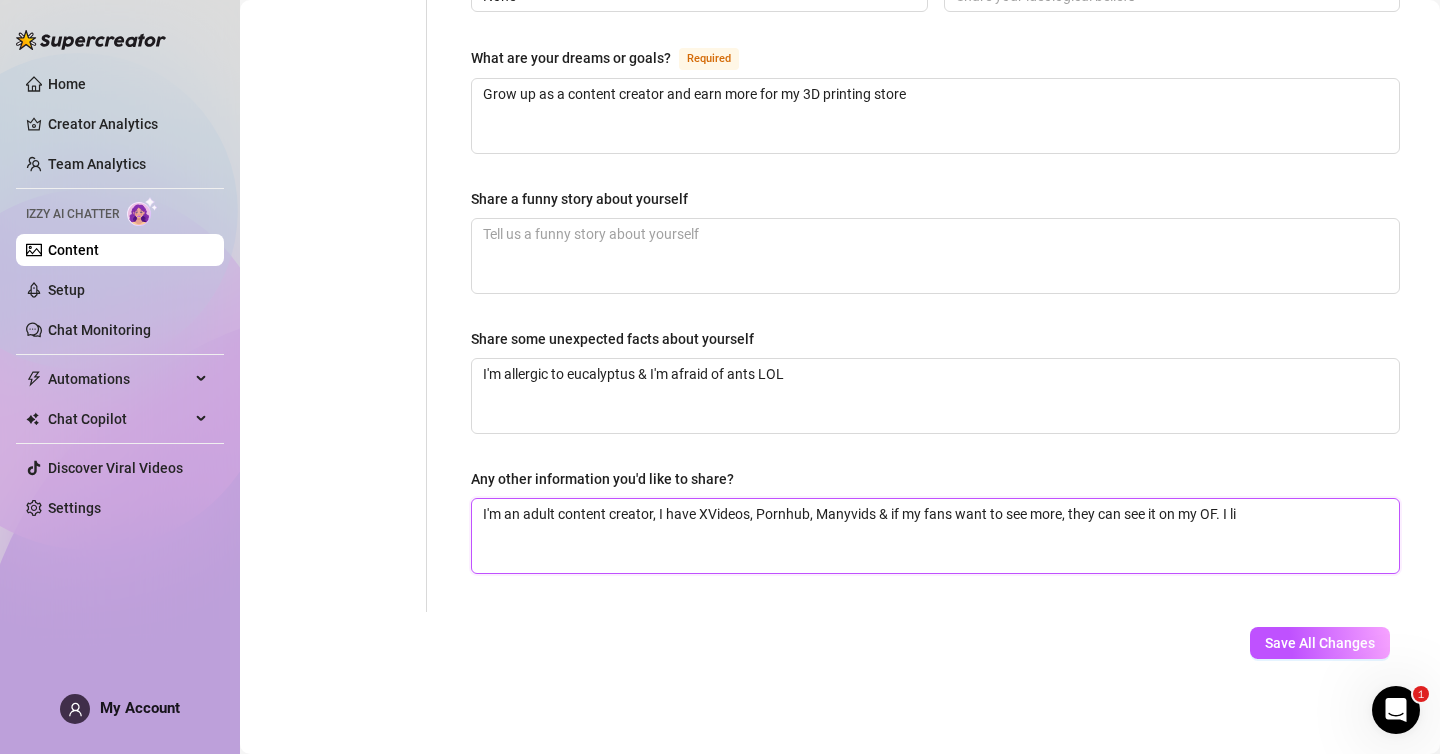 type 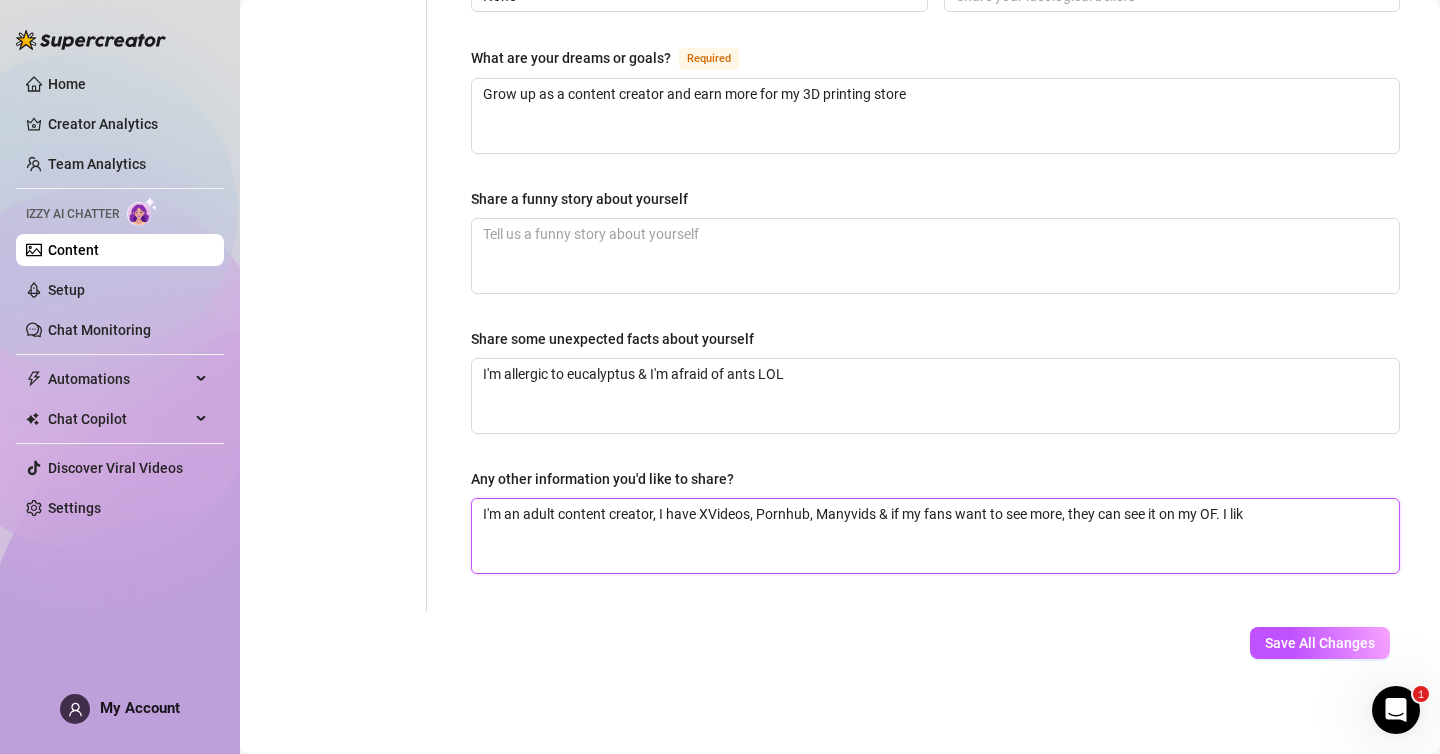 type on "I'm an adult content creator, I have XVideos, Pornhub, Manyvids & if my fans want to see more, they can see it on my OF. I like" 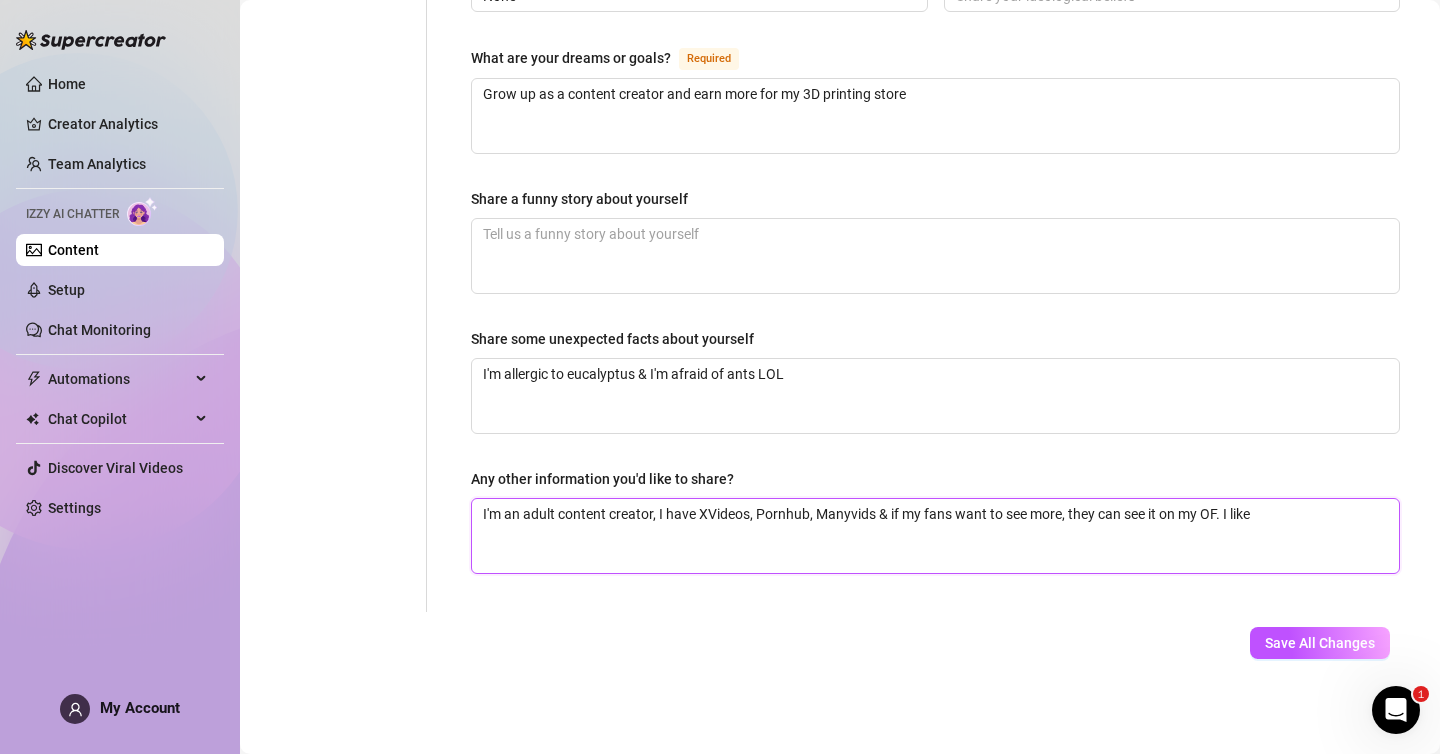 type 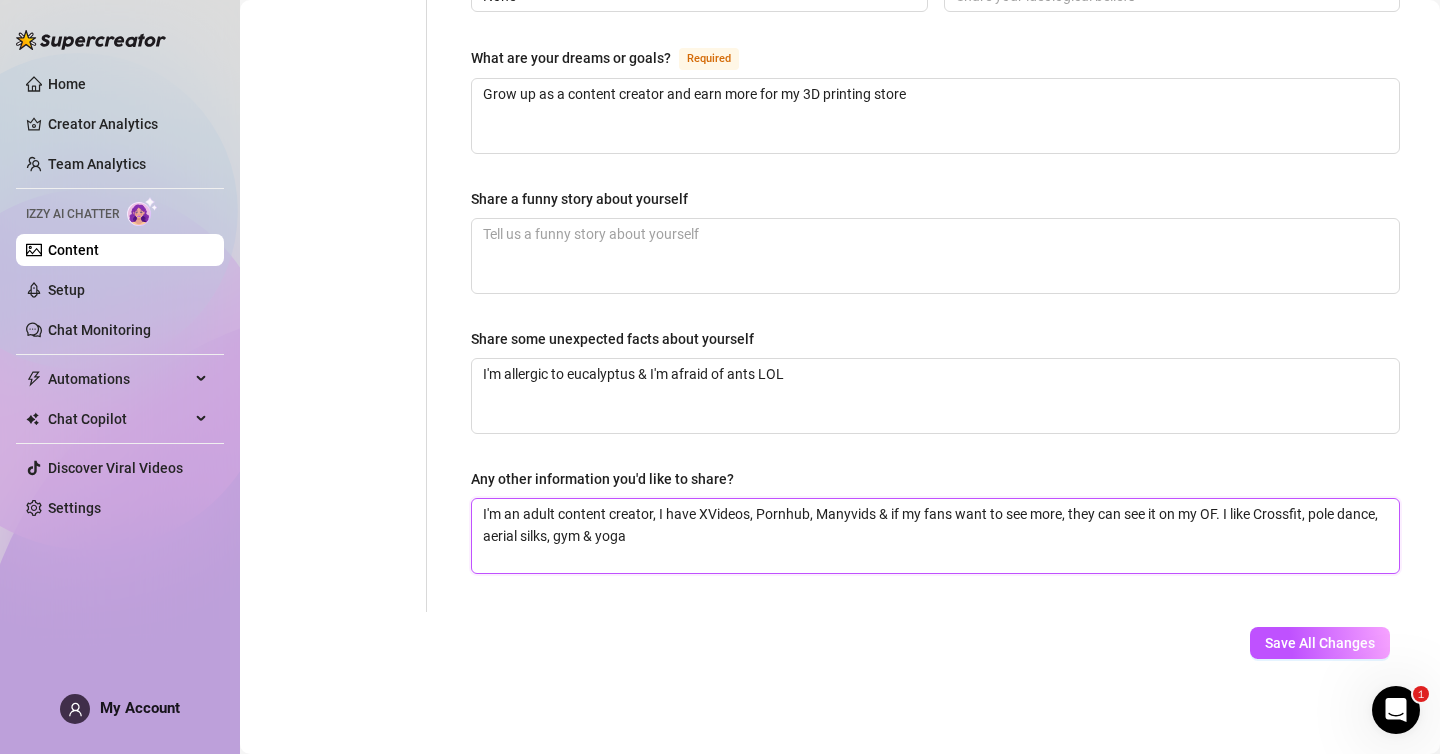 type on "I'm an adult content creator, I have XVideos, Pornhub, Manyvids & if my fans want to see more, they can see it on my OF. I like Crossfit, pole dance, aerial silks, gym & yoga." 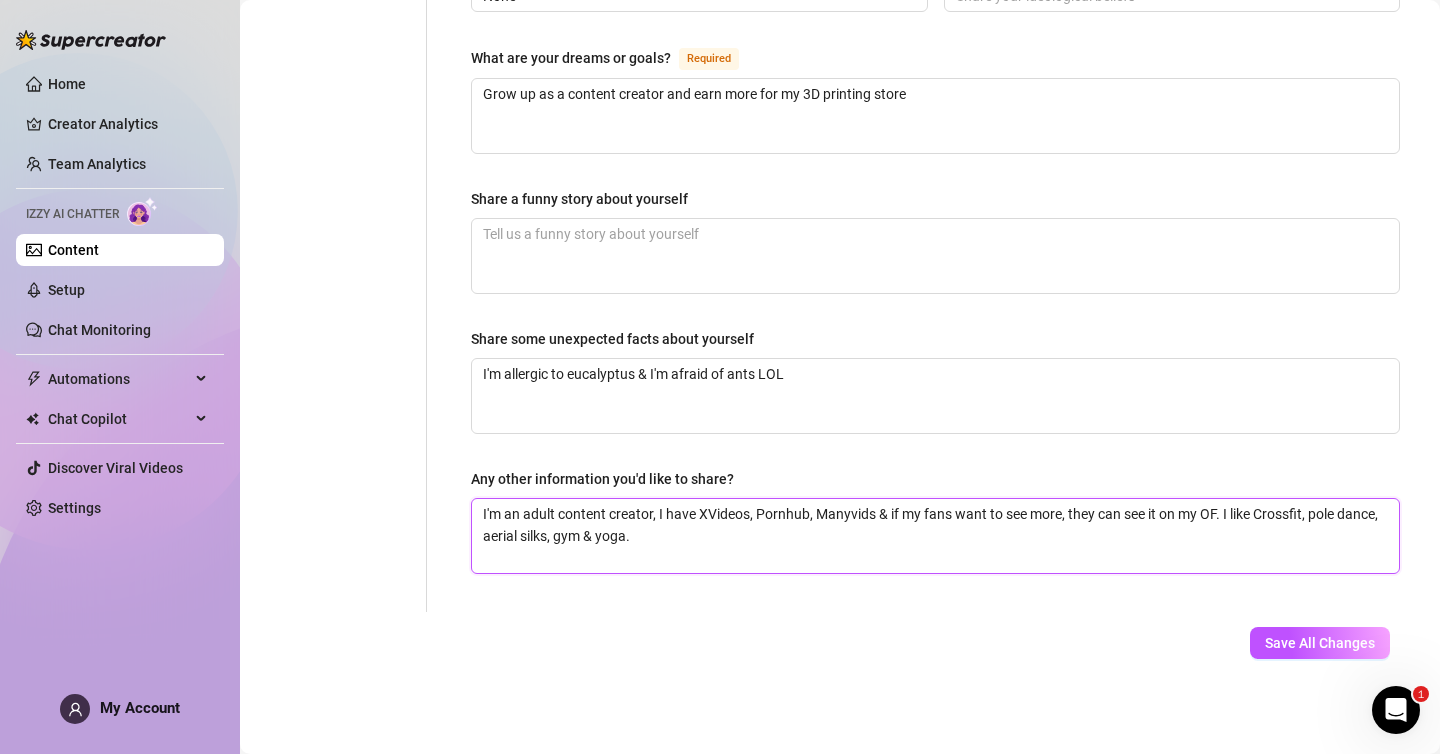 type 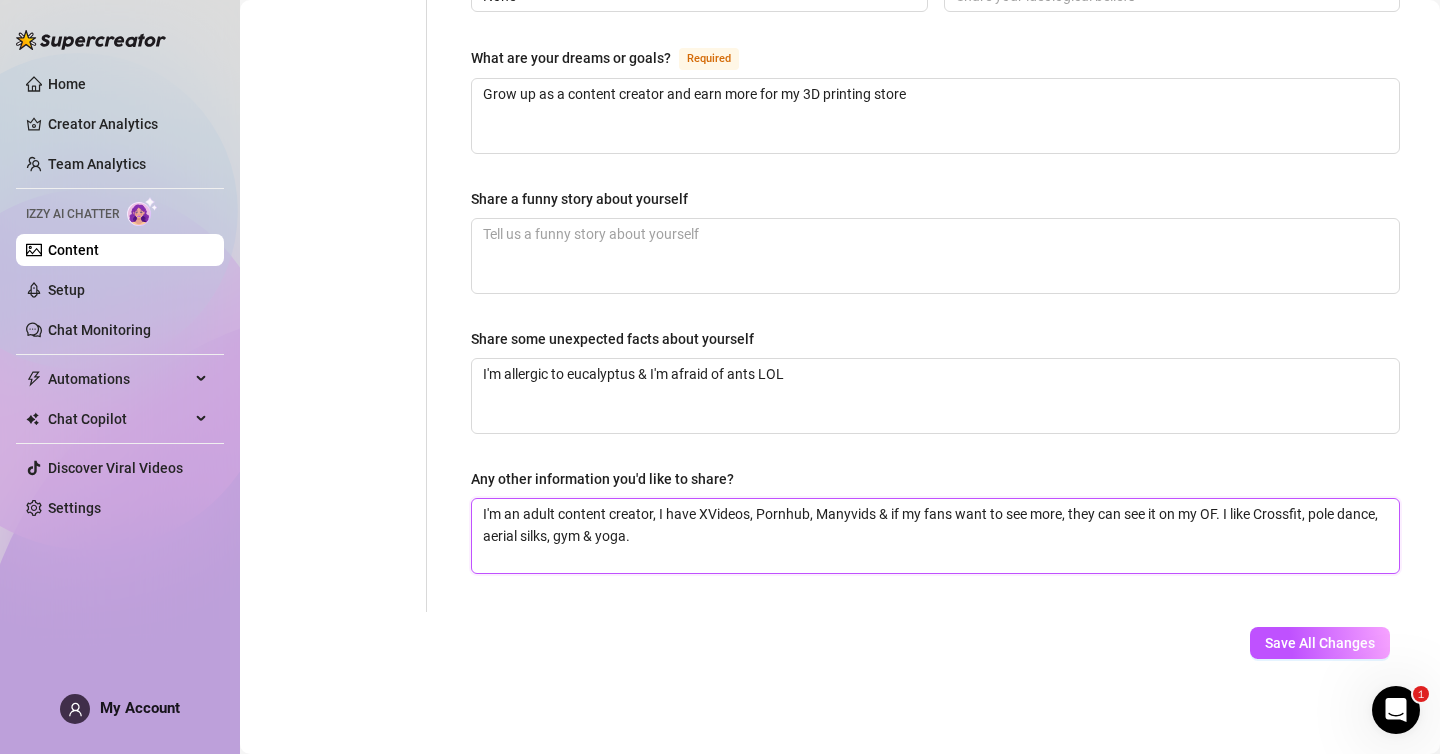 type 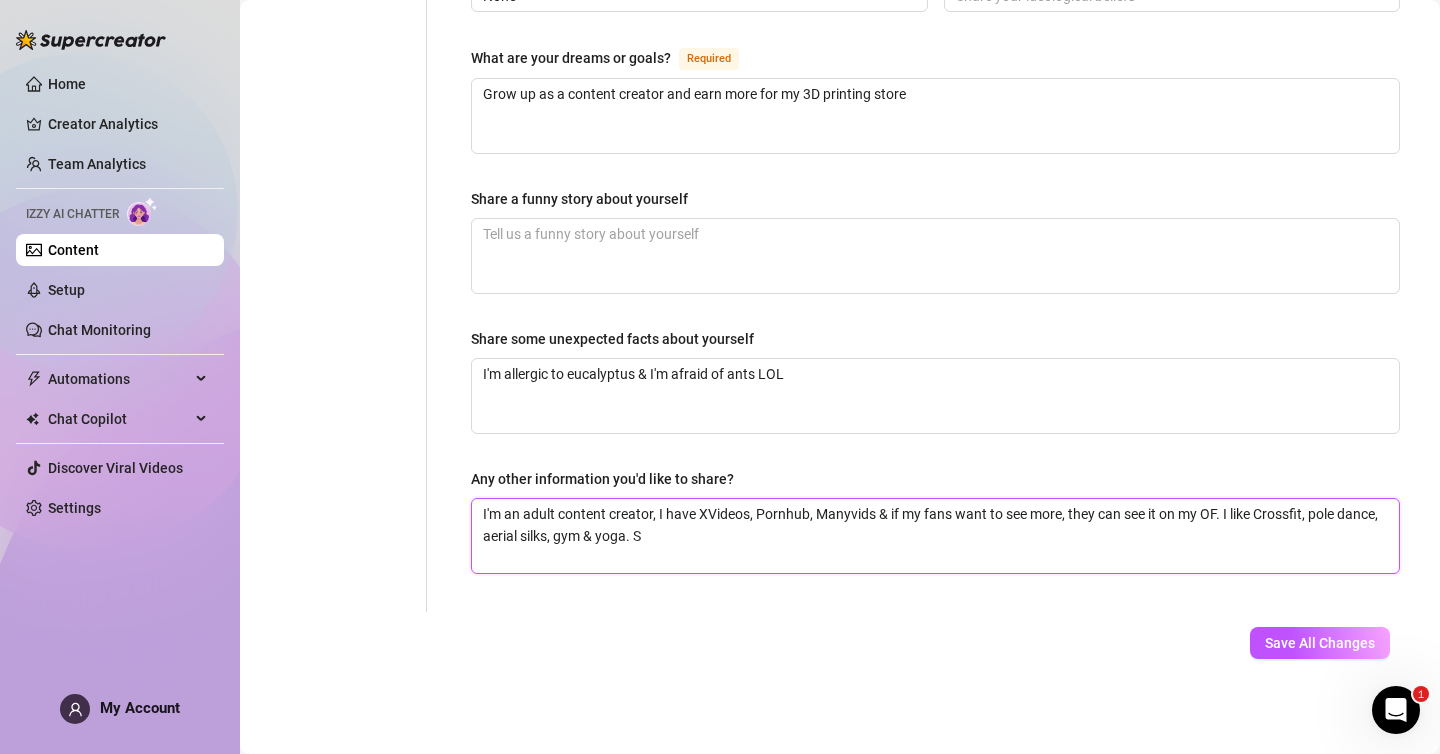 type on "I'm an adult content creator, I have XVideos, Pornhub, Manyvids & if my fans want to see more, they can see it on my OF. I like Crossfit, pole dance, aerial silks, gym & yoga. Sp" 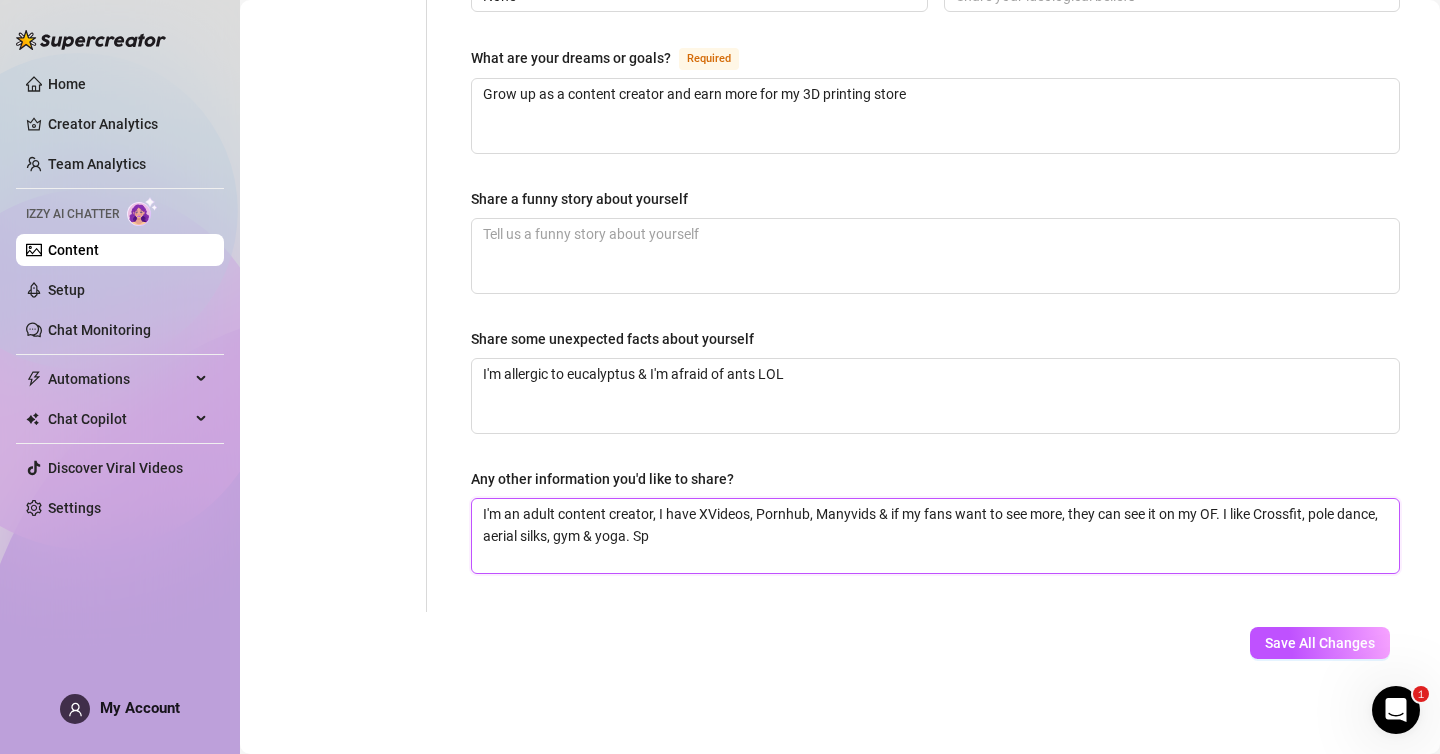 type 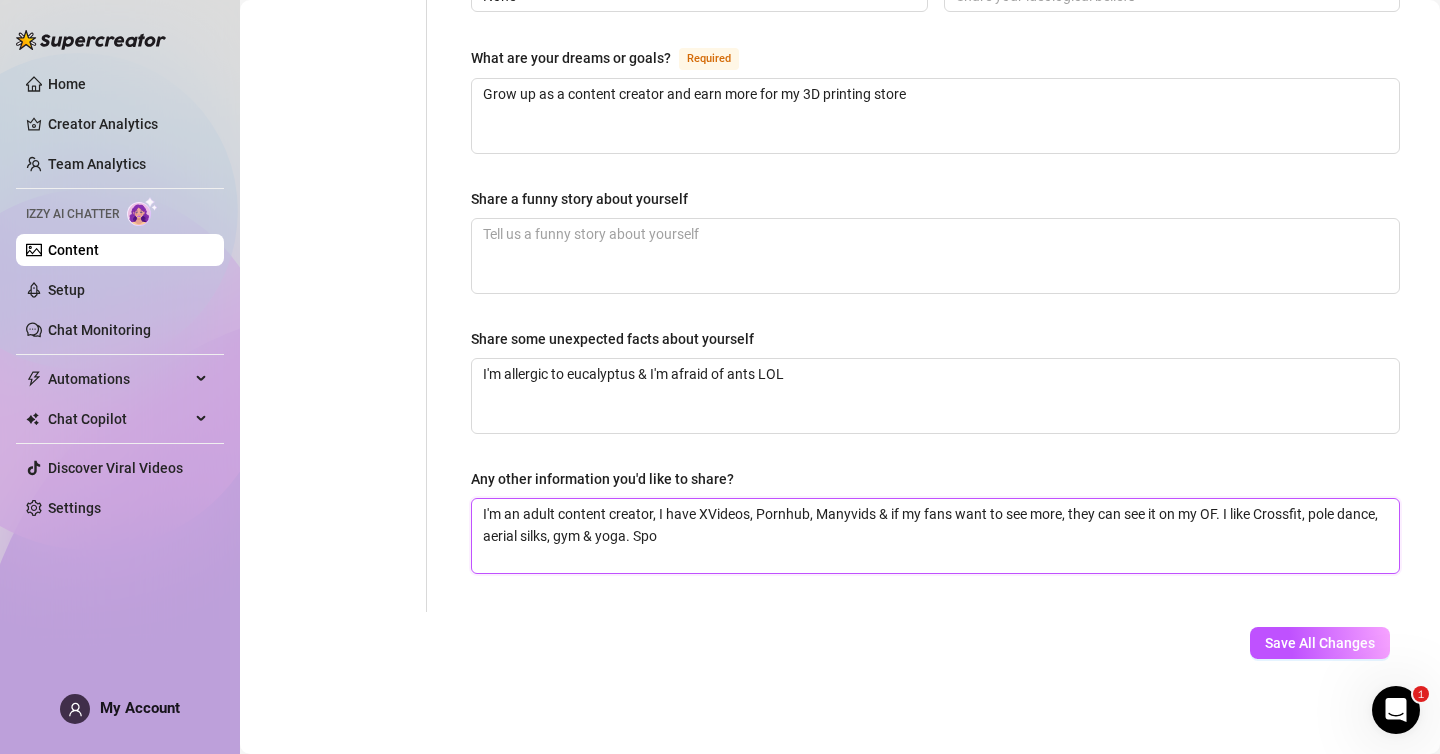 type on "I'm an adult content creator, I have XVideos, Pornhub, Manyvids & if my fans want to see more, they can see it on my OF. I like Crossfit, pole dance, aerial silks, gym & yoga. Spor" 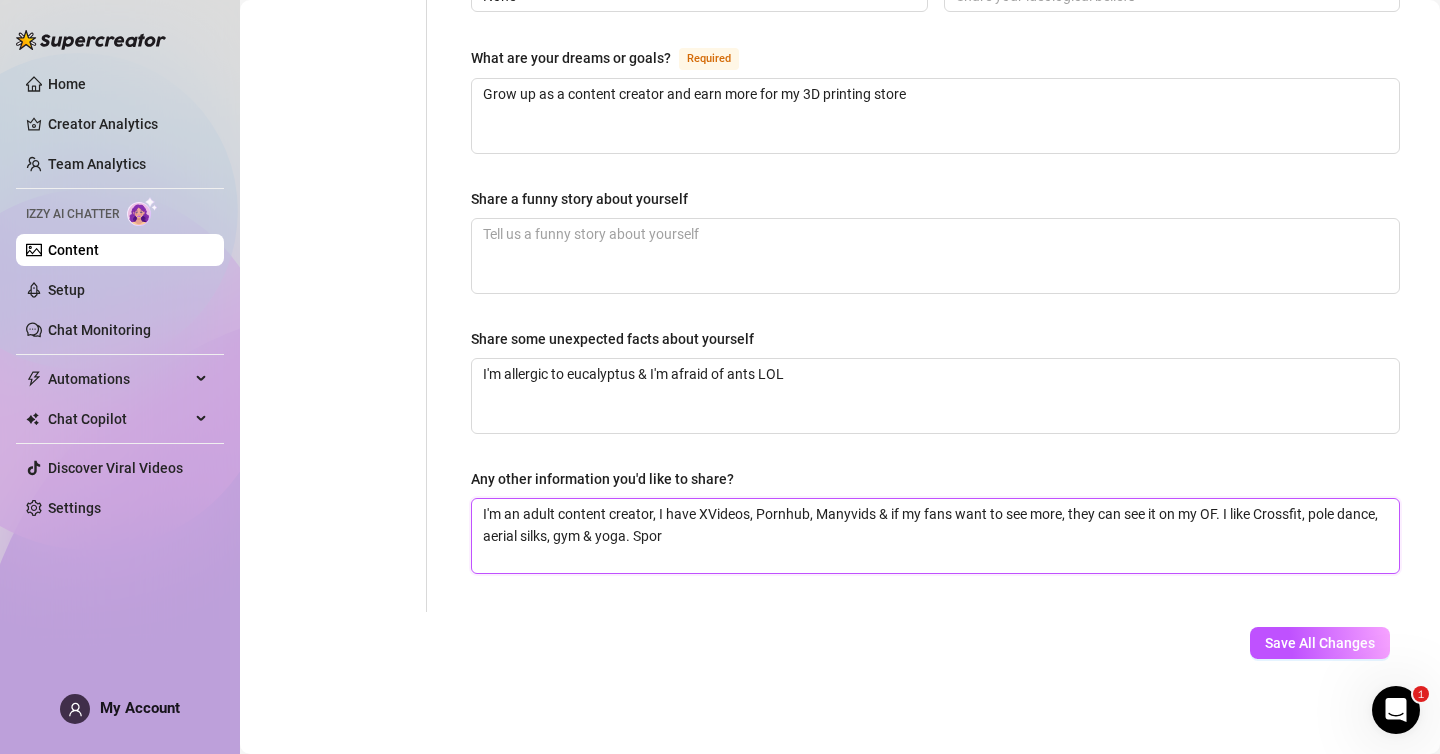 type 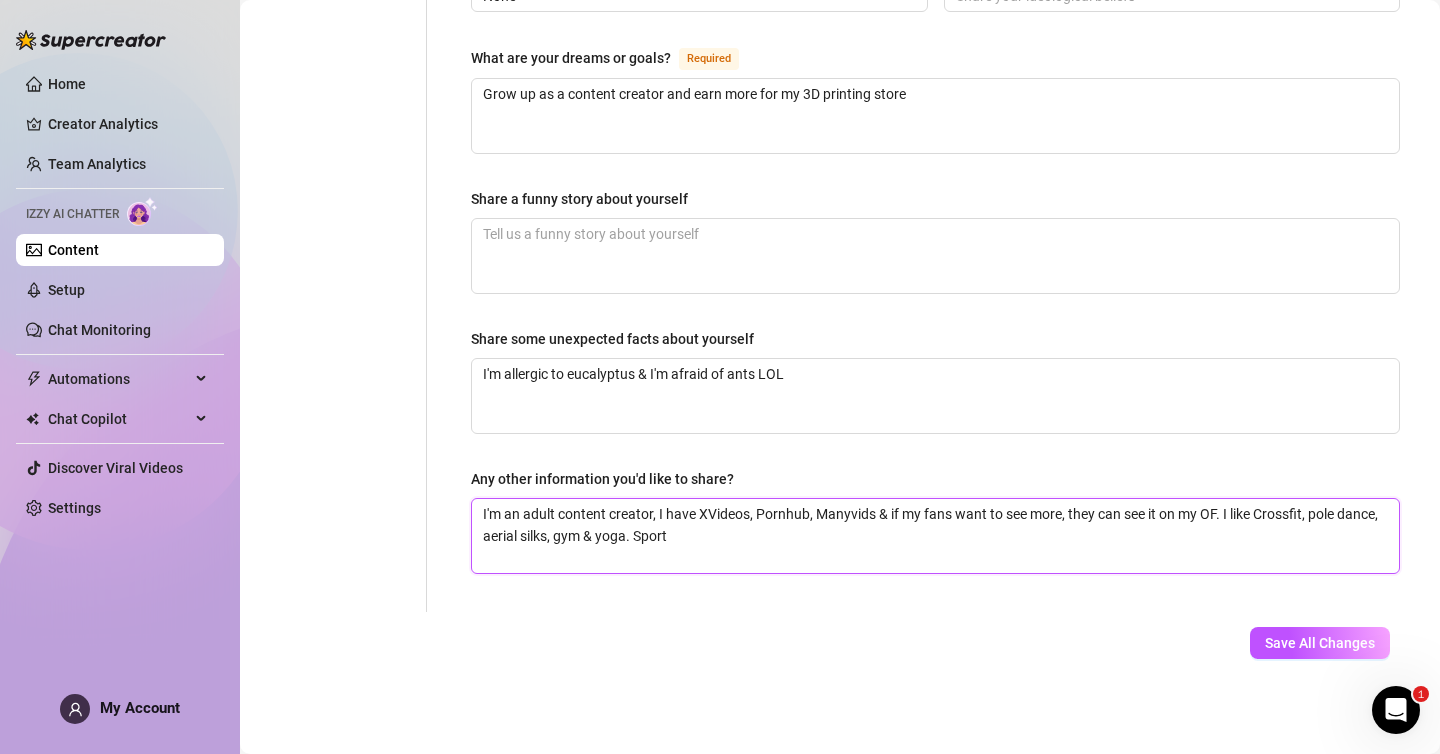type 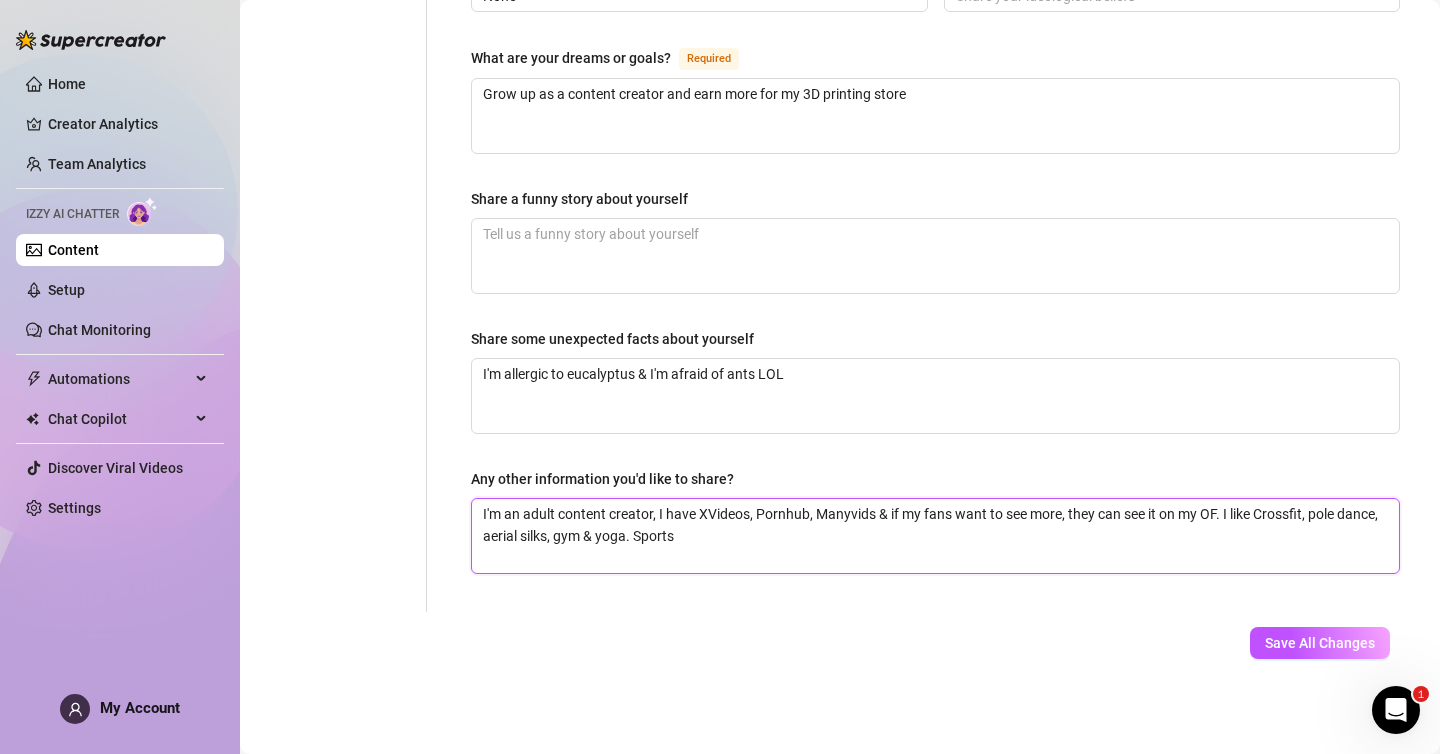 type on "I'm an adult content creator, I have XVideos, Pornhub, Manyvids & if my fans want to see more, they can see it on my OF. I like Crossfit, pole dance, aerial silks, gym & yoga. Sports" 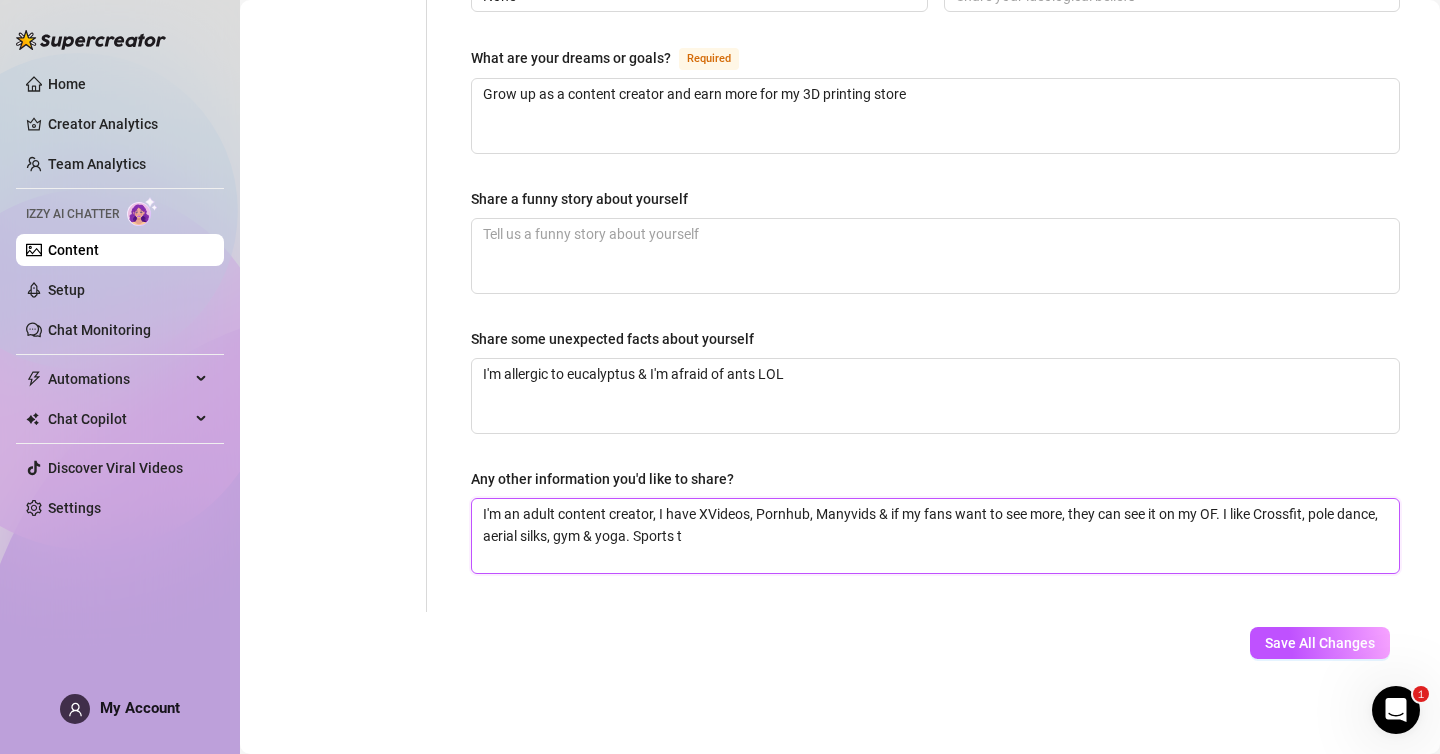 type on "I'm an adult content creator, I have XVideos, Pornhub, Manyvids & if my fans want to see more, they can see it on my OF. I like Crossfit, pole dance, aerial silks, gym & yoga. Sports th" 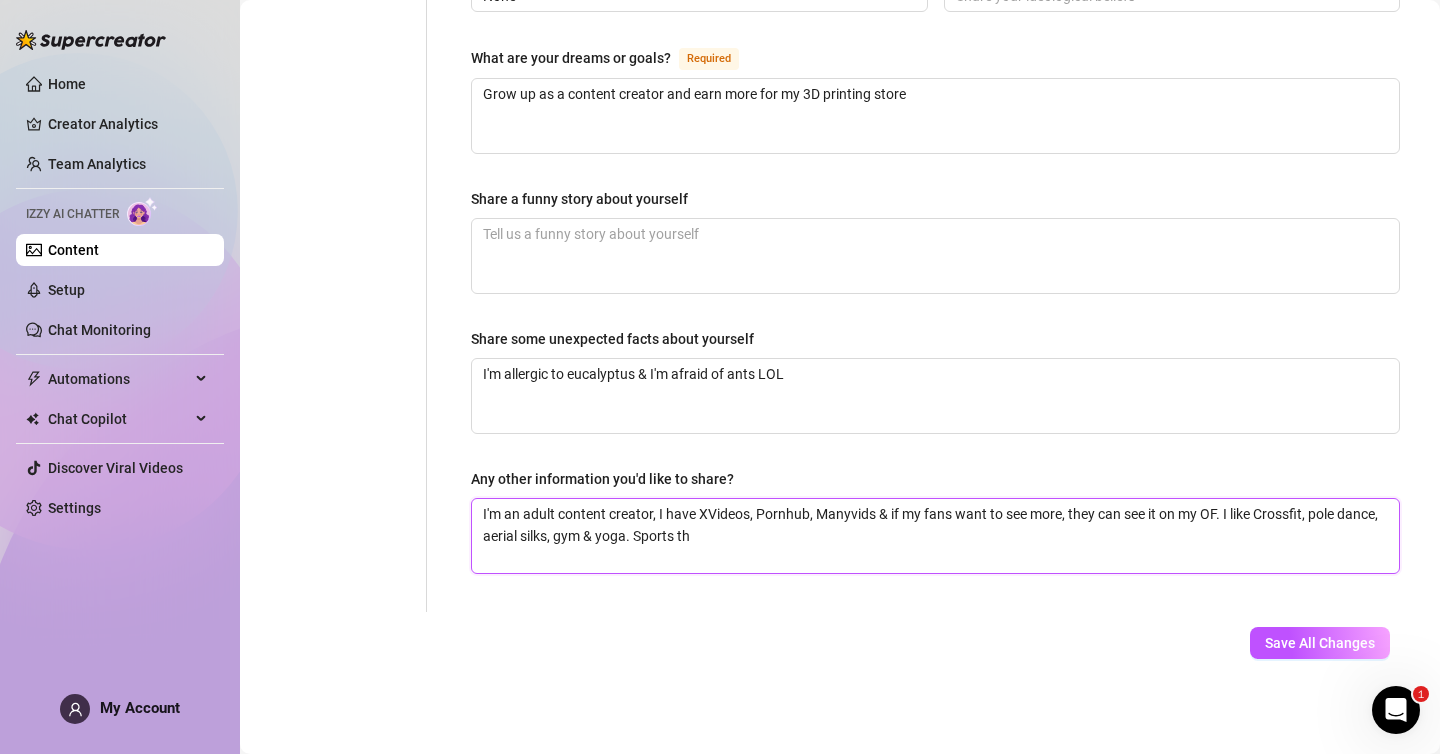 type 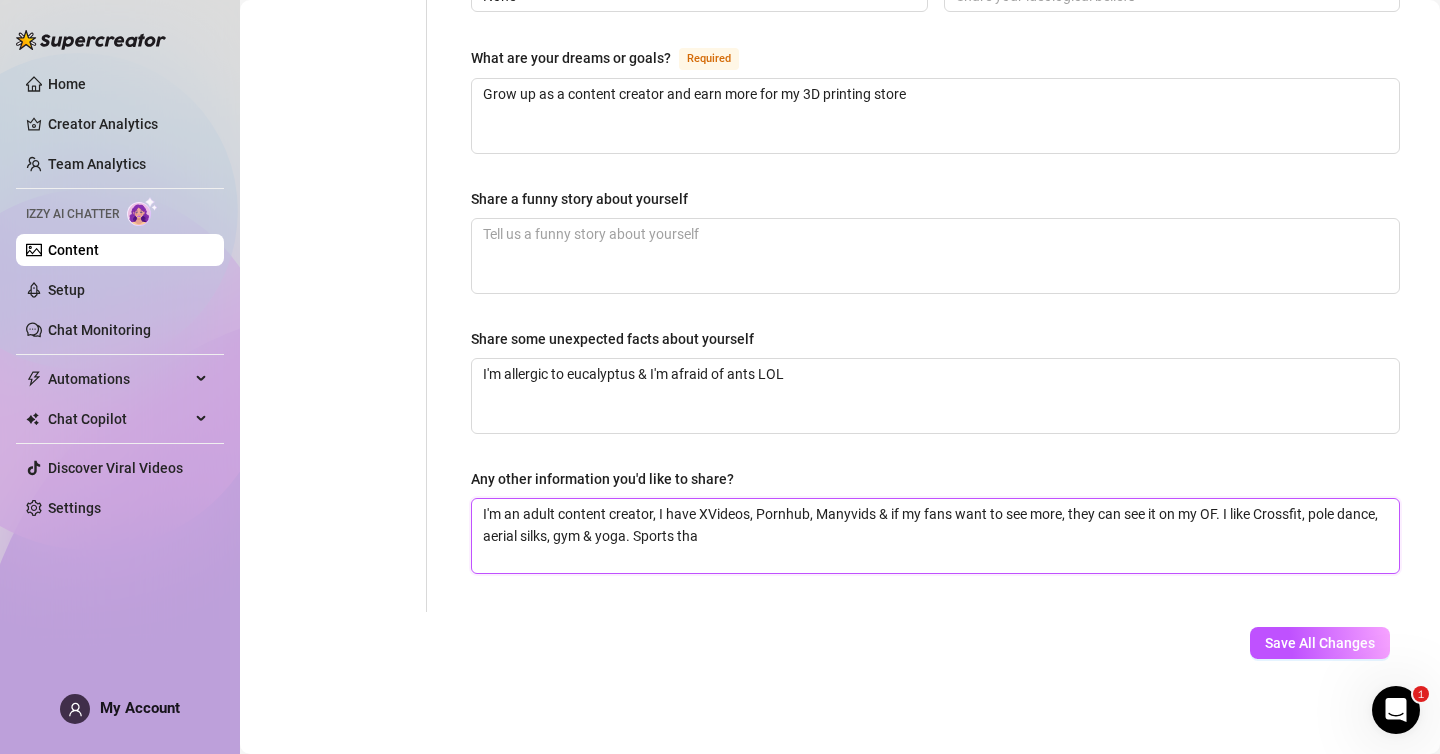 type on "I'm an adult content creator, I have XVideos, Pornhub, Manyvids & if my fans want to see more, they can see it on my OF. I like Crossfit, pole dance, aerial silks, gym & yoga. Sports that" 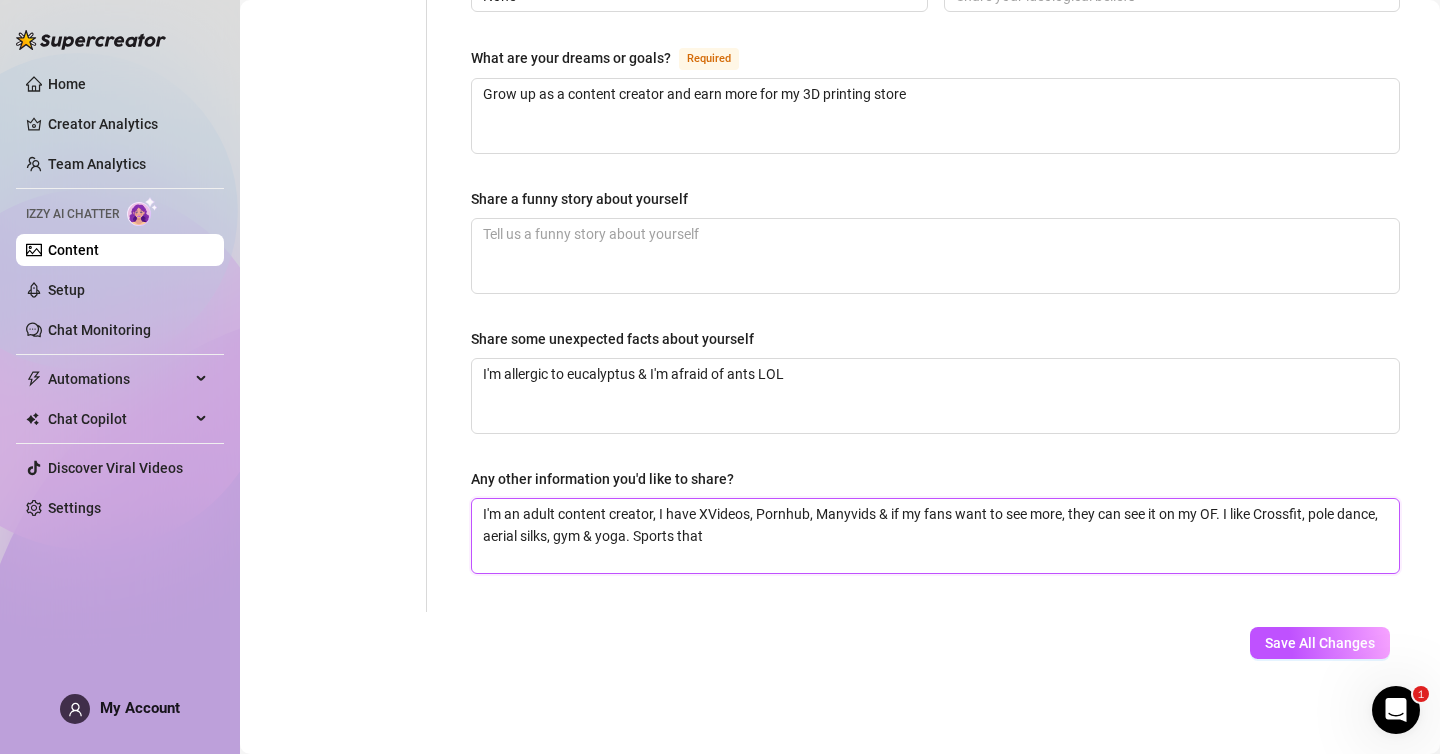 type 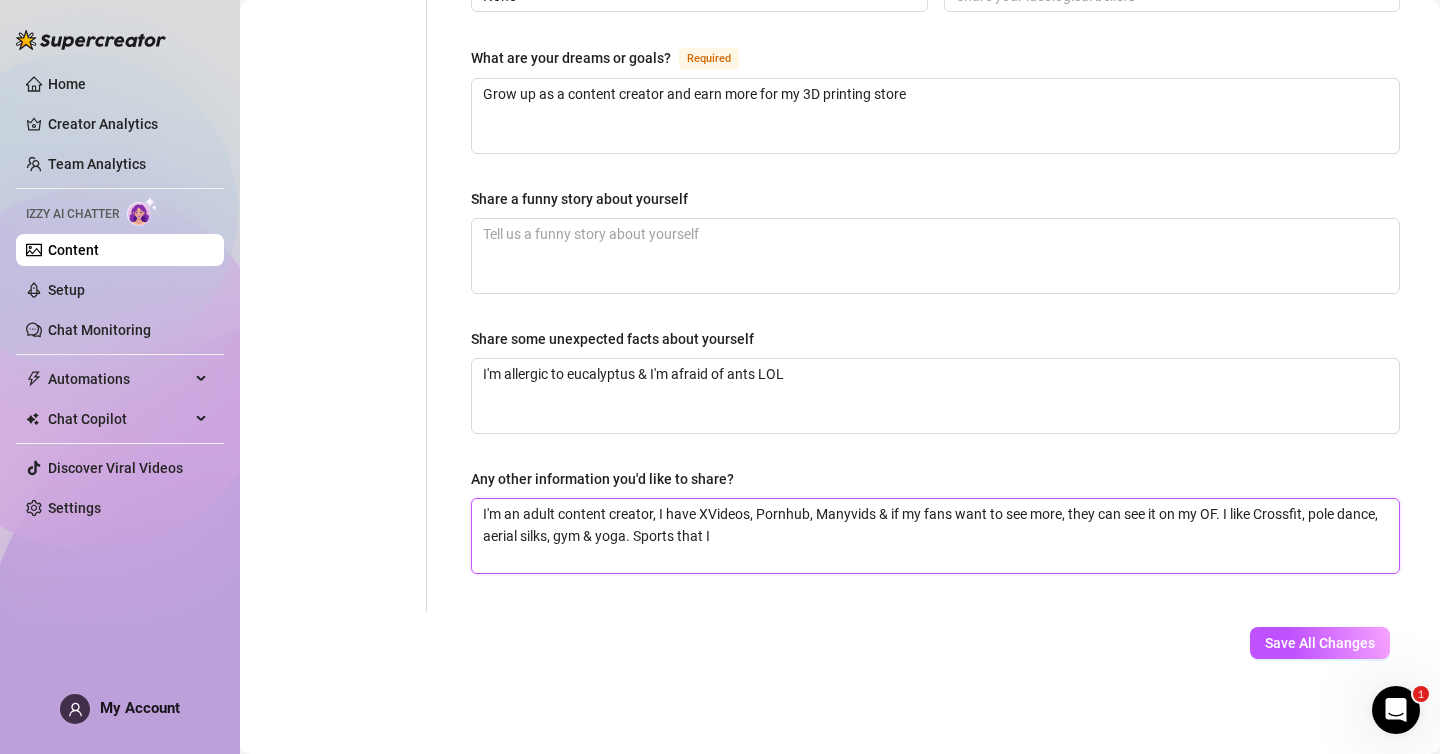 type 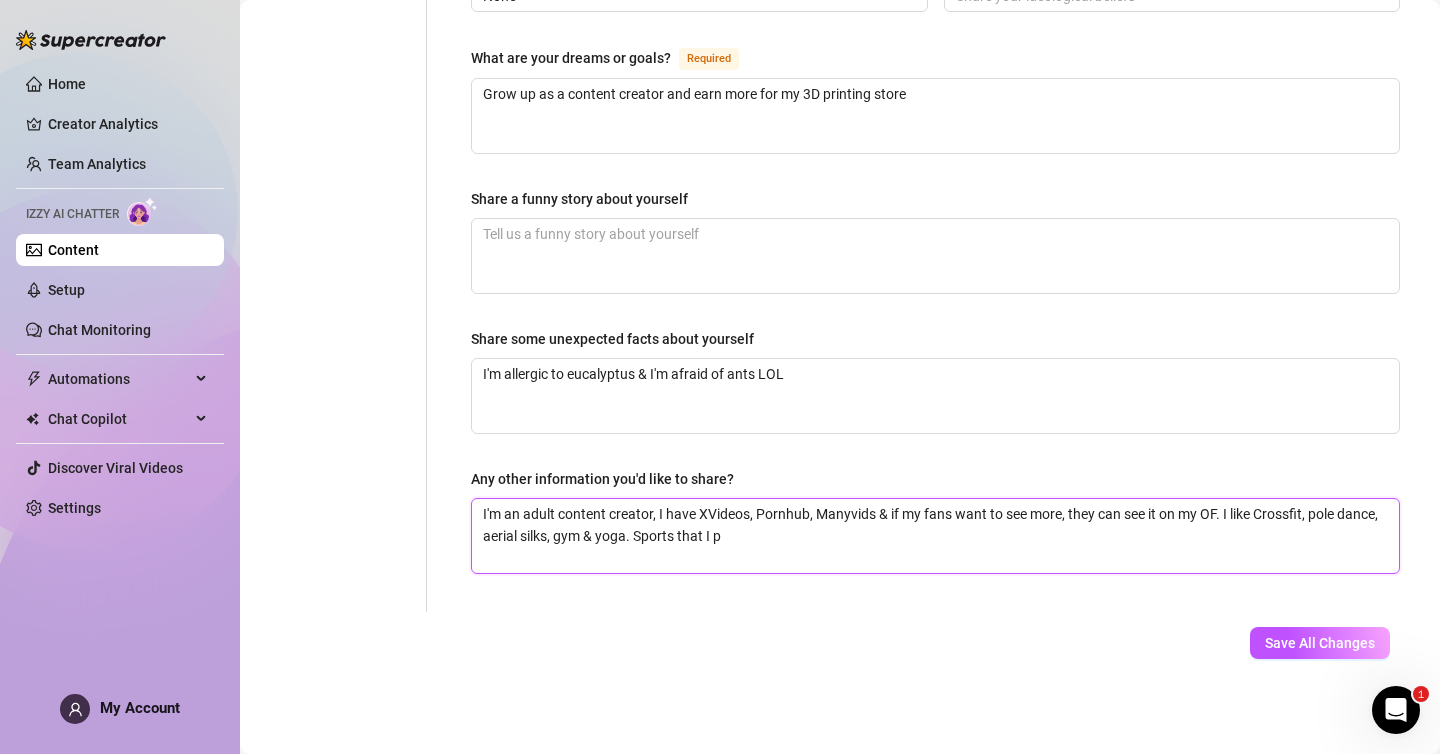 type 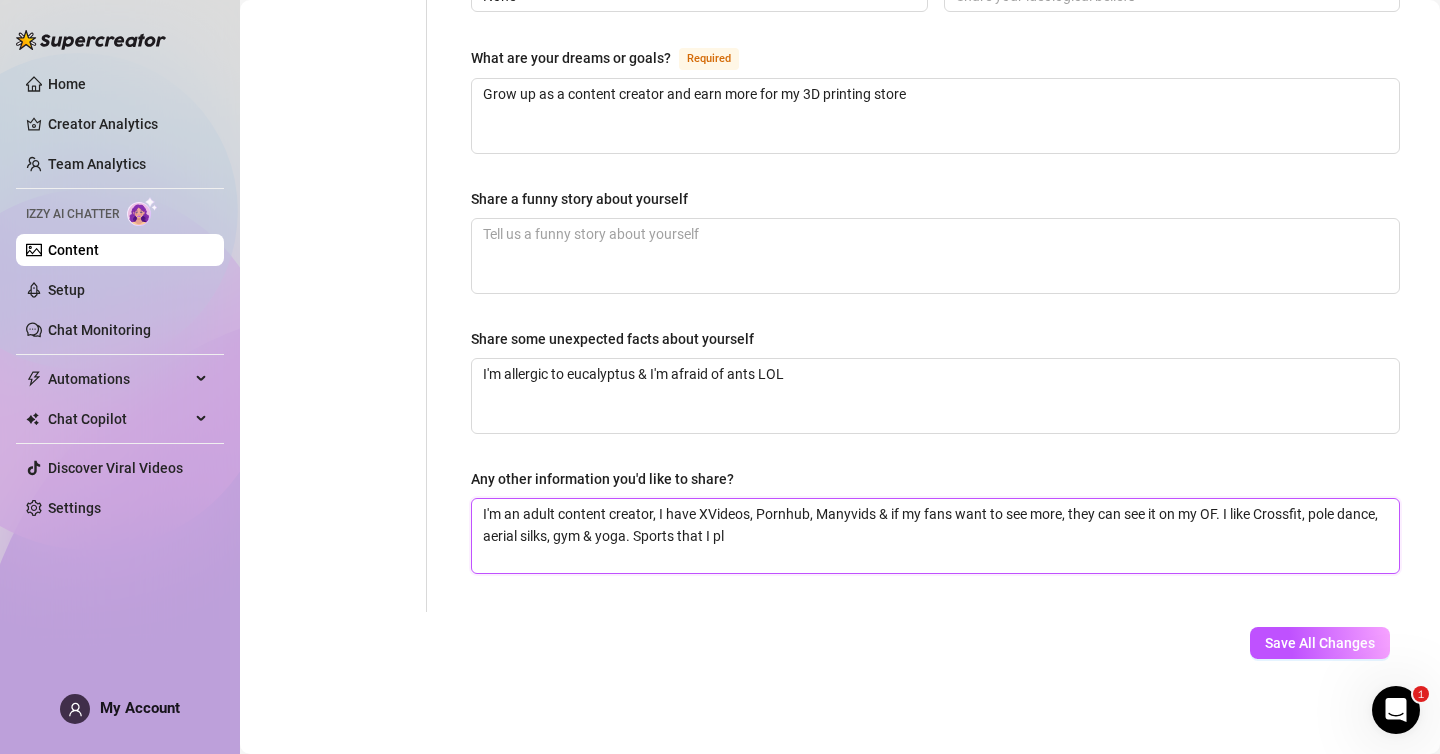 type on "I'm an adult content creator, I have XVideos, Pornhub, Manyvids & if my fans want to see more, they can see it on my OF. I like Crossfit, pole dance, aerial silks, gym & yoga. Sports that I pla" 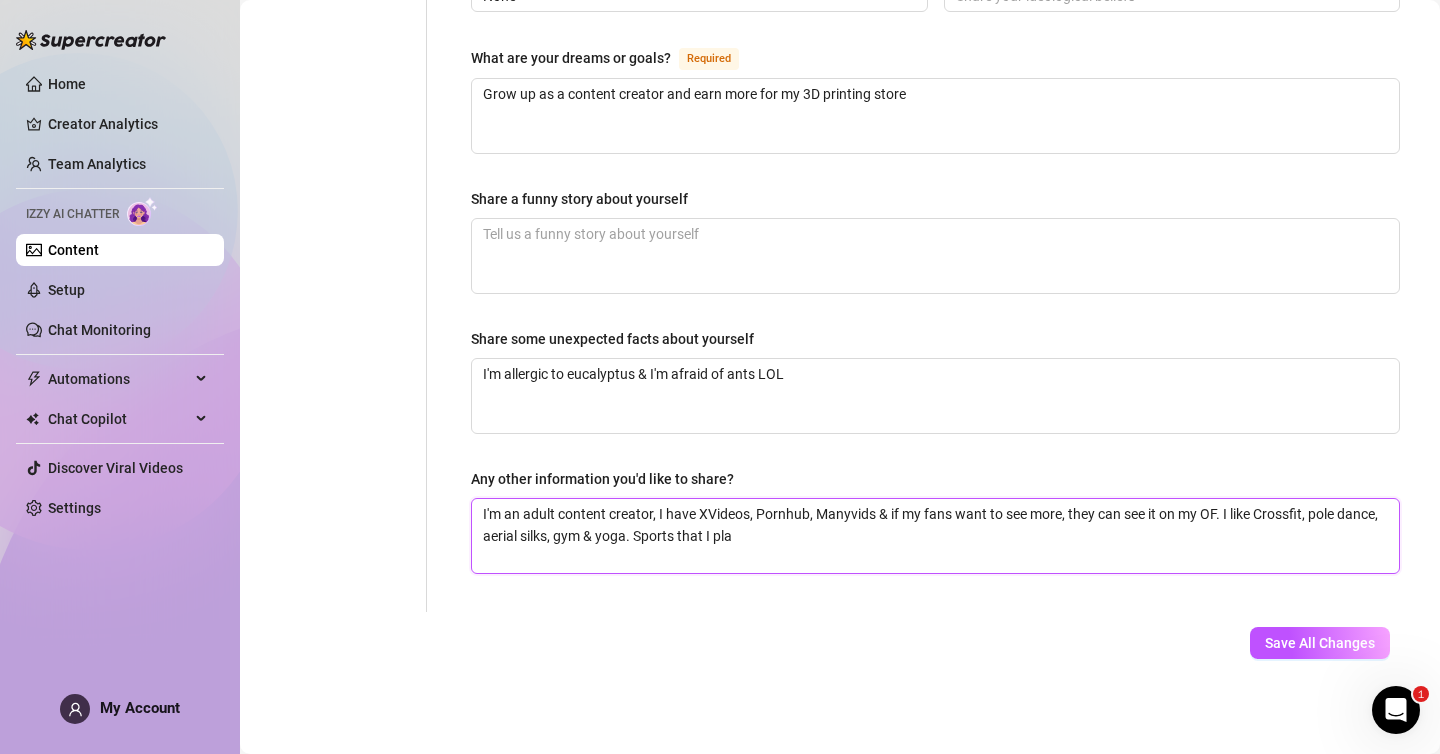 type 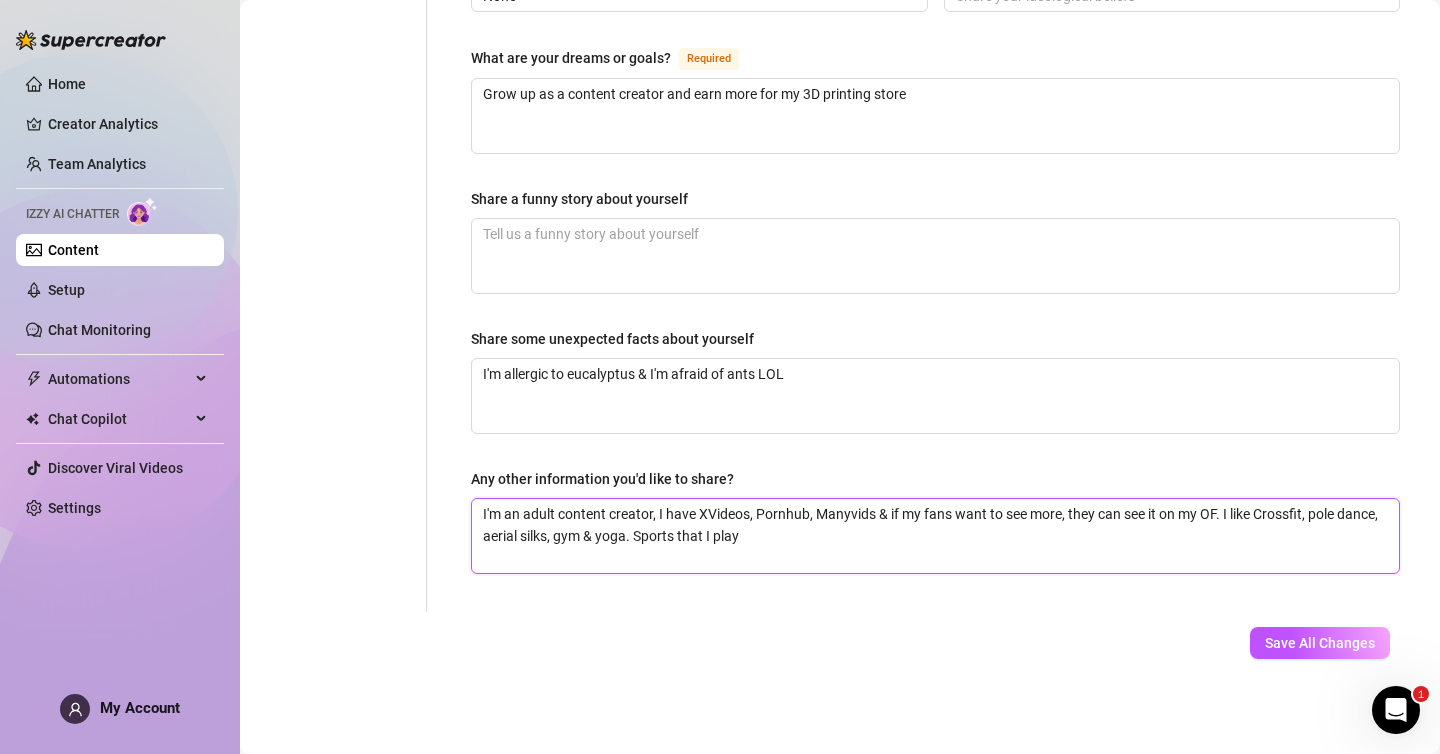type 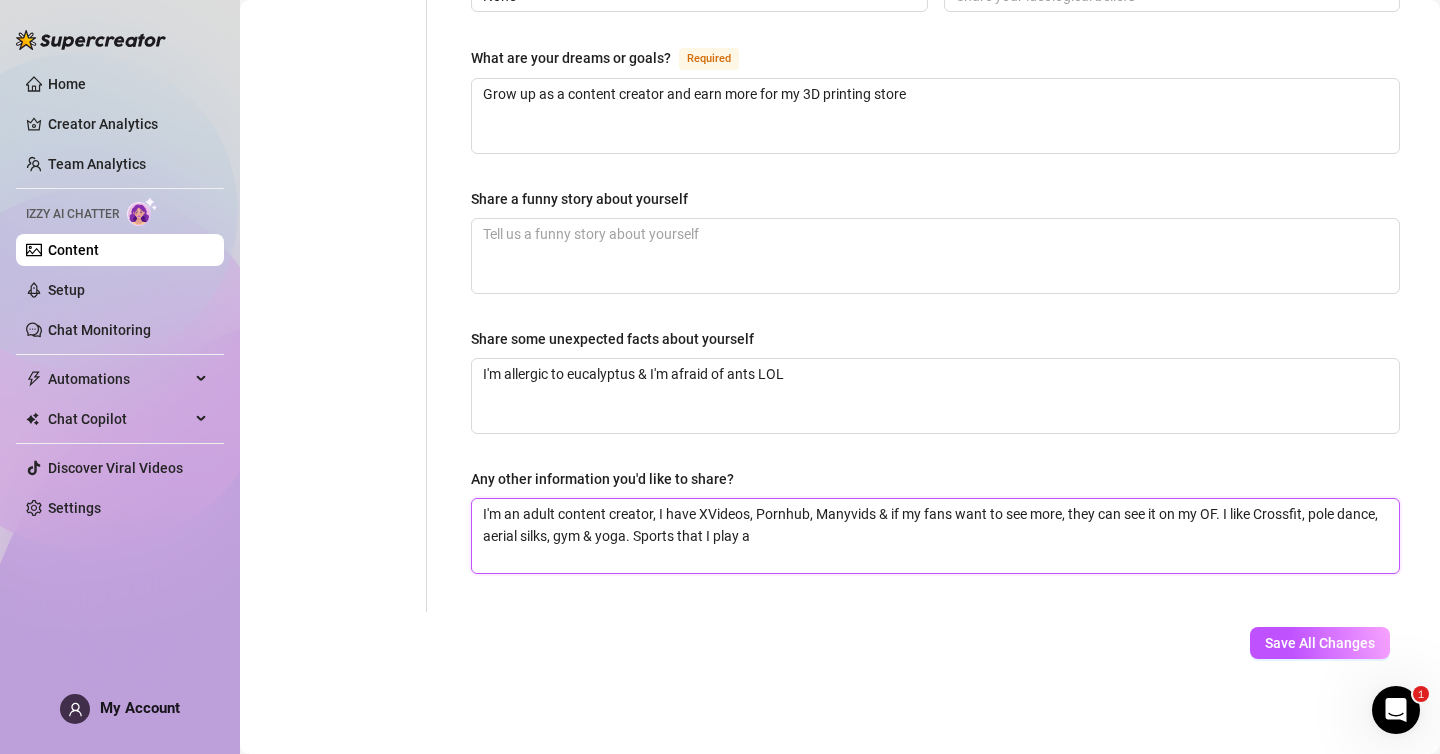 type 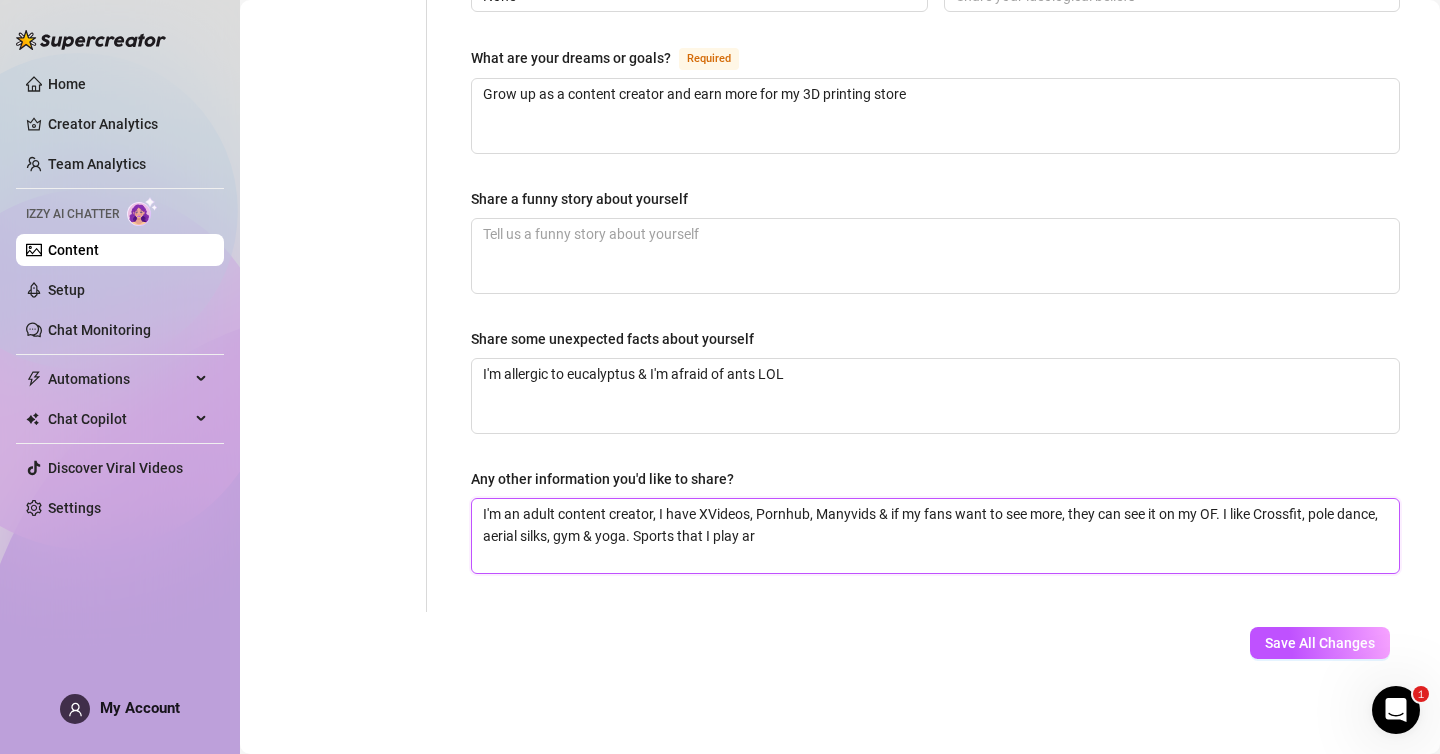 type 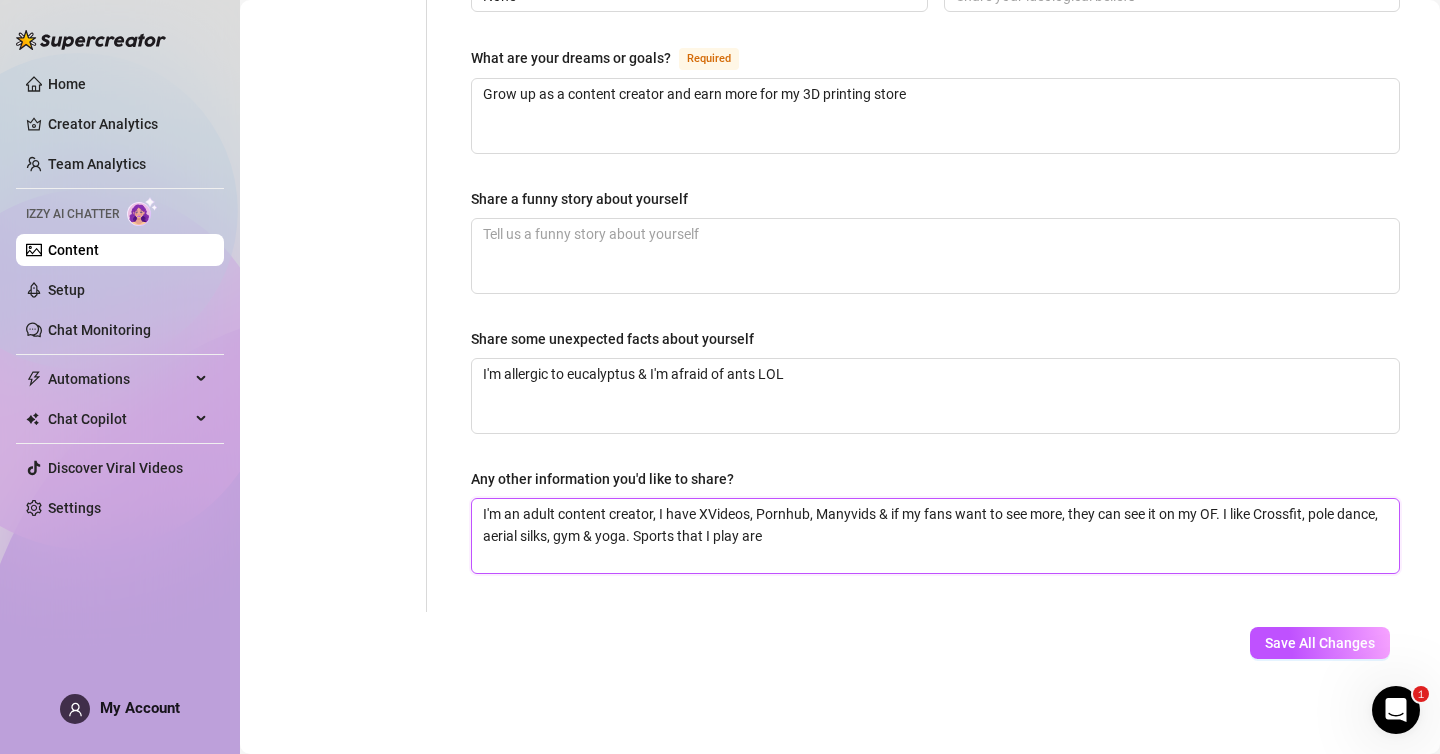 type on "I'm an adult content creator, I have XVideos, Pornhub, Manyvids & if my fans want to see more, they can see it on my OF. I like Crossfit, pole dance, aerial silks, gym & yoga. Sports that I play are" 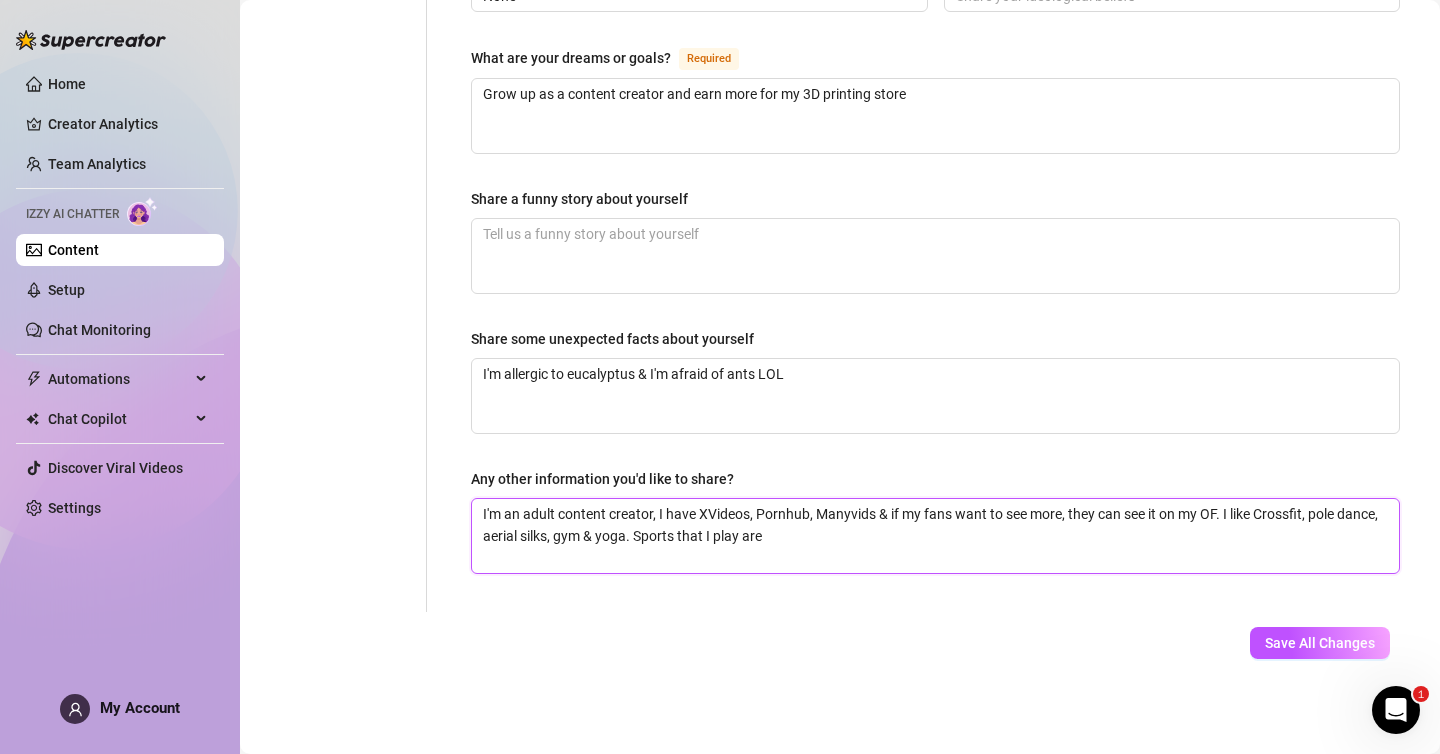 paste on "Flag football, swimming, box" 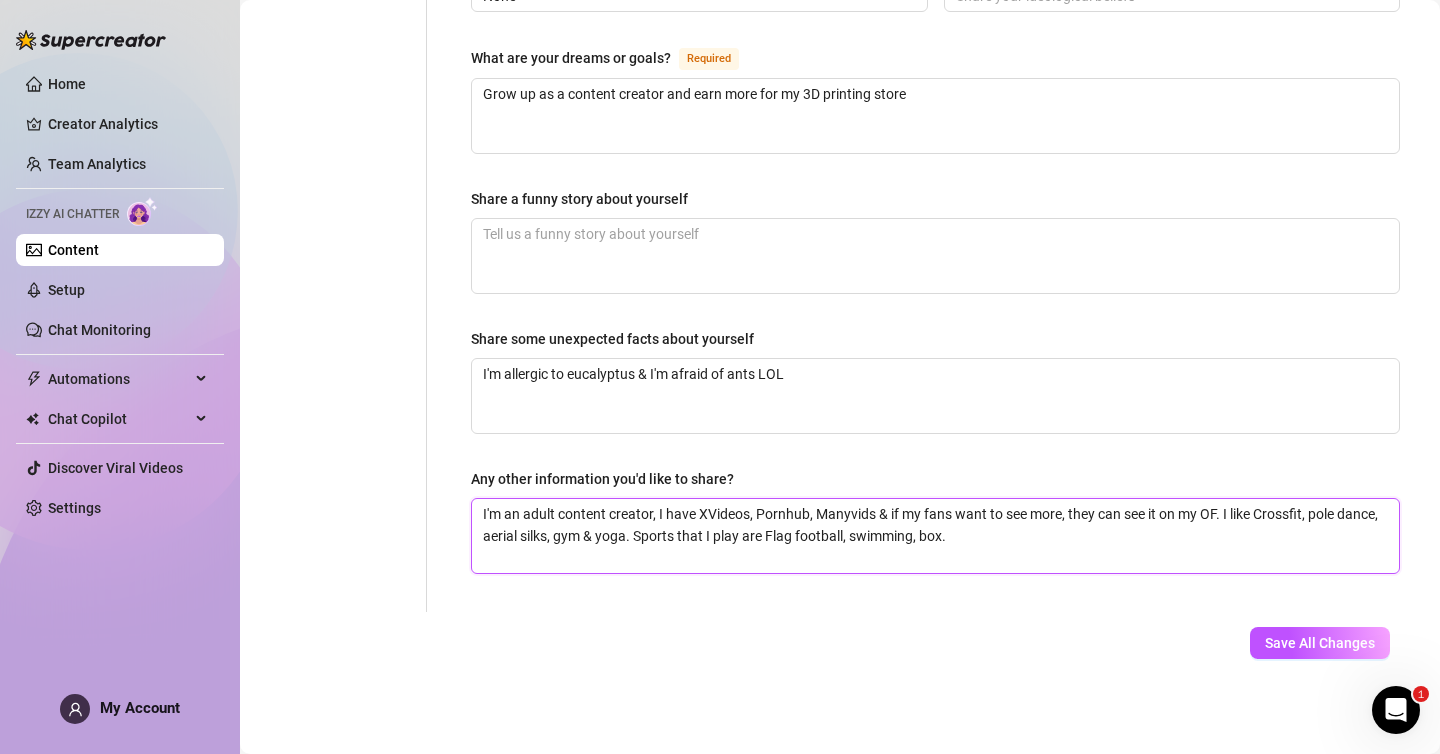 type on "I'm an adult content creator, I have XVideos, Pornhub, Manyvids & if my fans want to see more, they can see it on my OF. I like Crossfit, pole dance, aerial silks, gym & yoga. Sports that I play are Flag football, swimming, box." 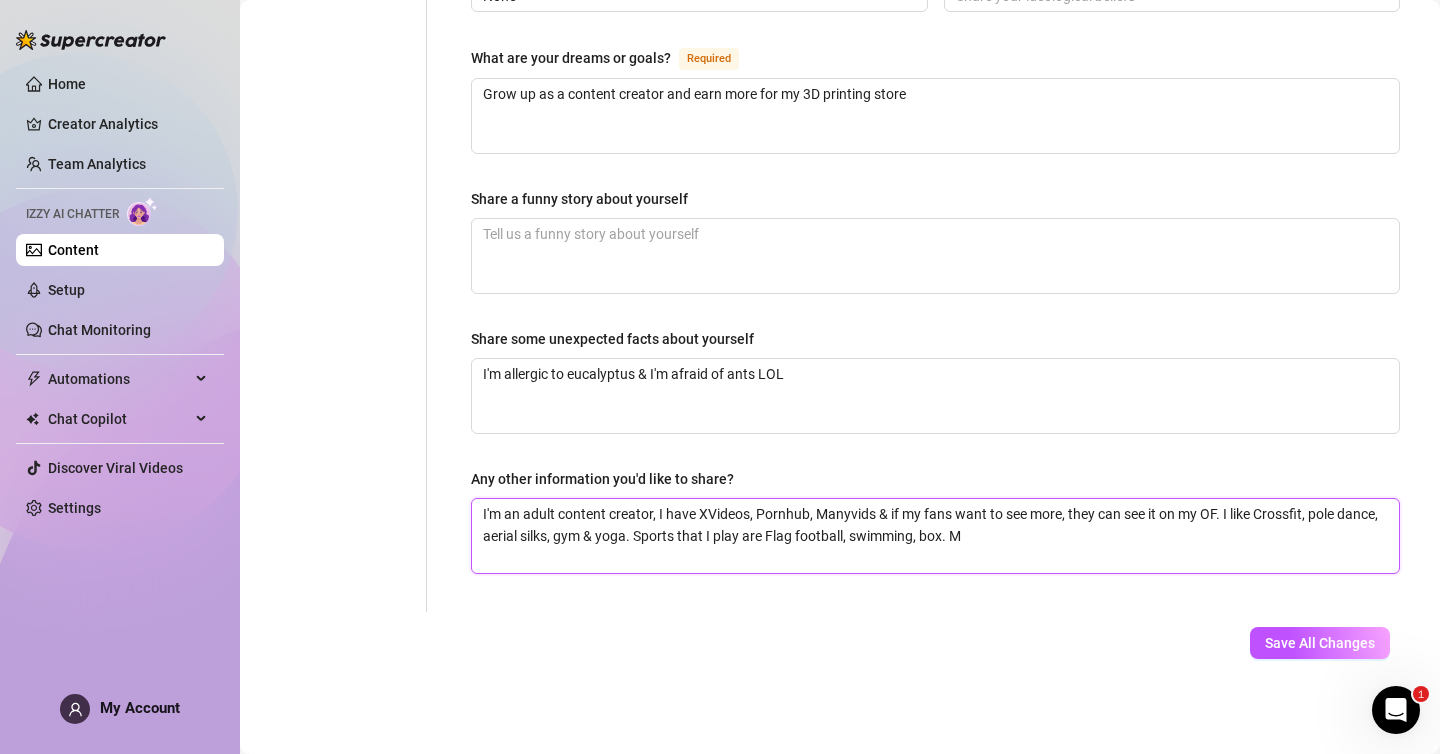 type 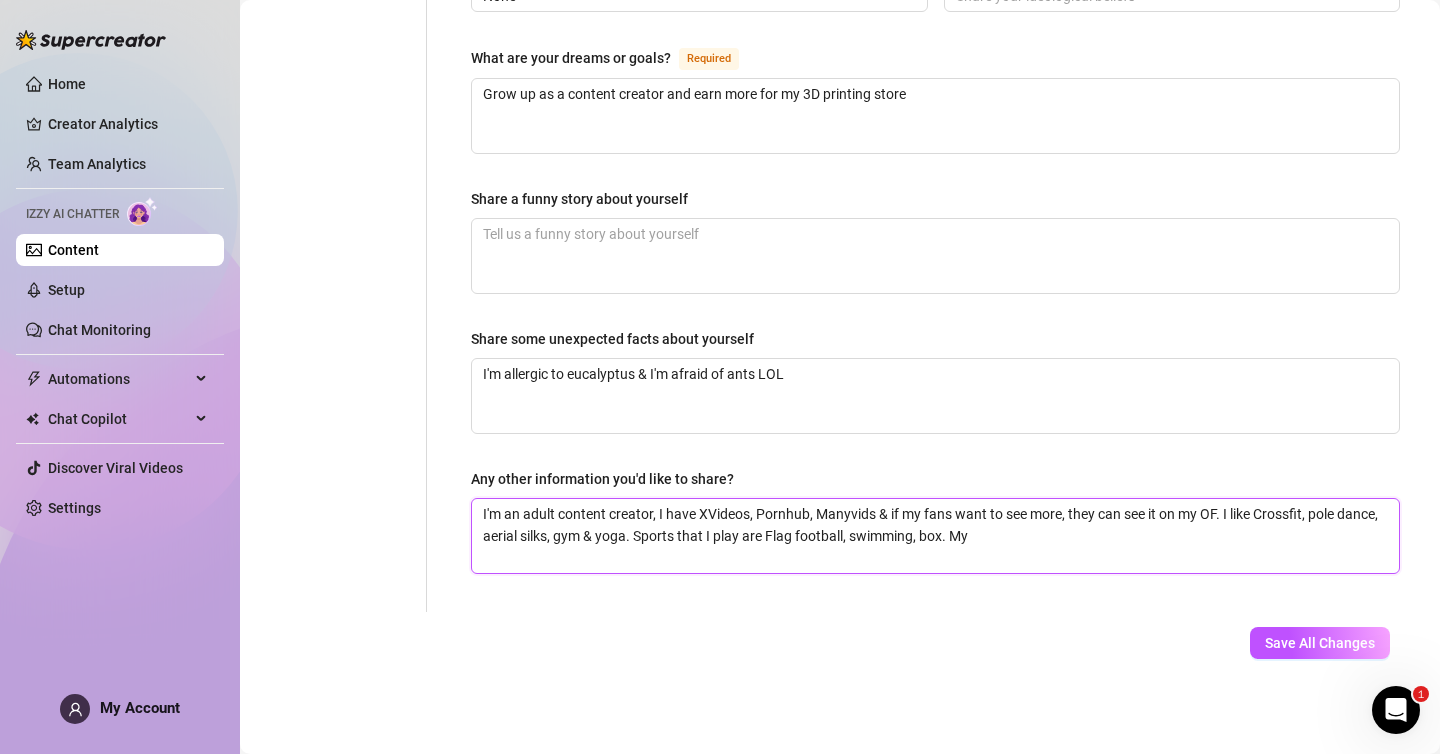 type 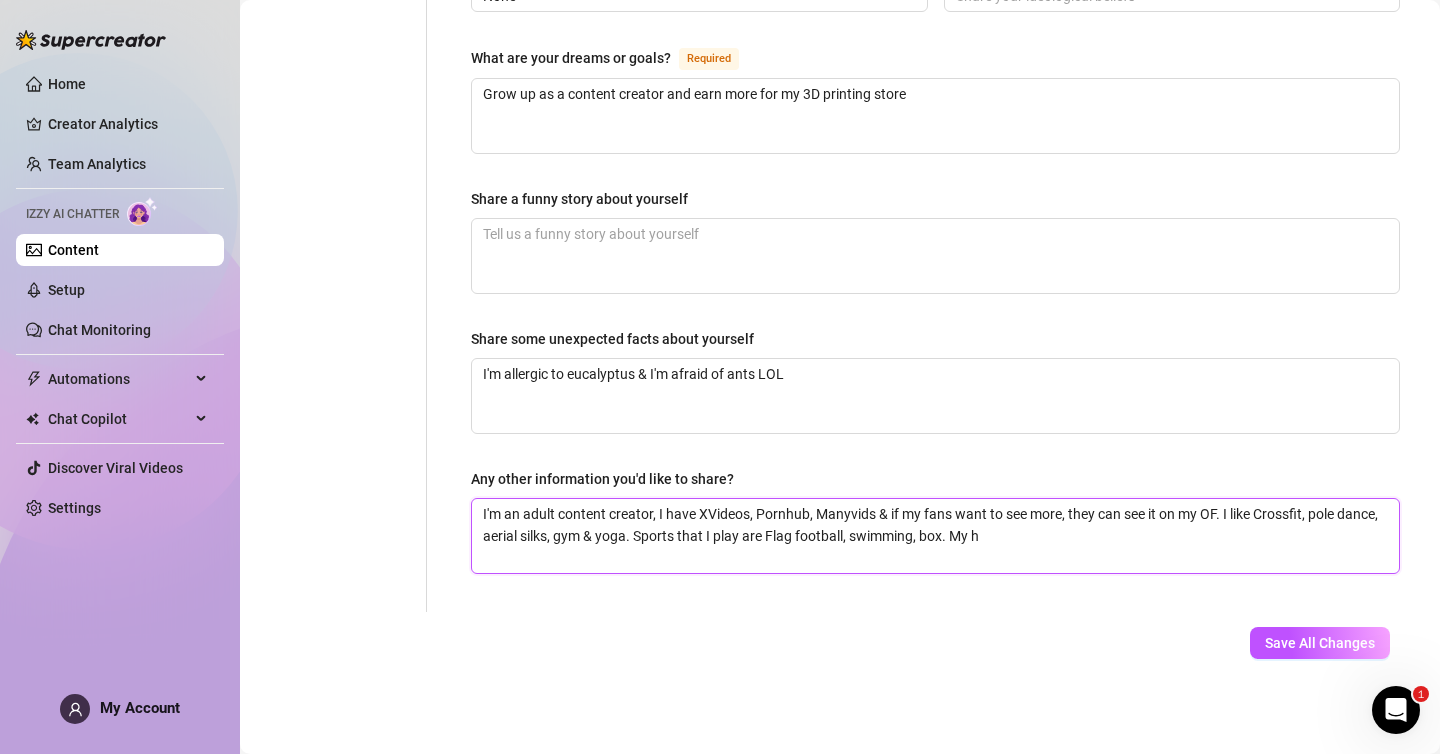 type on "I'm an adult content creator, I have XVideos, Pornhub, Manyvids & if my fans want to see more, they can see it on my OF. I like Crossfit, pole dance, aerial silks, gym & yoga. Sports that I play are Flag football, swimming, box. My ho" 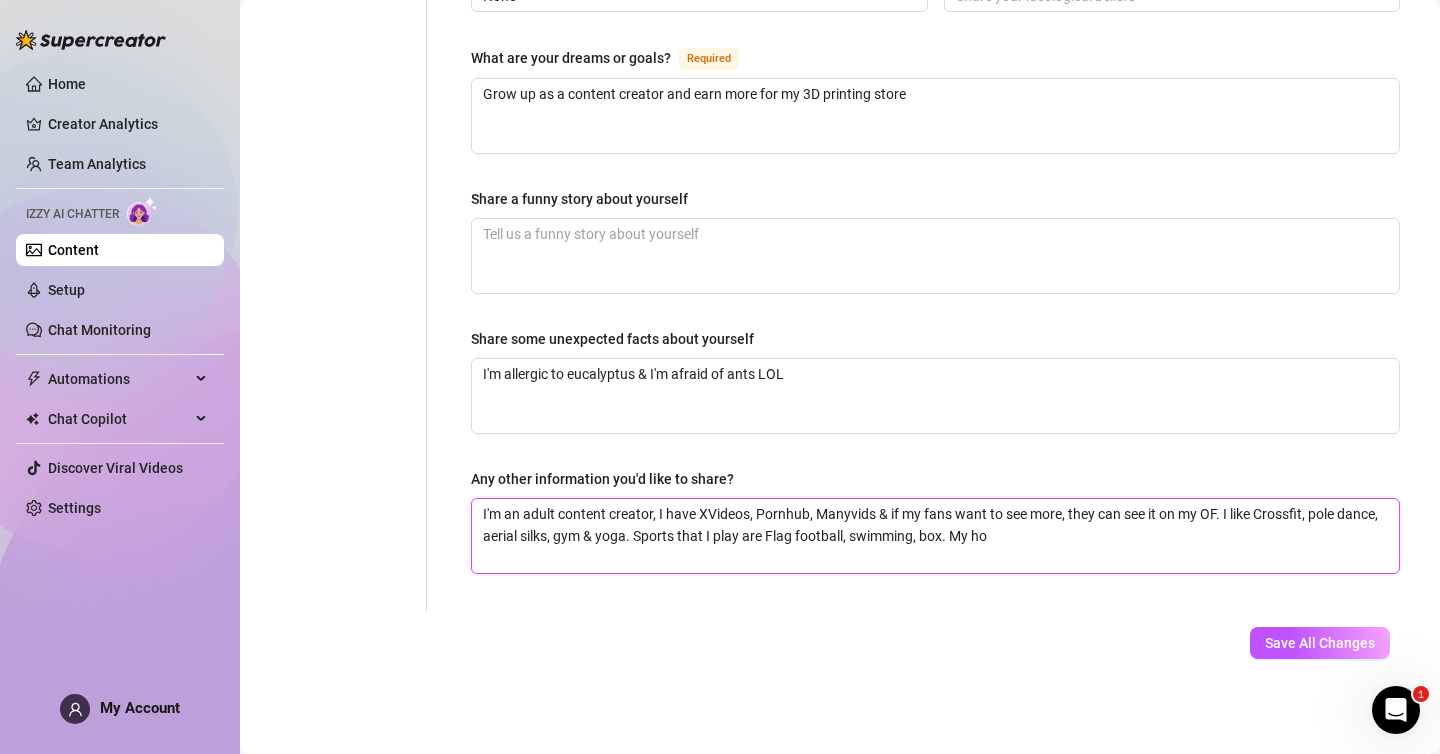 type 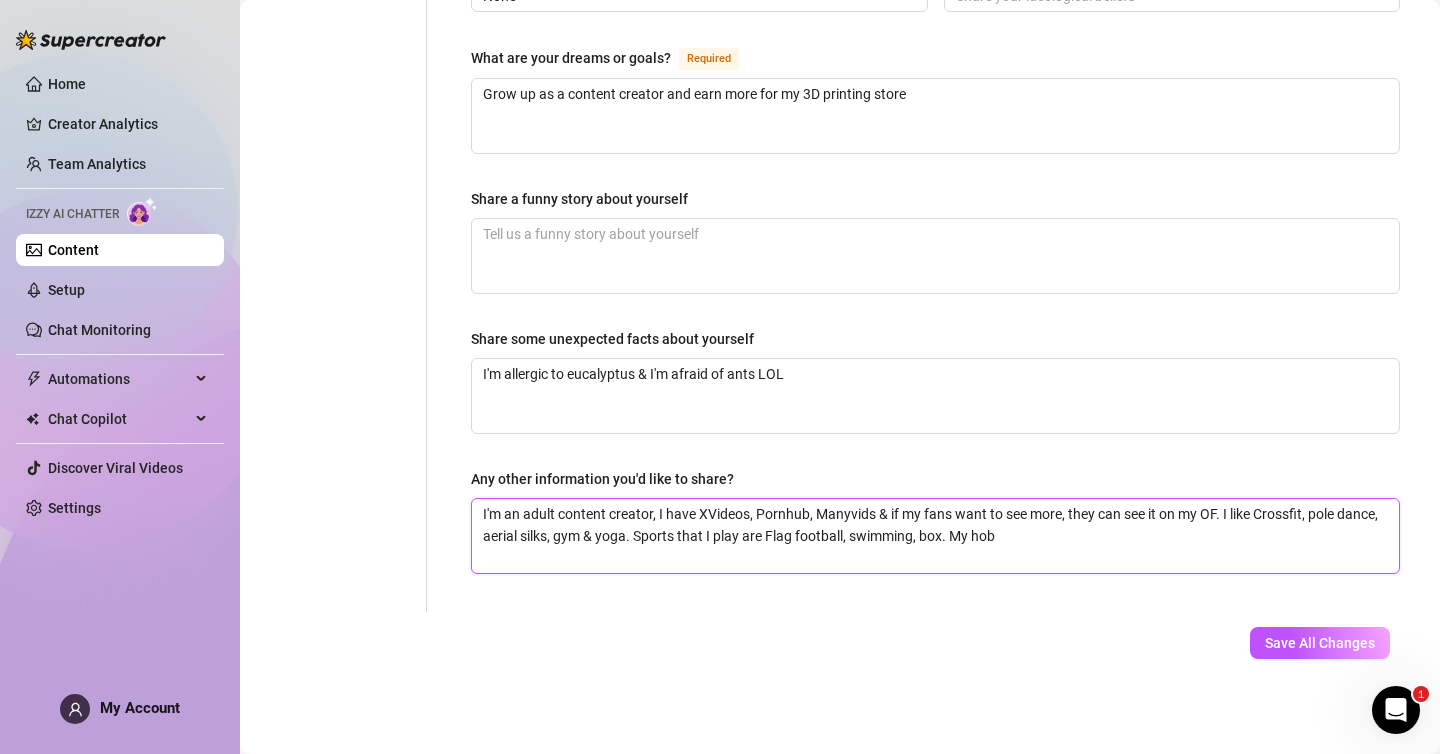 type 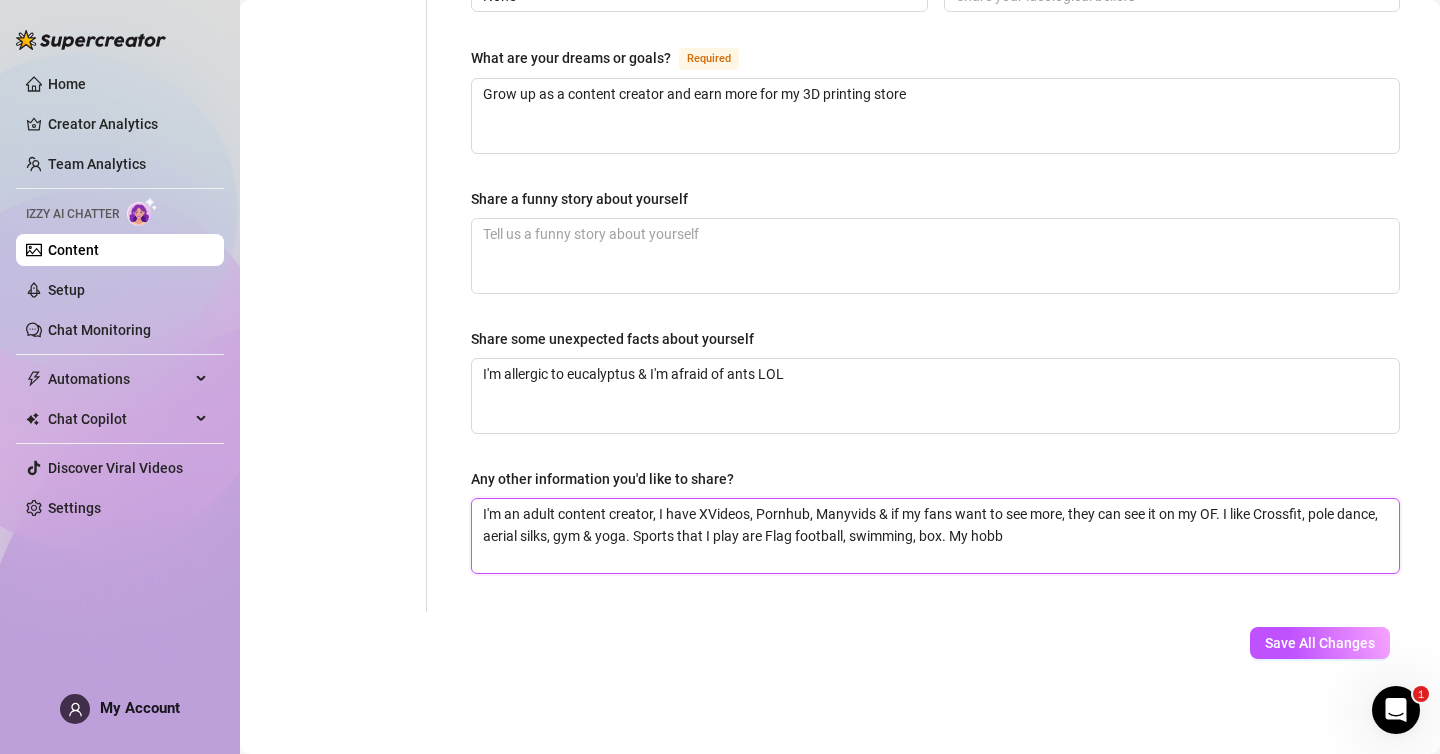type 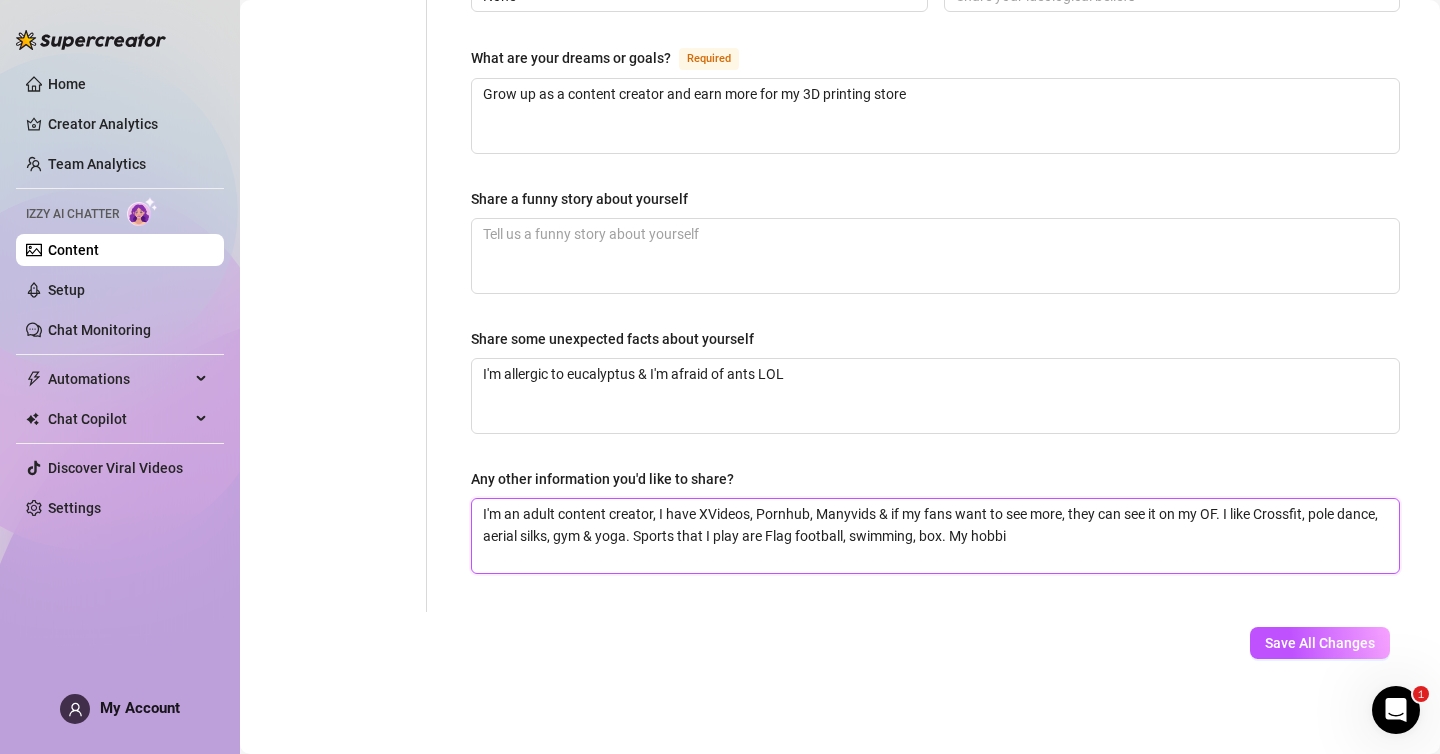type on "I'm an adult content creator, I have XVideos, Pornhub, Manyvids & if my fans want to see more, they can see it on my OF. I like Crossfit, pole dance, aerial silks, gym & yoga. Sports that I play are Flag football, swimming, box. My hobbie" 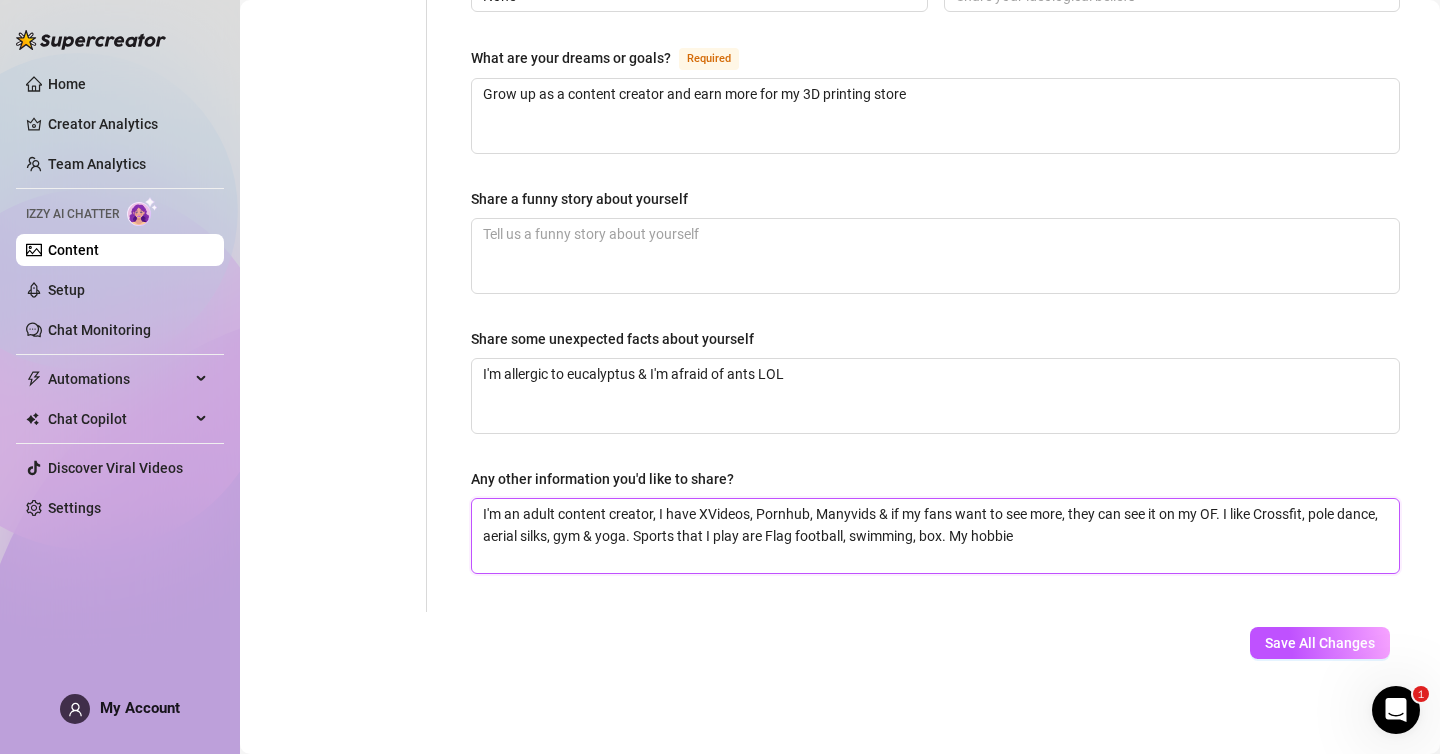 type 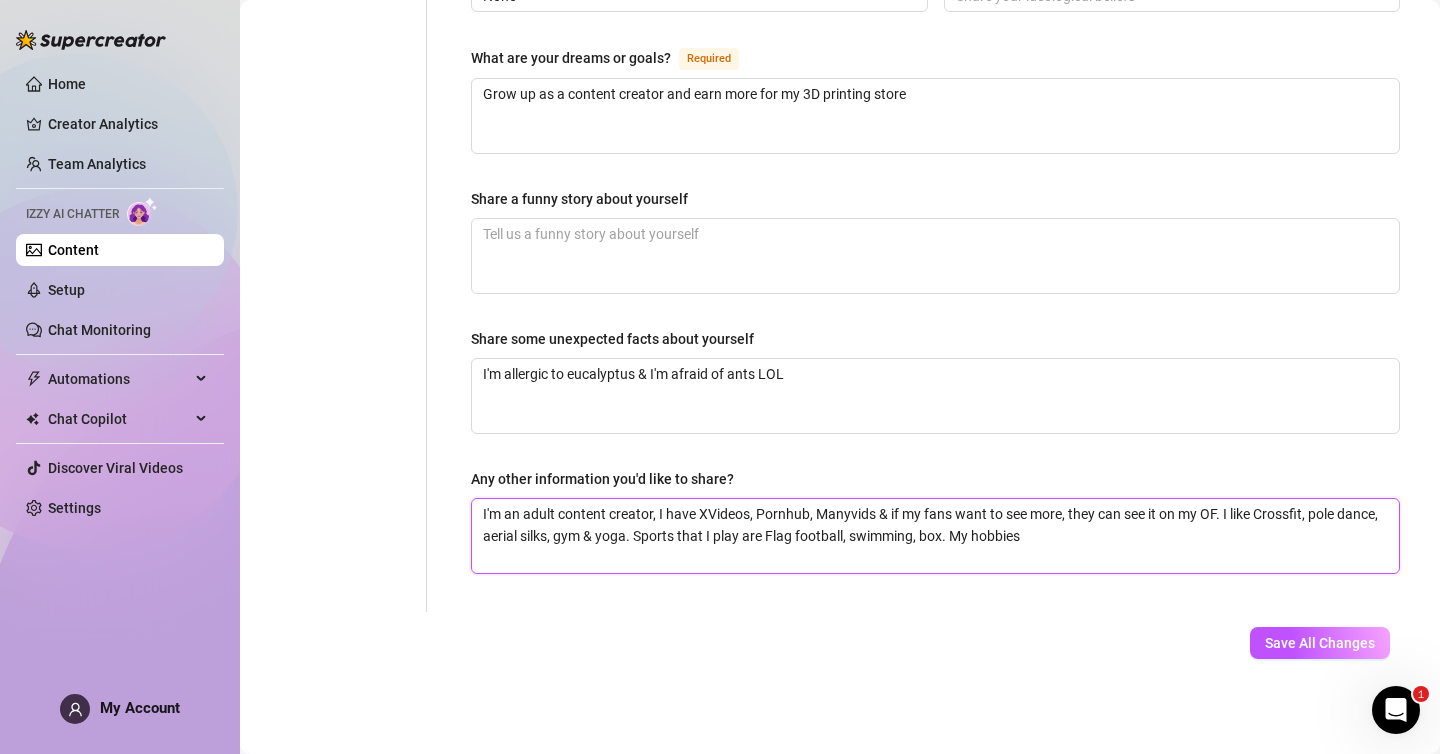 type on "I'm an adult content creator, I have XVideos, Pornhub, Manyvids & if my fans want to see more, they can see it on my OF. I like Crossfit, pole dance, aerial silks, gym & yoga. Sports that I play are Flag football, swimming, box. My hobbies" 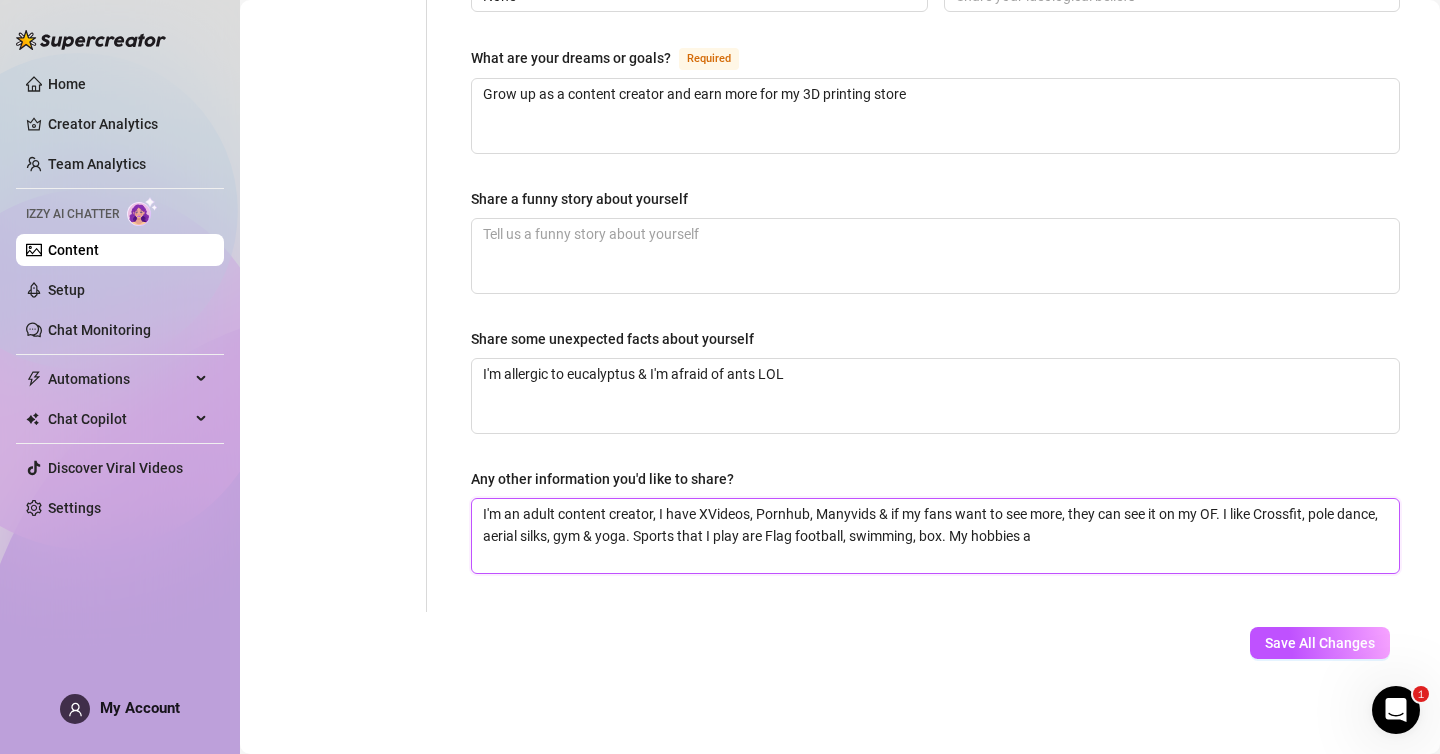 type 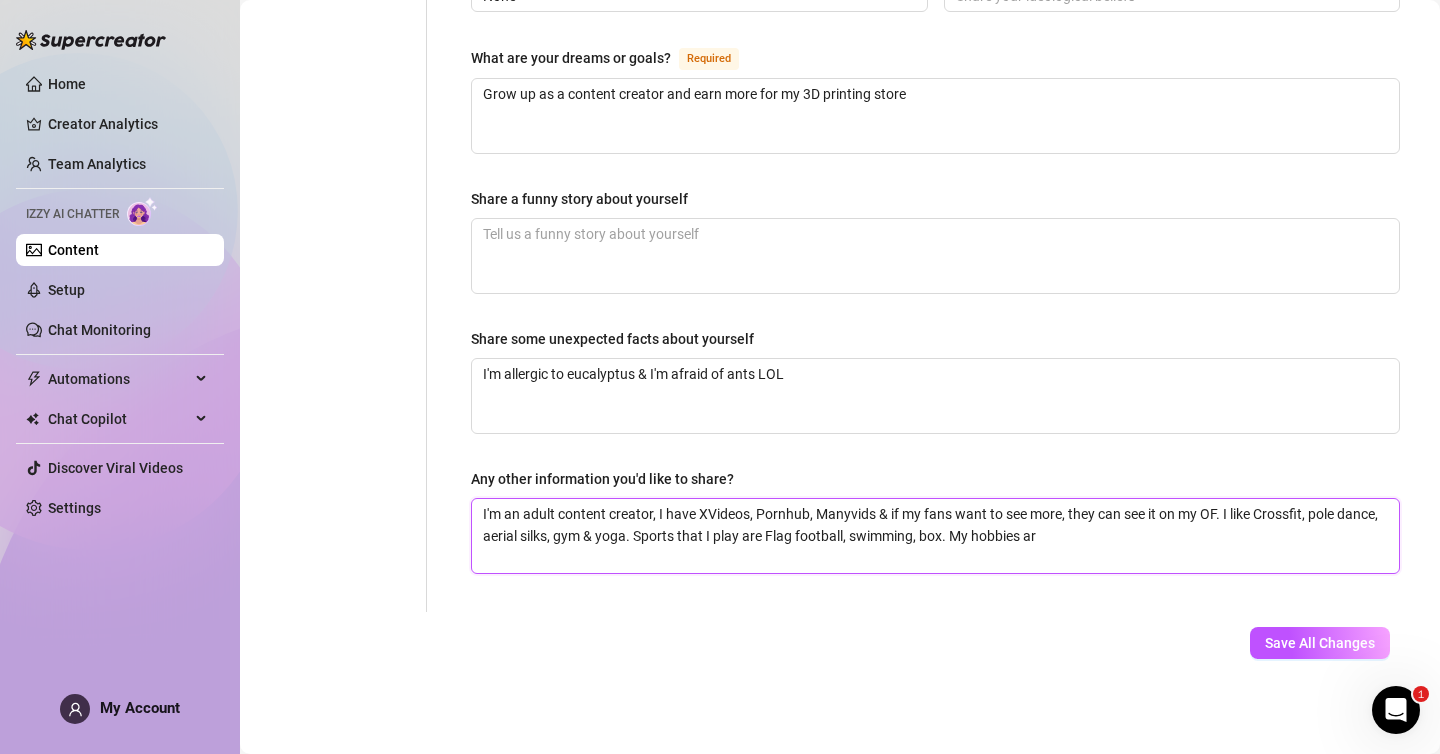 type 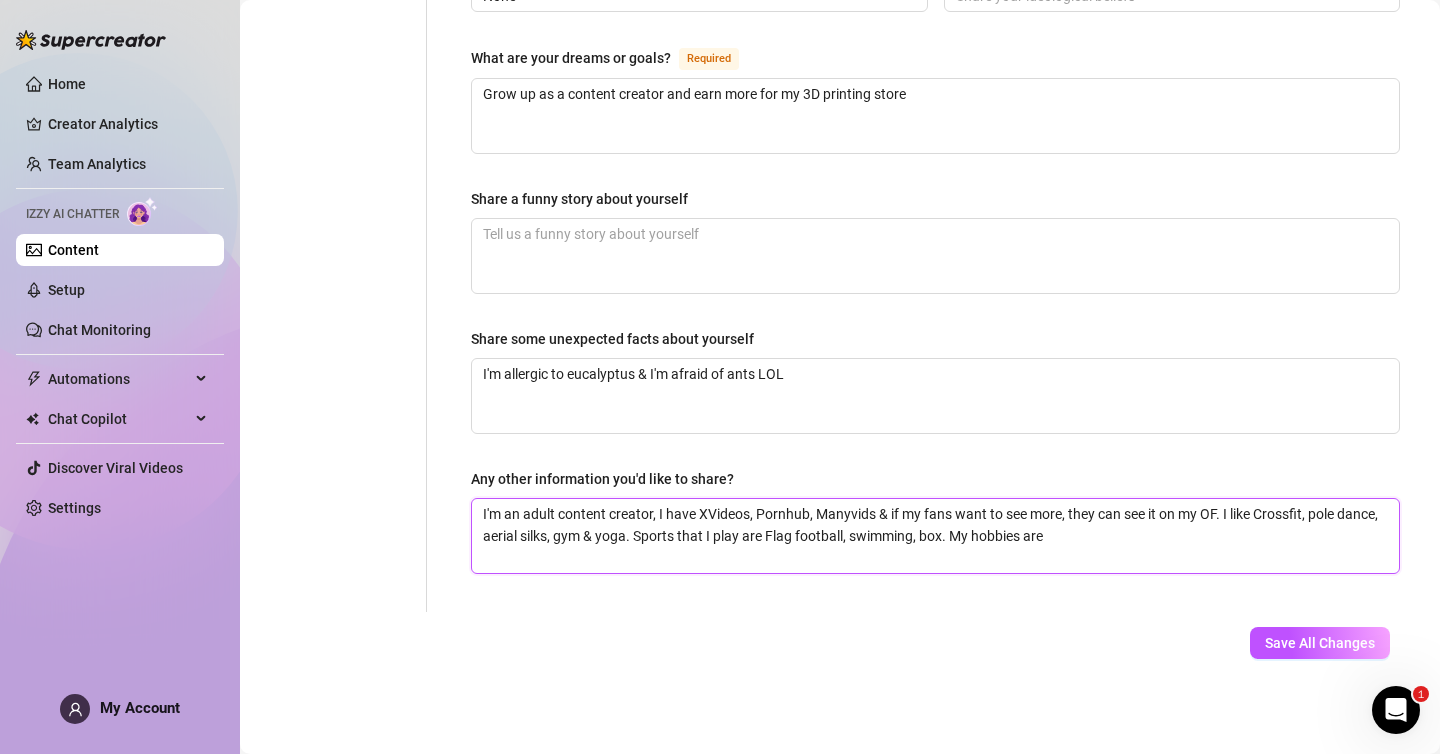 type on "I'm an adult content creator, I have XVideos, Pornhub, Manyvids & if my fans want to see more, they can see it on my OF. I like Crossfit, pole dance, aerial silks, gym & yoga. Sports that I play are Flag football, swimming, box. My hobbies are" 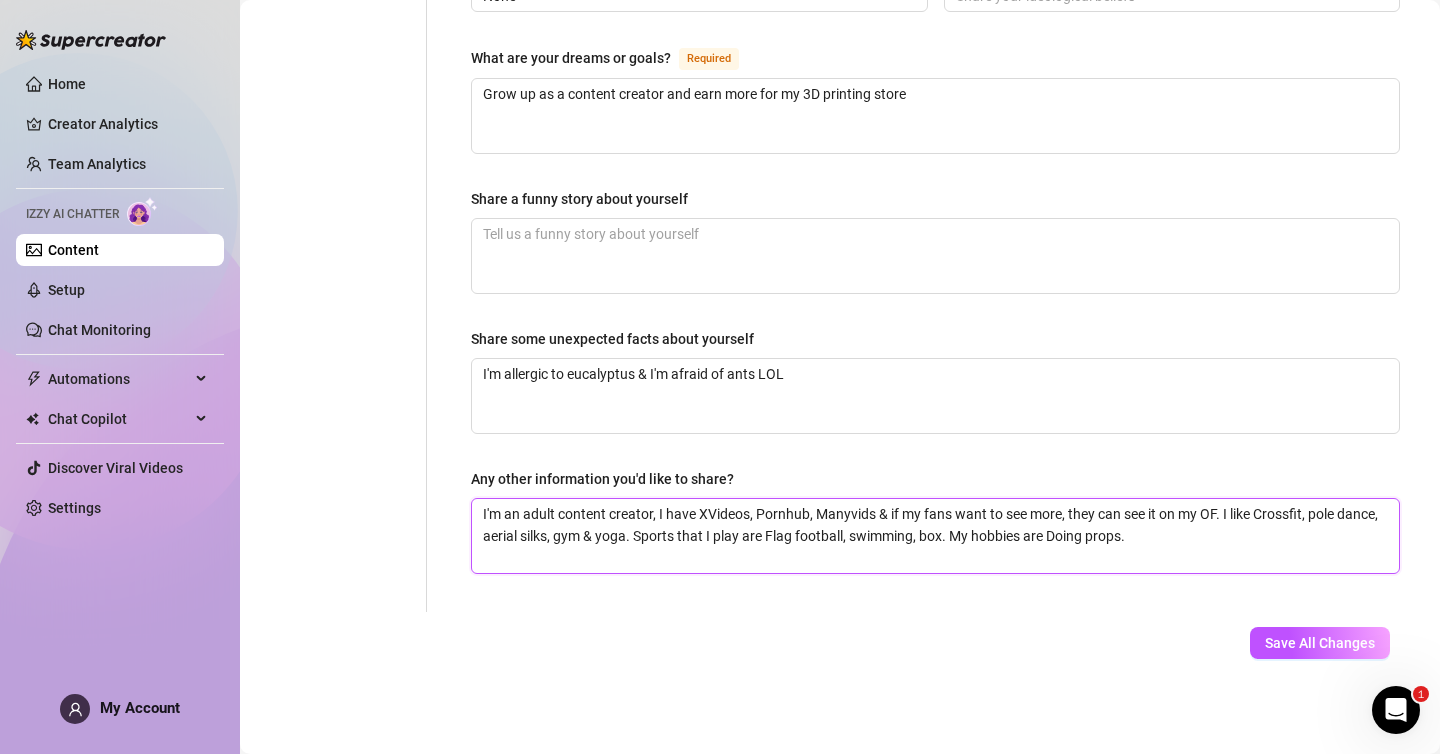 type 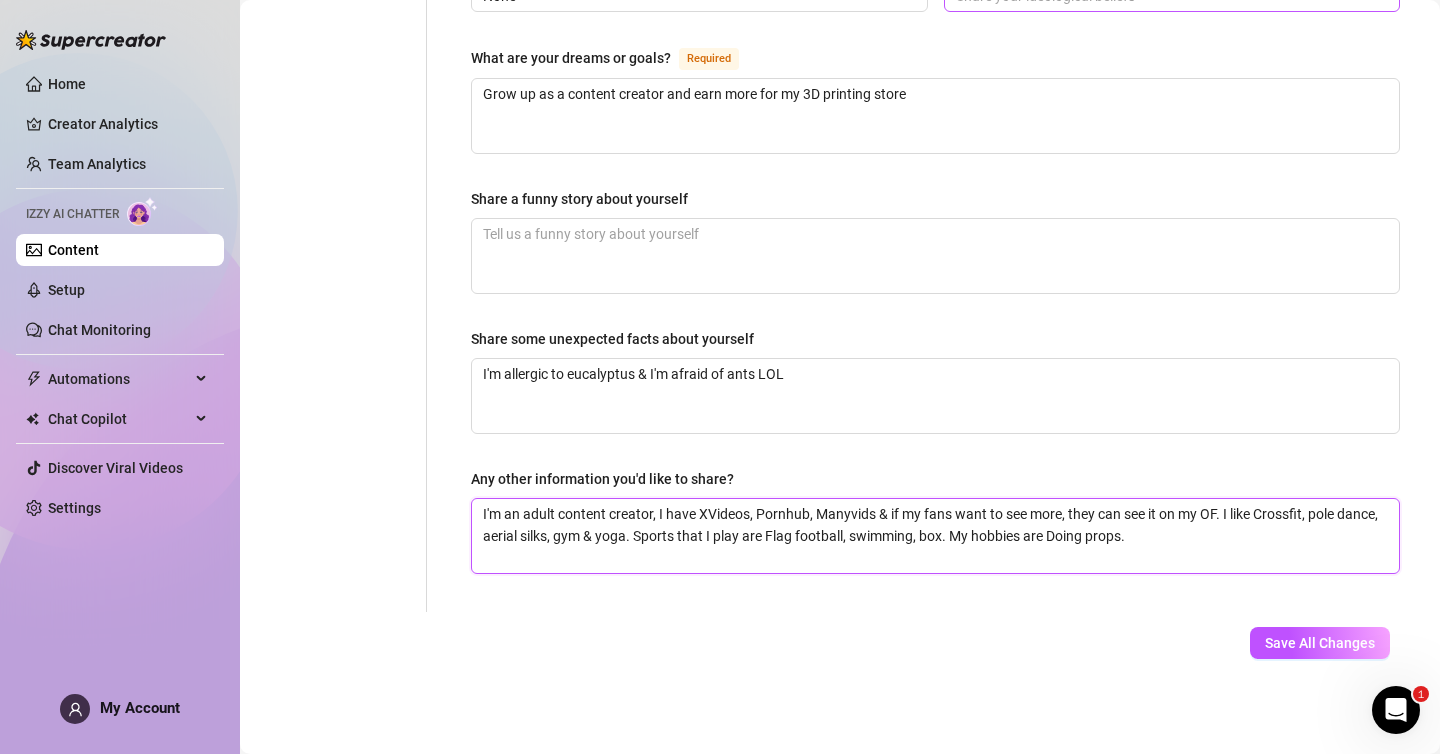 type on "I'm an adult content creator, I have XVideos, Pornhub, Manyvids & if my fans want to see more, they can see it on my OF. I like Crossfit, pole dance, aerial silks, gym & yoga. Sports that I play are Flag football, swimming, box. My hobbies are Doing props." 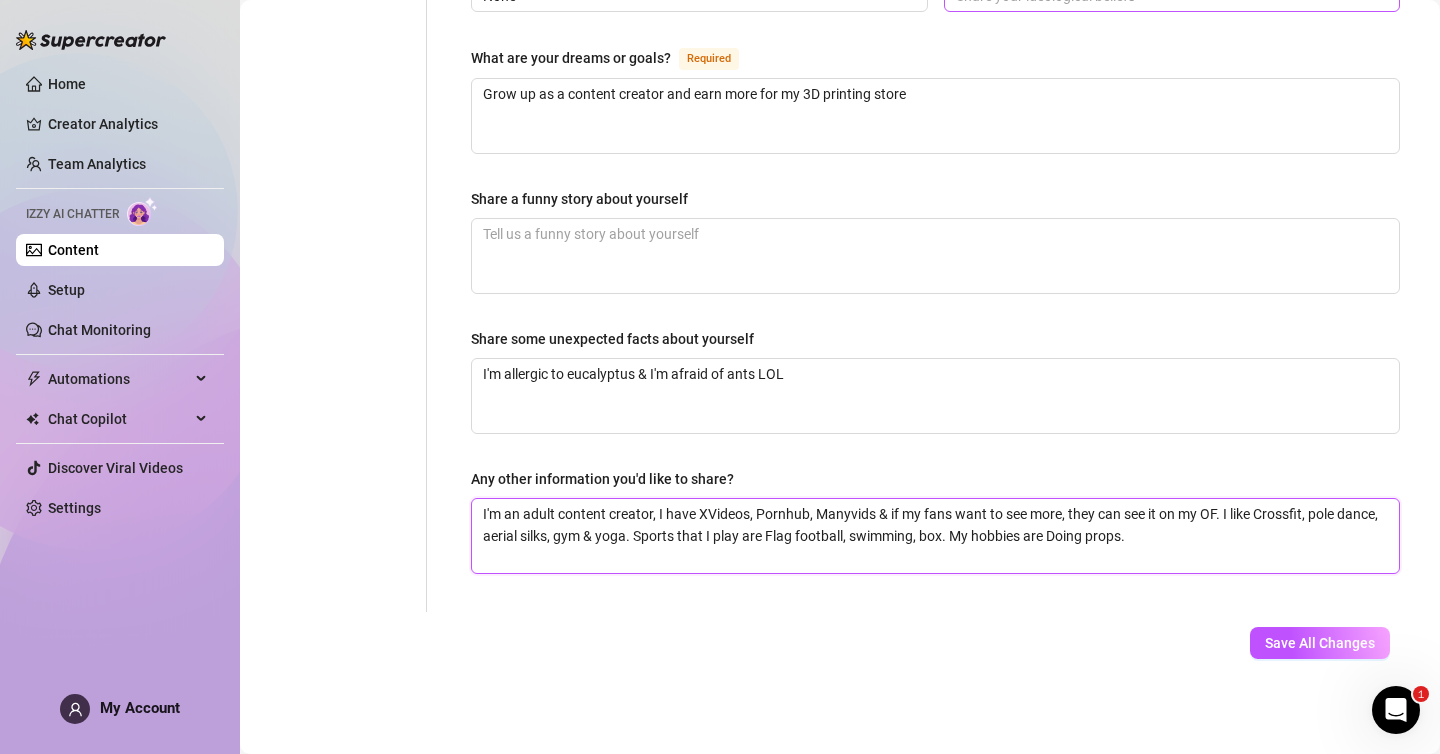 type 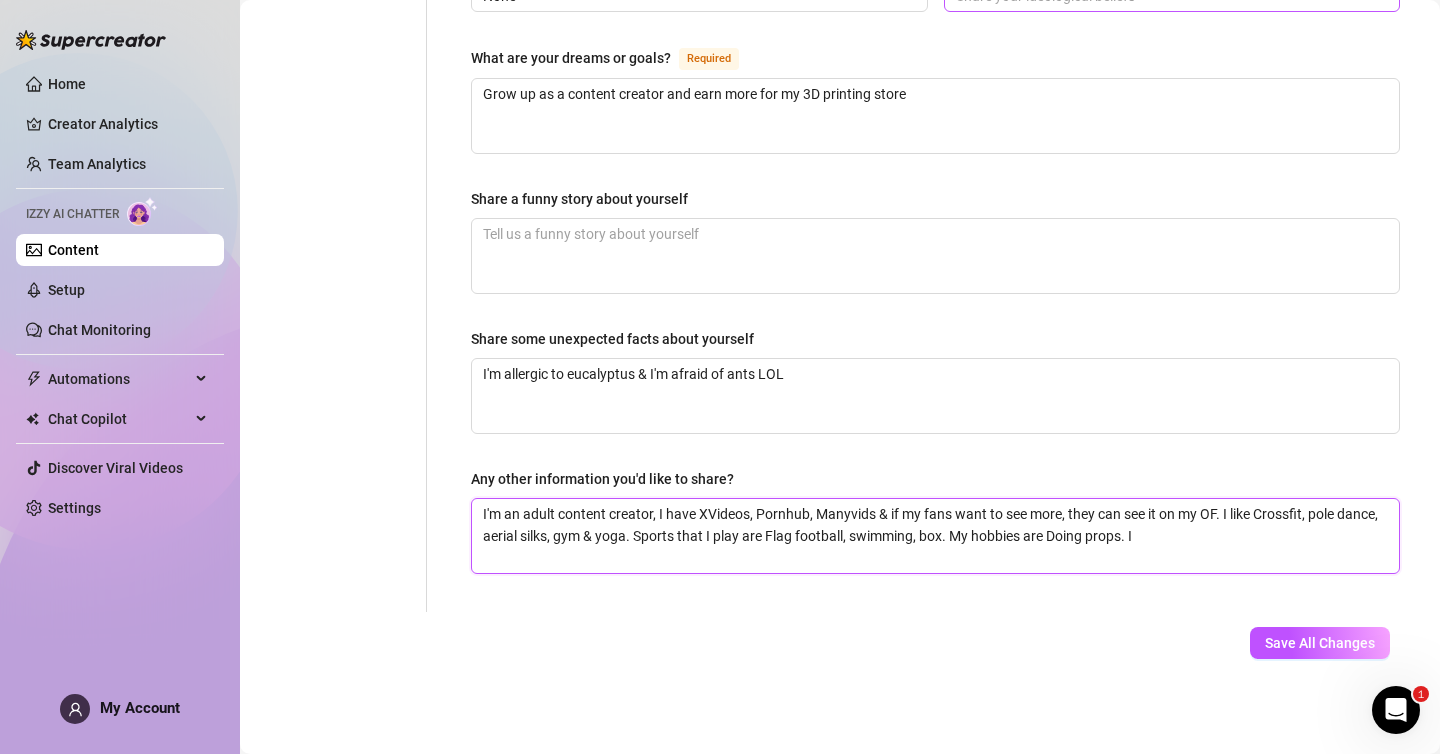 type 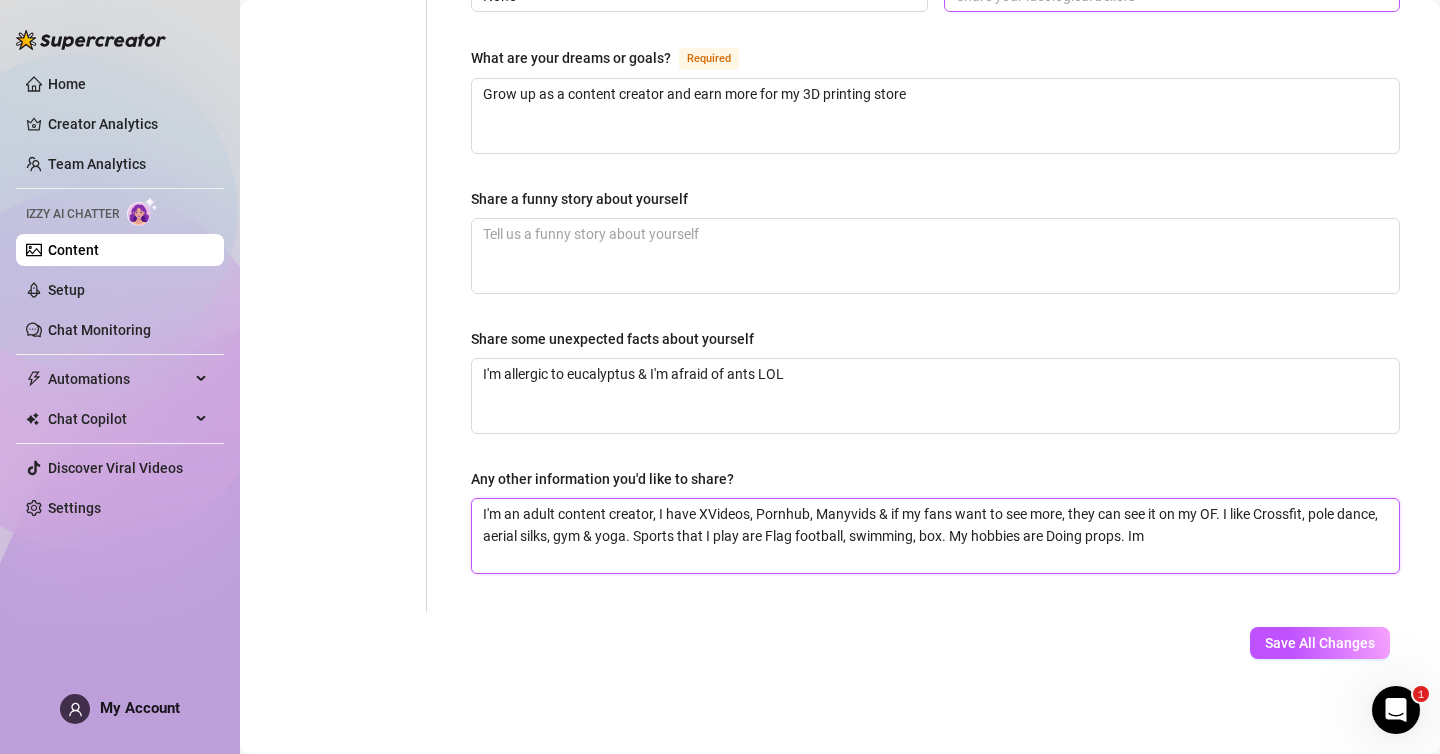 type 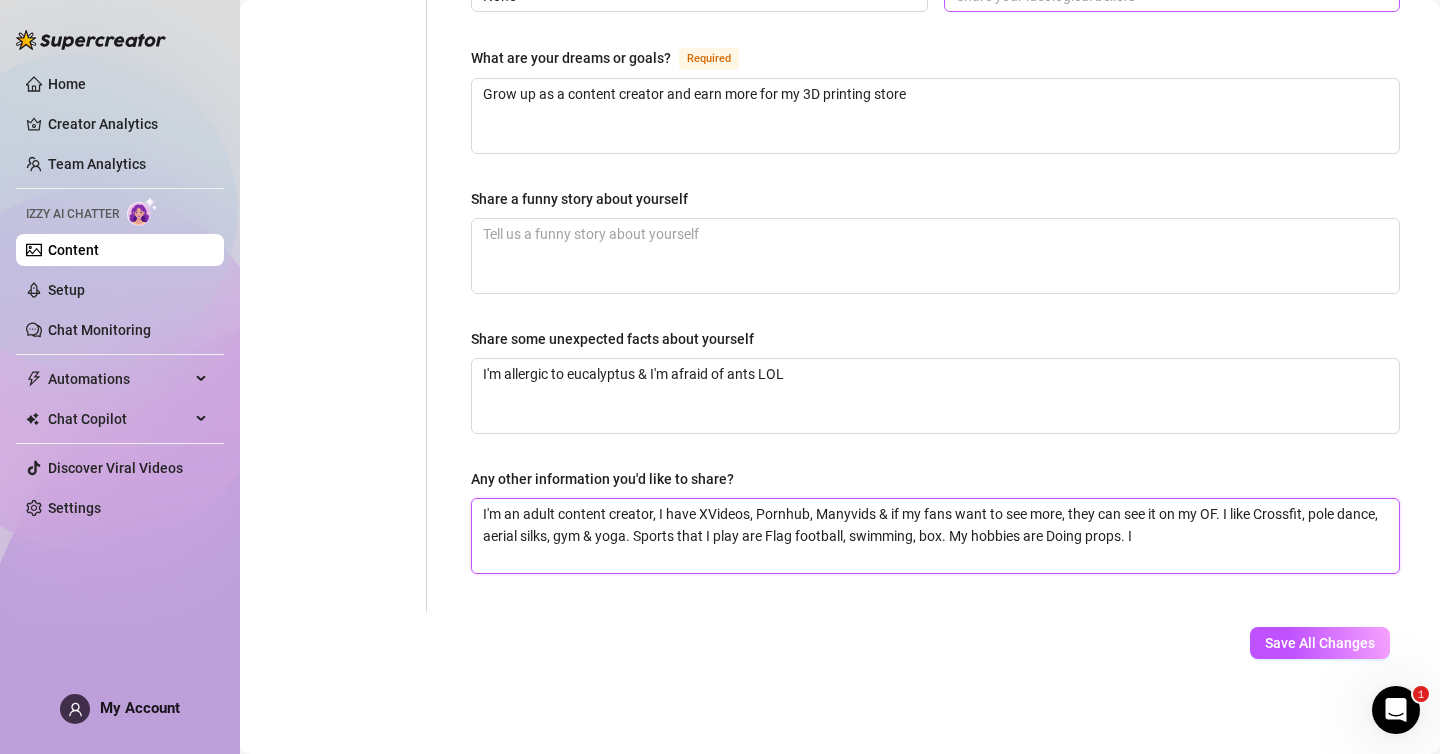 type 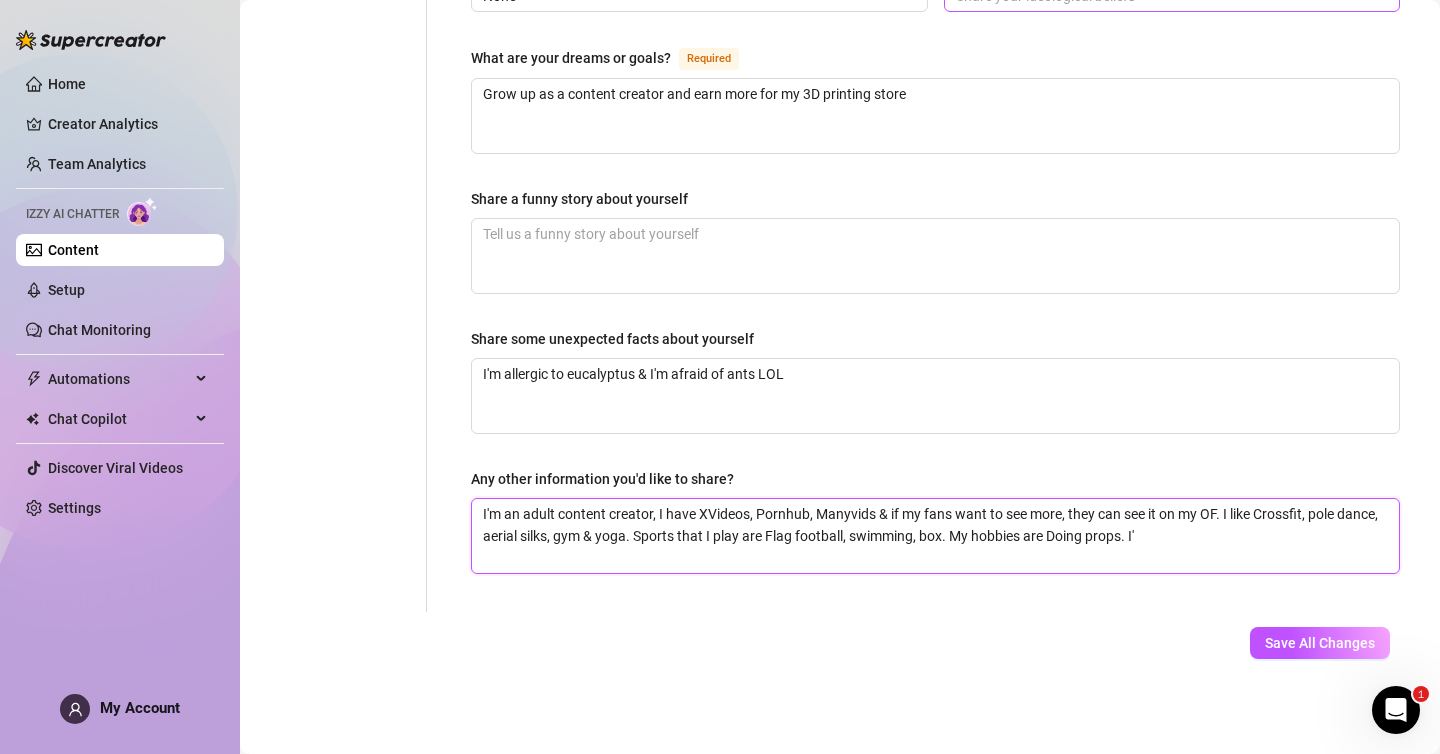 type 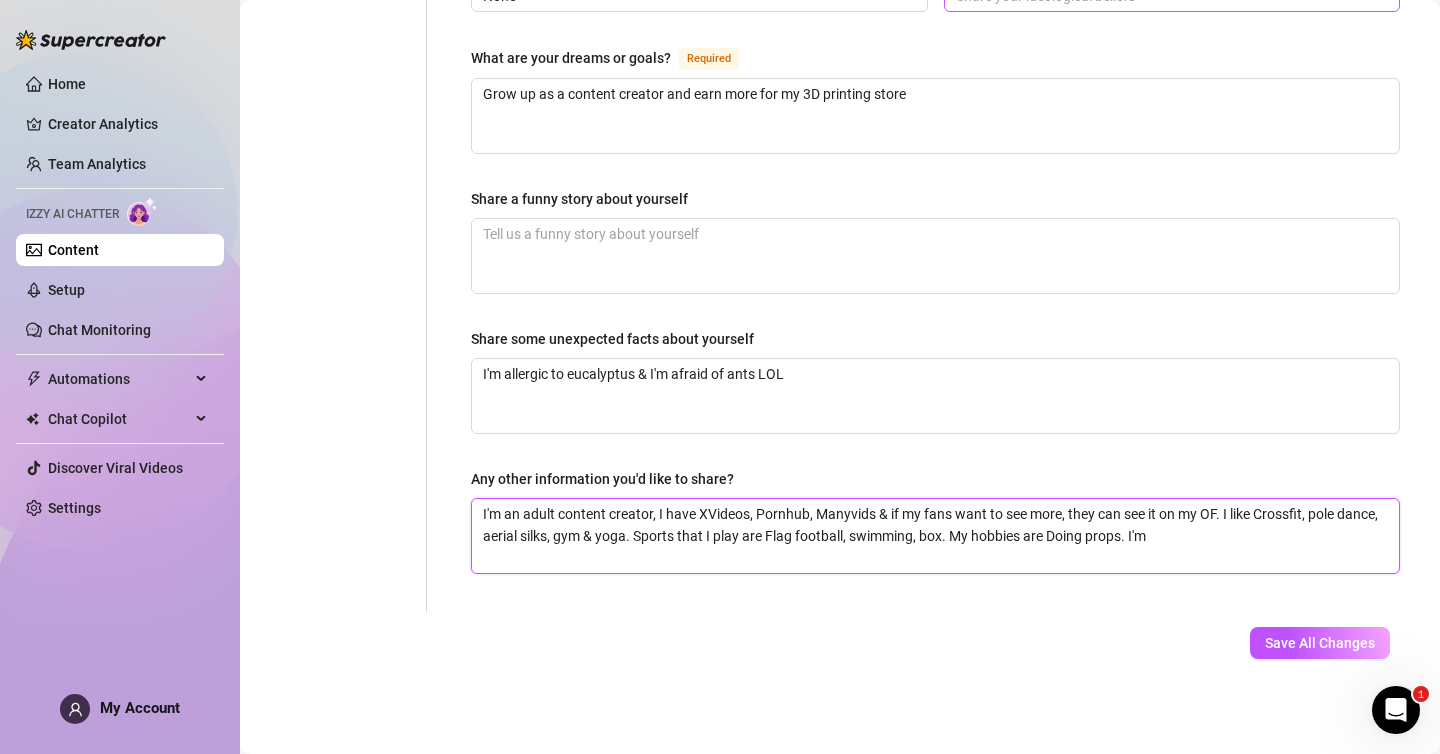 type 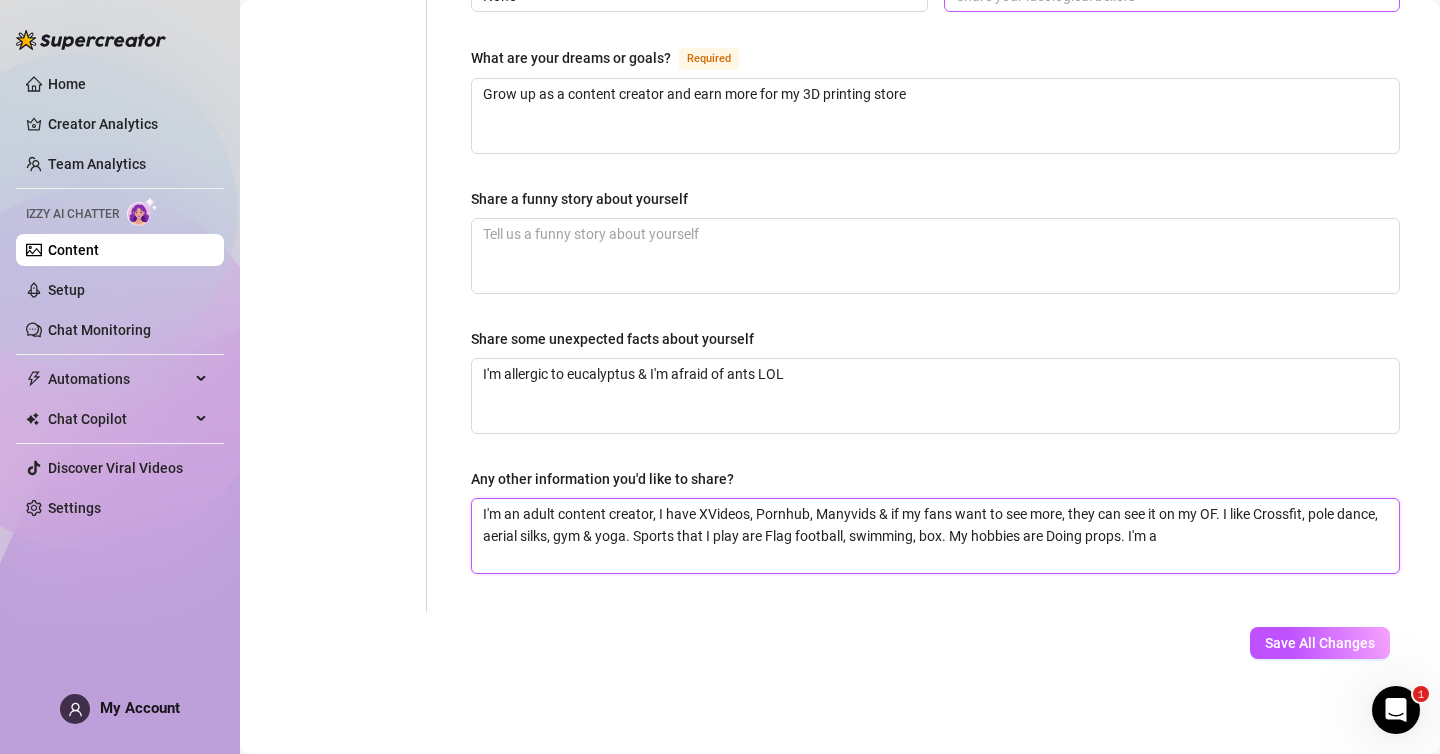 type 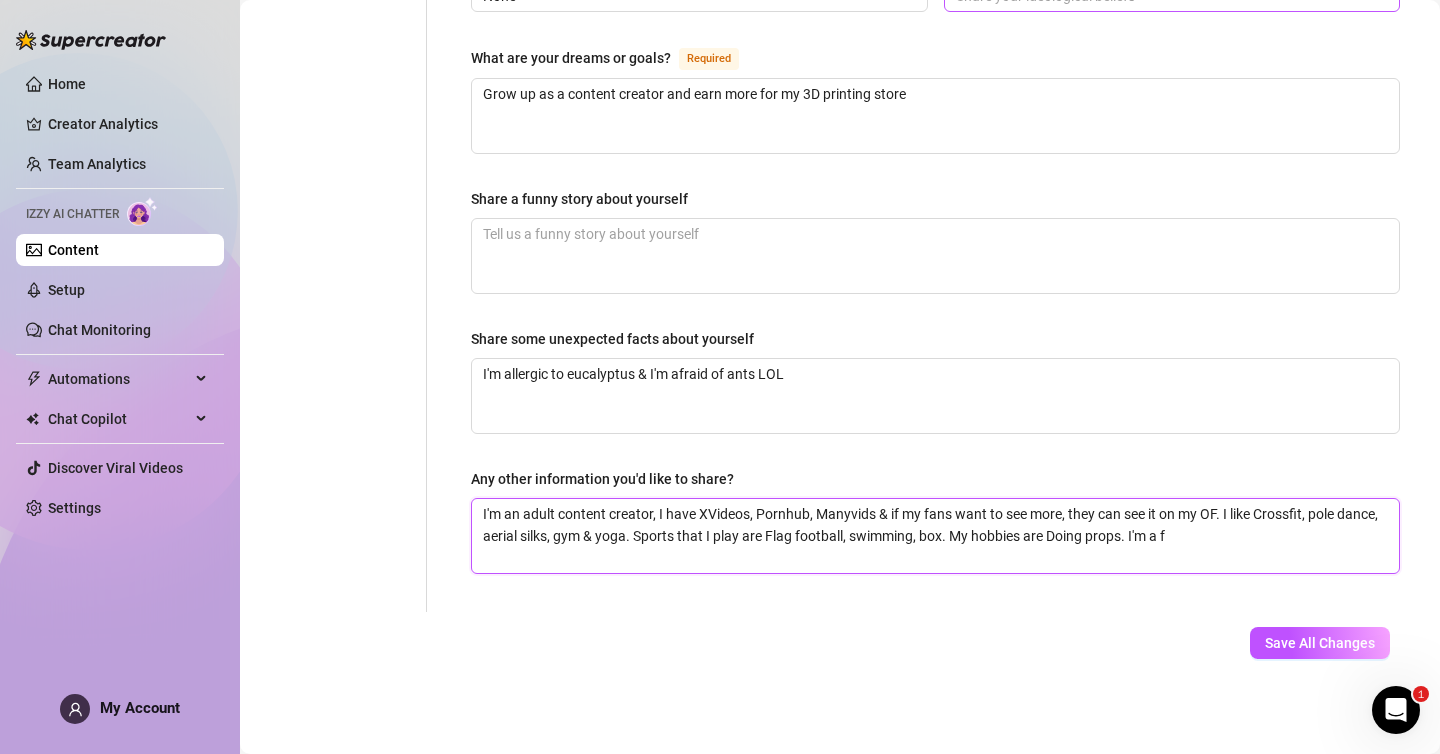 type 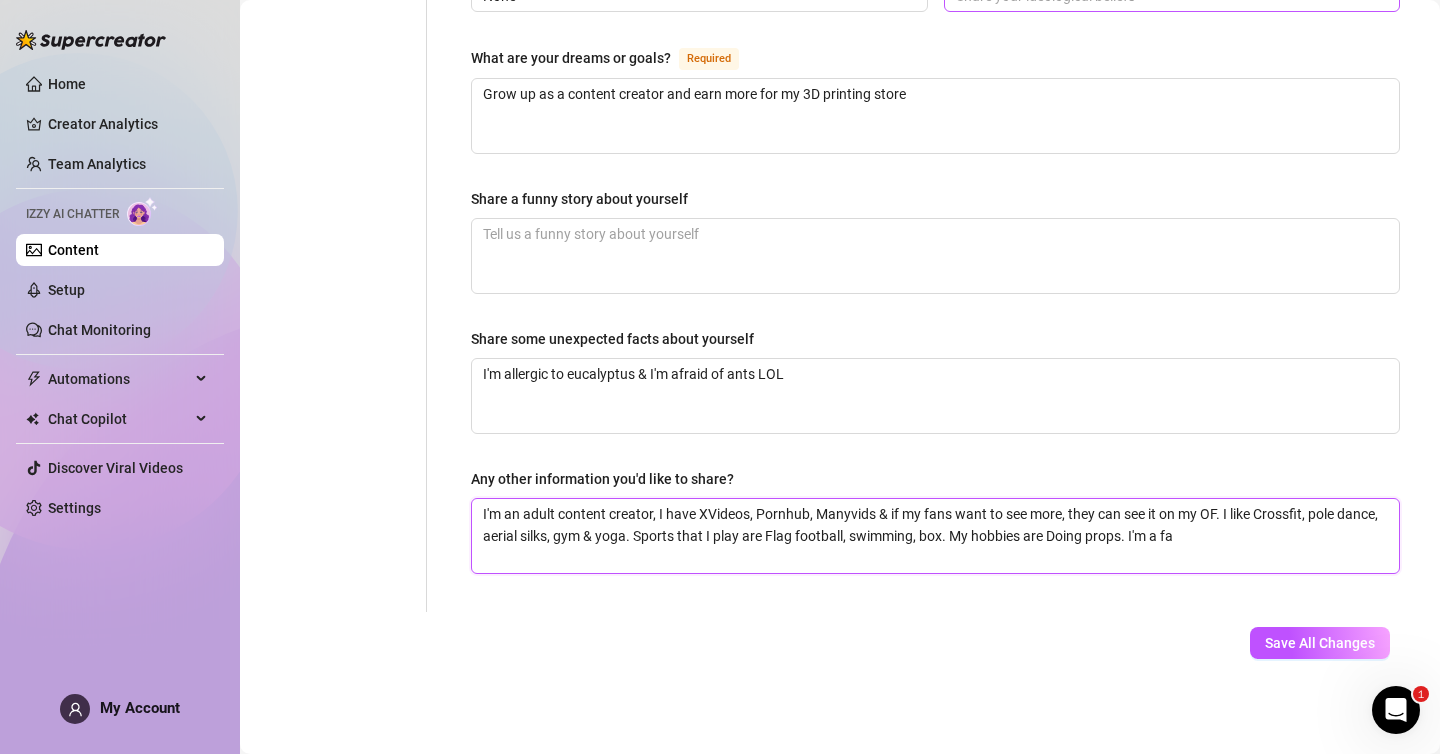 type on "I'm an adult content creator, I have XVideos, Pornhub, Manyvids & if my fans want to see more, they can see it on my OF. I like Crossfit, pole dance, aerial silks, gym & yoga. Sports that I play are Flag football, swimming, box. My hobbies are Doing props. I'm a fan" 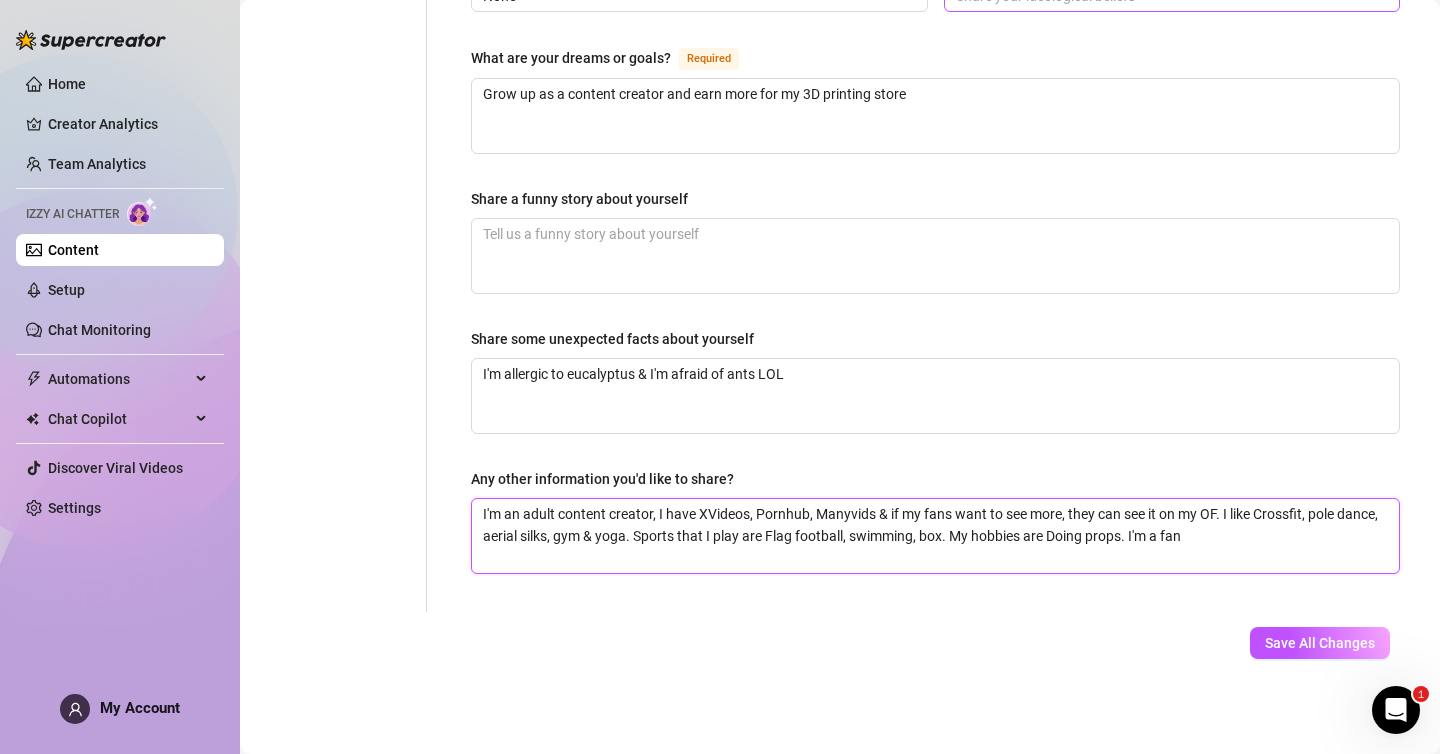 type 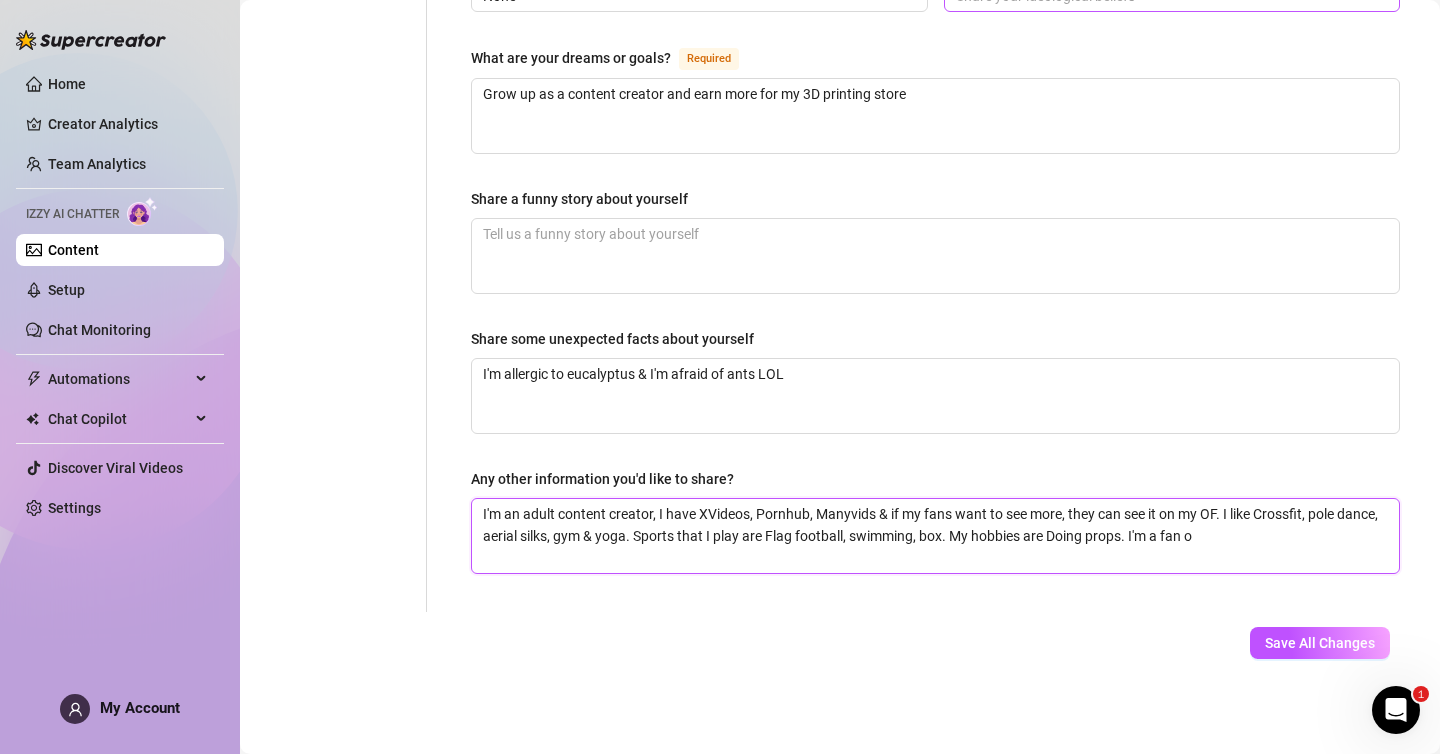 type 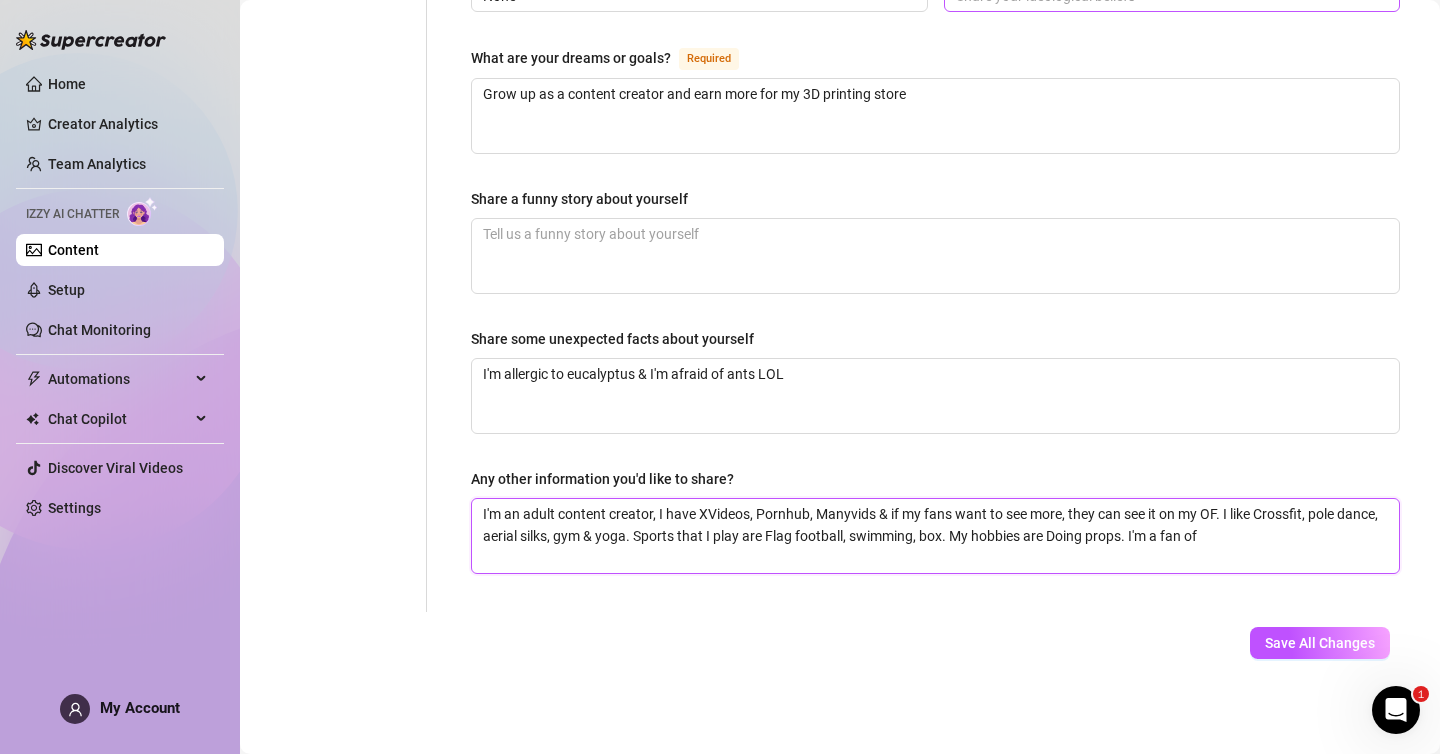 type 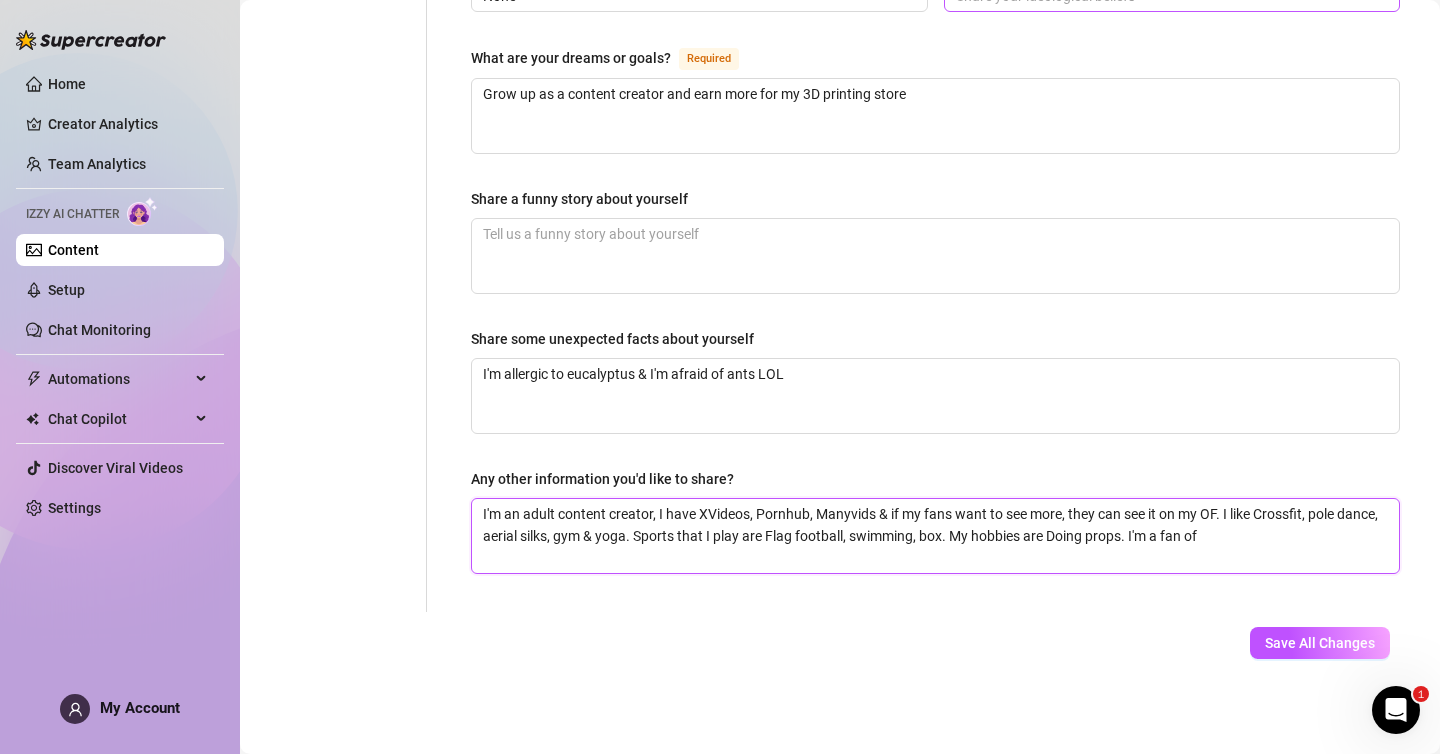 paste on "Metal music, rock music, pop rock music & electronic" 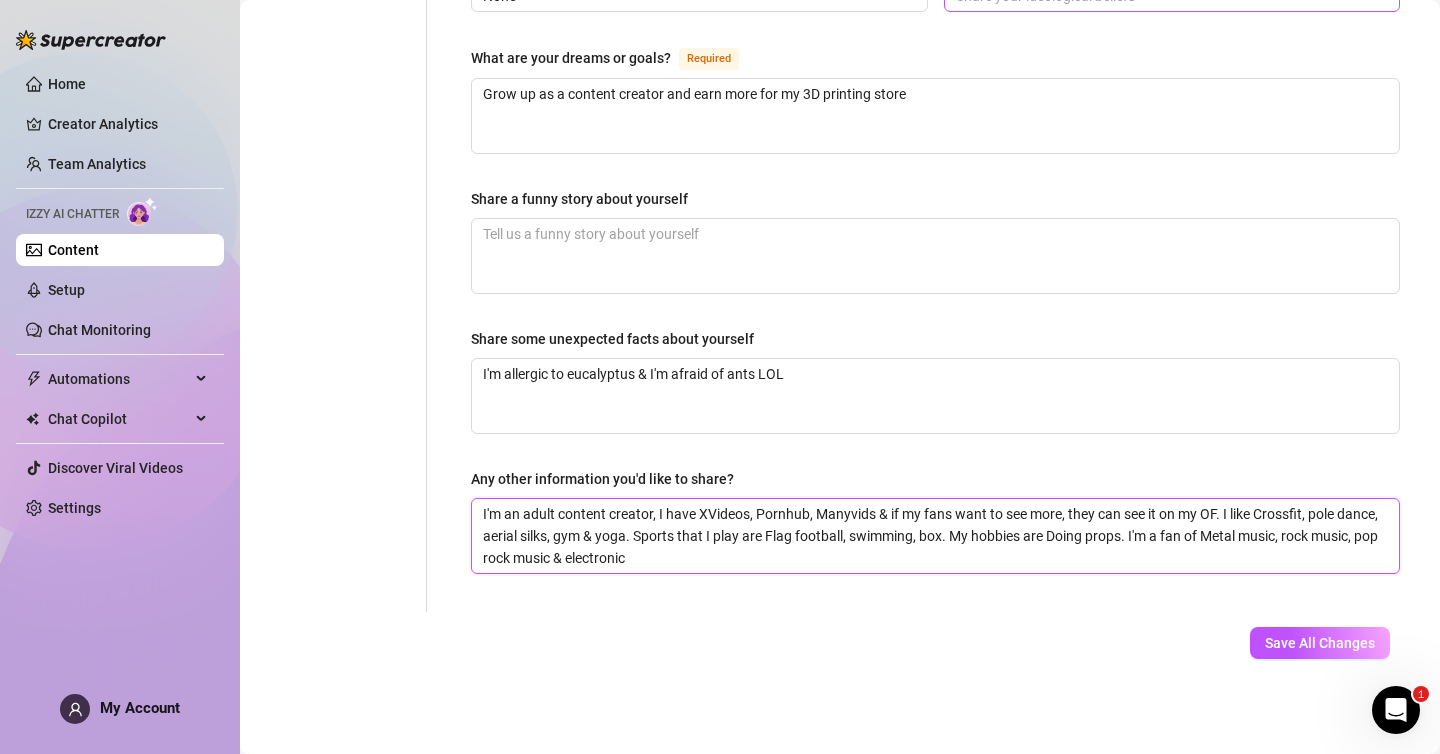 type 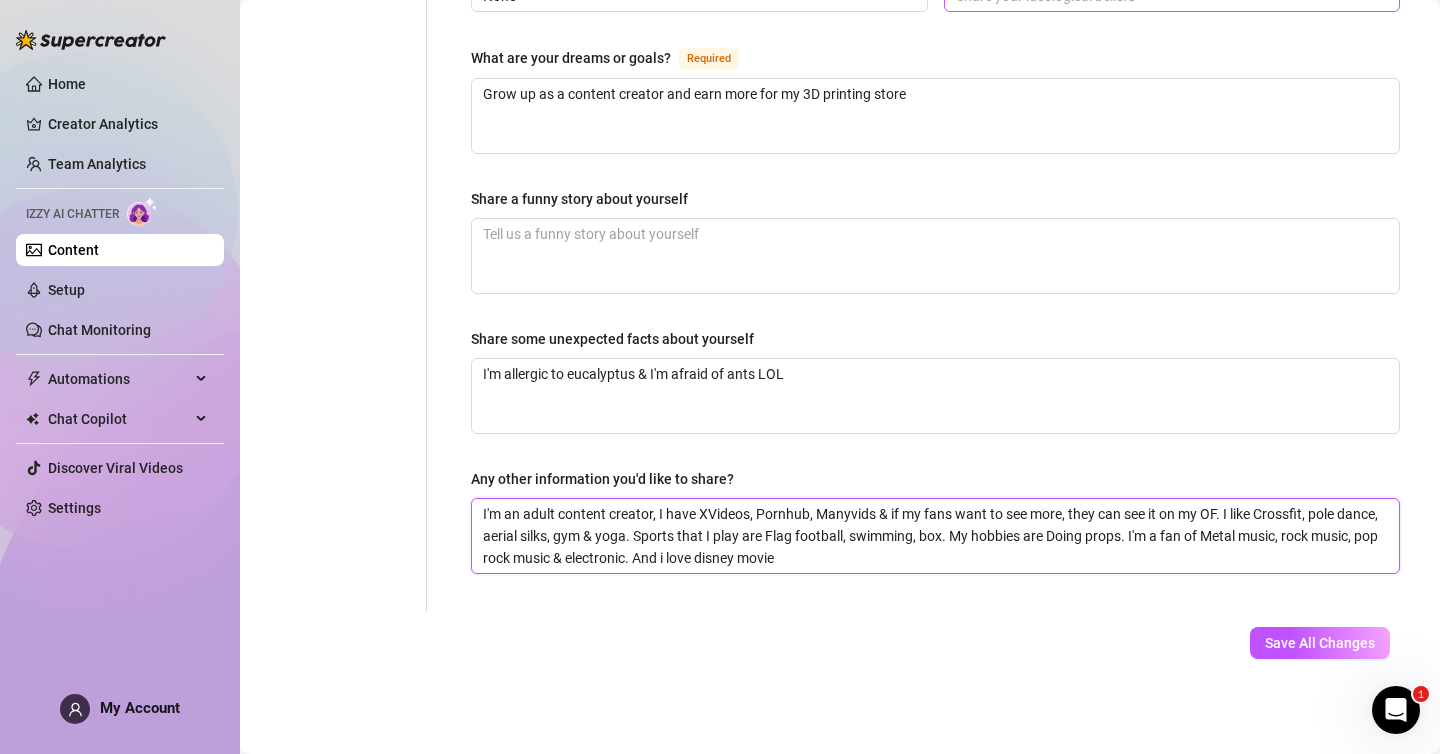 type 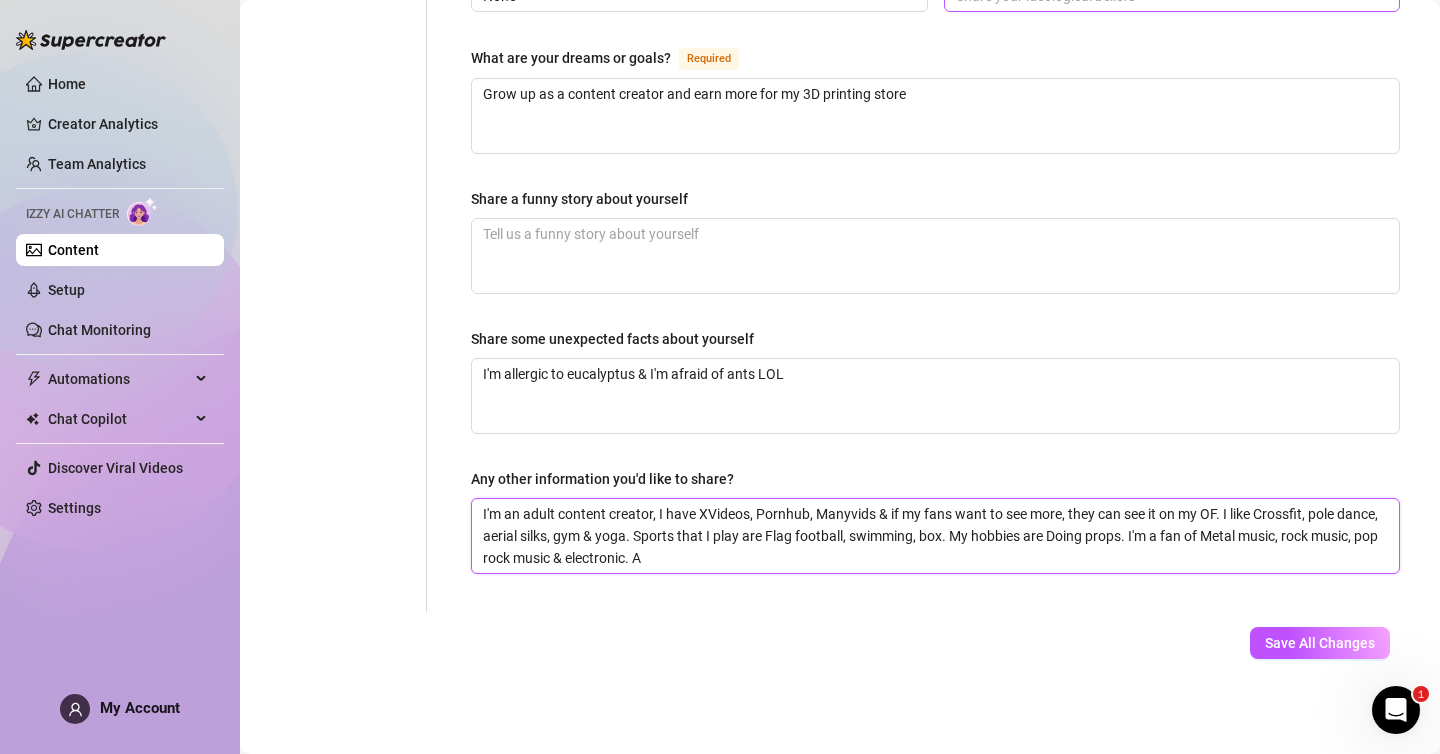 type 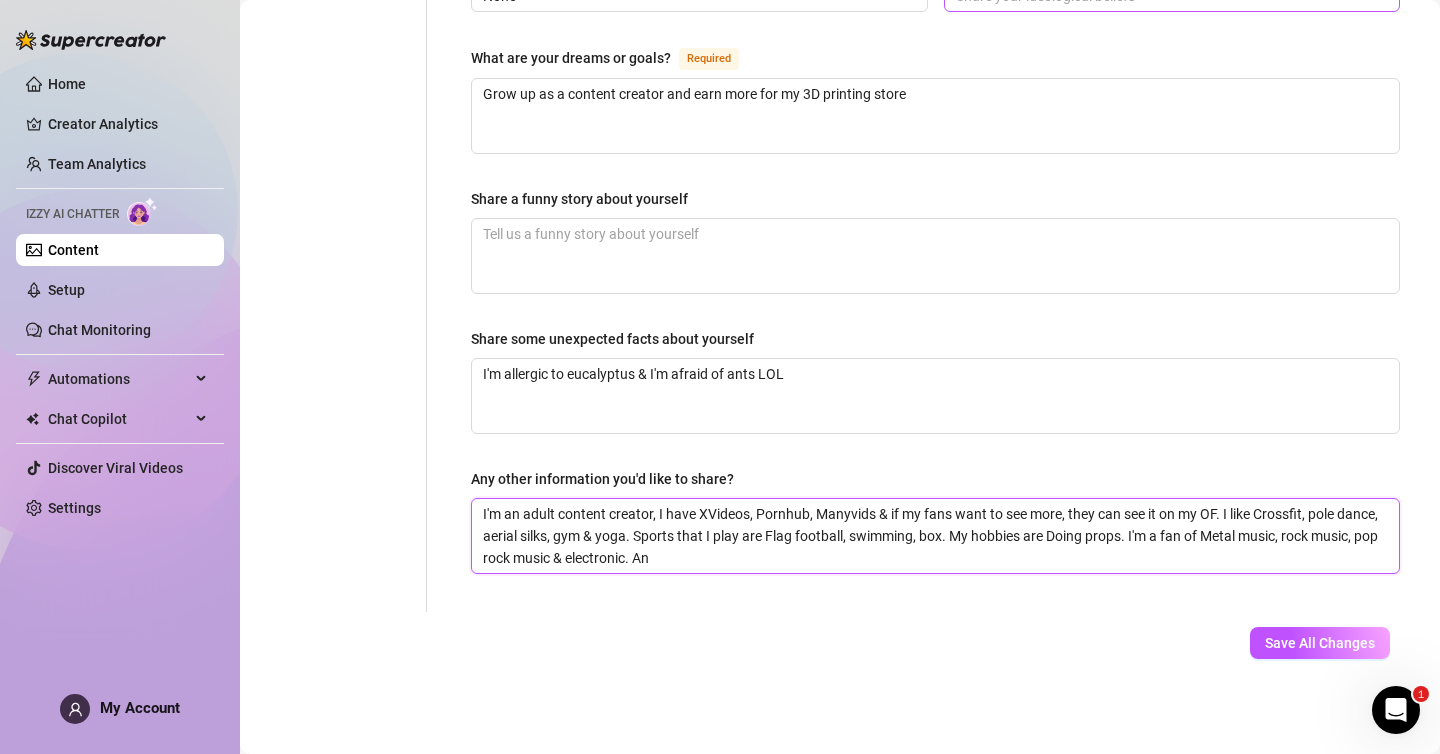 type 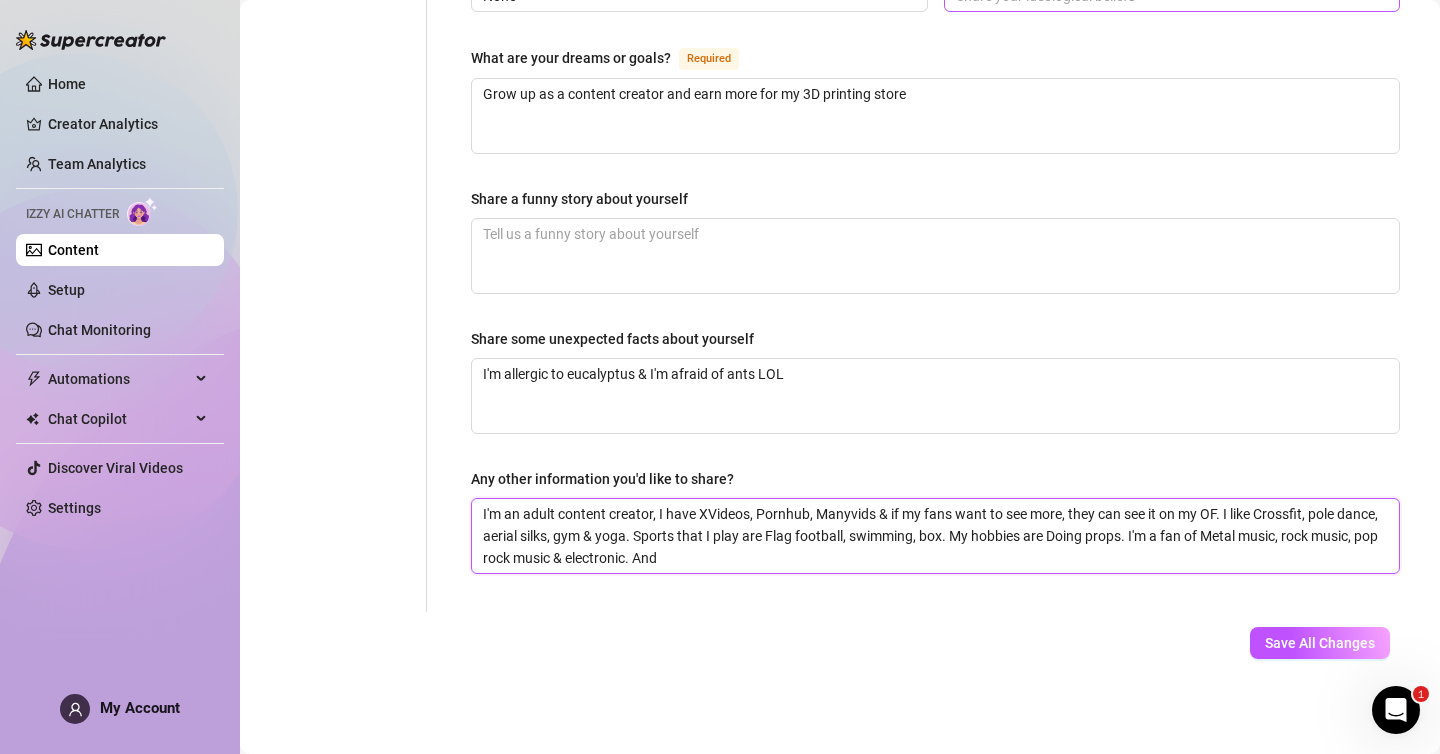 type 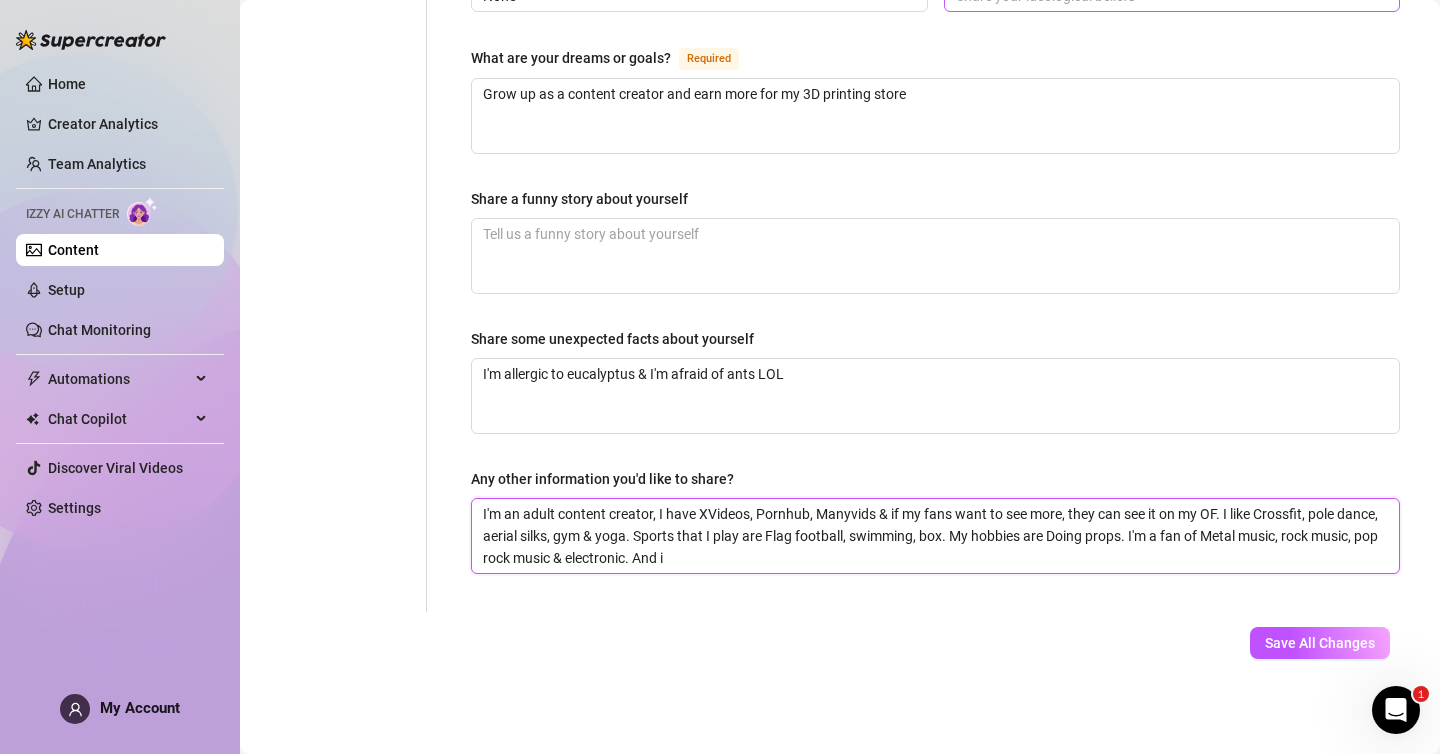 type 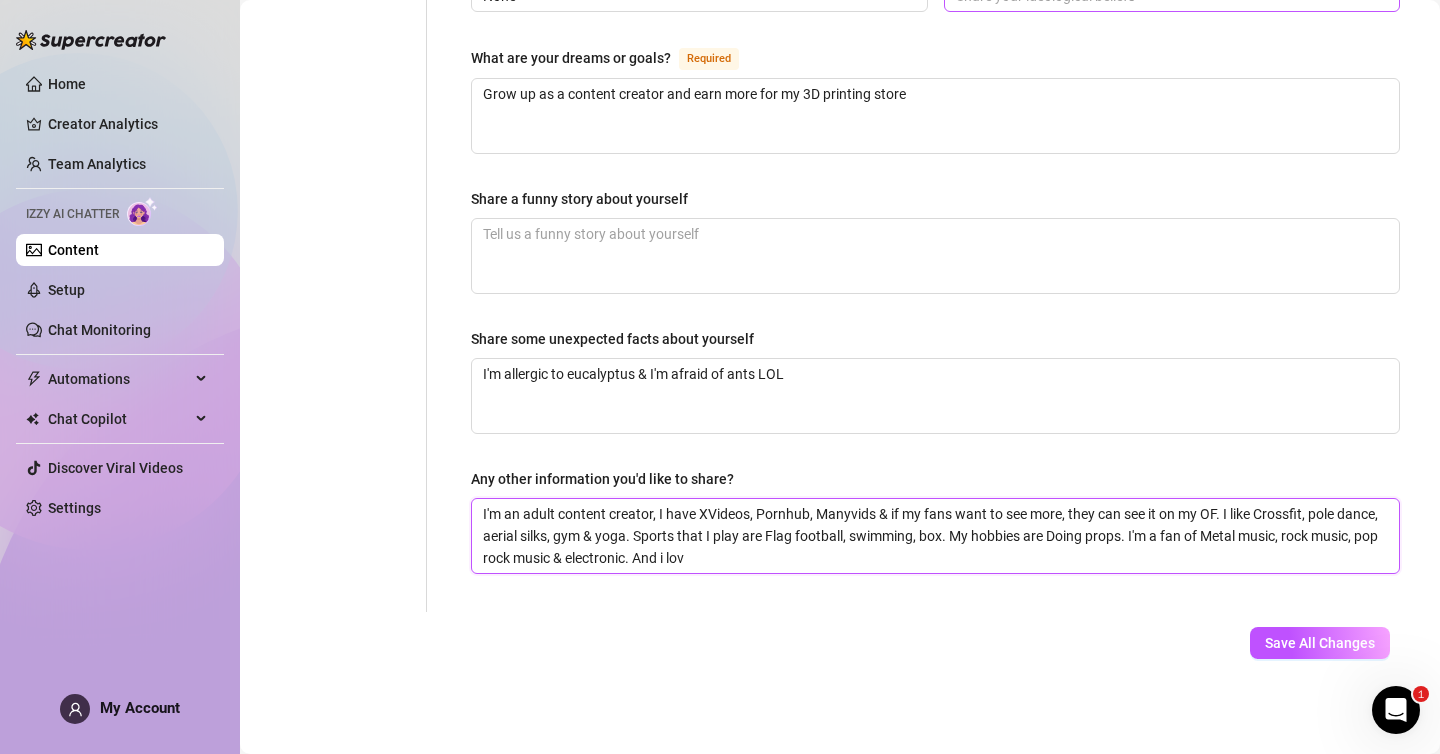 type on "I'm an adult content creator, I have XVideos, Pornhub, Manyvids & if my fans want to see more, they can see it on my OF. I like Crossfit, pole dance, aerial silks, gym & yoga. Sports that I play are Flag football, swimming, box. My hobbies are Doing props. I'm a fan" 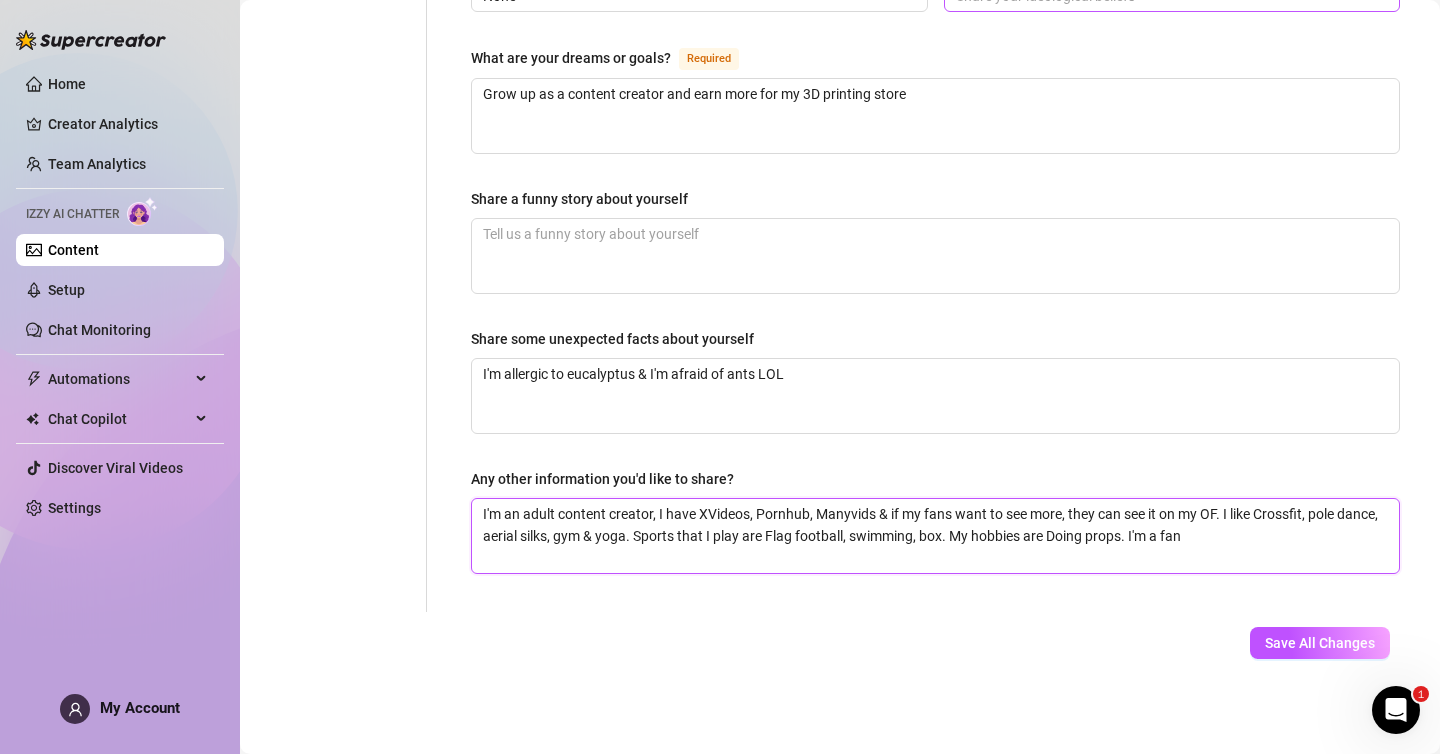 type 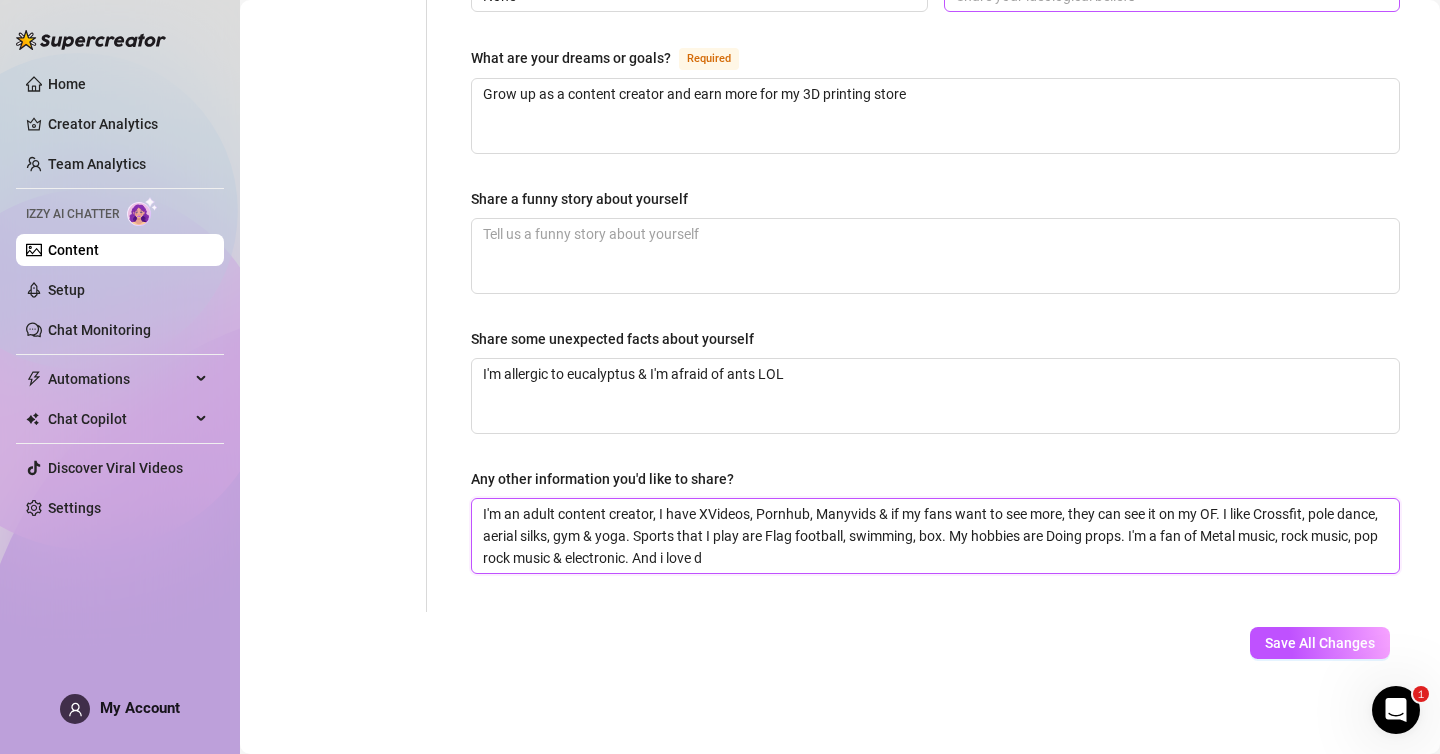 type 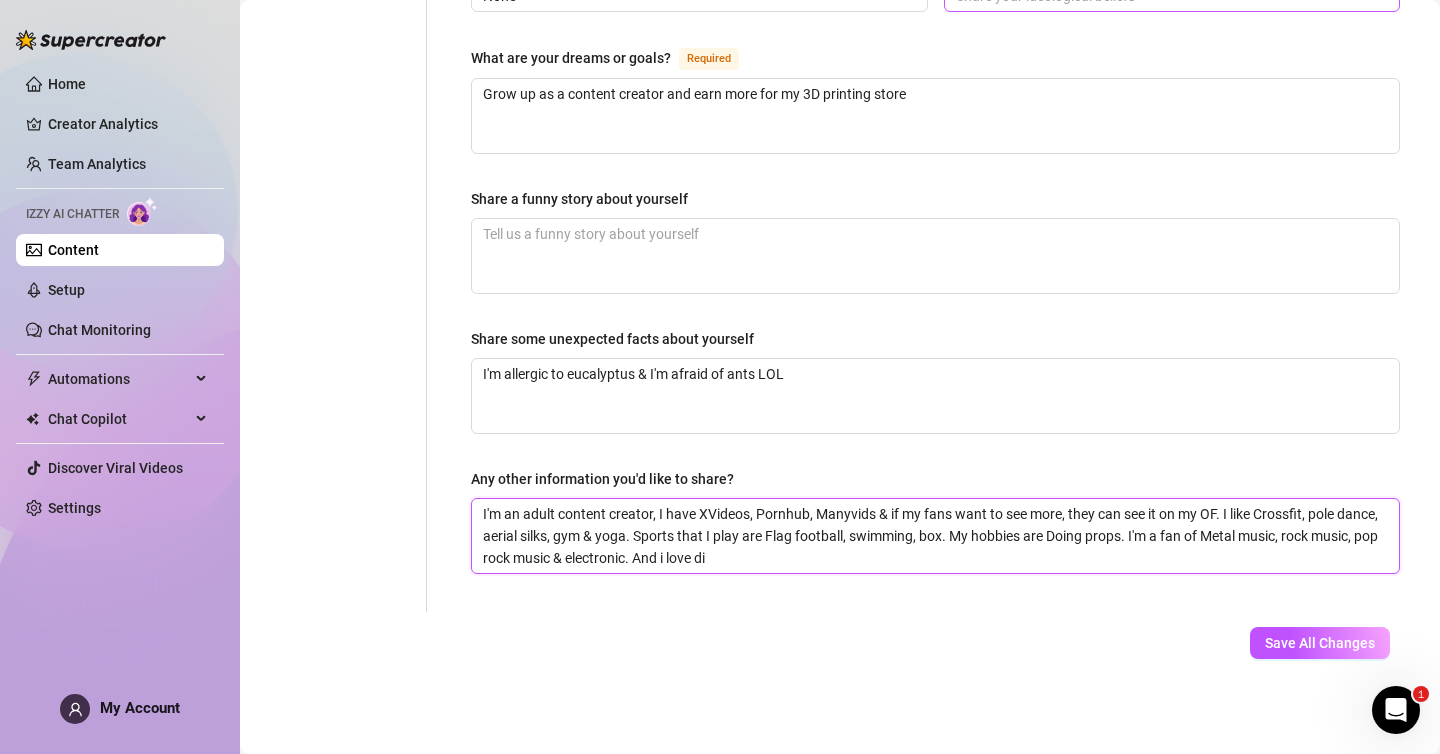 type 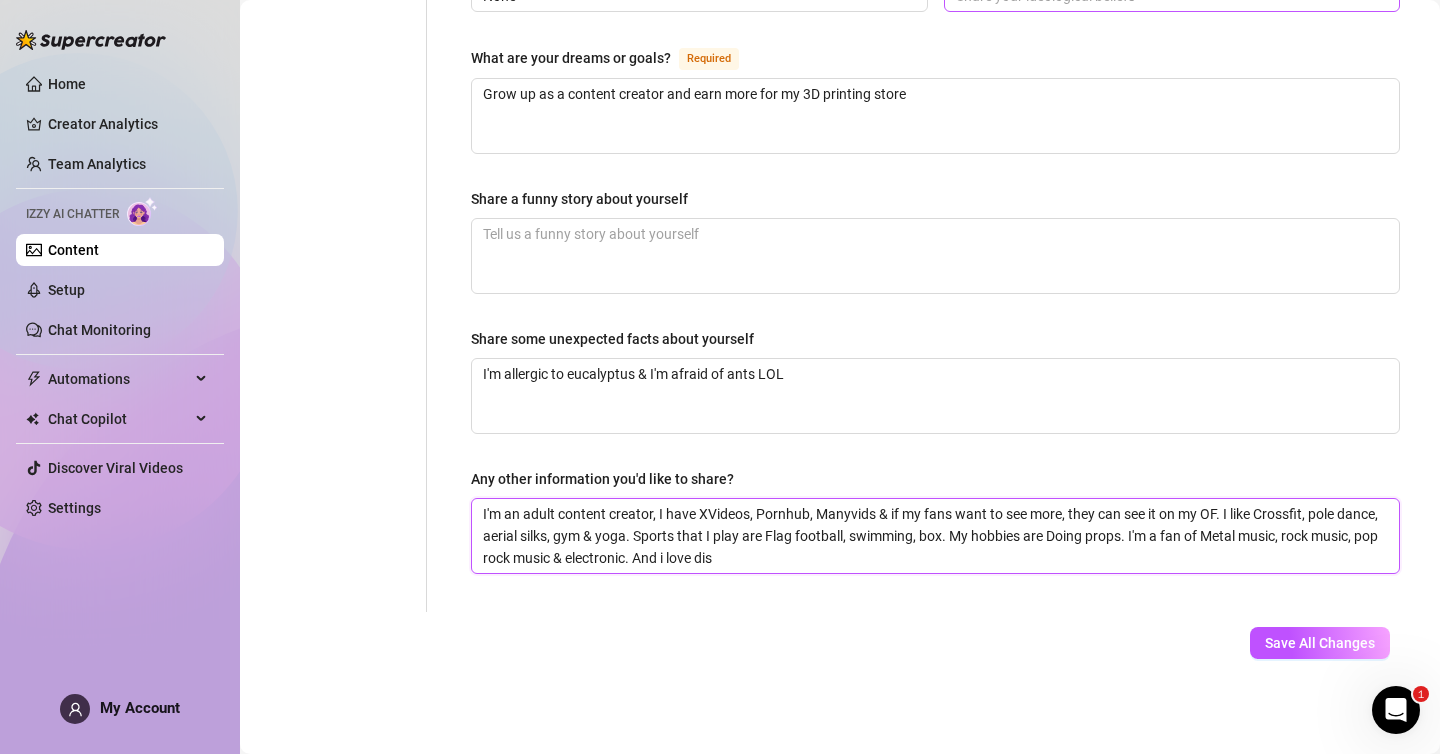 type 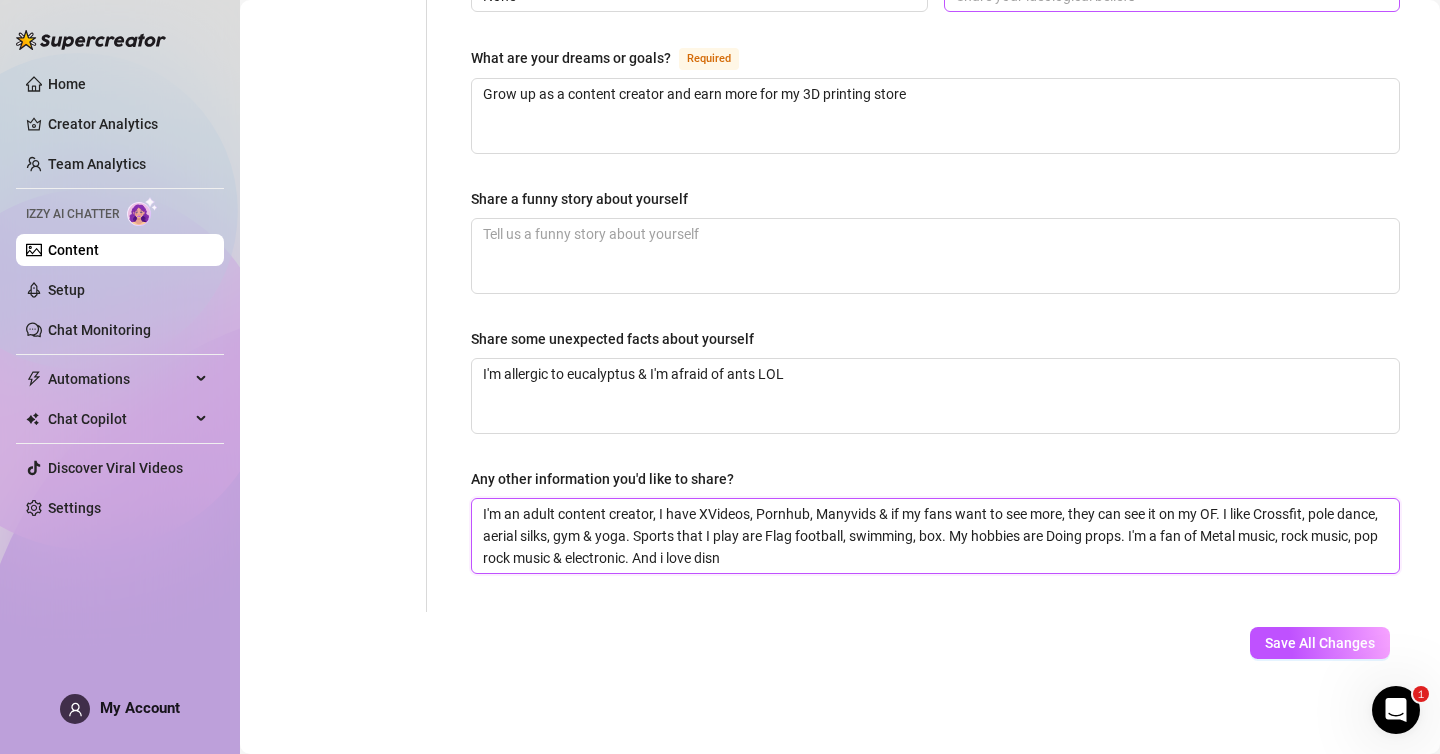 type 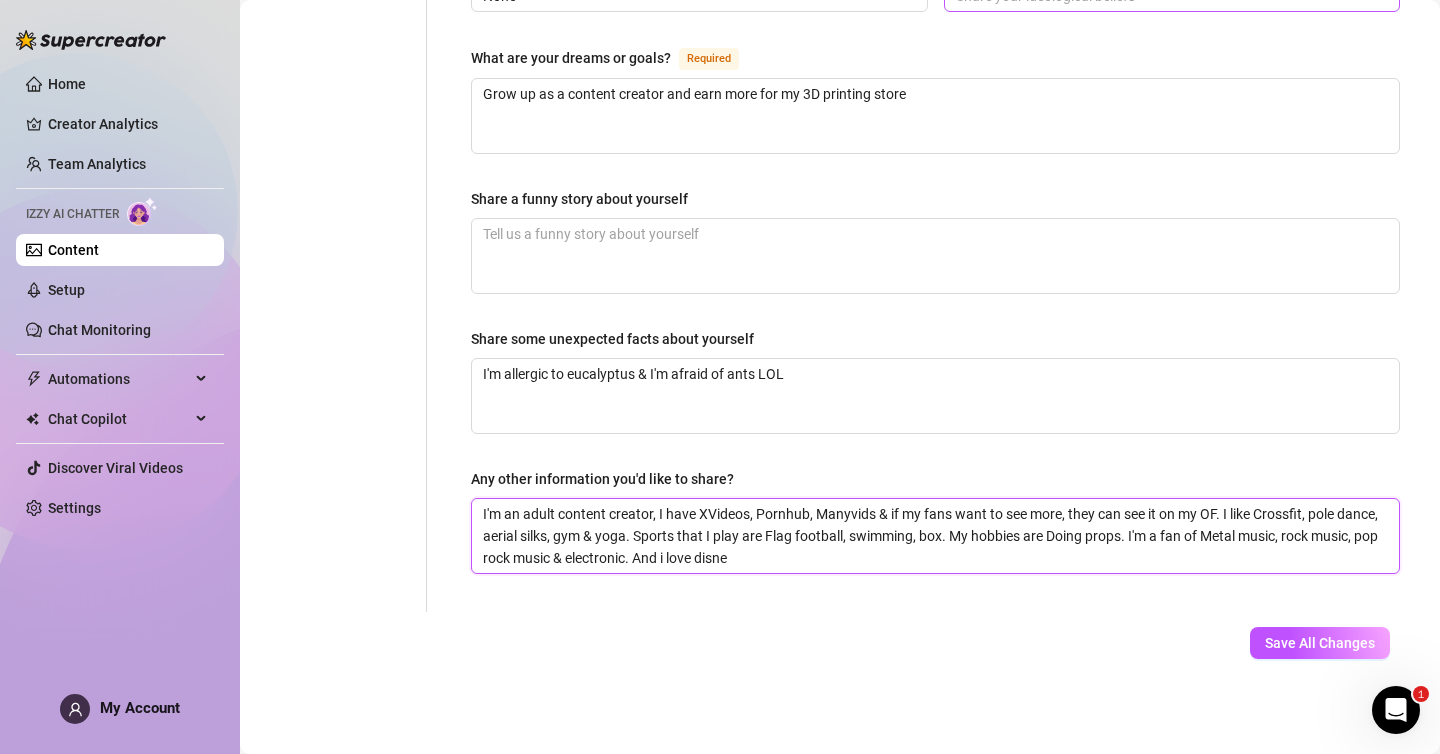 type 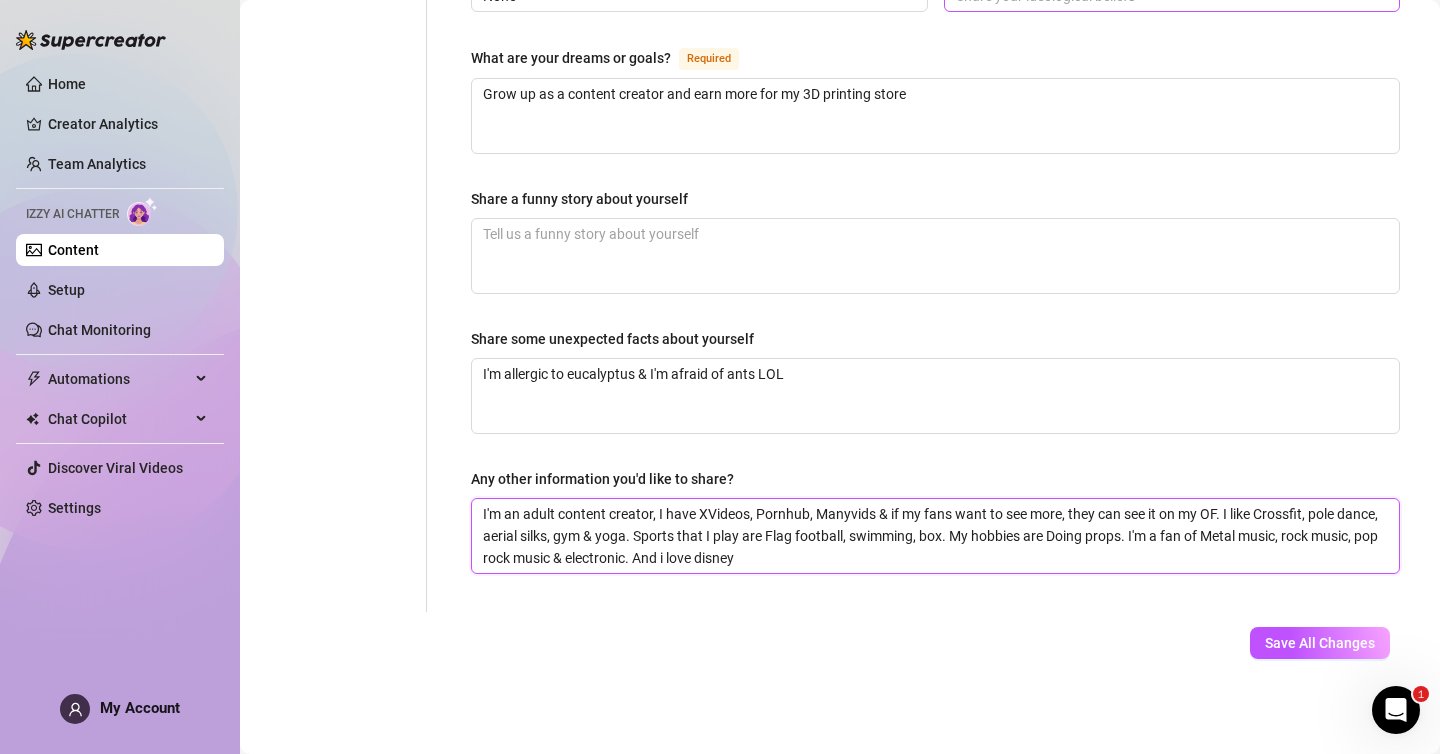 type 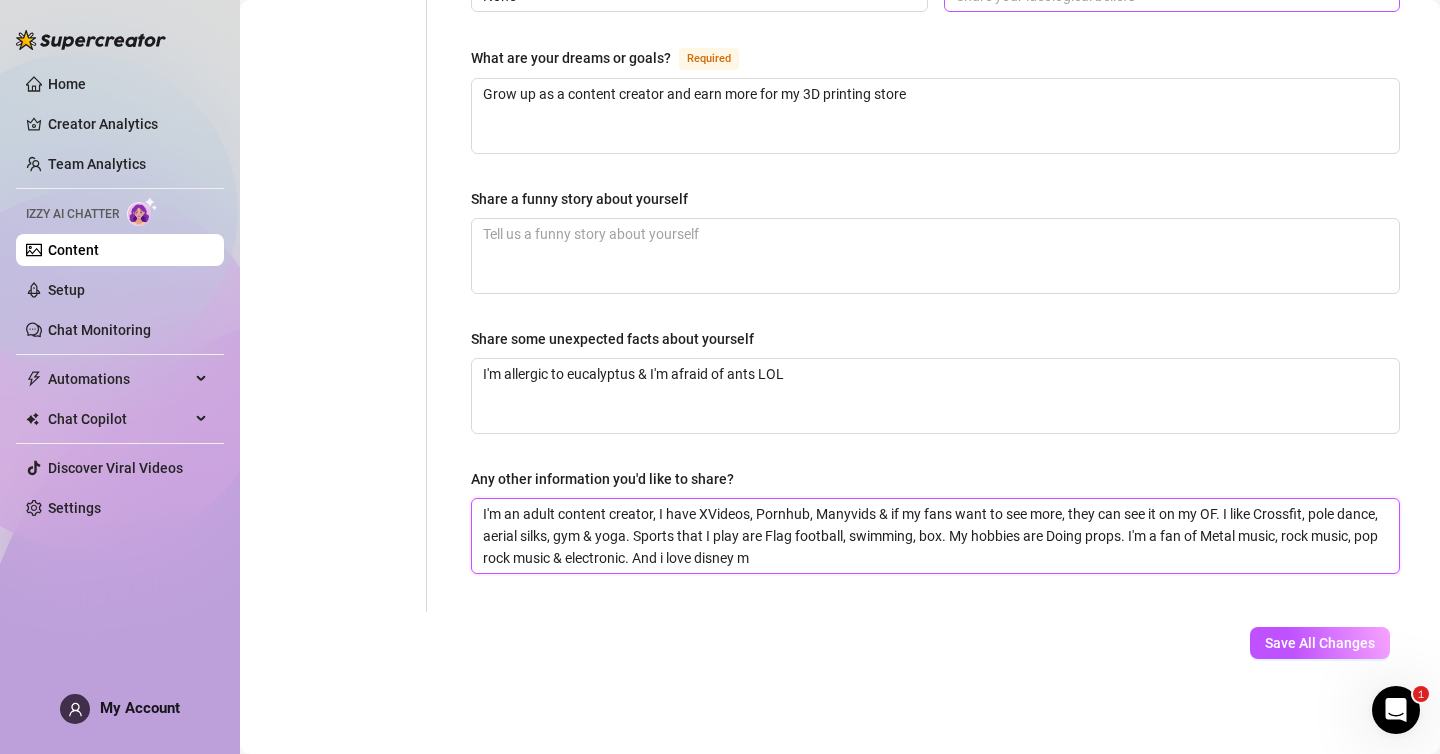 type 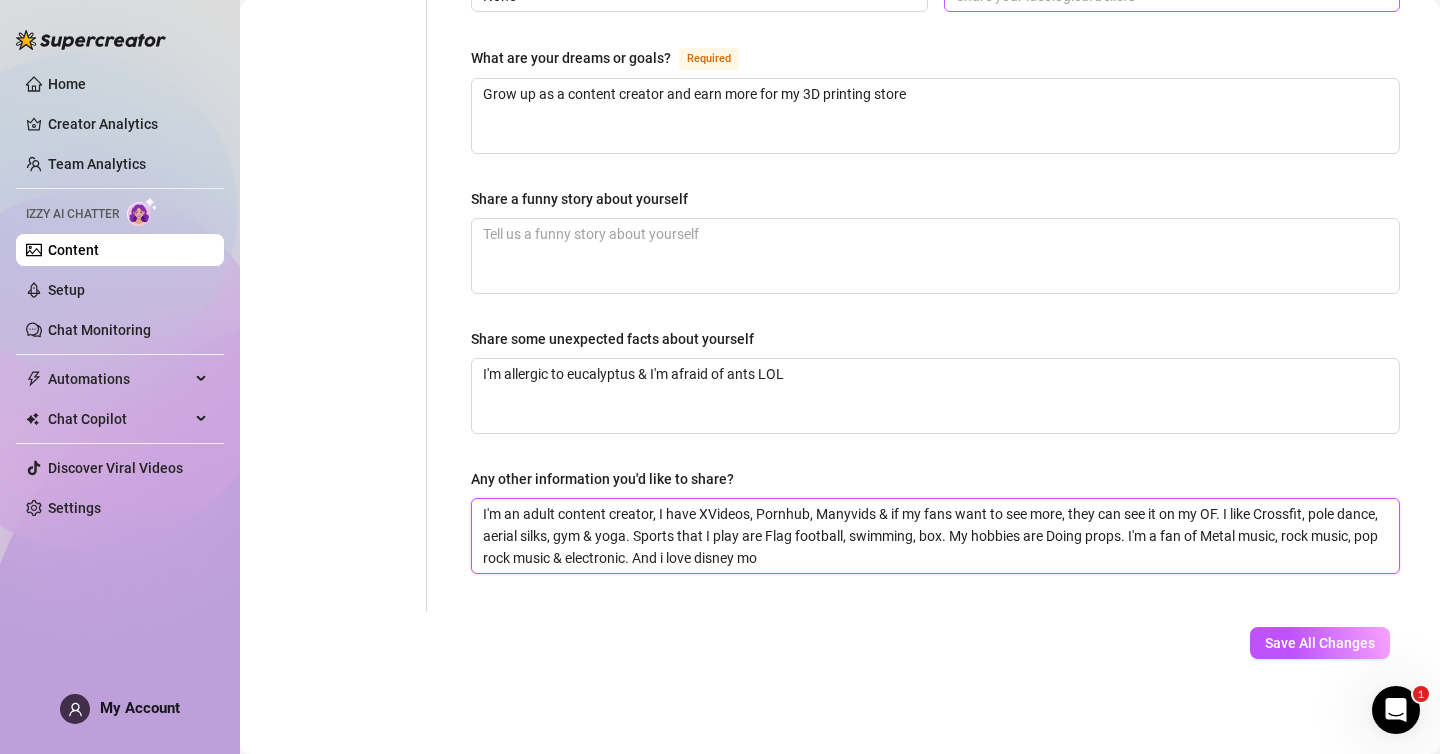 type on "I'm an adult content creator, I have XVideos, Pornhub, Manyvids & if my fans want to see more, they can see it on my OF. I like Crossfit, pole dance, aerial silks, gym & yoga. Sports that I play are Flag football, swimming, box. My hobbies are Doing props. I'm a fan of Metal music, rock music, pop rock music & electronic. And i love disney mov" 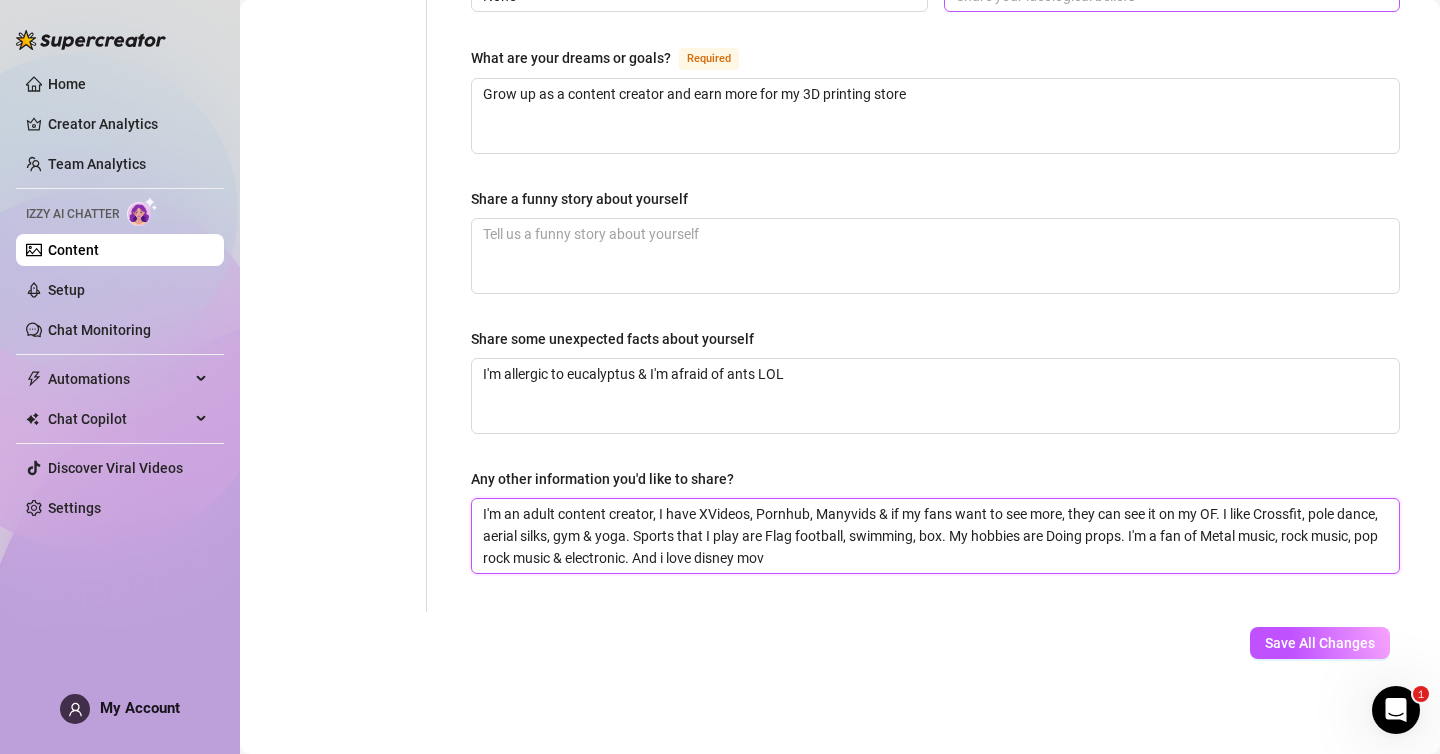 type 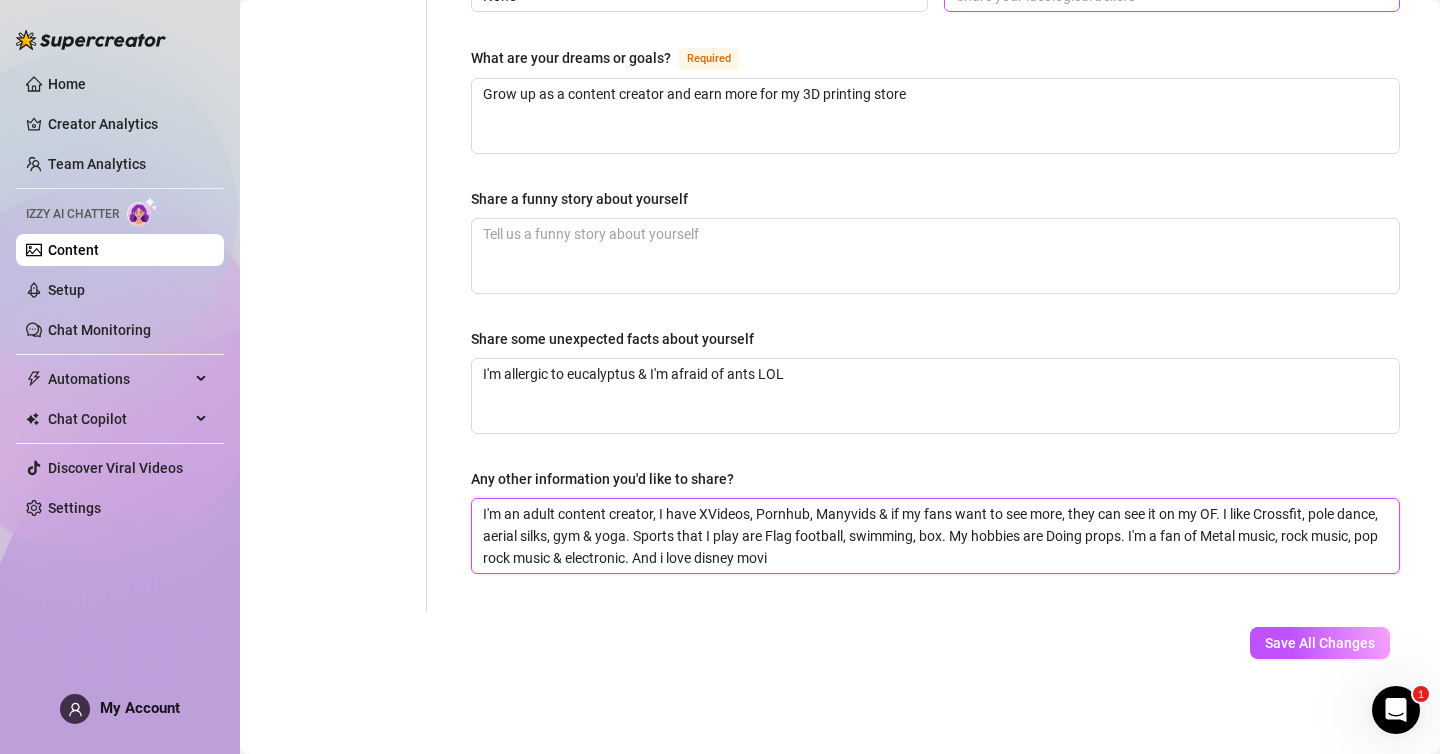 type 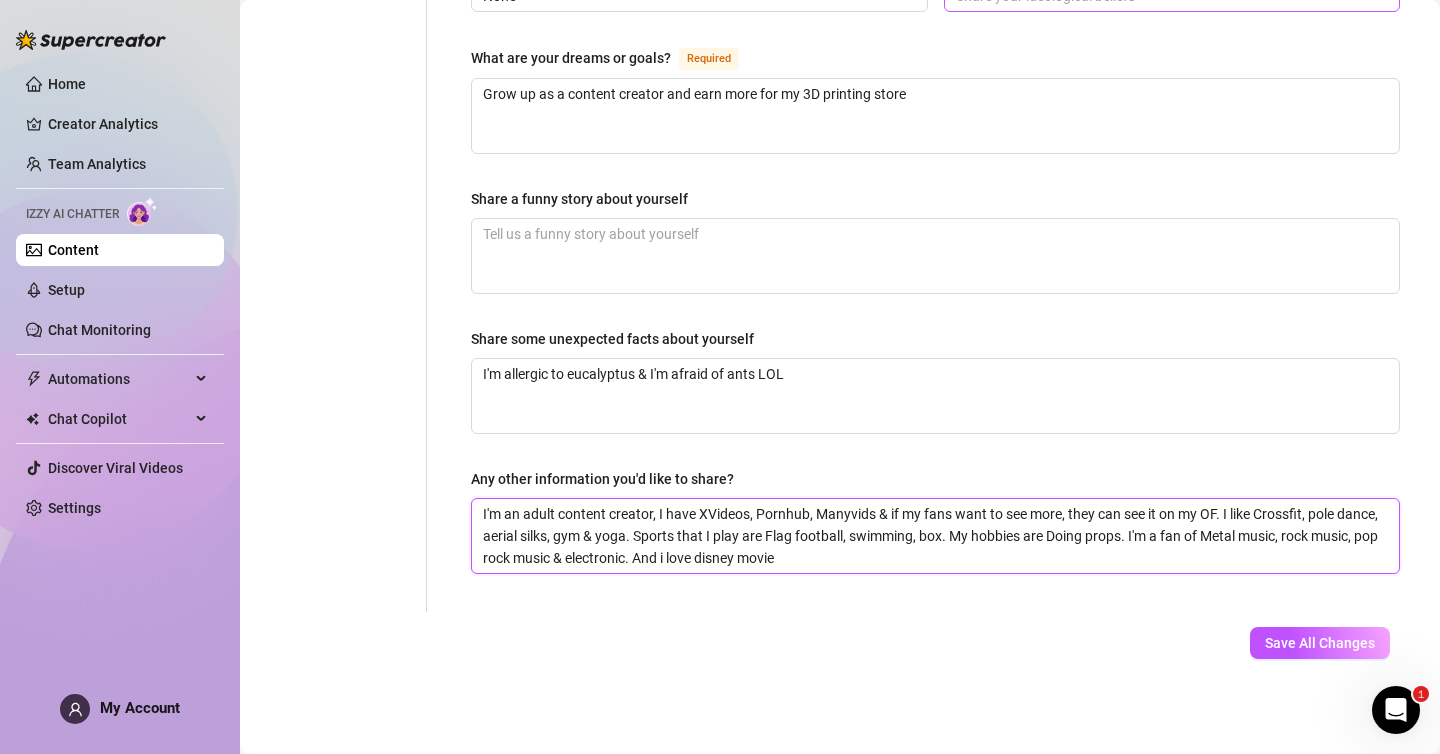 type 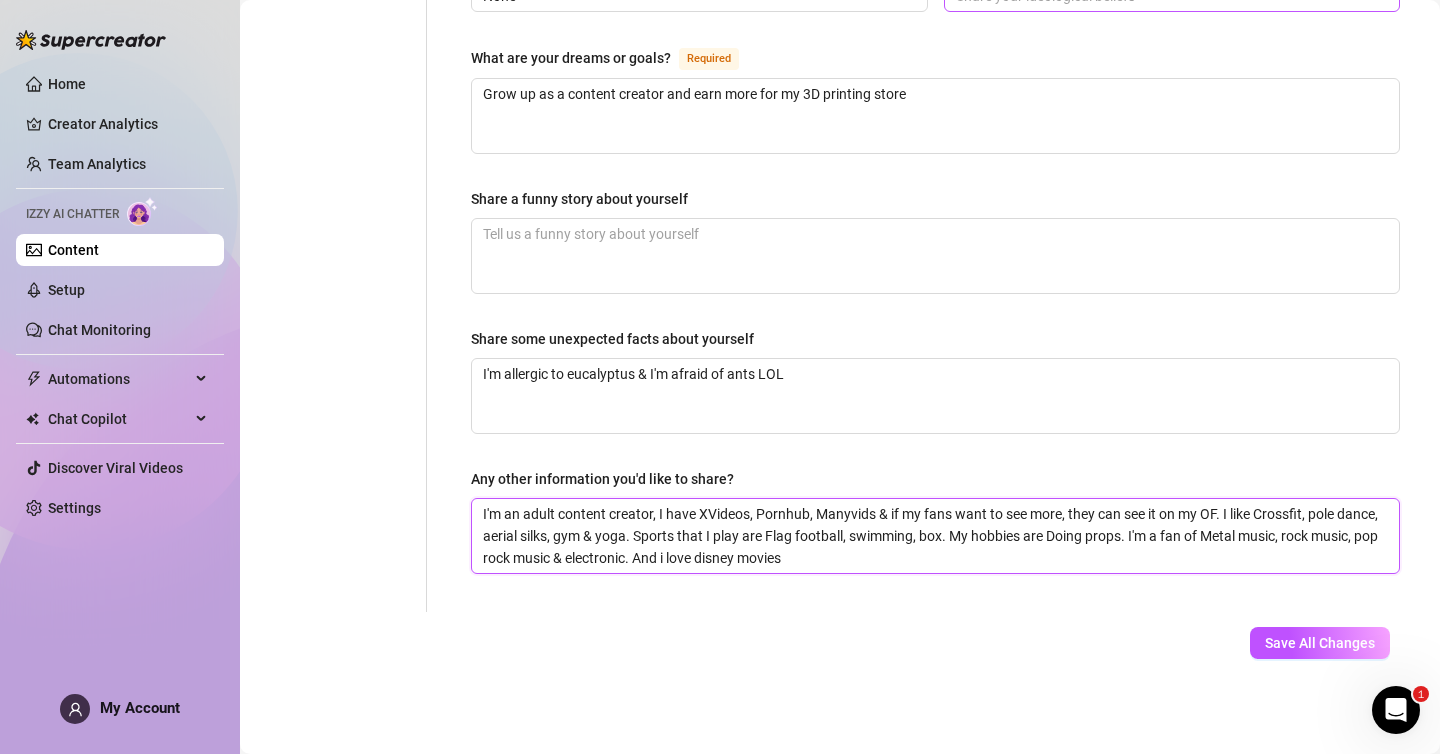 type 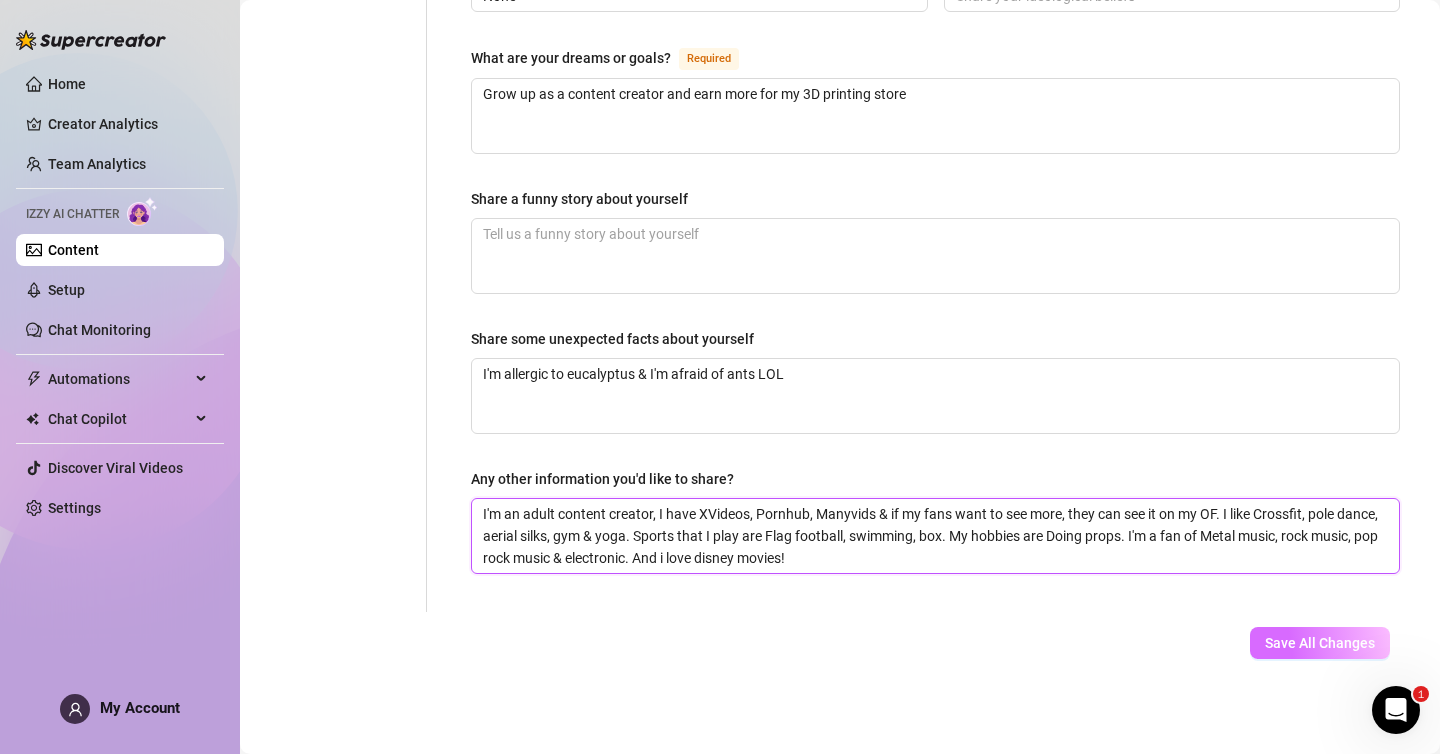 type on "I'm an adult content creator, I have XVideos, Pornhub, Manyvids & if my fans want to see more, they can see it on my OF. I like Crossfit, pole dance, aerial silks, gym & yoga. Sports that I play are Flag football, swimming, box. My hobbies are Doing props. I'm a fan of Metal music, rock music, pop rock music & electronic. And i love disney movies!" 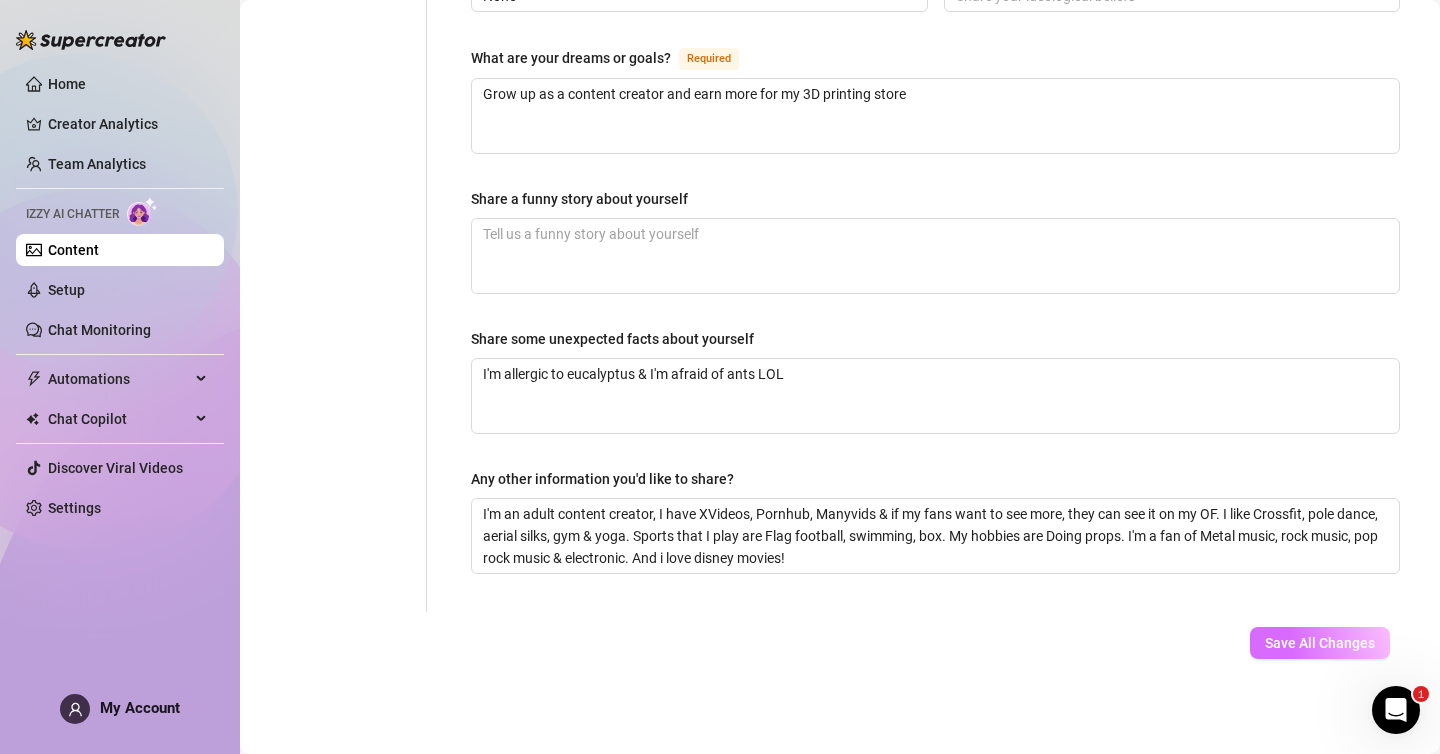 click on "Save All Changes" at bounding box center (1320, 643) 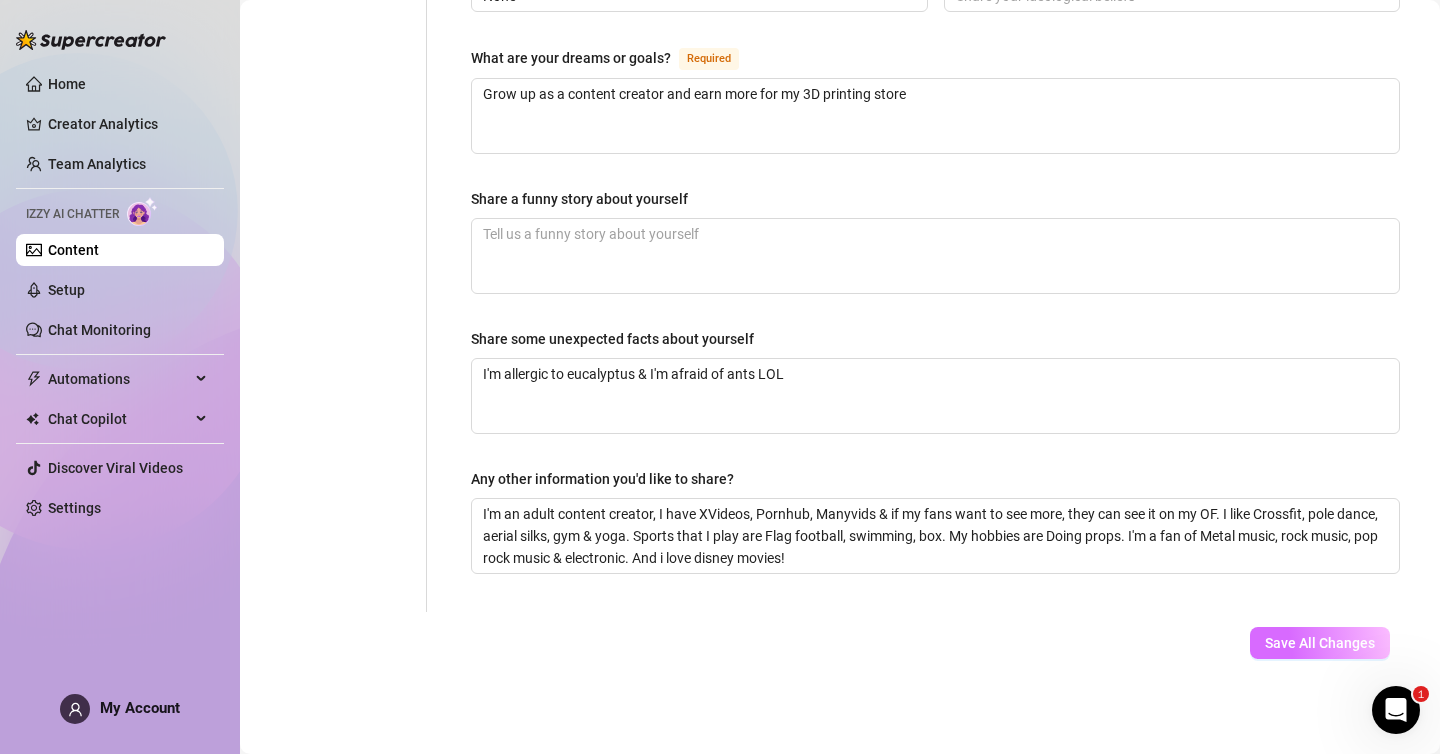click on "Save All Changes" at bounding box center (1320, 643) 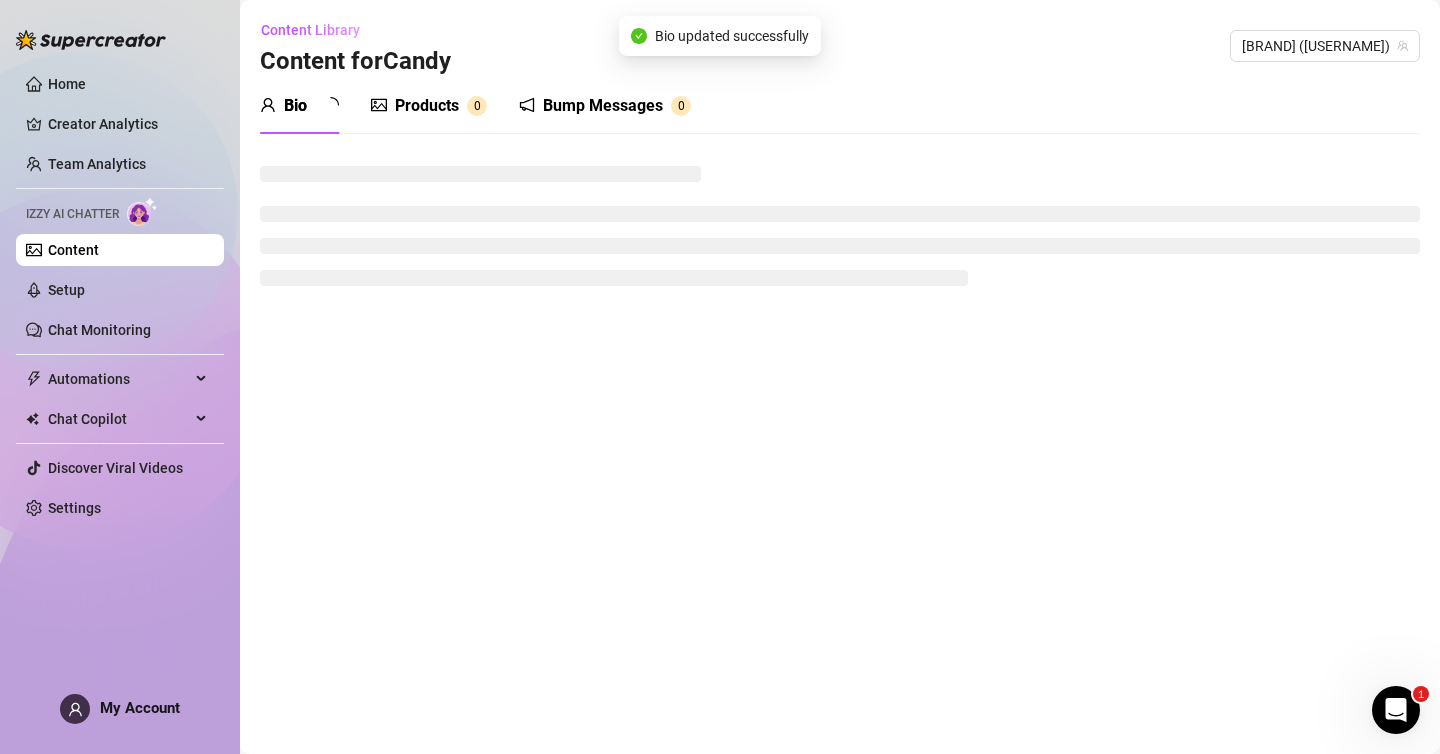 scroll, scrollTop: 0, scrollLeft: 0, axis: both 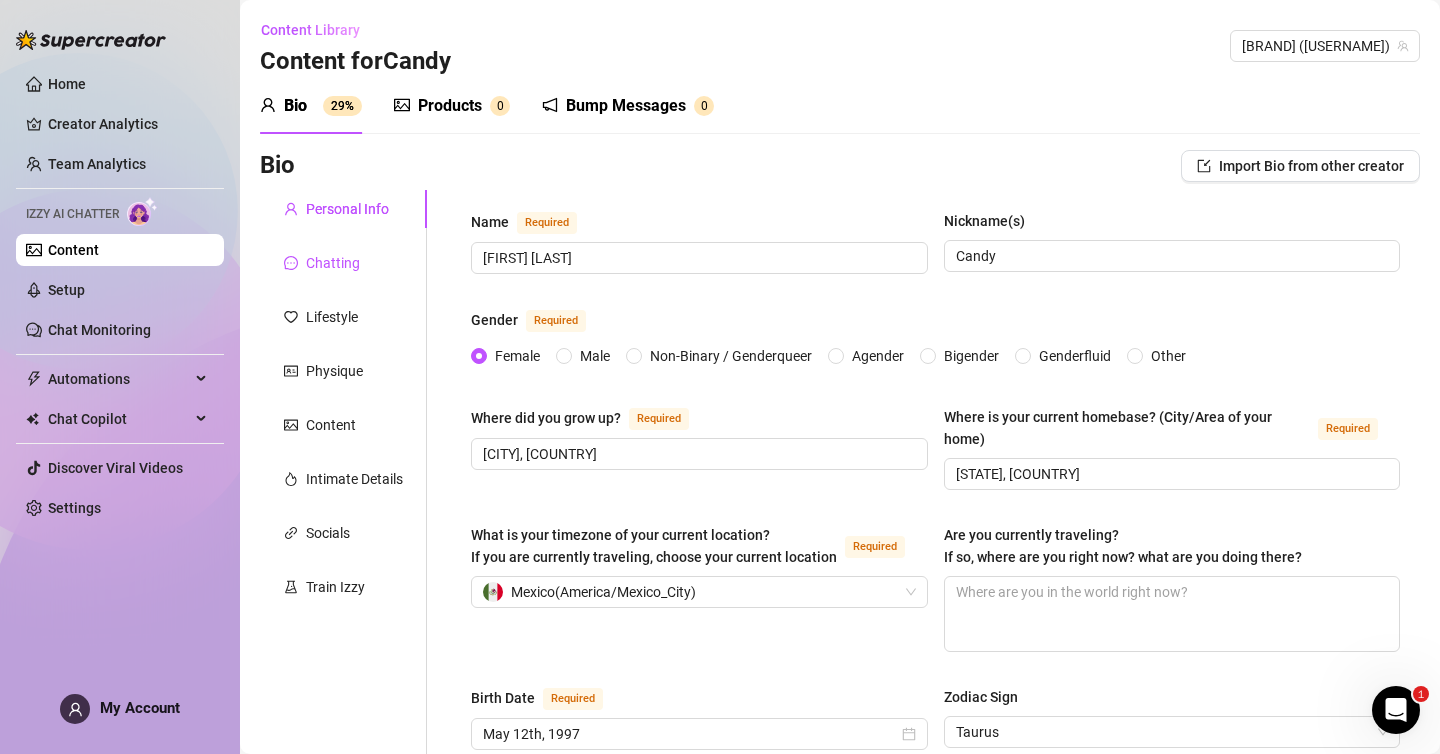 click on "Chatting" at bounding box center [333, 263] 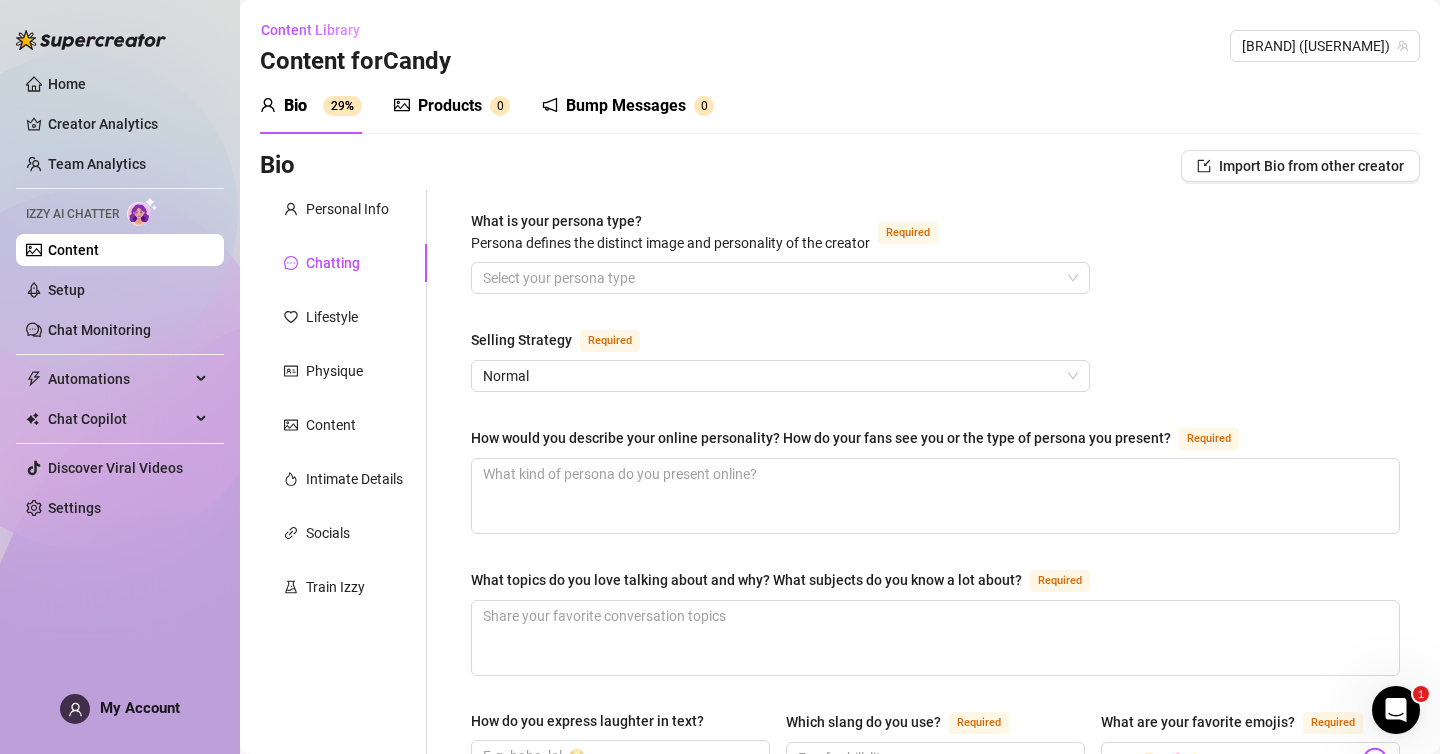 type 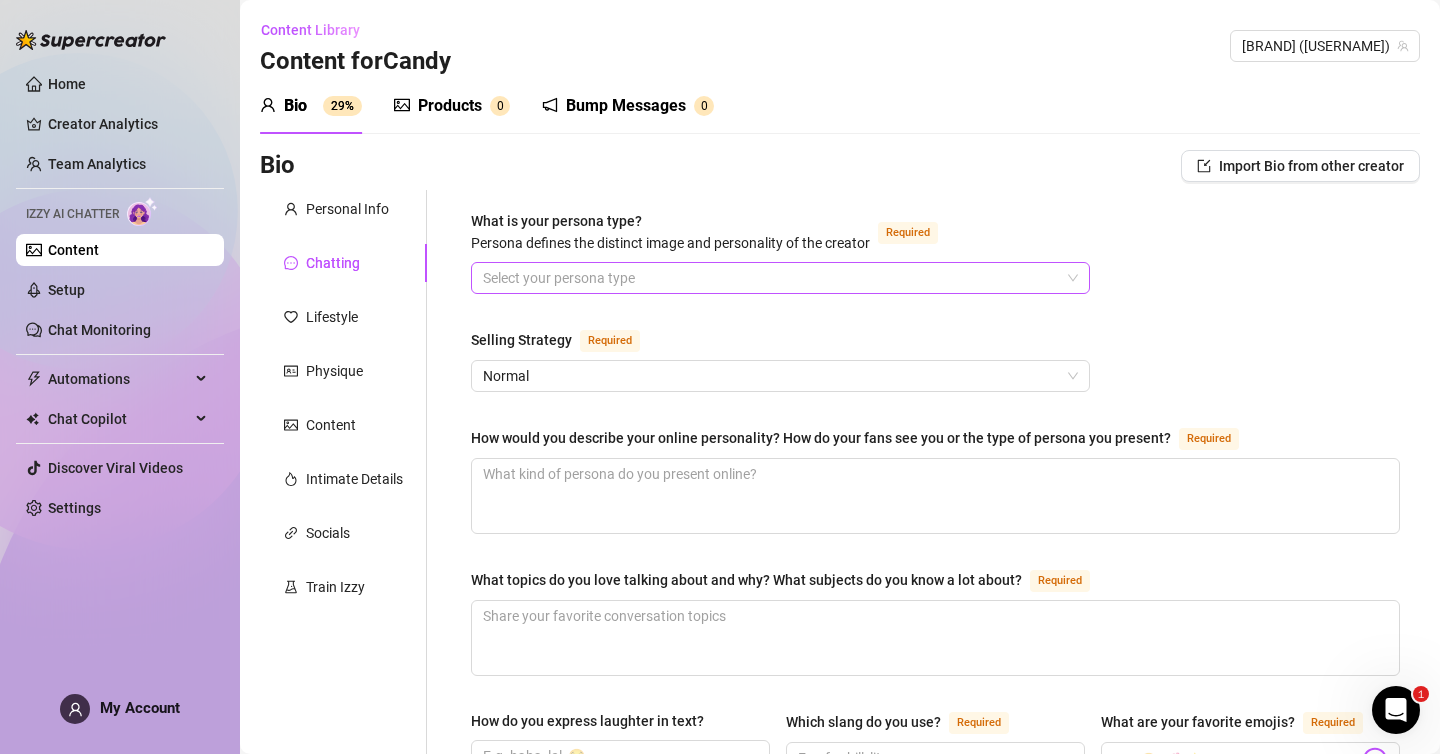 click on "What is your persona type? Persona defines the distinct image and personality of the creator Required" at bounding box center (771, 278) 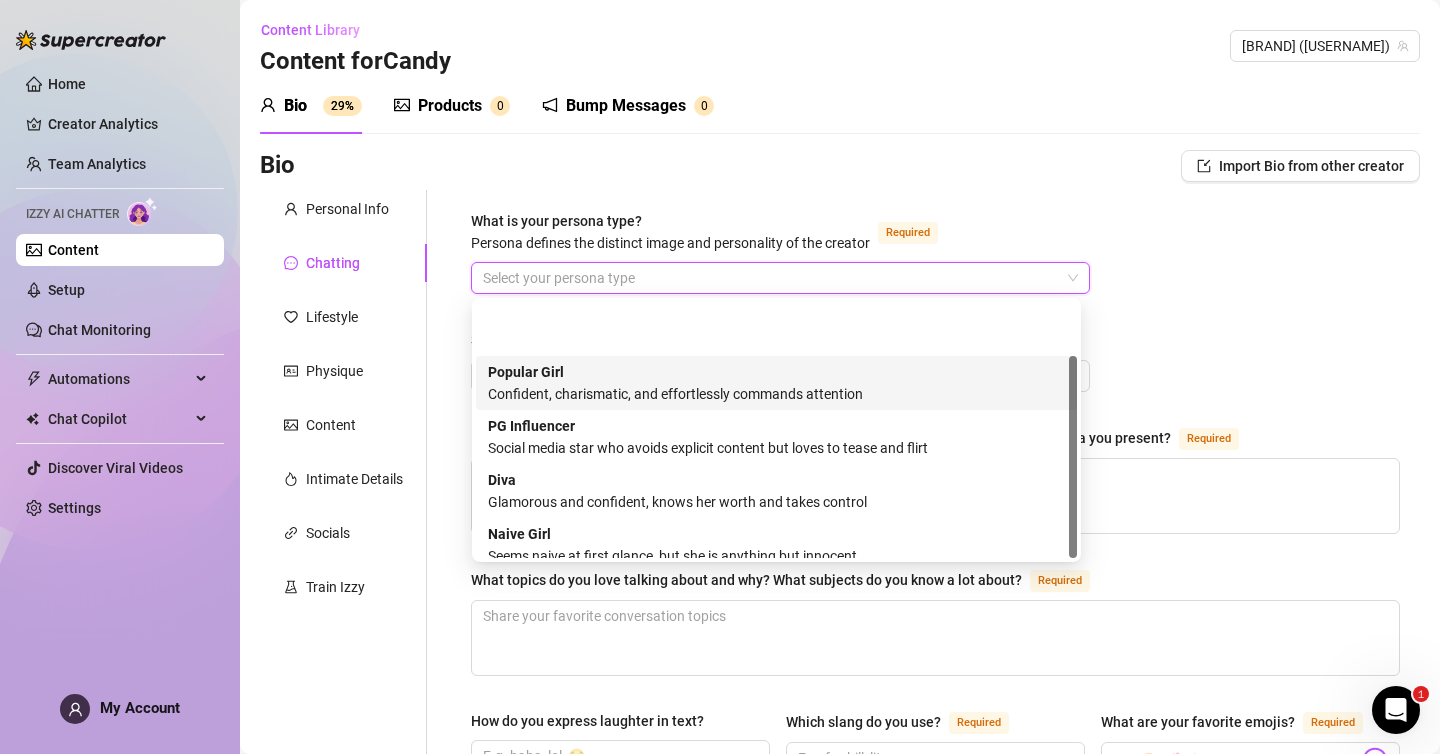 scroll, scrollTop: 68, scrollLeft: 0, axis: vertical 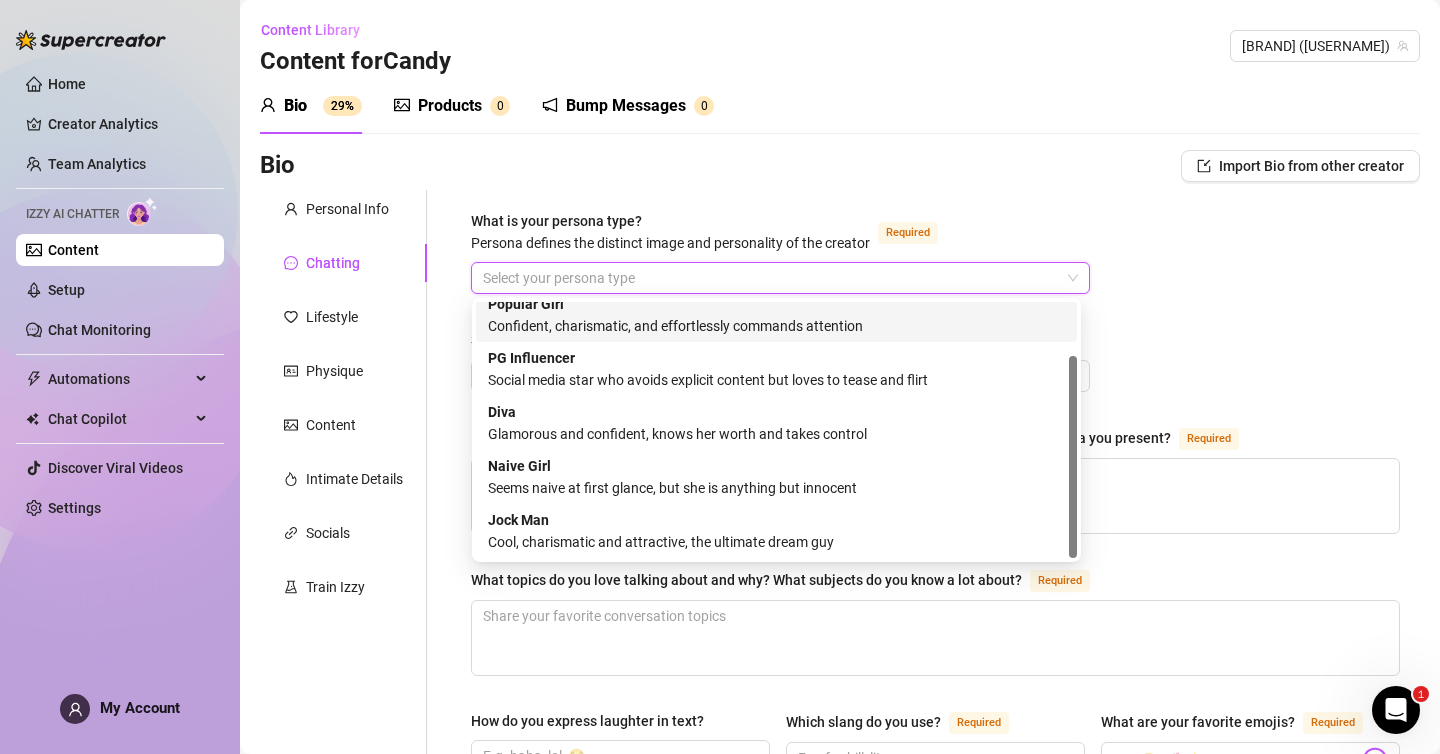 drag, startPoint x: 1073, startPoint y: 367, endPoint x: 1070, endPoint y: 451, distance: 84.05355 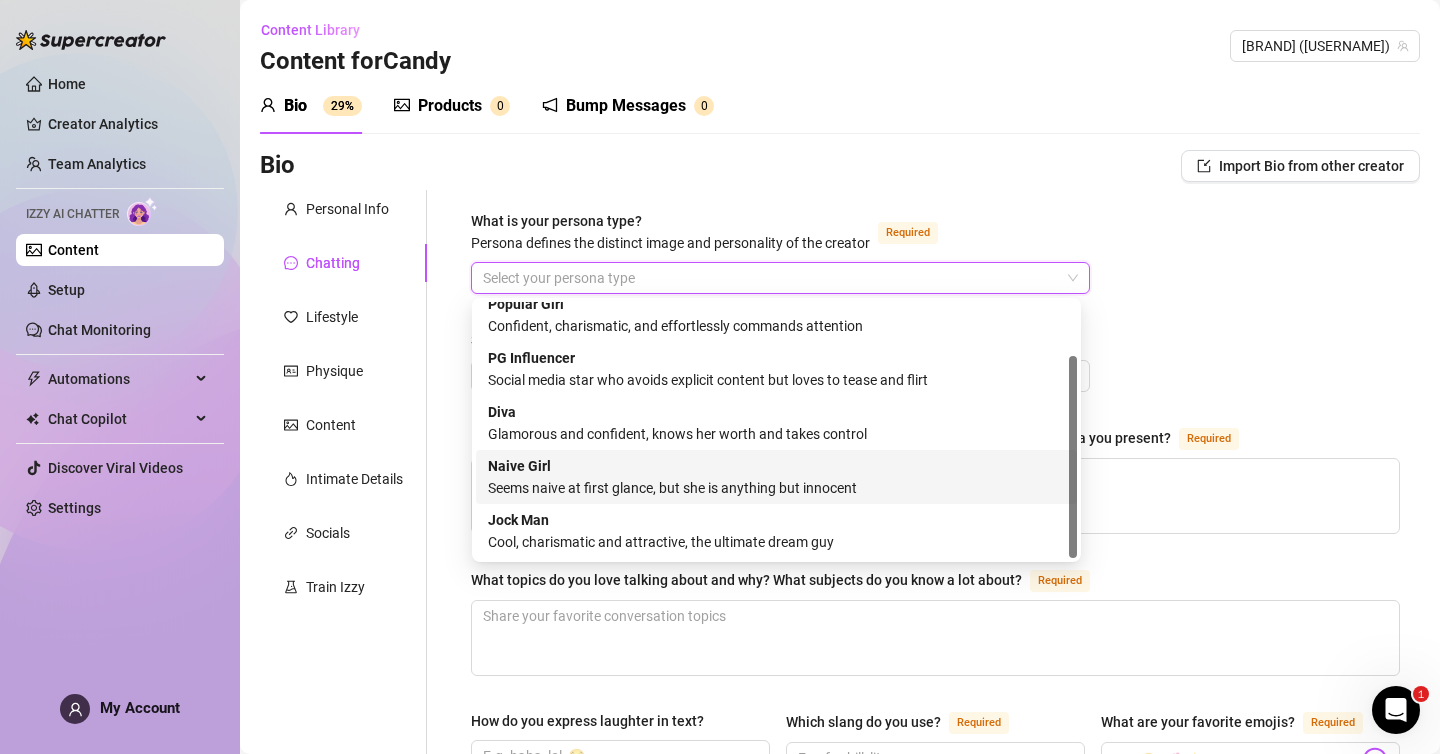 scroll, scrollTop: 0, scrollLeft: 0, axis: both 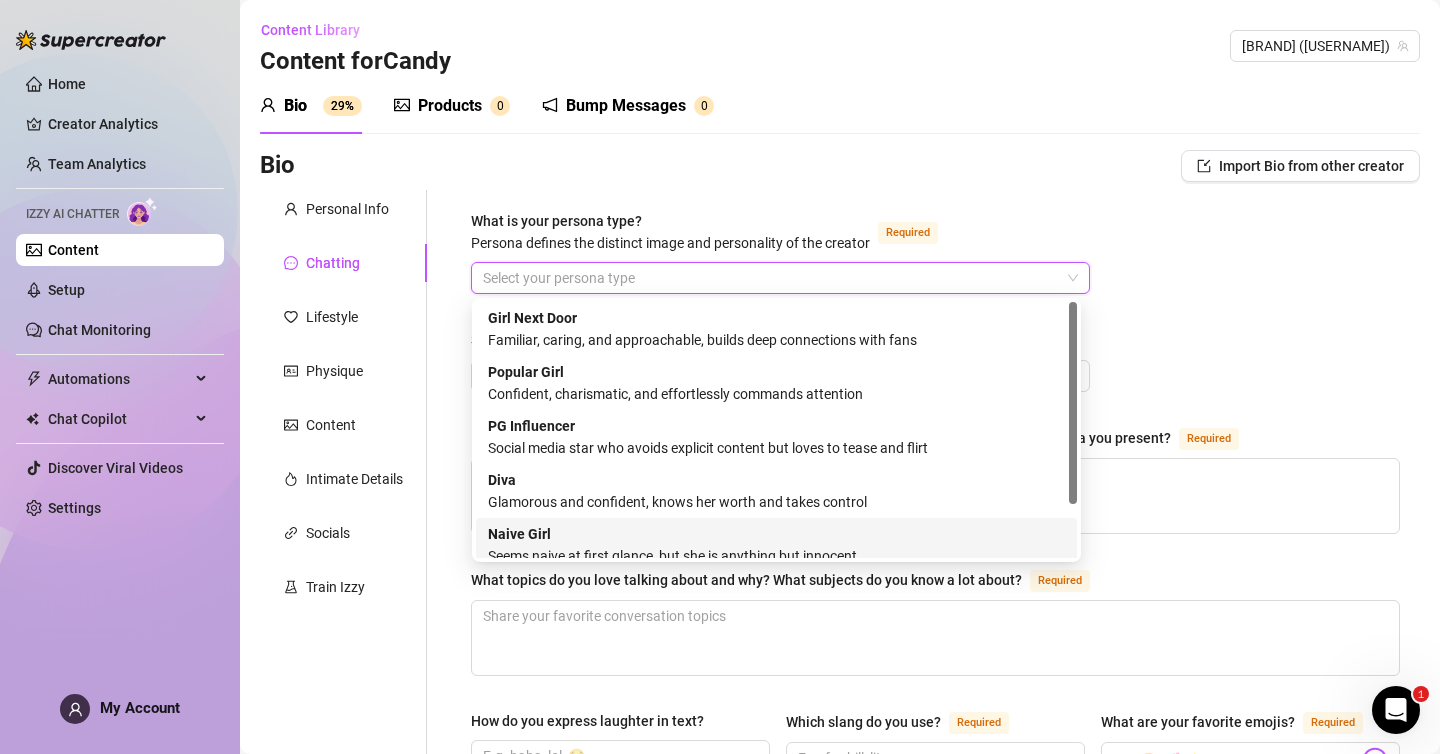drag, startPoint x: 1073, startPoint y: 481, endPoint x: 1078, endPoint y: 397, distance: 84.14868 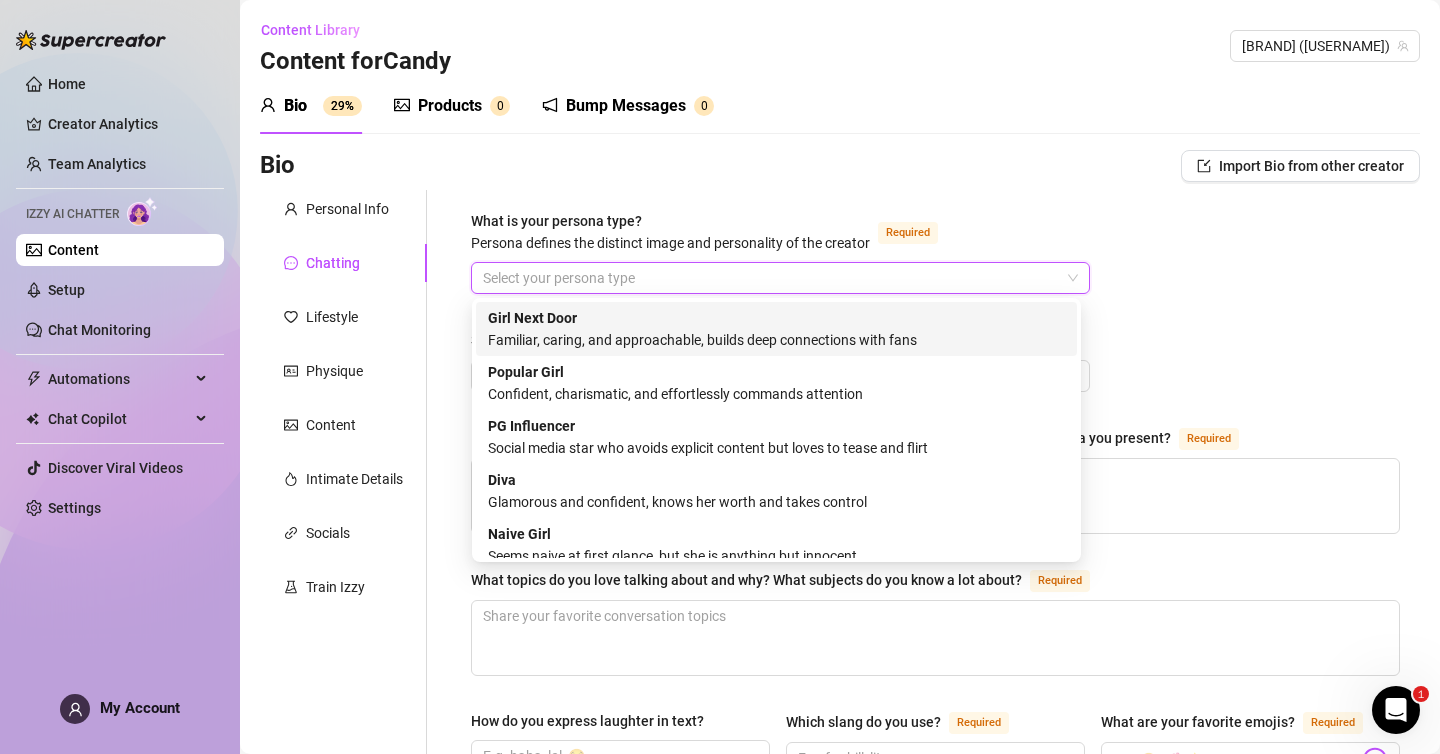 click on "Girl Next Door Familiar, caring, and approachable, builds deep connections with fans" at bounding box center [776, 329] 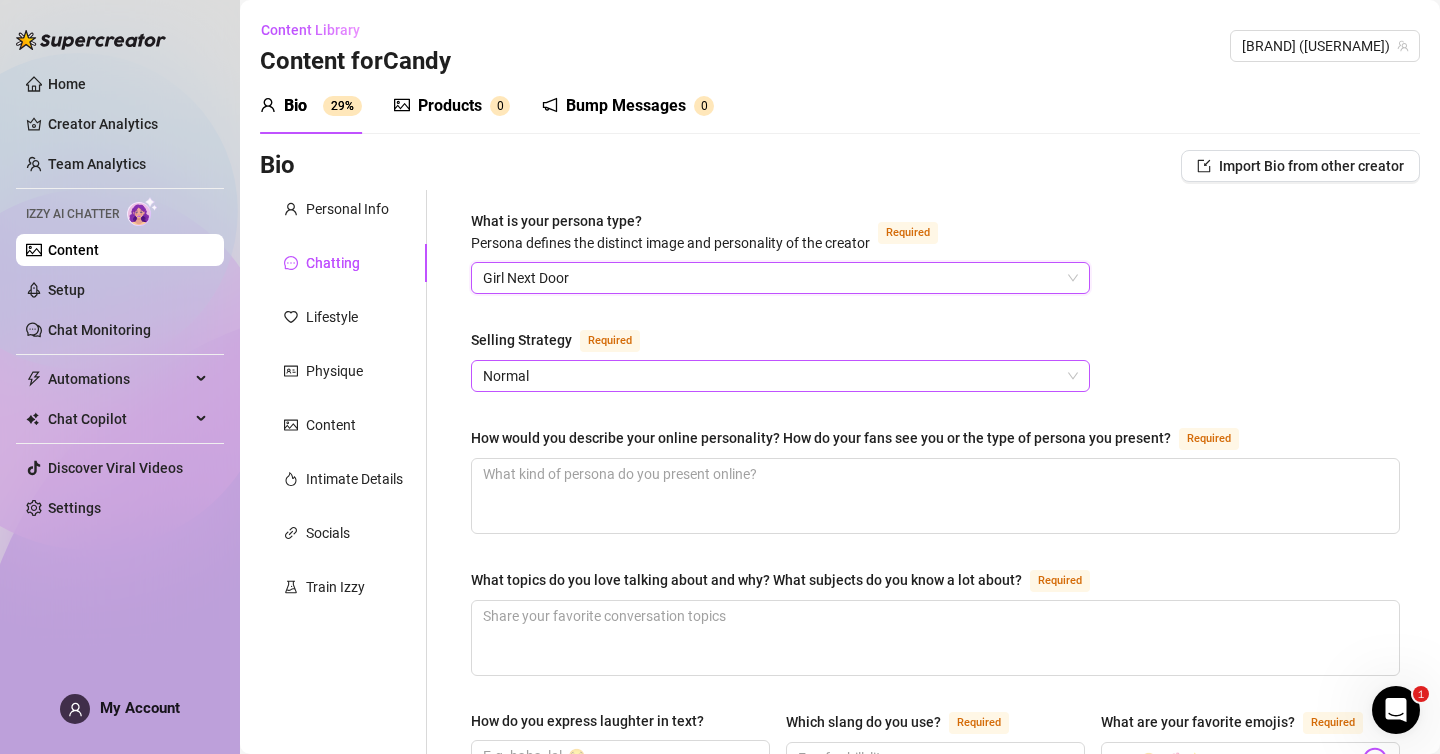 click on "Normal" at bounding box center [780, 376] 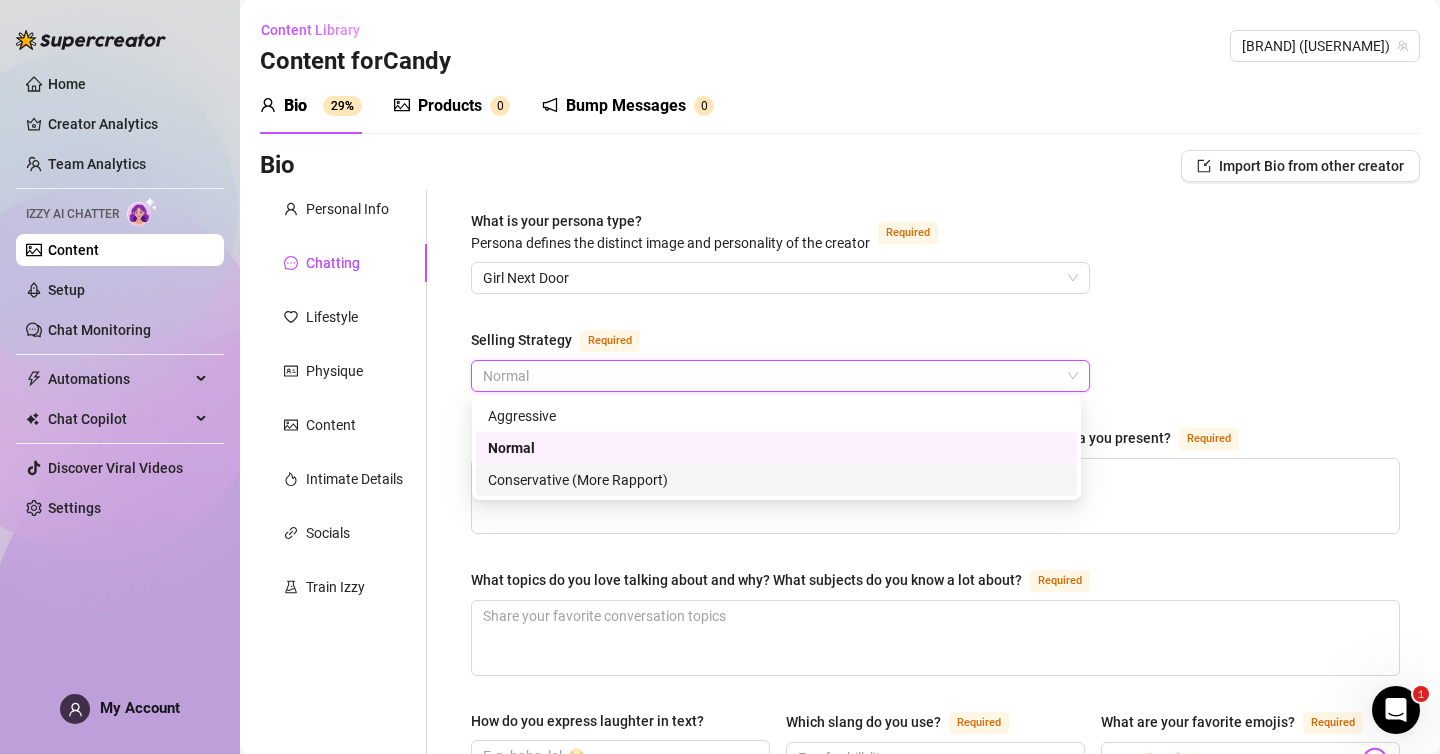 click on "Conservative (More Rapport)" at bounding box center (776, 480) 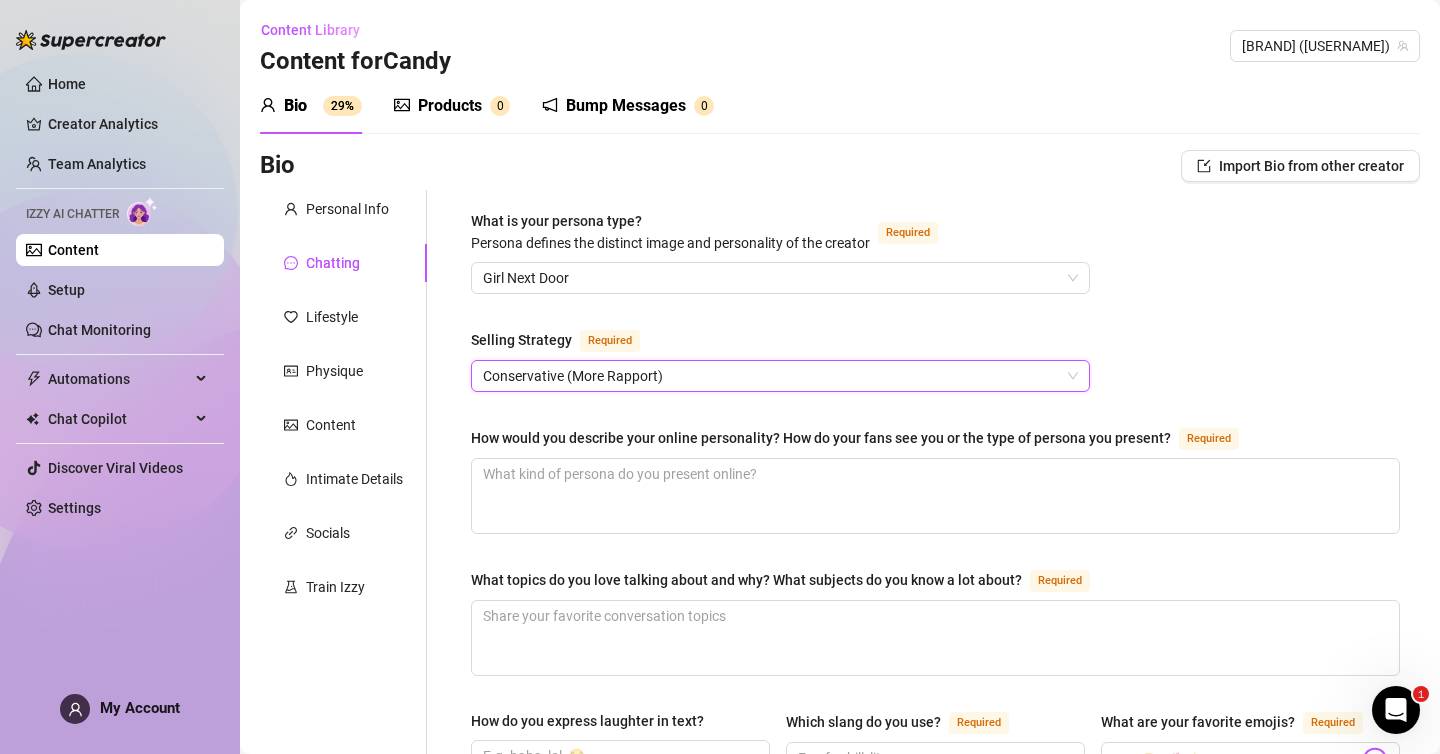 click on "What is your persona type? Persona defines the distinct image and personality of the creator Required Girl Next Door Selling Strategy Required Conservative (More Rapport) Conservative (More Rapport) How would you describe your online personality? How do your fans see you or the type of persona you present? Required What topics do you love talking about and why? What subjects do you know a lot about? Required How do you express laughter in text? Which slang do you use? Required What are your favorite emojis? Required Punctuation Style Minimal Casual Proper Capitalization Style Lowercase Proper Names Proper Writing Level Relaxed Mixed Proper Respond to fans in their native language, even if it’s not one you speak. If turned off, the AI will only reply in the languages you selected under Personal tab (English (US), Spanish (Mexico & Central America)). How do you want your fans to feel when chatting with you? What nicknames do you use for your fans? Required" at bounding box center [935, 926] 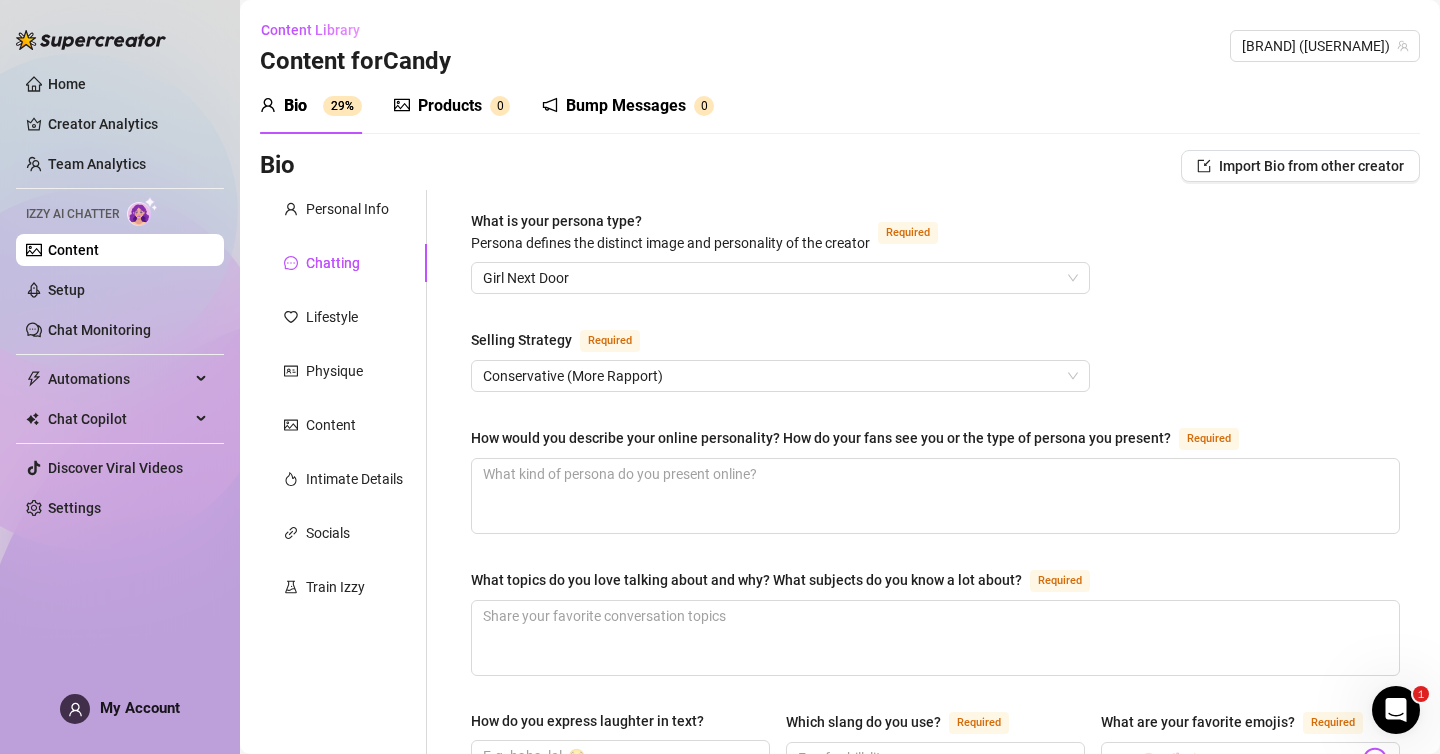 click on "How would you describe your online personality? How do your fans see you or the type of persona you present?" at bounding box center (821, 438) 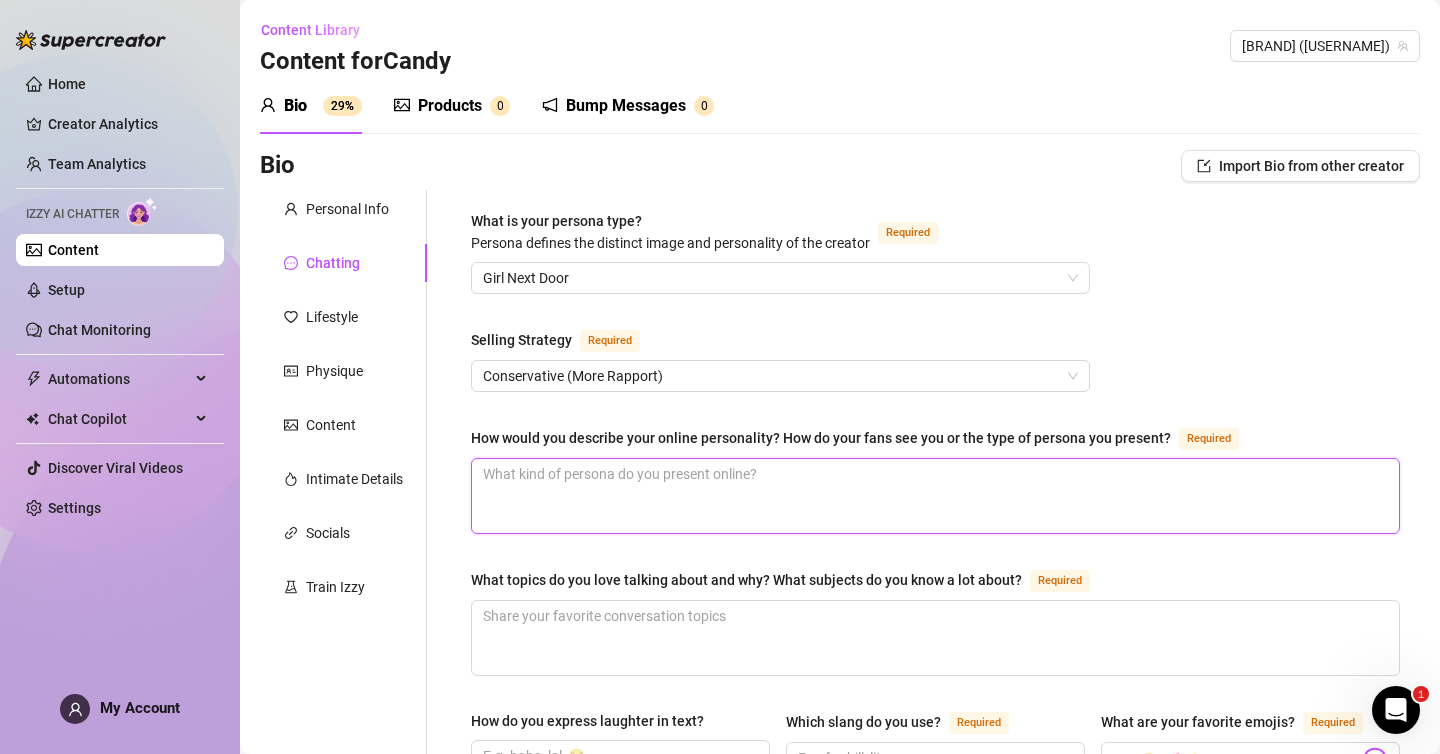 click on "How would you describe your online personality? How do your fans see you or the type of persona you present? Required" at bounding box center (935, 496) 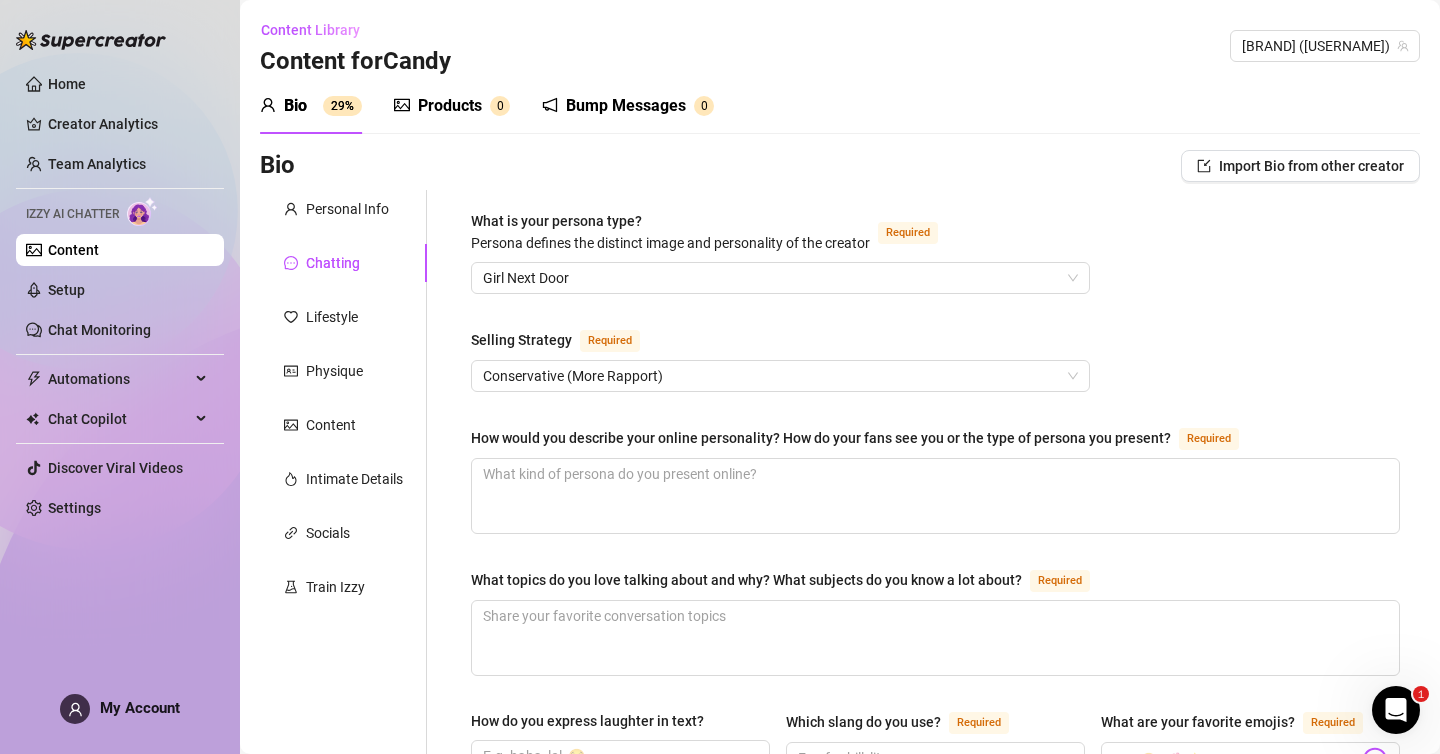 click on "What is your persona type? Persona defines the distinct image and personality of the creator Required Girl Next Door Selling Strategy Required Conservative (More Rapport) How would you describe your online personality? How do your fans see you or the type of persona you present? Required What topics do you love talking about and why? What subjects do you know a lot about? Required How do you express laughter in text? Which slang do you use? Required What are your favorite emojis? Required Punctuation Style Minimal Casual Proper Capitalization Style Lowercase Proper Names Proper Writing Level Relaxed Mixed Proper Respond to fans in their native language, even if it’s not one you speak. If turned off, the AI will only reply in the languages you selected under Personal tab (English (US), Spanish (Mexico & Central America)). How do you want your fans to feel when chatting with you? What nicknames do you use for your fans? Required Are there any topics that should be avoided or handled with care?" at bounding box center (935, 926) 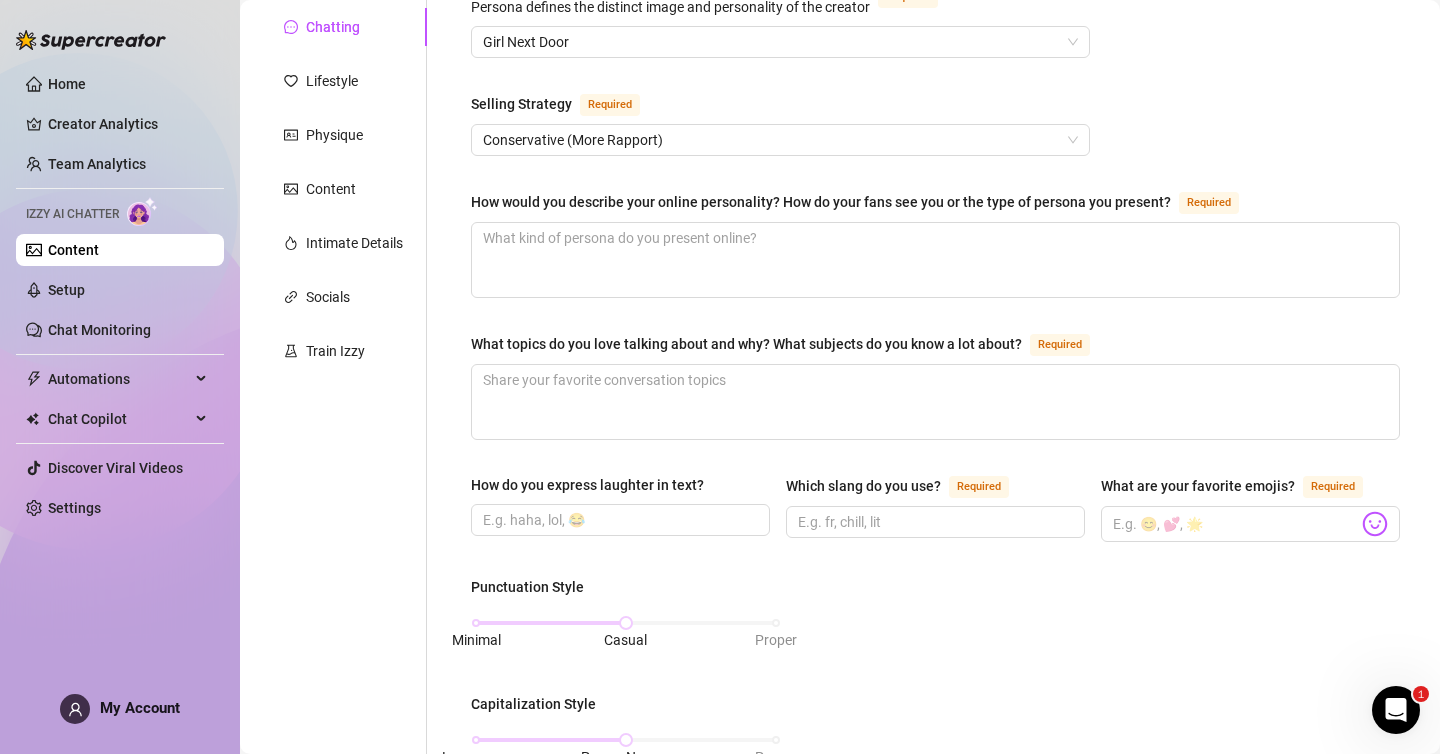 scroll, scrollTop: 240, scrollLeft: 0, axis: vertical 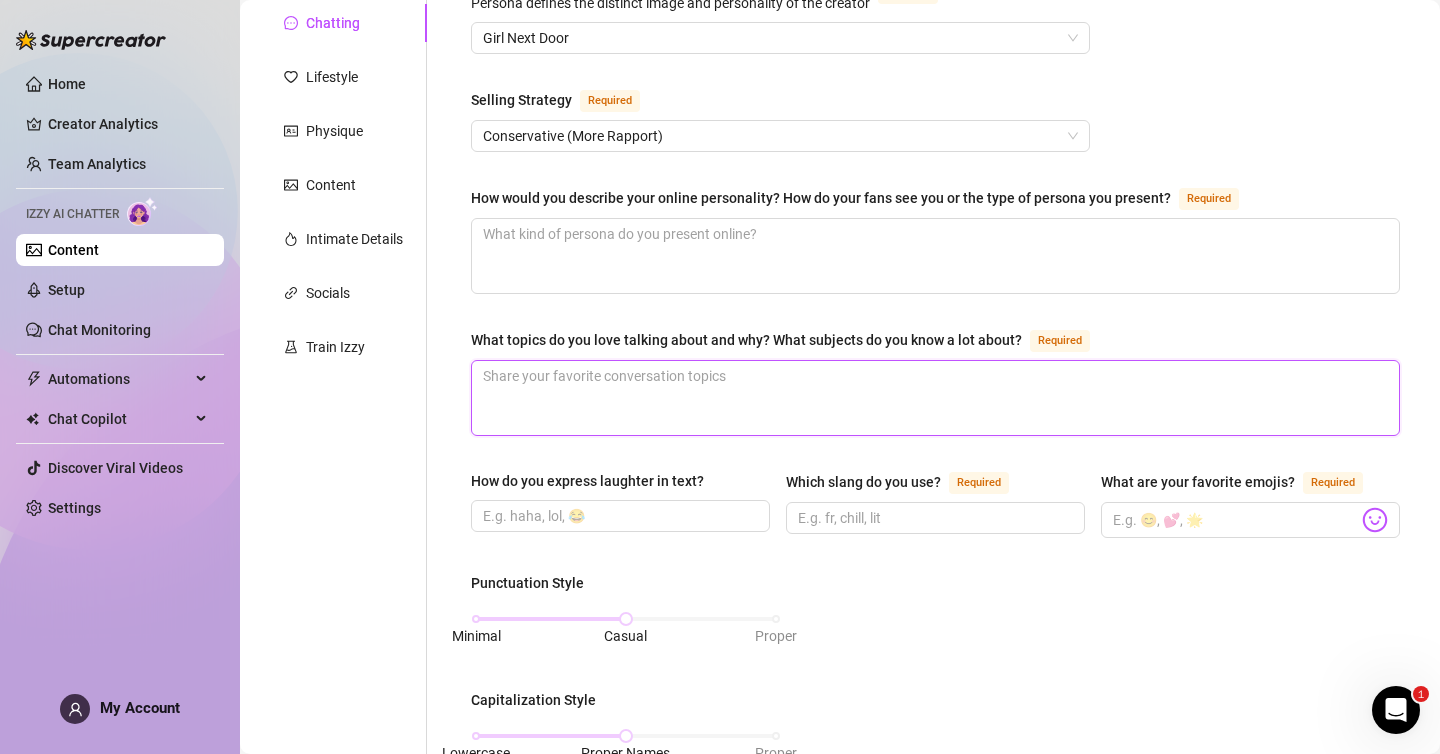 click on "What topics do you love talking about and why? What subjects do you know a lot about? Required" at bounding box center [935, 398] 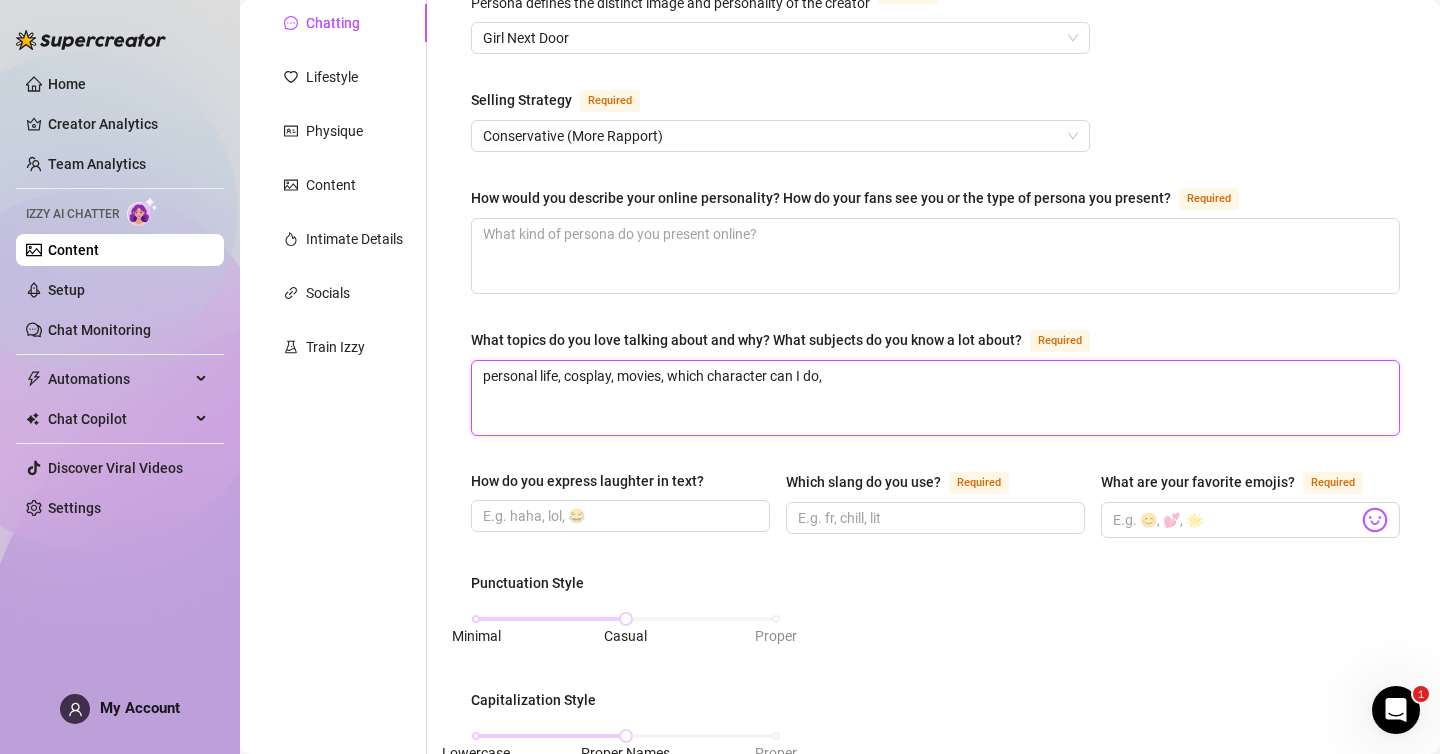 type 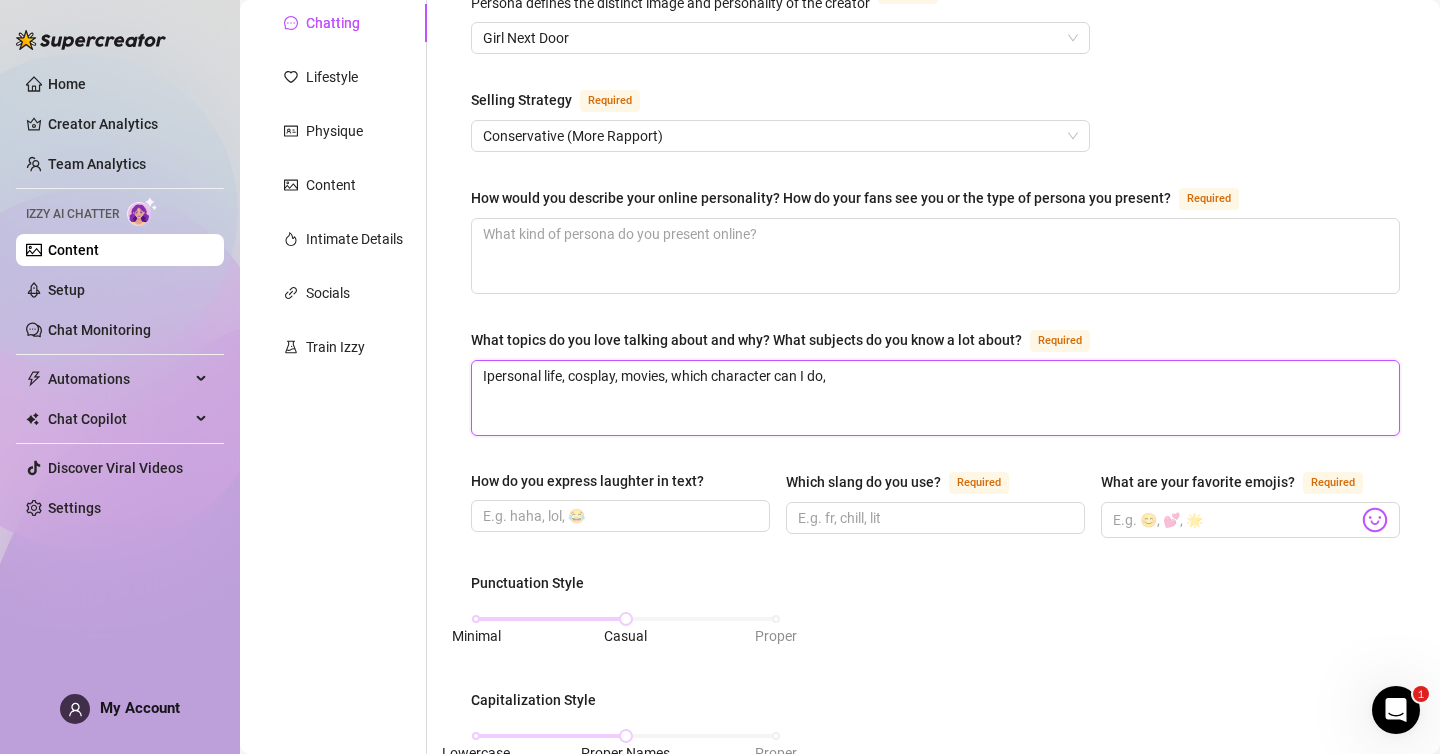 type 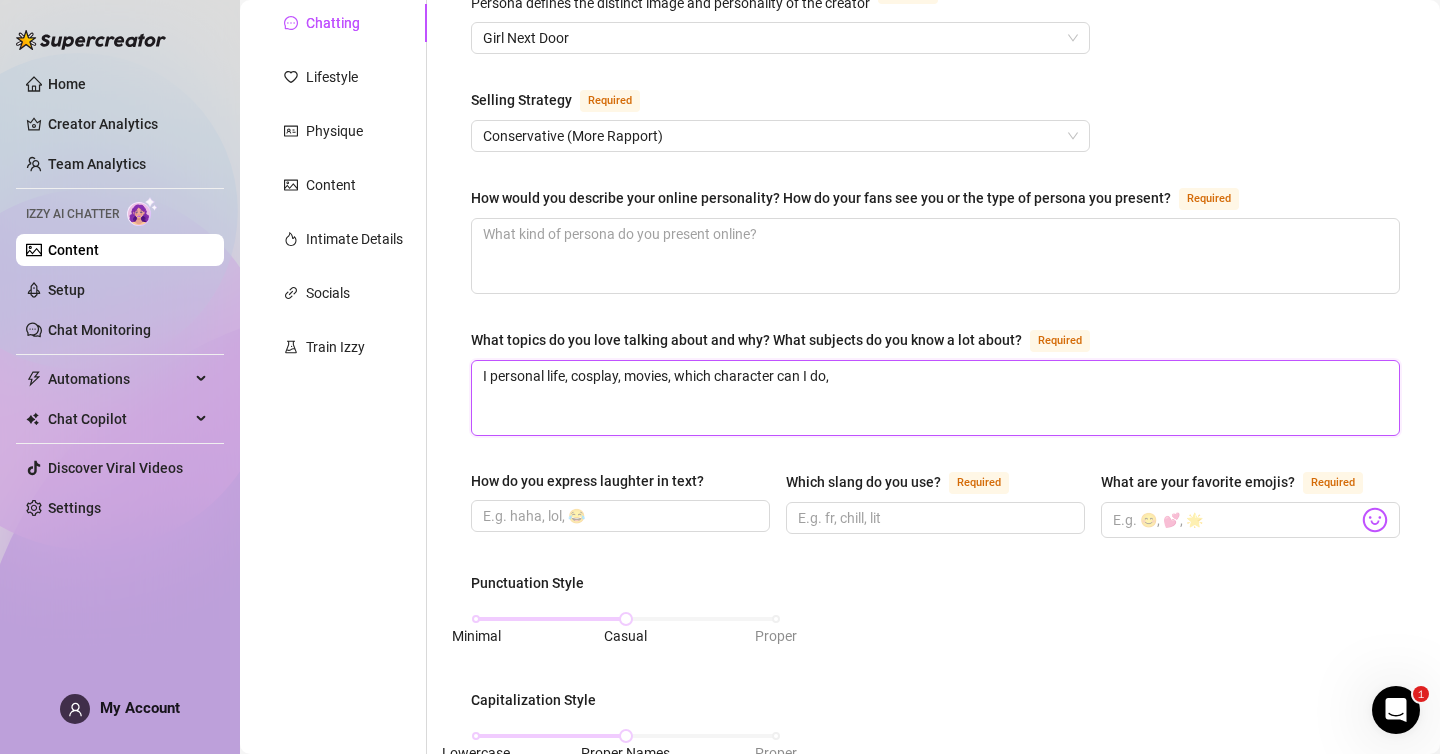 type 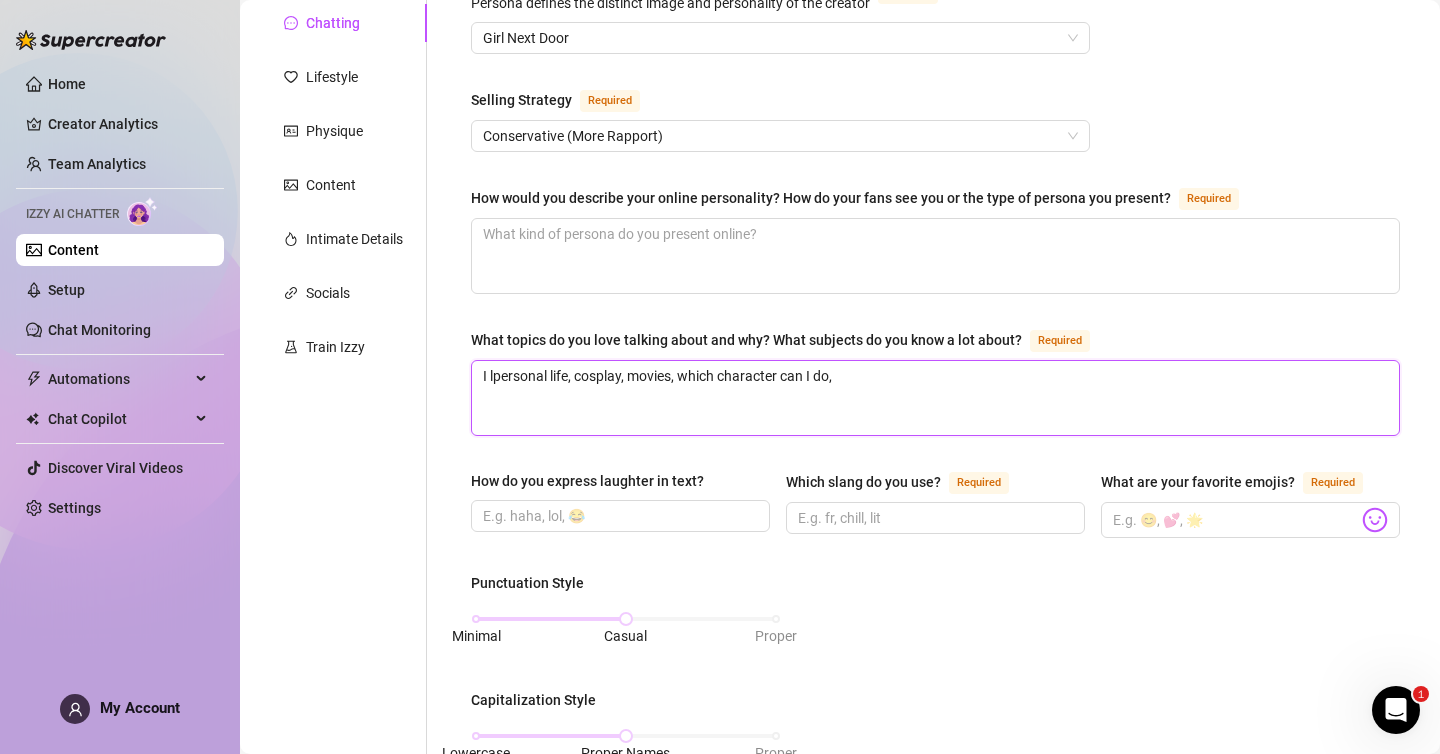 type 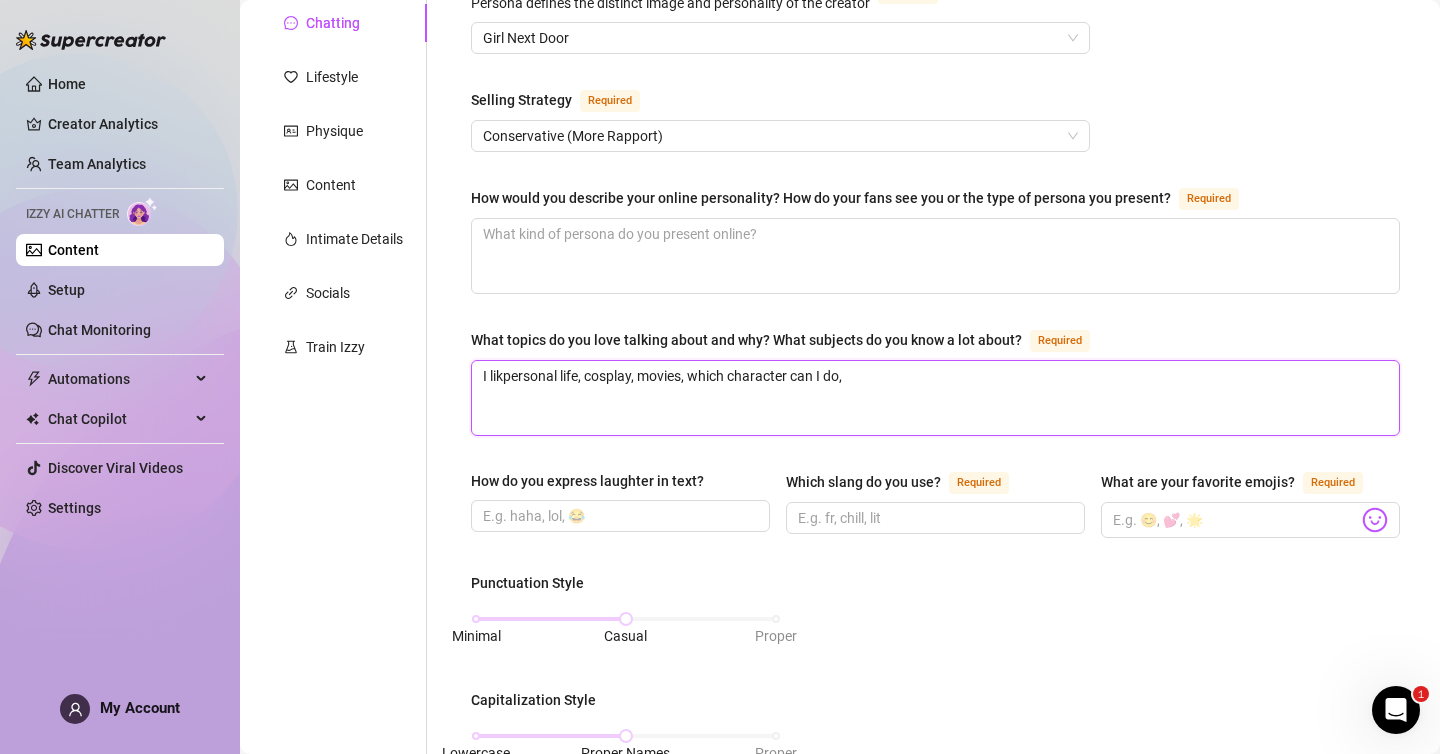type on "I like talking about personal life, cosplay, movies, which character can I do," 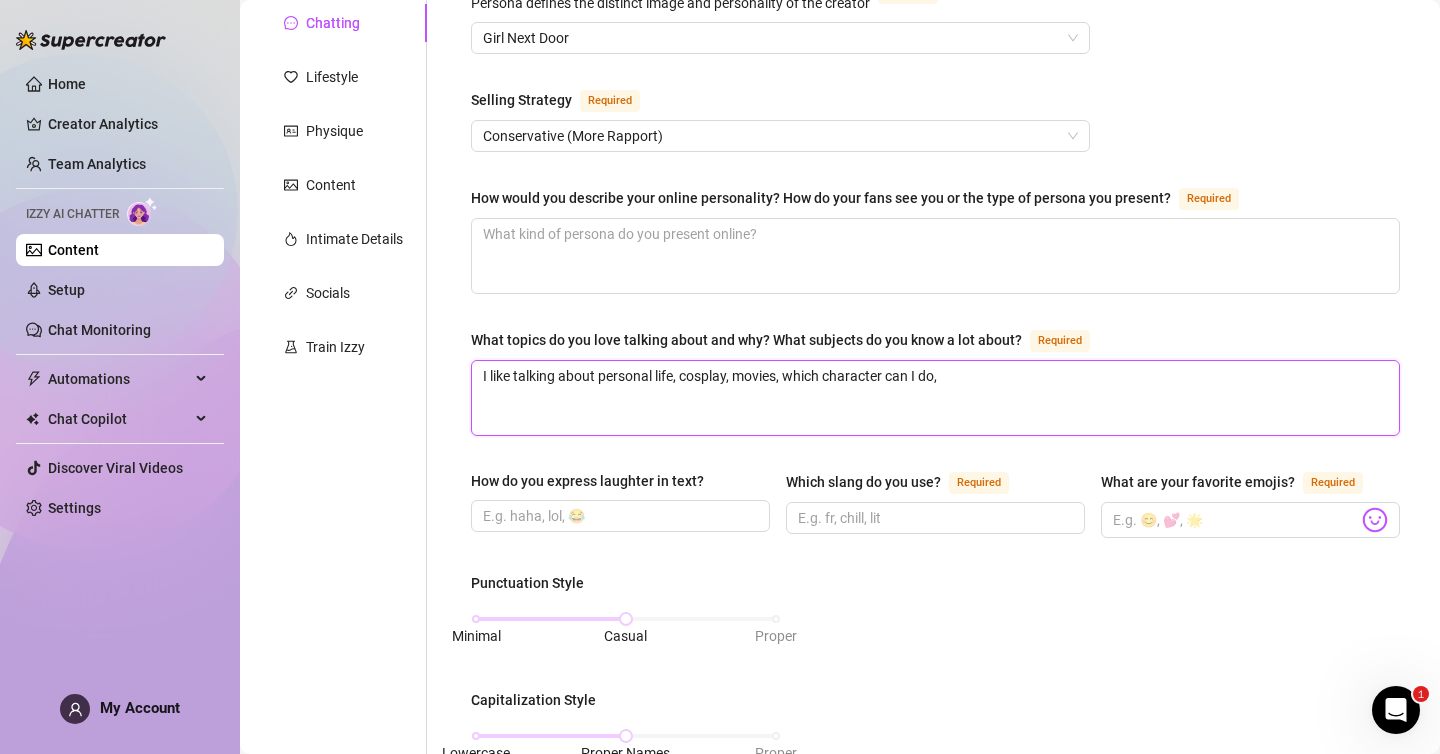 type 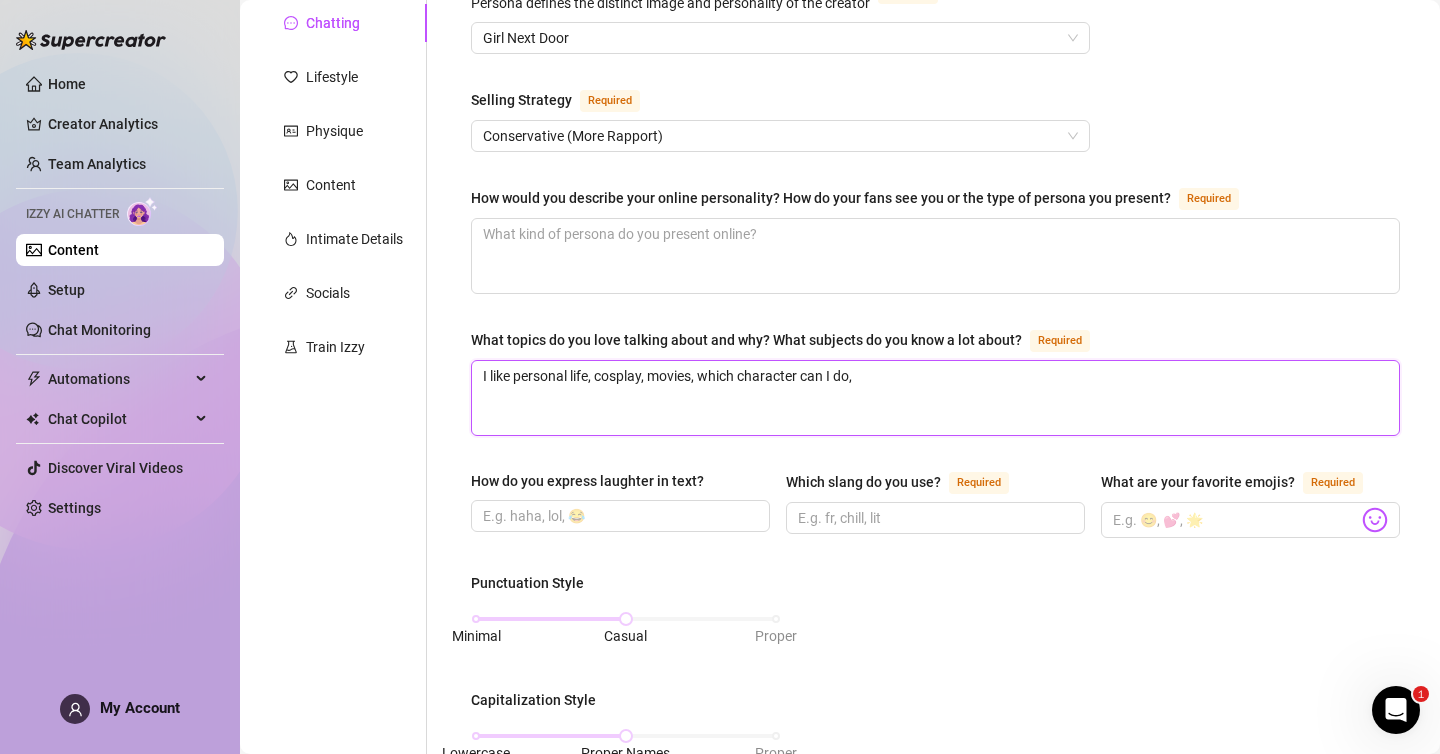 type on "I like tpersonal life, cosplay, movies, which character can I do," 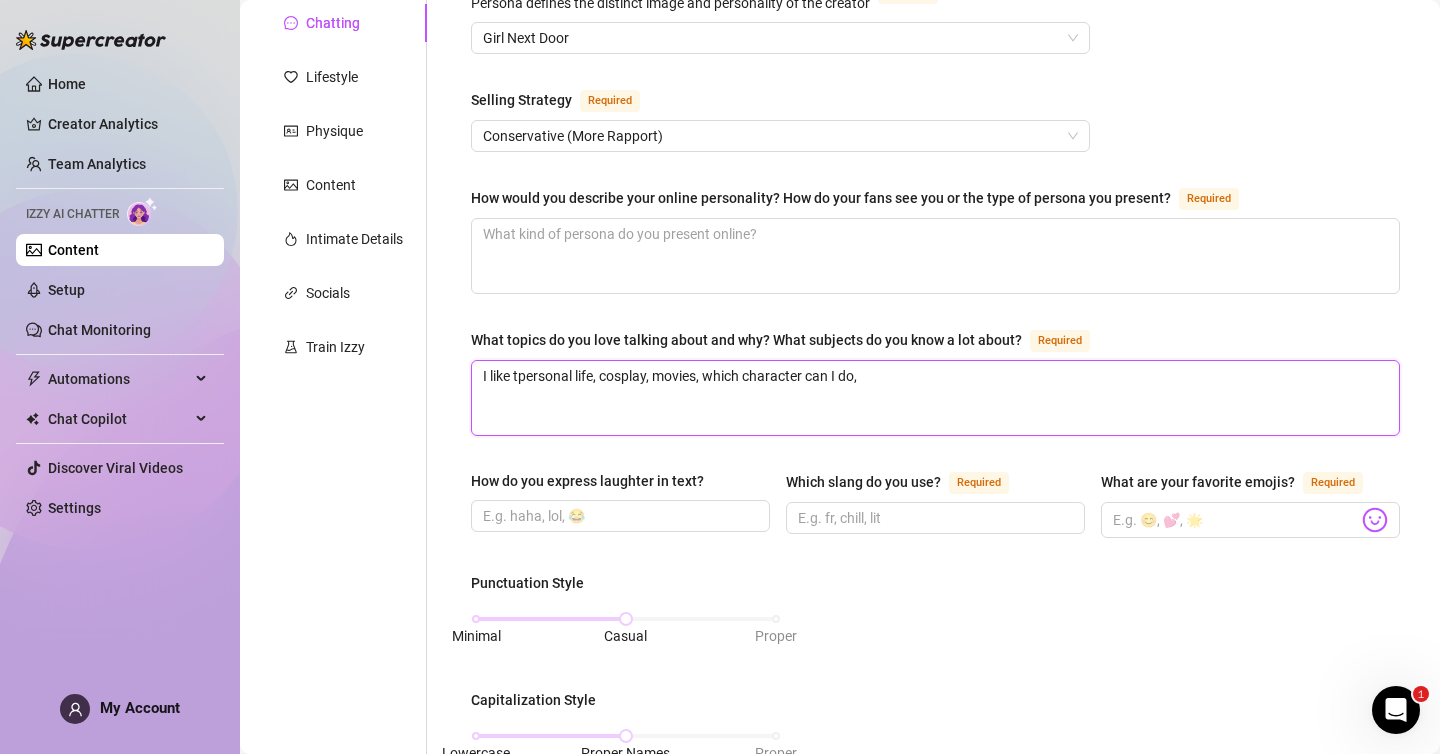 type 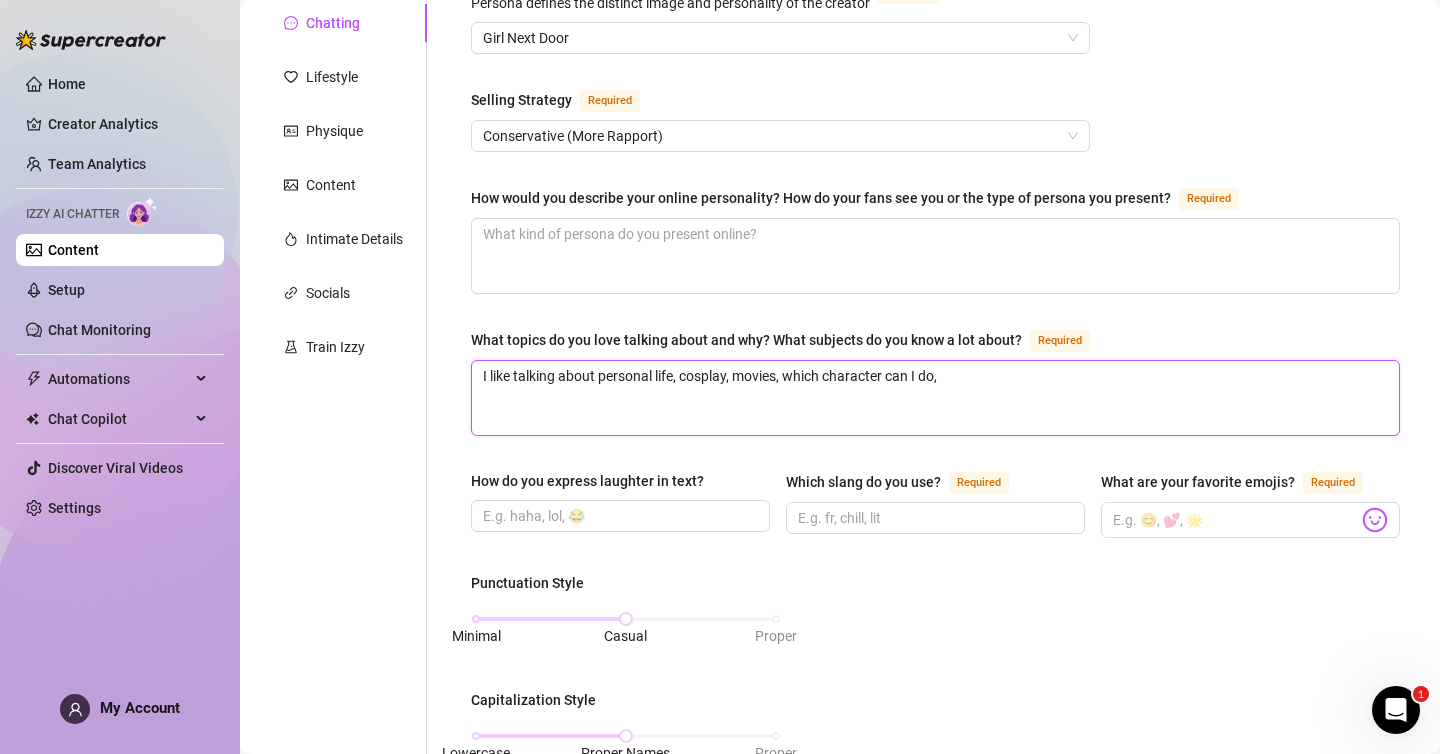 type on "I like tpersonal life, cosplay, movies, which character can I do," 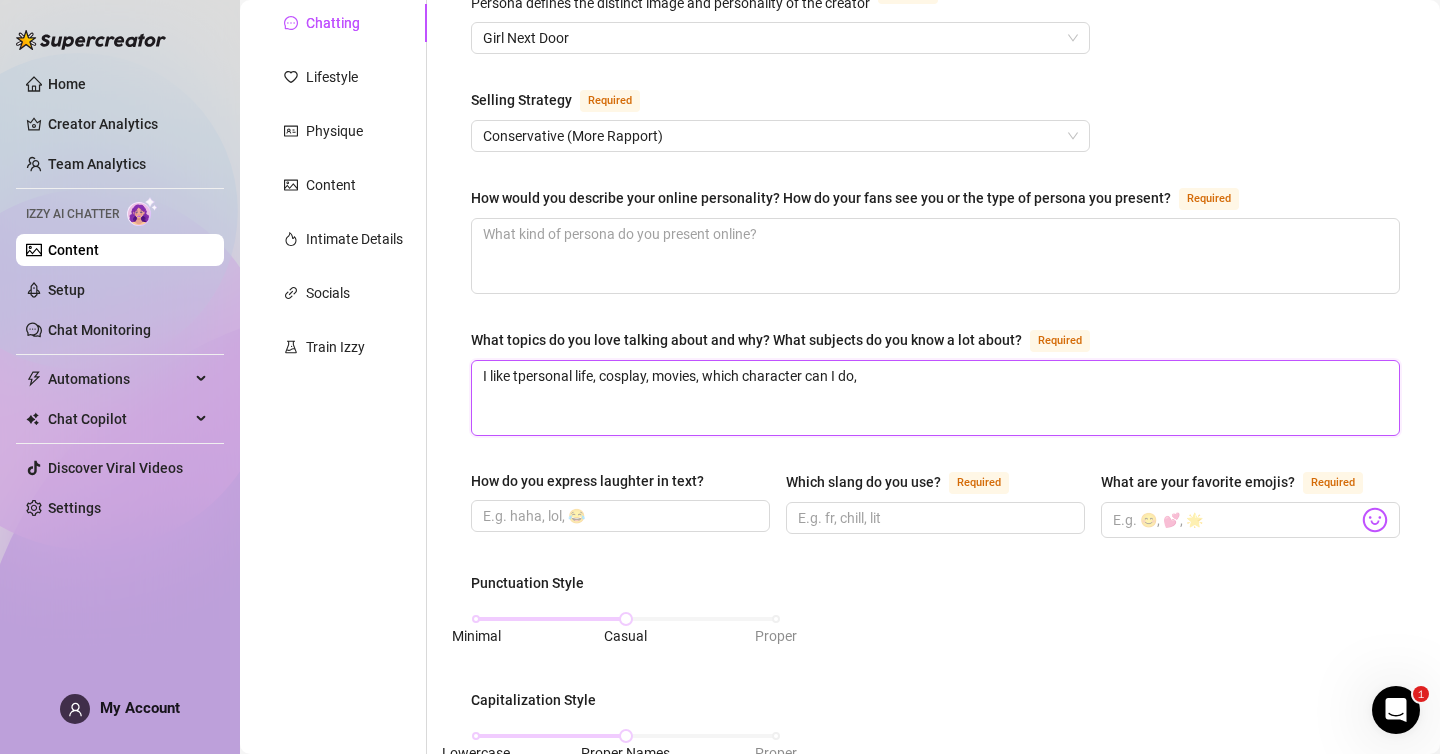 type 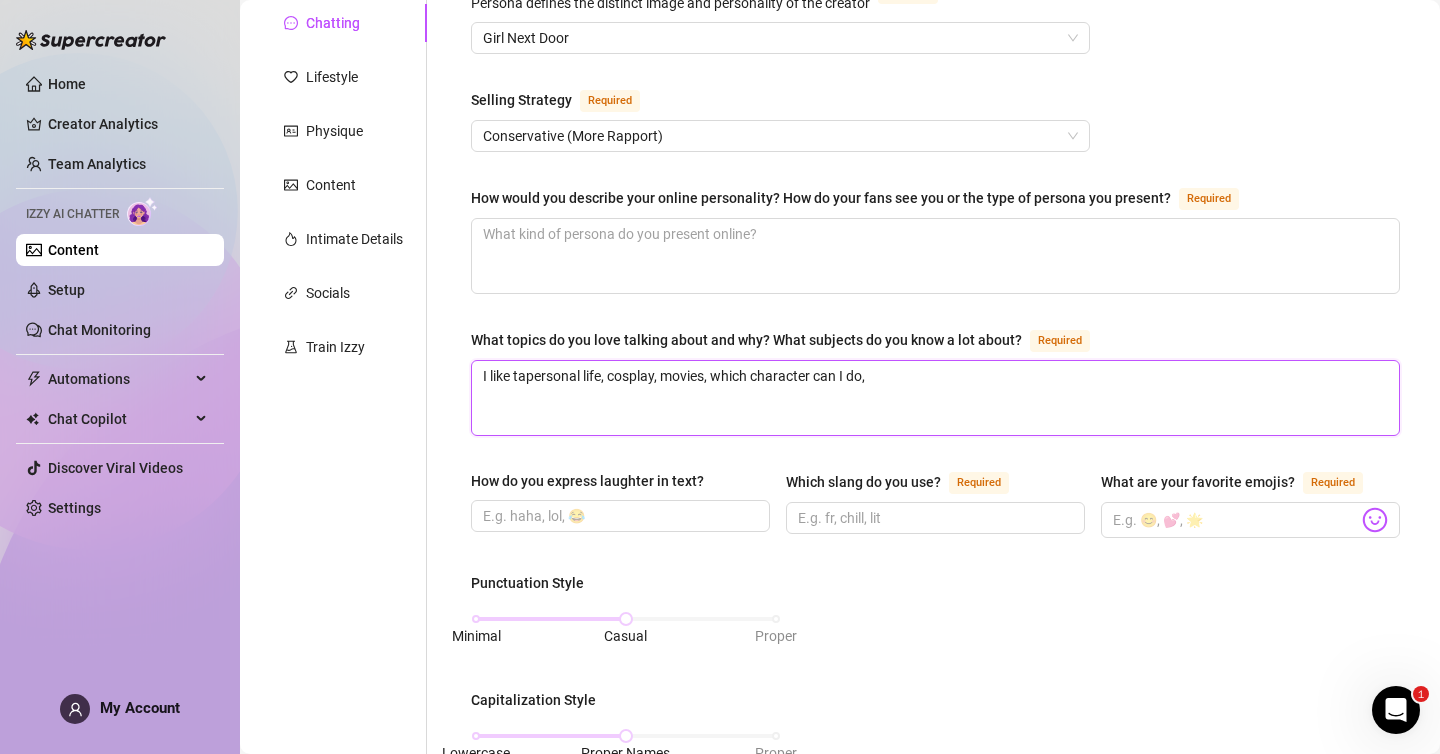 type 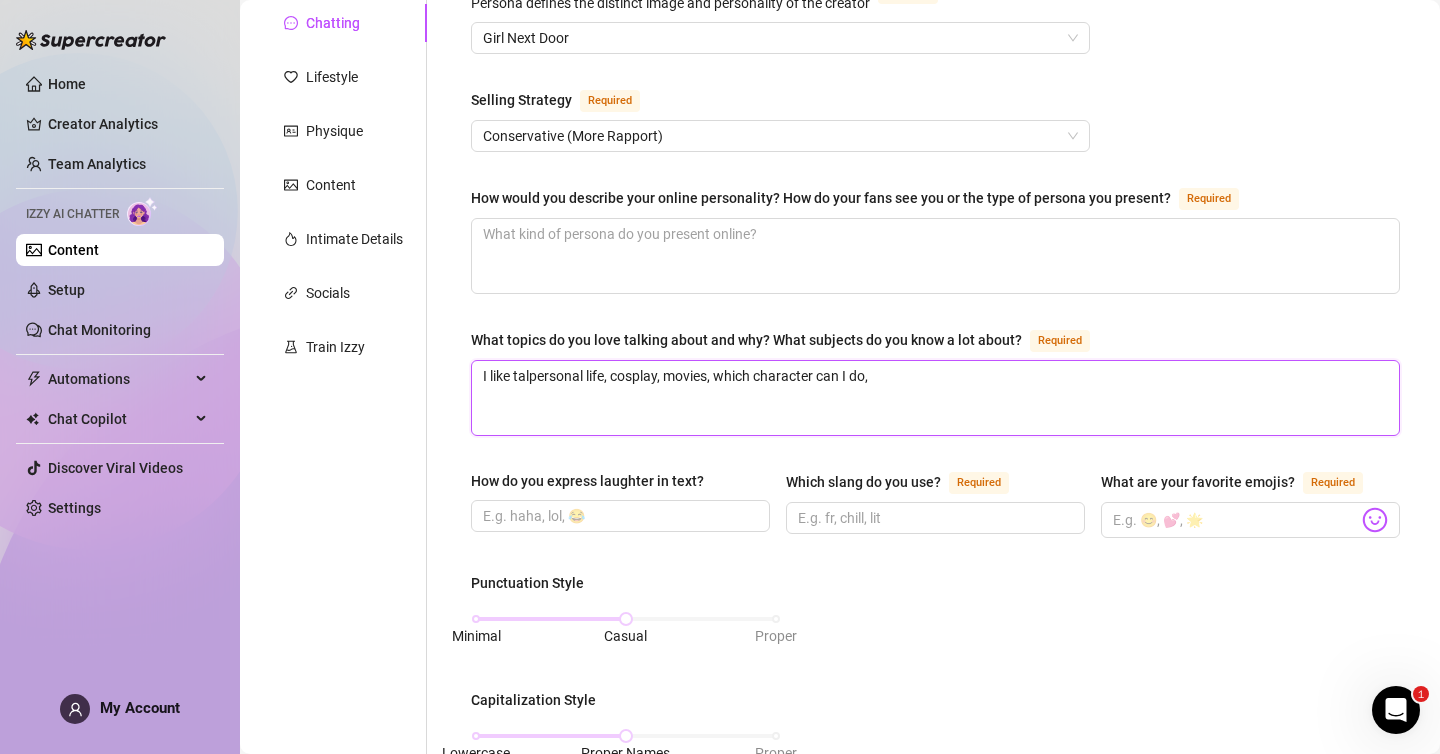 type 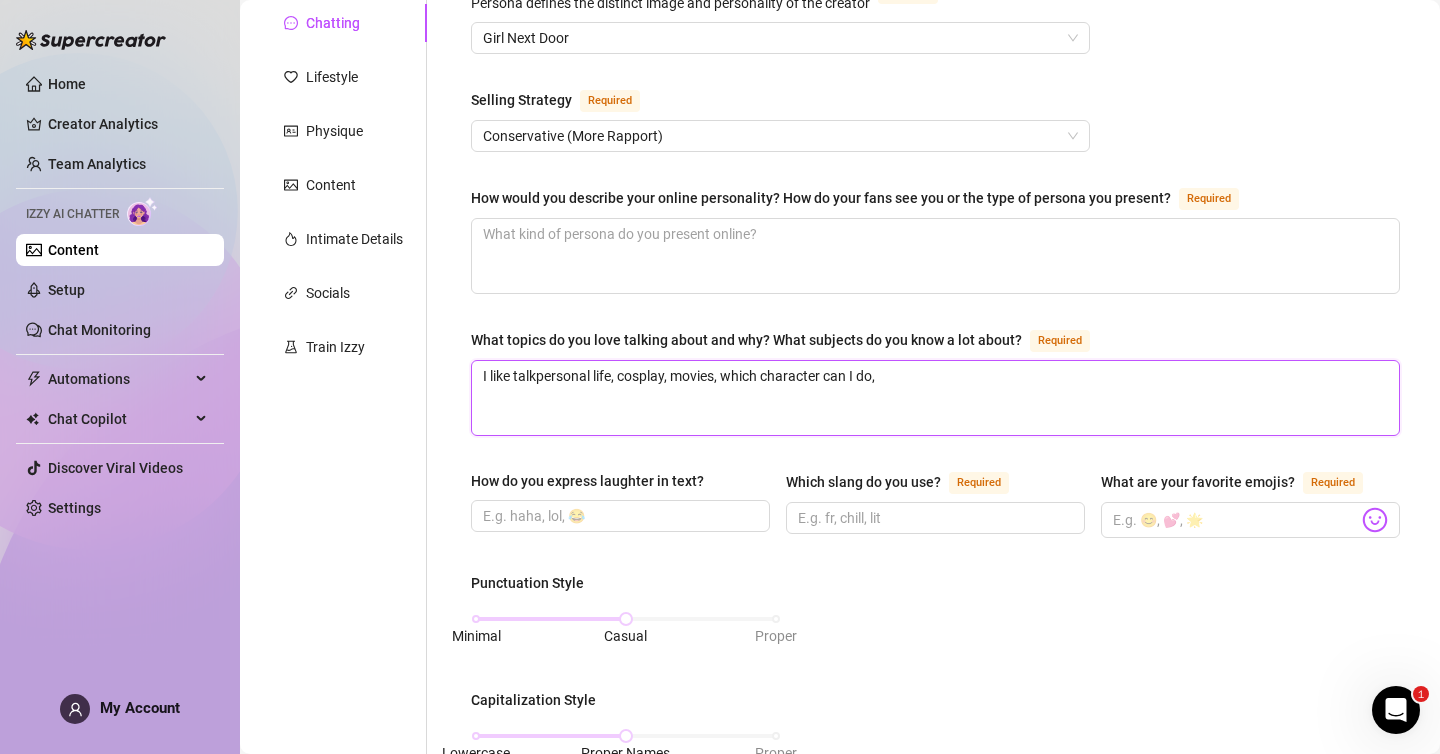 type 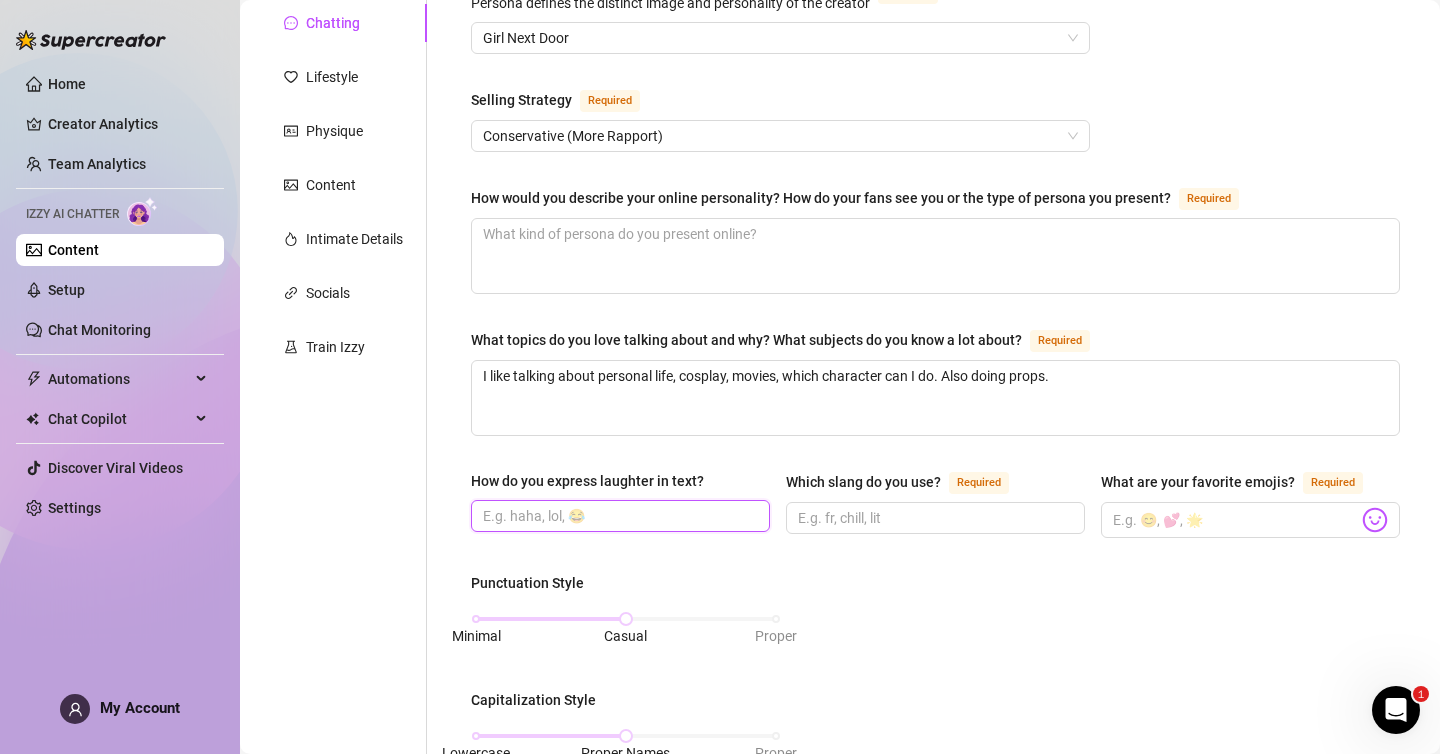 click on "How do you express laughter in text?" at bounding box center (618, 516) 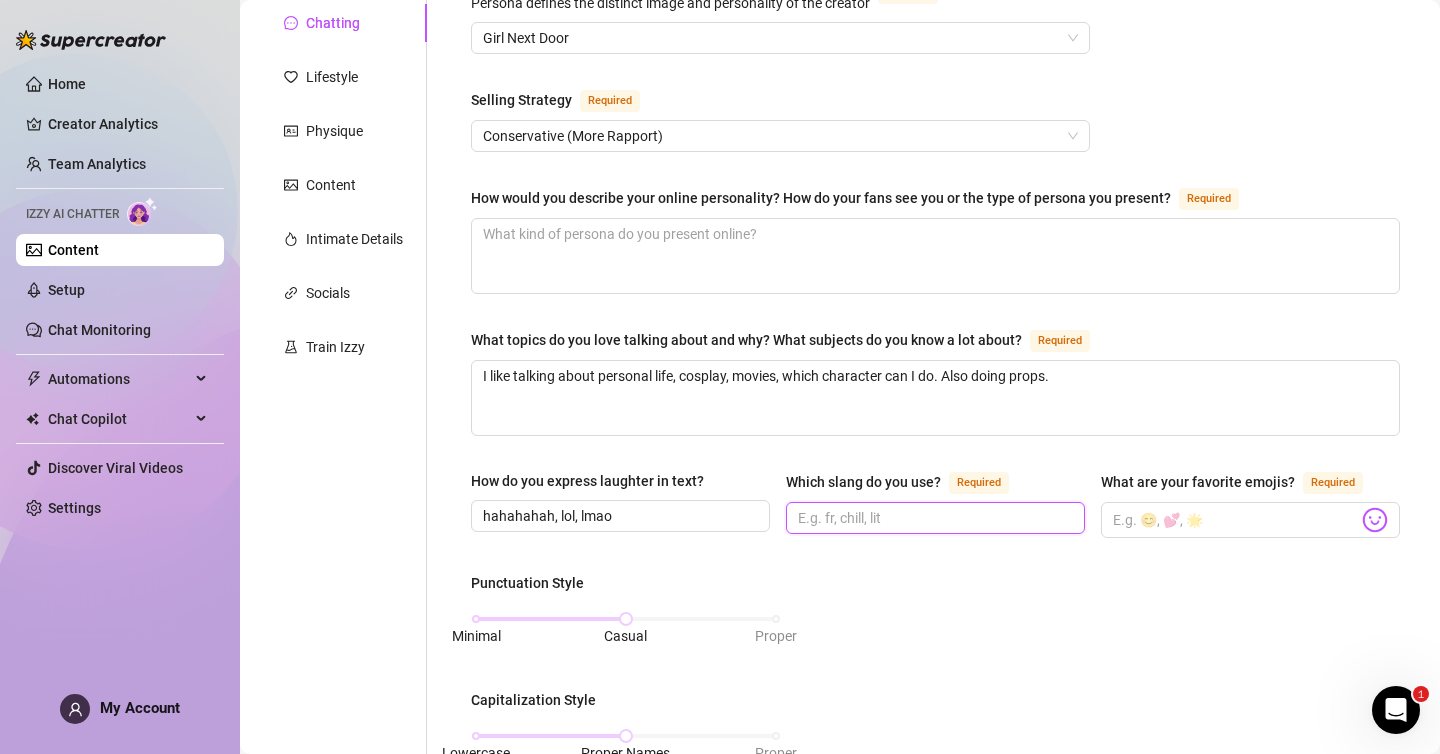click on "Which slang do you use? Required" at bounding box center (933, 518) 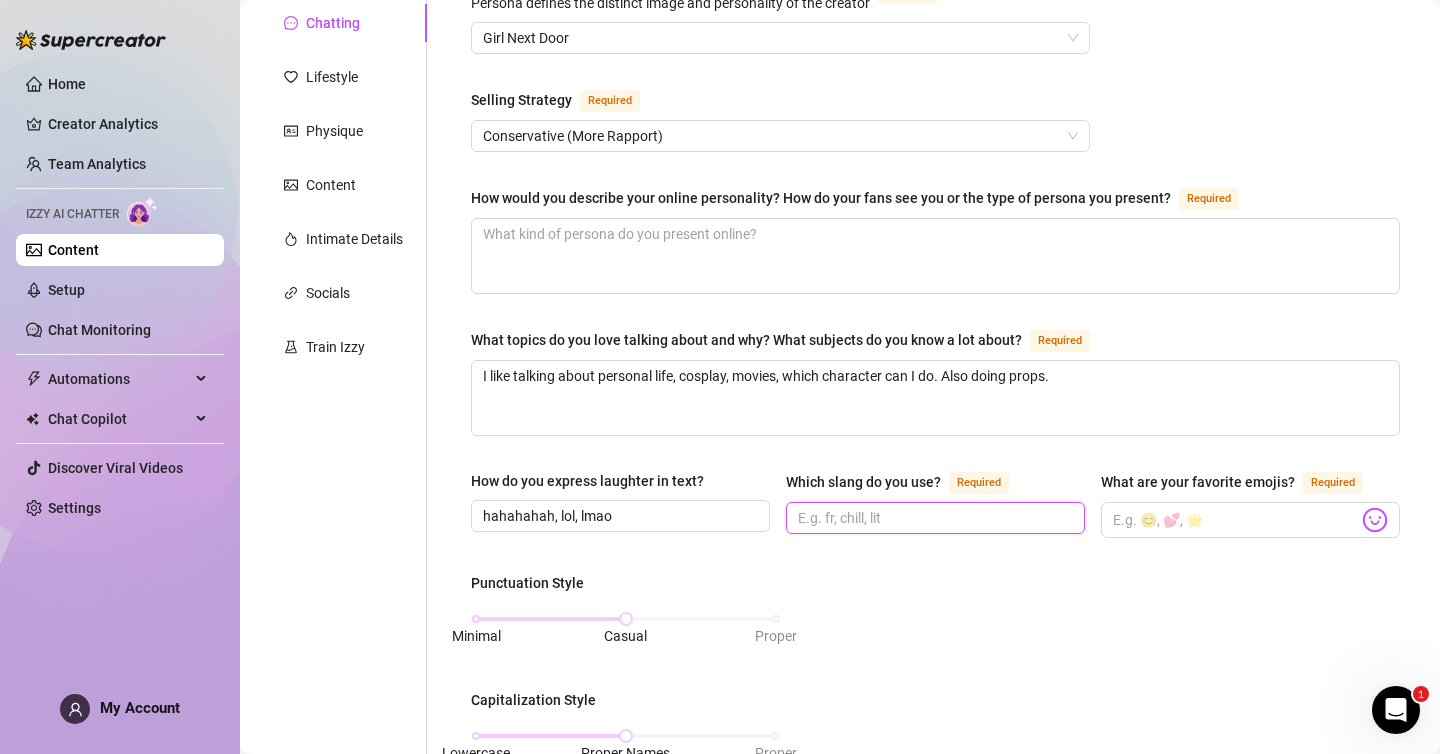 paste on "gotcha, kinda" 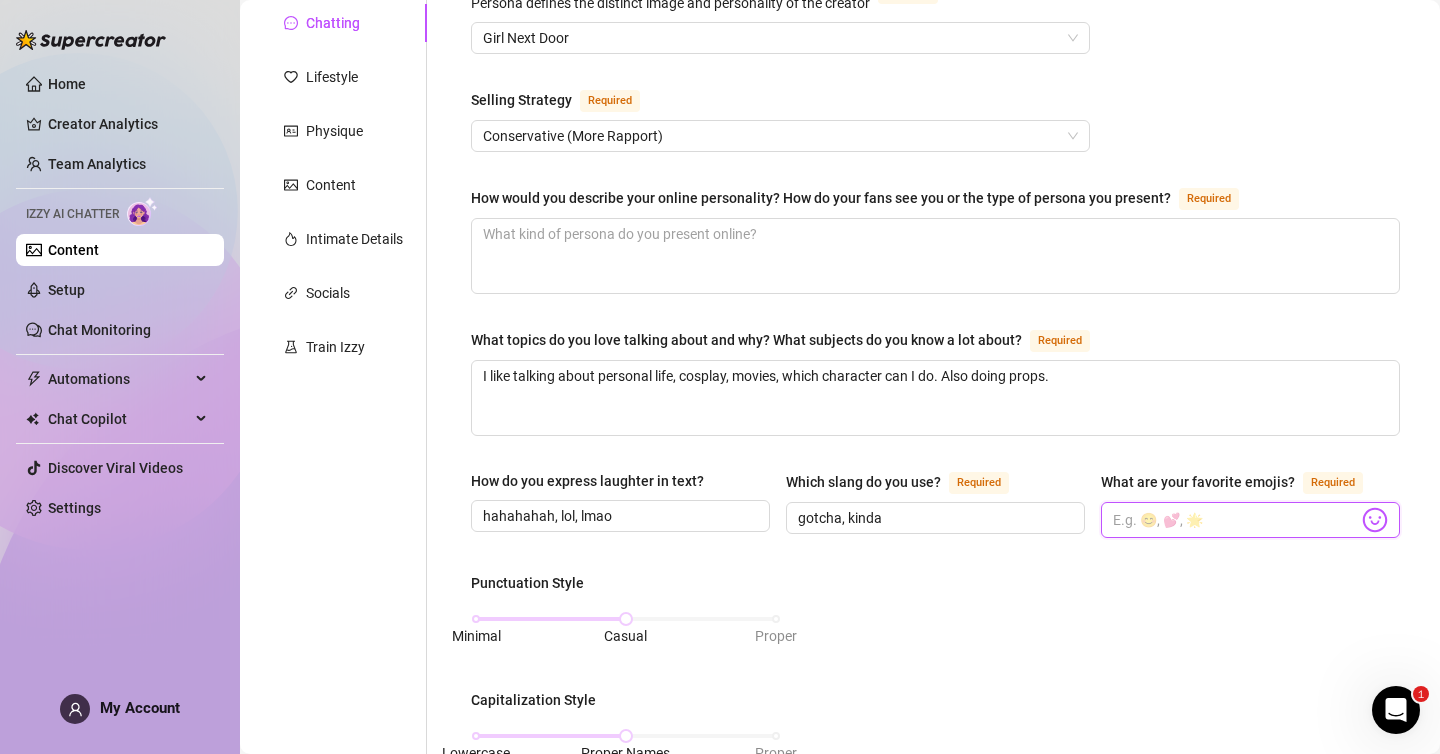 click on "What are your favorite emojis? Required" at bounding box center (1235, 520) 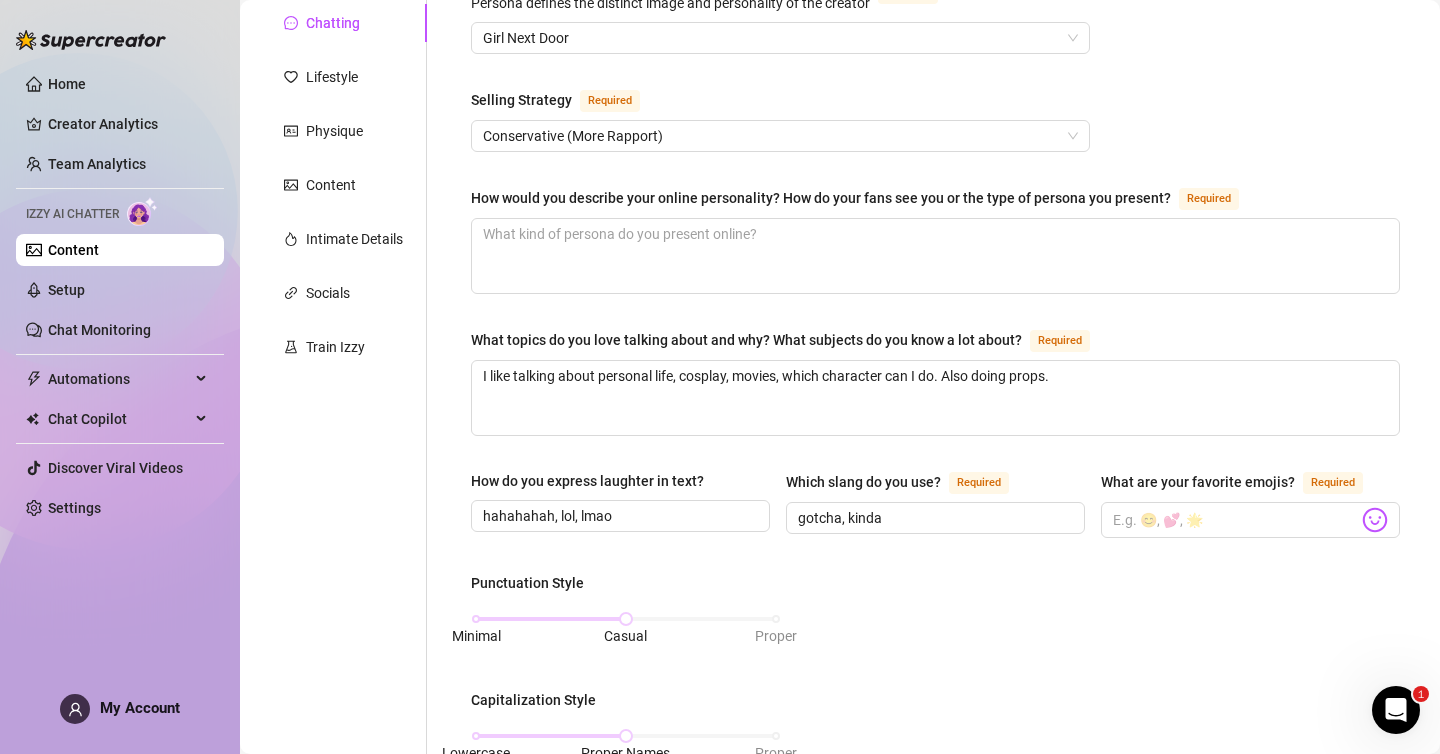click on "Punctuation Style Minimal Casual Proper Capitalization Style Lowercase Proper Names Proper Writing Level Relaxed Mixed Proper Respond to fans in their native language, even if it’s not one you speak. If turned off, the AI will only reply in the languages you selected under Personal tab (English (US), Spanish (Mexico & Central America))." at bounding box center [935, 809] 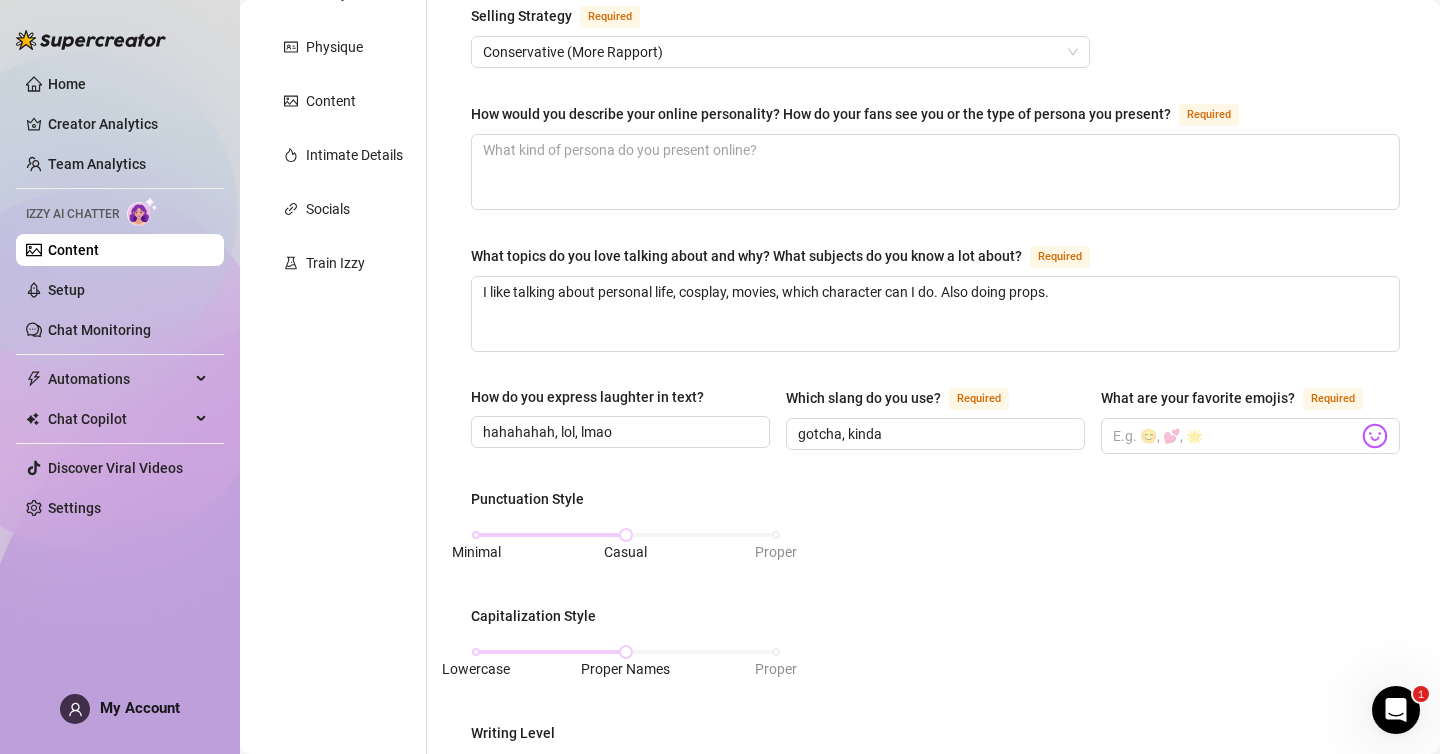 scroll, scrollTop: 520, scrollLeft: 0, axis: vertical 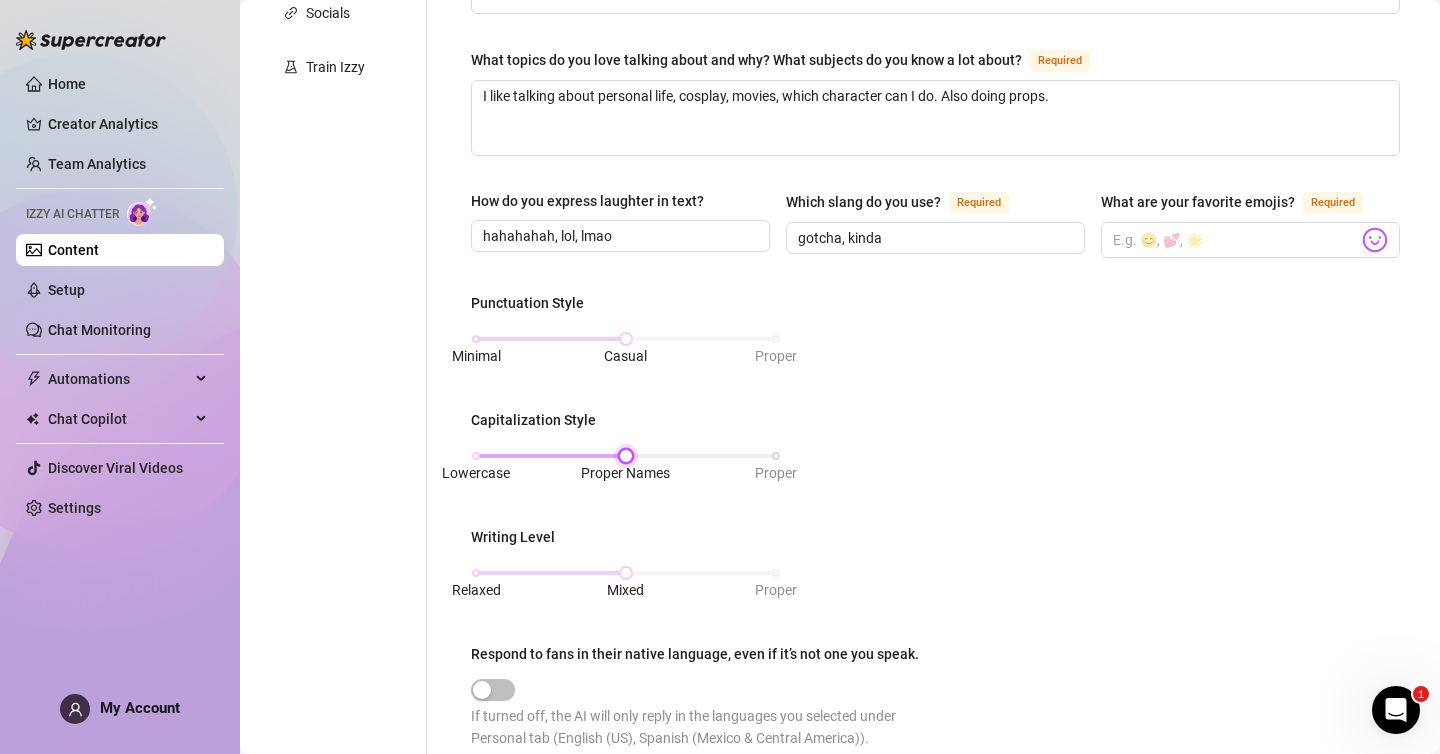 click on "Lowercase Proper Names Proper" at bounding box center [626, 456] 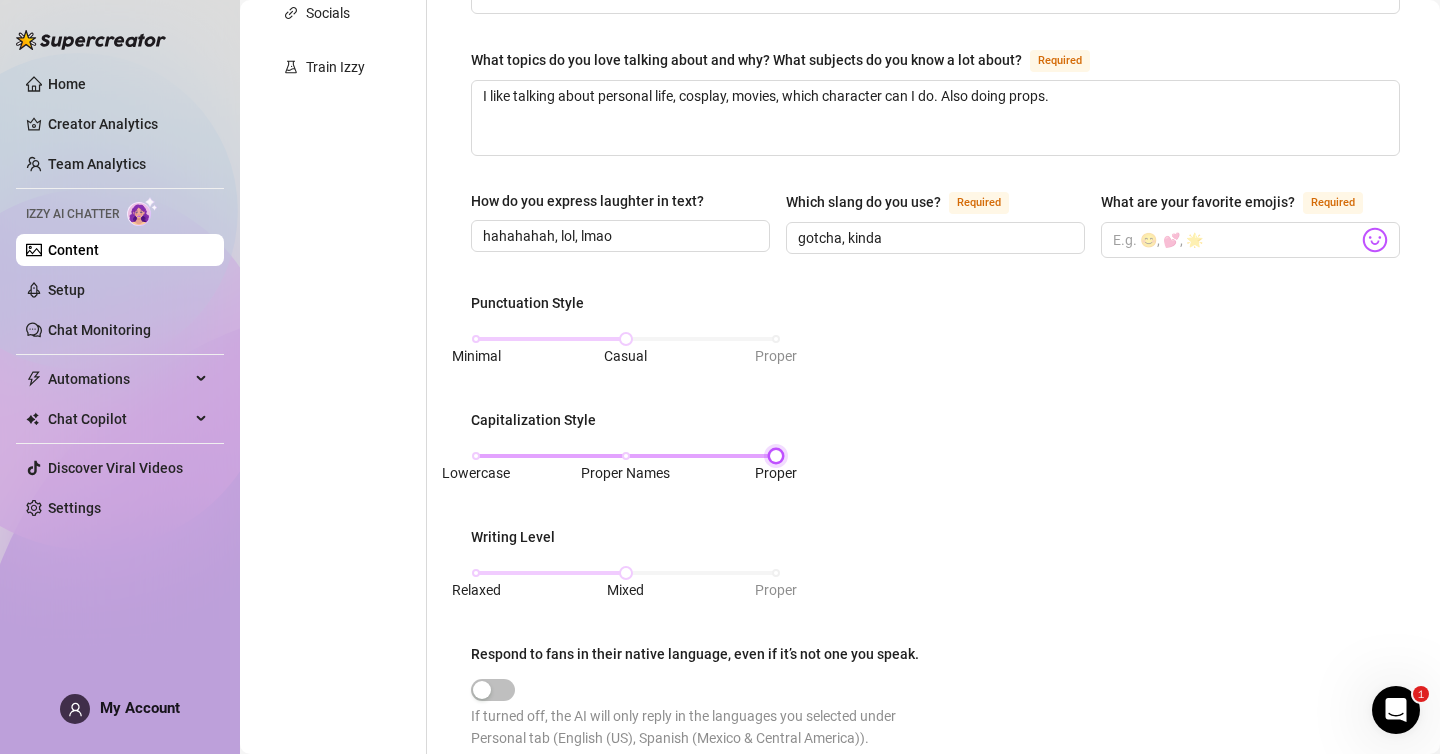 click on "Lowercase Proper Names Proper" at bounding box center [626, 456] 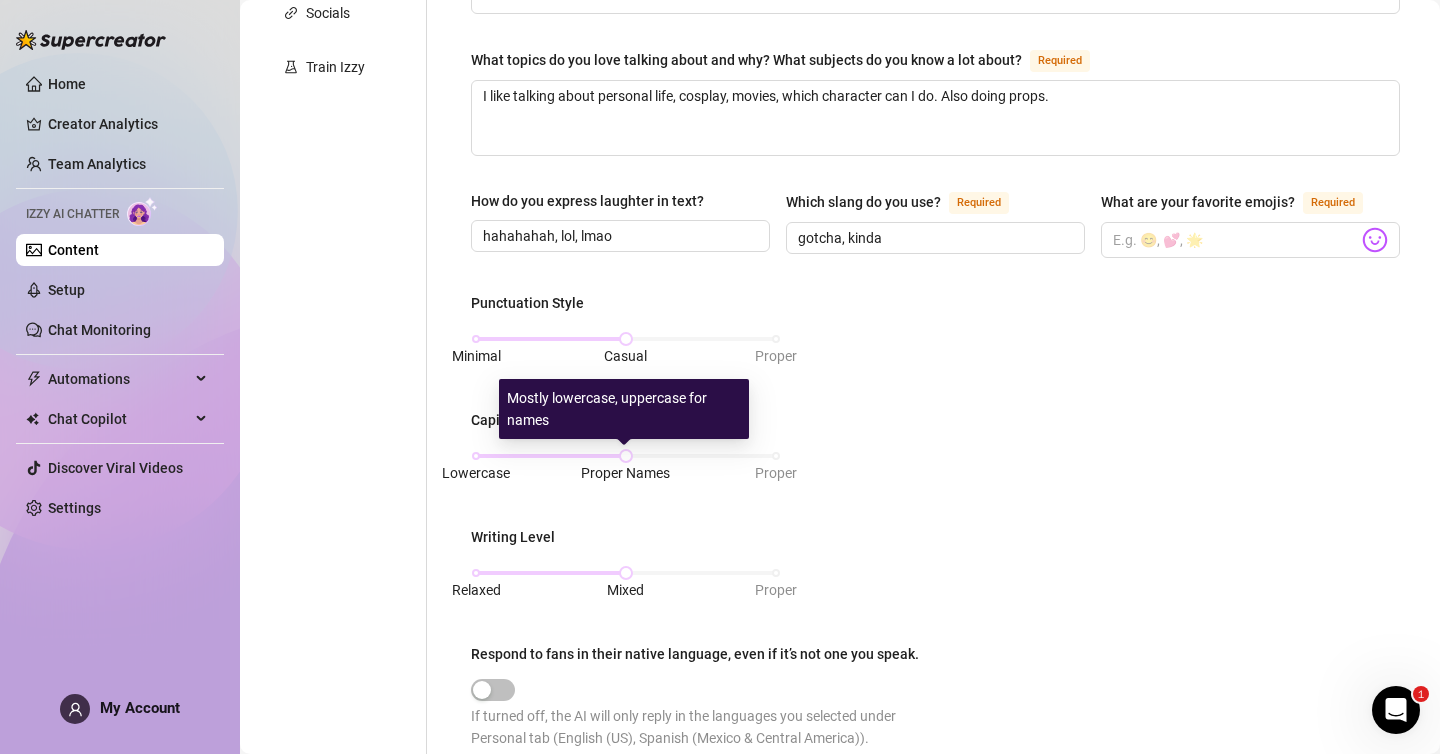 click on "Punctuation Style Minimal Casual Proper Capitalization Style Lowercase Proper Names Proper Writing Level Relaxed Mixed Proper Respond to fans in their native language, even if it’s not one you speak. If turned off, the AI will only reply in the languages you selected under Personal tab (English (US), Spanish (Mexico & Central America))." at bounding box center (935, 529) 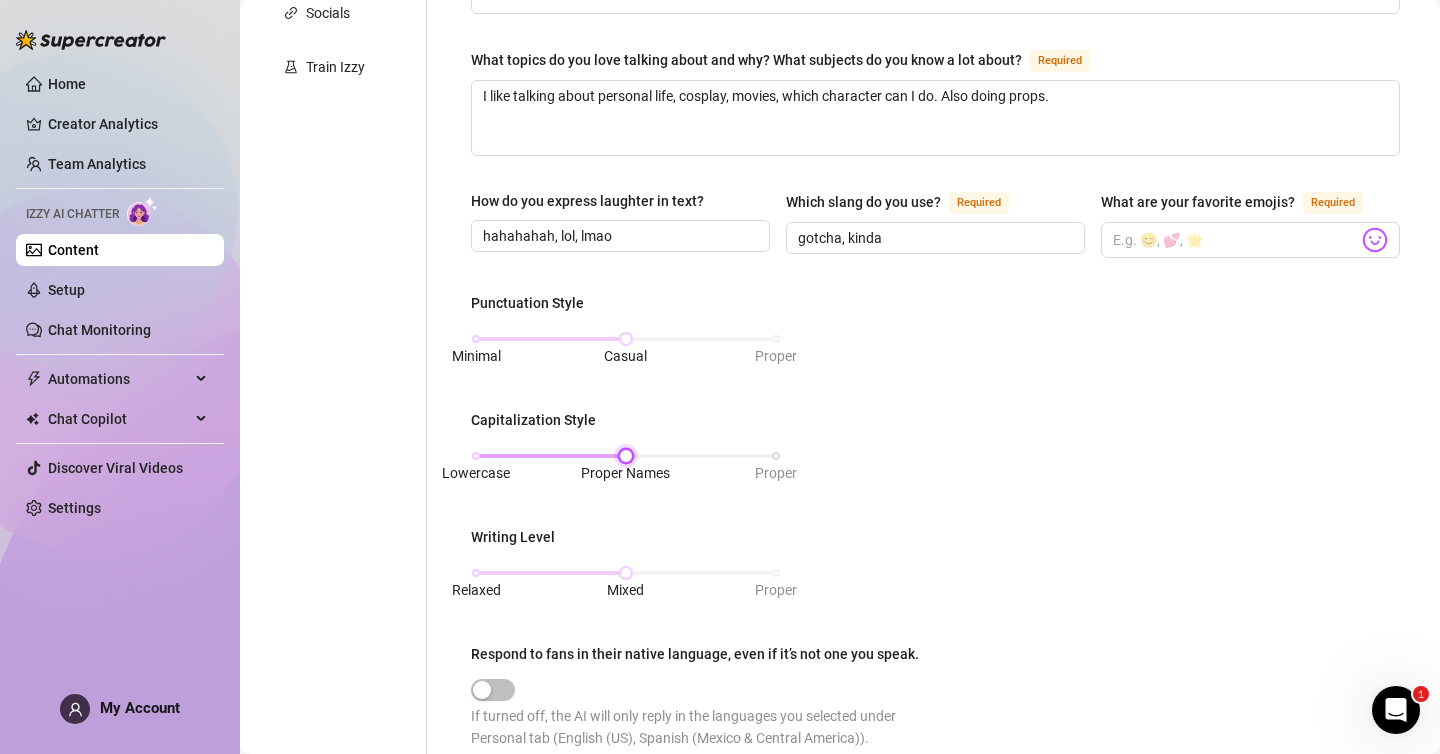 click on "Lowercase Proper Names Proper" at bounding box center [626, 456] 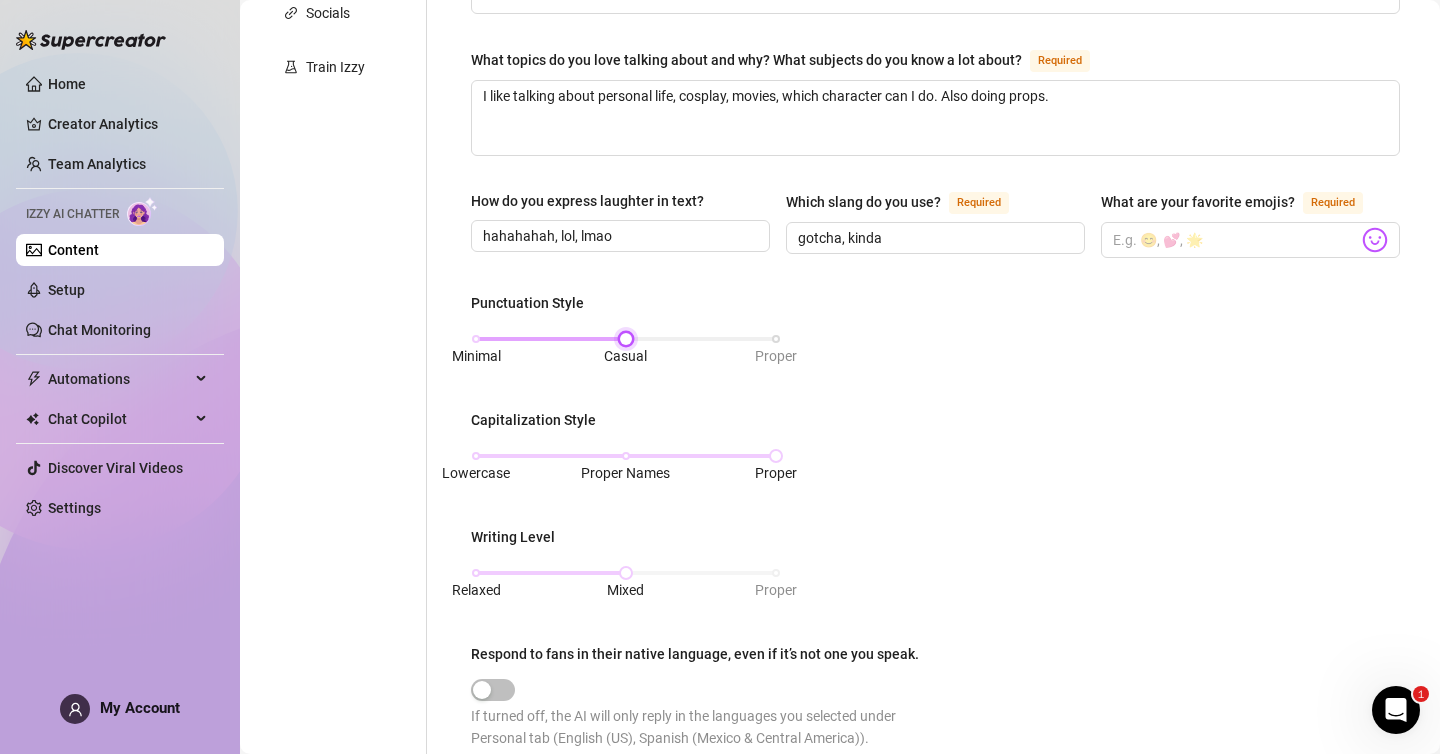 click on "Minimal Casual Proper" at bounding box center [626, 339] 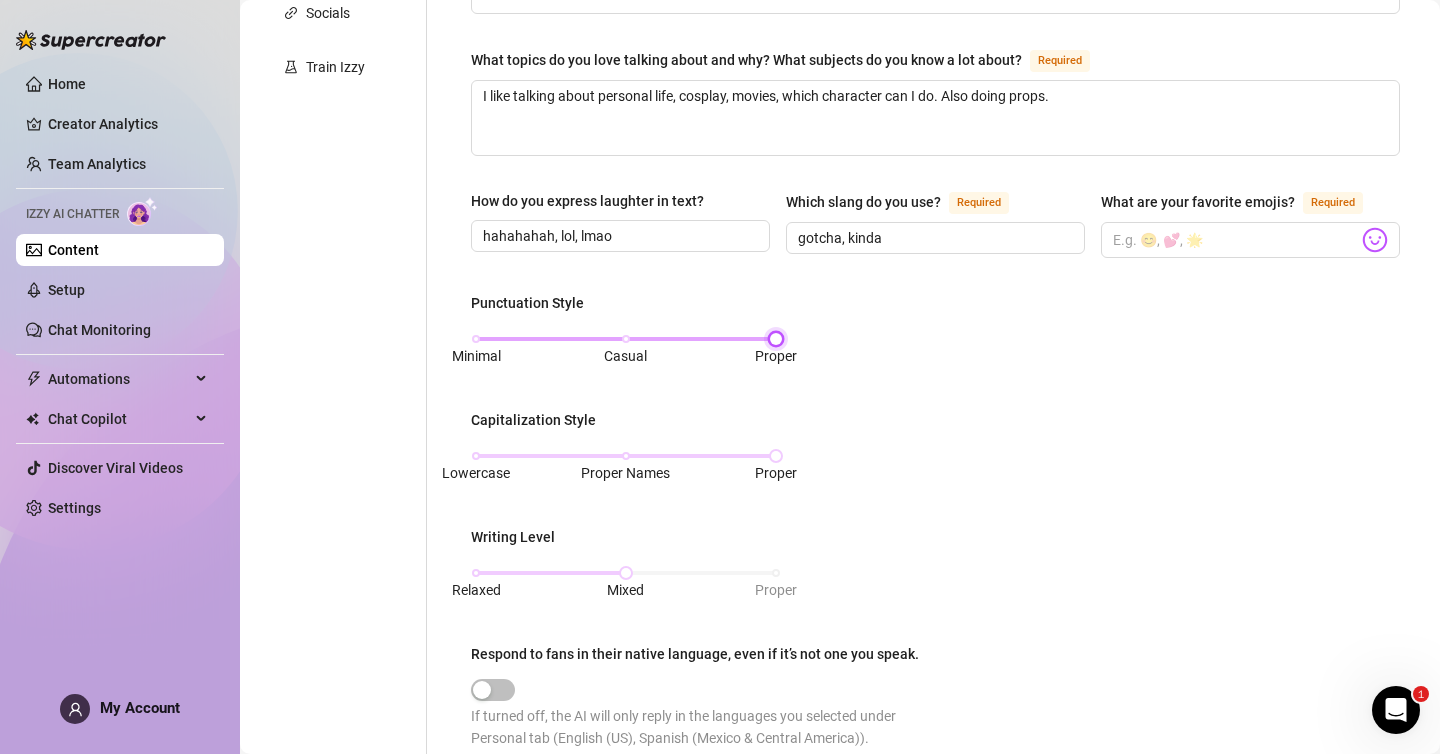click on "Minimal Casual Proper" at bounding box center [626, 339] 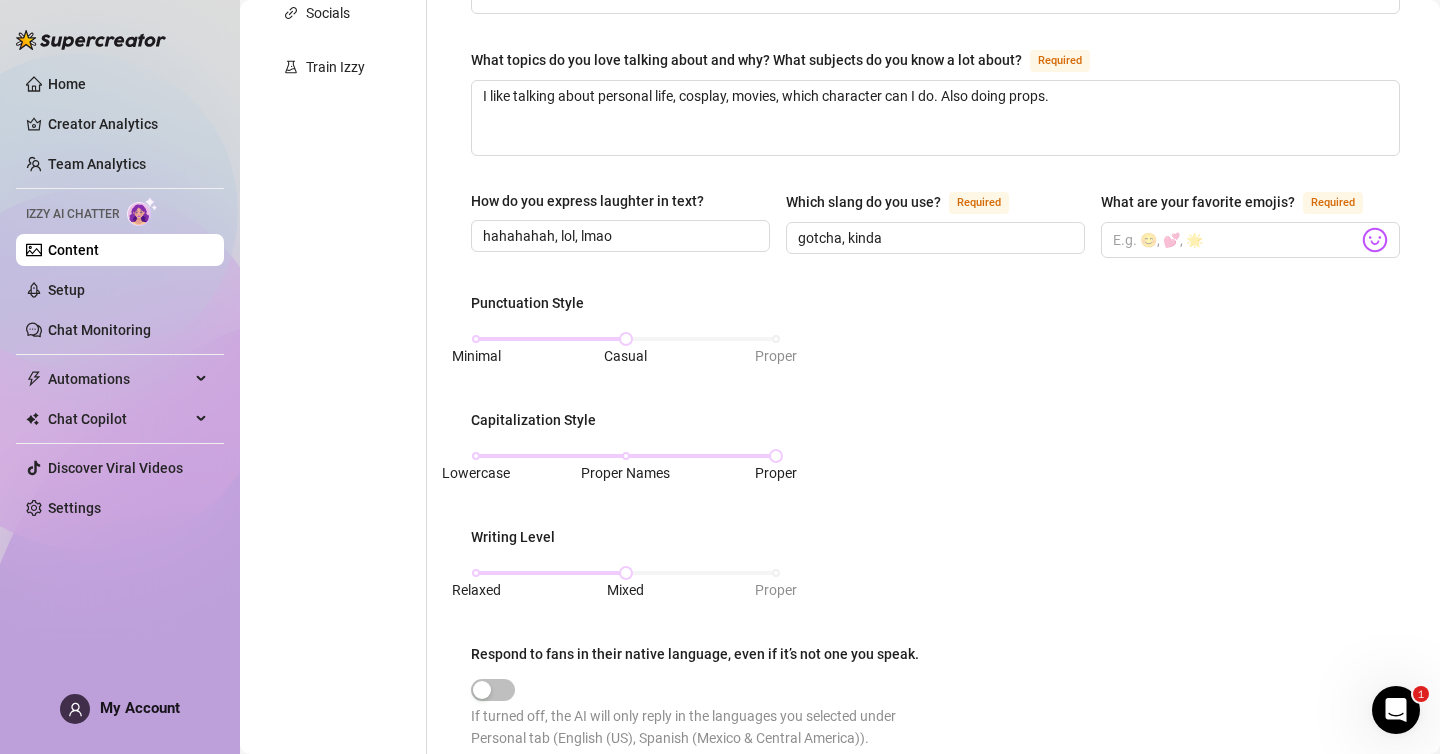 click on "Punctuation Style Minimal Casual Proper Capitalization Style Lowercase Proper Names Proper Writing Level Relaxed Mixed Proper Respond to fans in their native language, even if it’s not one you speak. If turned off, the AI will only reply in the languages you selected under Personal tab (English (US), Spanish (Mexico & Central America))." at bounding box center [935, 529] 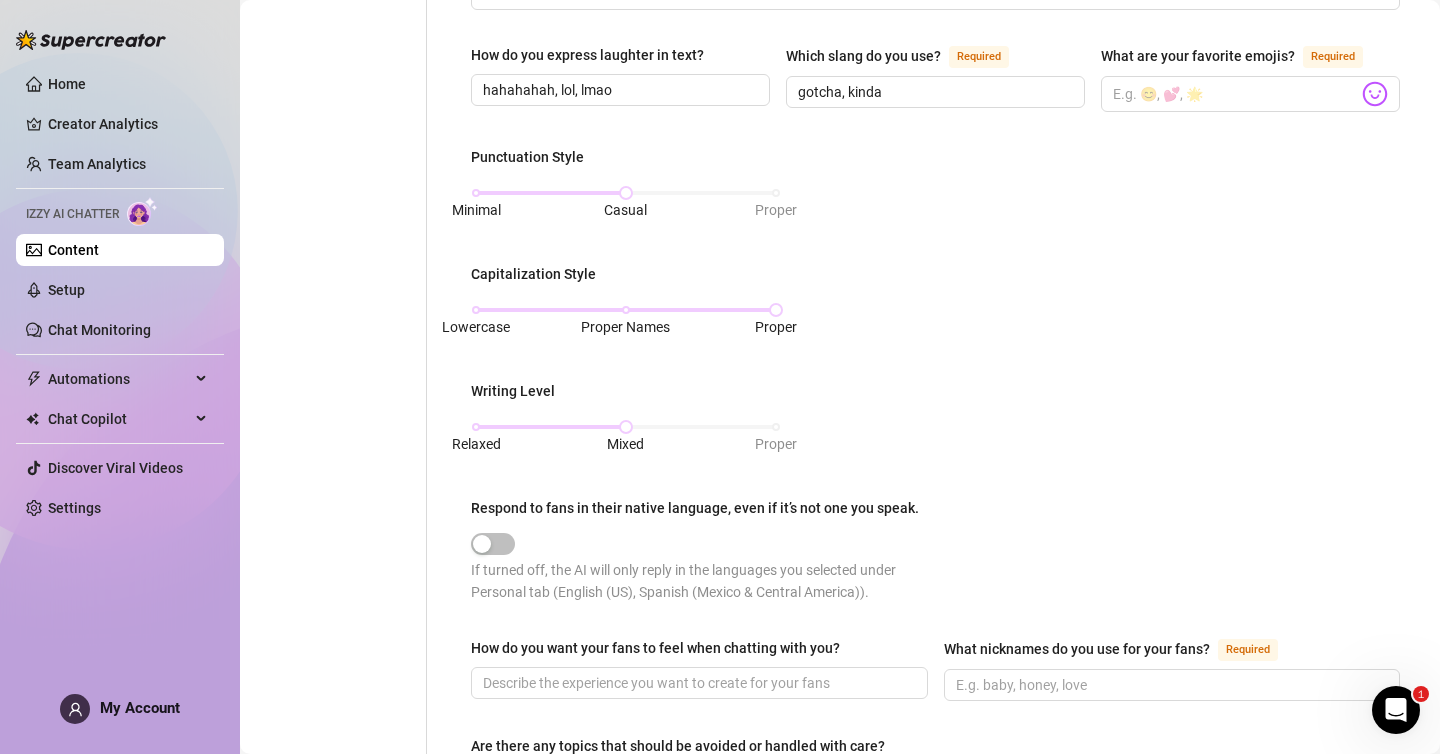 scroll, scrollTop: 760, scrollLeft: 0, axis: vertical 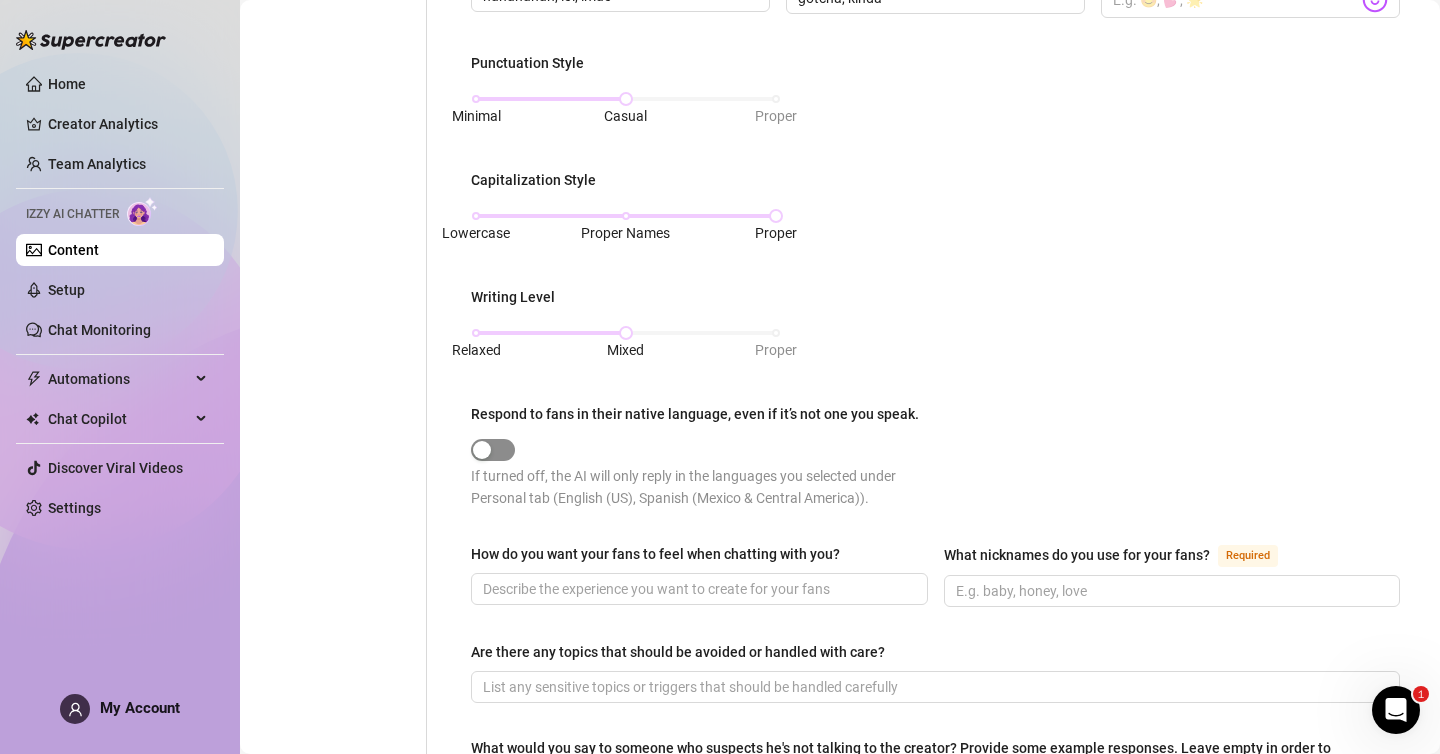 click at bounding box center (482, 450) 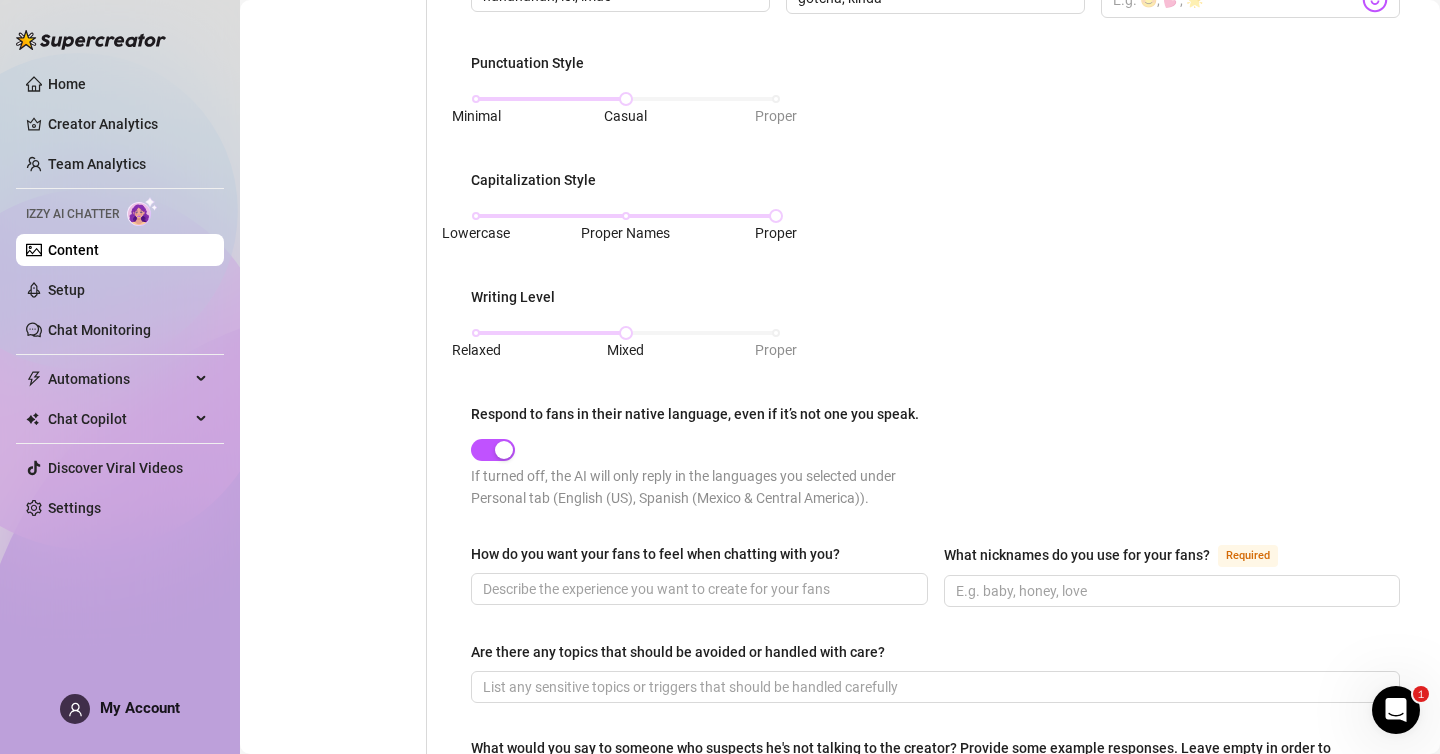 click at bounding box center [703, 448] 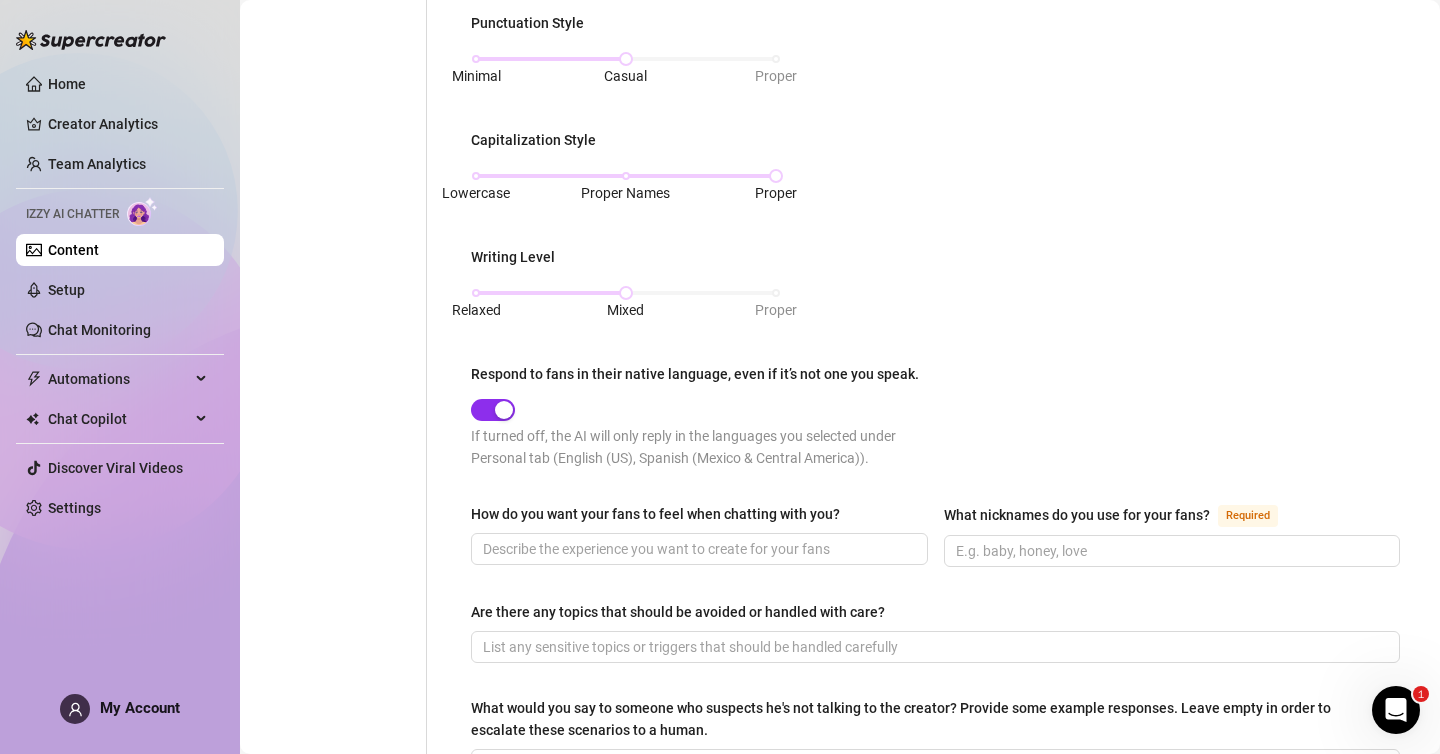 click at bounding box center (504, 410) 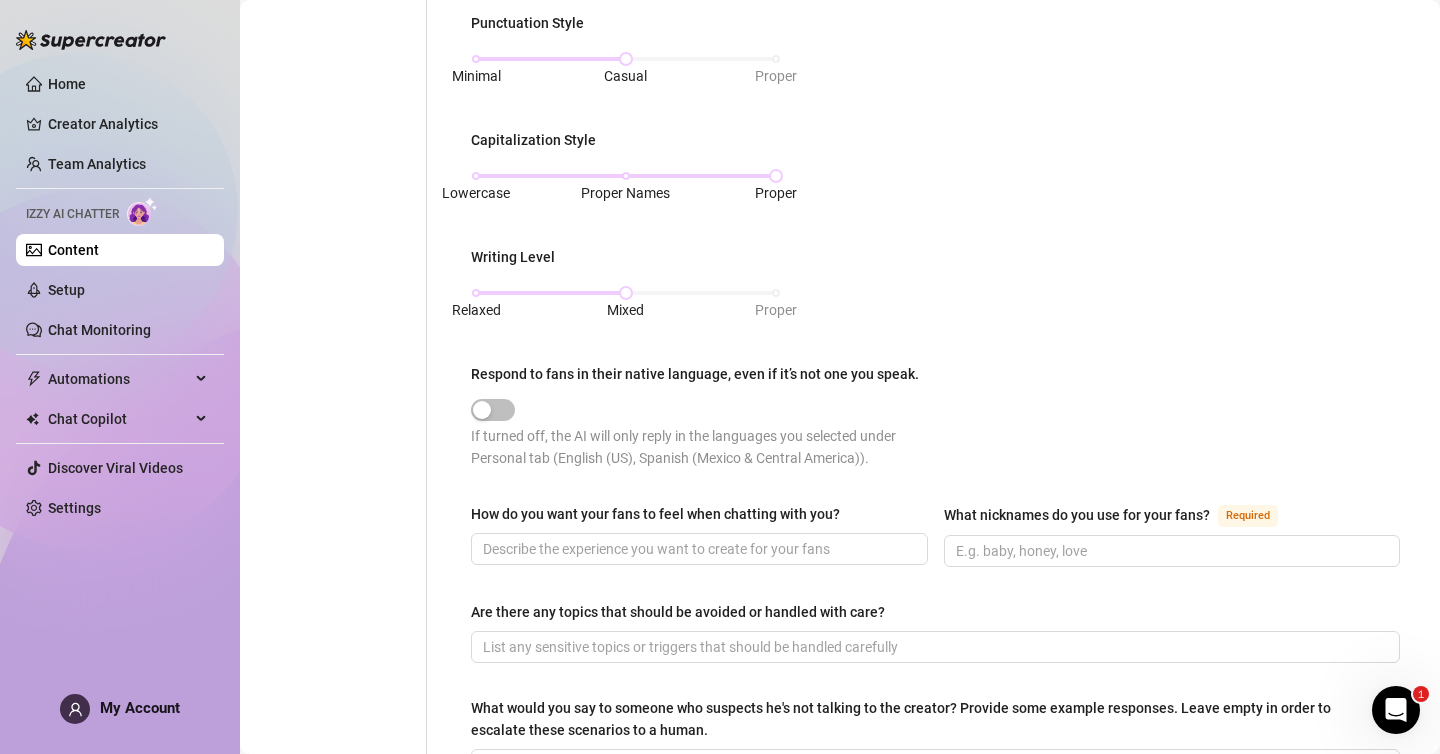 click at bounding box center (703, 408) 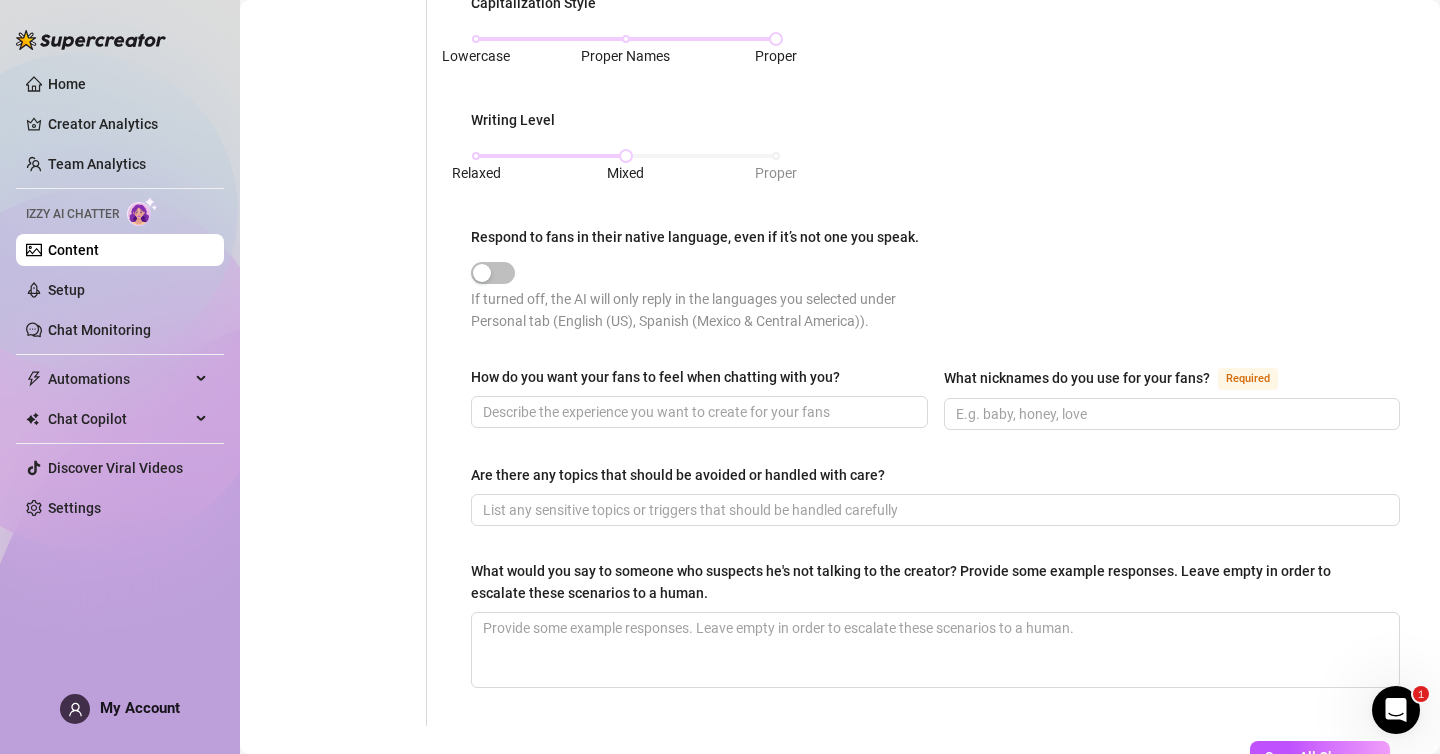 scroll, scrollTop: 1000, scrollLeft: 0, axis: vertical 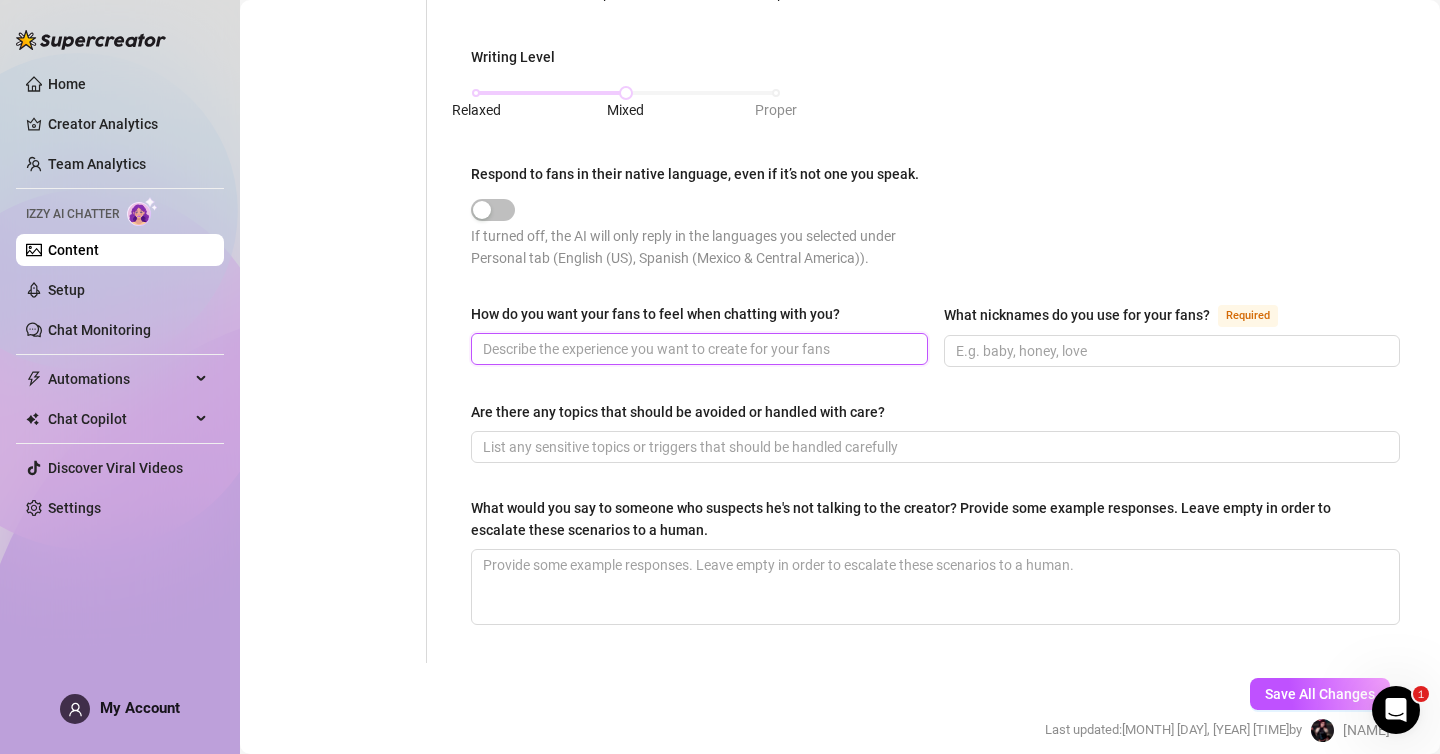 click on "How do you want your fans to feel when chatting with you?" at bounding box center (697, 349) 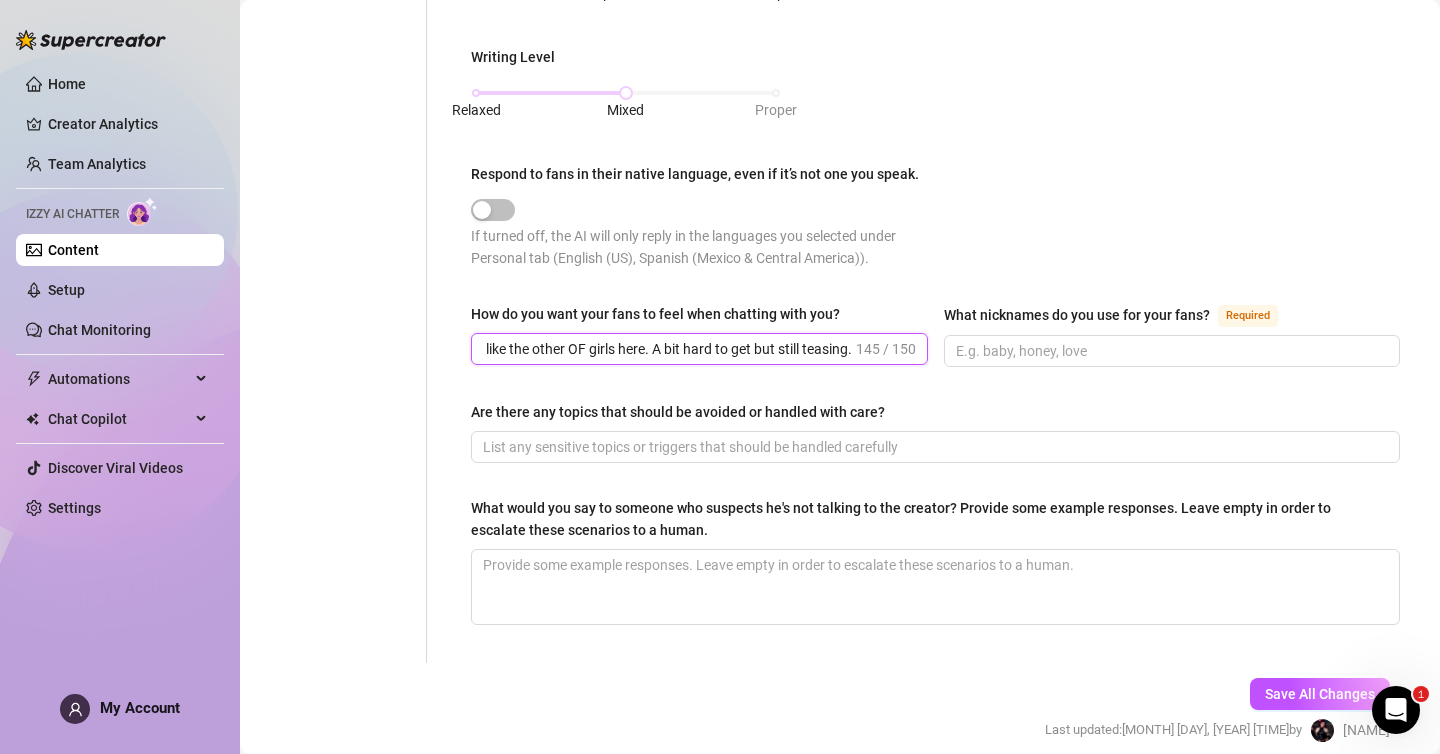 scroll, scrollTop: 0, scrollLeft: 493, axis: horizontal 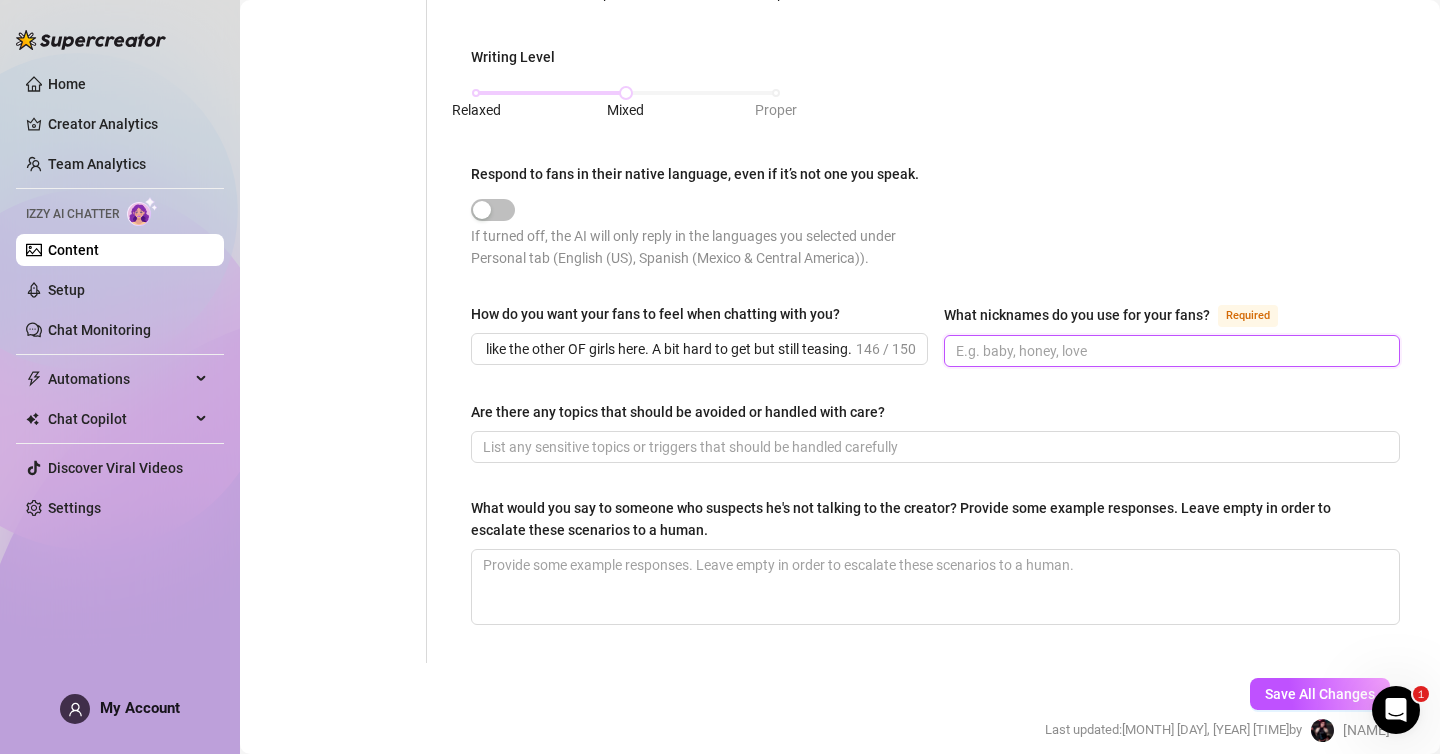 click on "What nicknames do you use for your fans? Required" at bounding box center [1170, 351] 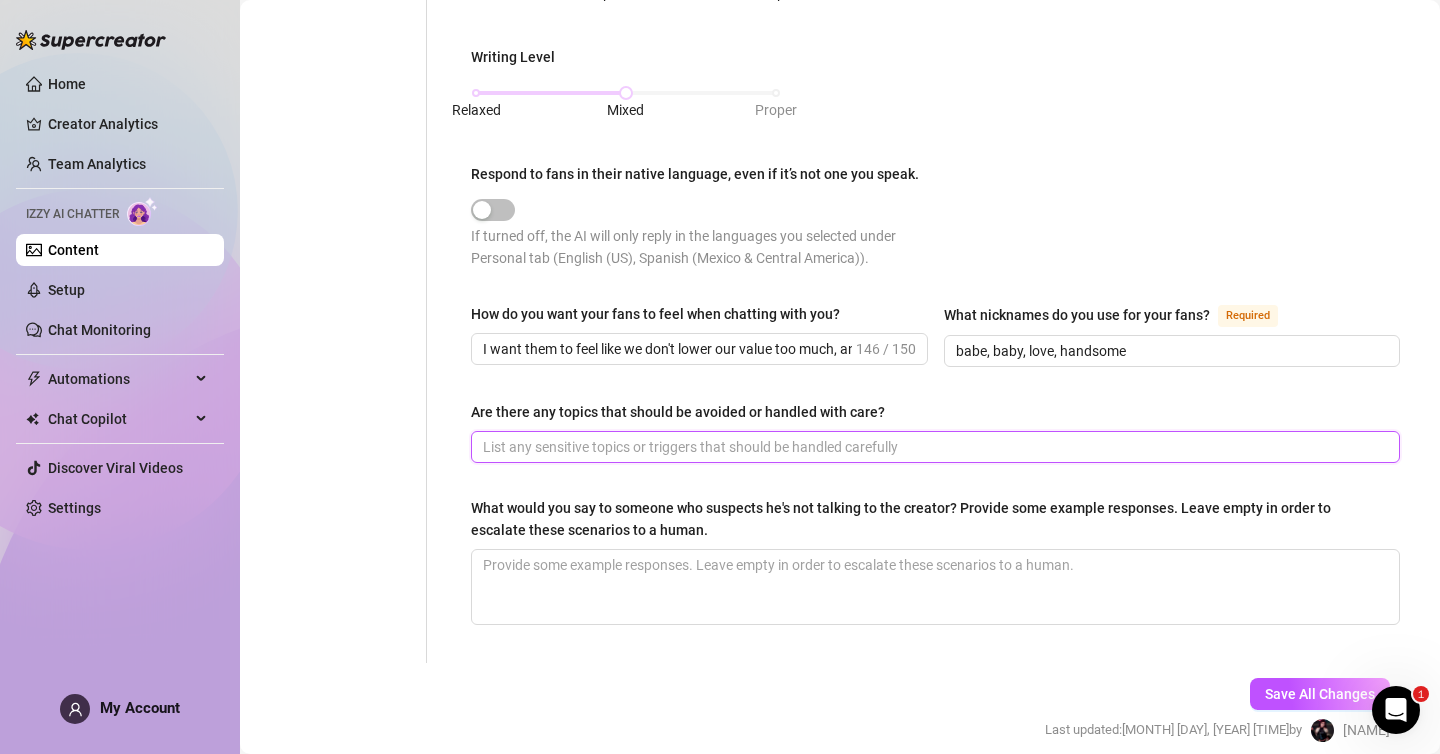 click on "Are there any topics that should be avoided or handled with care?" at bounding box center (933, 447) 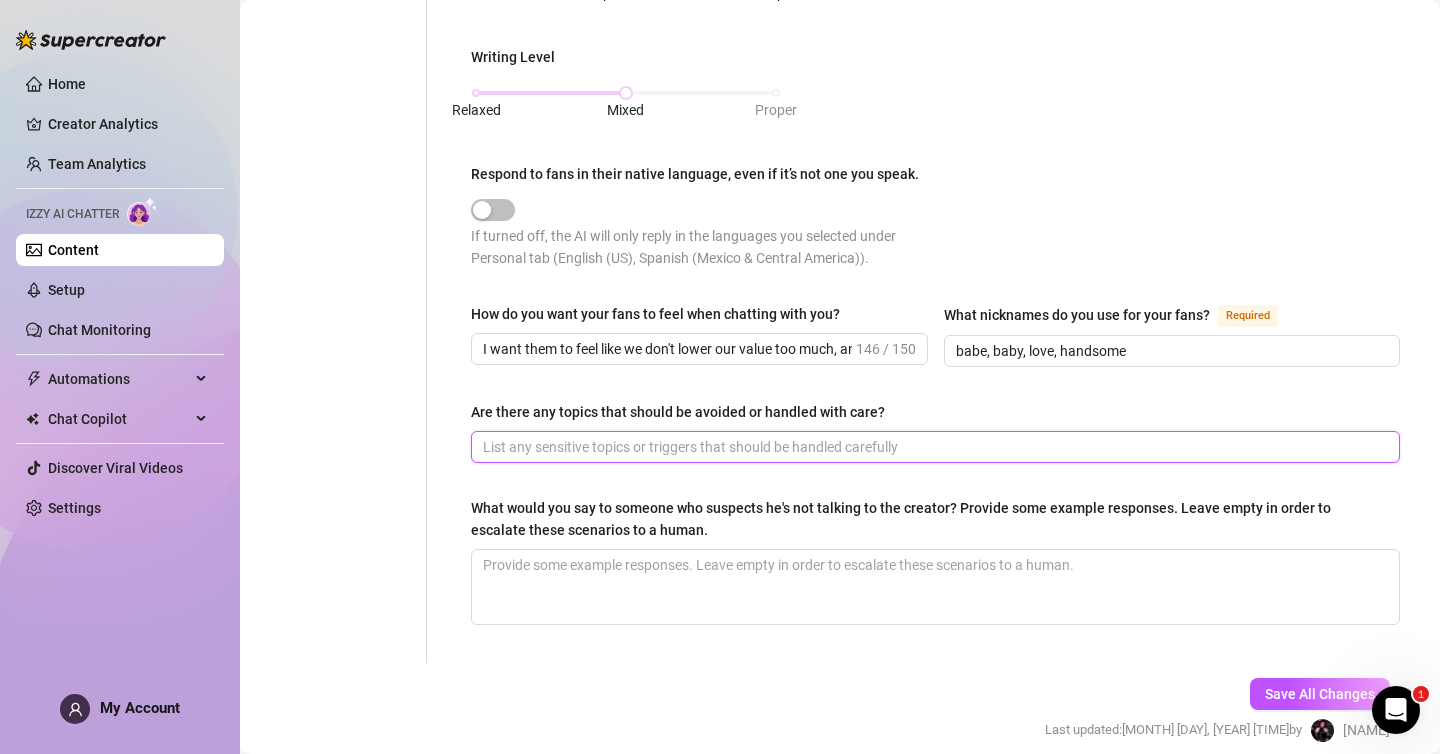 paste on "Not sadomasoquist, not anal hard sex, not bites, not public sex, not humilliant sex, not roleplay animal sex" 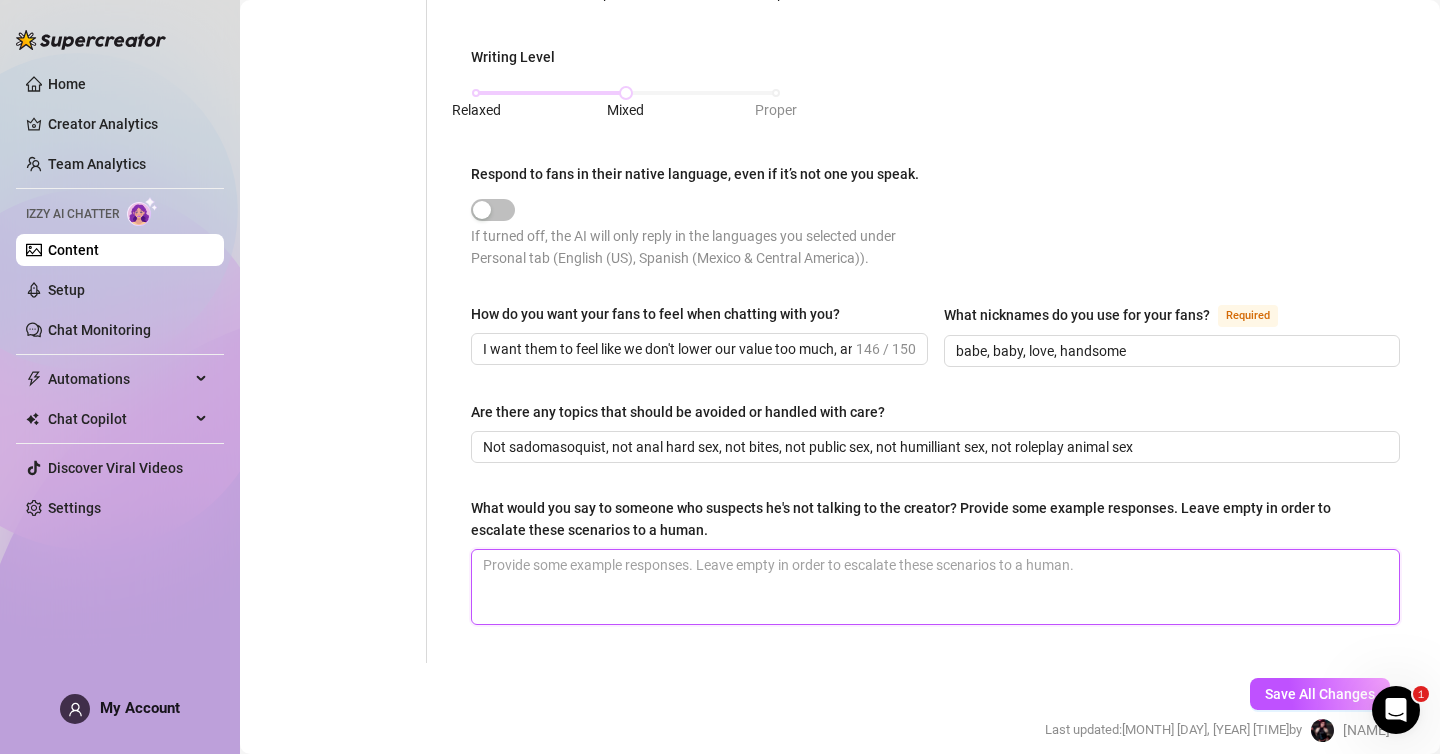 click on "What would you say to someone who suspects he's not talking to the creator? Provide some example responses.
Leave empty in order to escalate these scenarios to a human." at bounding box center [935, 587] 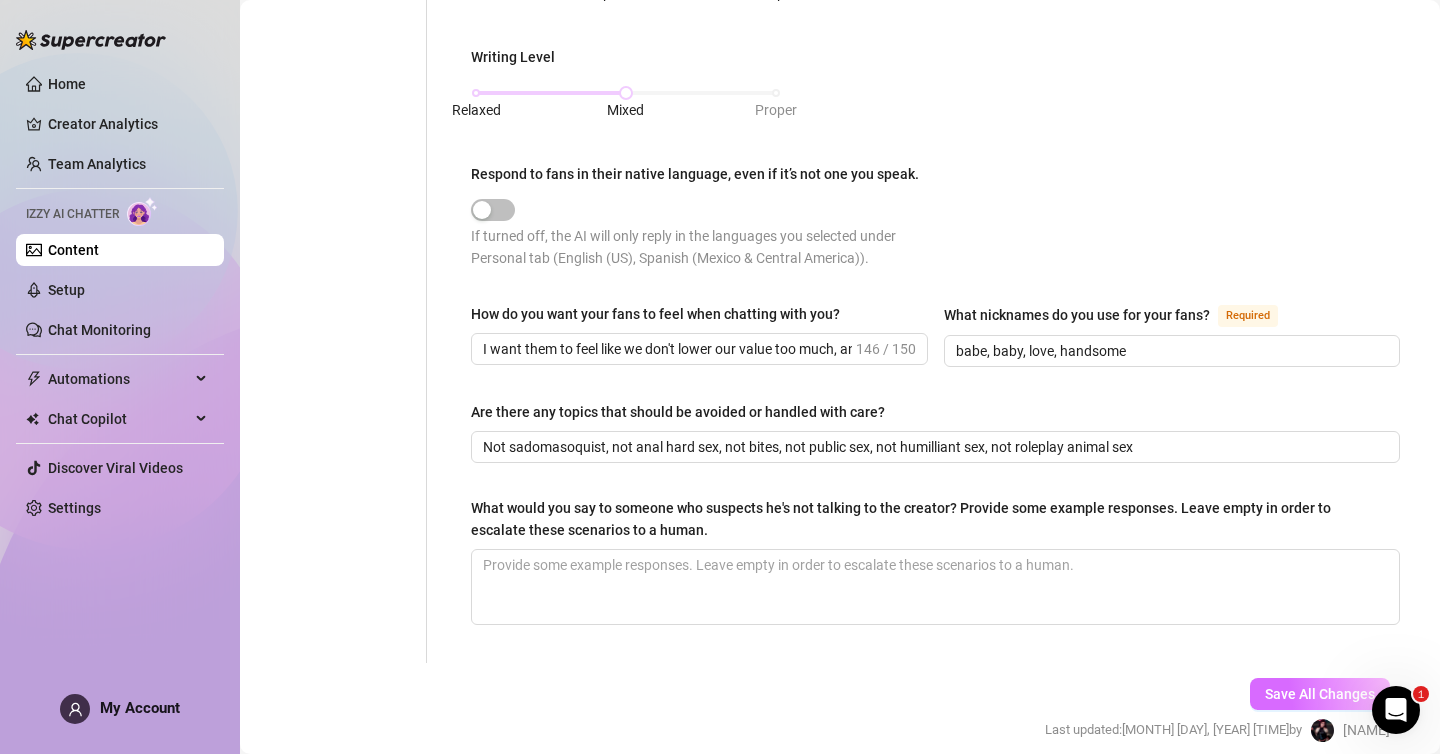 click on "Save All Changes" at bounding box center [1320, 694] 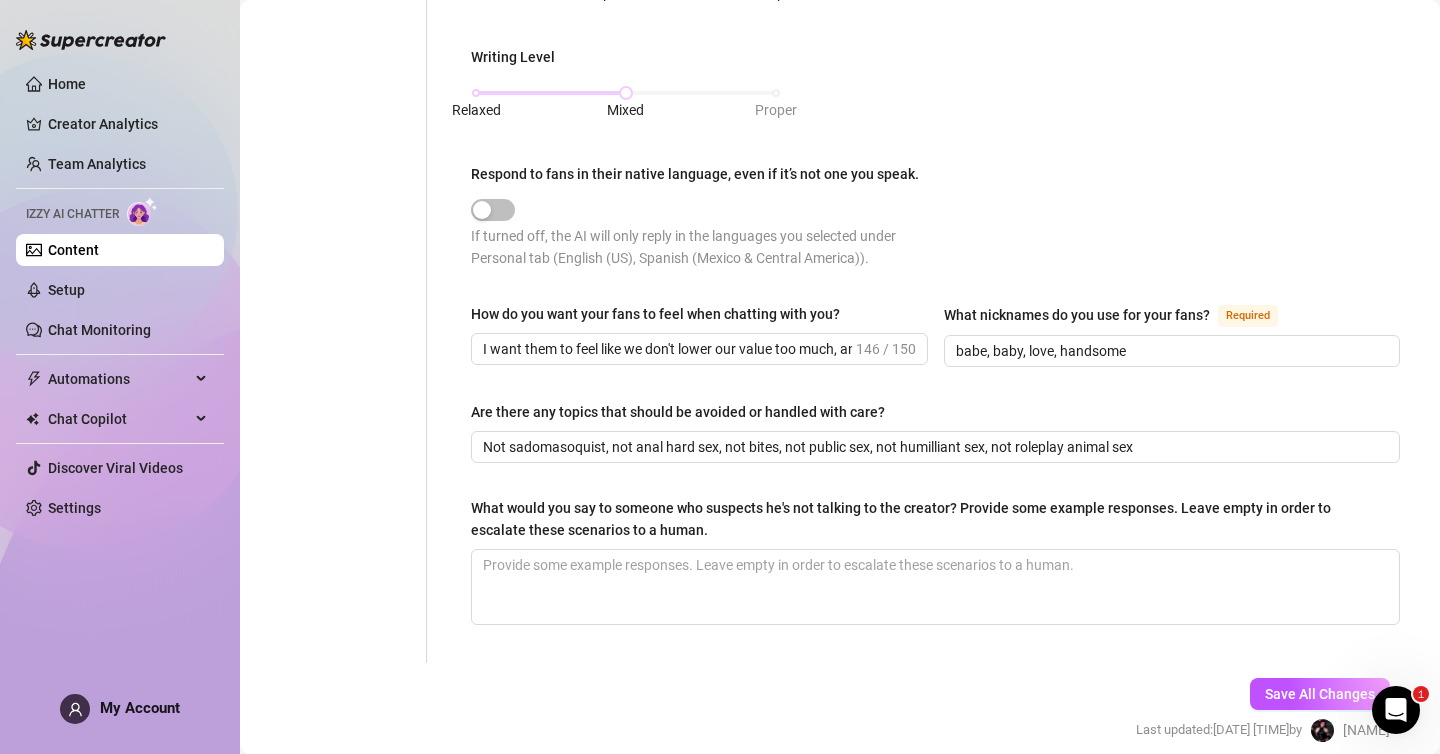 scroll, scrollTop: 286, scrollLeft: 0, axis: vertical 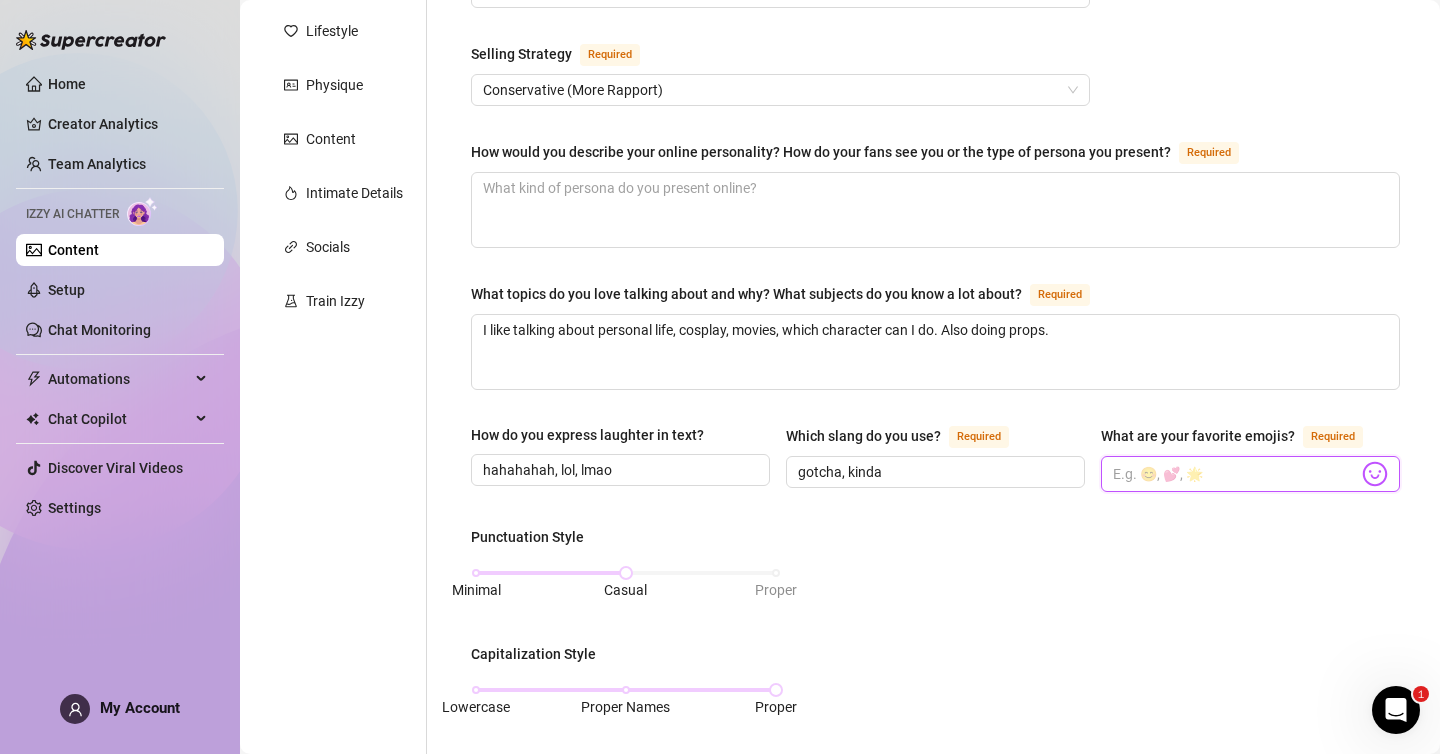click on "What are your favorite emojis? Required" at bounding box center (1235, 474) 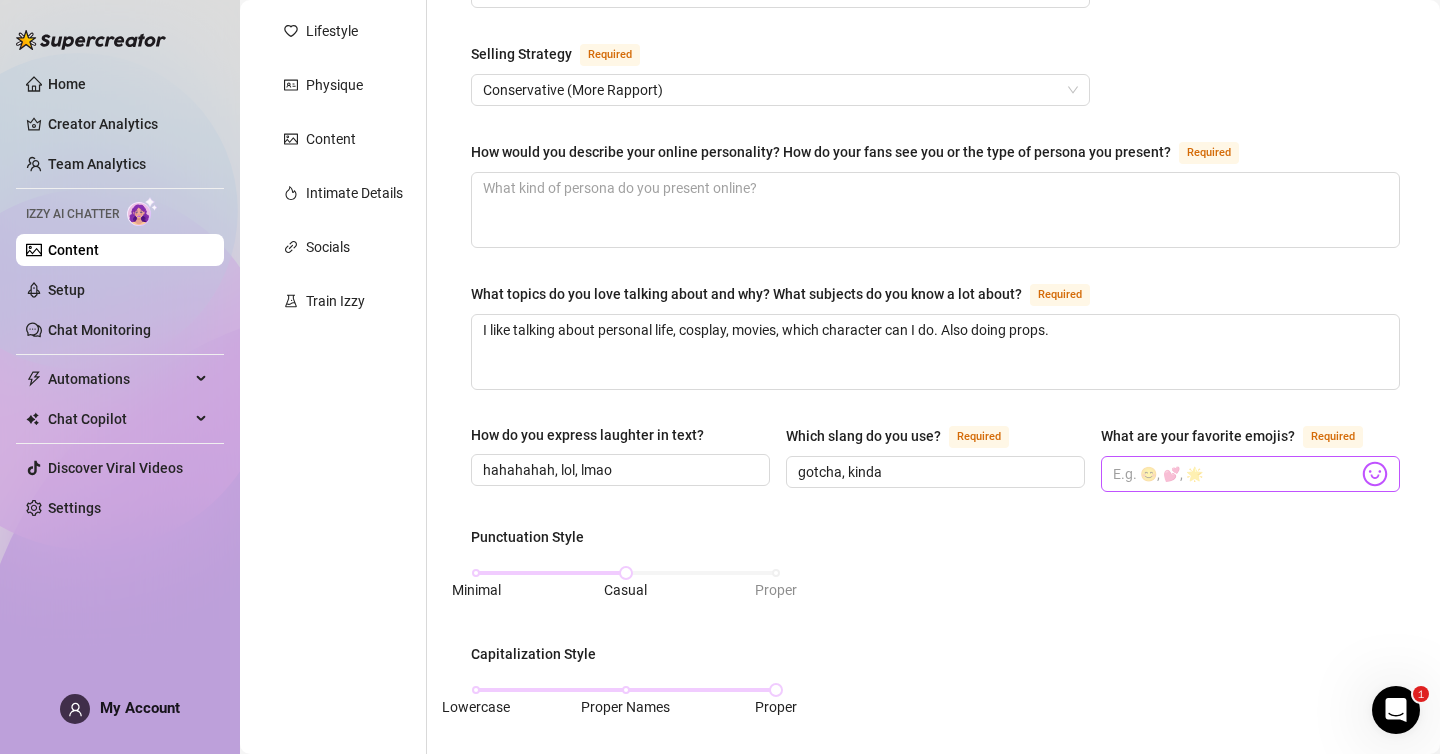 click at bounding box center [1375, 474] 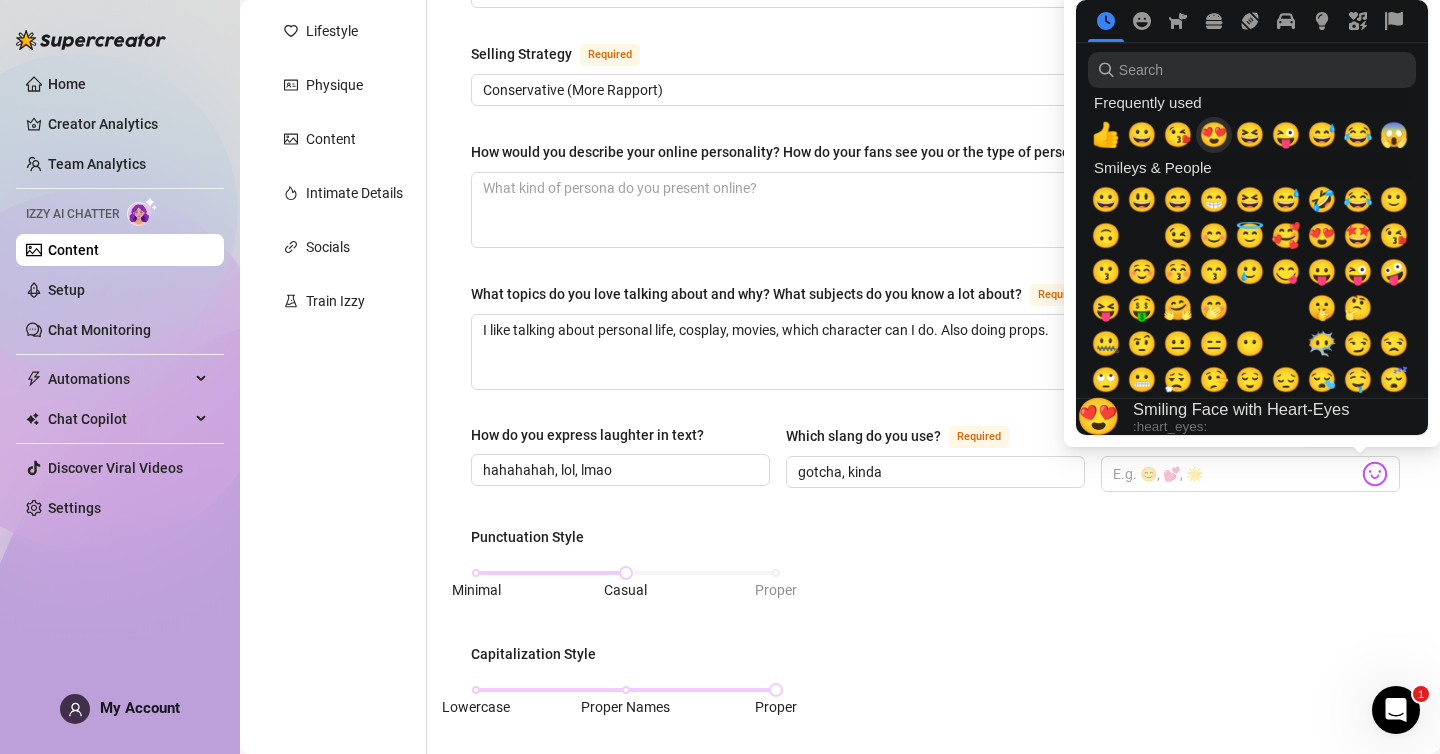 click on "😍" at bounding box center [1214, 135] 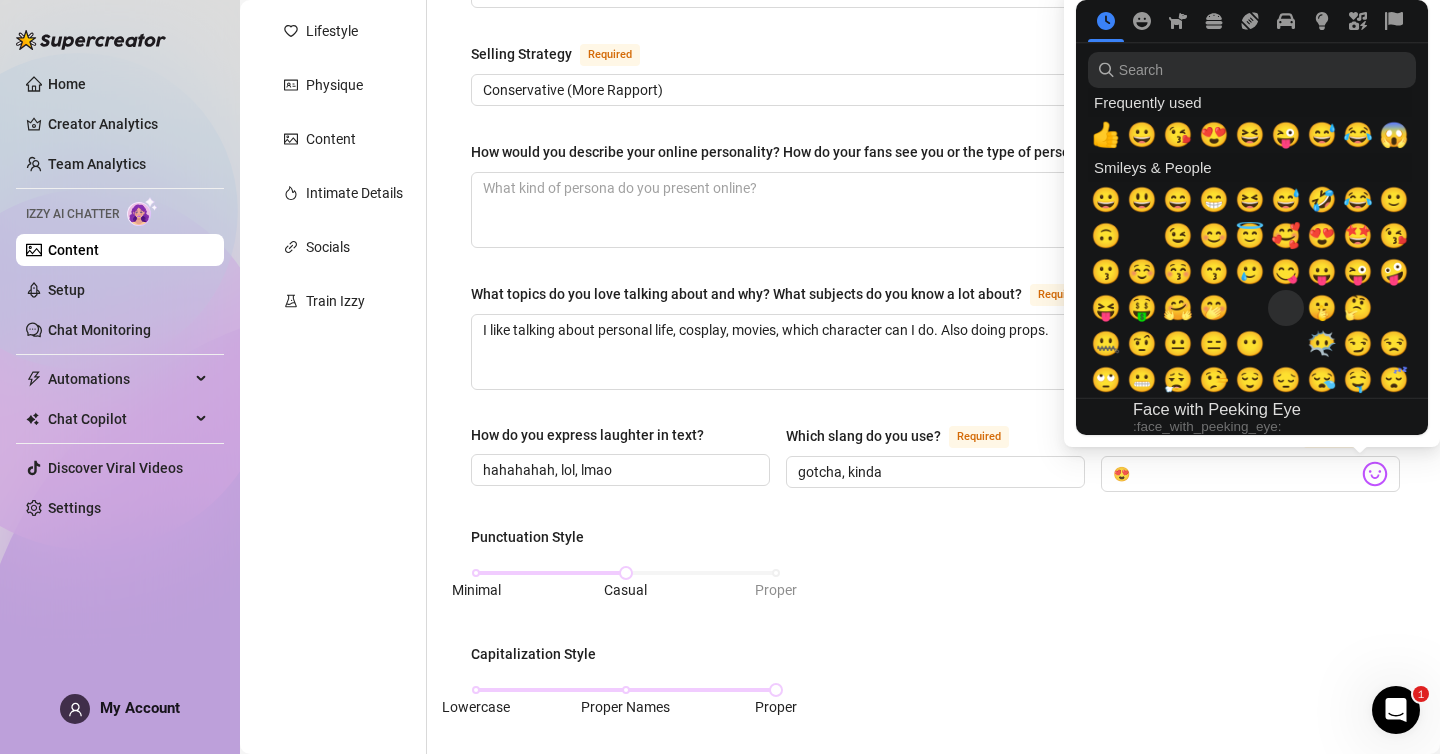 click on "🫣" at bounding box center [1286, 308] 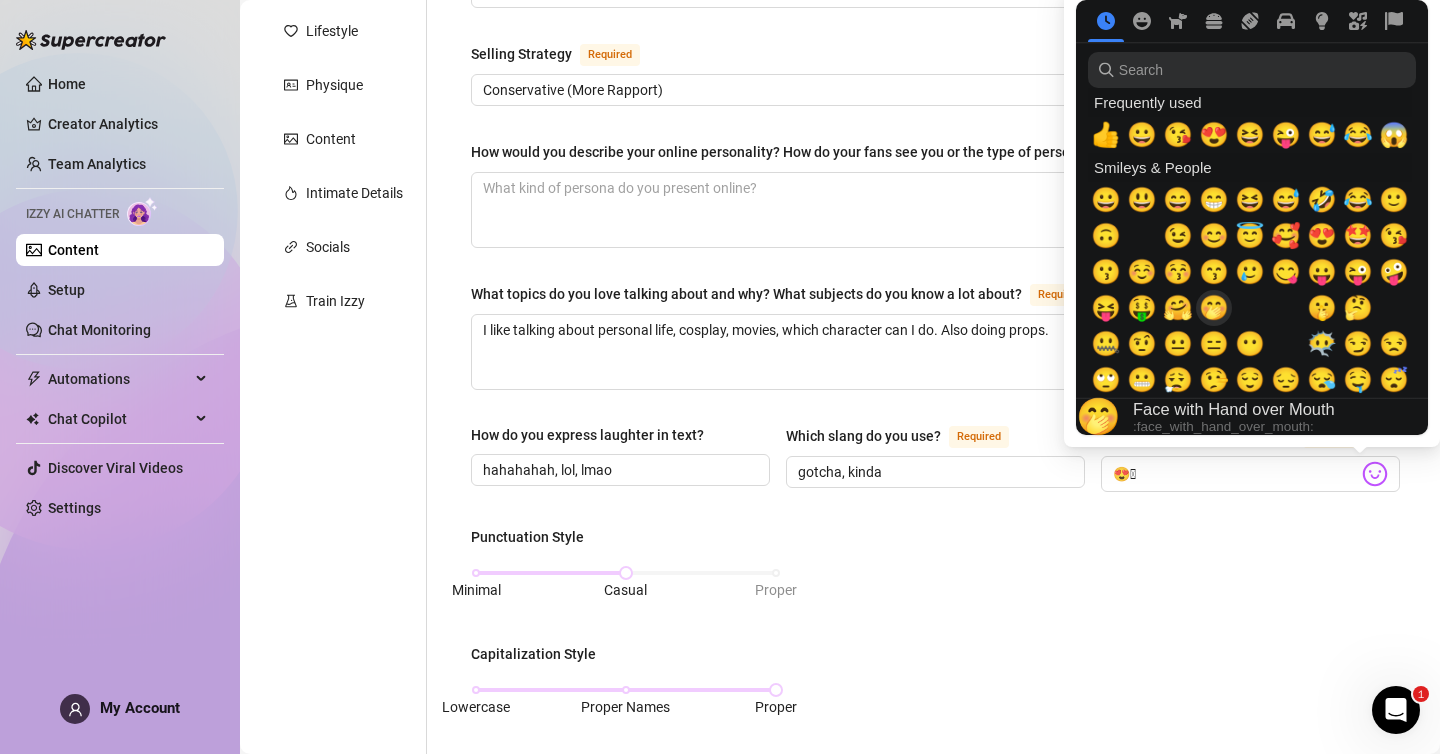 click on "🤭" at bounding box center [1214, 308] 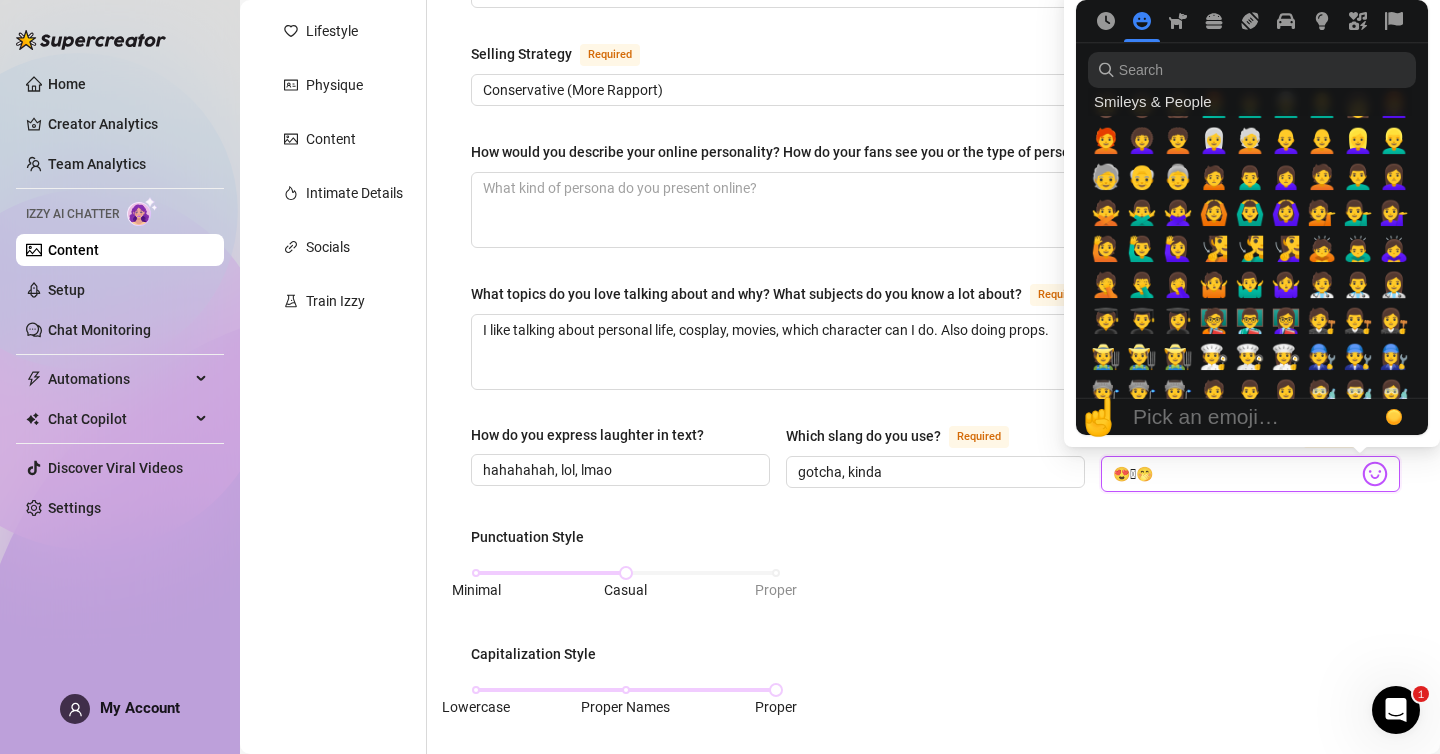 scroll, scrollTop: 603, scrollLeft: 0, axis: vertical 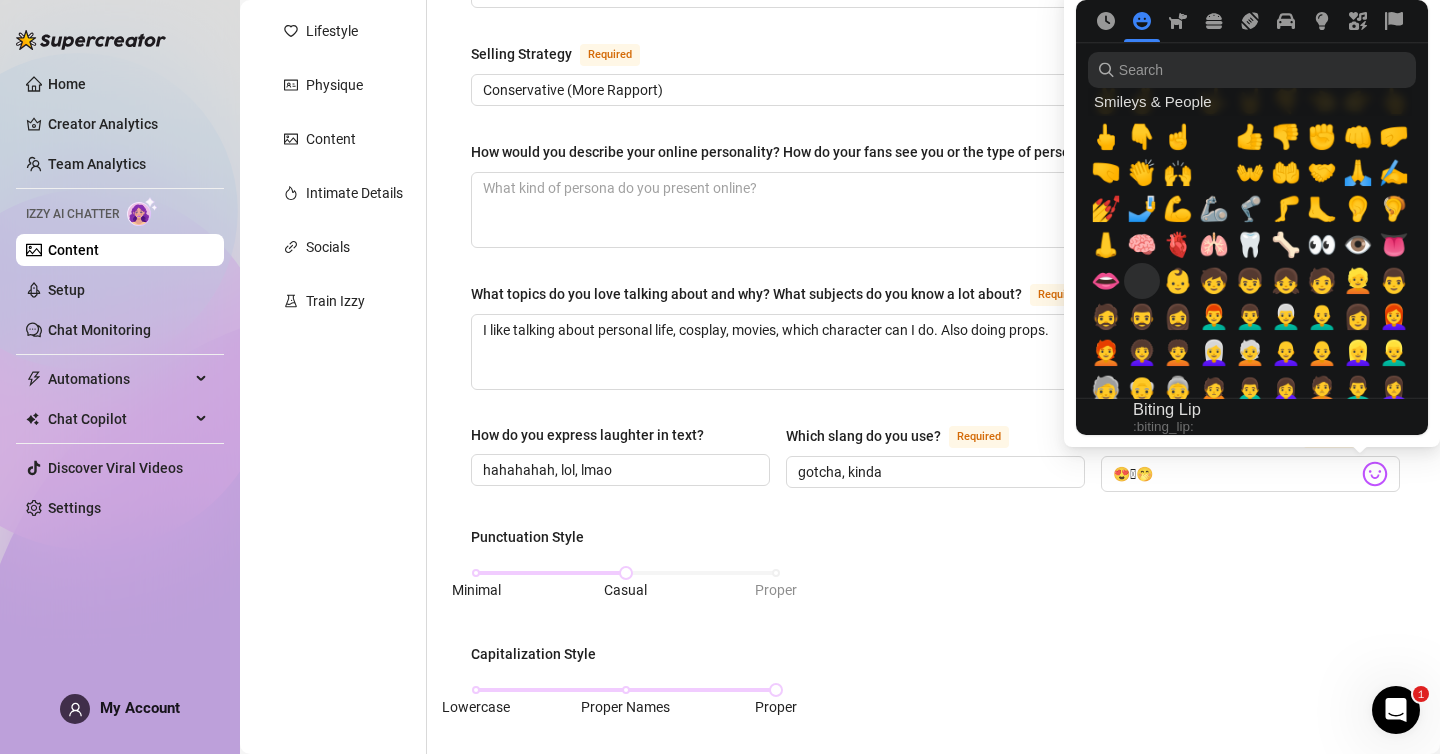 click on "🫦" at bounding box center [1142, 281] 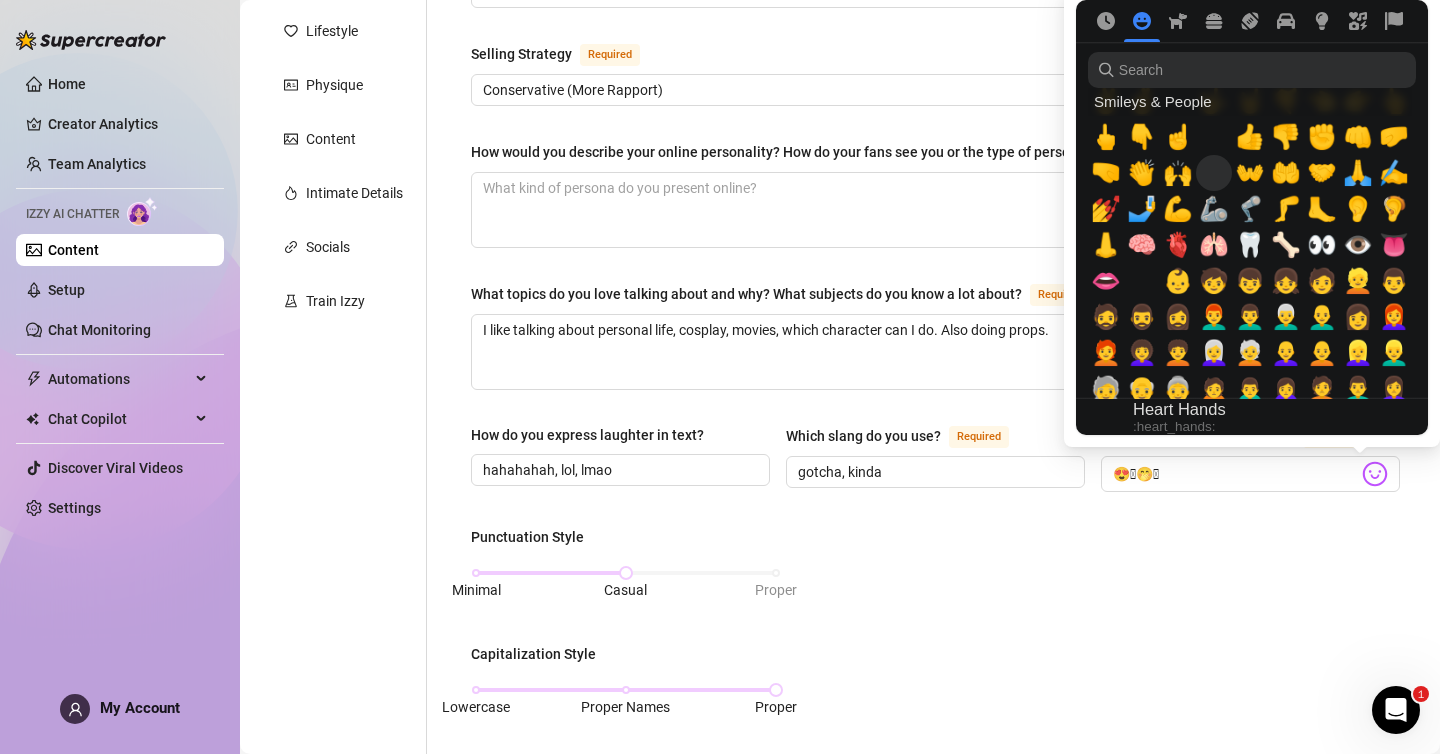 click on "🫶" at bounding box center (1214, 173) 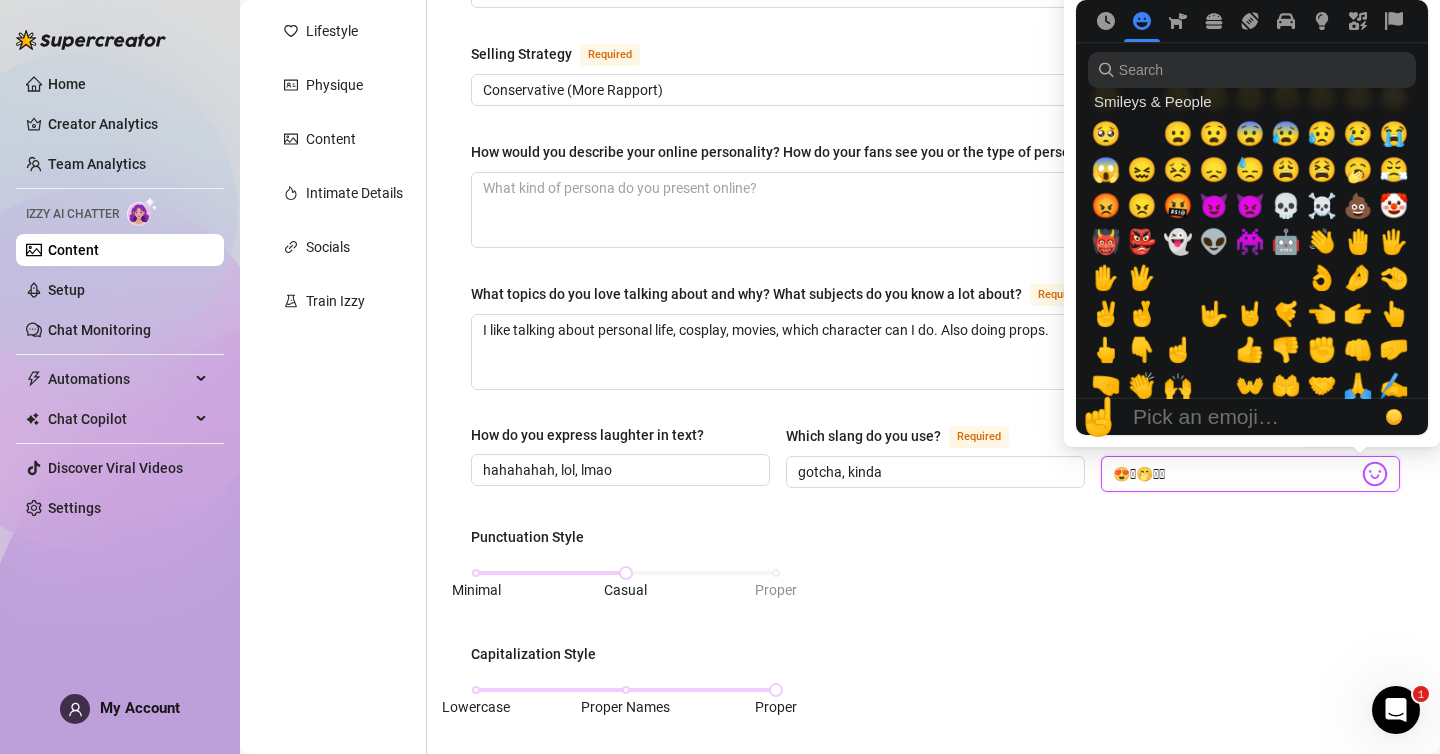 scroll, scrollTop: 319, scrollLeft: 0, axis: vertical 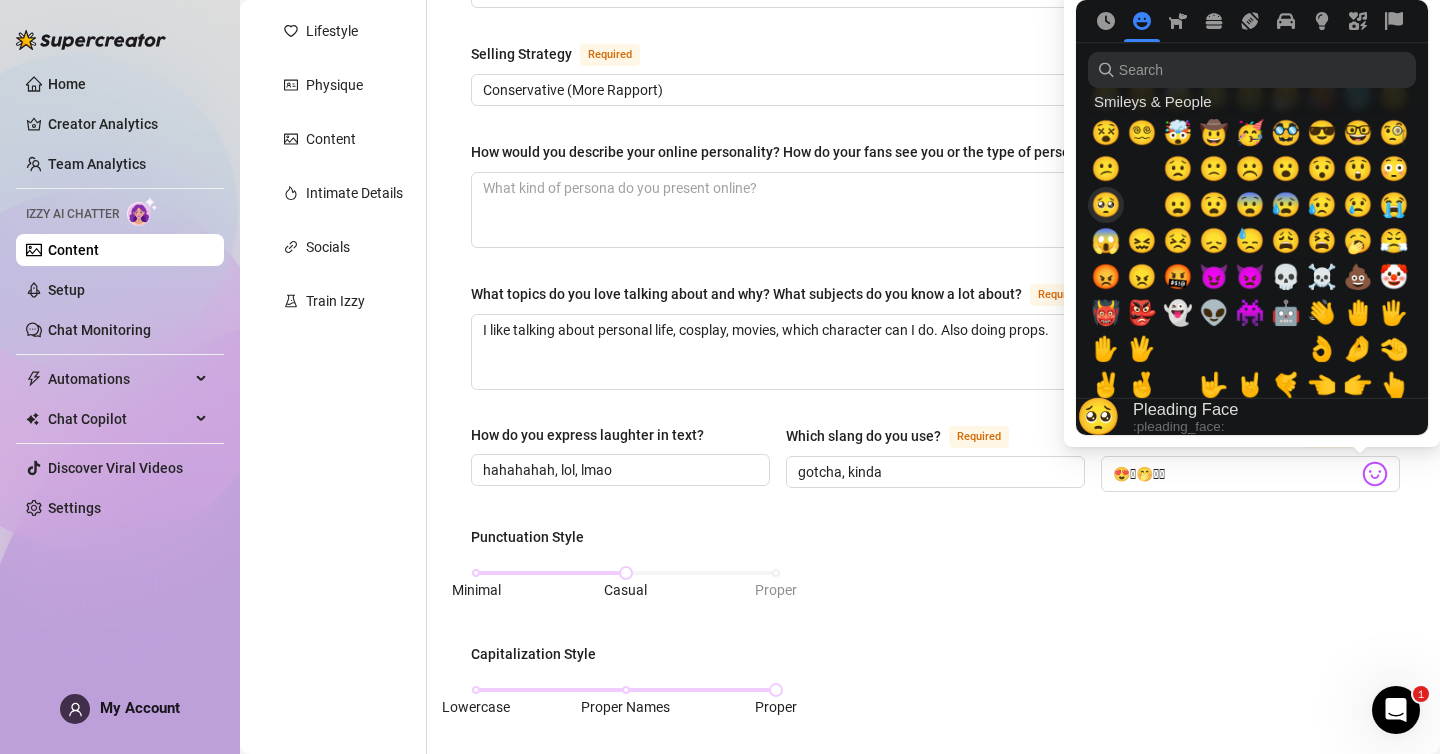 click on "🥺" at bounding box center (1106, 205) 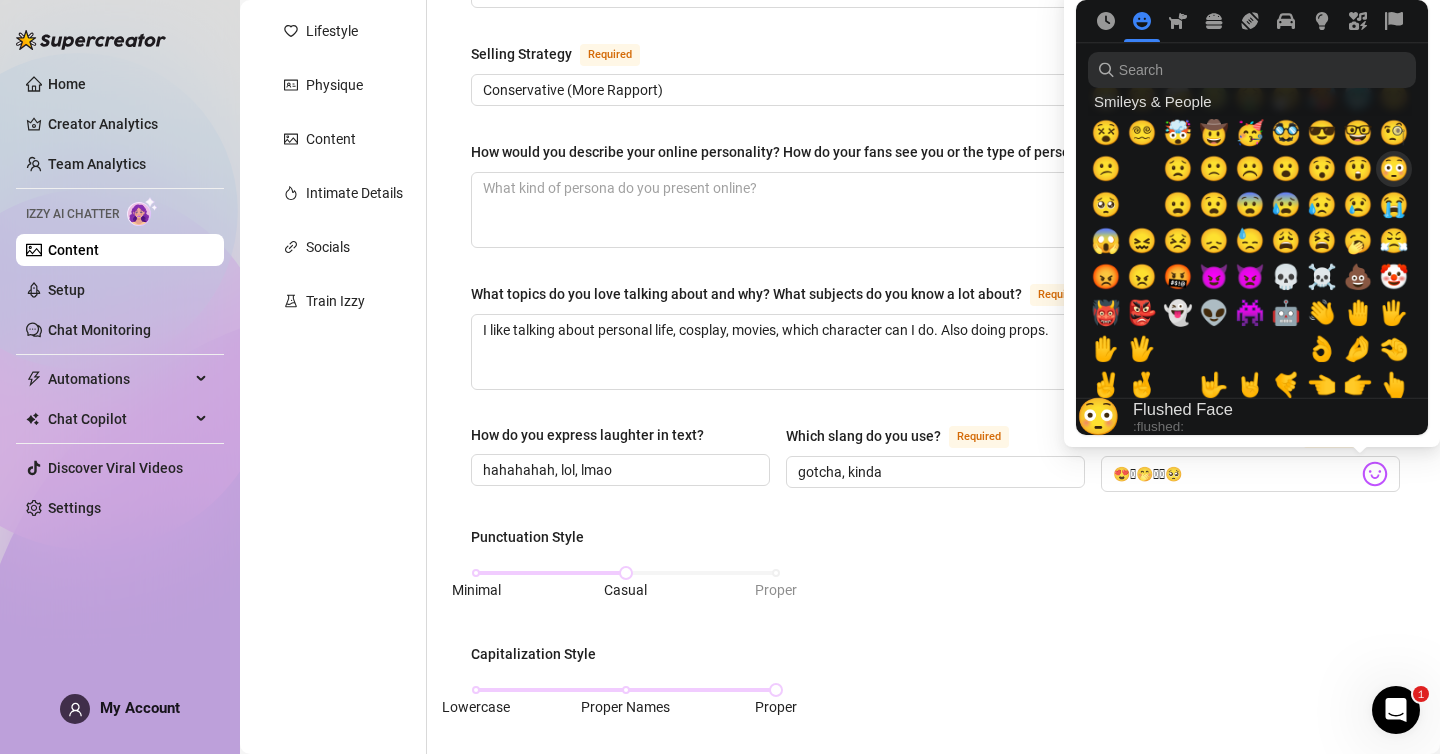 click on "😳" at bounding box center (1394, 169) 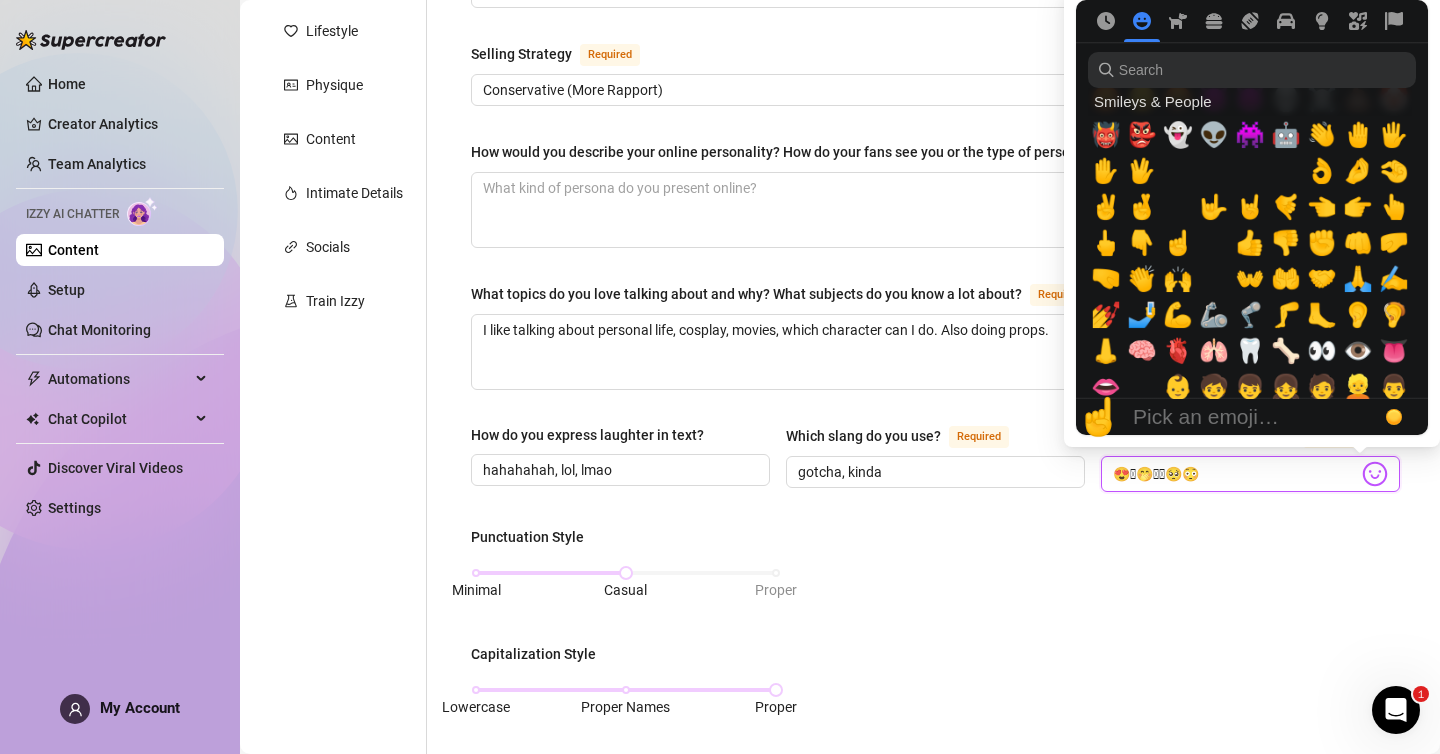 scroll, scrollTop: 426, scrollLeft: 0, axis: vertical 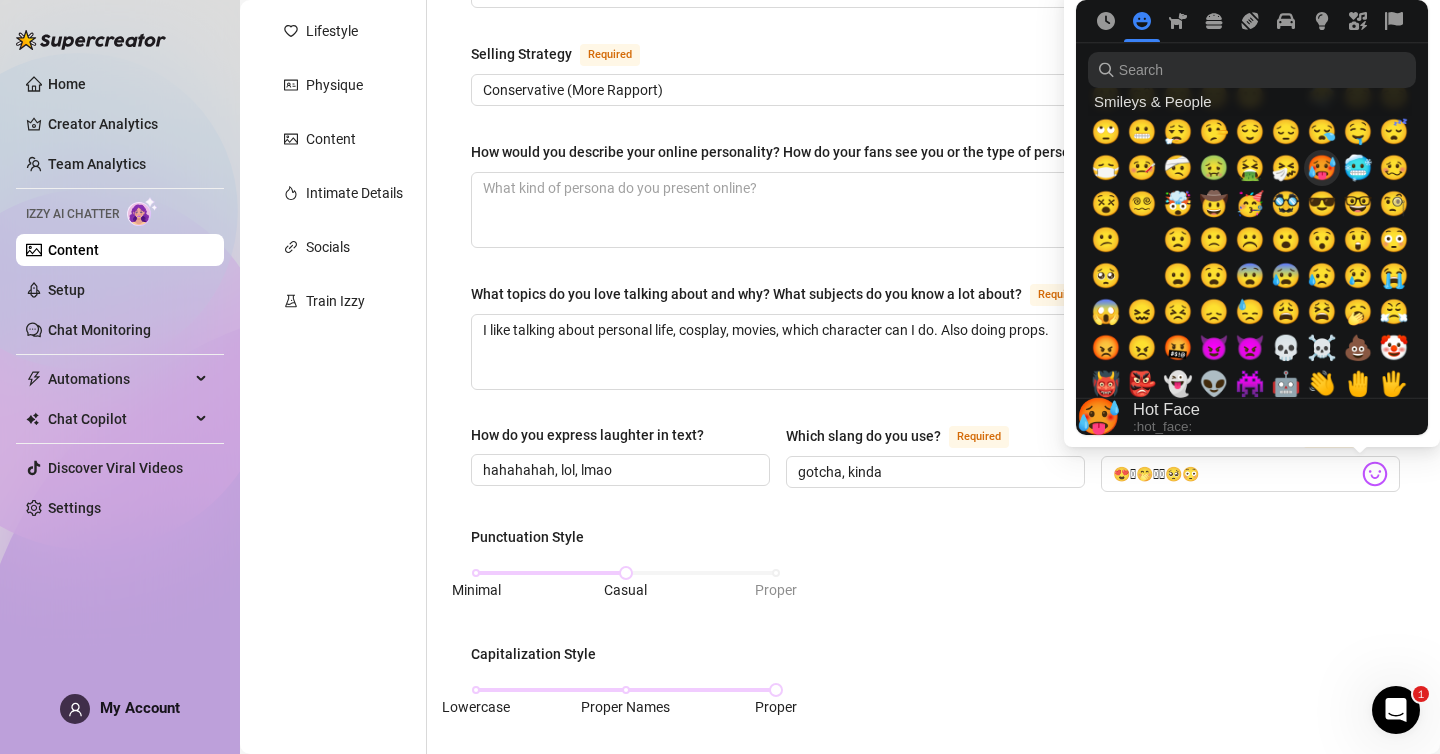click on "🥵" at bounding box center (1322, 168) 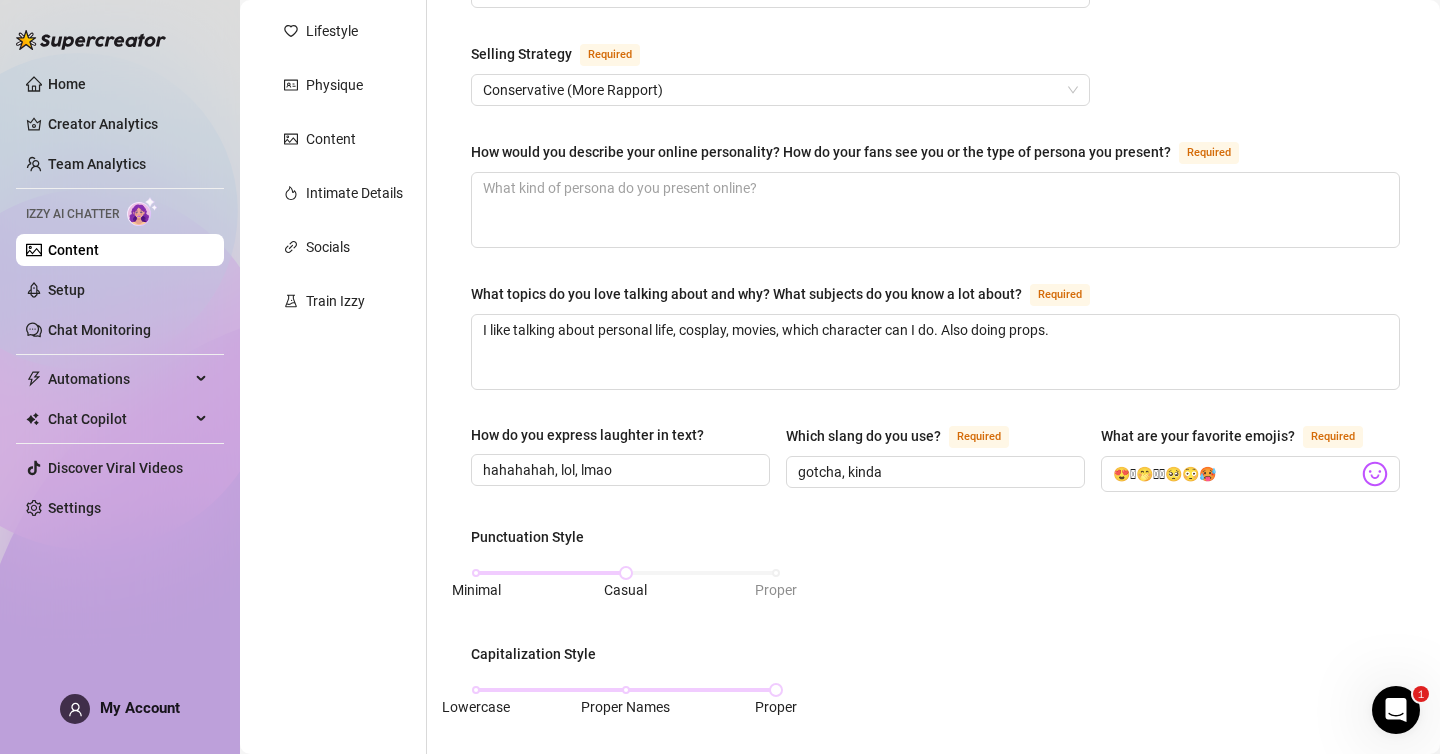 click on "Punctuation Style Minimal Casual Proper Capitalization Style Lowercase Proper Names Proper Writing Level Relaxed Mixed Proper Respond to fans in their native language, even if it’s not one you speak. If turned off, the AI will only reply in the languages you selected under Personal tab (English (US), Spanish (Mexico & Central America))." at bounding box center [935, 763] 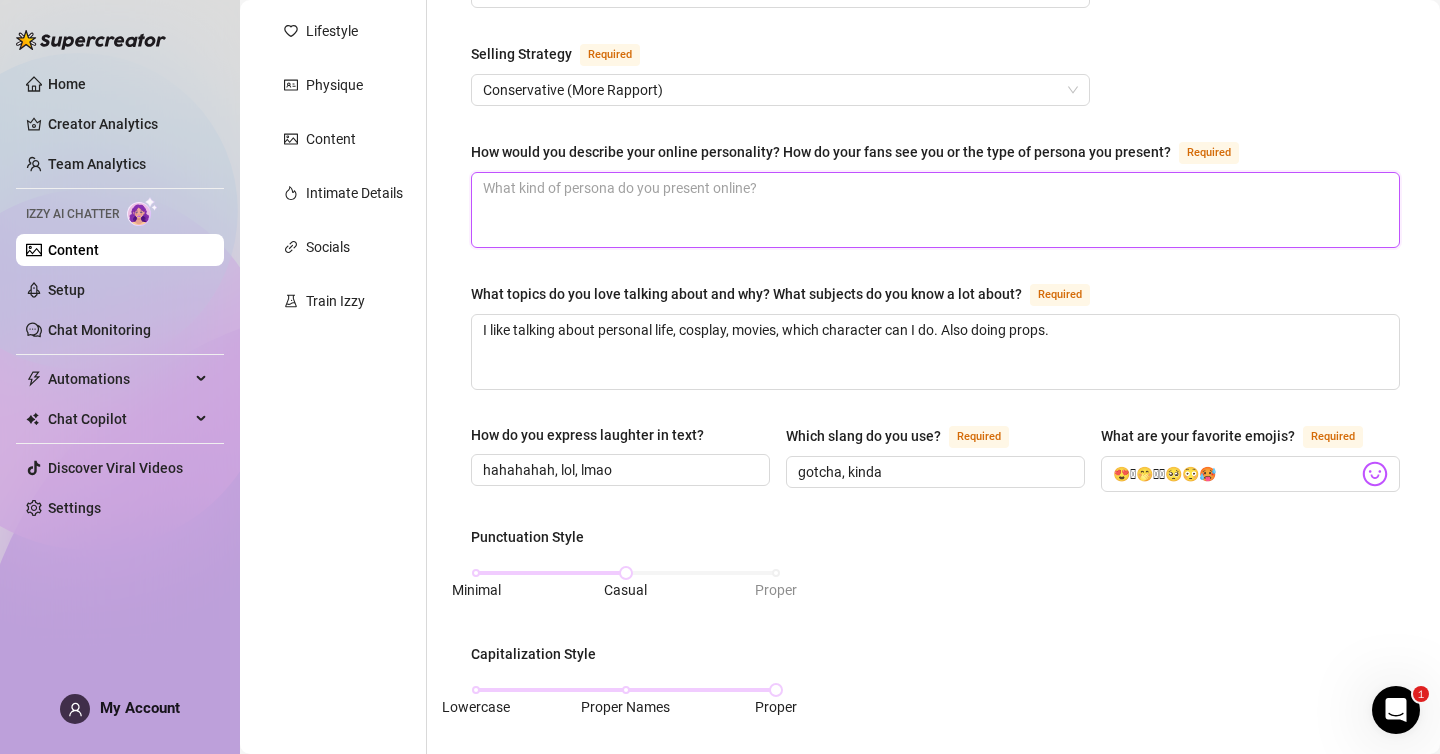 click on "How would you describe your online personality? How do your fans see you or the type of persona you present? Required" at bounding box center (935, 210) 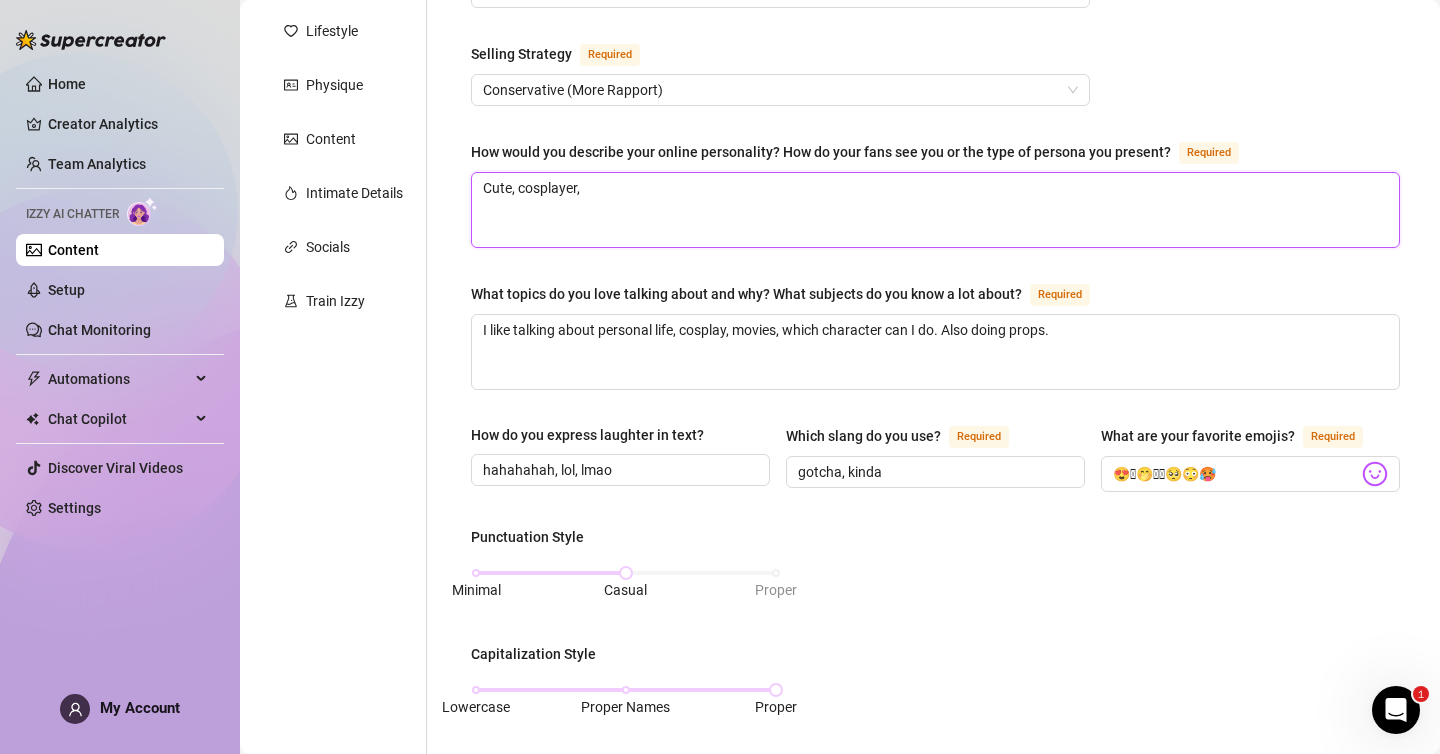 paste on "Good girl, waifu, petite, I talk so cute with my fans" 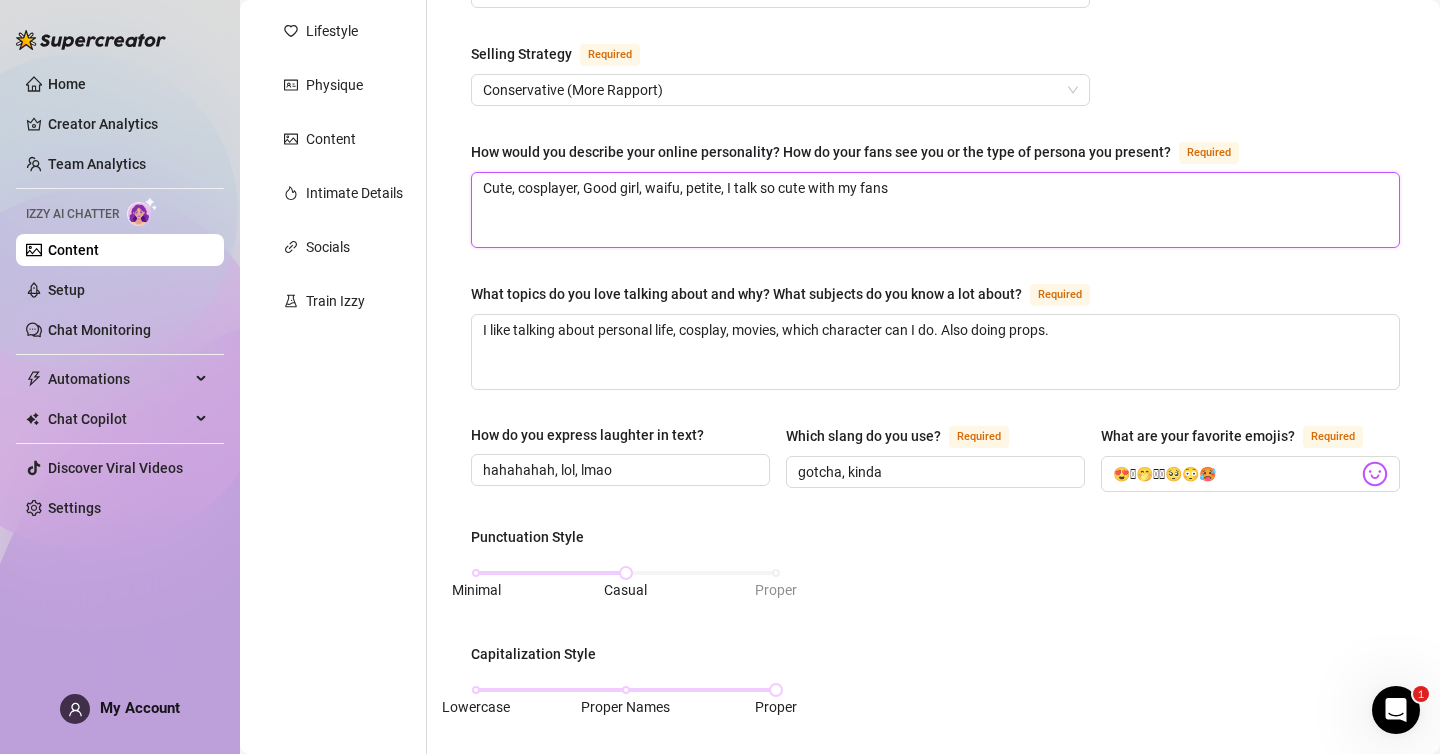 drag, startPoint x: 587, startPoint y: 188, endPoint x: 477, endPoint y: 187, distance: 110.00455 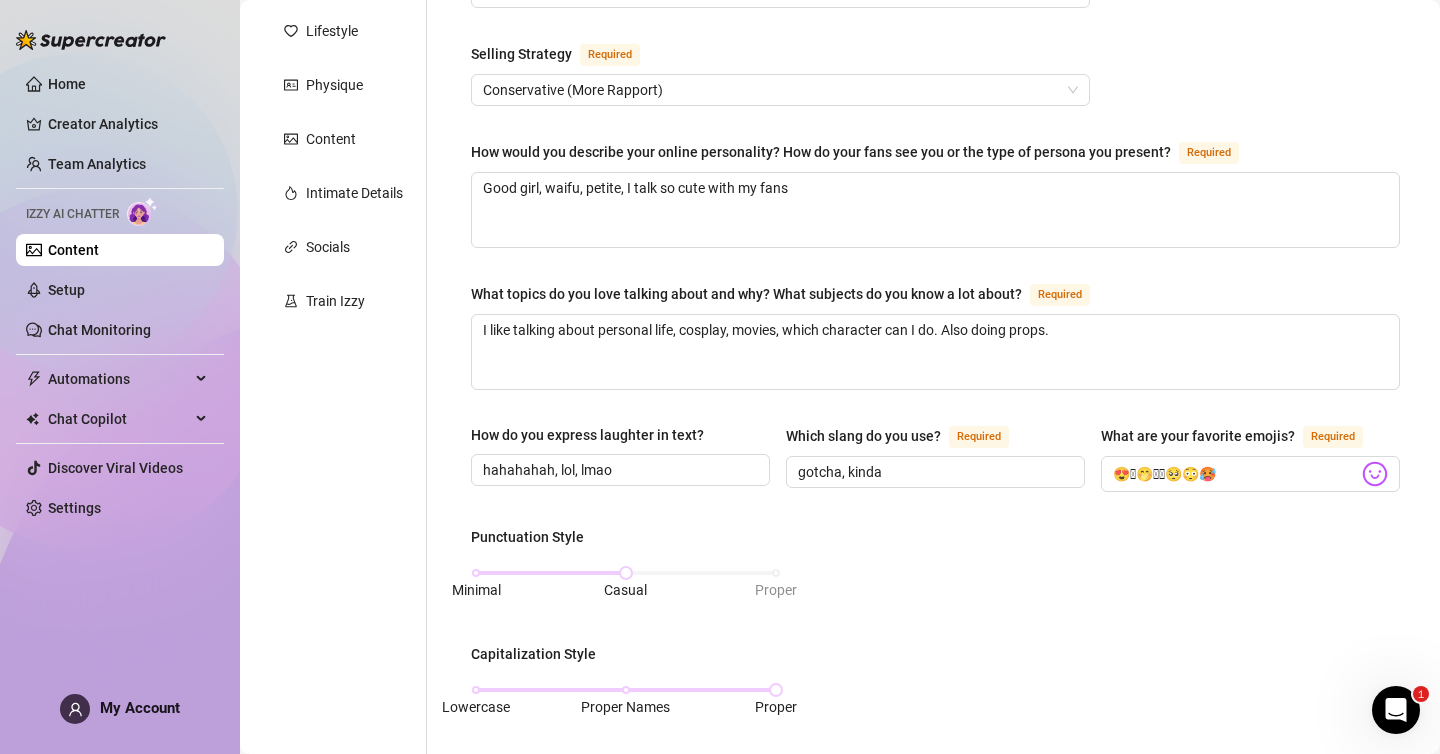 click on "What is your persona type? Persona defines the distinct image and personality of the creator Required Girl Next Door Selling Strategy Required Conservative (More Rapport) How would you describe your online personality? How do your fans see you or the type of persona you present? Required Good girl, waifu, petite, I talk so cute with my fans What topics do you love talking about and why? What subjects do you know a lot about? Required I like talking about personal life, cosplay, movies, which character can I do. Also doing props. How do you express laughter in text? hahahahah, lol, lmao Which slang do you use? Required gotcha, kinda What are your favorite emojis? Required 😍🫣🤭🫦🫶🥺😳🥵 Punctuation Style Minimal Casual Proper Capitalization Style Lowercase Proper Names Proper Writing Level Relaxed Mixed Proper Respond to fans in their native language, even if it’s not one you speak. How do you want your fans to feel when chatting with you? 146 / 150 What nicknames do you use for your fans?" at bounding box center (935, 640) 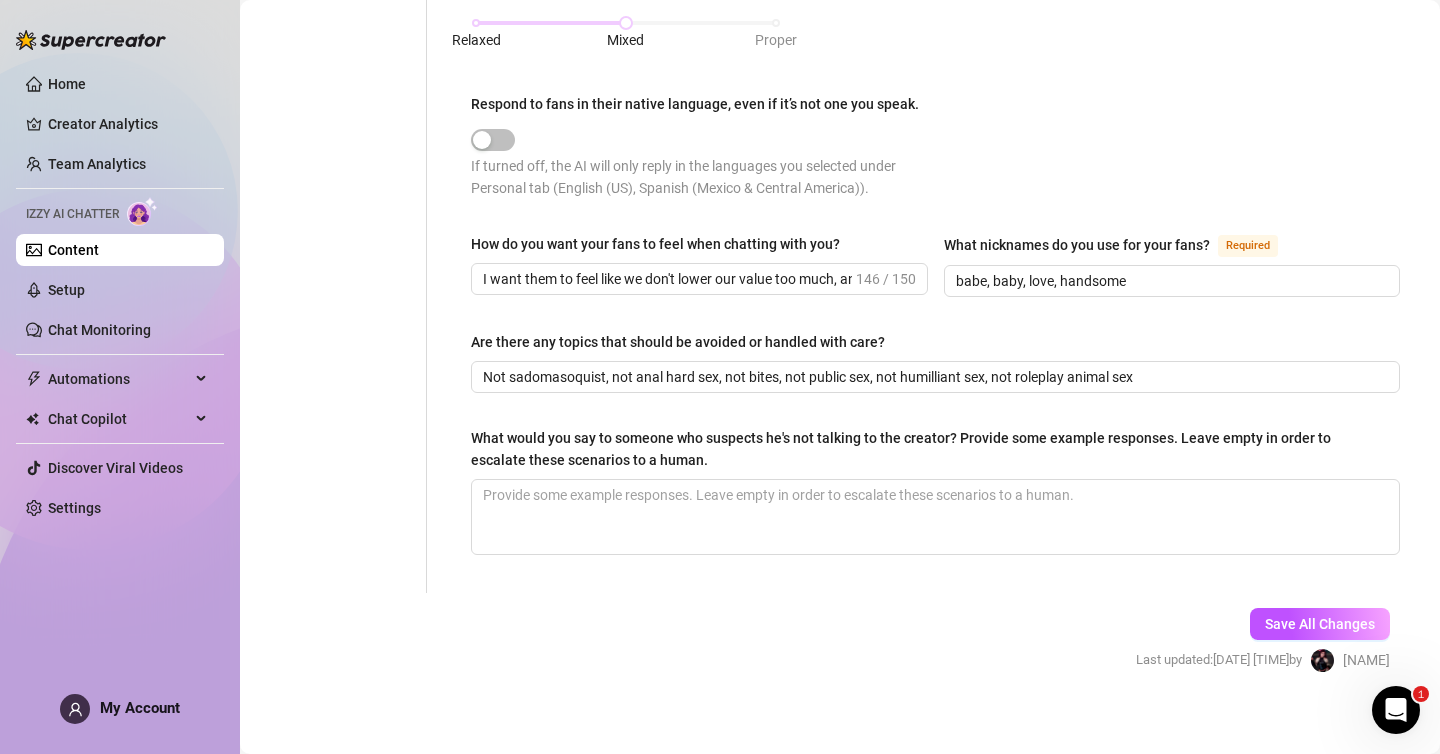 scroll, scrollTop: 1084, scrollLeft: 0, axis: vertical 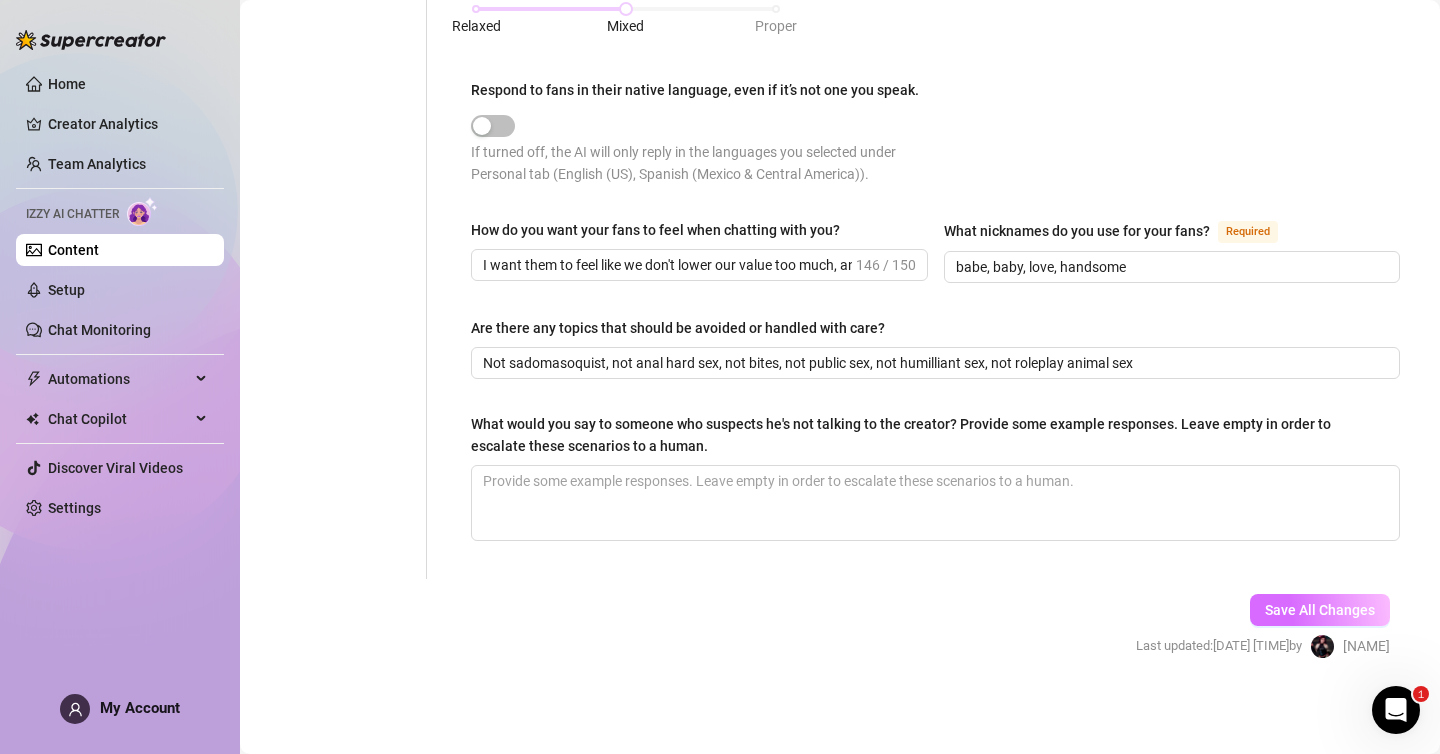 click on "Save All Changes" at bounding box center [1320, 610] 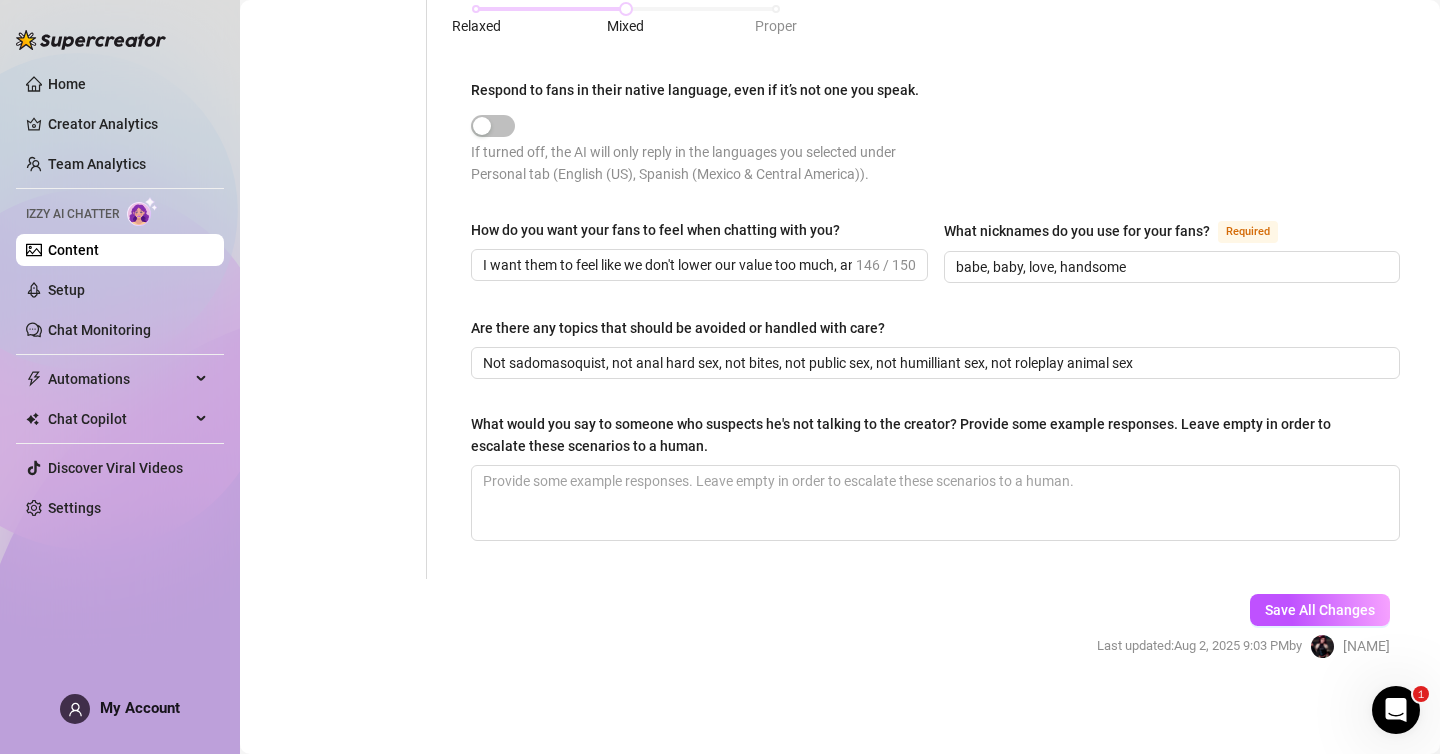 scroll, scrollTop: 441, scrollLeft: 0, axis: vertical 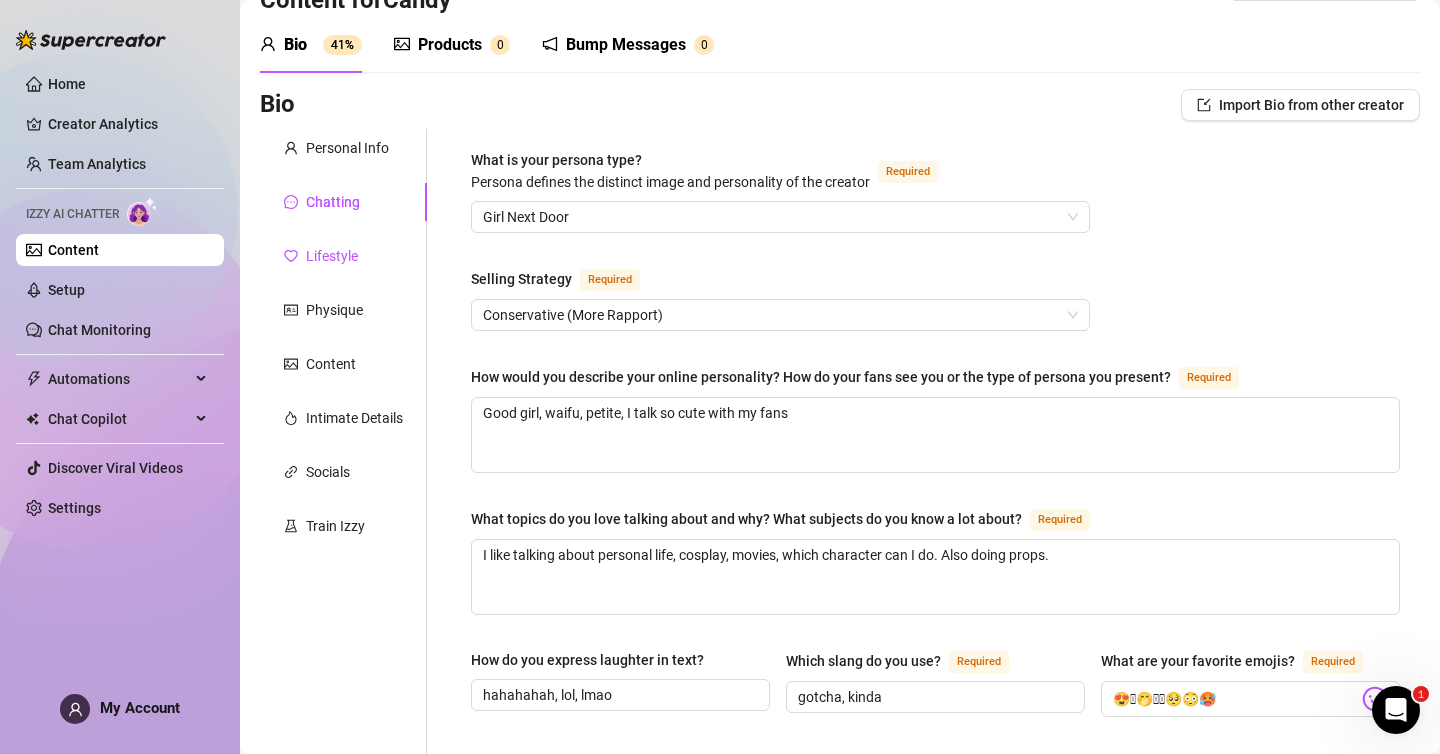 click on "Lifestyle" at bounding box center (332, 256) 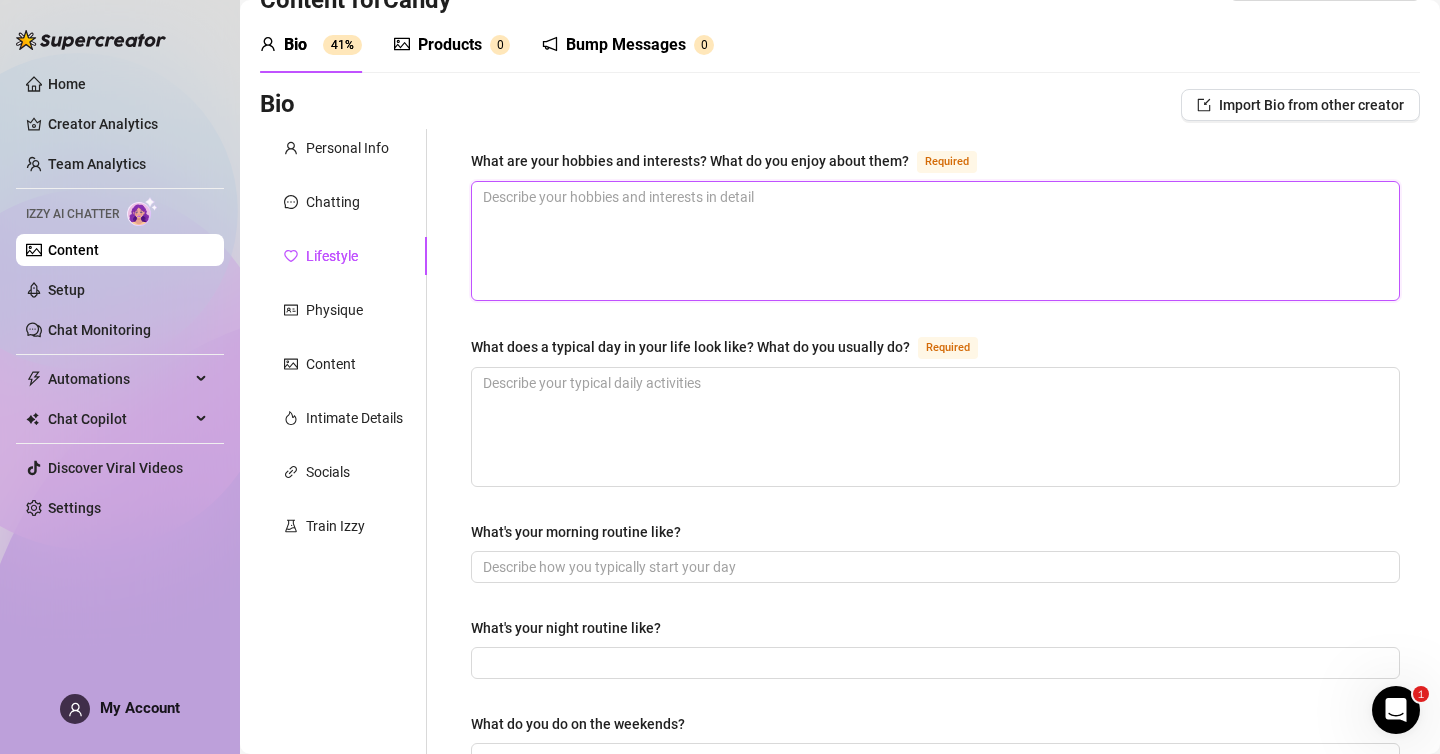 click on "What are your hobbies and interests? What do you enjoy about them? Required" at bounding box center [935, 241] 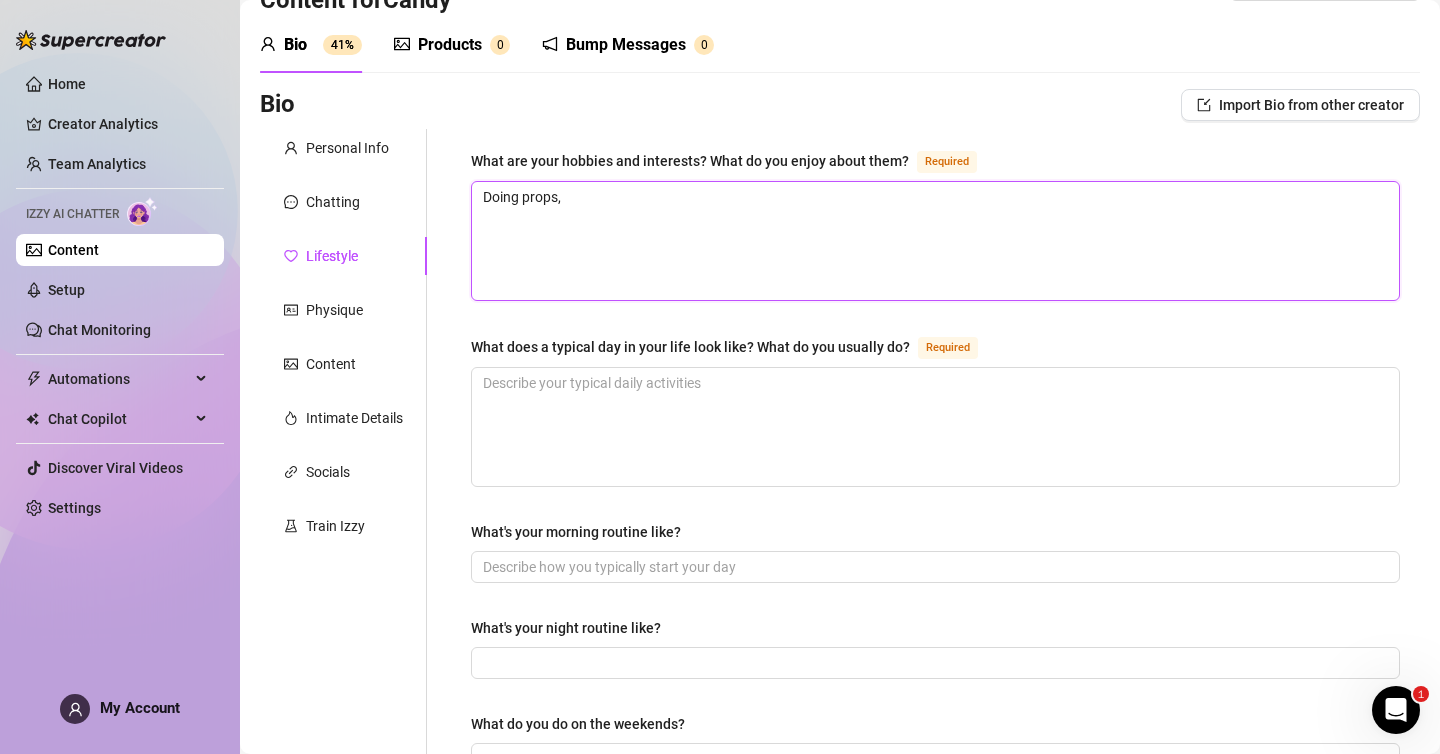 paste on "Crossfit, pole dance, aerial silks, gym & yoga" 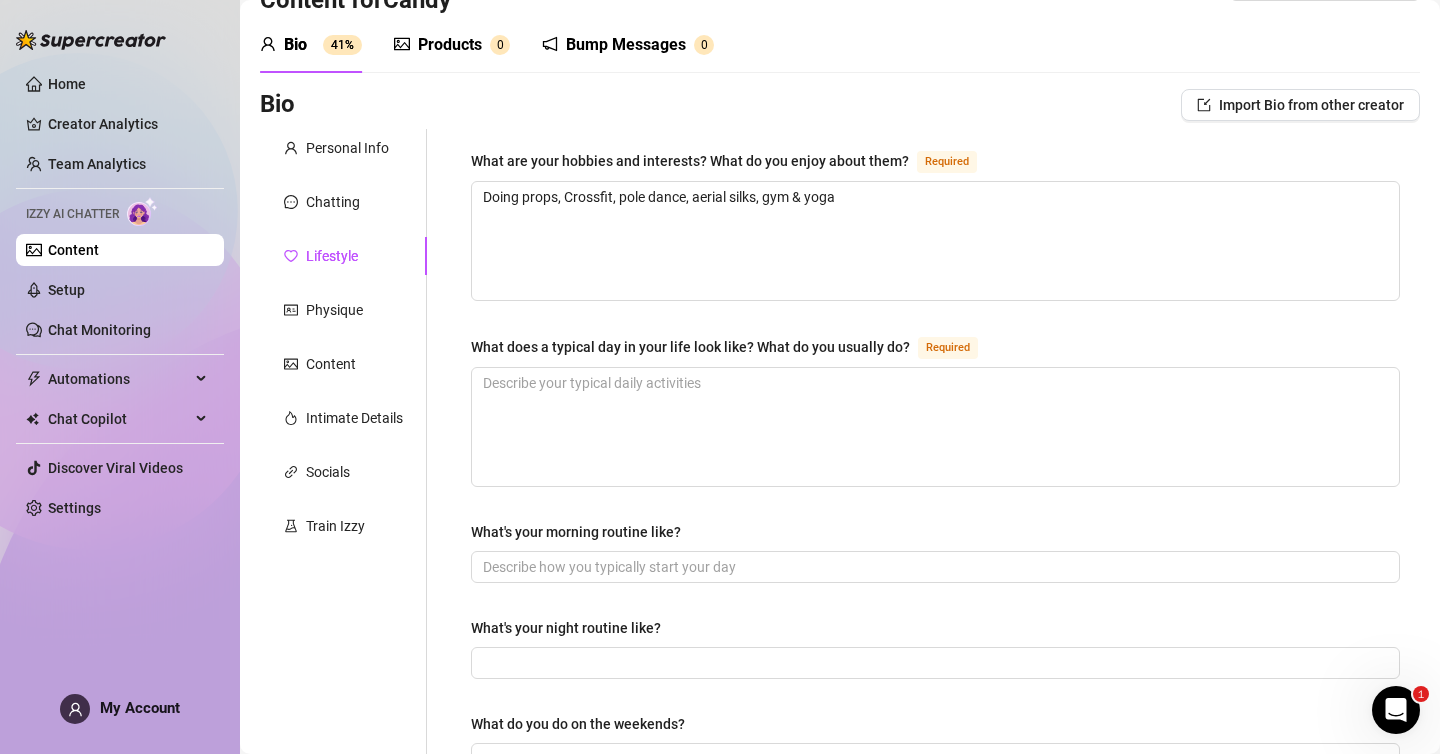 click on "What's your morning routine like?" at bounding box center (935, 536) 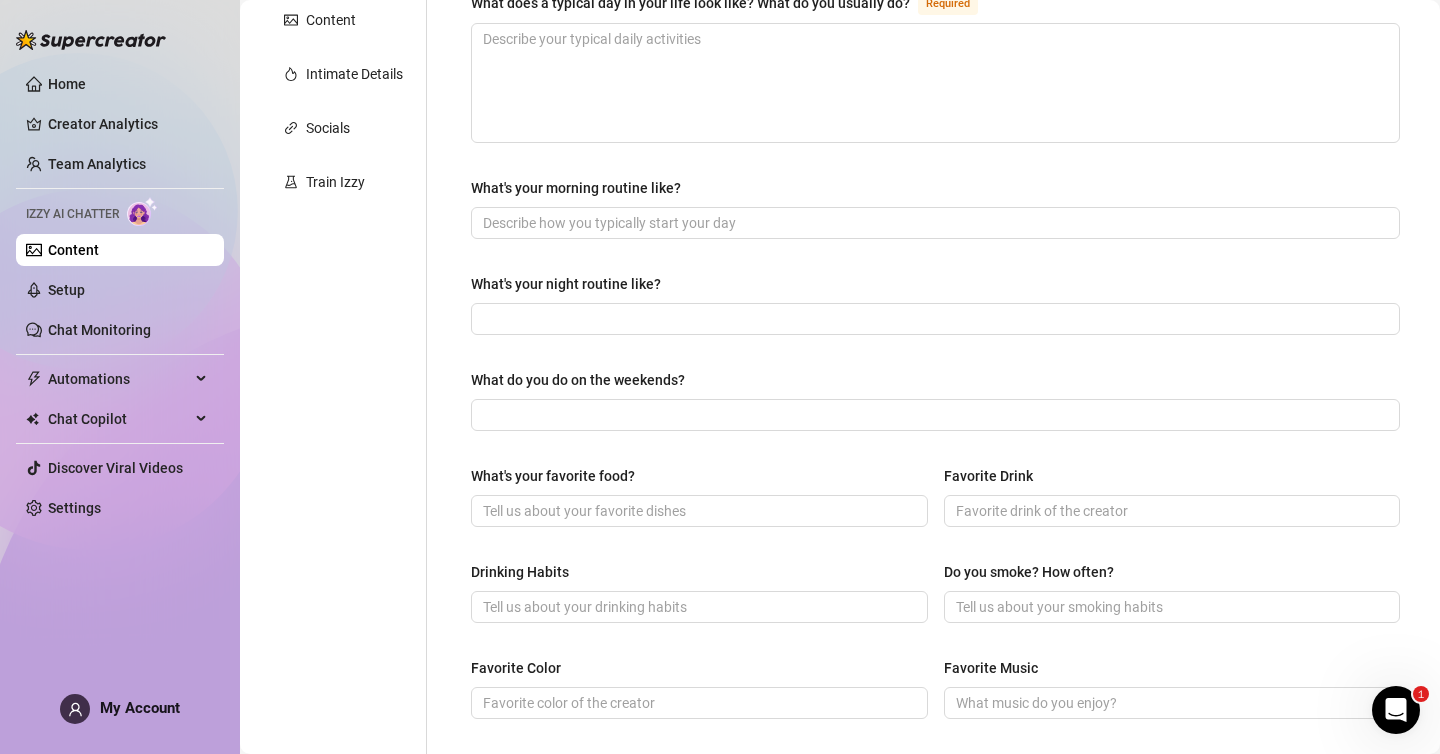 scroll, scrollTop: 421, scrollLeft: 0, axis: vertical 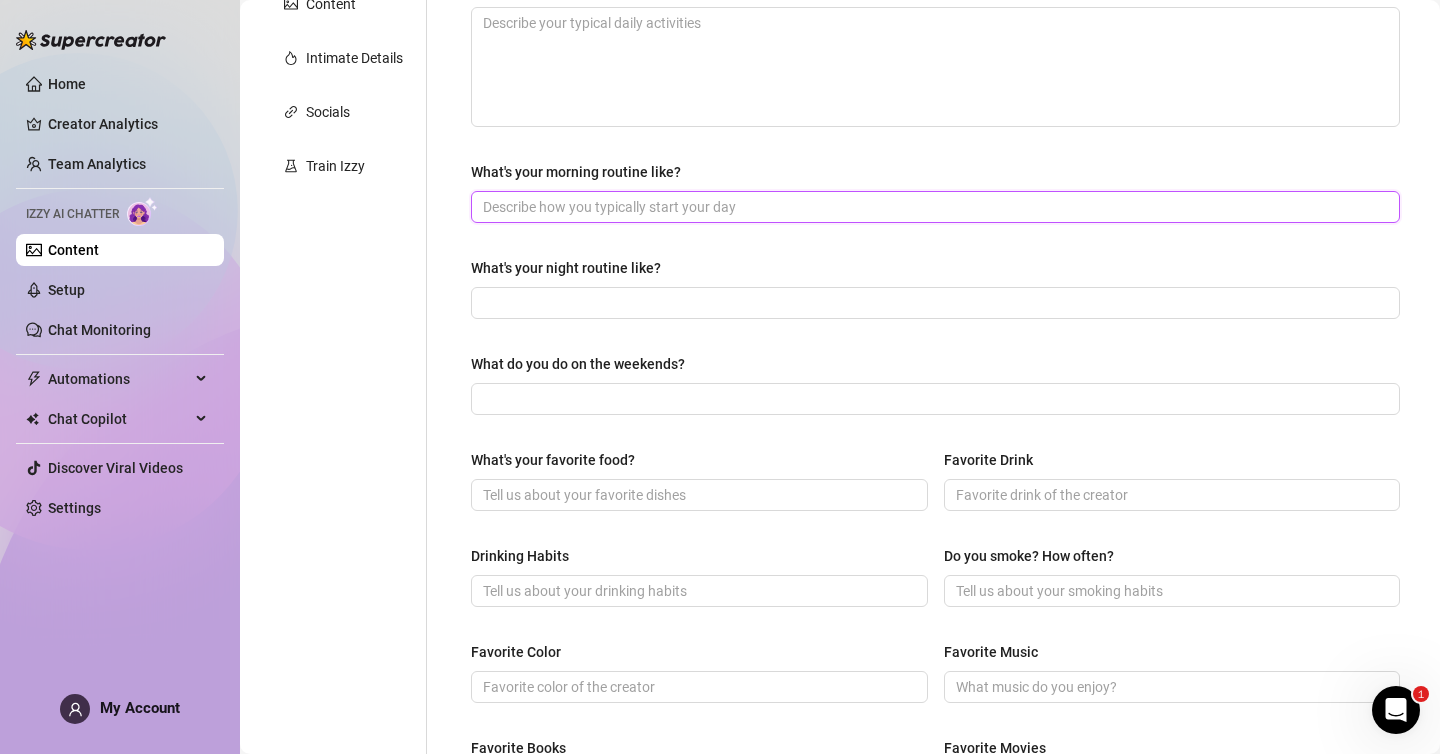click on "What's your morning routine like?" at bounding box center (933, 207) 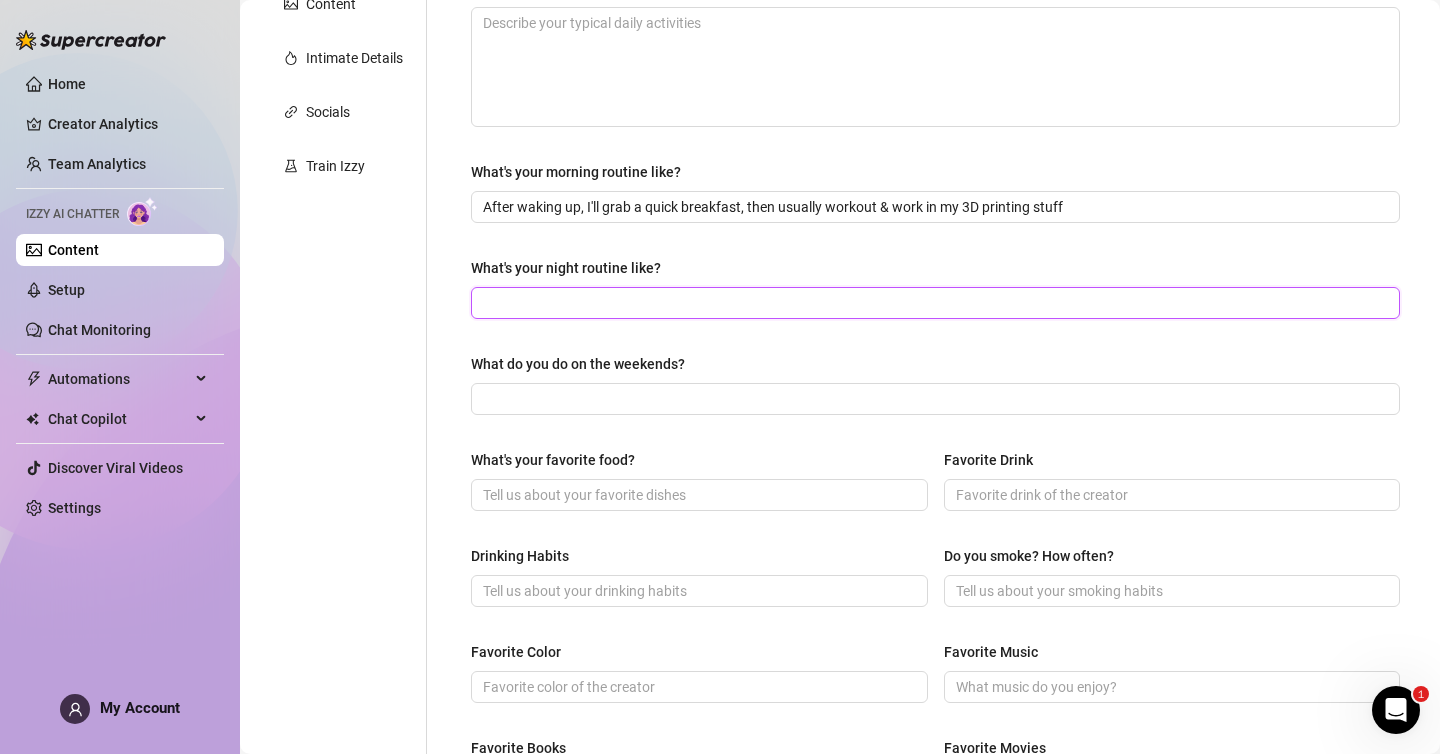 click on "What's your night routine like?" at bounding box center [933, 303] 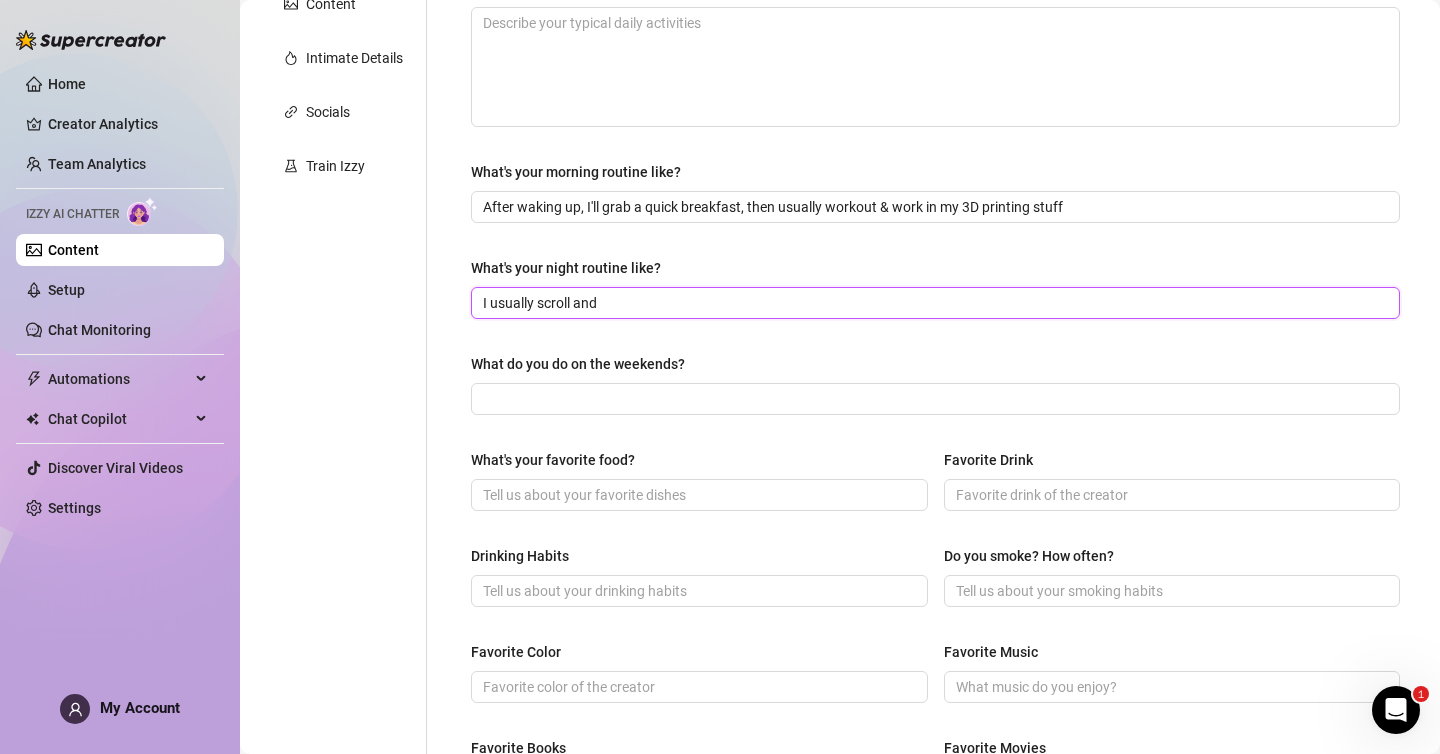 paste on "Live shows in Tiktok" 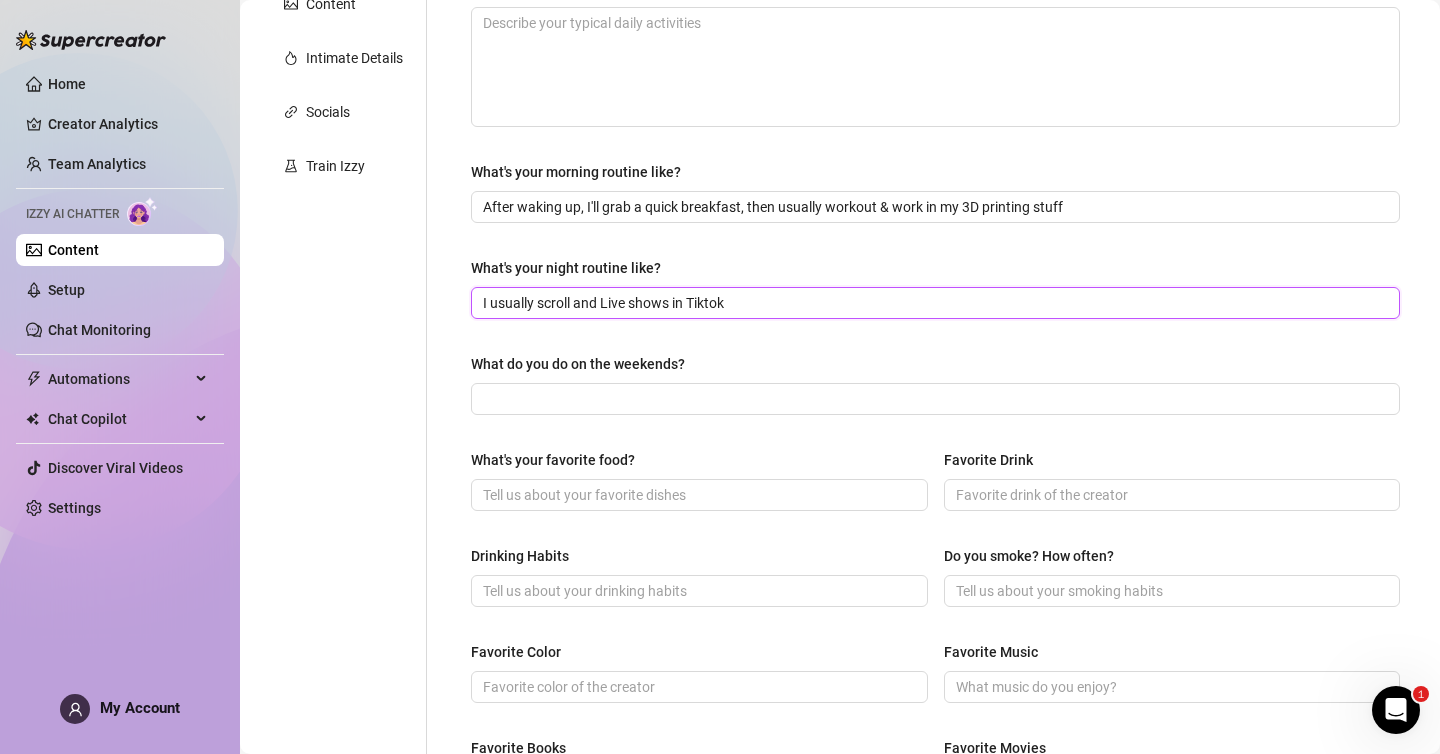click on "I usually scroll and Live shows in Tiktok" at bounding box center [933, 303] 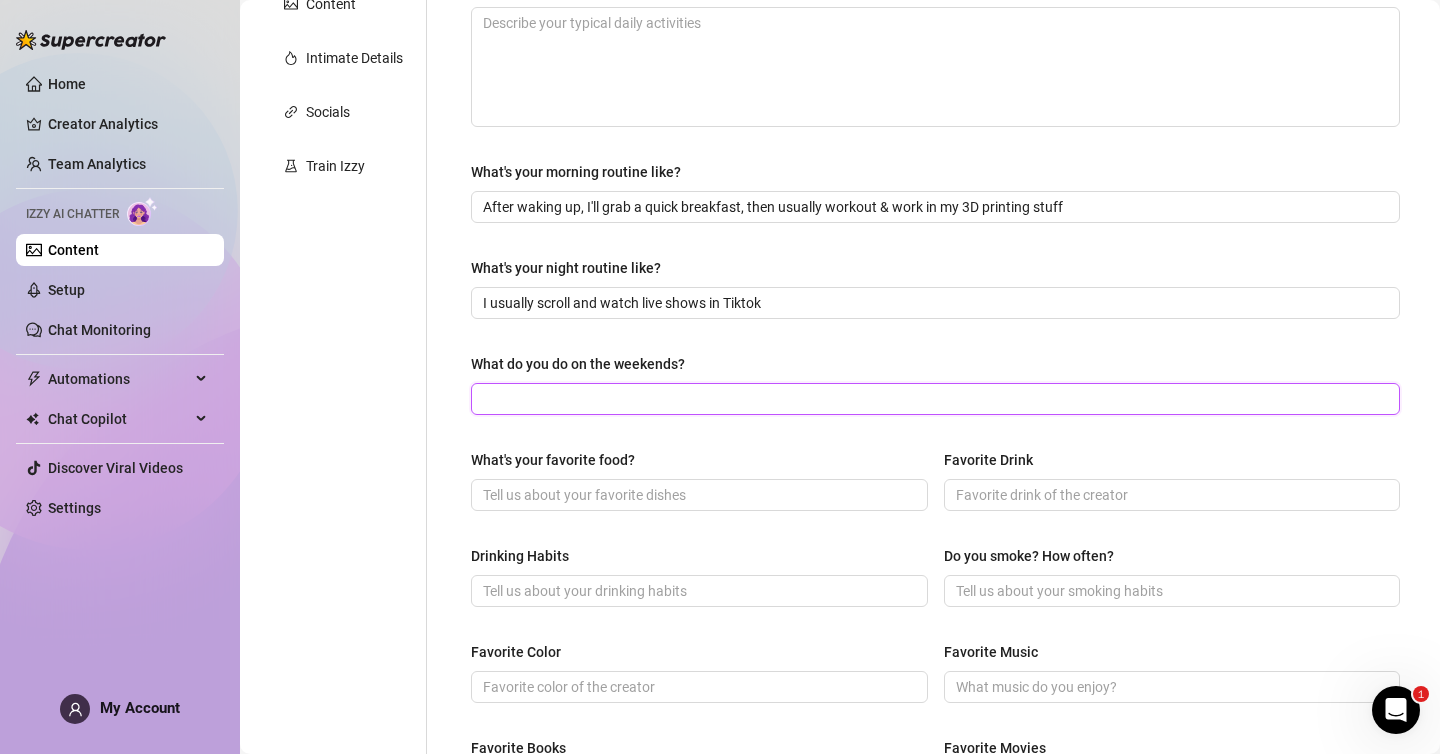 click on "What do you do on the weekends?" at bounding box center (933, 399) 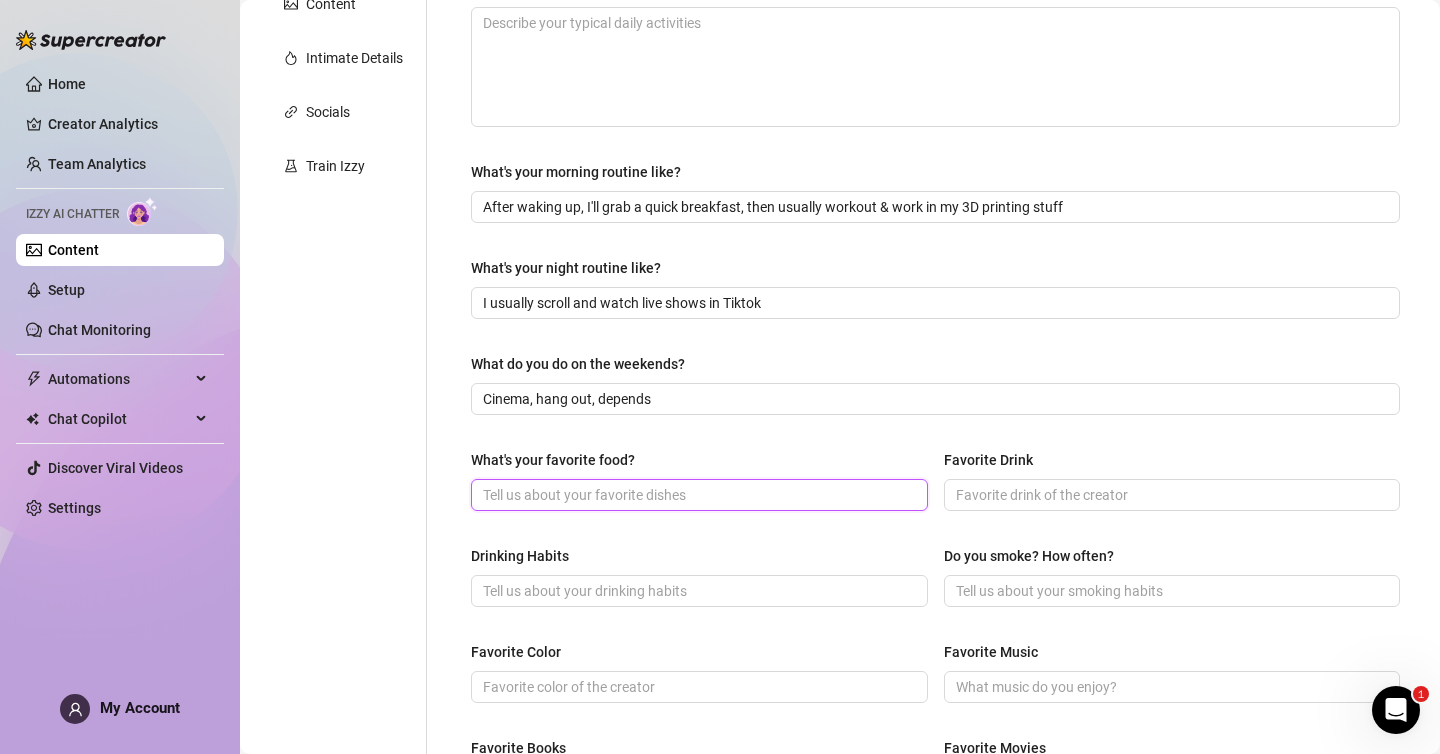 click on "What's your favorite food?" at bounding box center (697, 495) 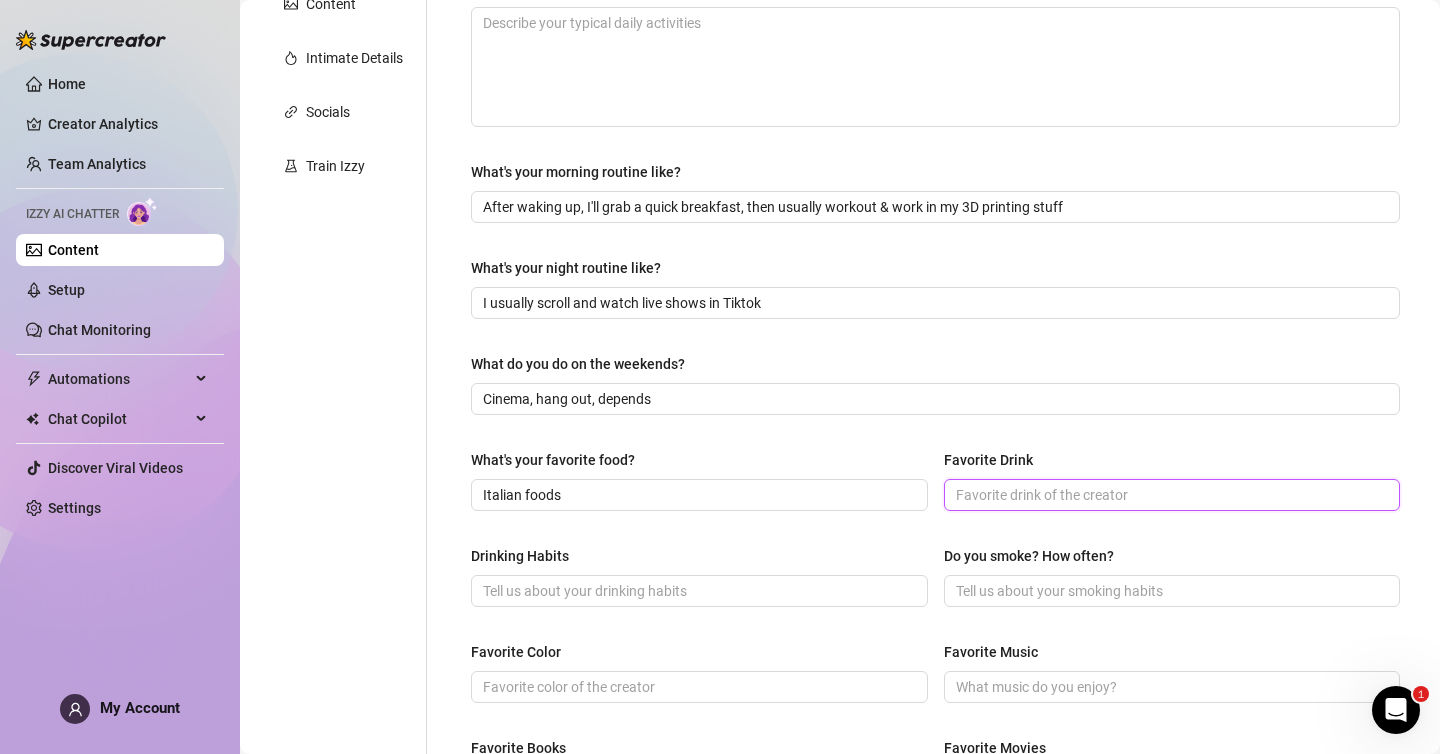 click on "Favorite Drink" at bounding box center [1170, 495] 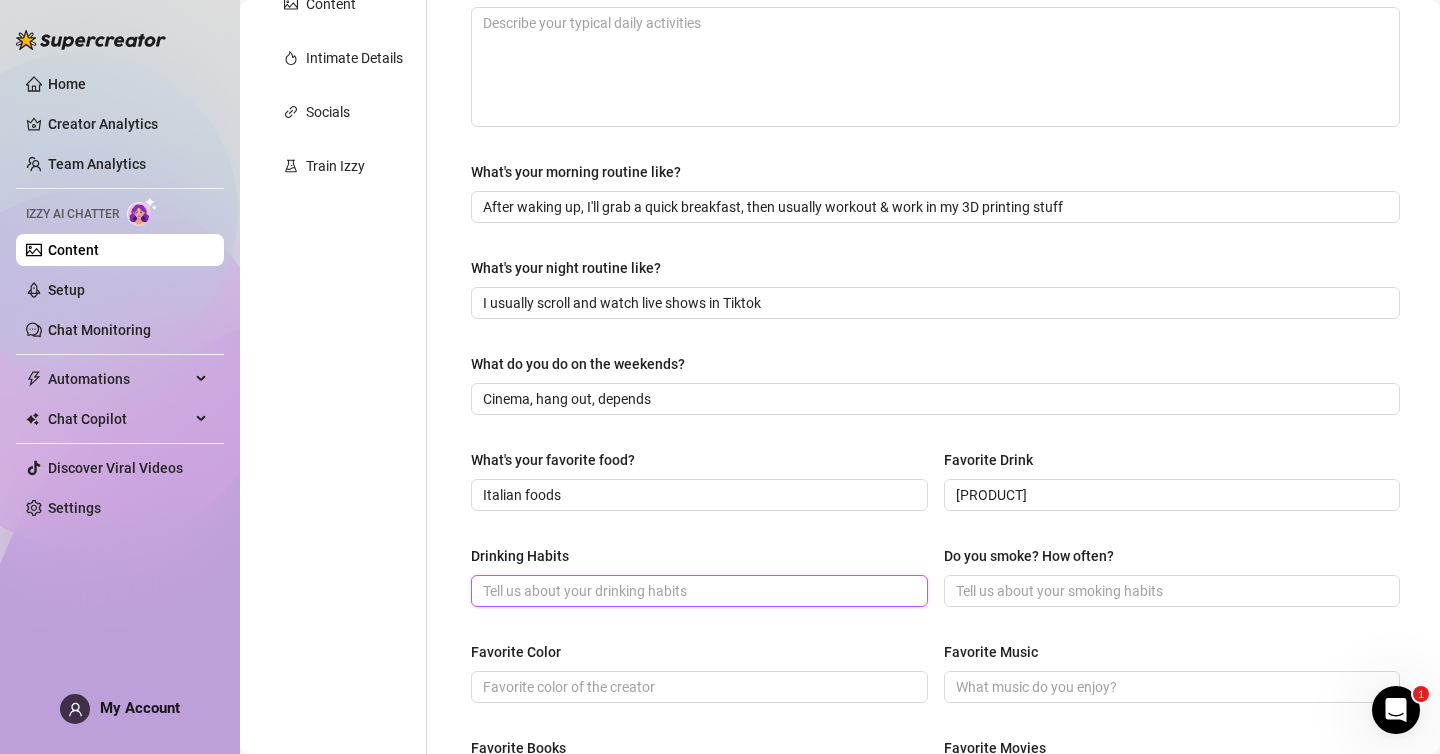 click on "Drinking Habits" at bounding box center [697, 591] 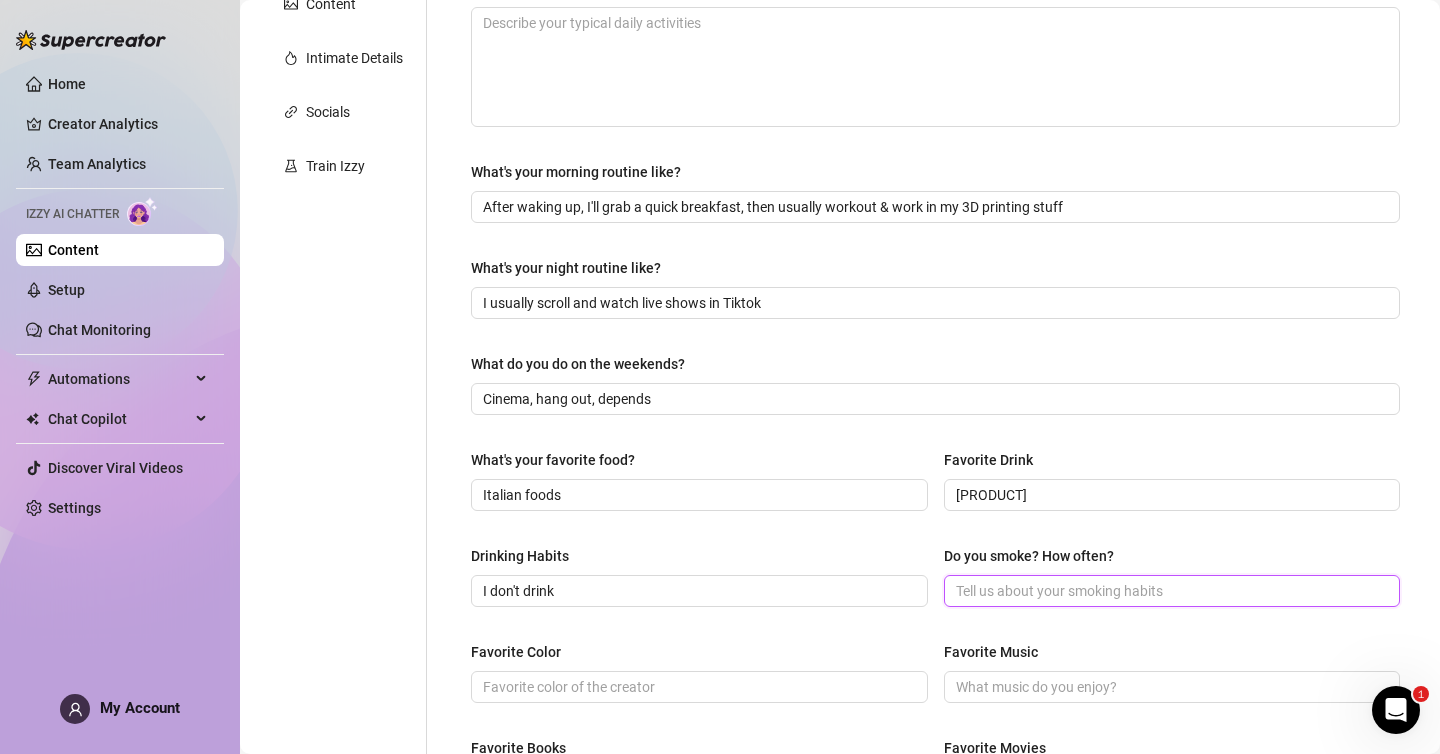 click on "Do you smoke? How often?" at bounding box center (1170, 591) 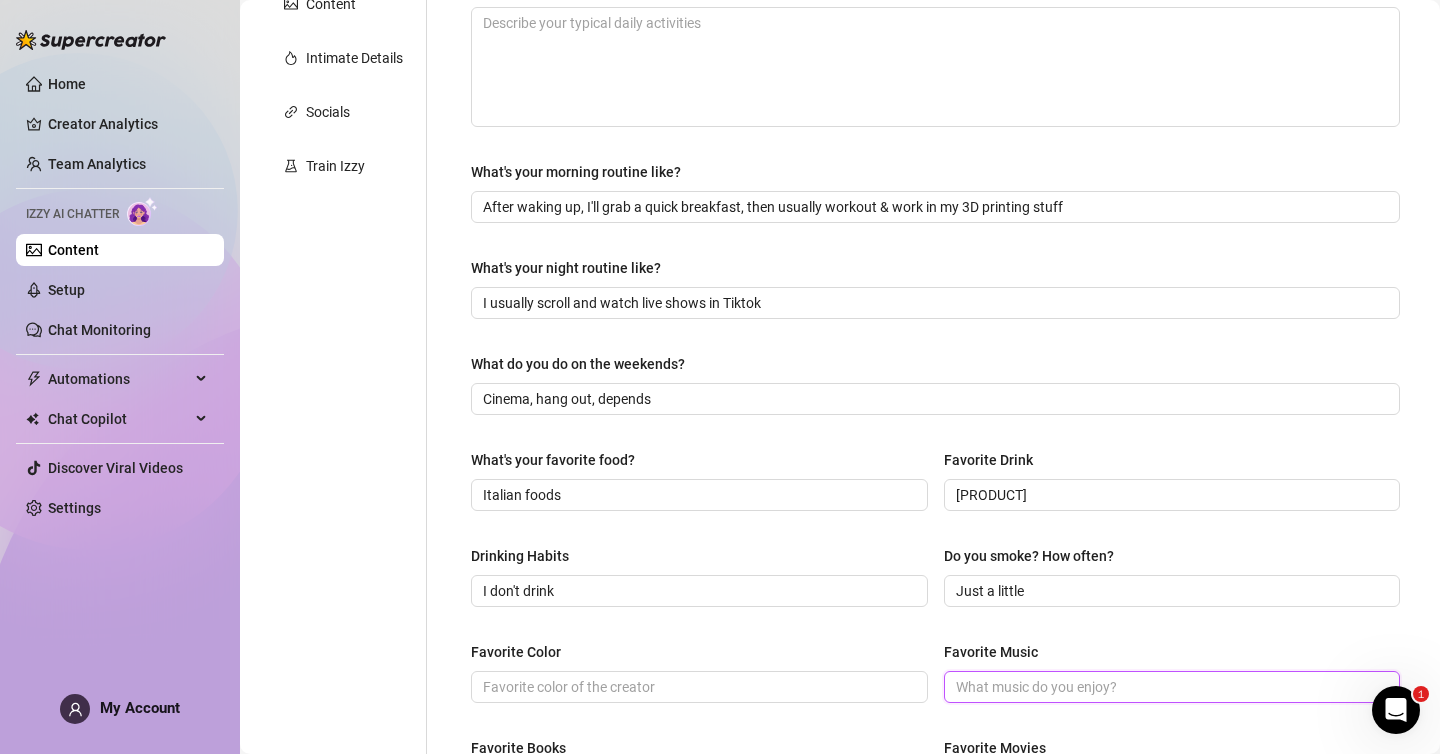 click on "Favorite Music" at bounding box center [1170, 687] 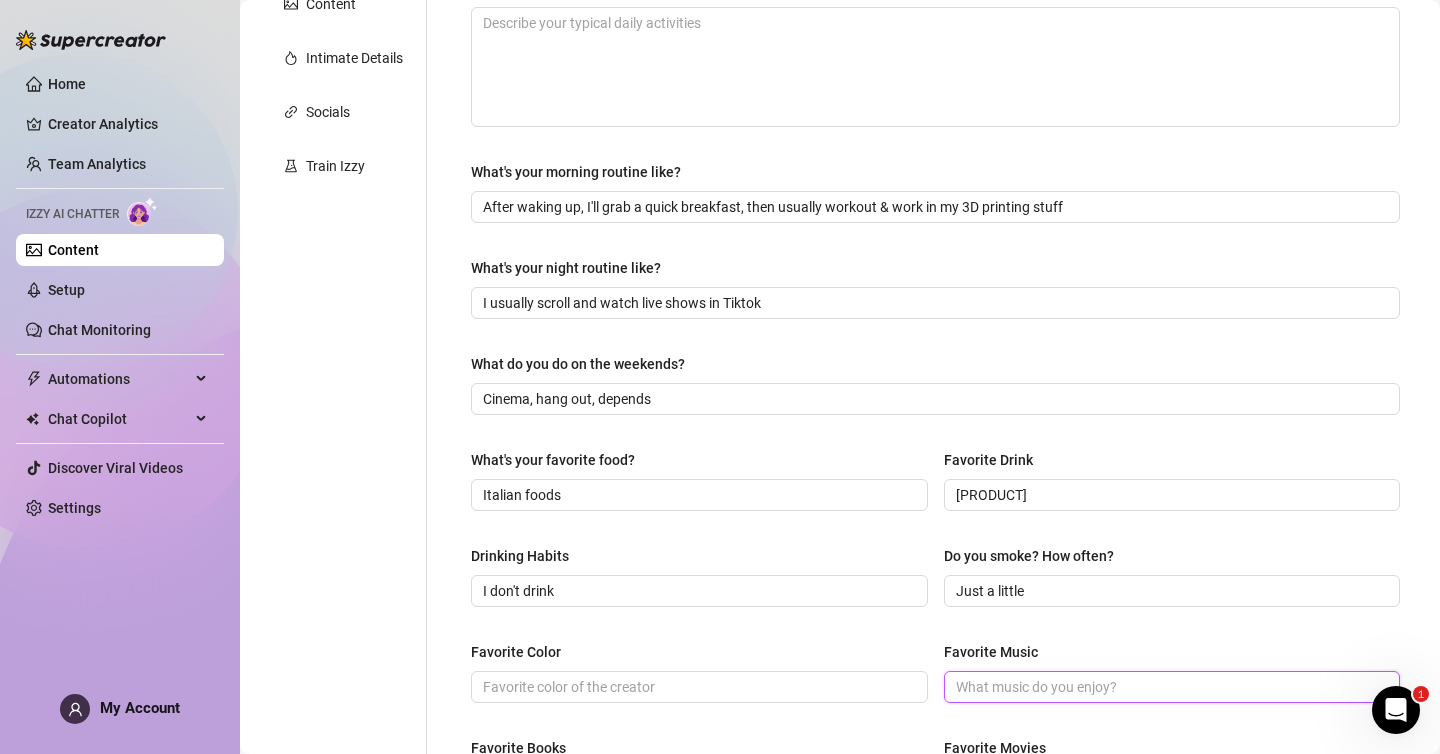 paste on "Metal music, rock music, pop rock music & electronic" 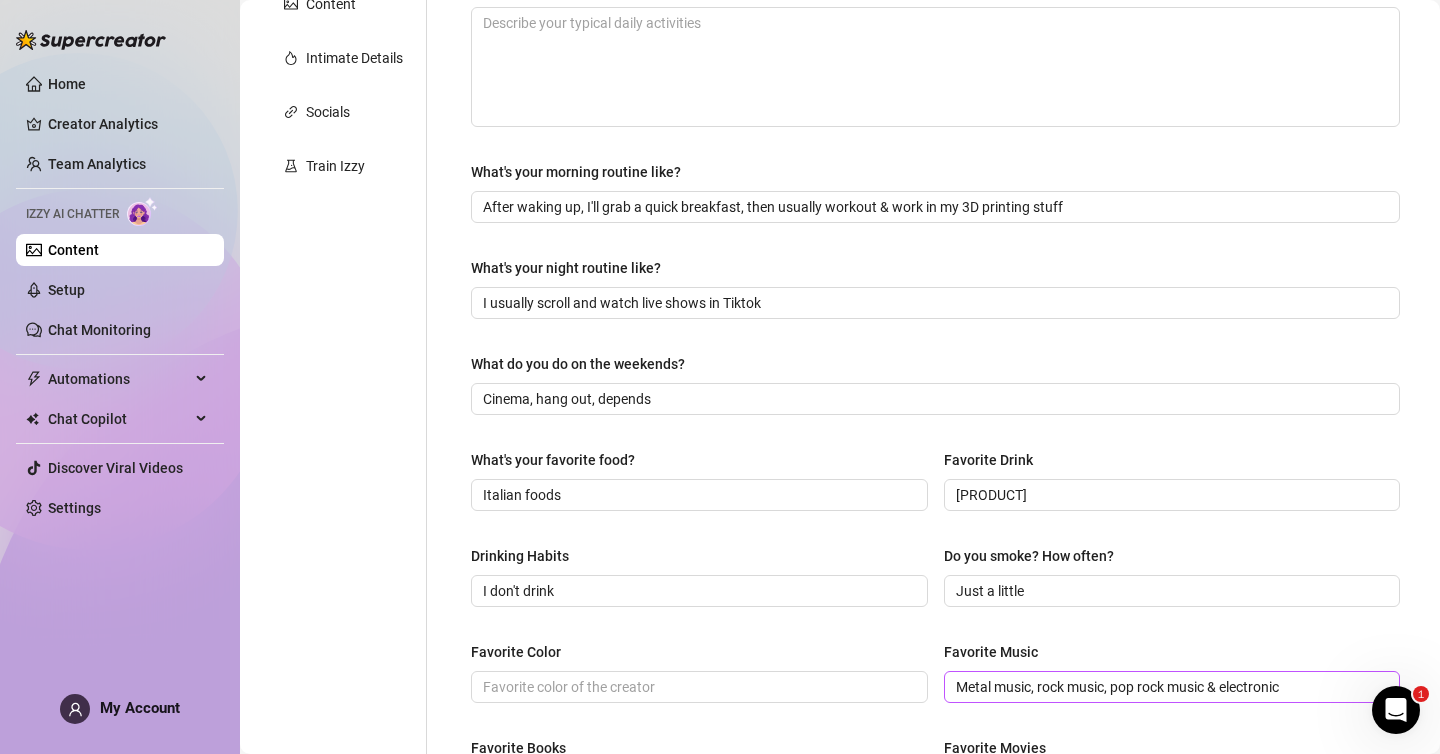 scroll, scrollTop: 827, scrollLeft: 0, axis: vertical 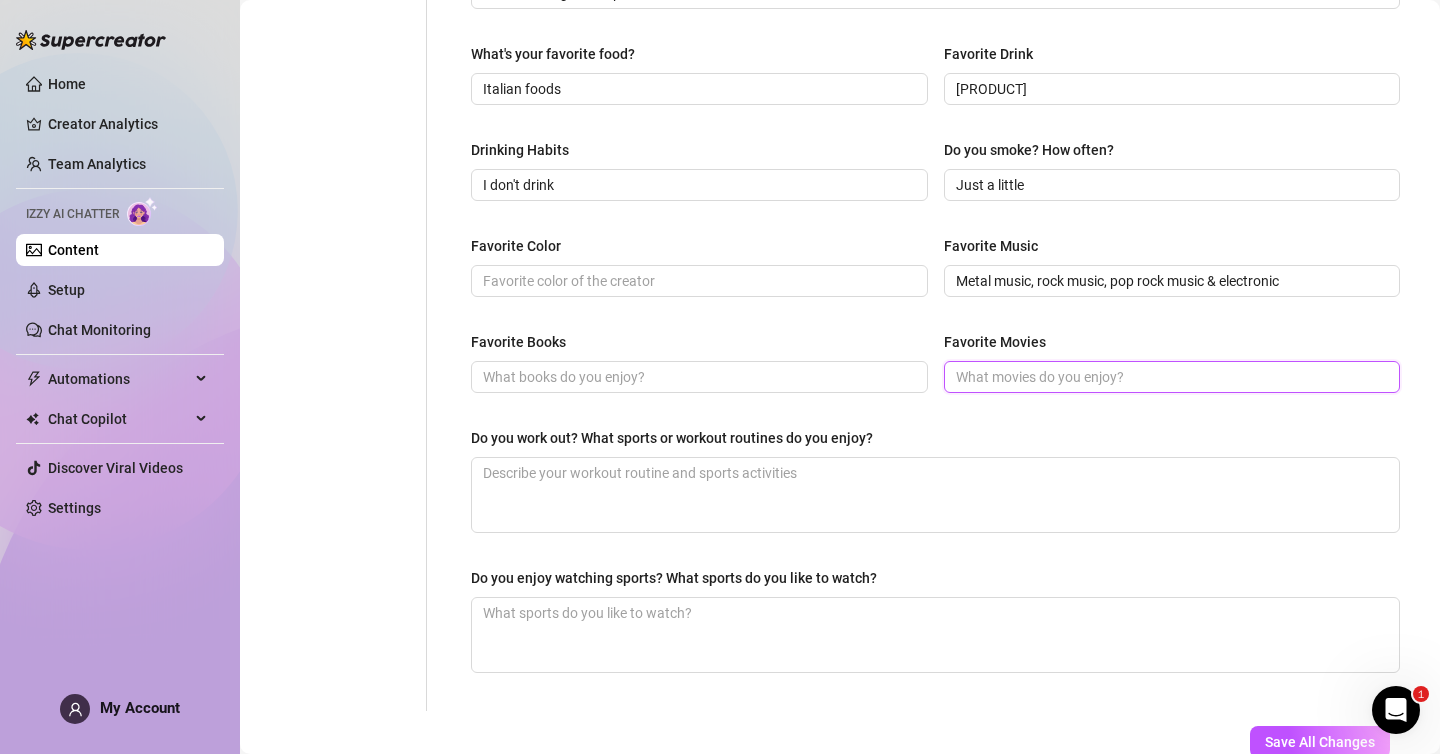 click on "Favorite Movies" at bounding box center [1170, 377] 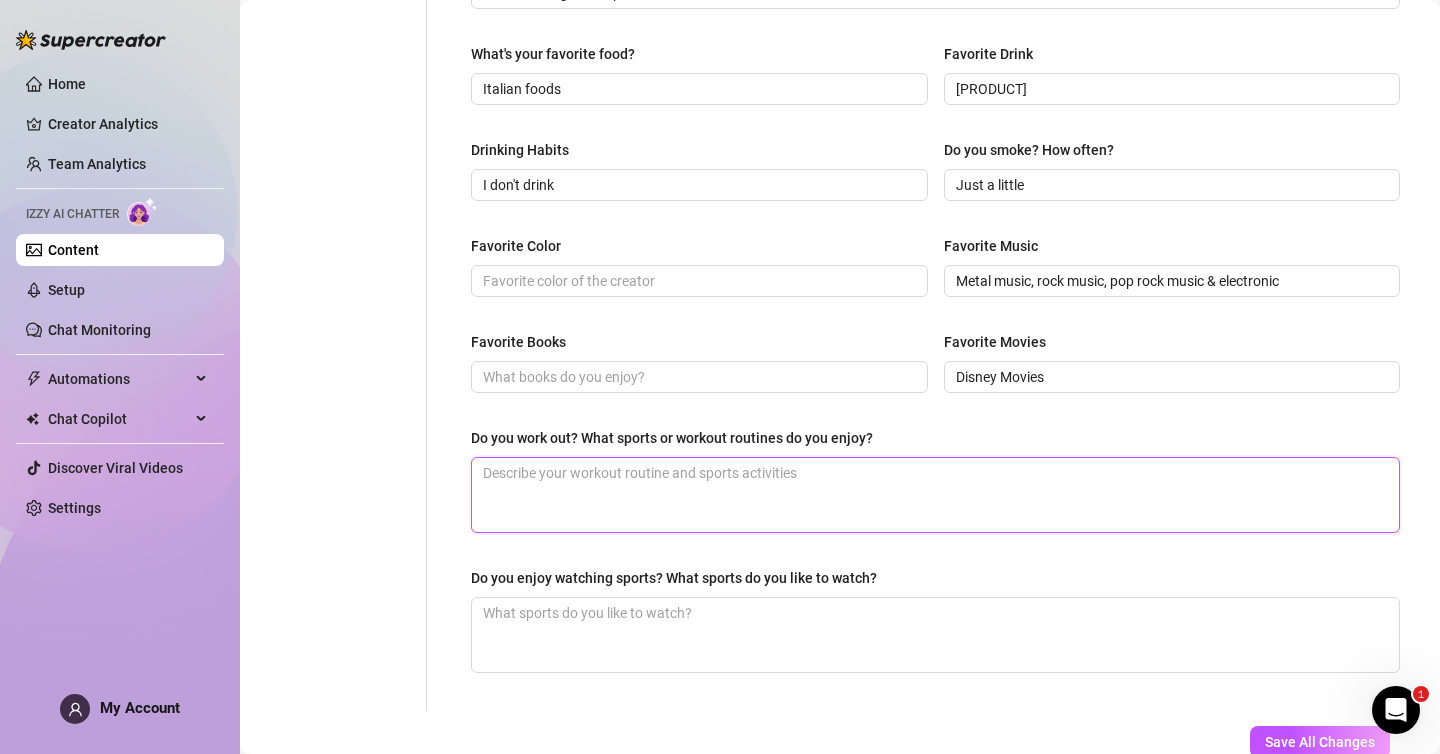 click on "Do you work out? What sports or workout routines do you enjoy?" at bounding box center [935, 495] 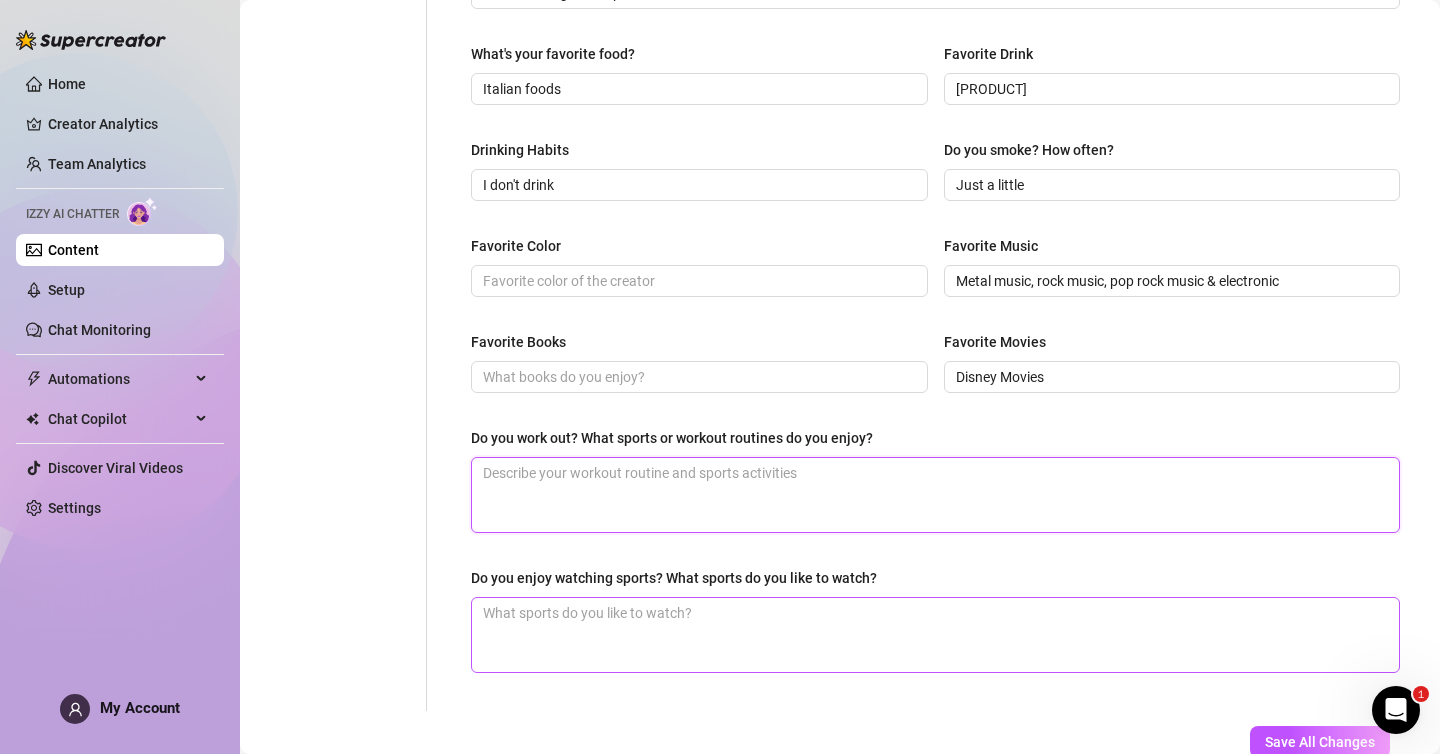 paste on "Flag football, swimming, box" 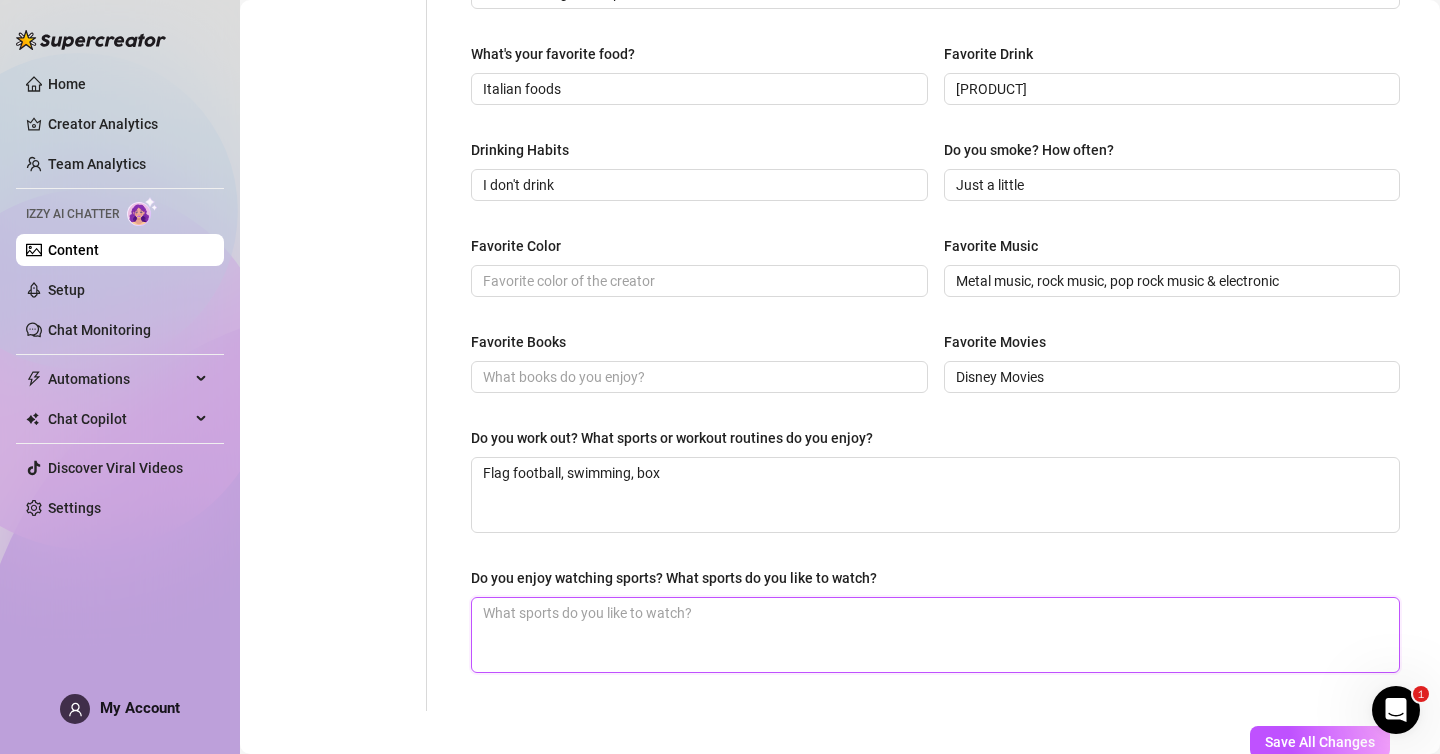 click on "Do you enjoy watching sports? What sports do you like to watch?" at bounding box center (935, 635) 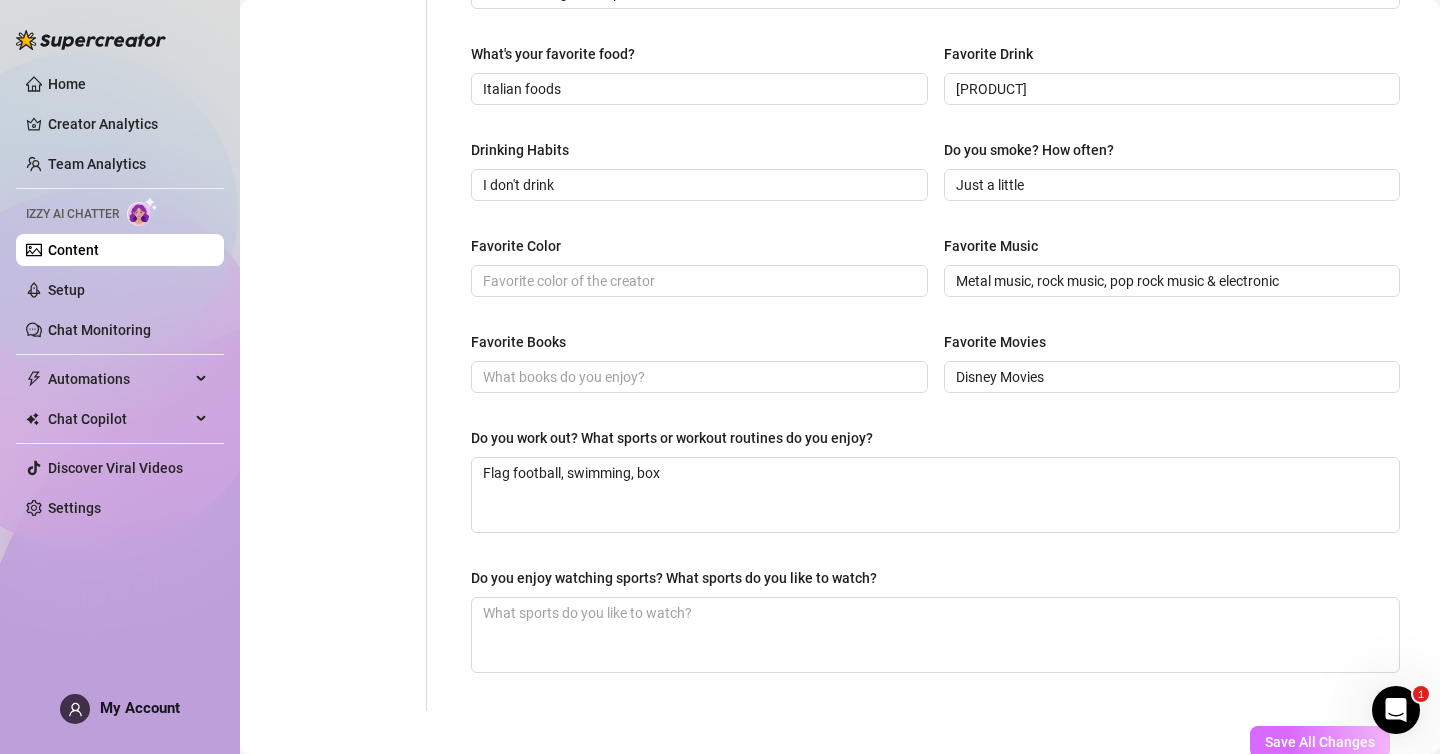 click on "Save All Changes" at bounding box center [1320, 742] 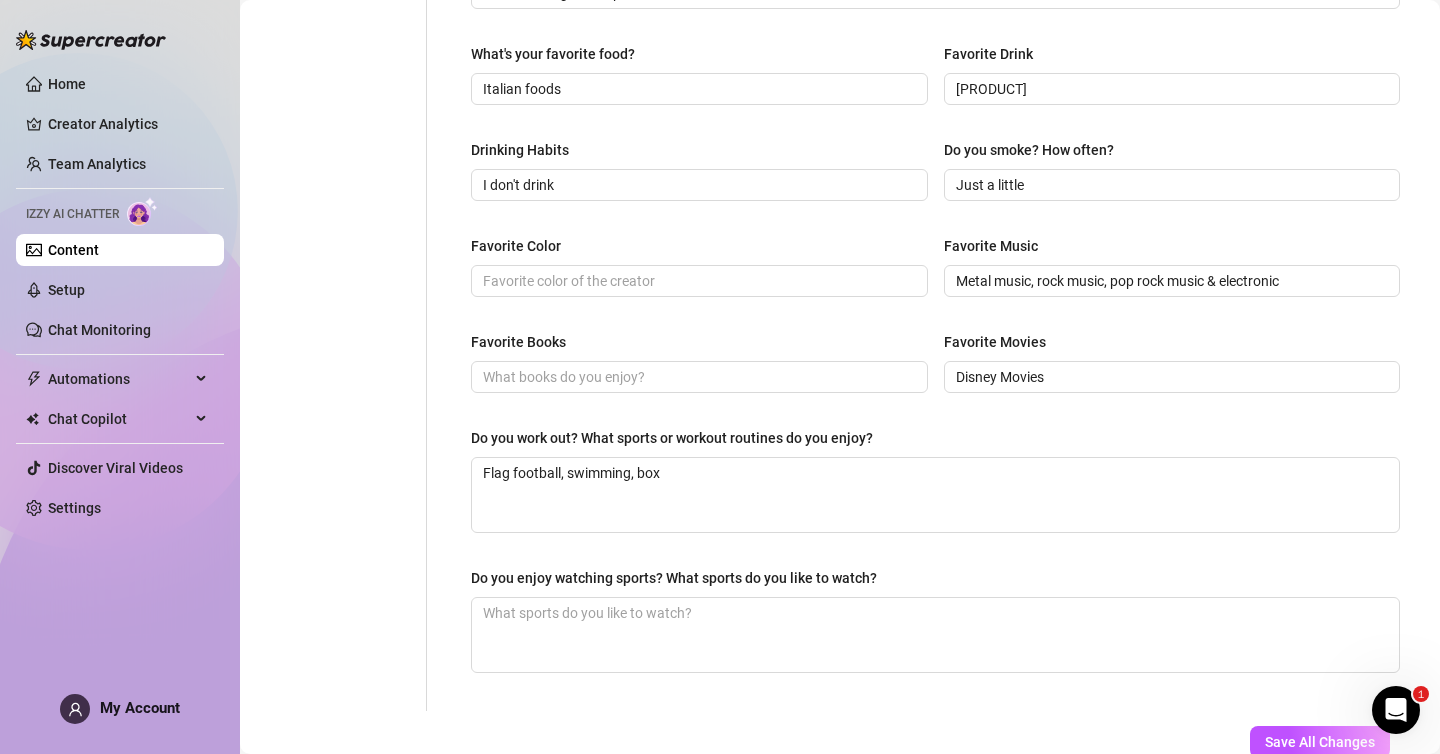 scroll, scrollTop: 663, scrollLeft: 0, axis: vertical 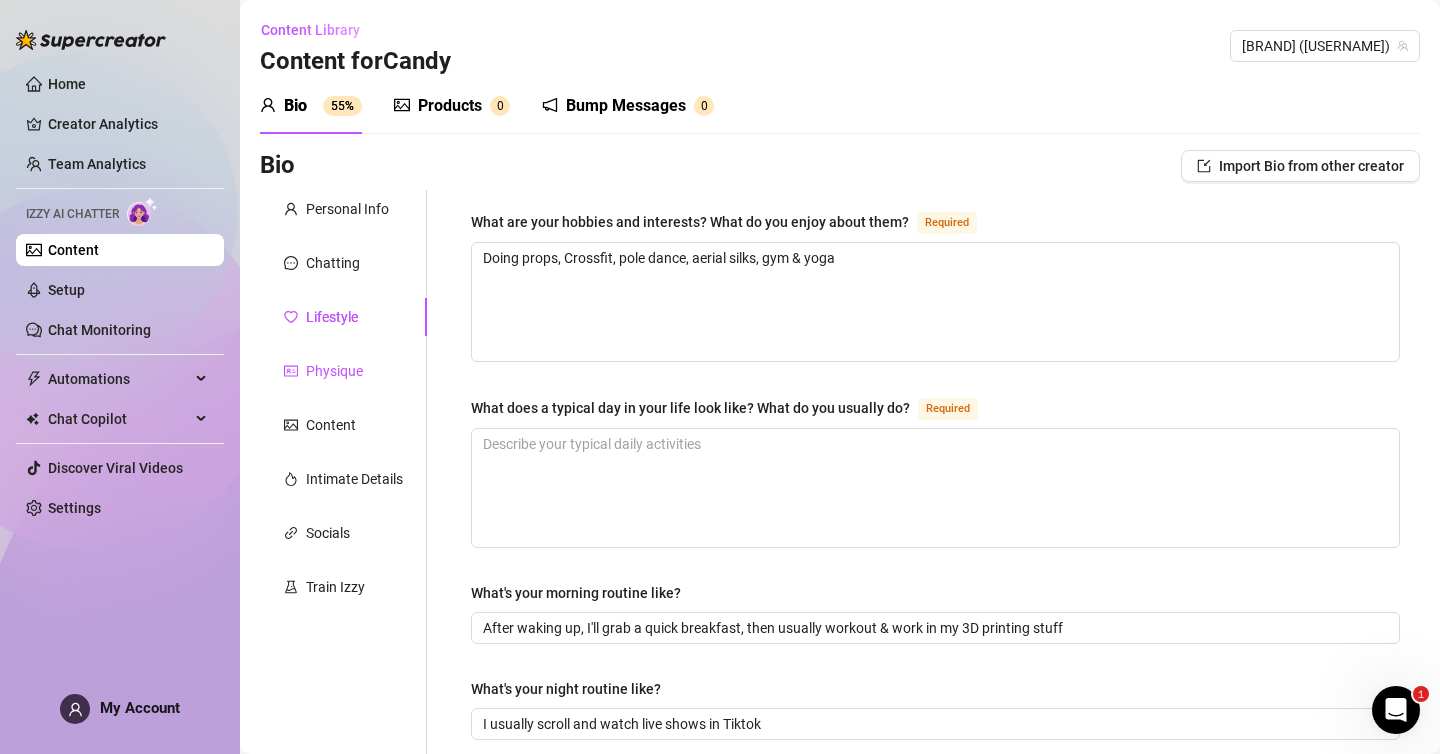 click on "Physique" at bounding box center (334, 371) 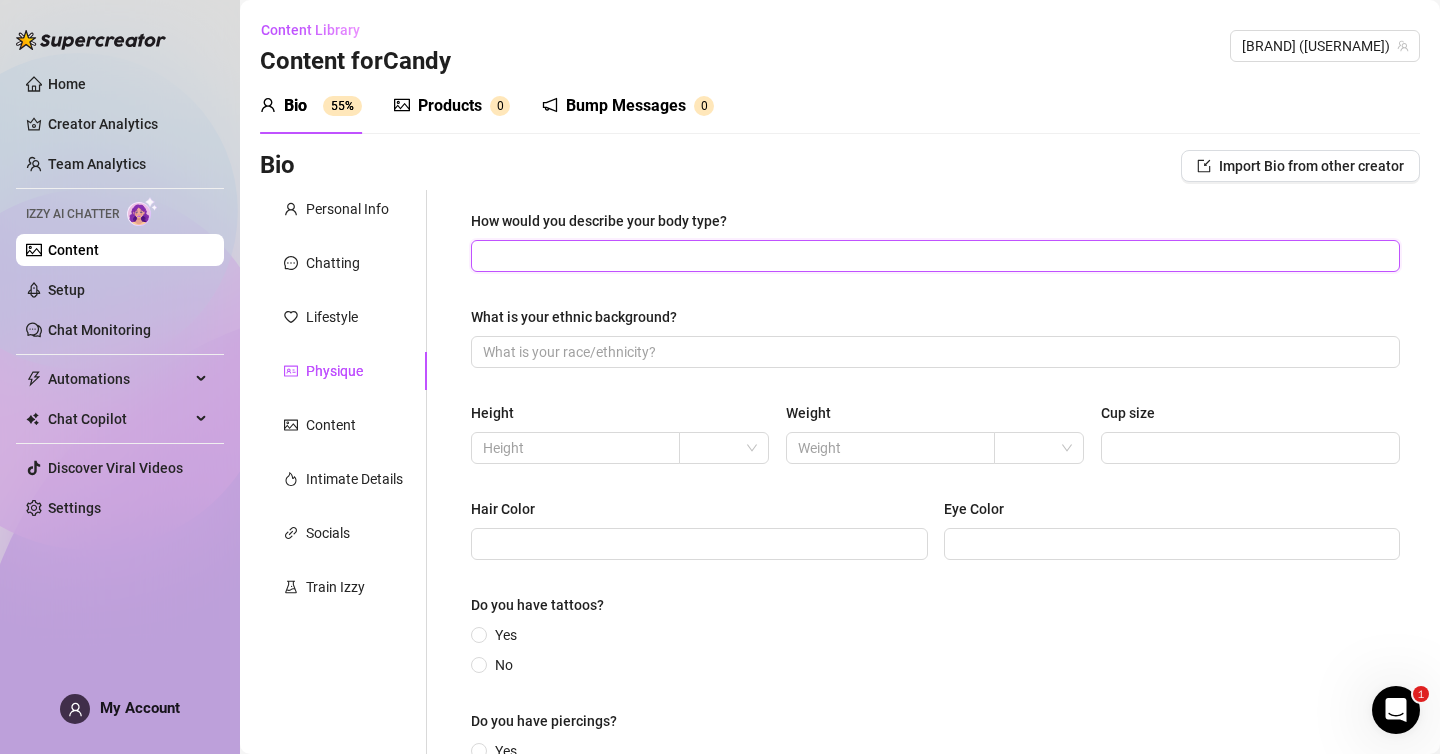 click on "How would you describe your body type?" at bounding box center (933, 256) 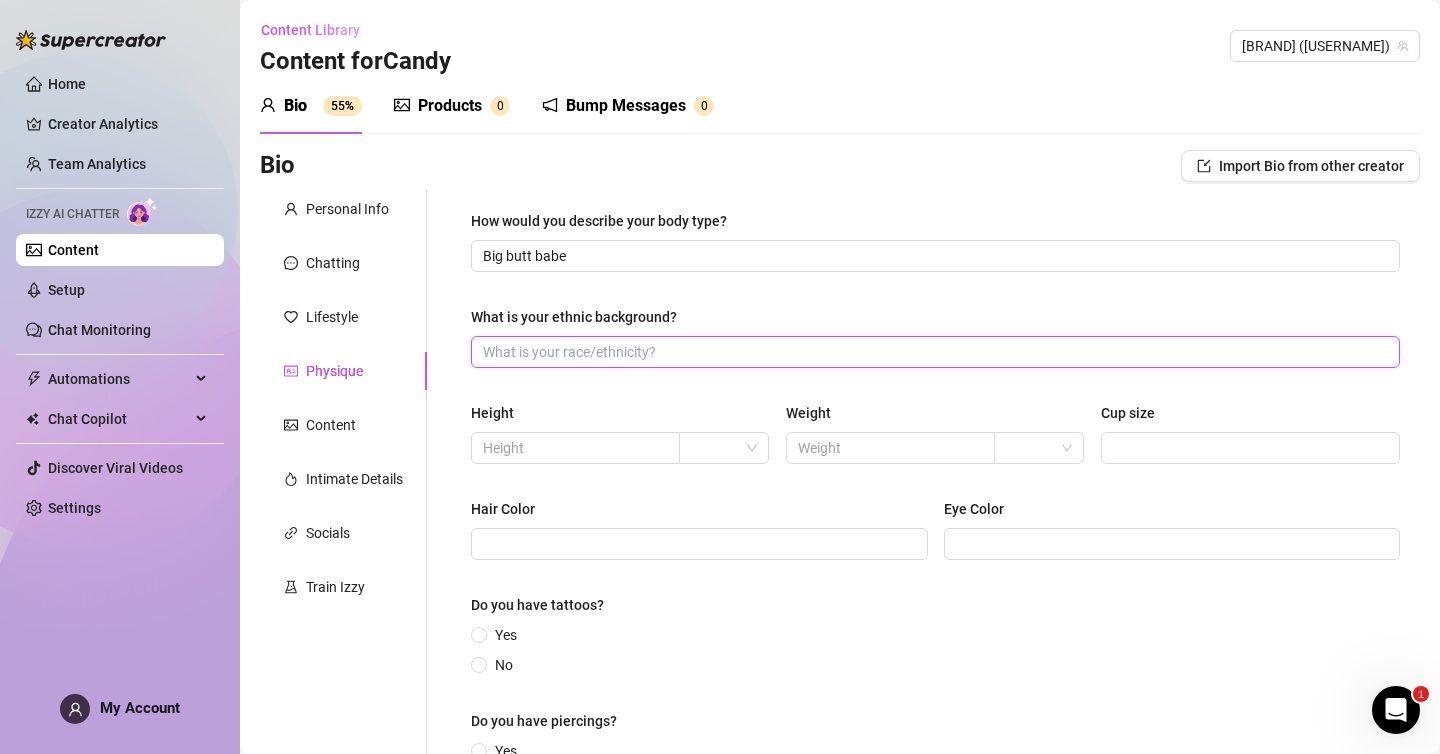 click on "What is your ethnic background?" at bounding box center [933, 352] 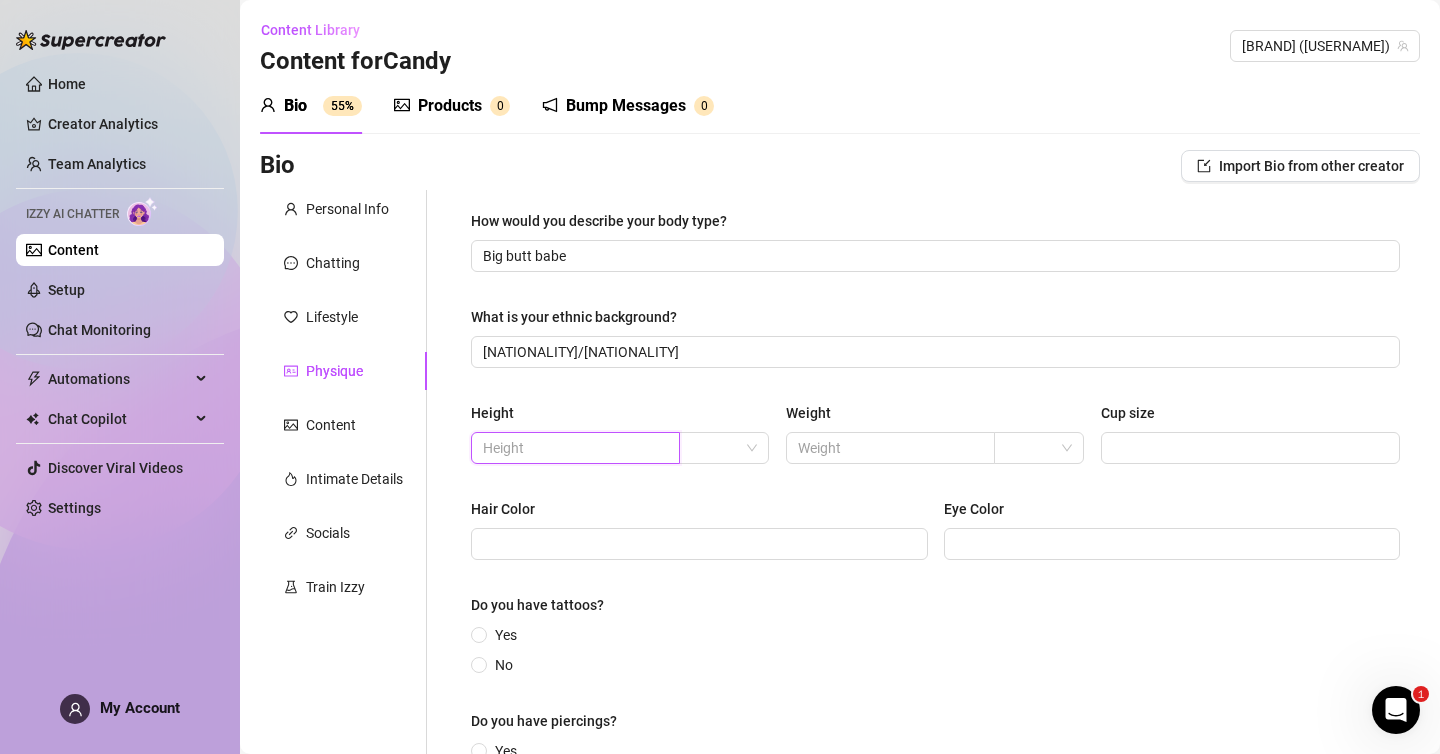 click at bounding box center (573, 448) 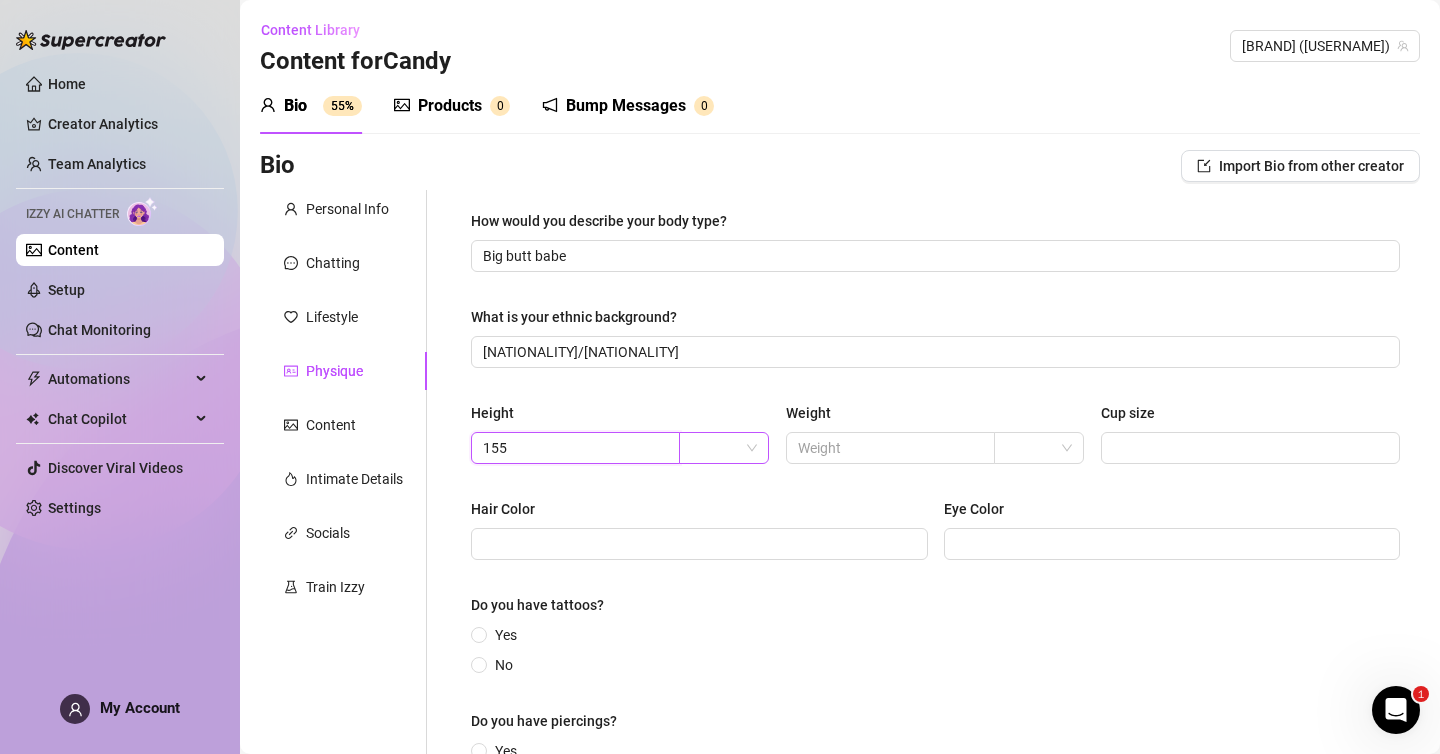 click at bounding box center (724, 448) 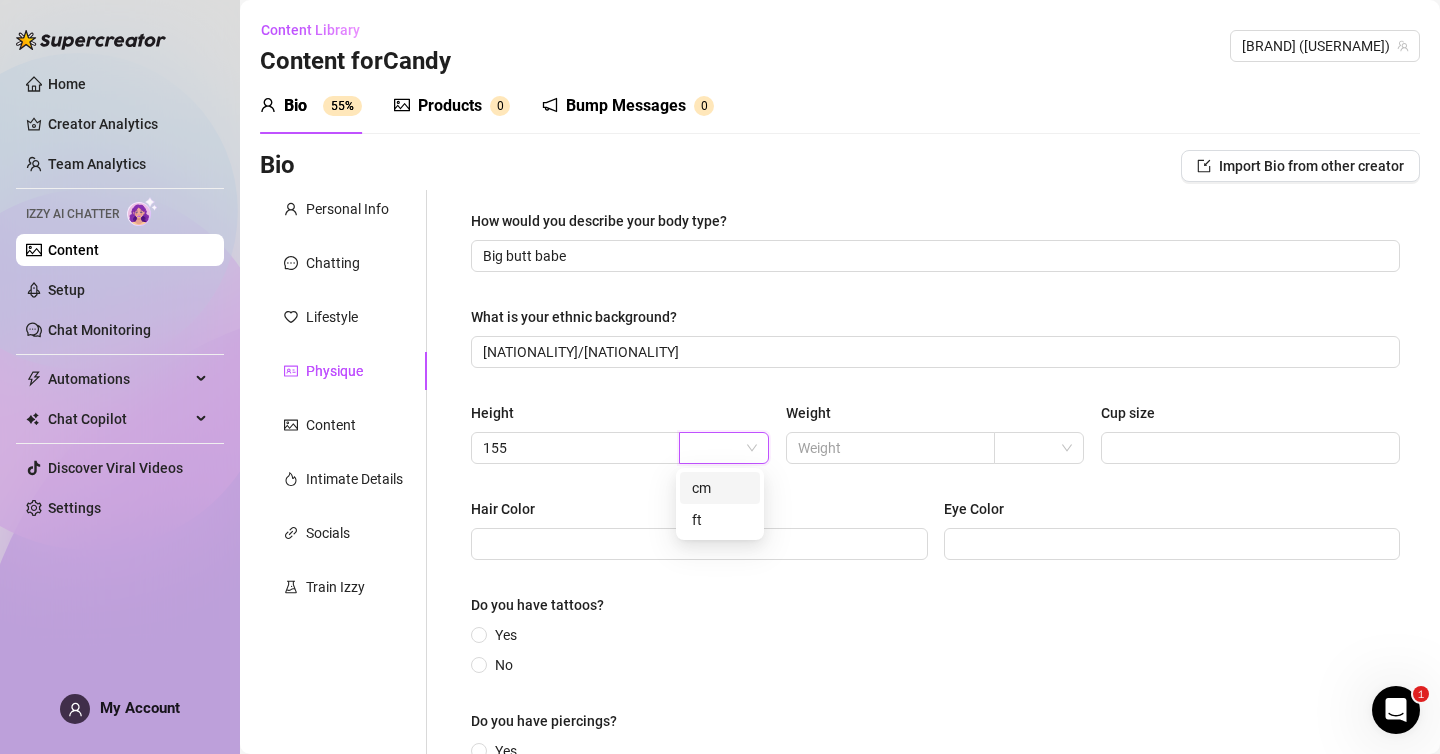 click on "cm" at bounding box center (720, 488) 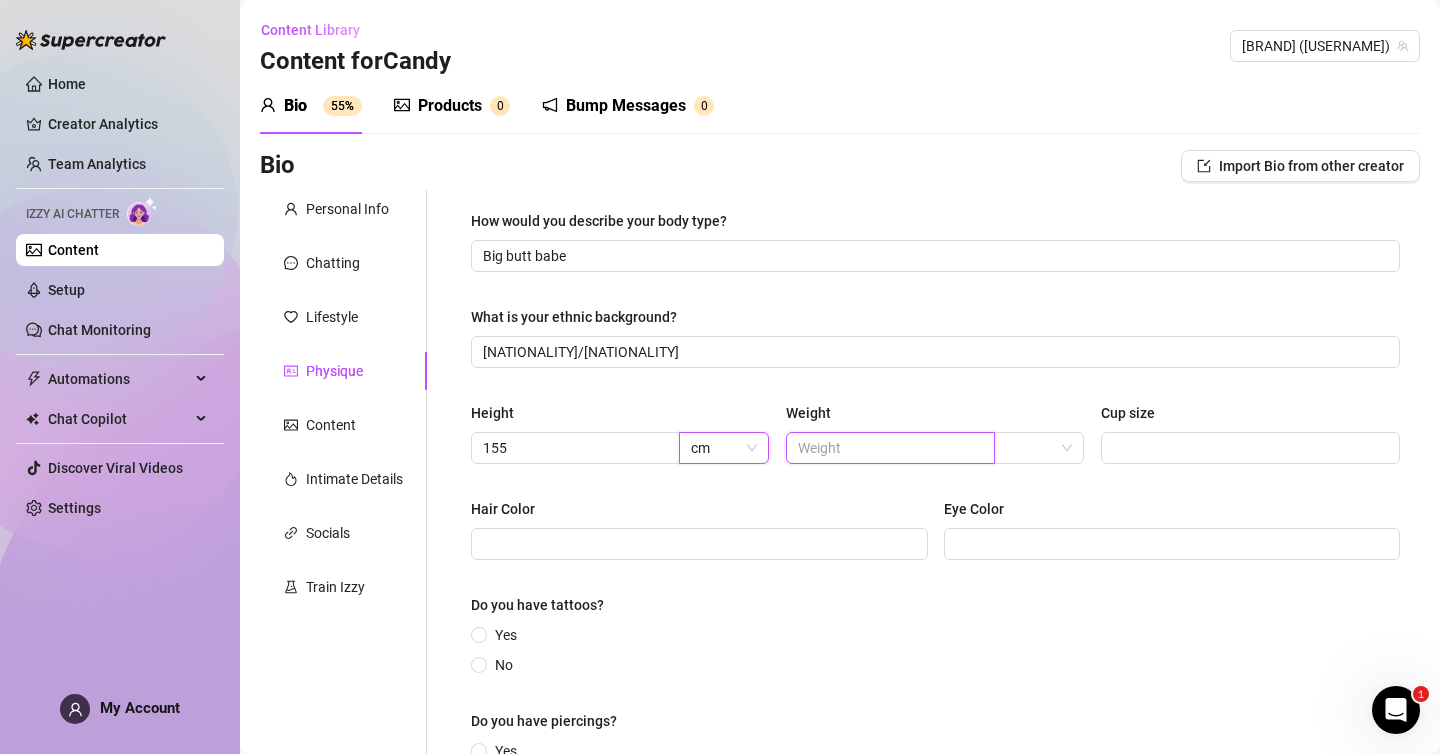 click at bounding box center (888, 448) 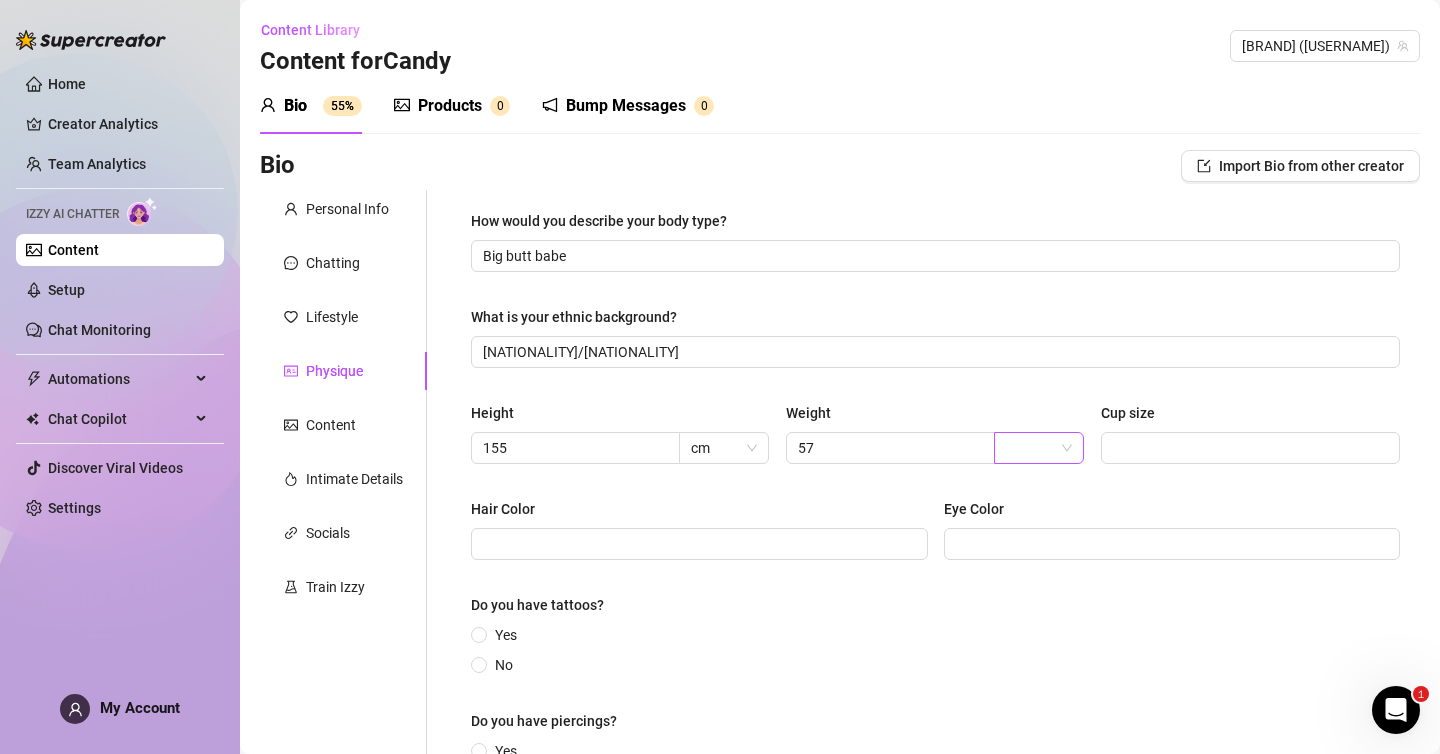 click at bounding box center [1030, 448] 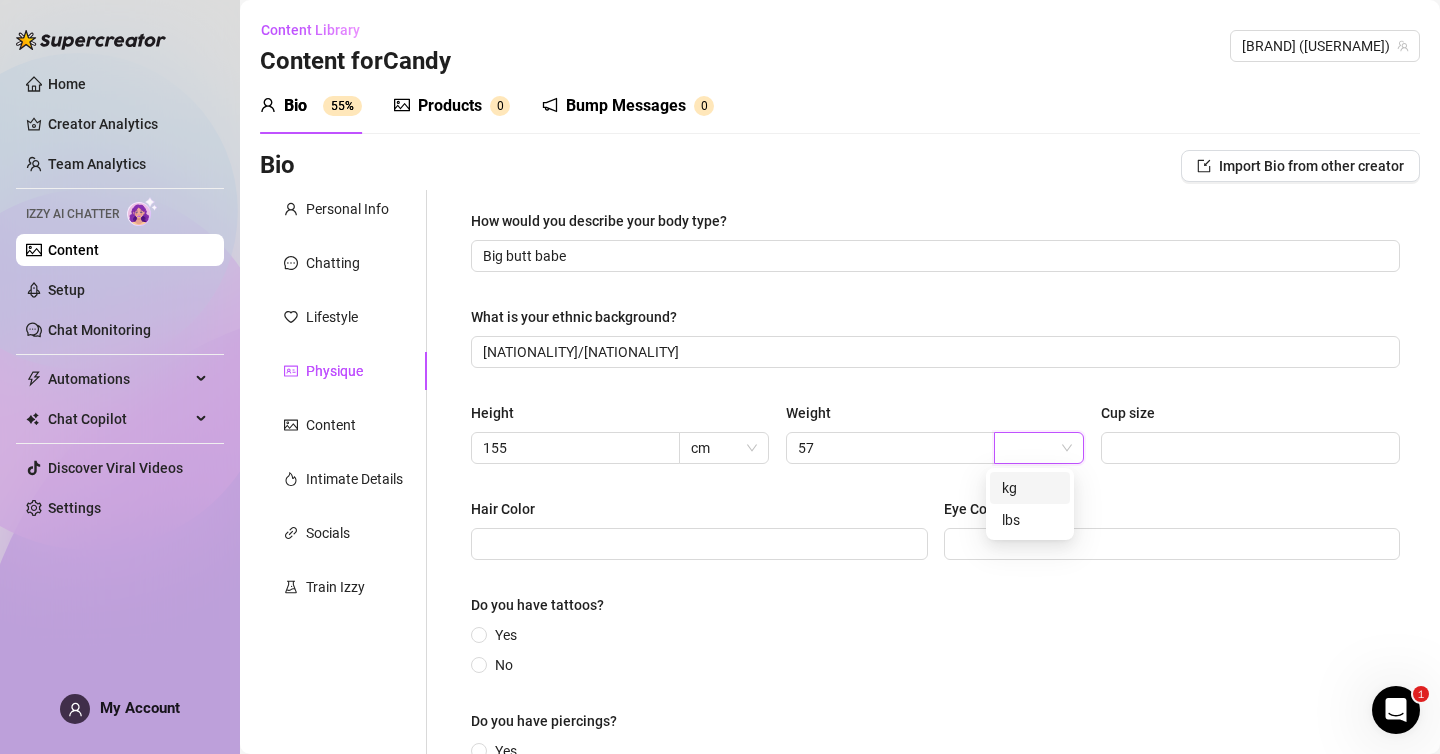 click on "kg" at bounding box center (1030, 488) 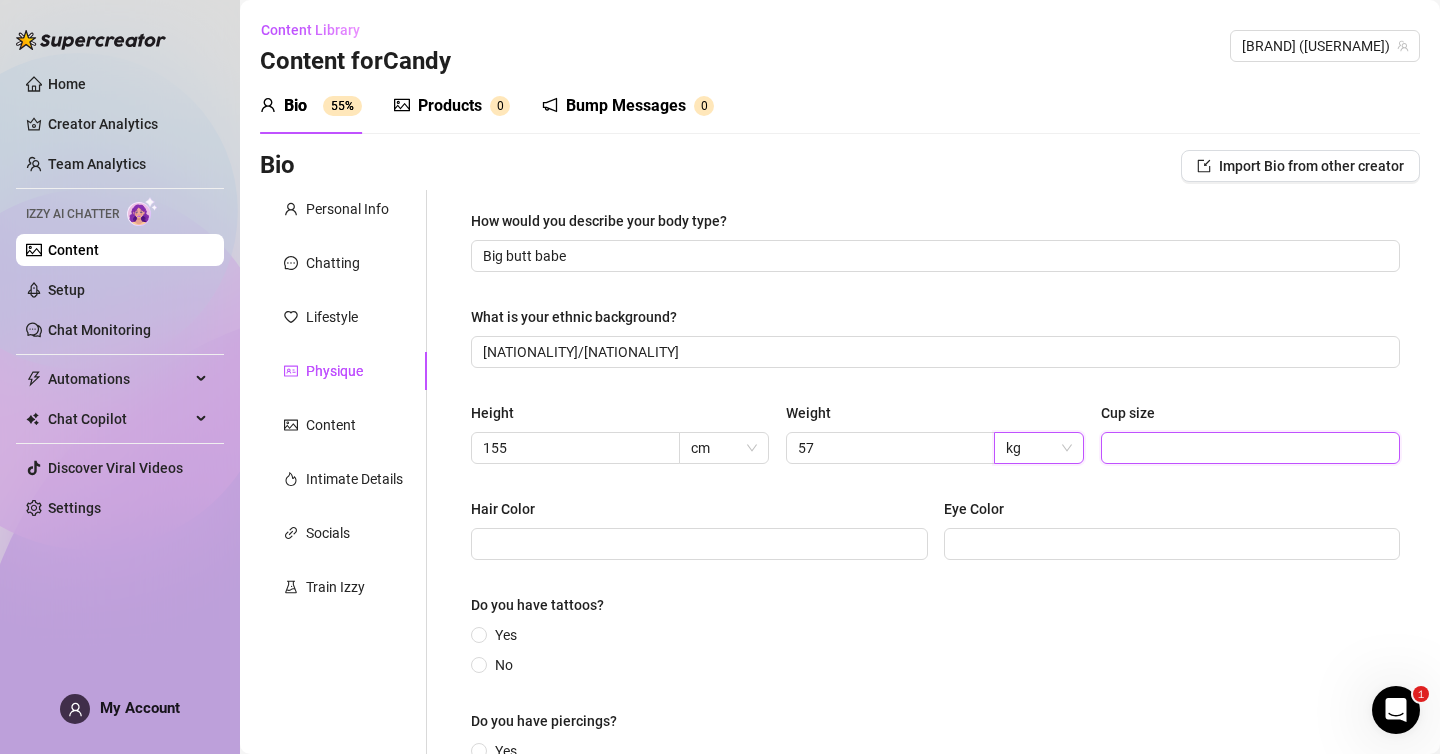click on "Cup size" at bounding box center [1248, 448] 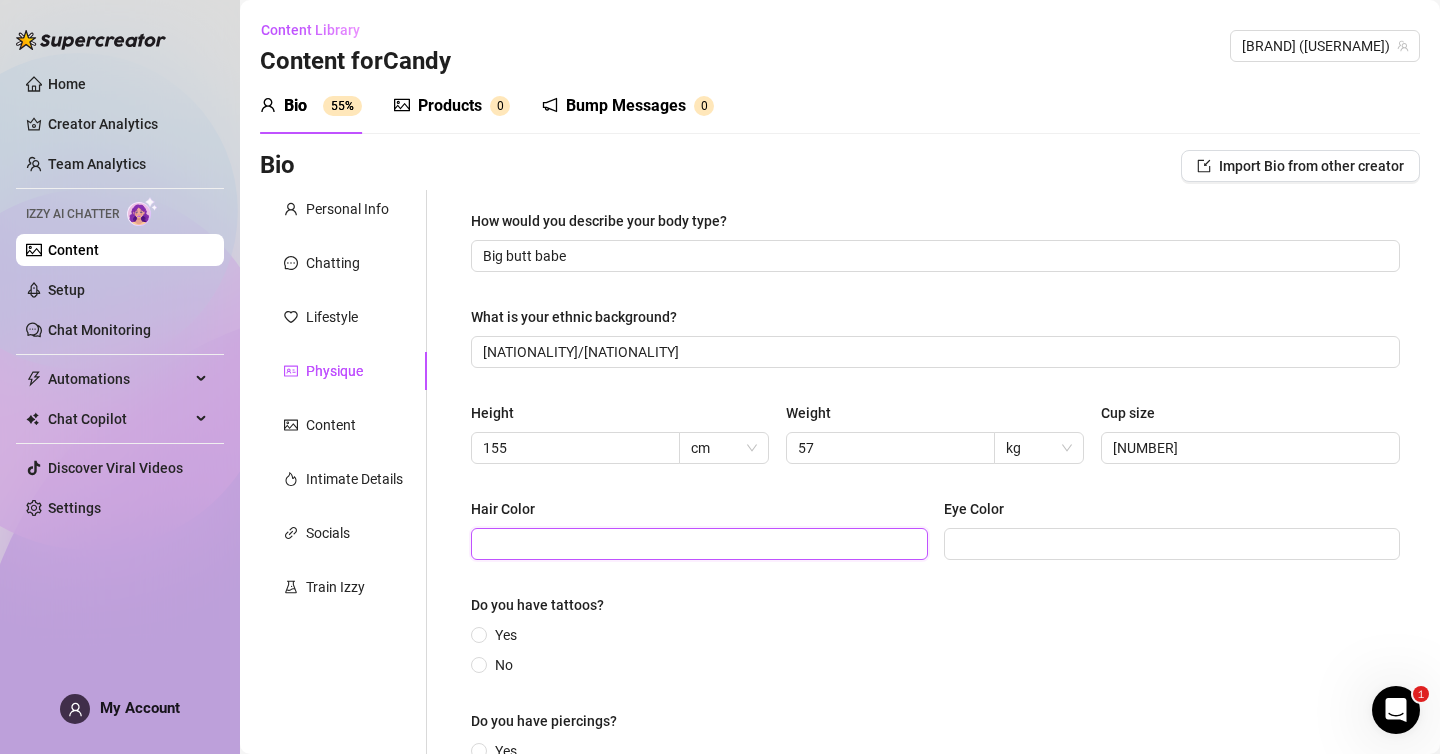 click on "Hair Color" at bounding box center [697, 544] 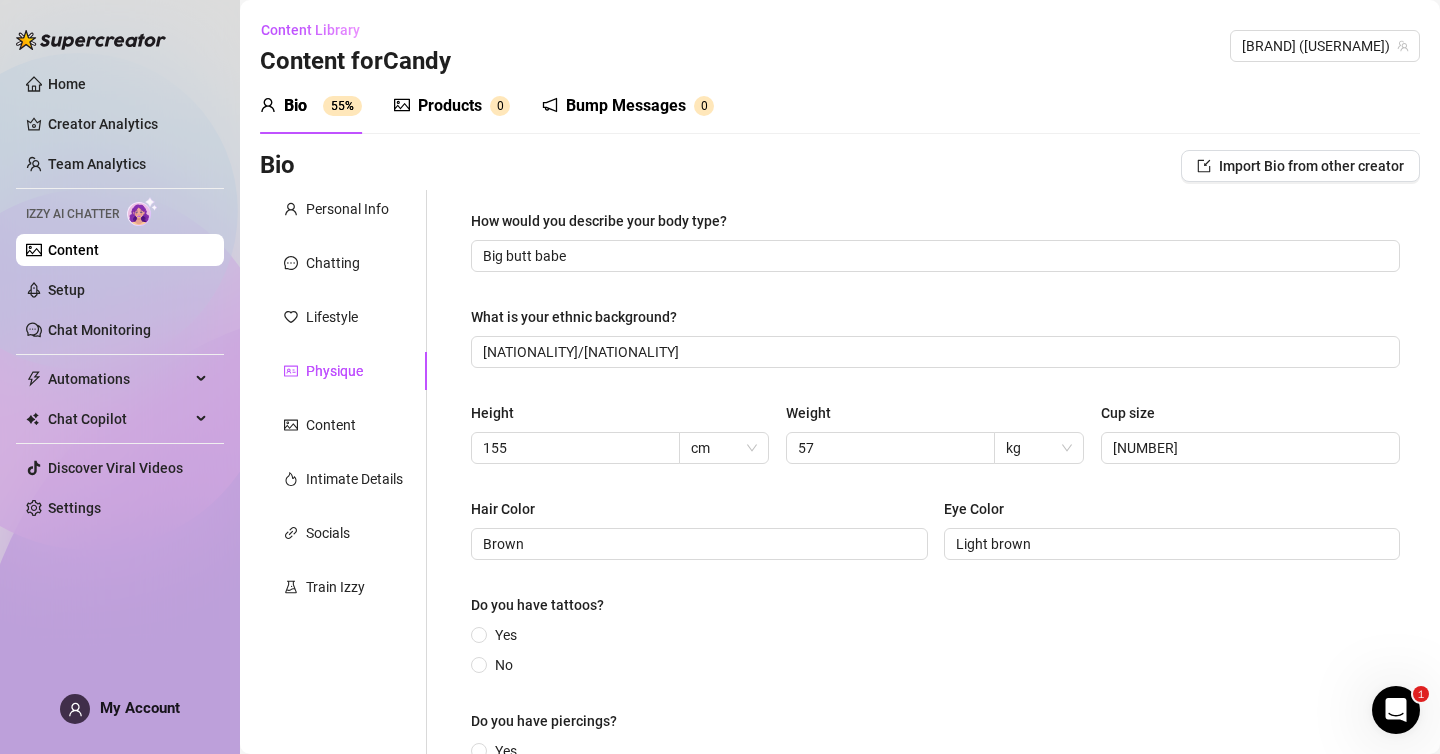 click on "How would you describe your body type? Big butt babe What is your ethnic background? Canadian/Mexican Height 155 cm Weight 57 kg Cup size 32 A Hair Color Brown Eye Color Light brown Do you have tattoos? Yes No Do you have piercings? Yes No" at bounding box center [935, 510] 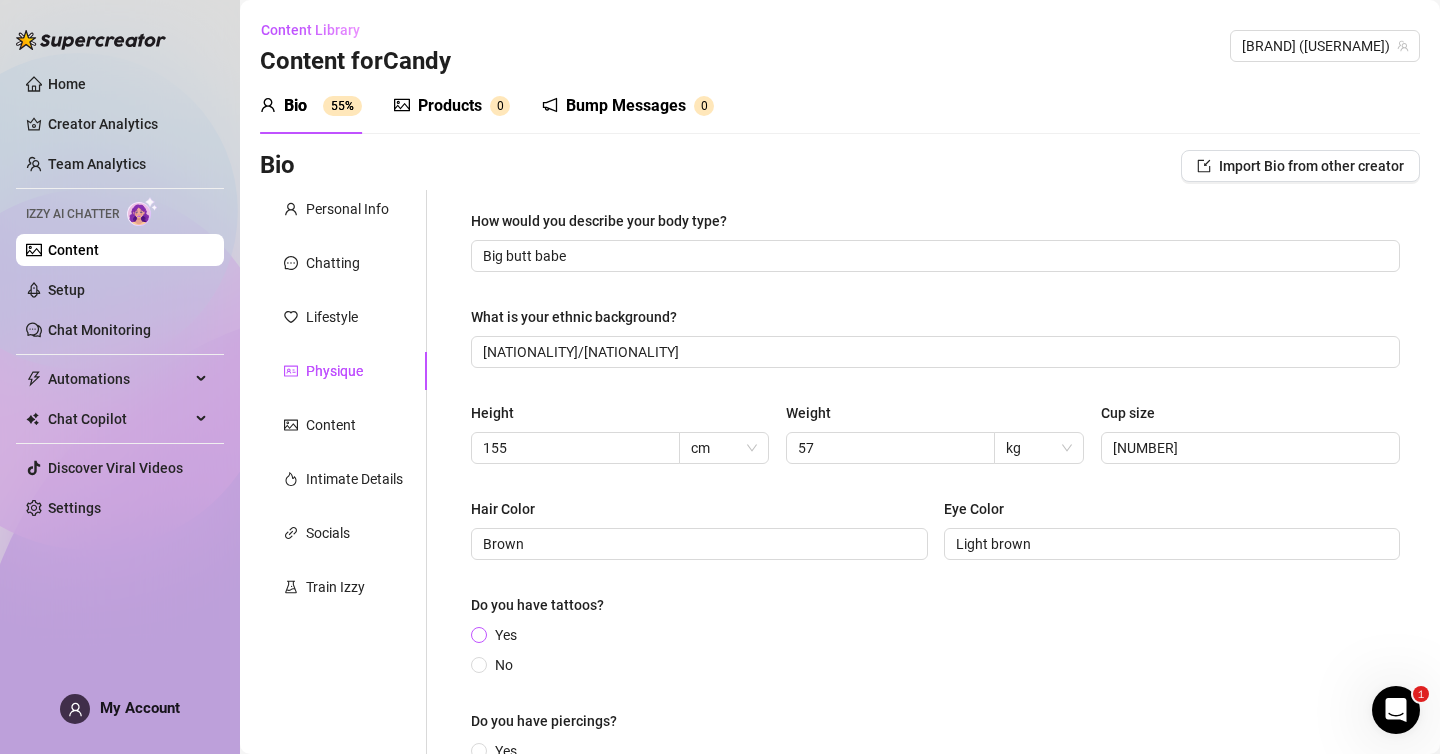 click at bounding box center (479, 635) 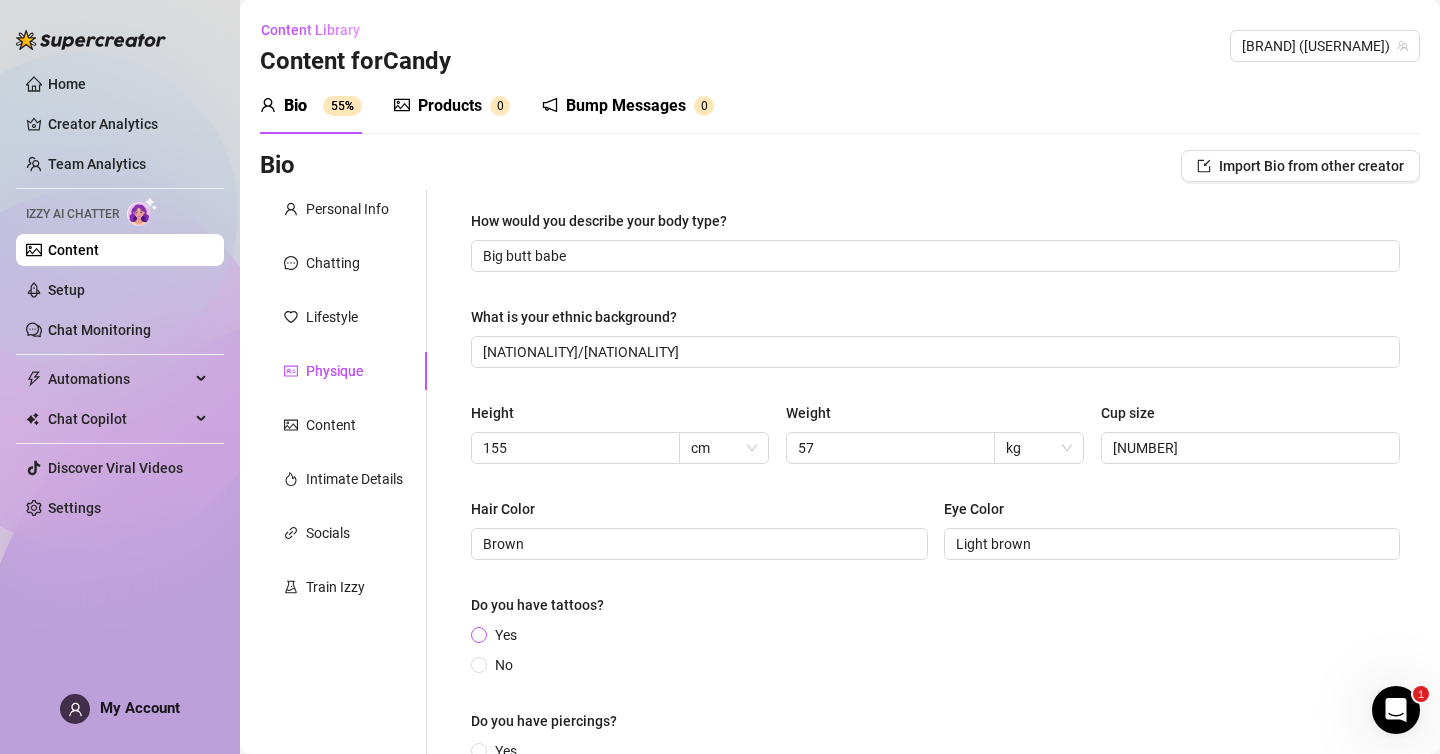 click on "Yes" at bounding box center (480, 636) 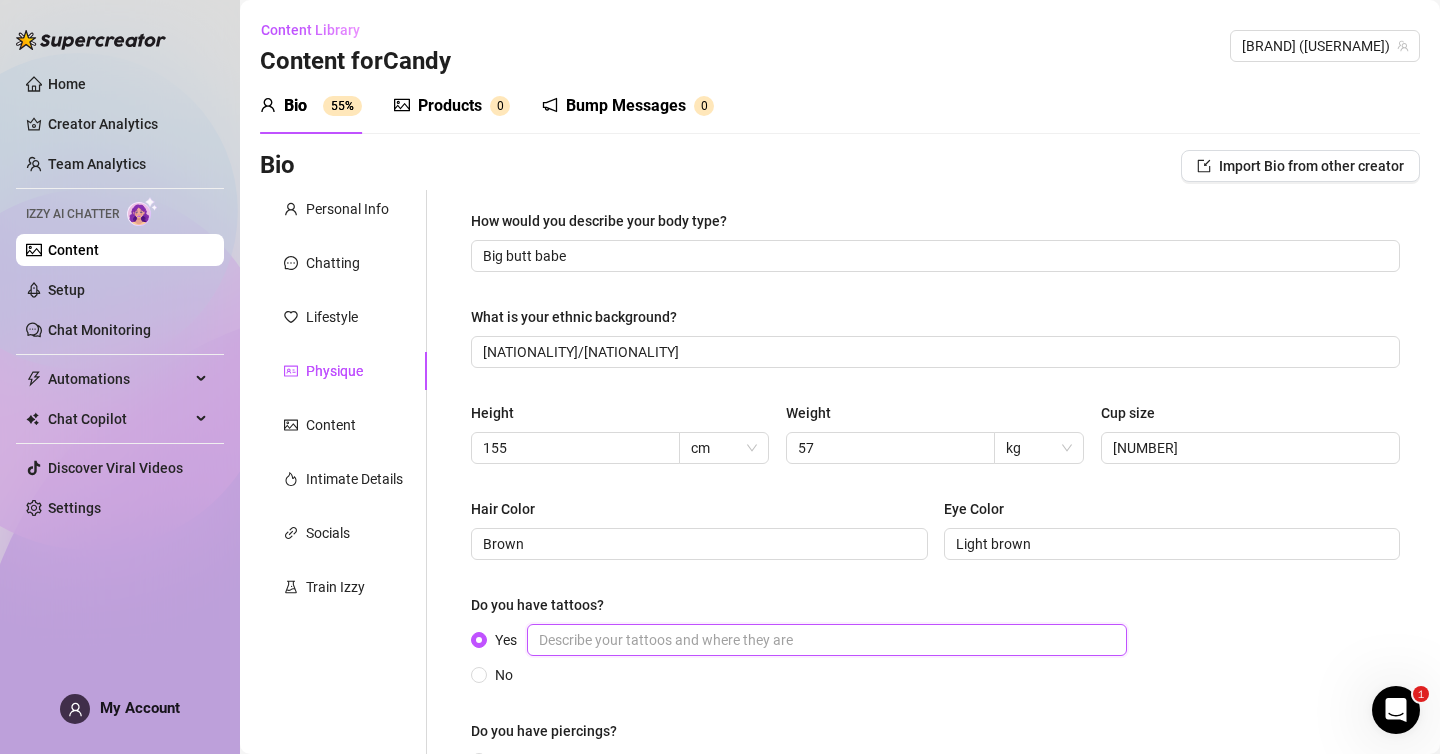 click on "Yes" at bounding box center (827, 640) 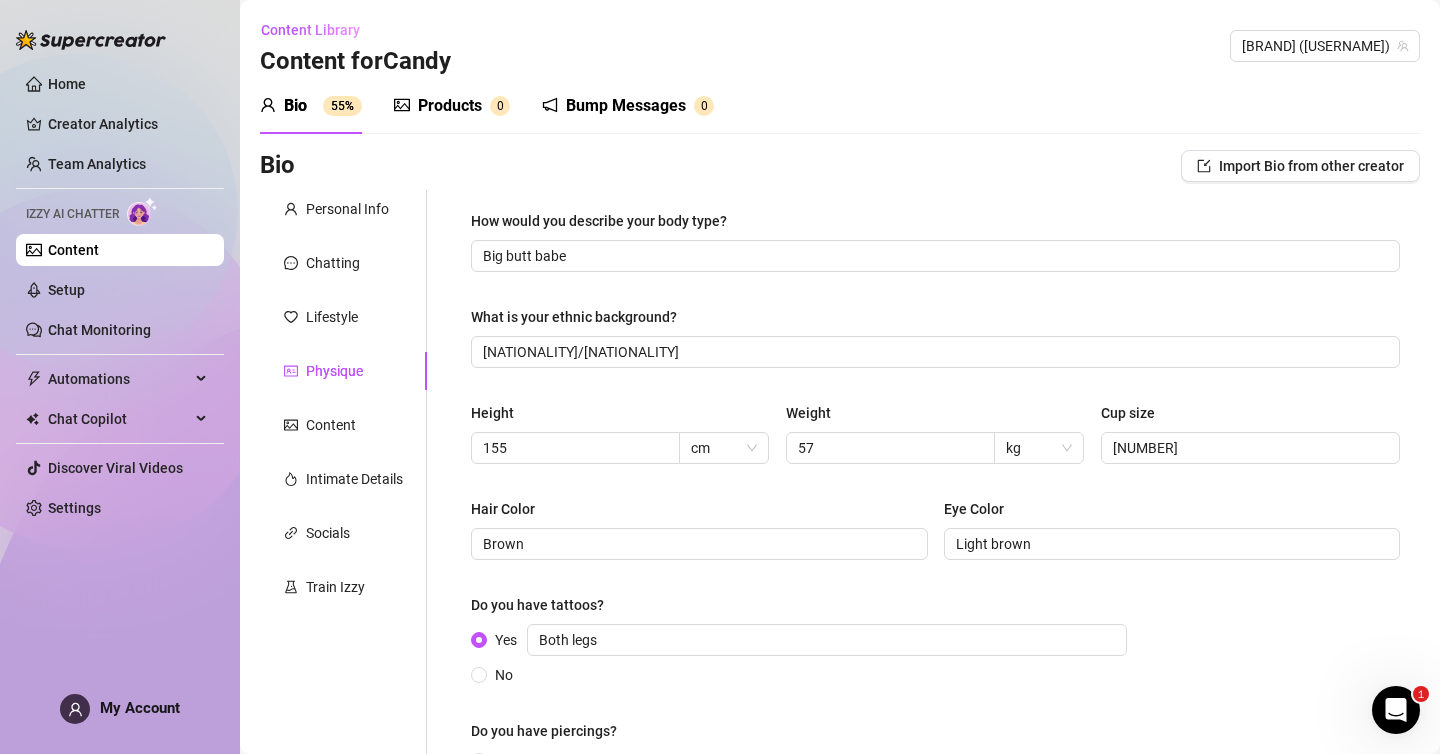 click on "How would you describe your body type? Big butt babe What is your ethnic background? [NATIONALITY]/[NATIONALITY] Height 155 cm Weight 57 kg Cup size 32 A Hair Color Brown Eye Color Light brown Do you have tattoos? Yes Both legs No Do you have piercings? Yes No" at bounding box center [935, 515] 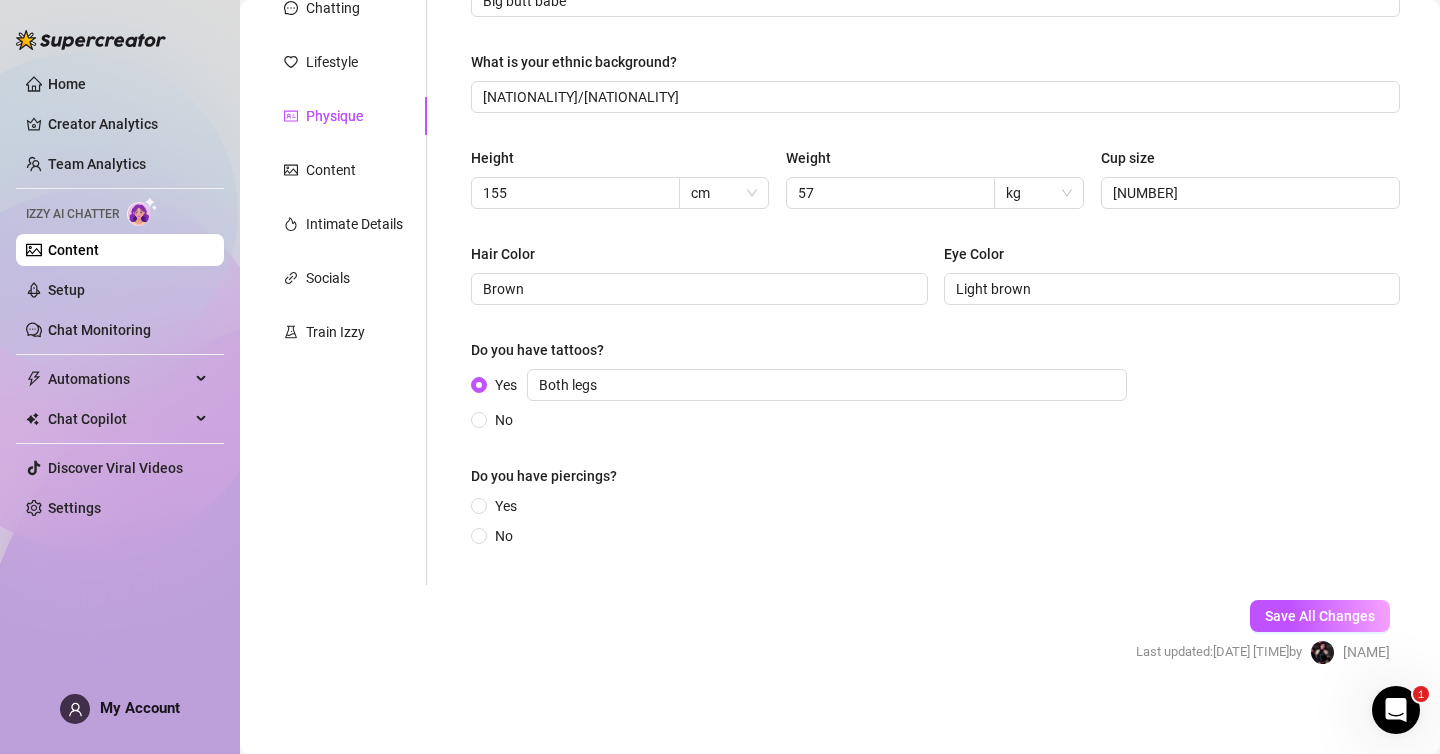 scroll, scrollTop: 261, scrollLeft: 0, axis: vertical 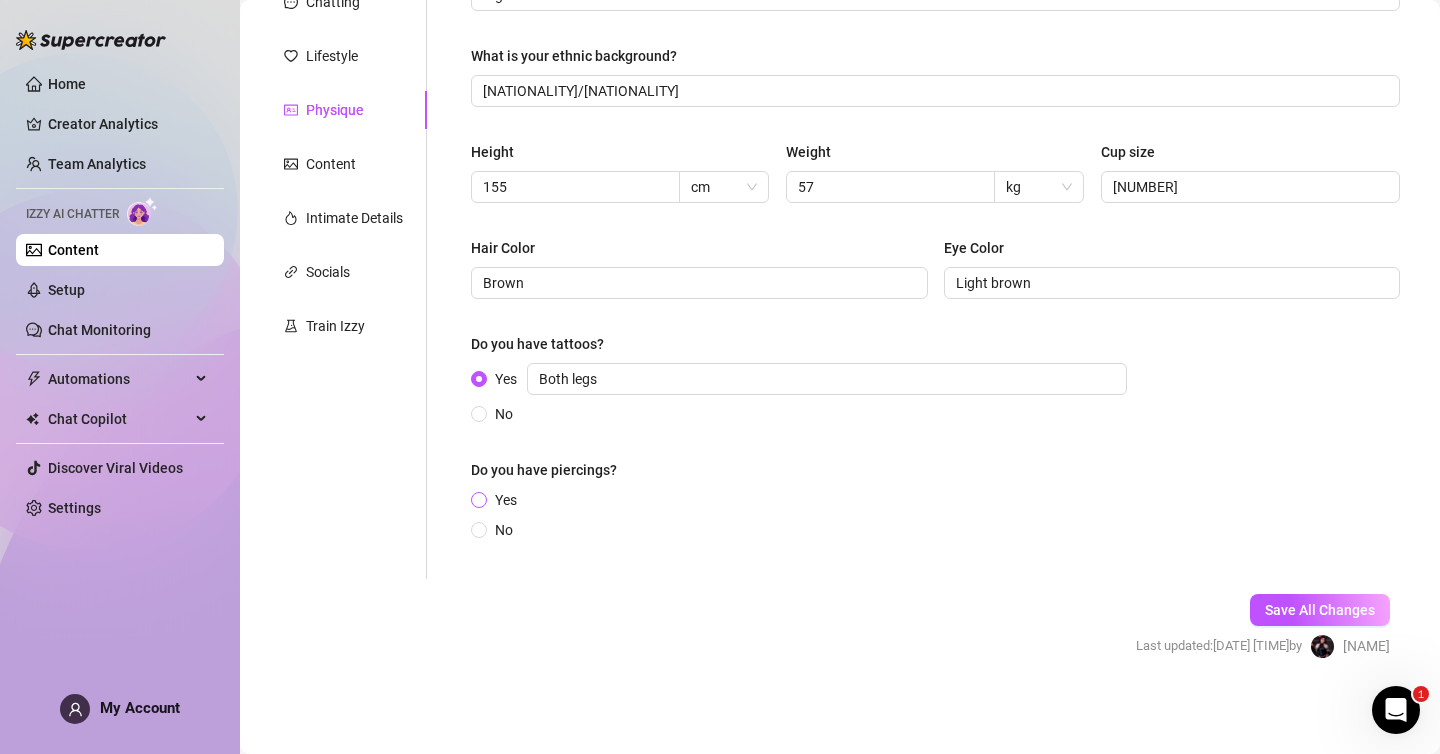 click on "Yes" at bounding box center (480, 501) 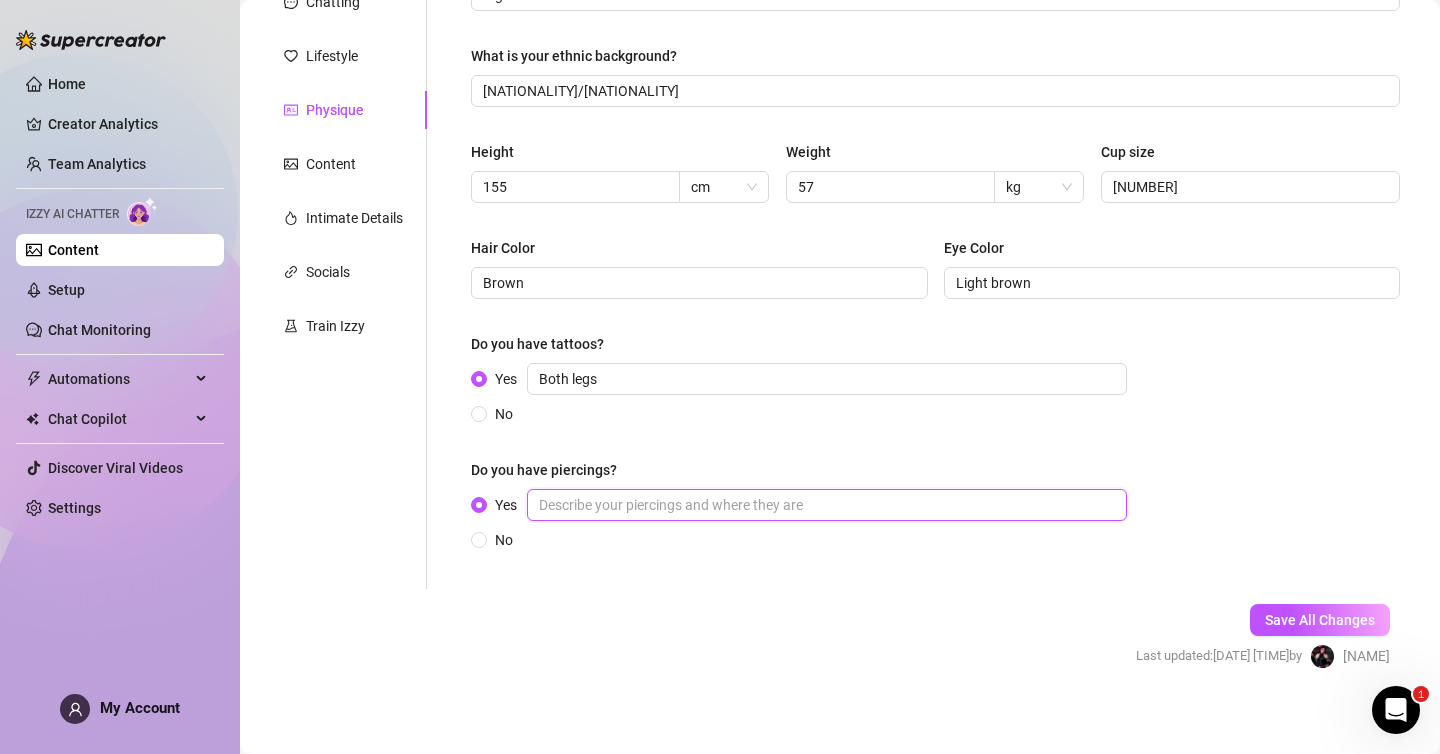 click on "Yes" at bounding box center (827, 505) 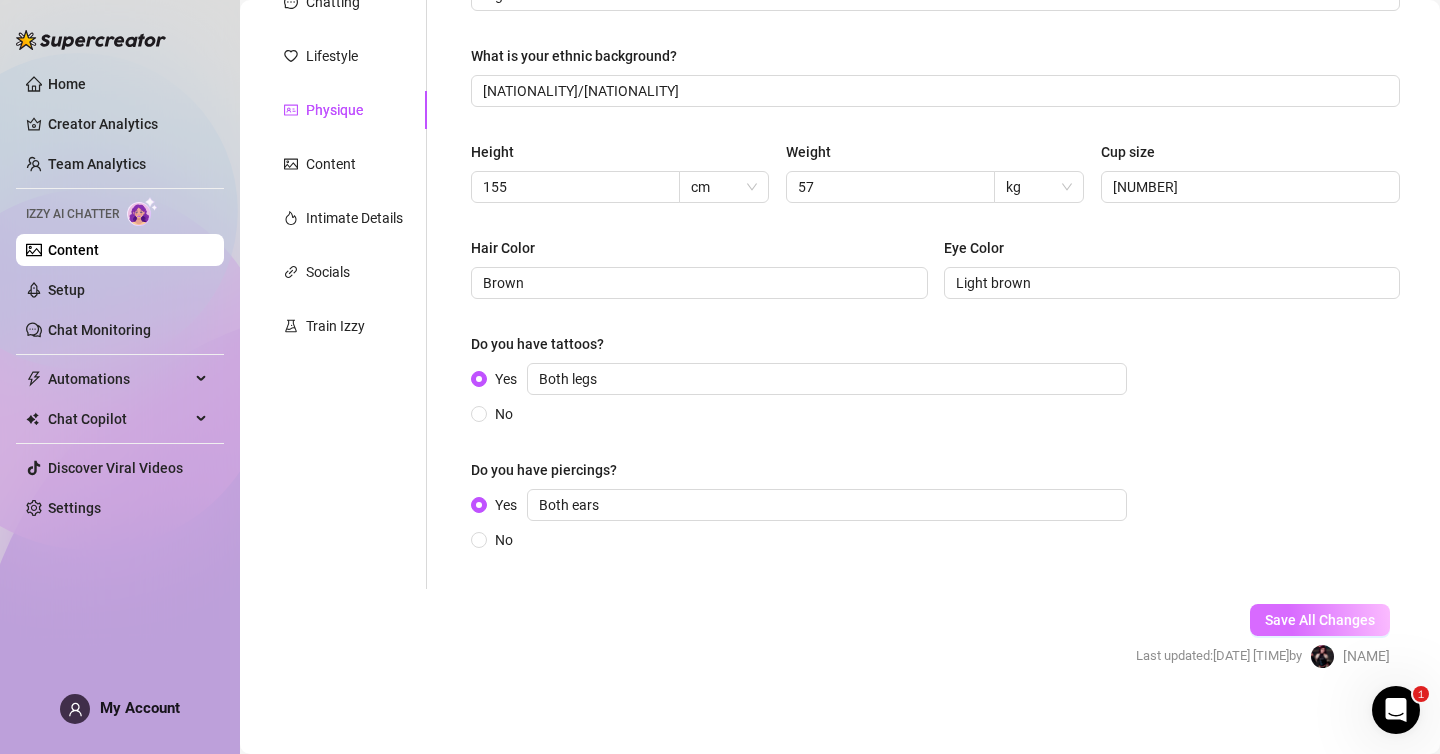 click on "Save All Changes" at bounding box center (1320, 620) 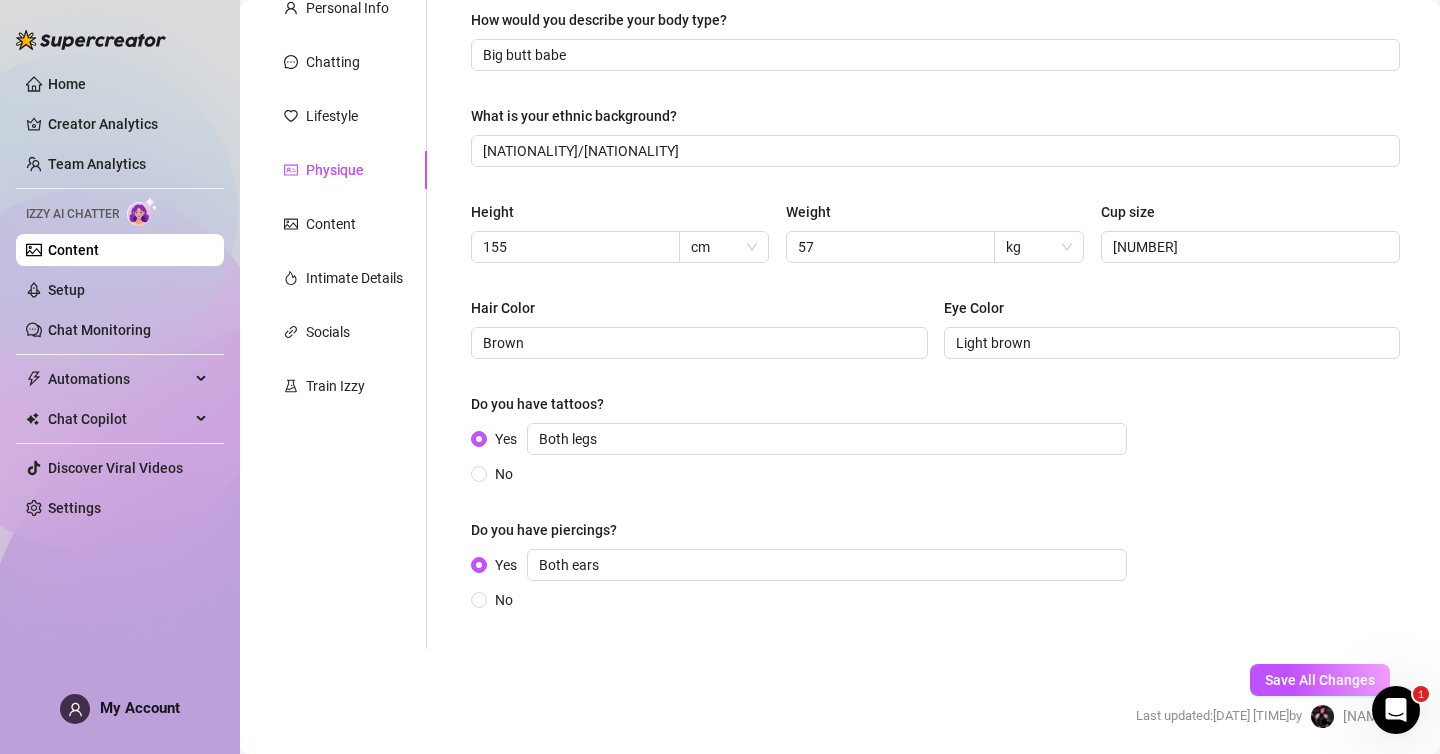 scroll, scrollTop: 271, scrollLeft: 0, axis: vertical 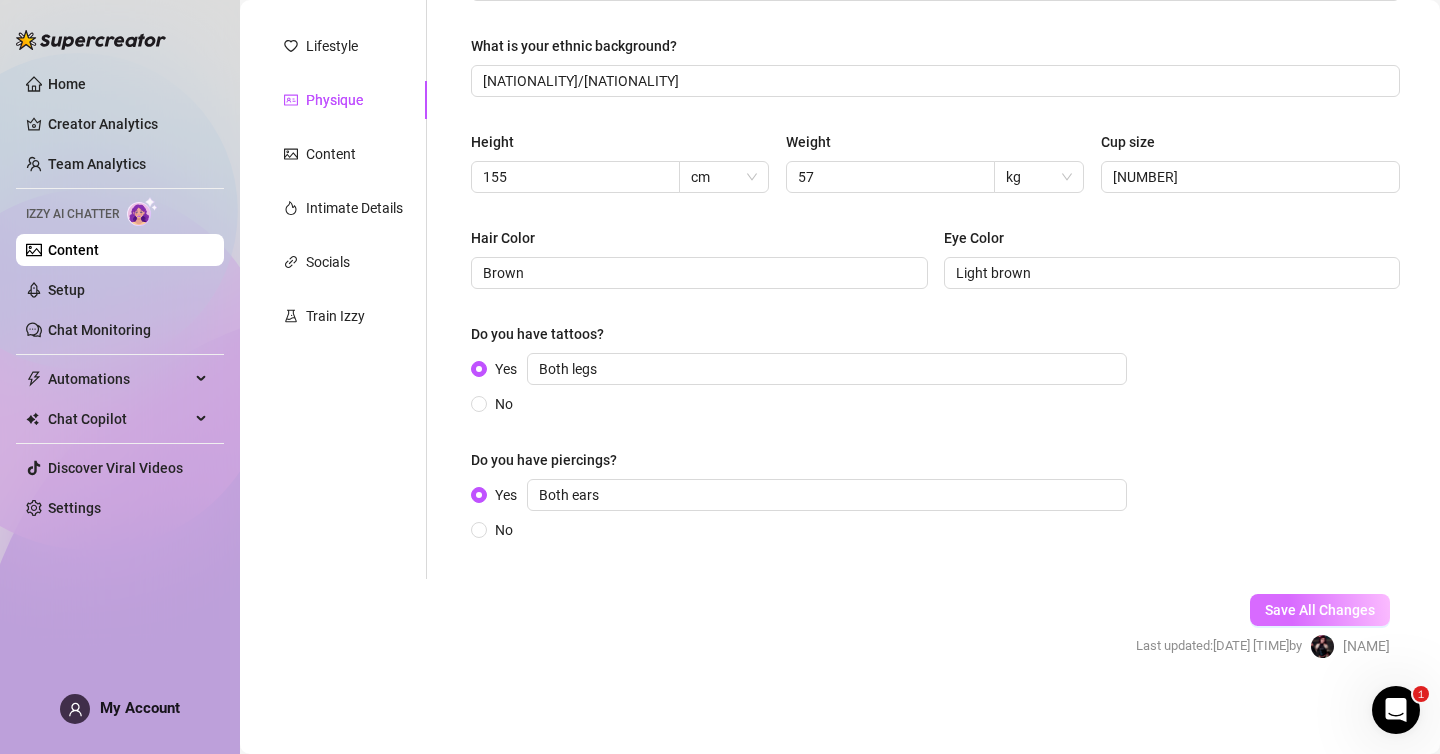 click on "Save All Changes" at bounding box center (1320, 610) 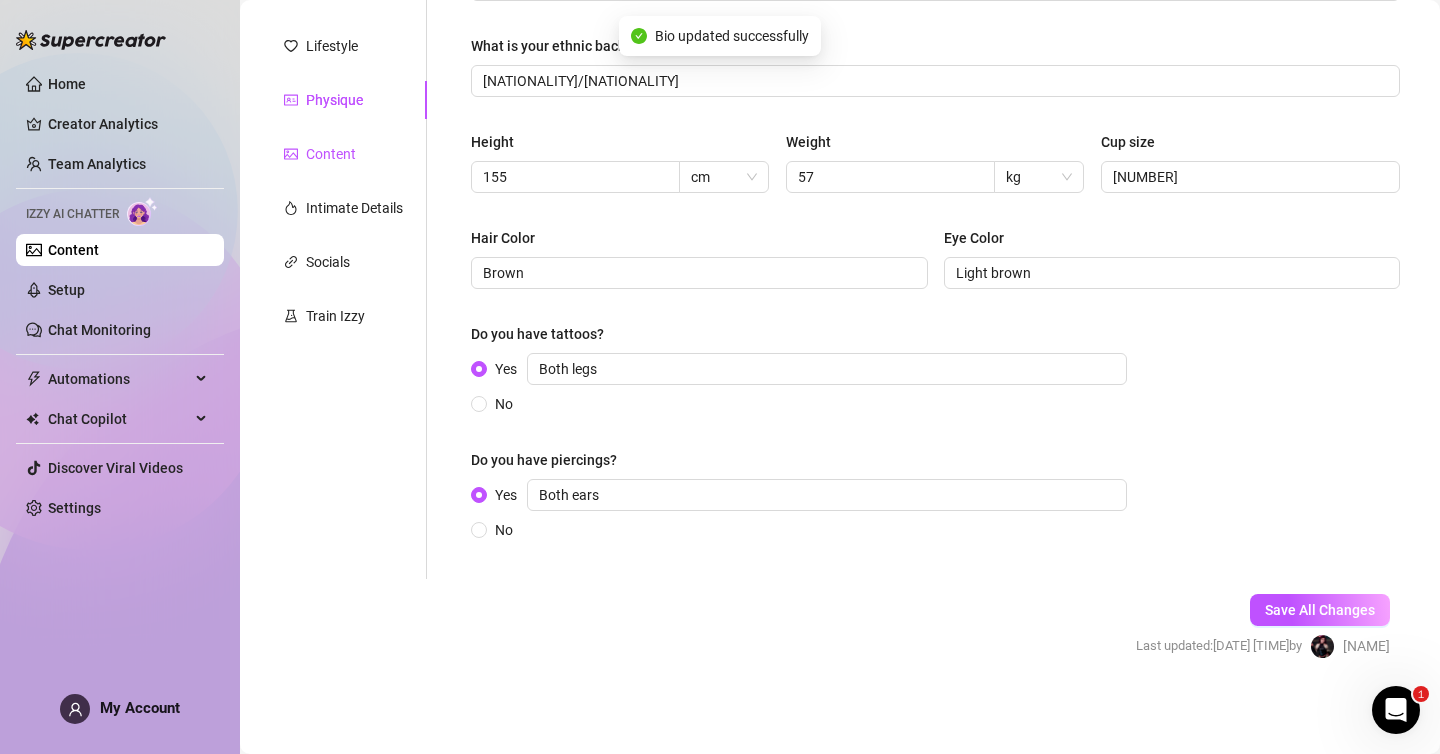 click on "Content" at bounding box center (331, 154) 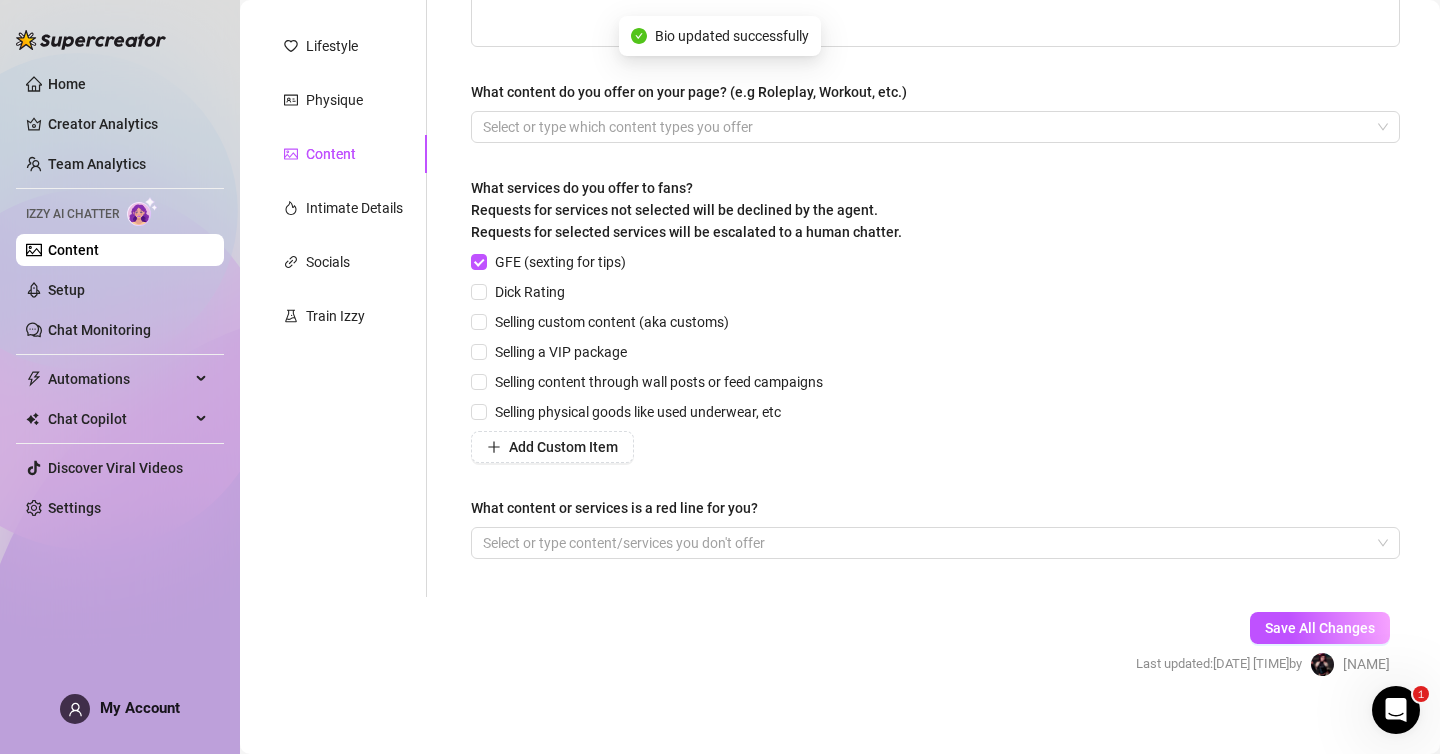 scroll, scrollTop: 0, scrollLeft: 0, axis: both 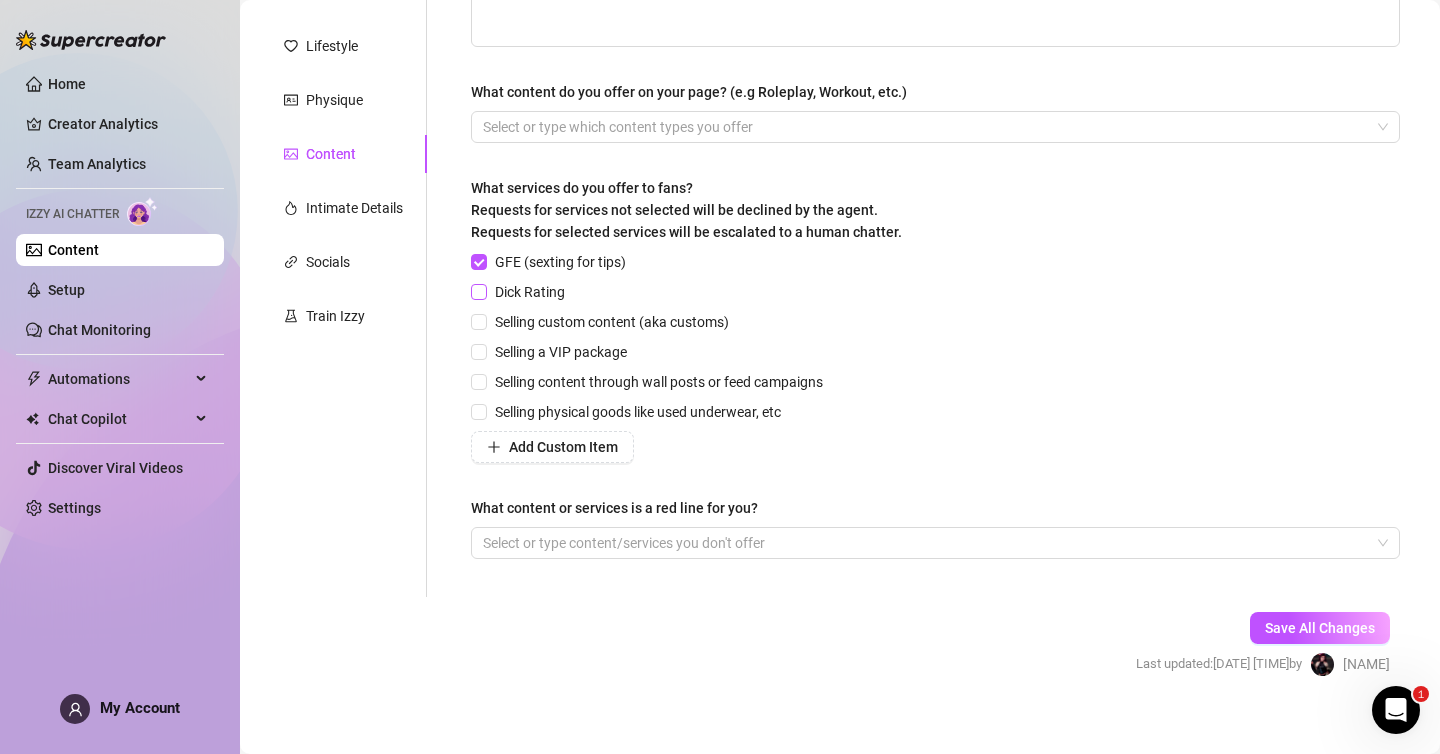 click on "Dick Rating" at bounding box center [530, 292] 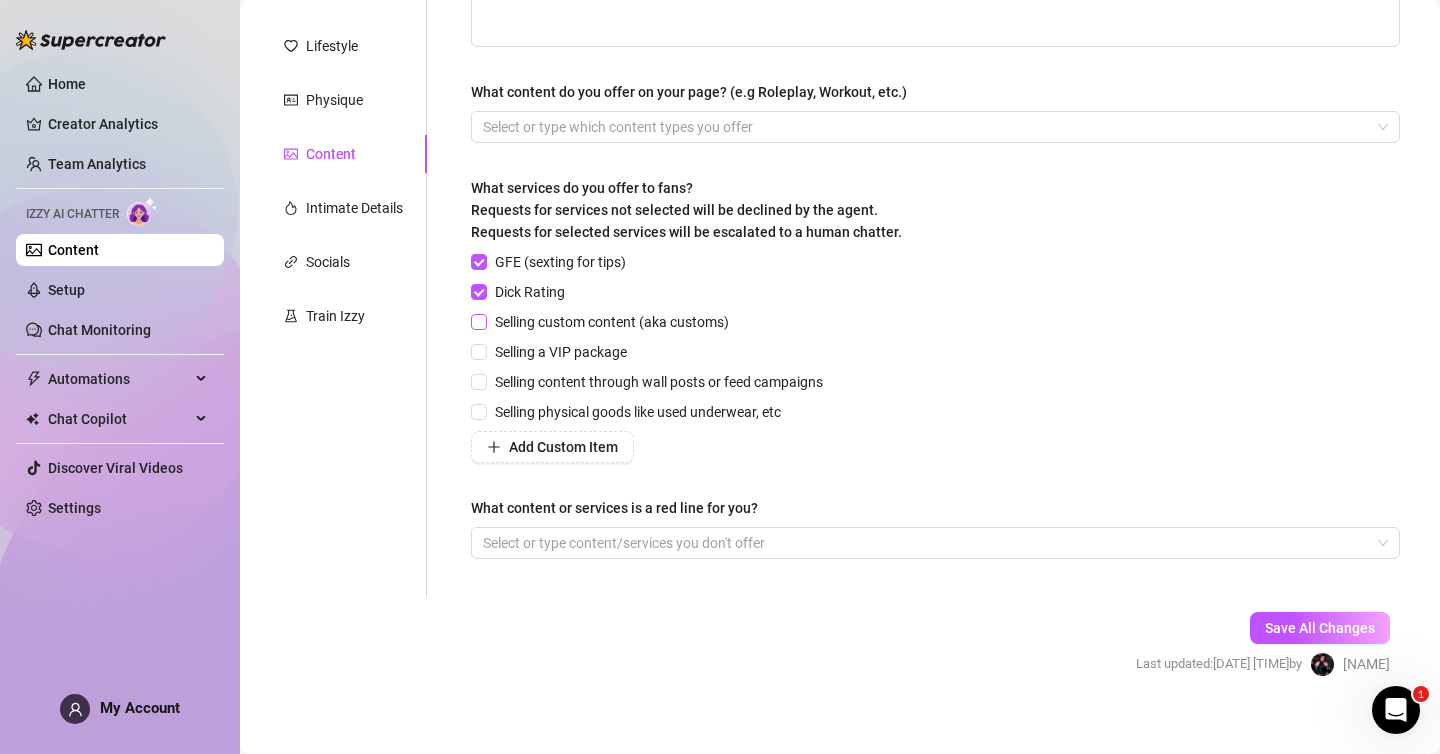 click at bounding box center [479, 322] 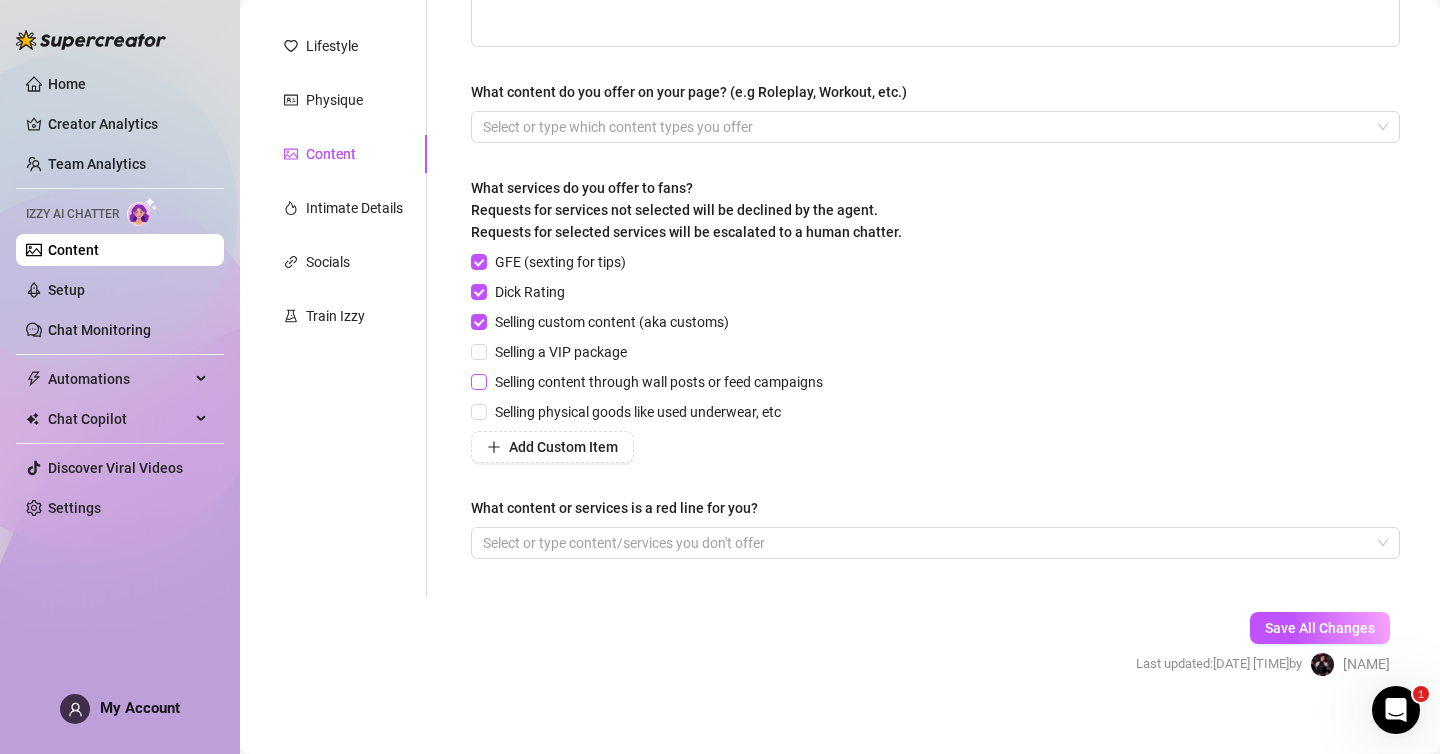 click on "Selling content through wall posts or feed campaigns" at bounding box center [651, 382] 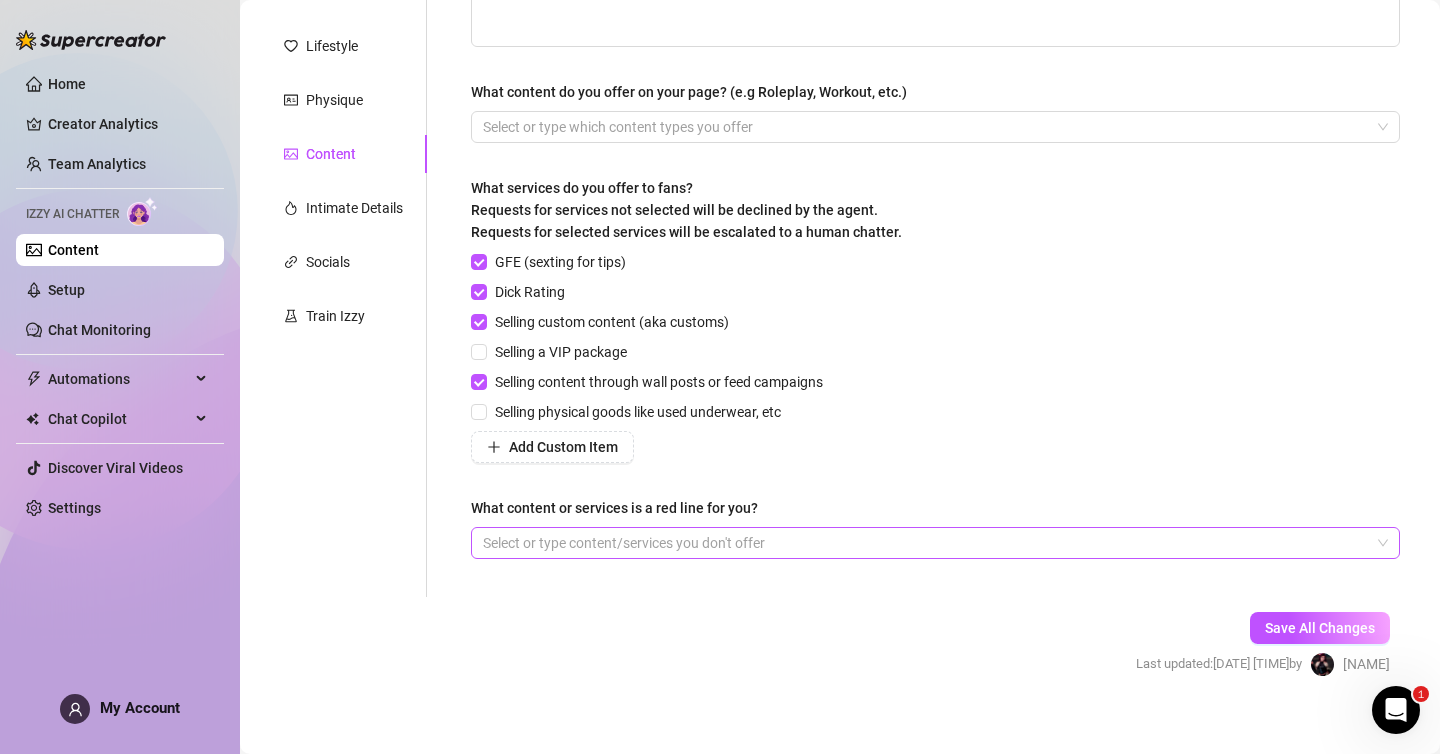 click at bounding box center (925, 543) 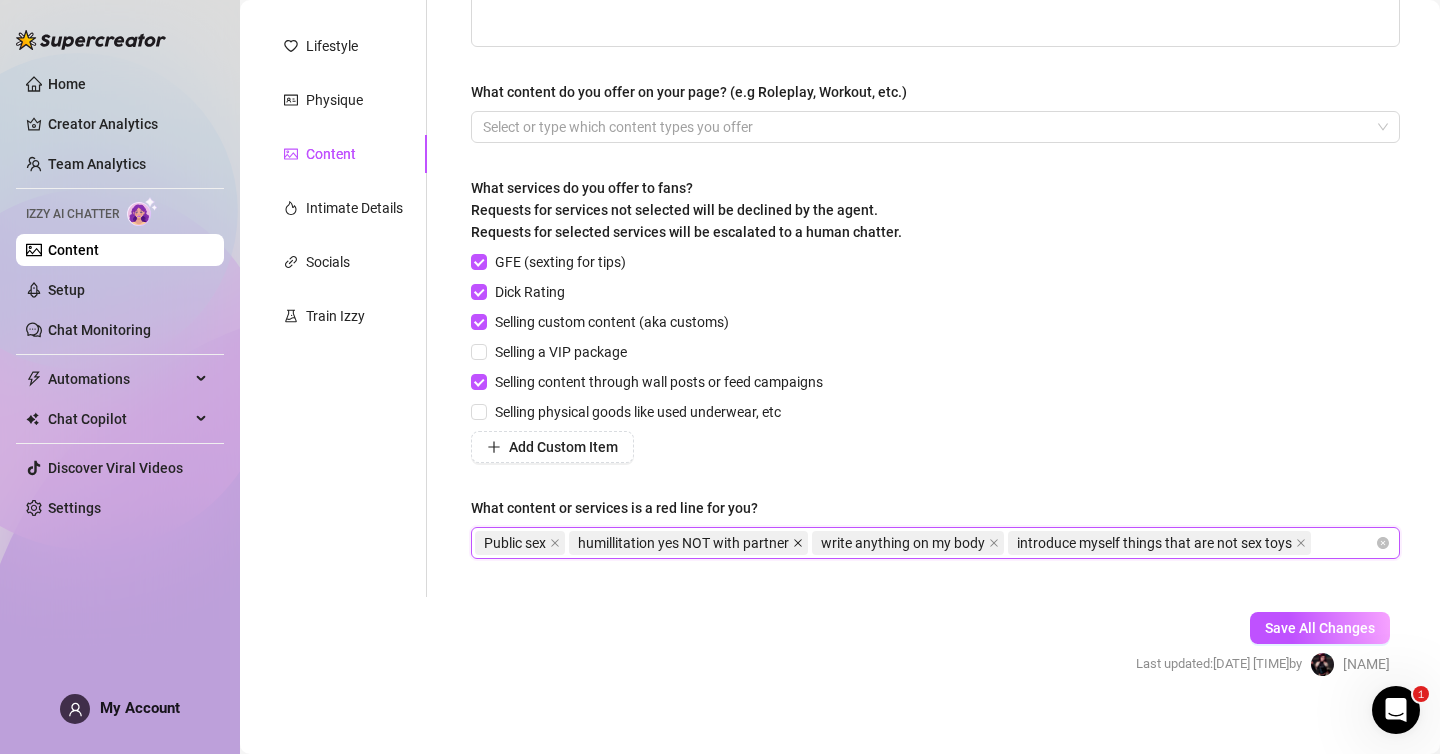 click 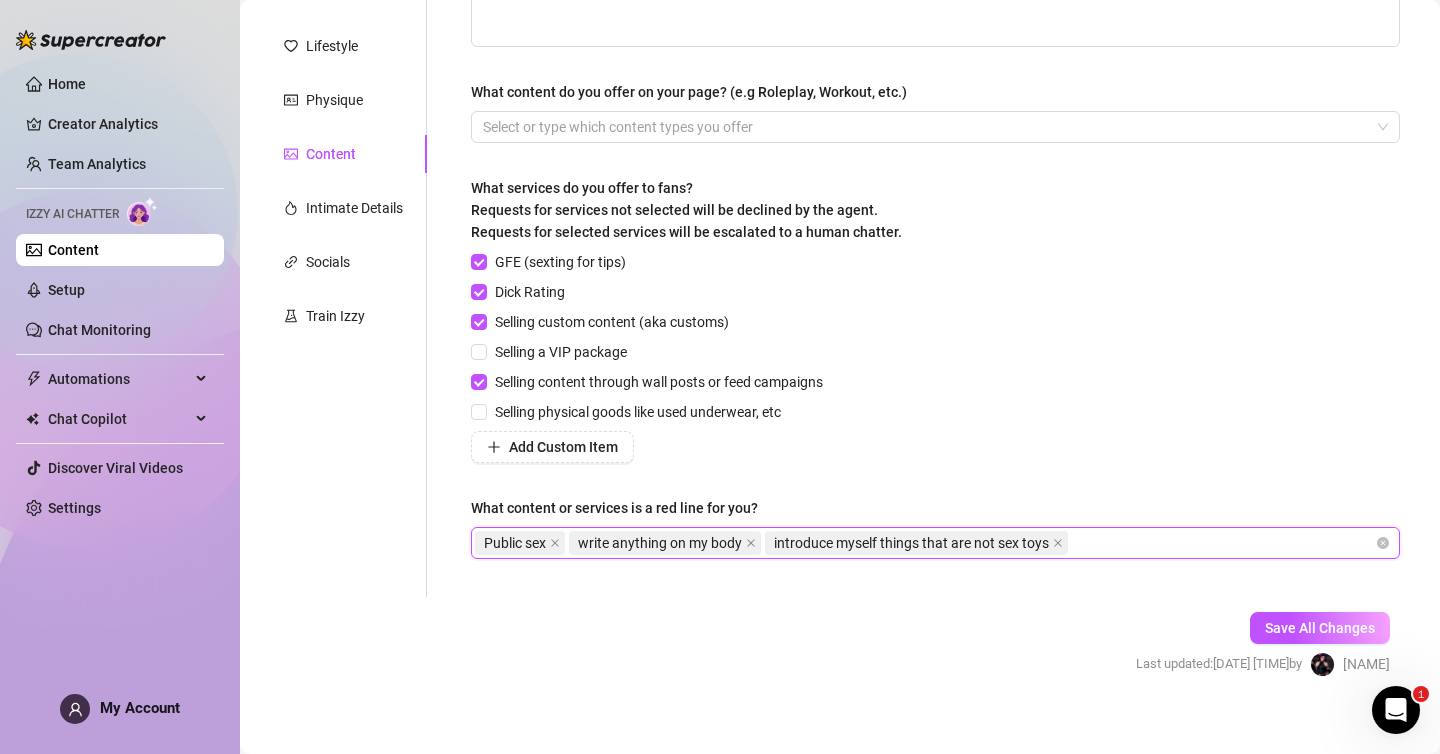paste 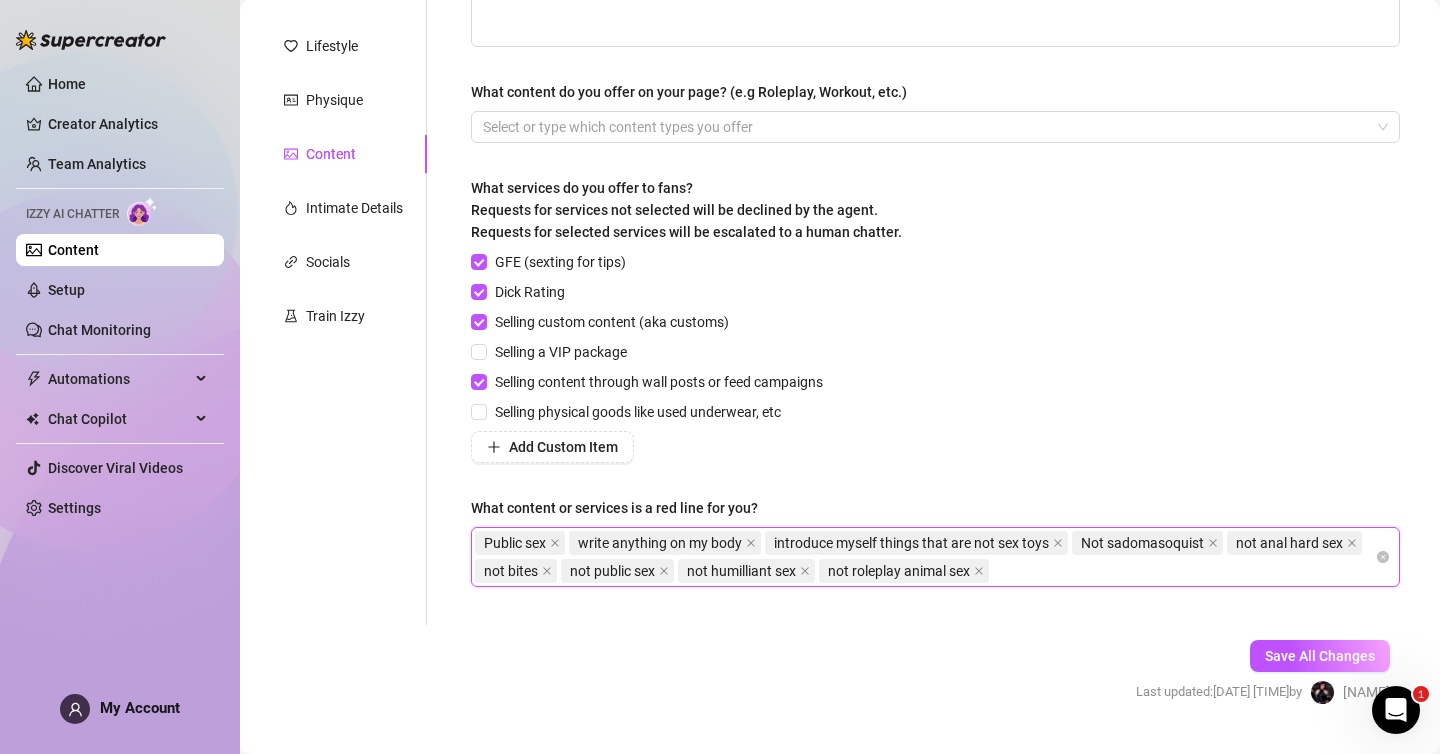 click on "Not sadomasoquist" at bounding box center [1142, 543] 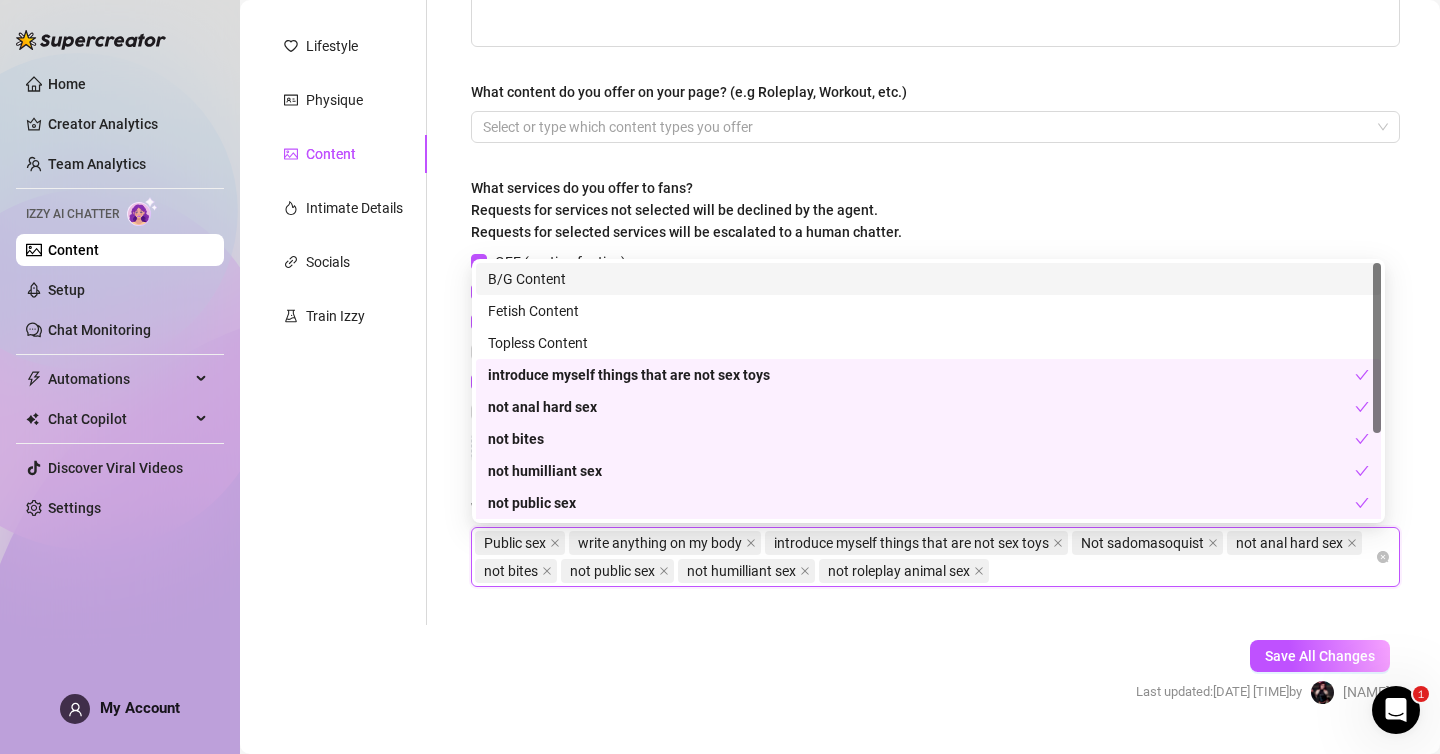 click on "Personal Info Chatting Lifestyle Physique Content Intimate Details Socials Train Izzy Name Required Kndy Kmille Nickname(s) Candy Gender Required Female Male Non-Binary / Genderqueer Agender Bigender Genderfluid Other Where did you grow up? Required [CITY], [COUNTRY] Where is your current homebase? (City/Area of your home) Required [STATE], [COUNTRY] What is your timezone of your current location? If you are currently traveling, choose your current location Required [COUNTRY] ( America/Mexico_City ) Are you currently traveling? If so, where are you right now? what are you doing there? Birth Date Required May 12th, 1997 Zodiac Sign Taurus Sexual Orientation Required Married Do you have any siblings? How many? Do you have any children? How many? Do you have any pets? What do you do for work currently? Fitness instructor, cosplayer, propmaker & content creator What were your previous jobs or careers? What is your educational background? University English (US) None Mixed" at bounding box center (840, 329) 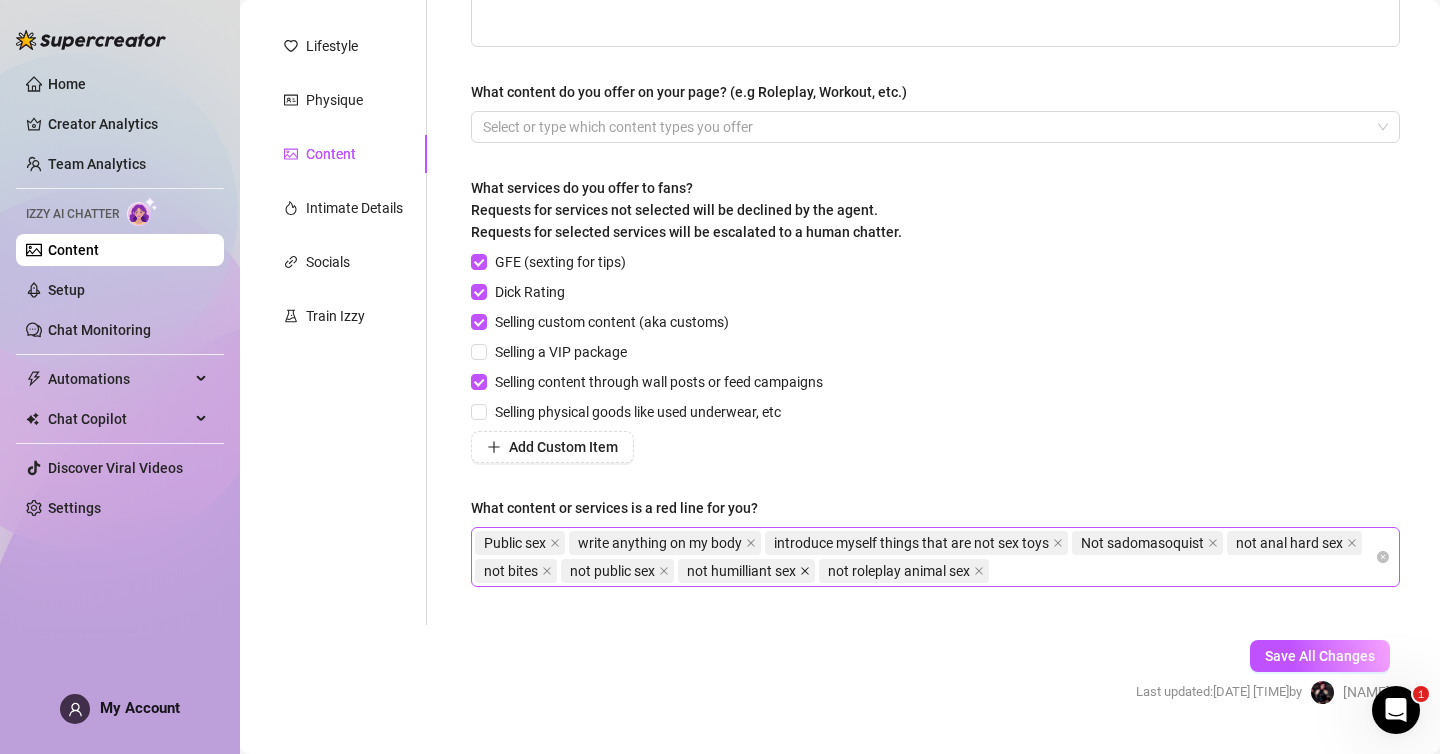 click at bounding box center [805, 571] 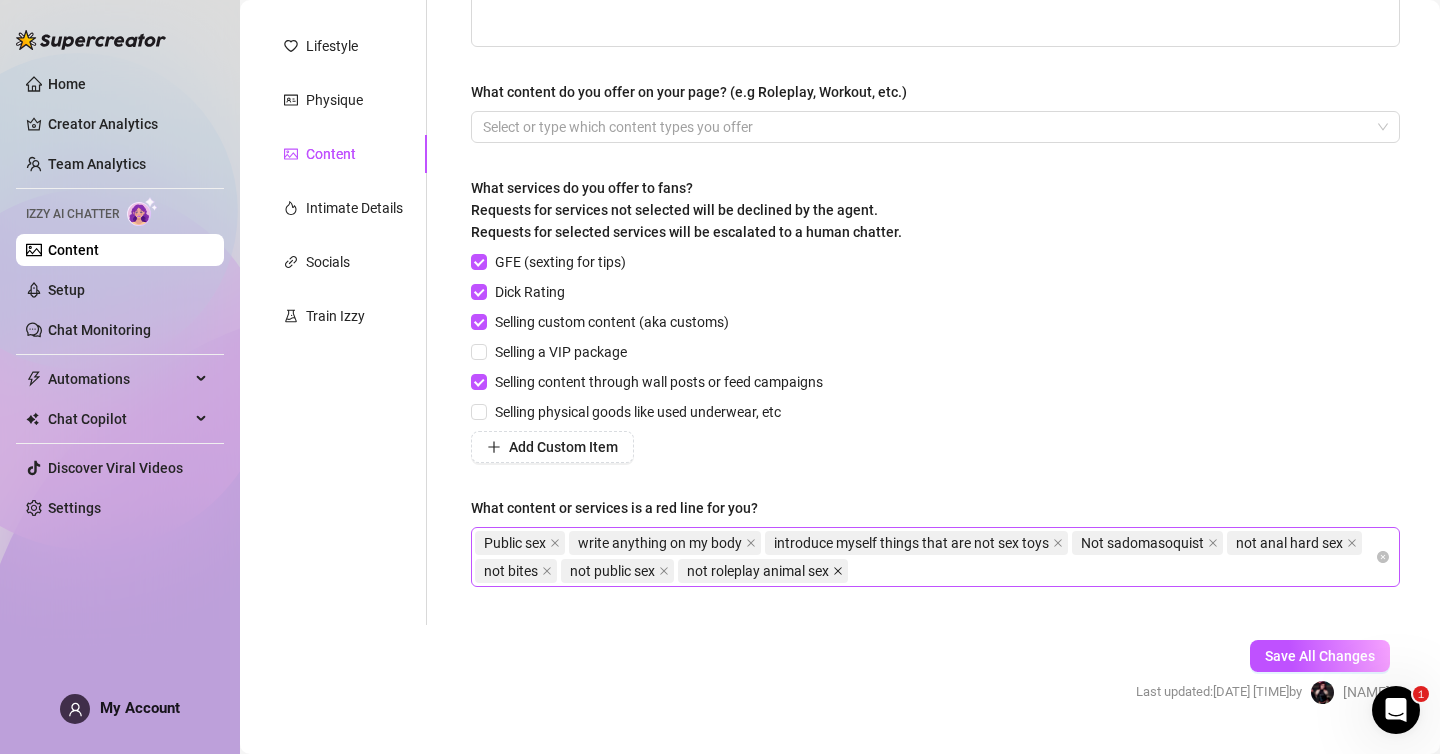 click 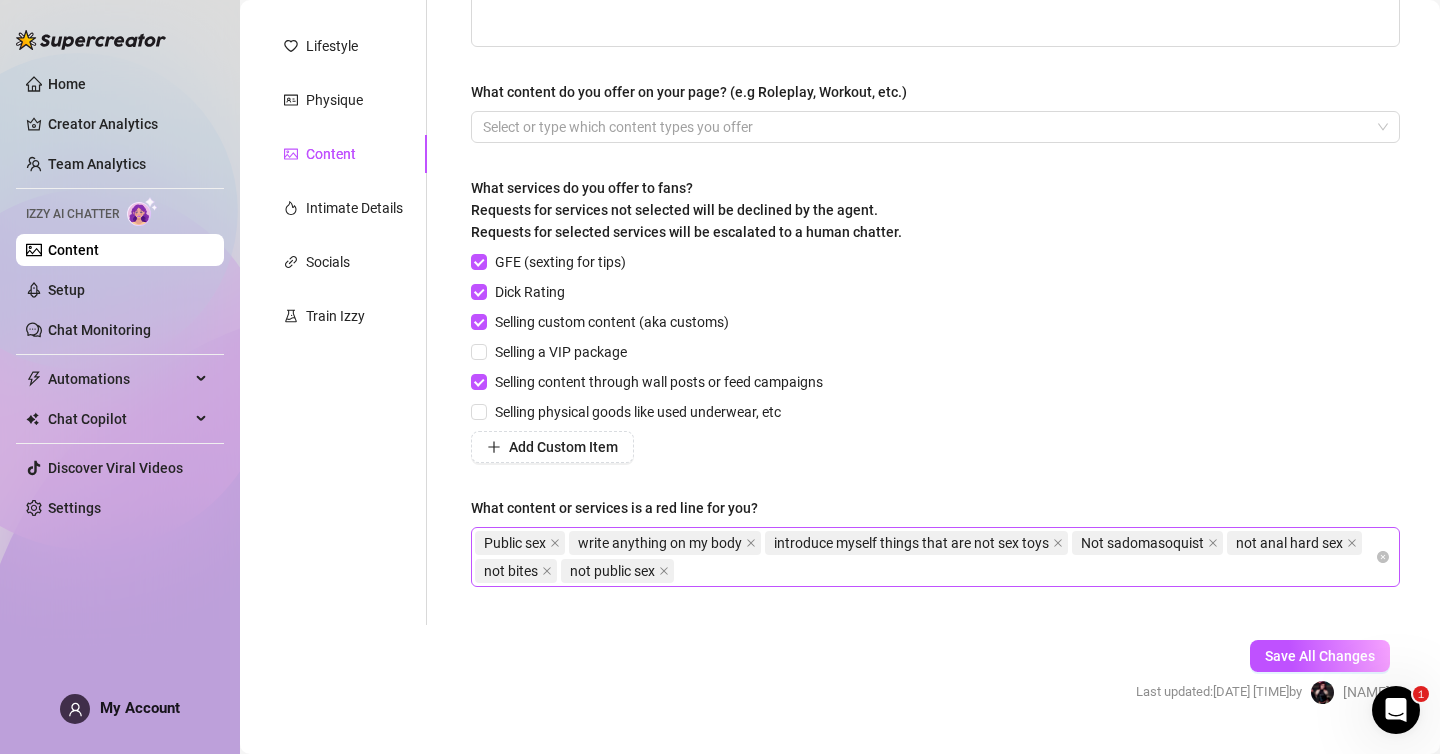click on "Public sex write anything on my body introduce myself things that are not sex toys Not sadomasoquist not anal hard sex not bites not public sex" at bounding box center (925, 557) 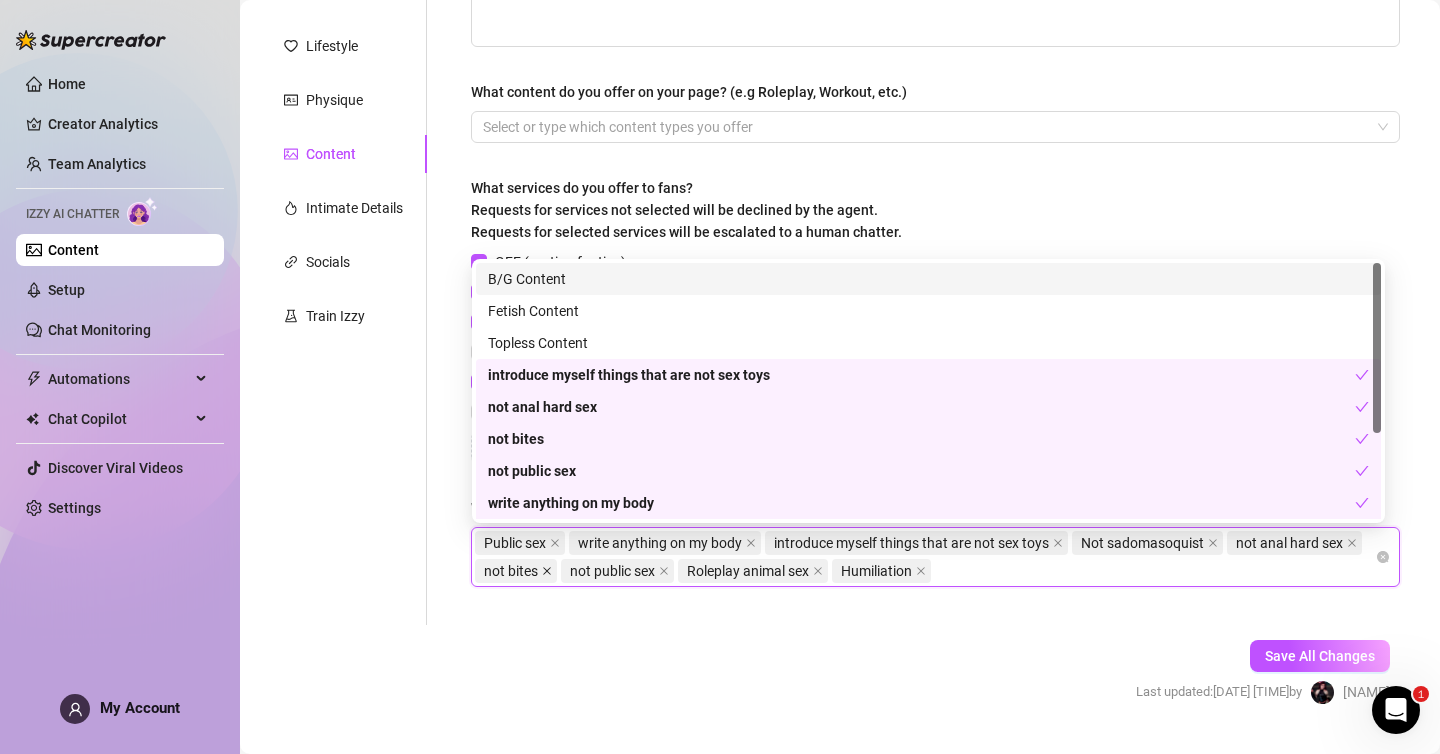 click 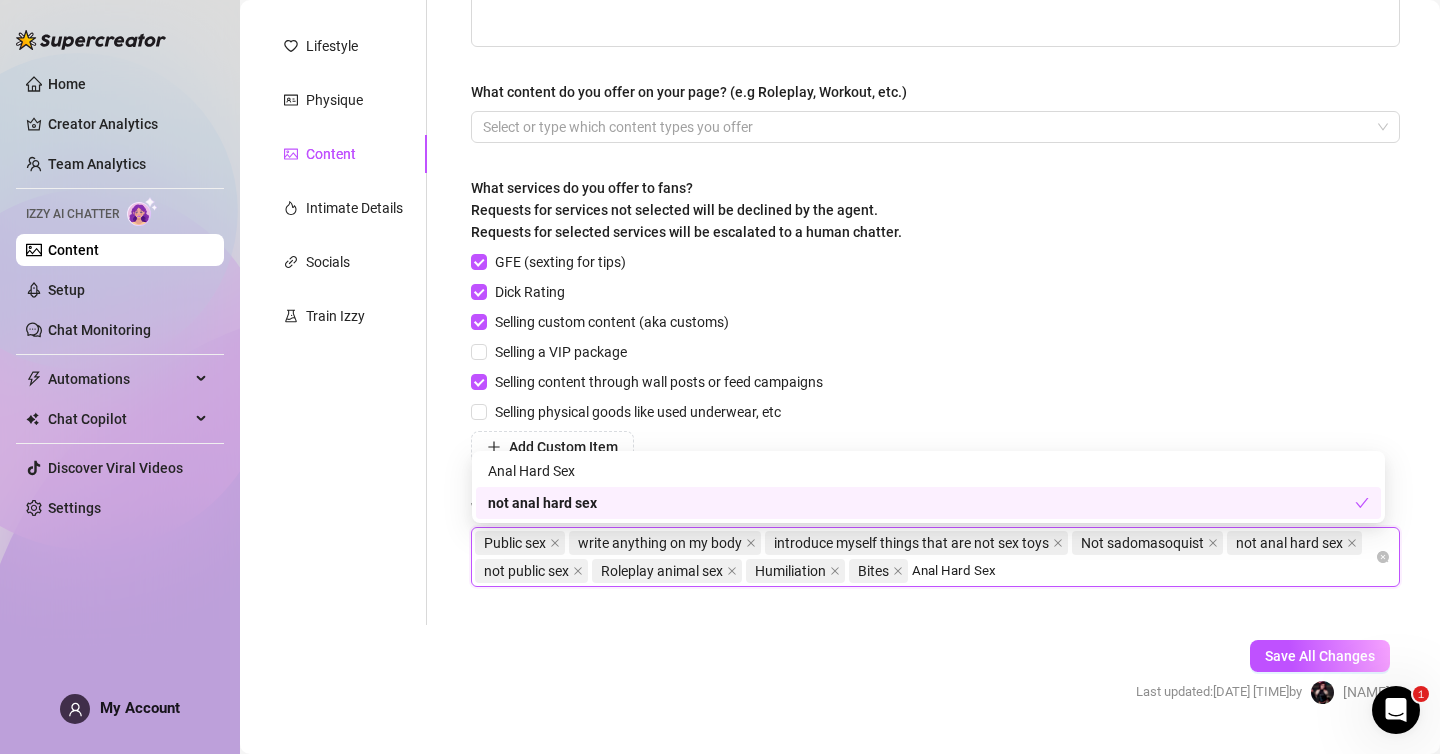 click on "Public sex Write anything on my body Introduce myself things that are not sex toys Not sadomasoquist not anal hard sex not public sex Roleplay animal sex Humiliation Bites Anal Hard Sex Anal Hard Sex" at bounding box center [925, 557] 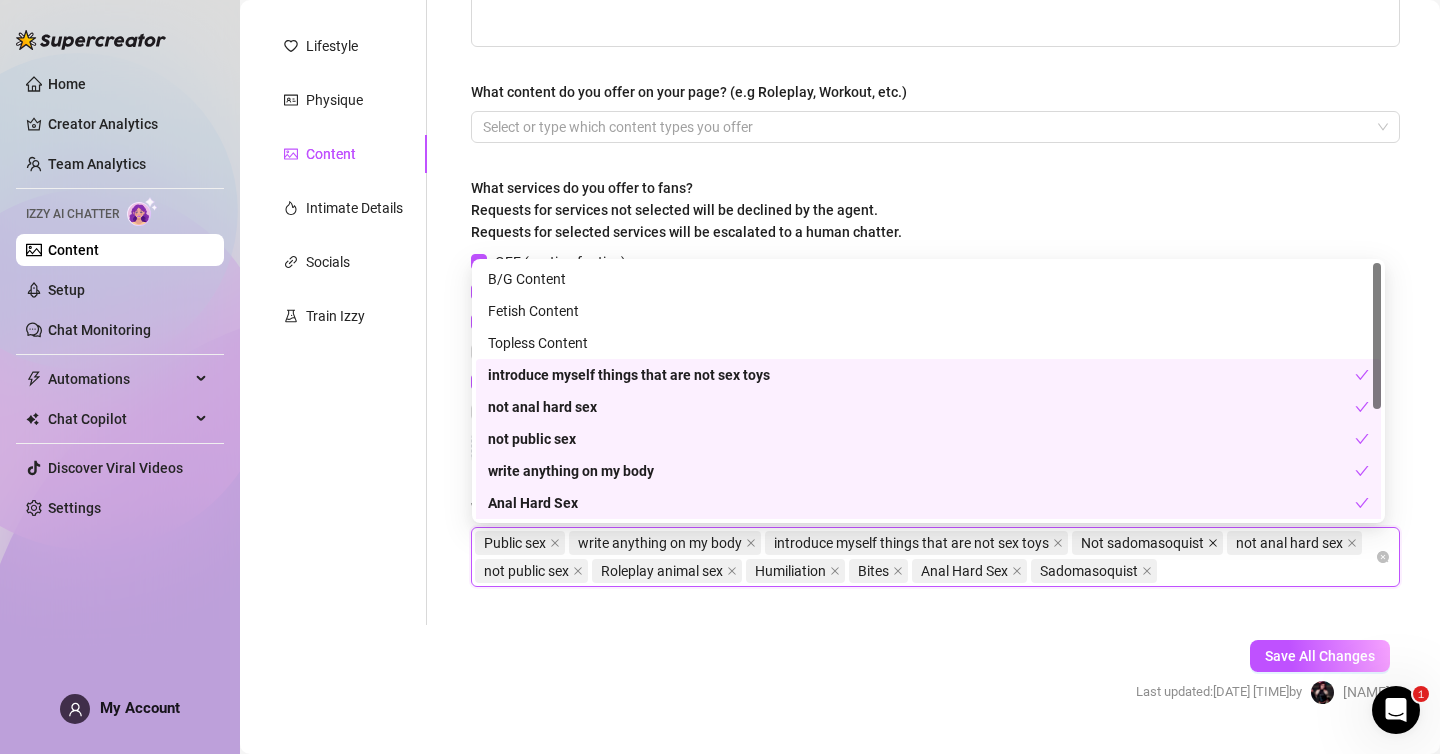 click 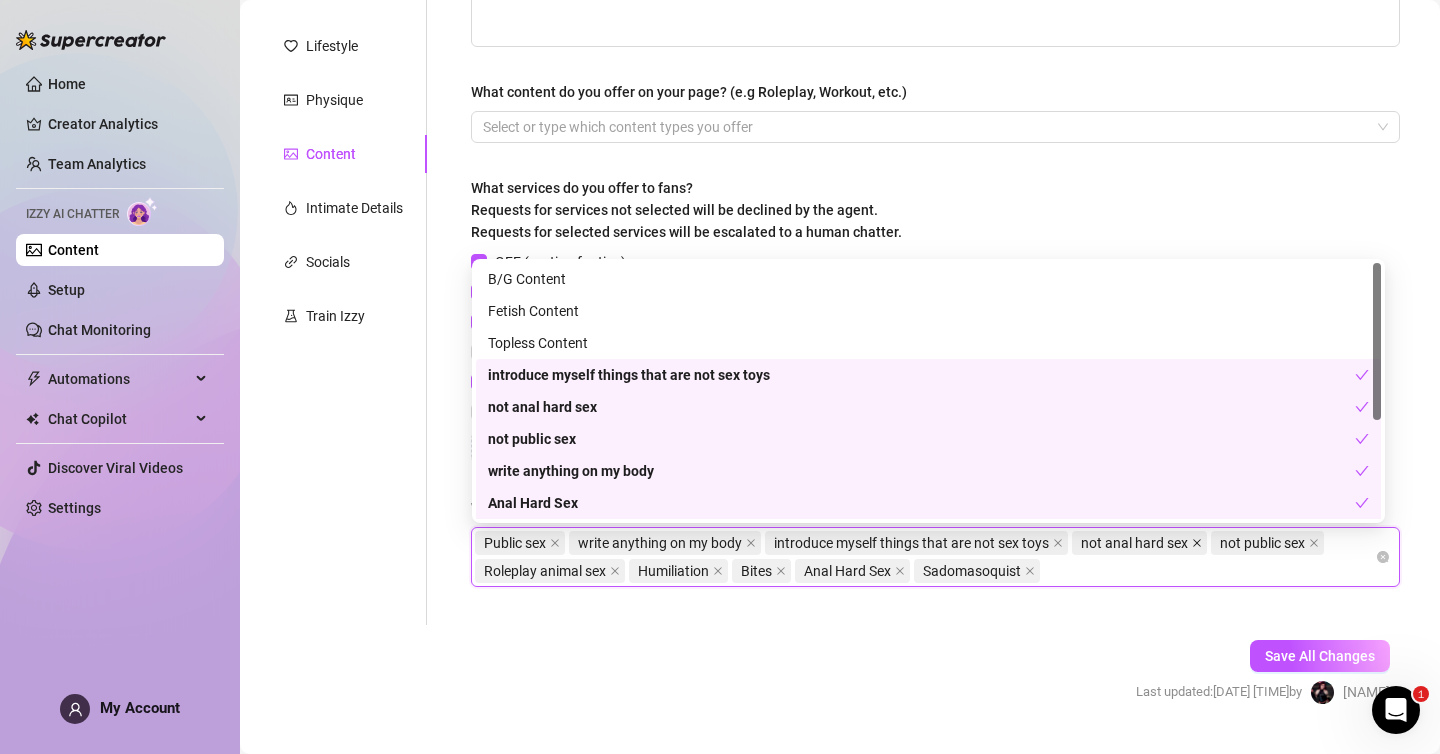click 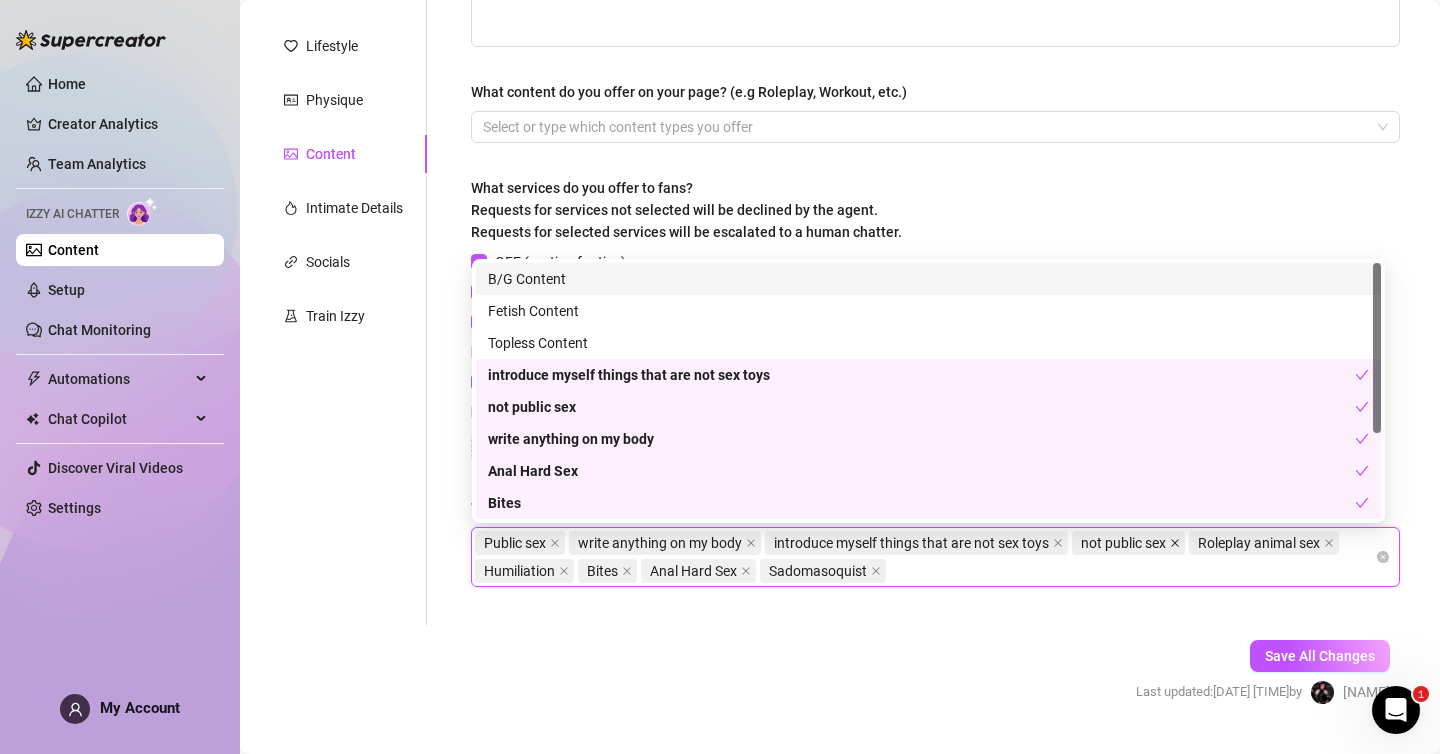 click 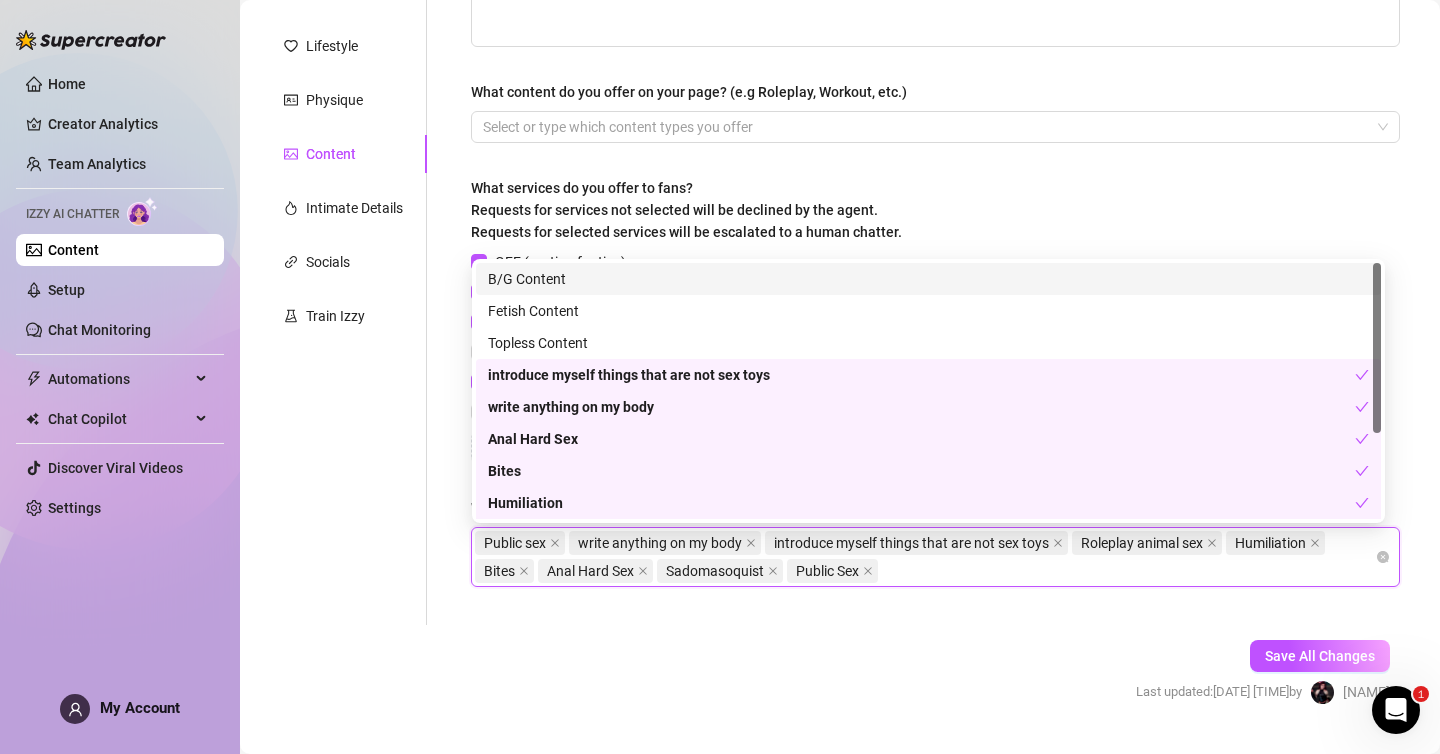 click on "Describe your niche and what content your fans are looking for in 2-3 sentences Required What content do you offer on your page? (e.g Roleplay, Workout, etc.)  Select or type which content types you offer What services do you offer to fans? Requests for services not selected will be declined by the agent. Requests for selected services will be escalated to a human chatter. GFE (sexting for tips) Dick Rating Selling custom content (aka customs) Selling a VIP package Selling content through wall posts or feed campaigns Selling physical goods like used underwear, etc Add Custom Item What content or services is a red line for you? Public sex  write anything on my body  introduce myself things that are not sex toys Roleplay animal sex Humiliation Bites Anal Hard Sex Sadomasoquist Public Sex" at bounding box center [935, 272] 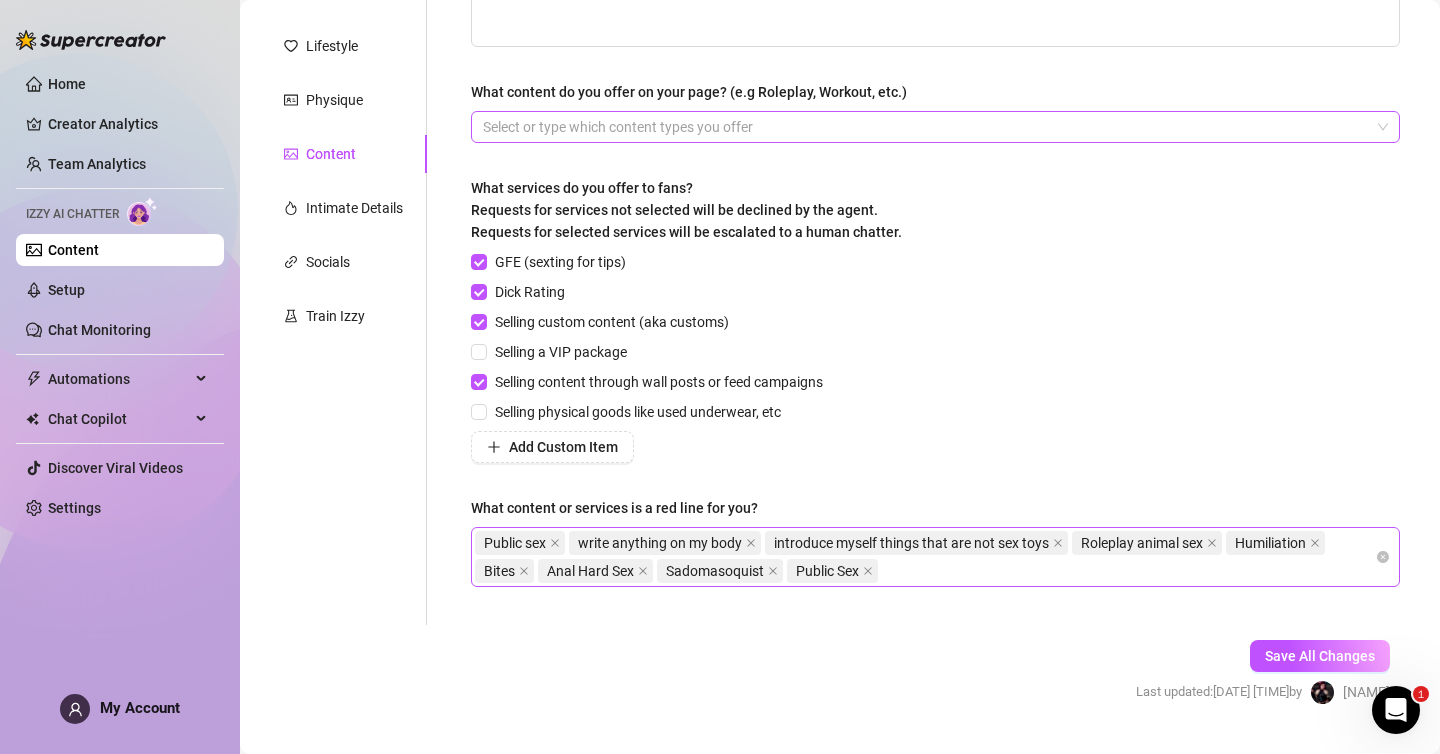 click at bounding box center [925, 127] 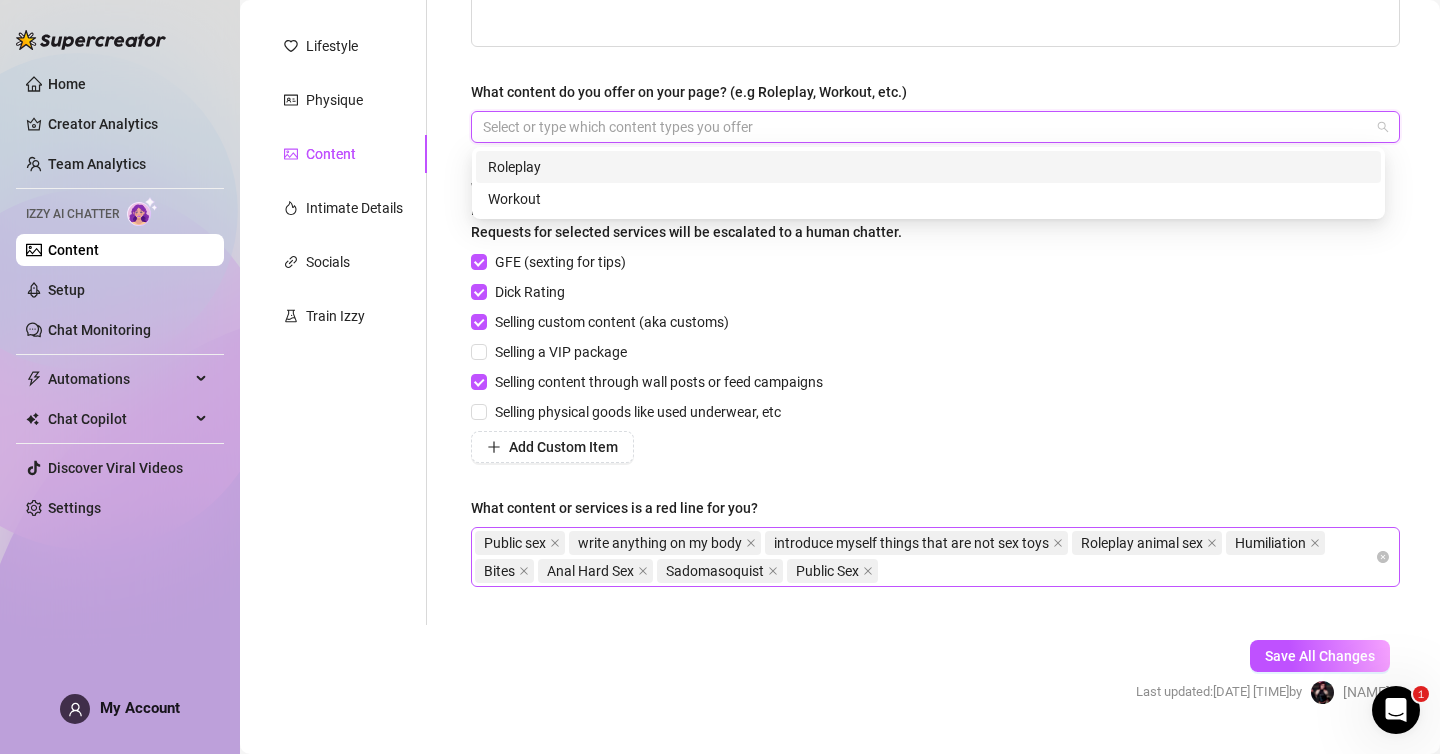 paste 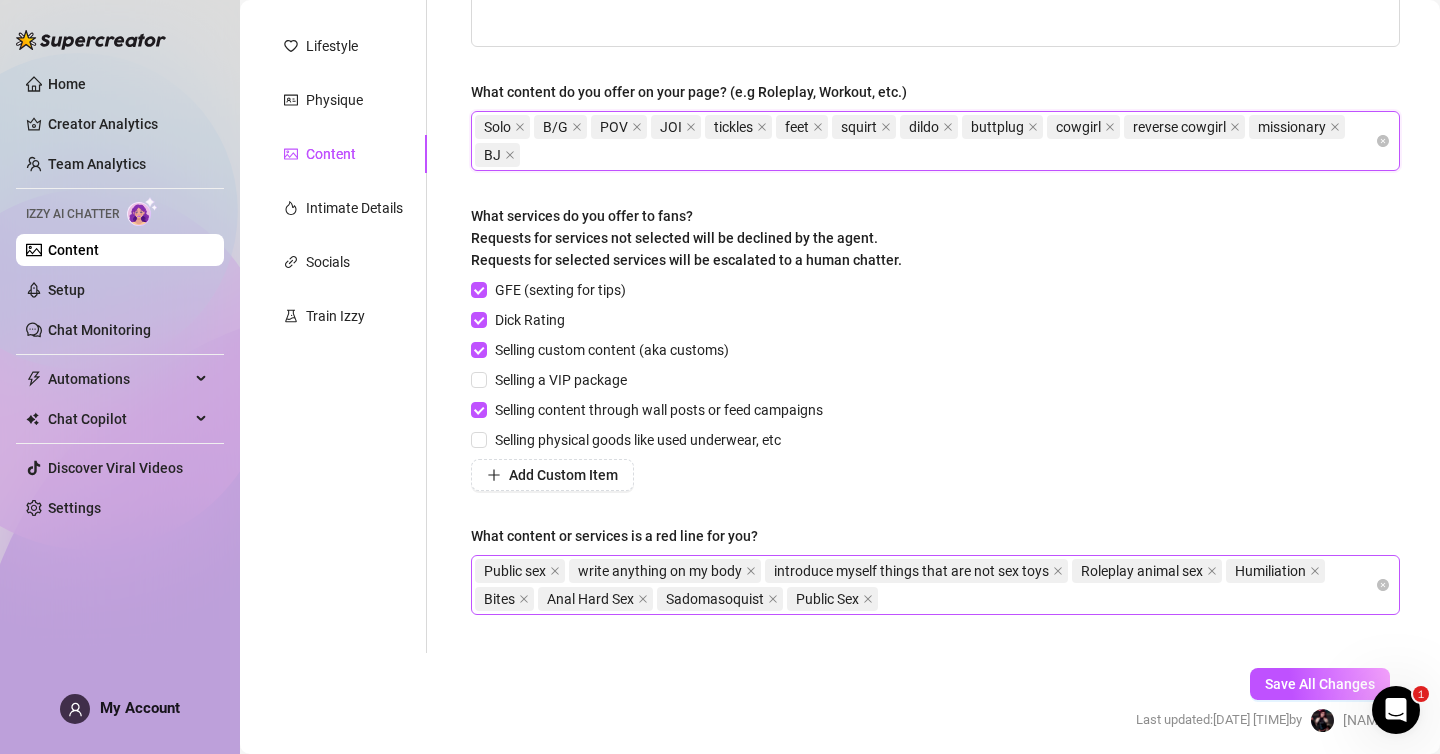 click on "Describe your niche and what content your fans are looking for in 2-3 sentences Required What content do you offer on your page? (e.g Roleplay, Workout, etc.) Solo, B/G, POV, JOI, tickles, feet, squirt, dildo, buttplug, cowgirl, reverse cowgirl, missionary, BJ Solo B/G POV JOI tickles feet squirt dildo buttplug cowgirl reverse cowgirl missionary BJ What services do you offer to fans? Requests for services not selected will be declined by the agent. Requests for selected services will be escalated to a human chatter. GFE (sexting for tips) Dick Rating Selling custom content (aka customs) Selling a VIP package Selling content through wall posts or feed campaigns Selling physical goods like used underwear, etc Add Custom Item What content or services is a red line for you? Public sex write anything on my body introduce myself things that are not sex toys Roleplay animal sex Humiliation Bites Anal Hard Sex Sadomasoquist Public Sex" at bounding box center (935, 286) 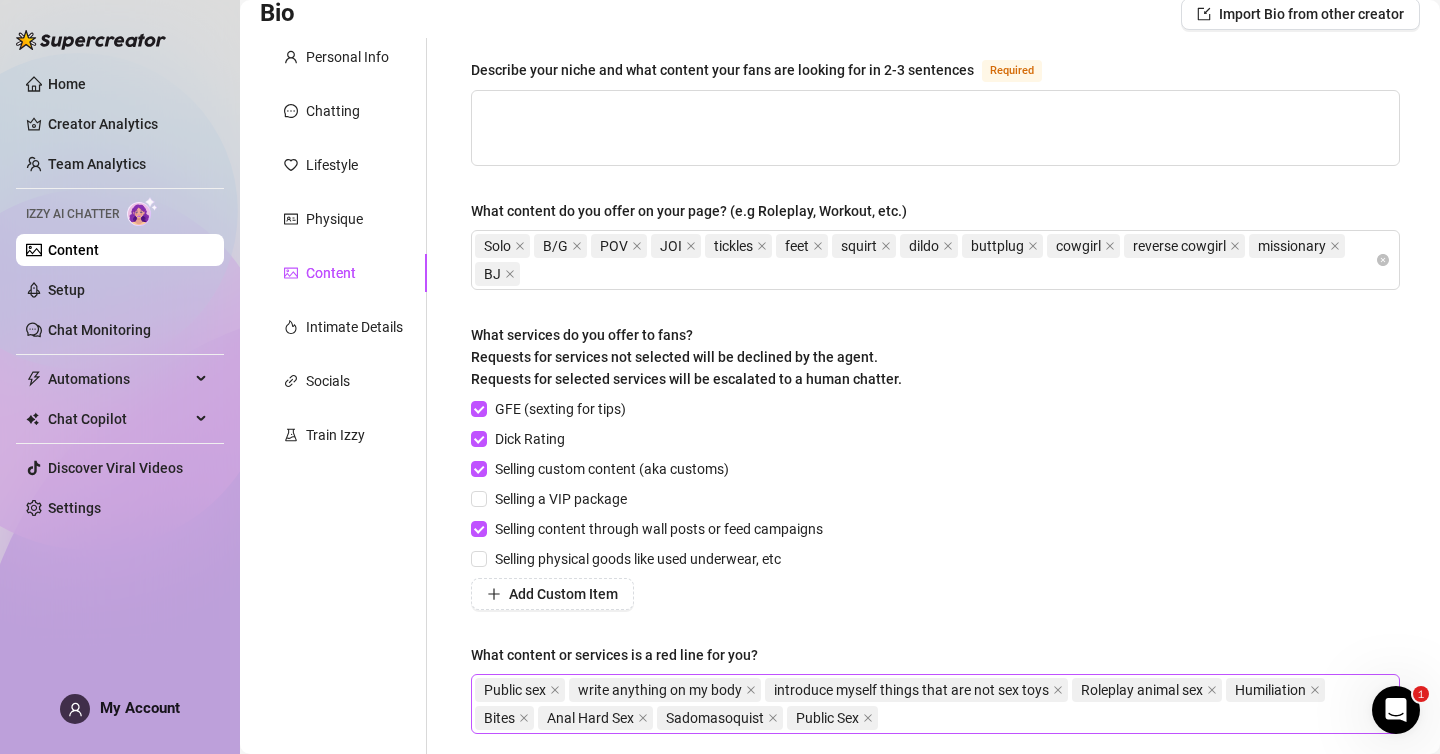 scroll, scrollTop: 31, scrollLeft: 0, axis: vertical 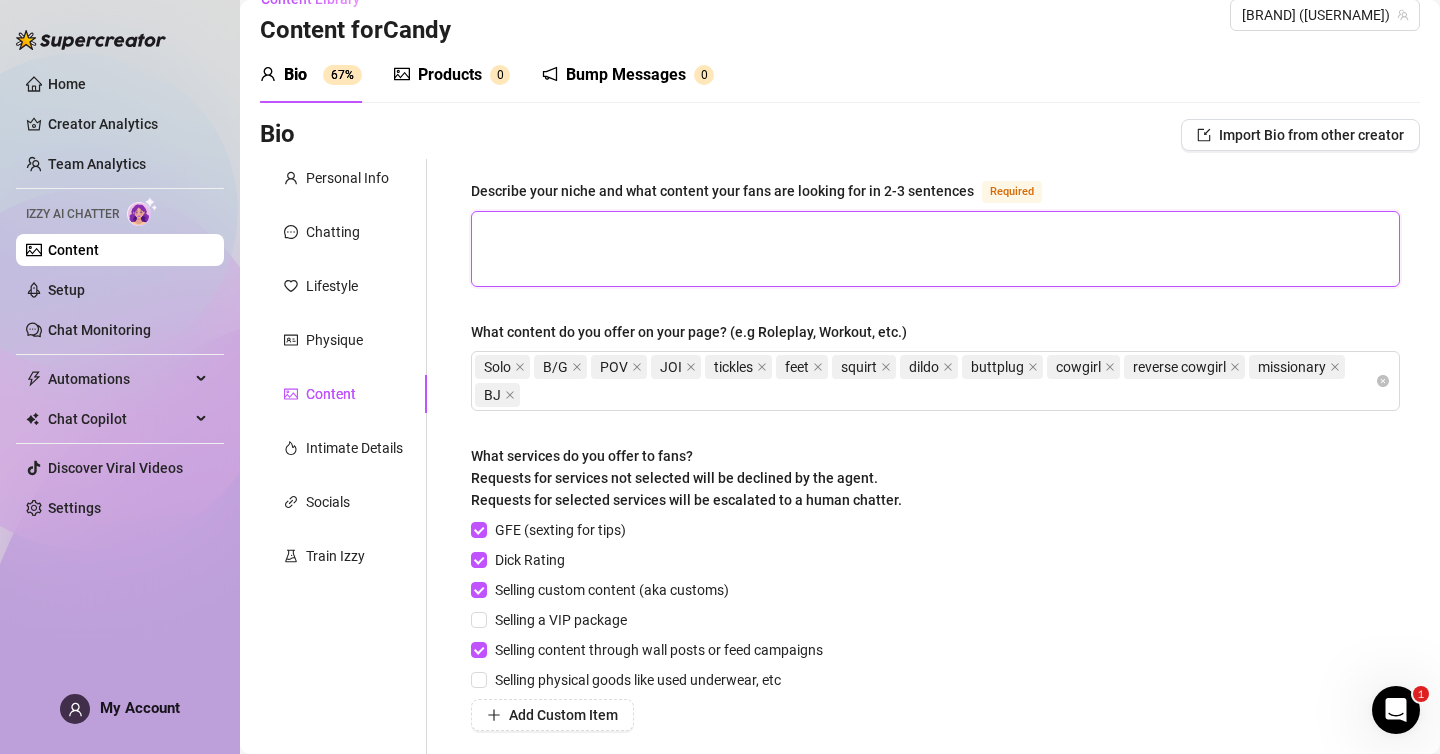 click on "Describe your niche and what content your fans are looking for in 2-3 sentences Required" at bounding box center (935, 249) 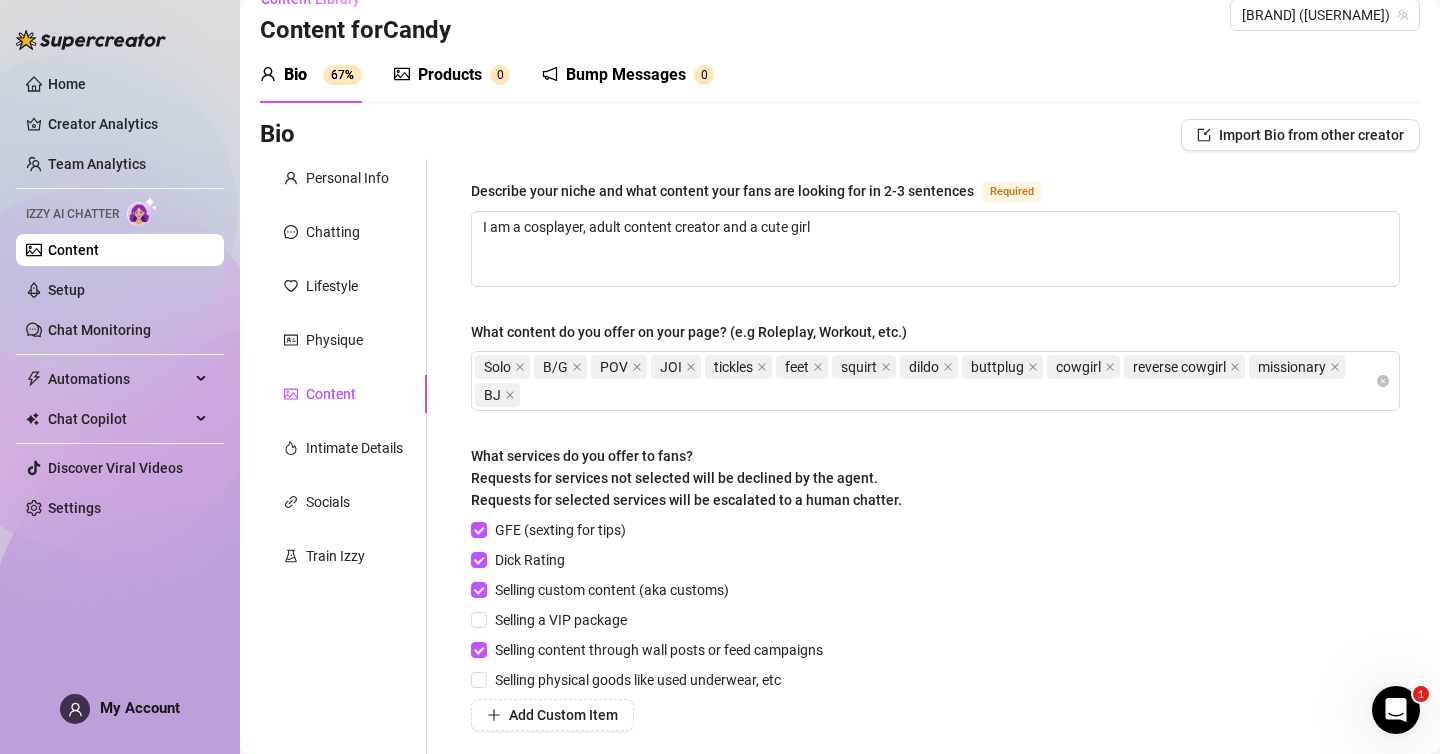 click on "Describe your niche and what content your fans are looking for in 2-3 sentences Required I am a cosplayer, adult content creator and a cute girl What content do you offer on your page? (e.g Roleplay, Workout, etc.) Solo B/G POV JOI tickles feet squirt dildo buttplug cowgirl reverse cowgirl missionary BJ What services do you offer to fans? Requests for services not selected will be declined by the agent. Requests for selected services will be escalated to a human chatter. GFE (sexting for tips) Dick Rating Selling custom content (aka customs) Selling a VIP package Selling content through wall posts or feed campaigns Selling physical goods like used underwear, etc Add Custom Item What content or services is a red line for you? Public sex write anything on my body introduce myself things that are not sex toys Roleplay animal sex Humiliation Bites Anal Hard Sex Sadomasoquist Public Sex" at bounding box center (935, 526) 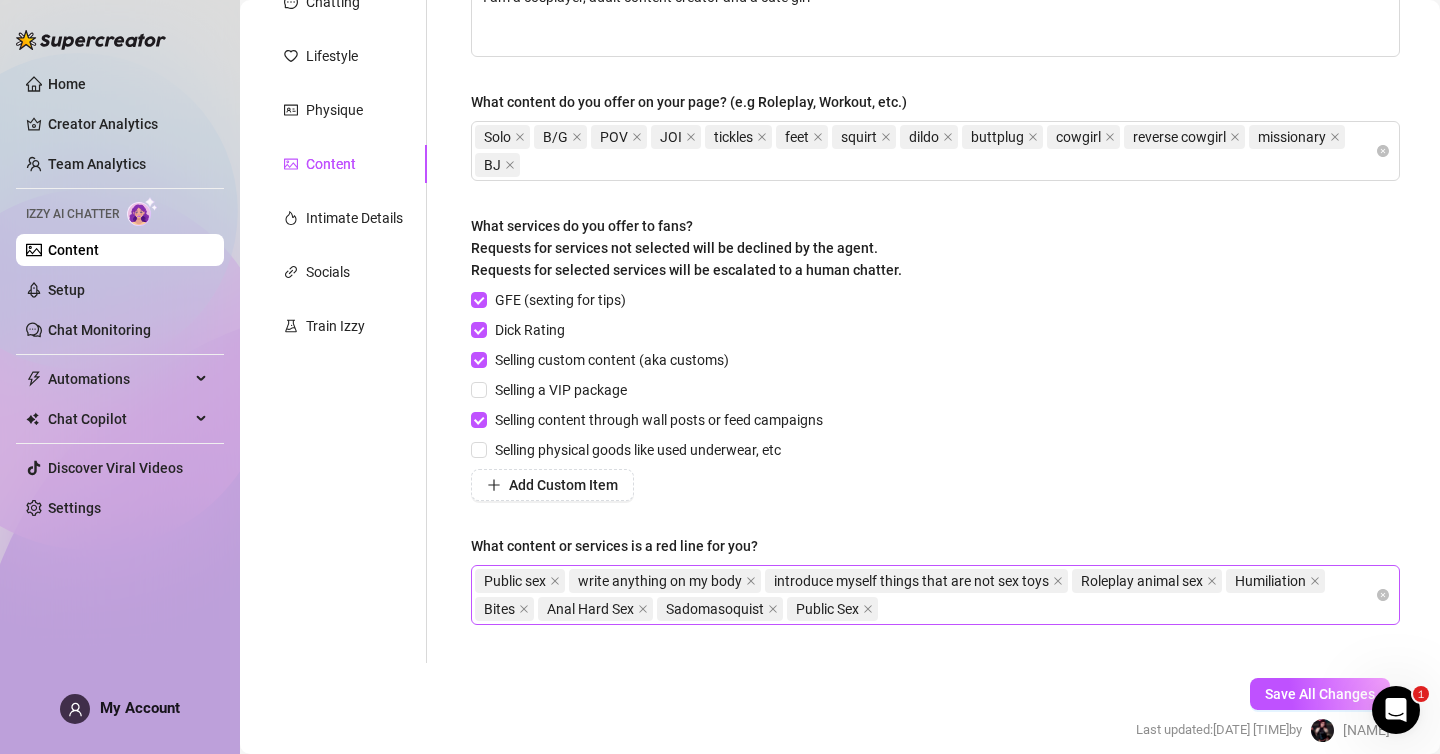 scroll, scrollTop: 345, scrollLeft: 0, axis: vertical 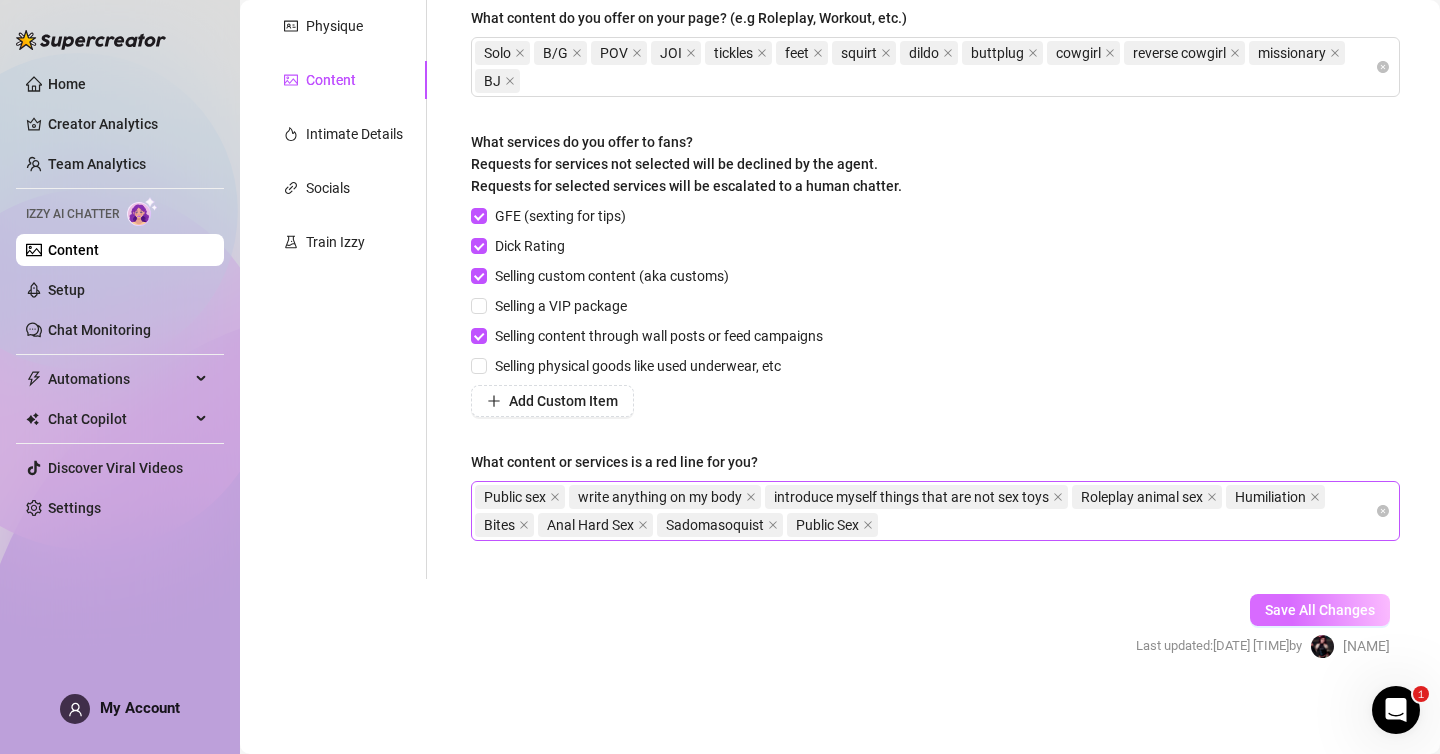click on "Save All Changes" at bounding box center (1320, 610) 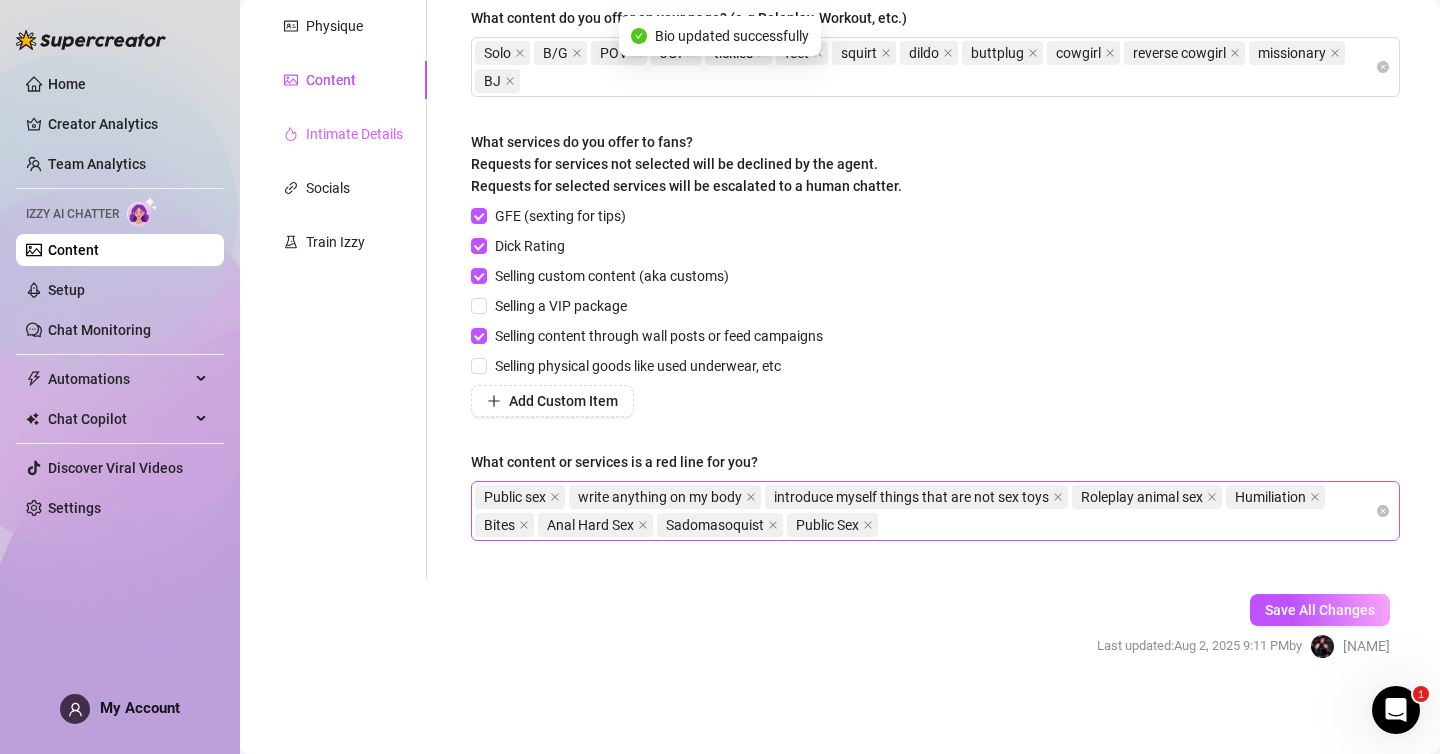 click on "Intimate Details" at bounding box center [343, 134] 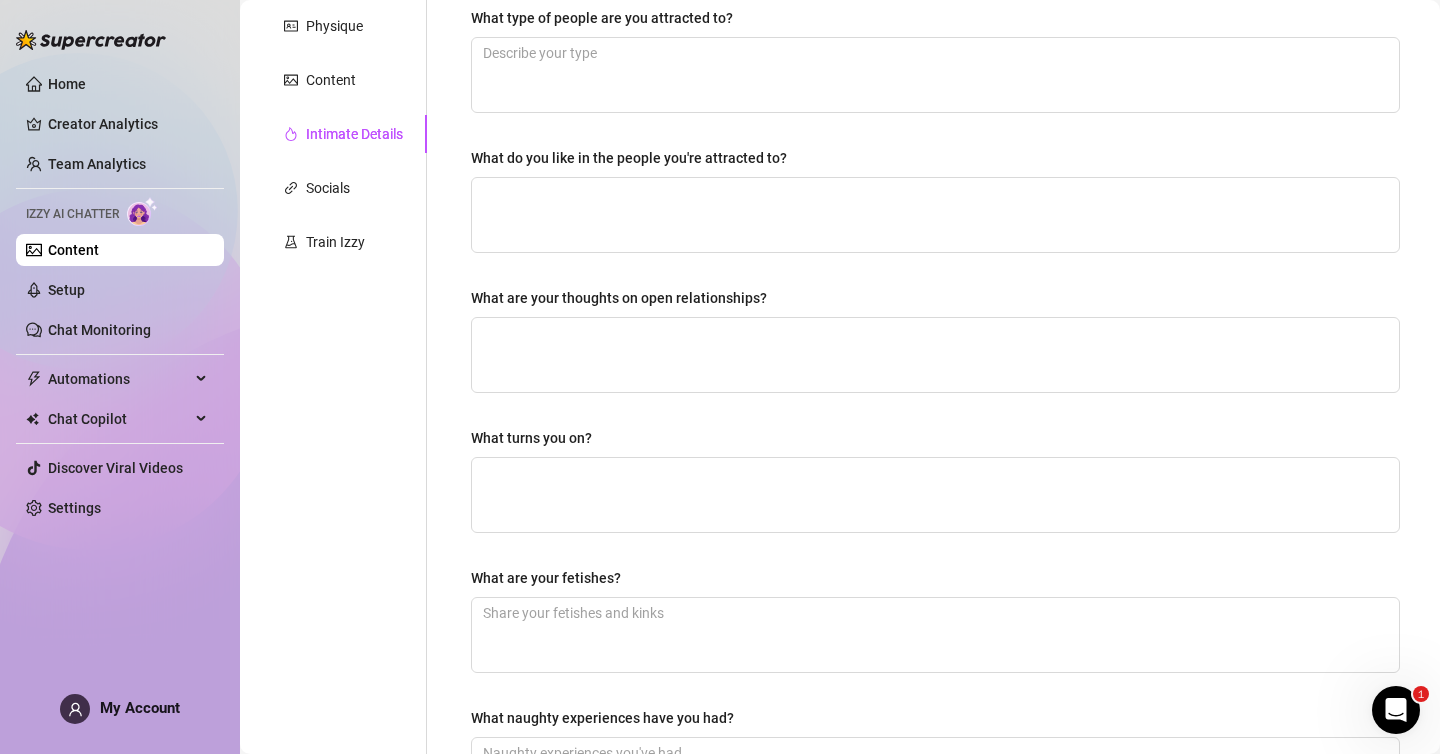 click on "Why did you start OnlyFans? Required What type of people are you attracted to? What do you like in the people you're attracted to? What are your thoughts on open relationships? What turns you on? What are your fetishes? What naughty experiences have you had?" at bounding box center (935, 348) 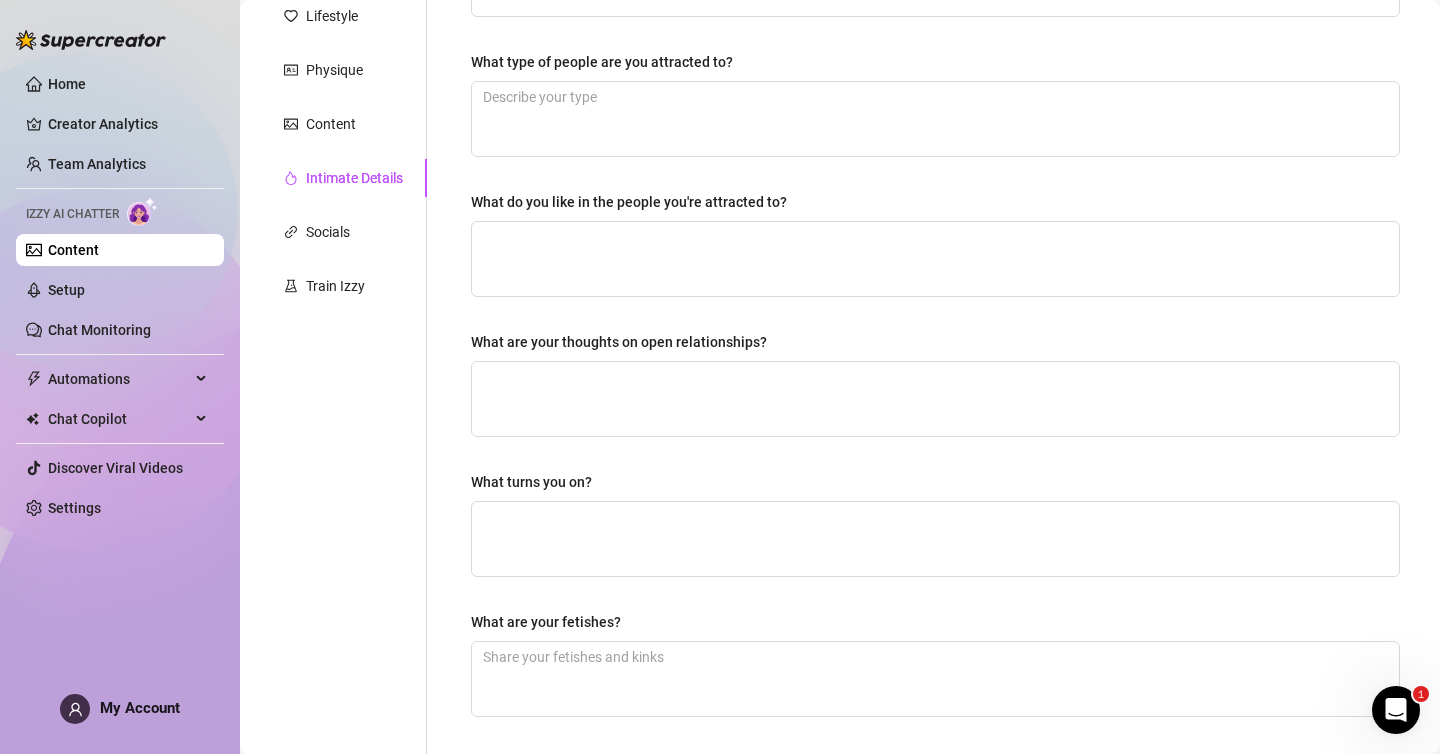 scroll, scrollTop: 265, scrollLeft: 0, axis: vertical 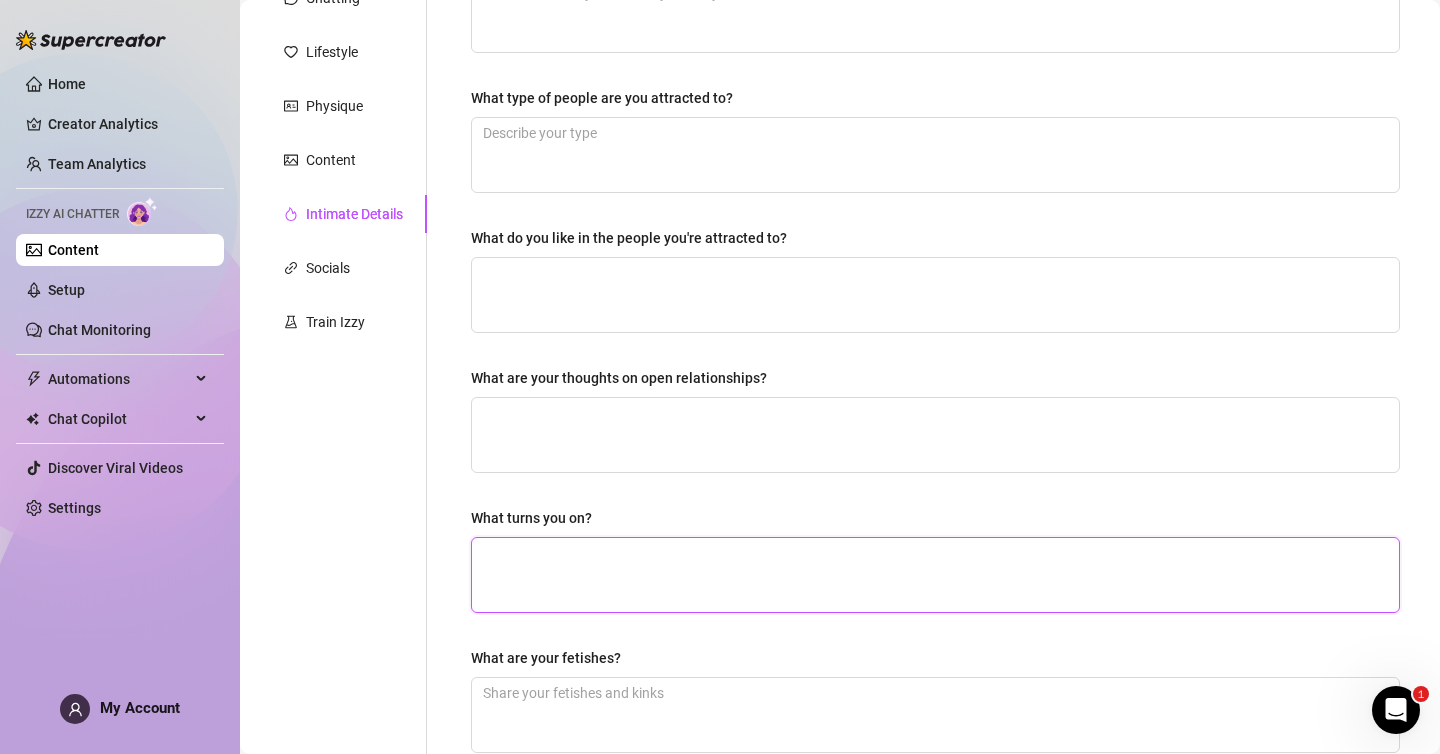 click on "What turns you on?" at bounding box center (935, 575) 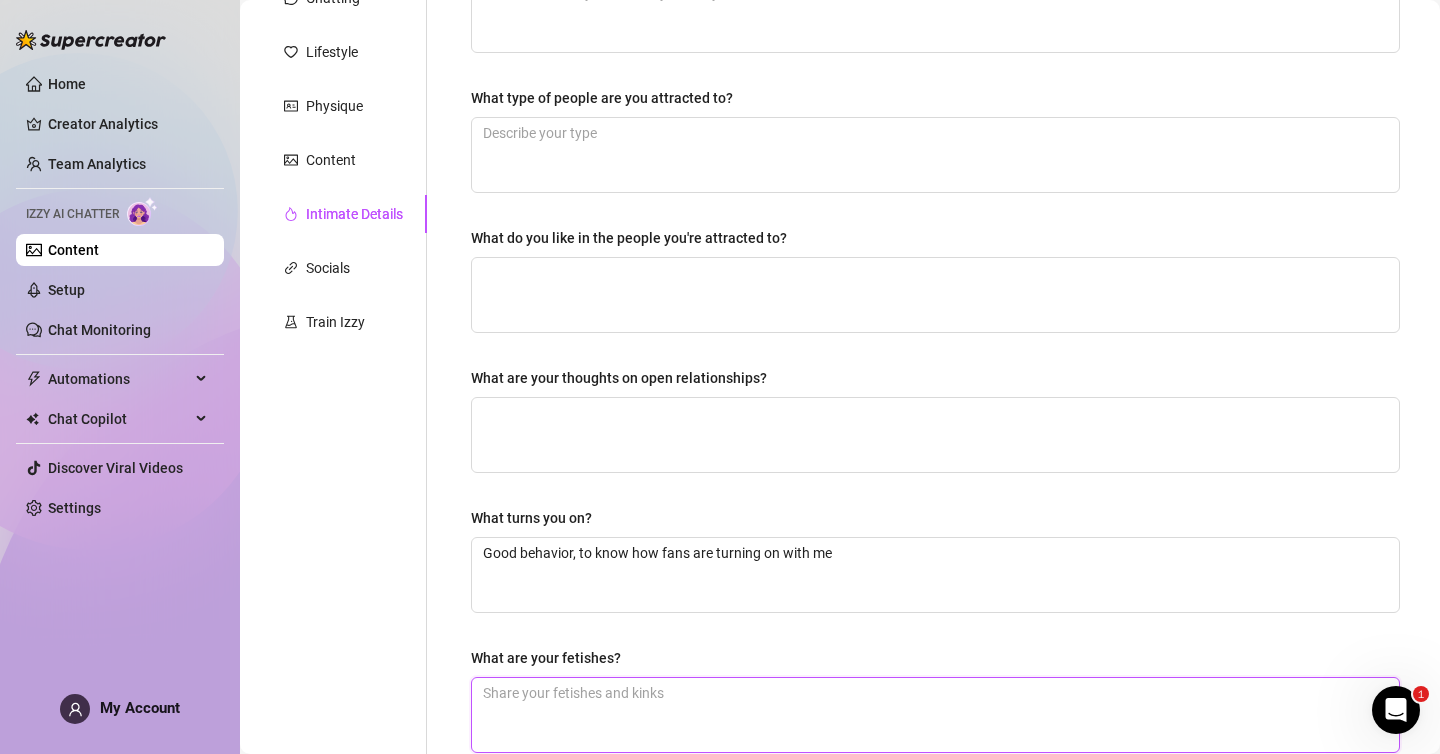 click on "What are your fetishes?" at bounding box center (935, 715) 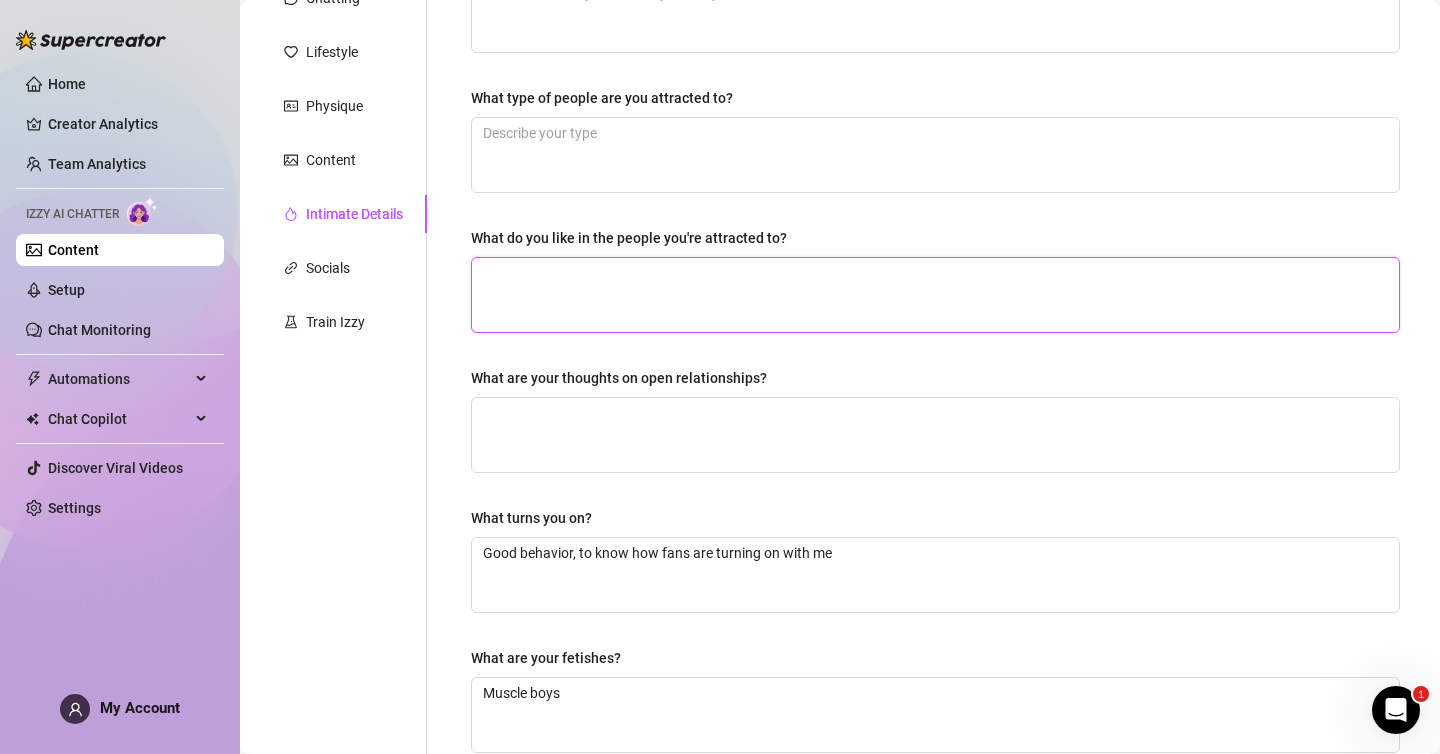 click on "What do you like in the people you're attracted to?" at bounding box center [935, 295] 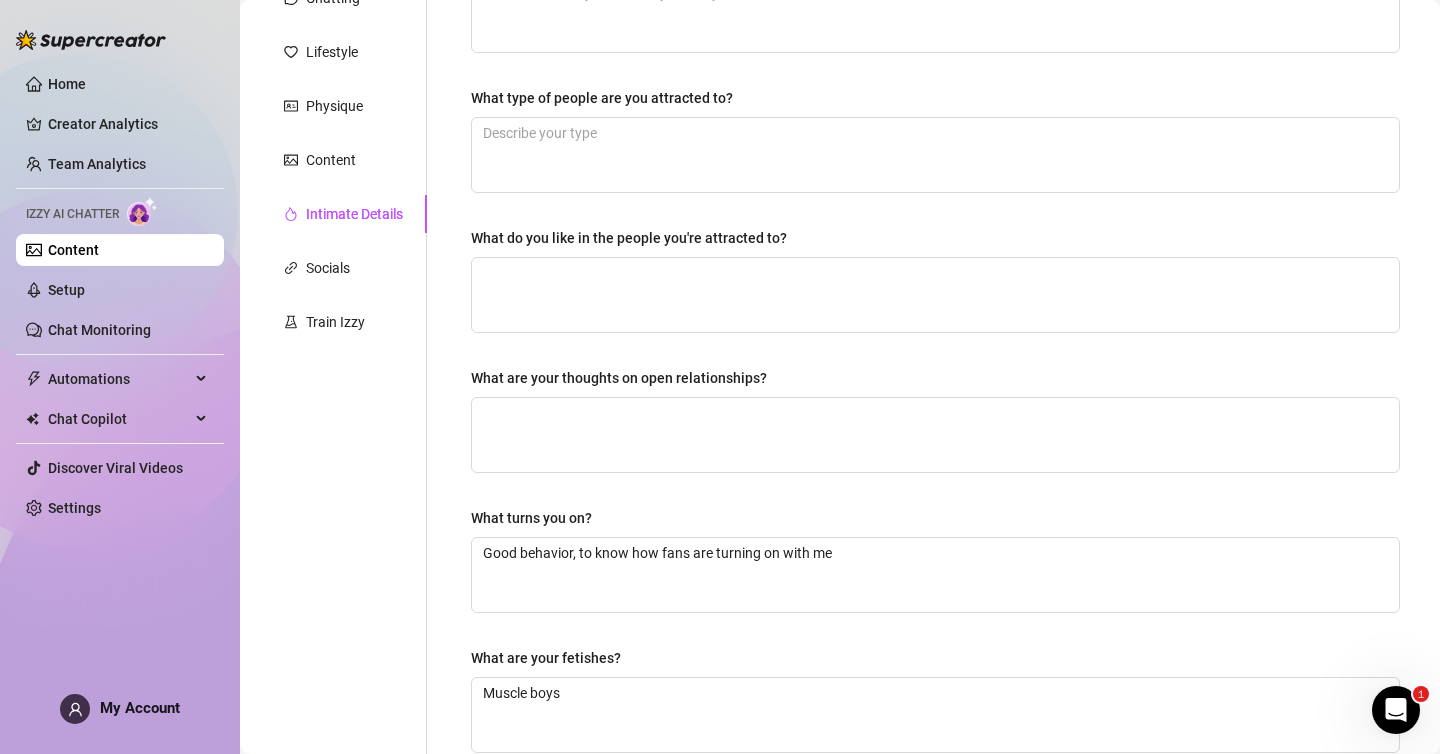 click on "Why did you start OnlyFans? Required What type of people are you attracted to? What do you like in the people you're attracted to? What are your thoughts on open relationships? What turns you on? Good behavior, to know how fans are turning on with me What are your fetishes? Muscle boys What naughty experiences have you had?" at bounding box center [935, 428] 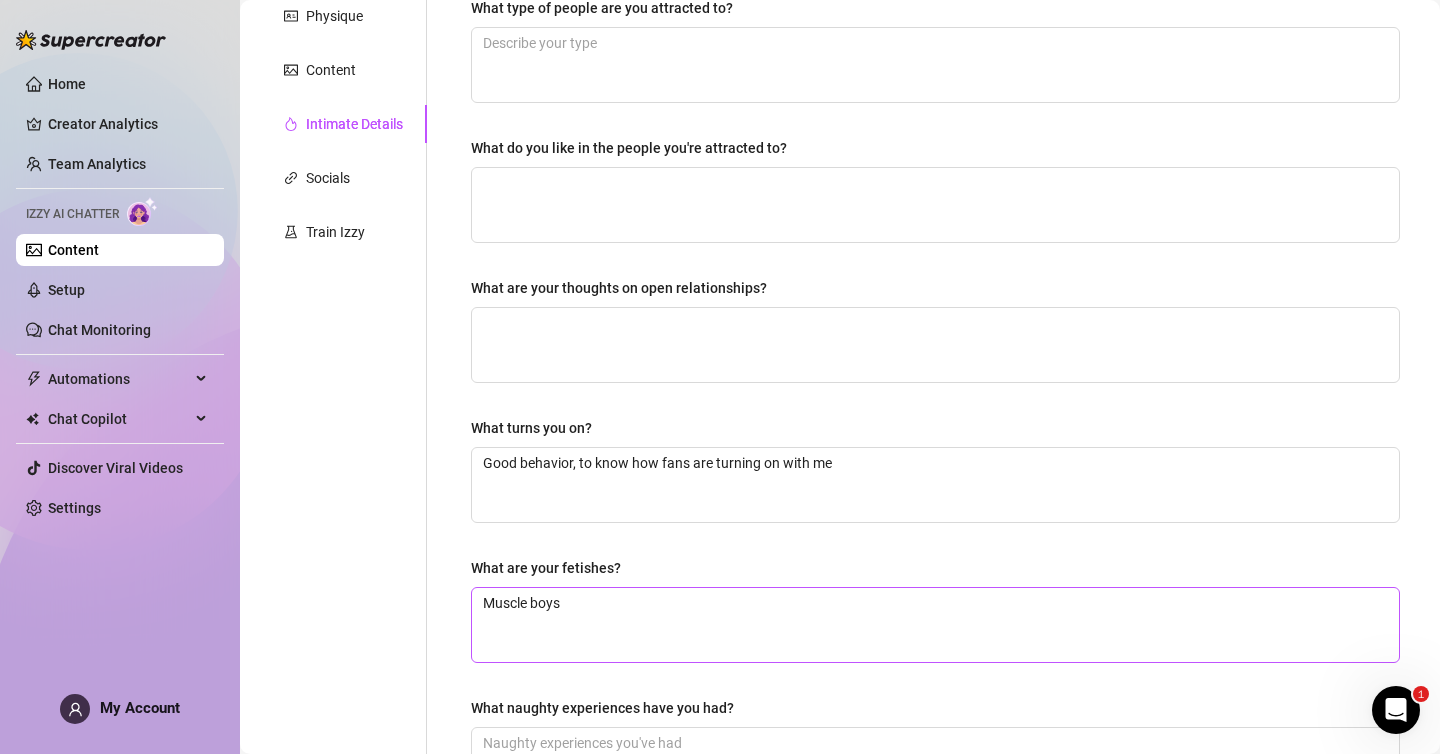 scroll, scrollTop: 585, scrollLeft: 0, axis: vertical 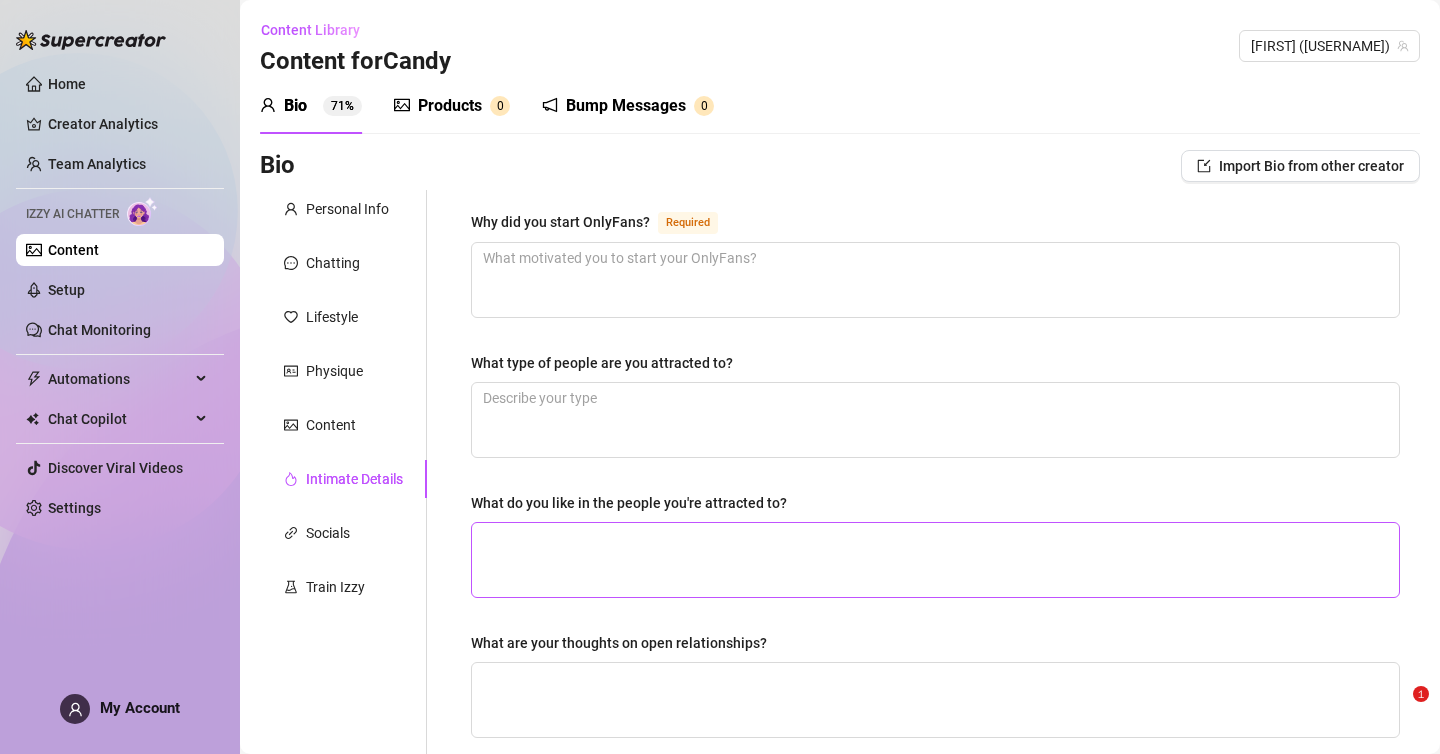 type on "Roleplay in the cosplay I'm wearing" 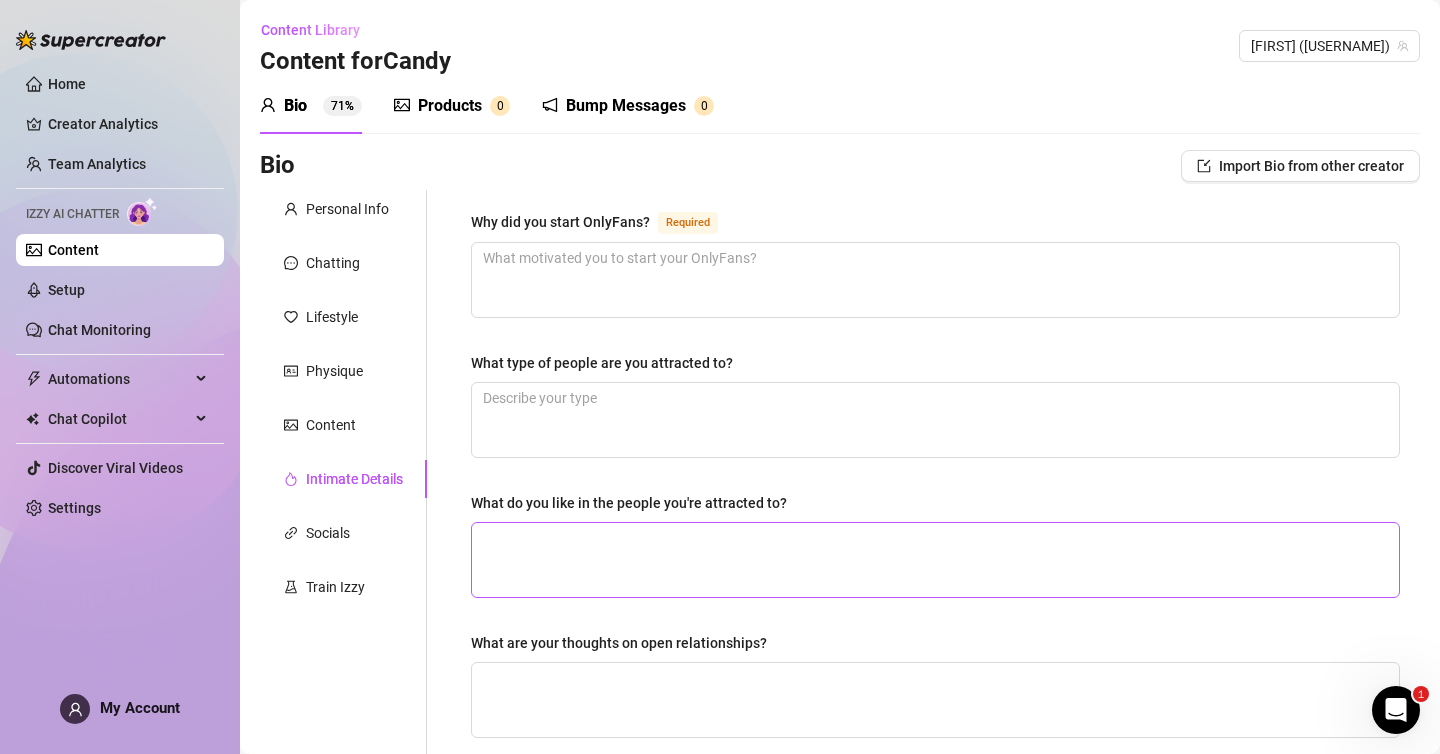 scroll, scrollTop: 0, scrollLeft: 0, axis: both 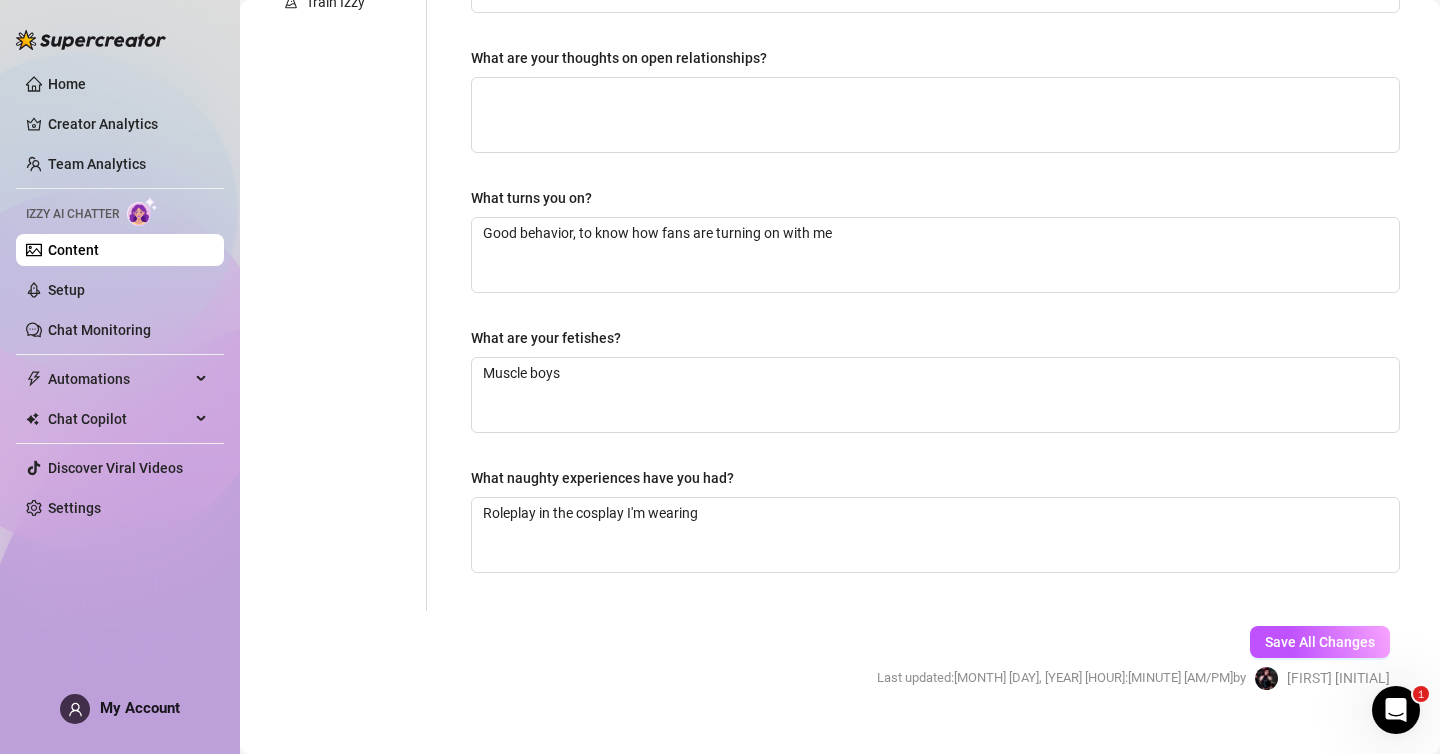 click on "Why did you start OnlyFans? Required What type of people are you attracted to? What do you like in the people you're attracted to? What are your thoughts on open relationships? What turns you on? Good behavior, to know how fans are turning on with me What are your fetishes? Muscle boys What naughty experiences have you had? Roleplay in the cosplay I'm wearing" at bounding box center (935, 108) 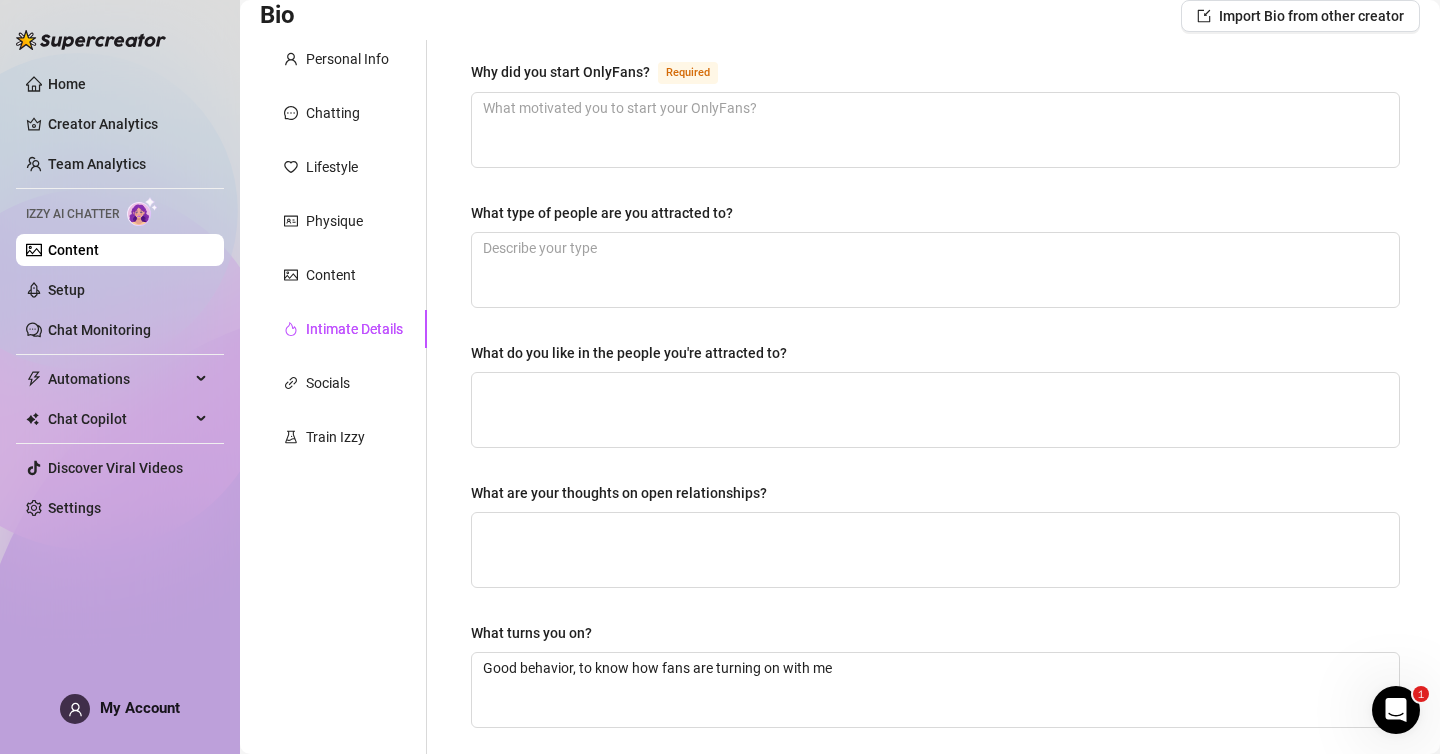 scroll, scrollTop: 145, scrollLeft: 0, axis: vertical 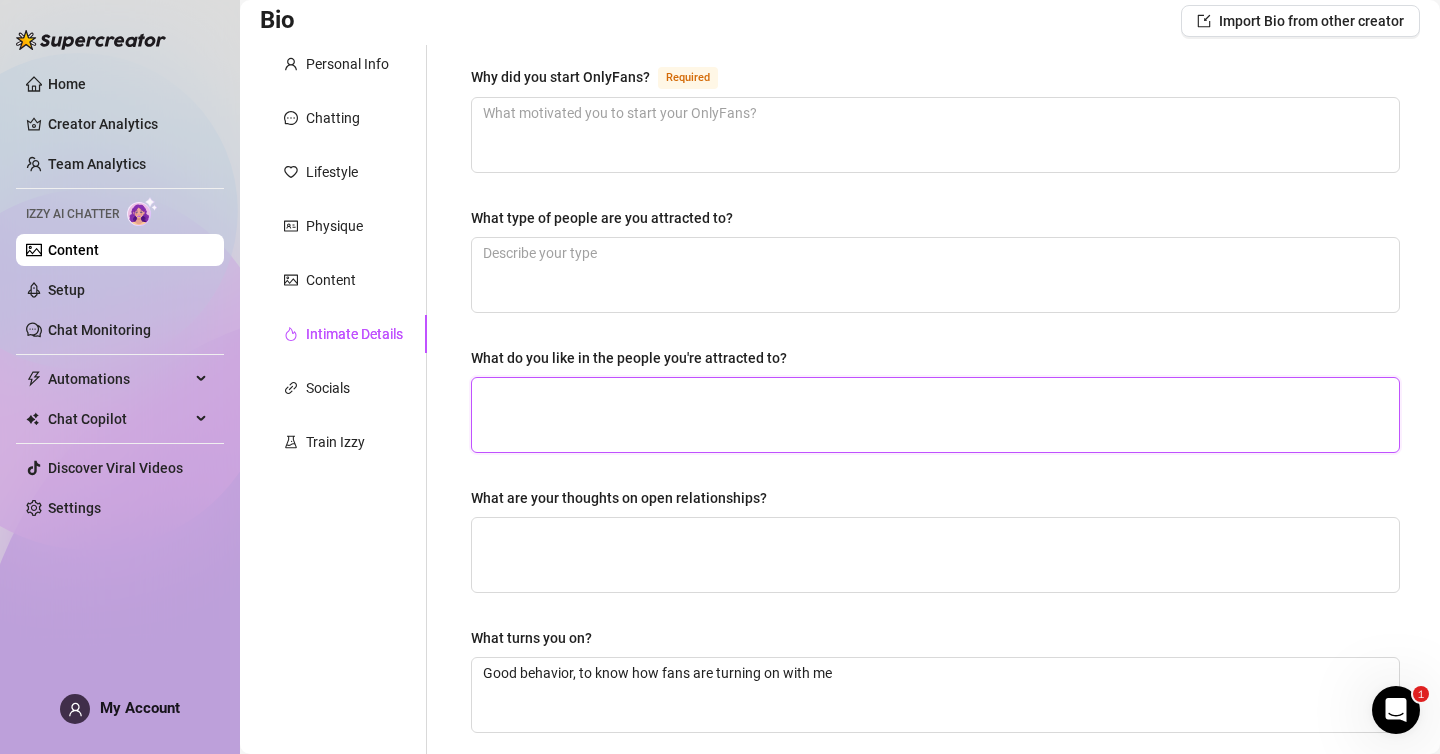 click on "What do you like in the people you're attracted to?" at bounding box center [935, 415] 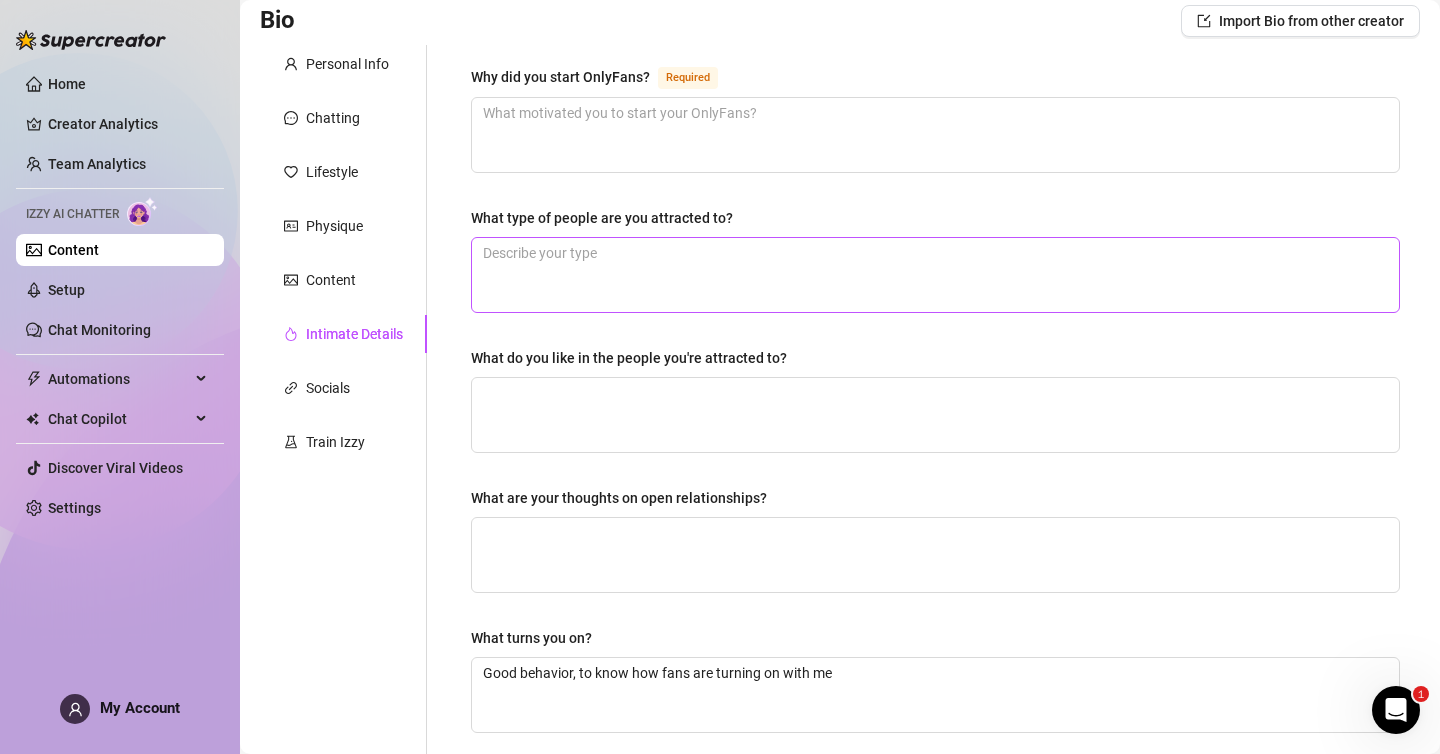 click at bounding box center [935, 275] 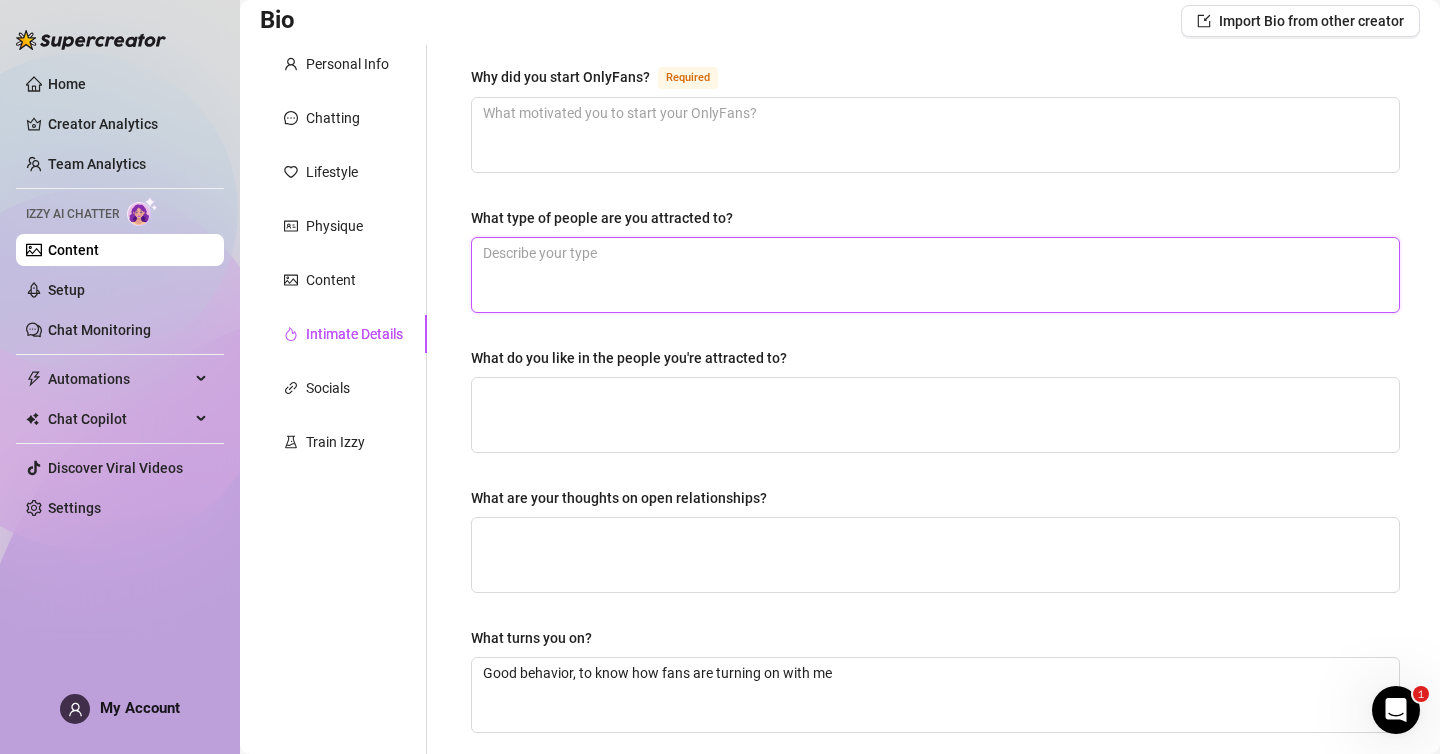 click on "What type of people are you attracted to?" at bounding box center [935, 275] 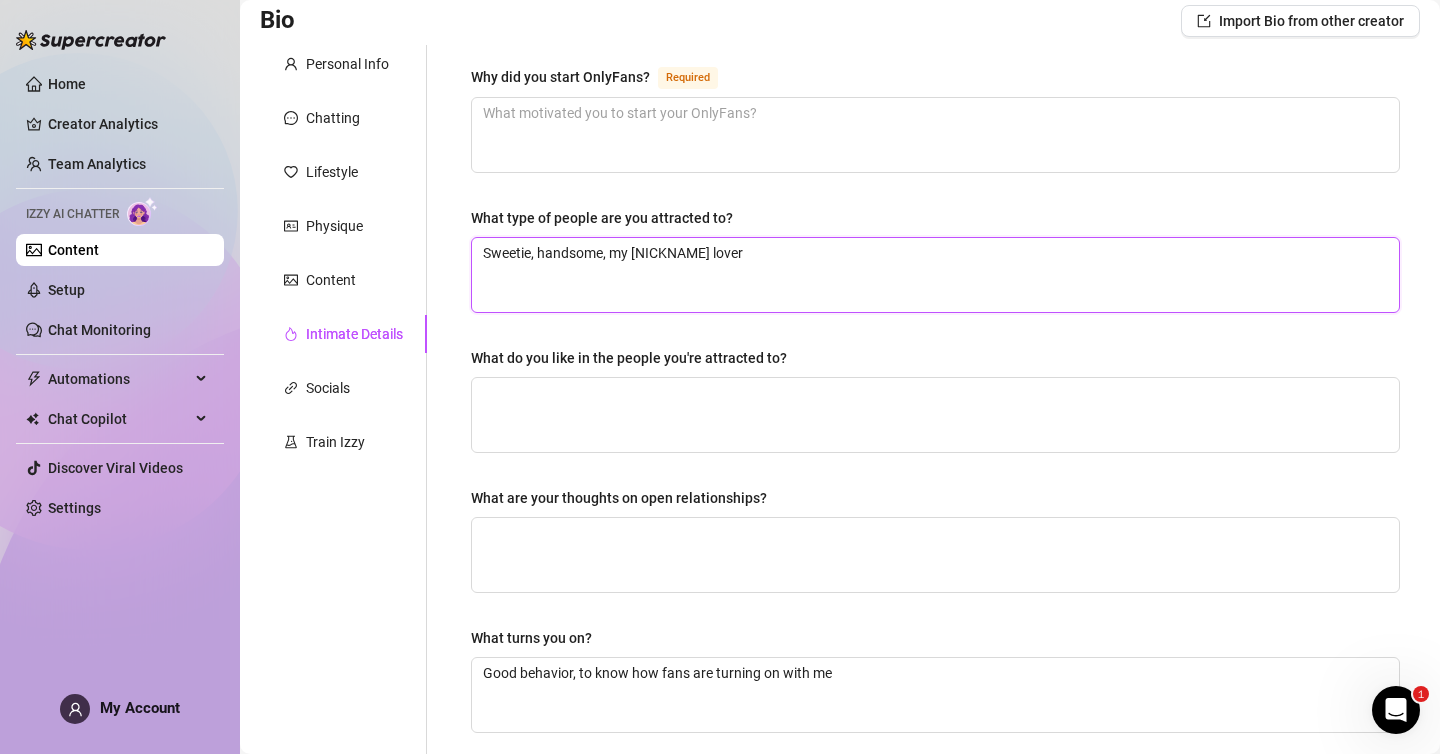 type 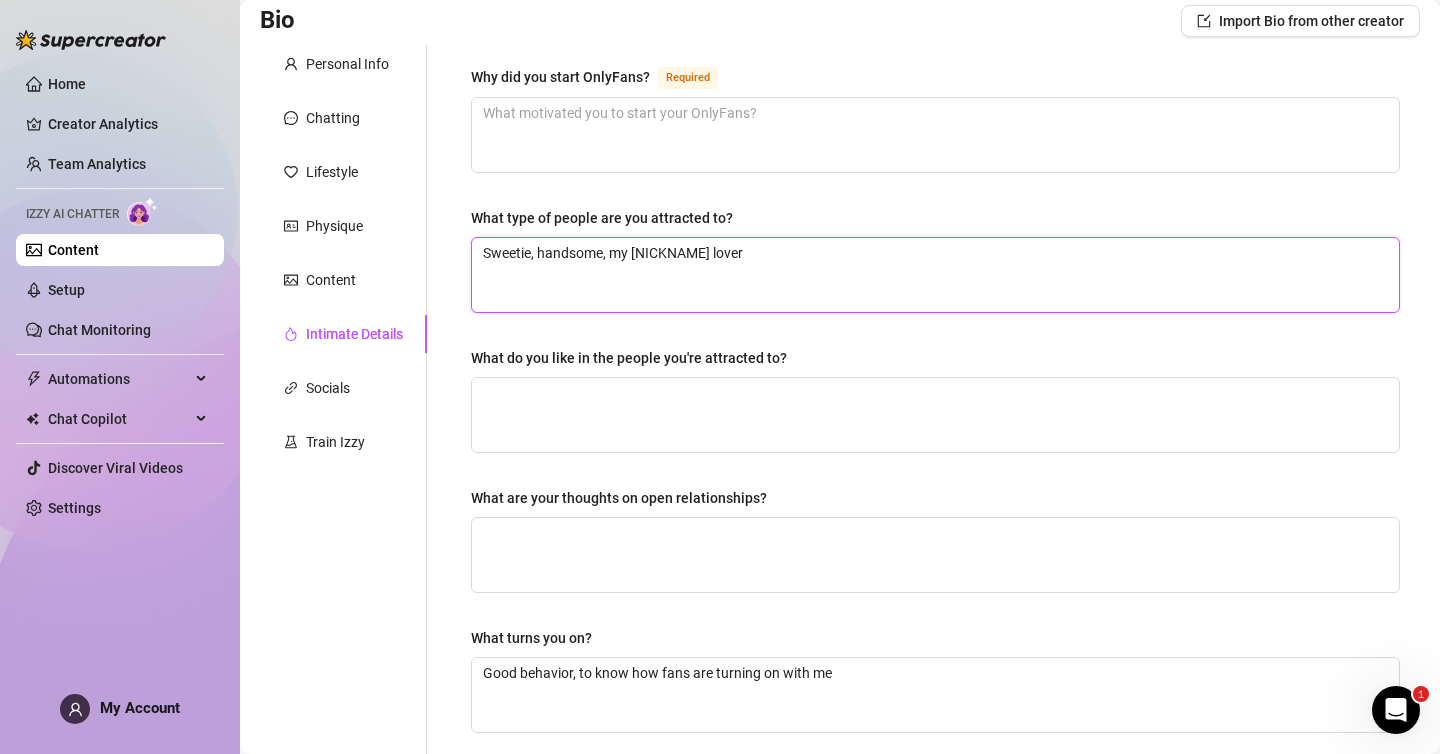 click on "Sweetie, handsome, my kndy lover" at bounding box center [935, 275] 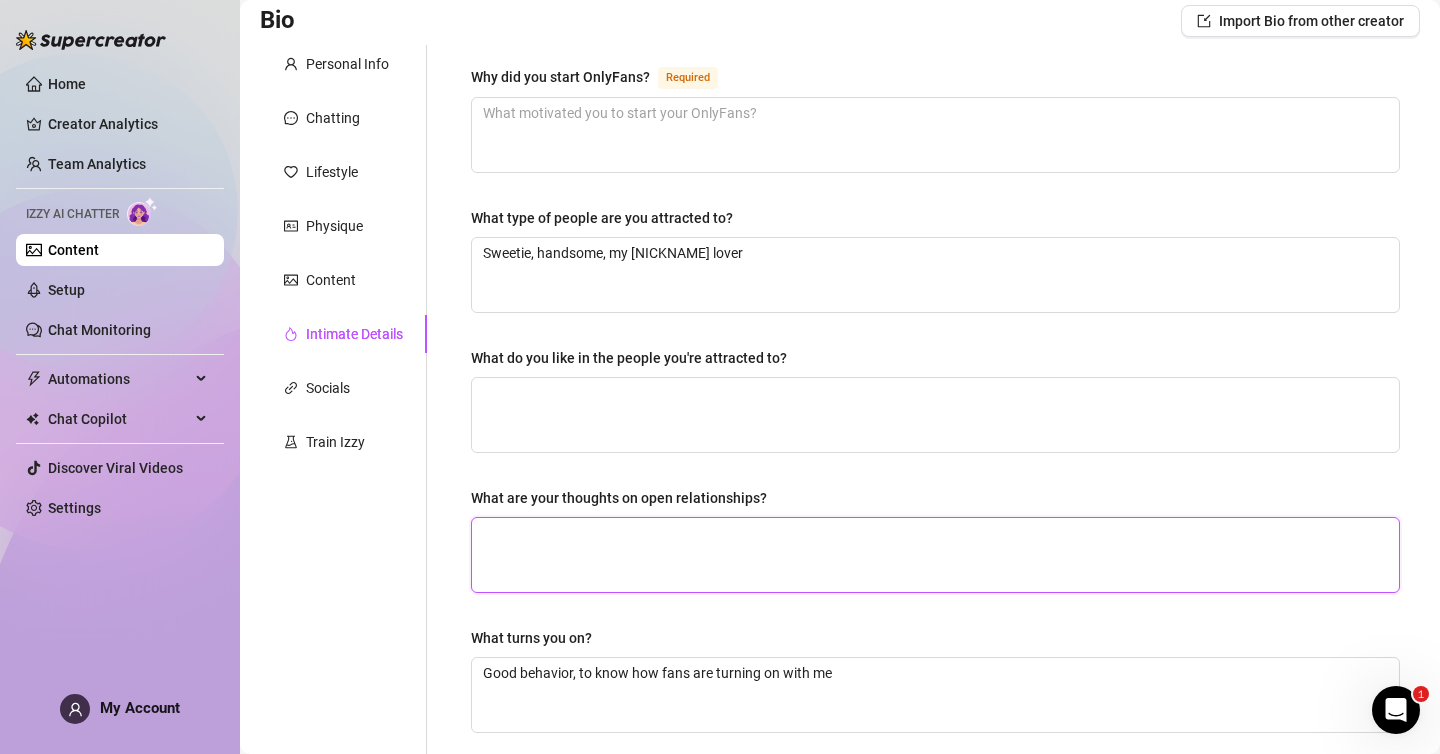 click on "What are your thoughts on open relationships?" at bounding box center [935, 555] 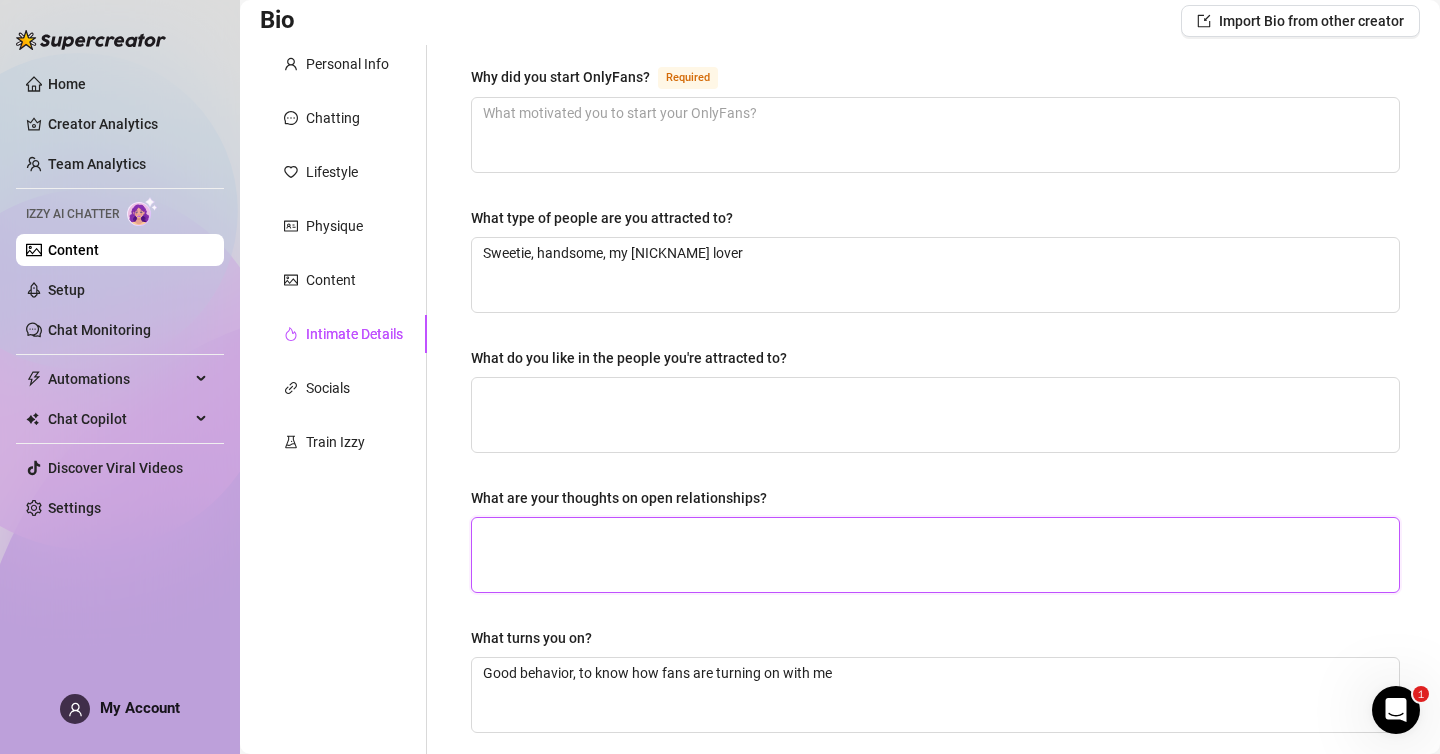 type on "I" 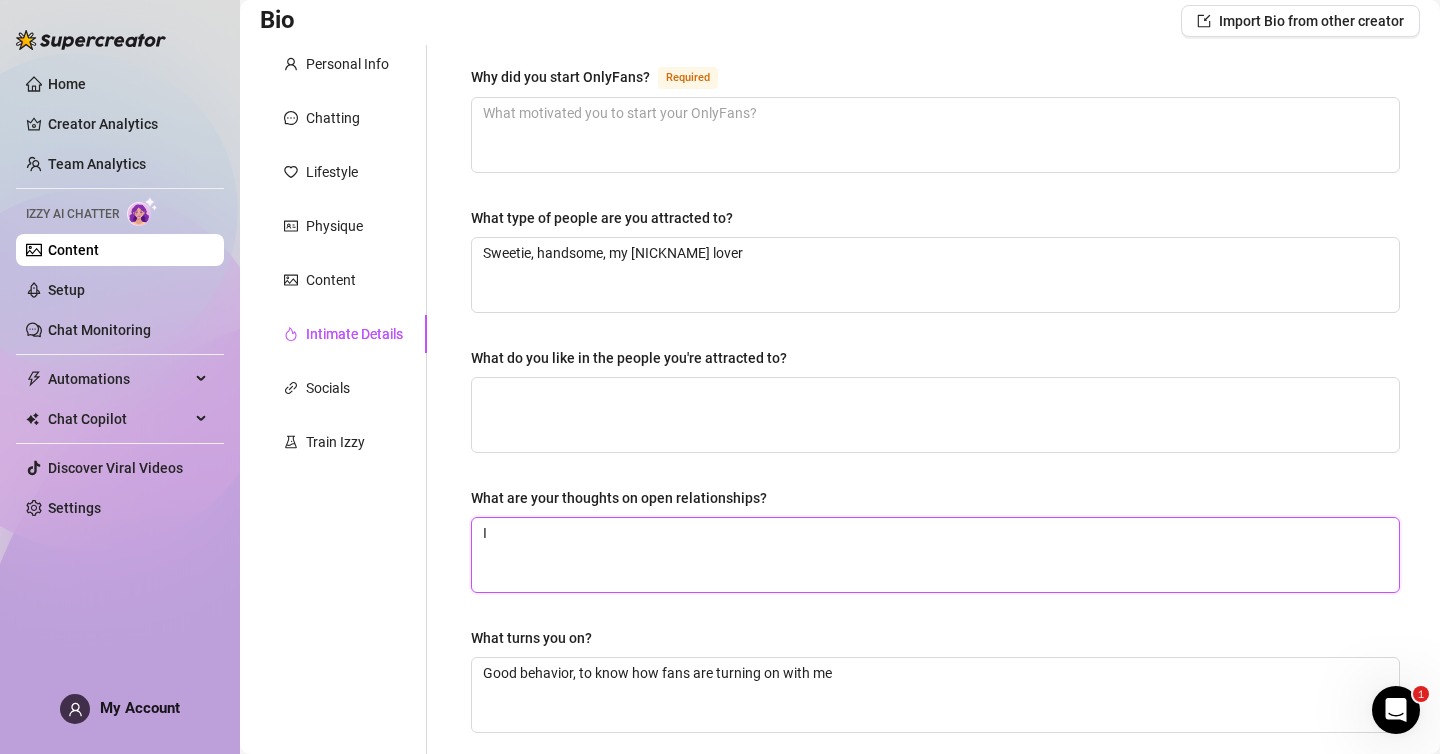 type 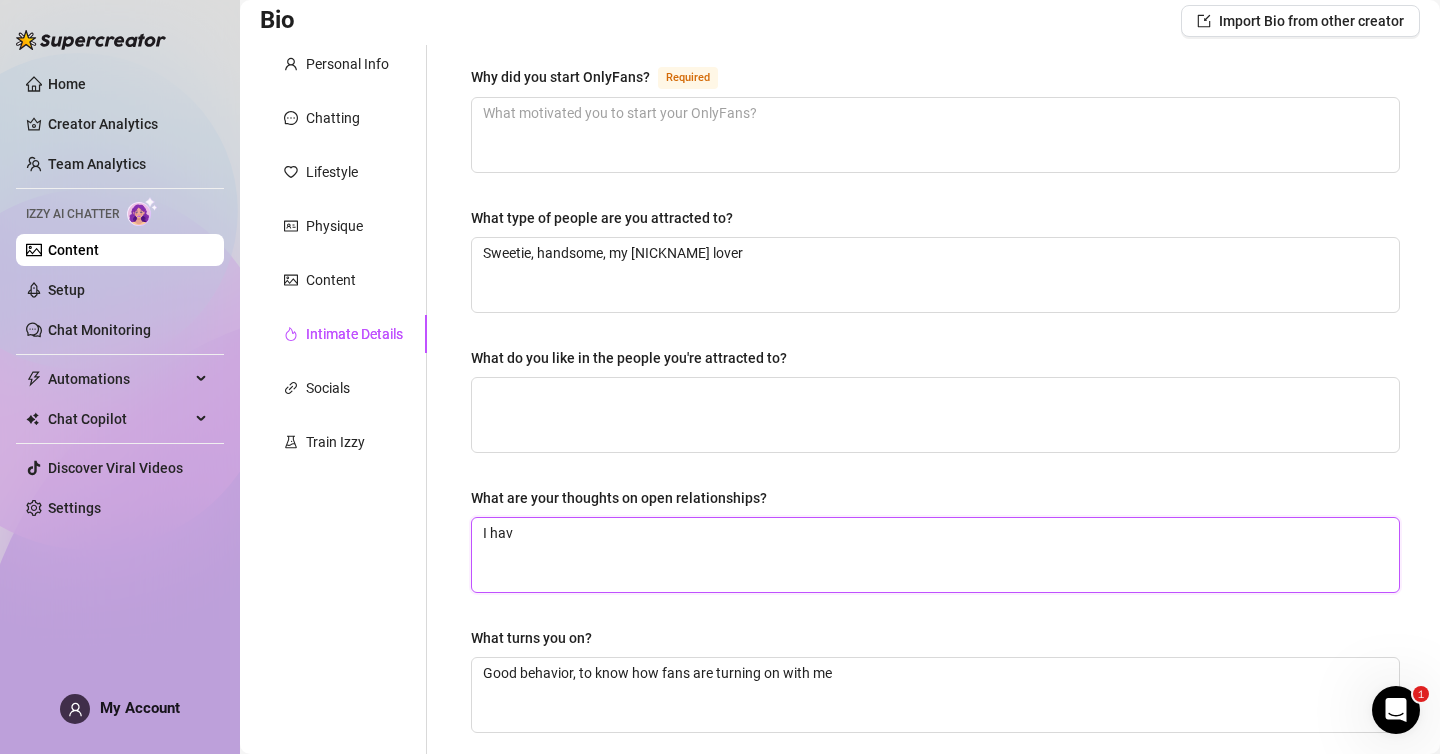 type on "I have" 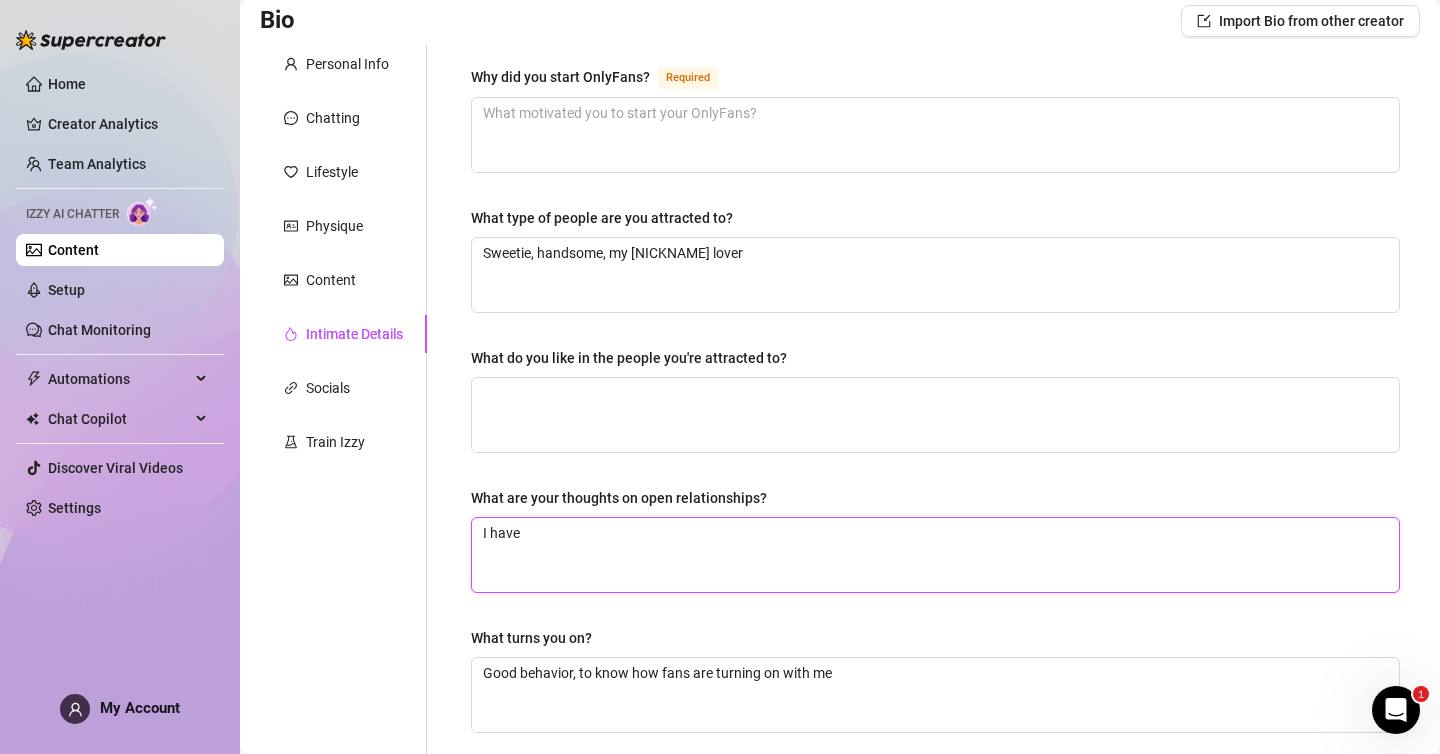 type on "I have a" 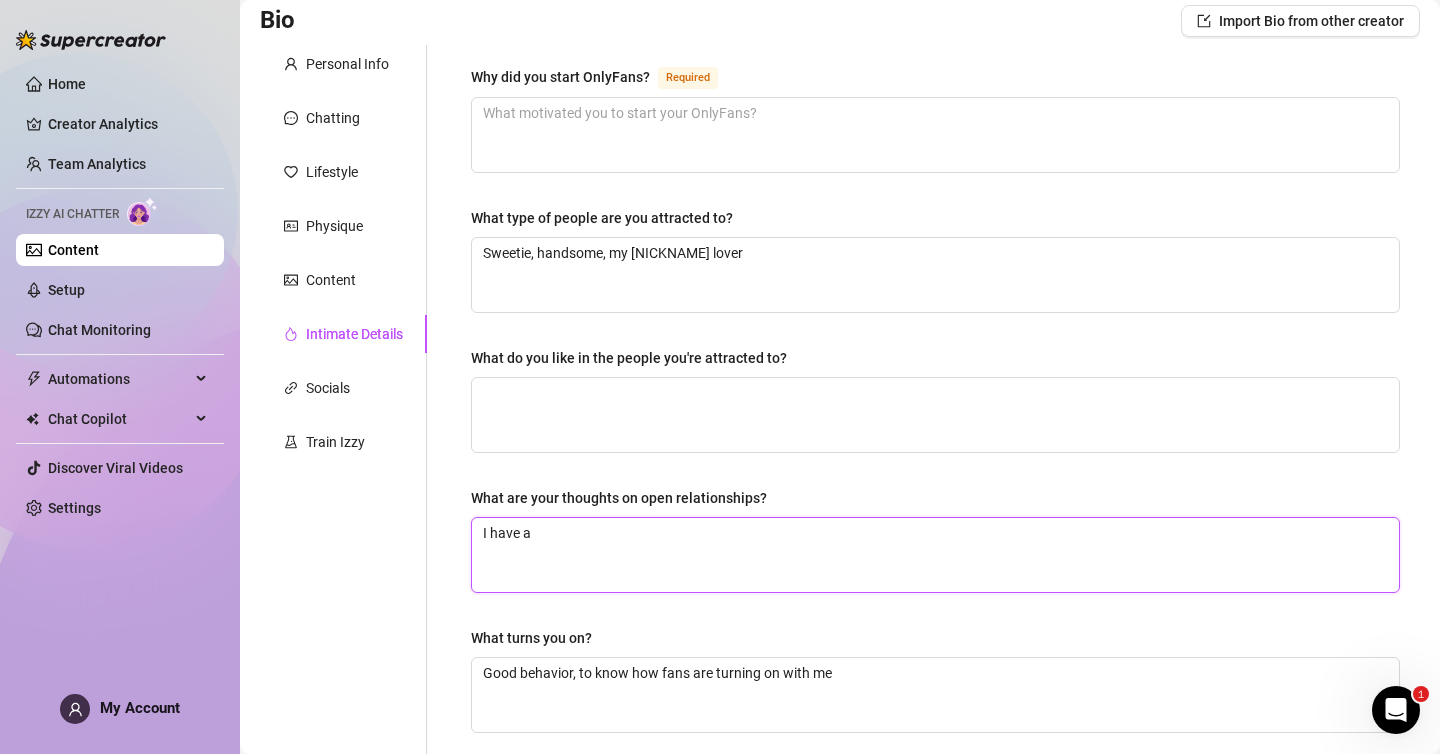 type on "I have a" 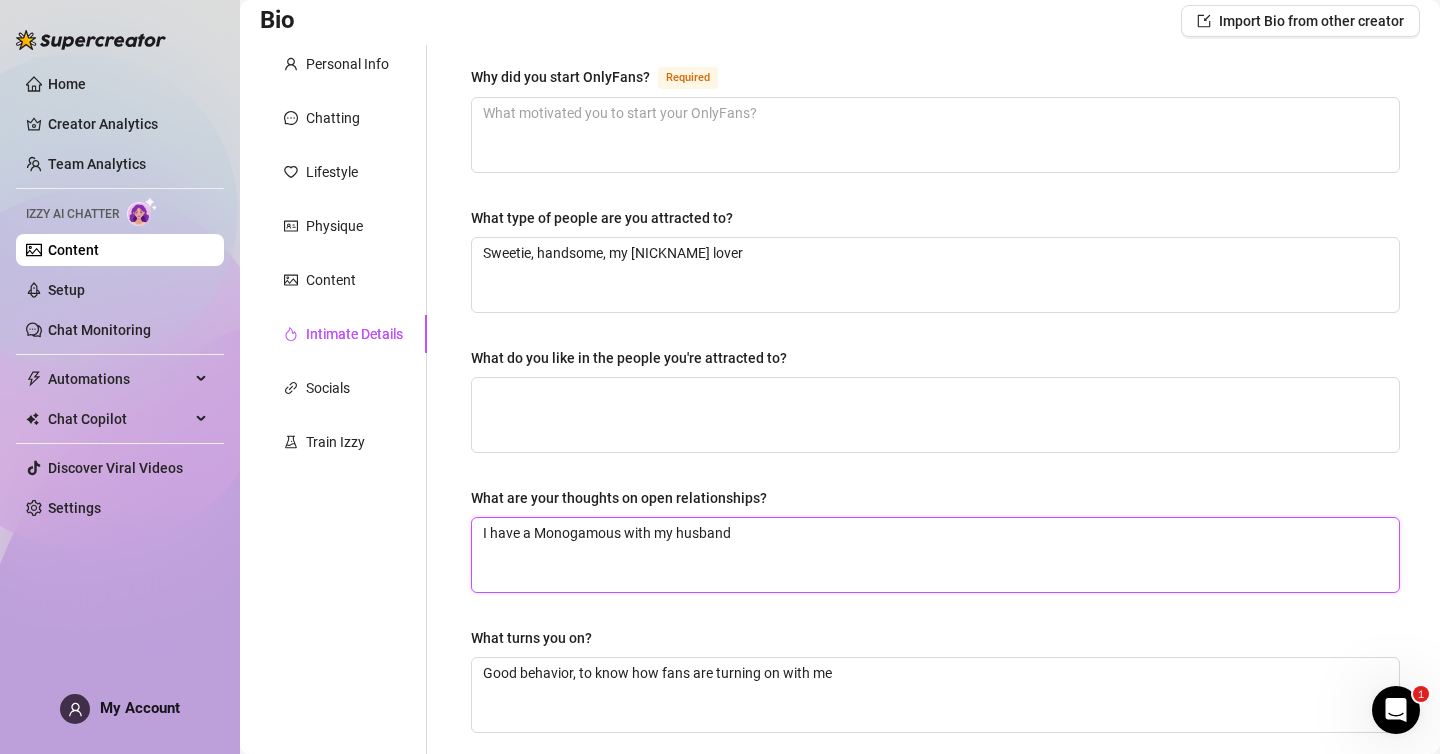 click on "I have a Monogamous with my husband" at bounding box center (935, 555) 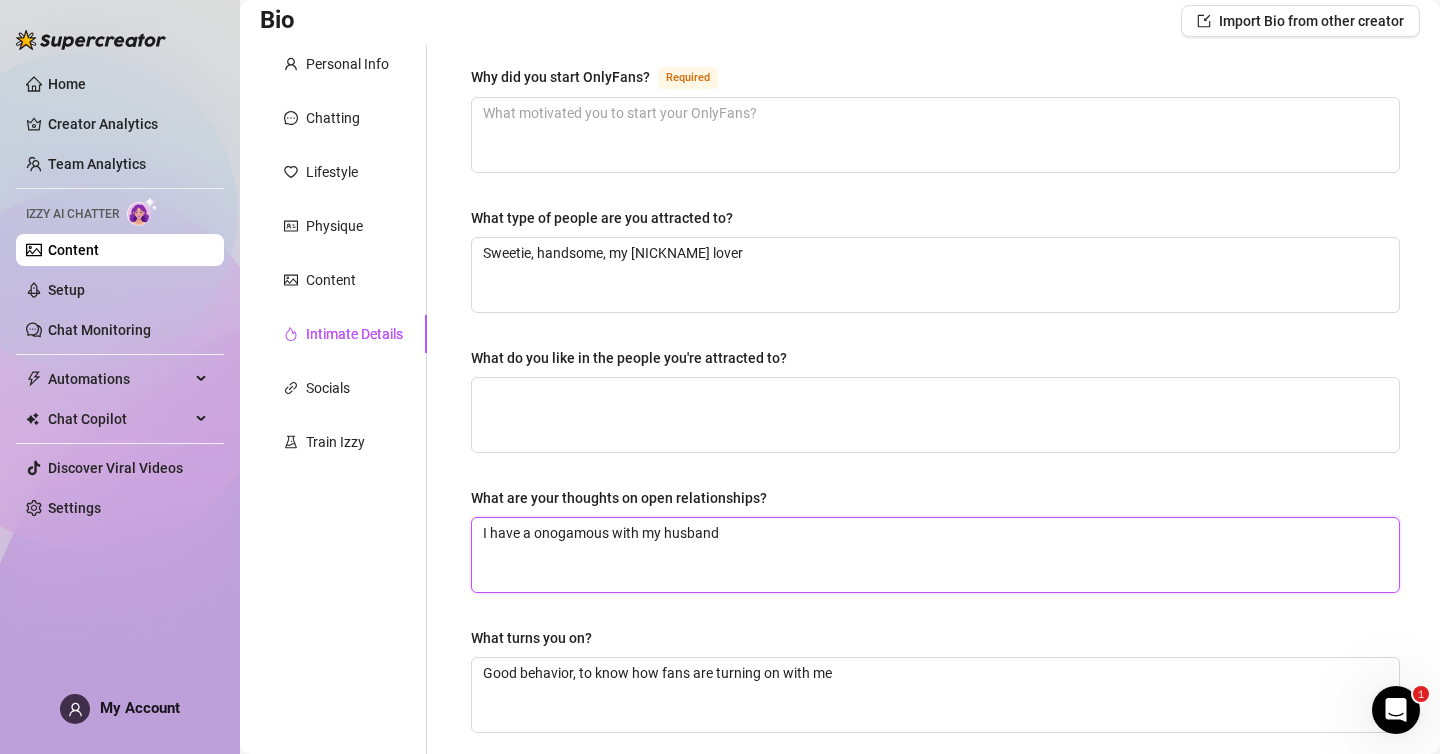 type on "I have a ,onogamous with my husband" 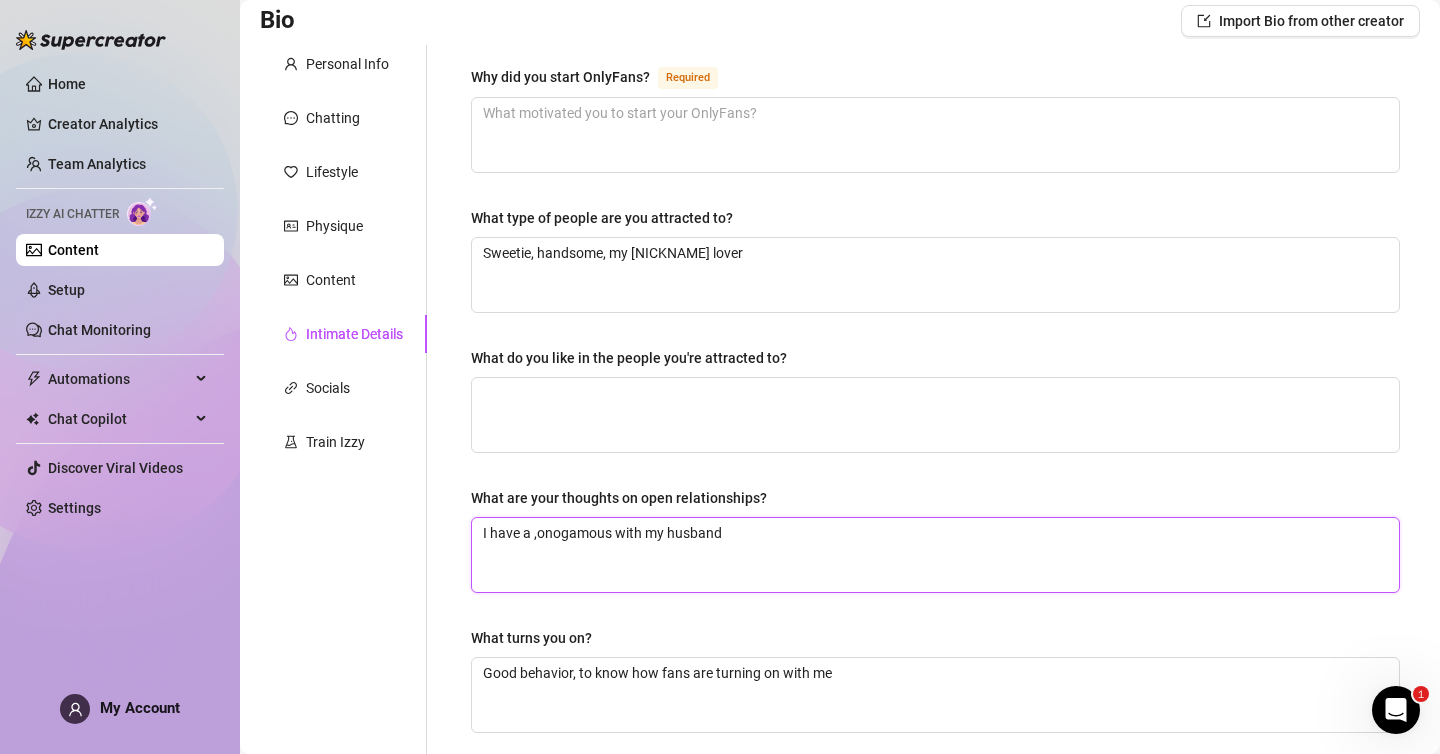 type on "I have a onogamous with my husband" 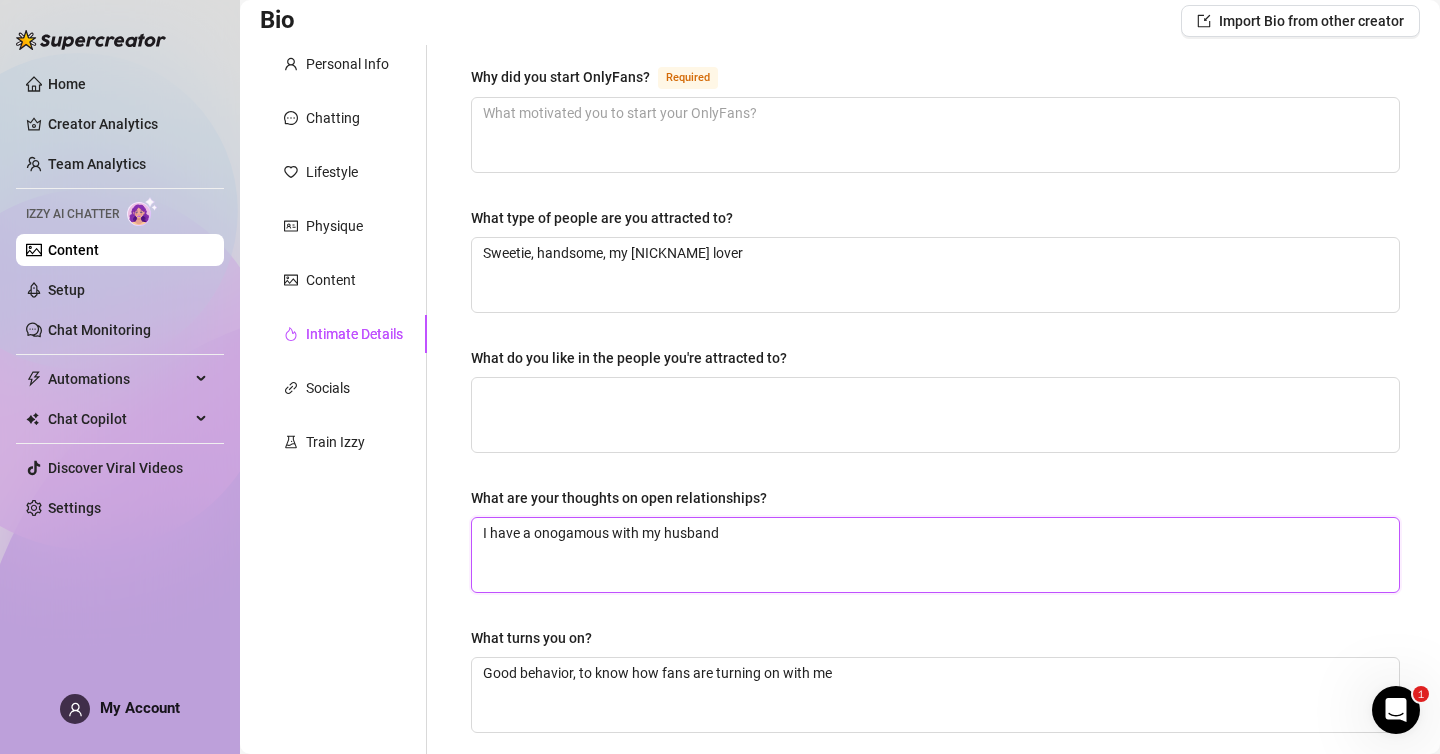 type on "I have a monogamous with my husband" 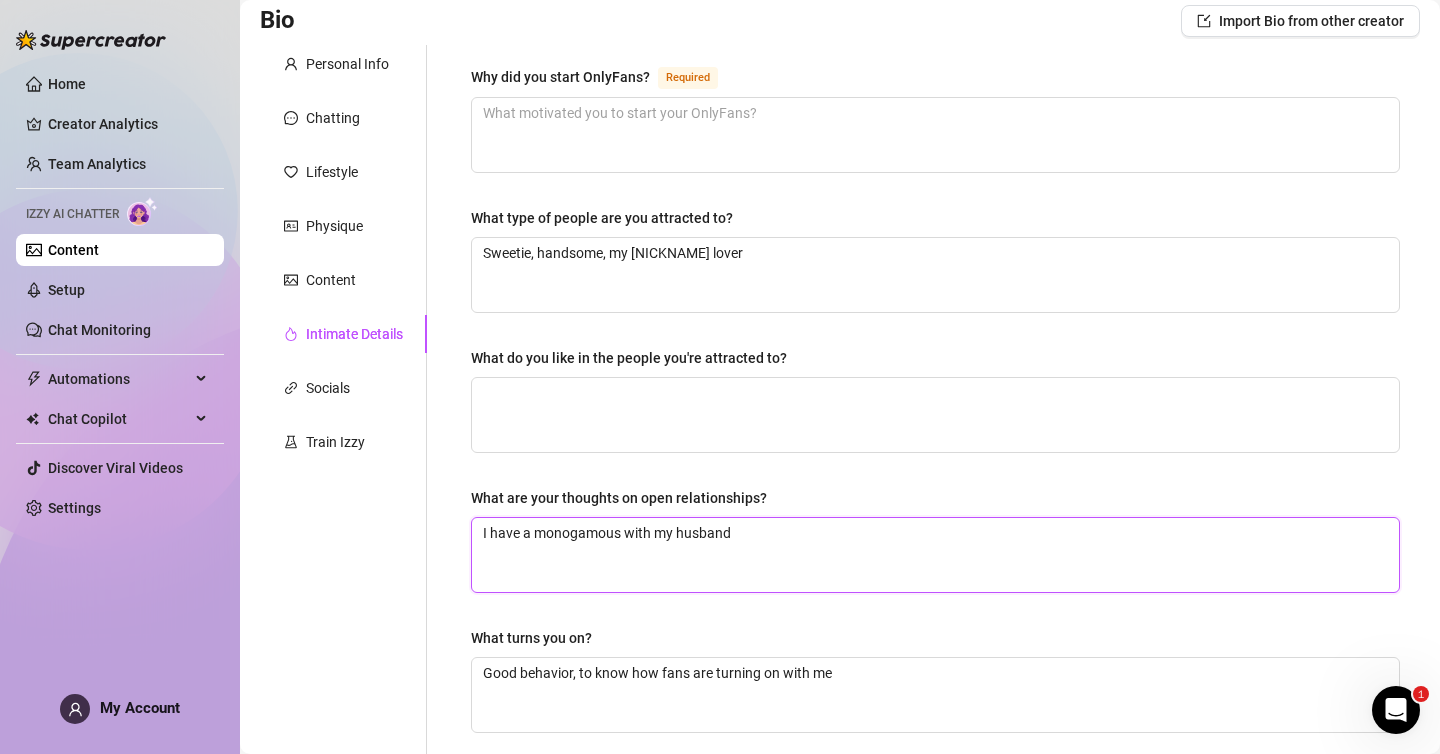 click on "I have a monogamous with my husband" at bounding box center (935, 555) 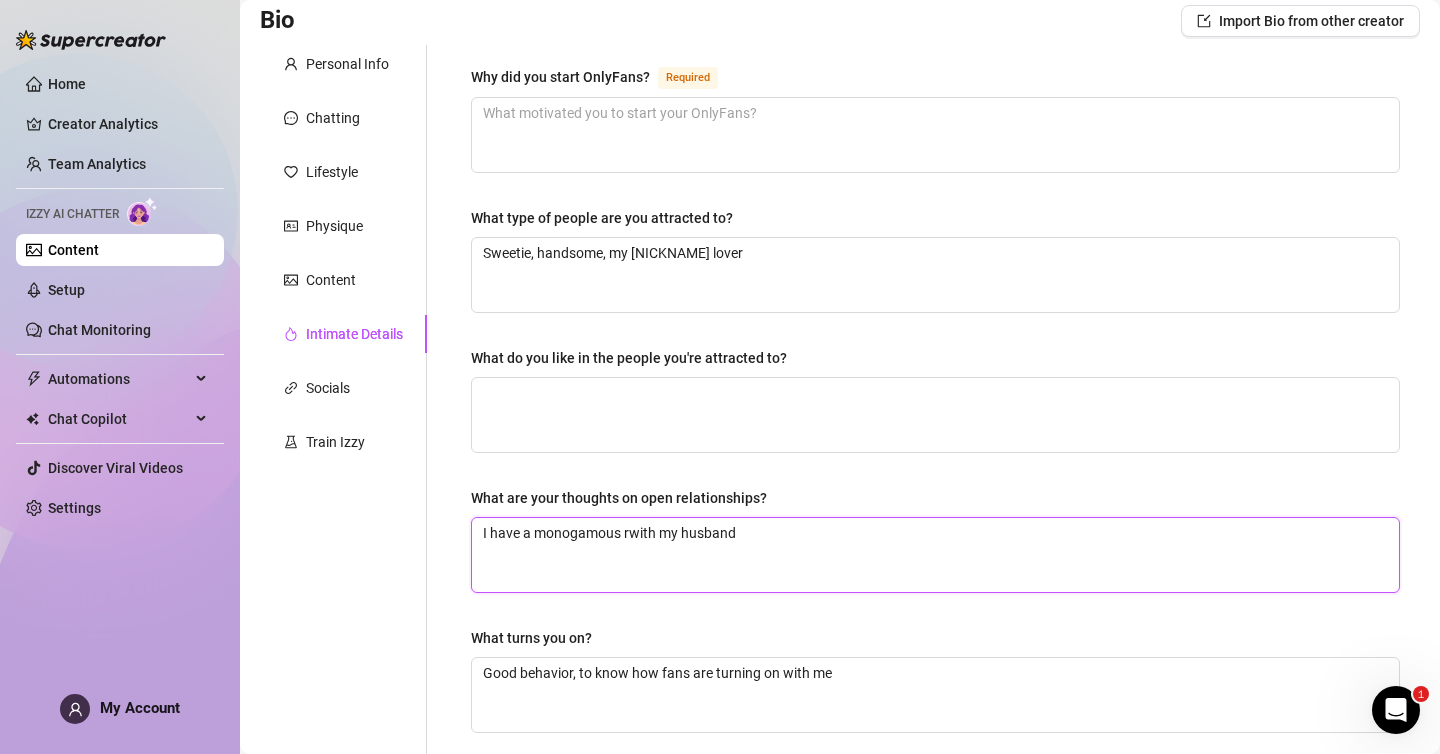 type on "I have a monogamous rewith my husband" 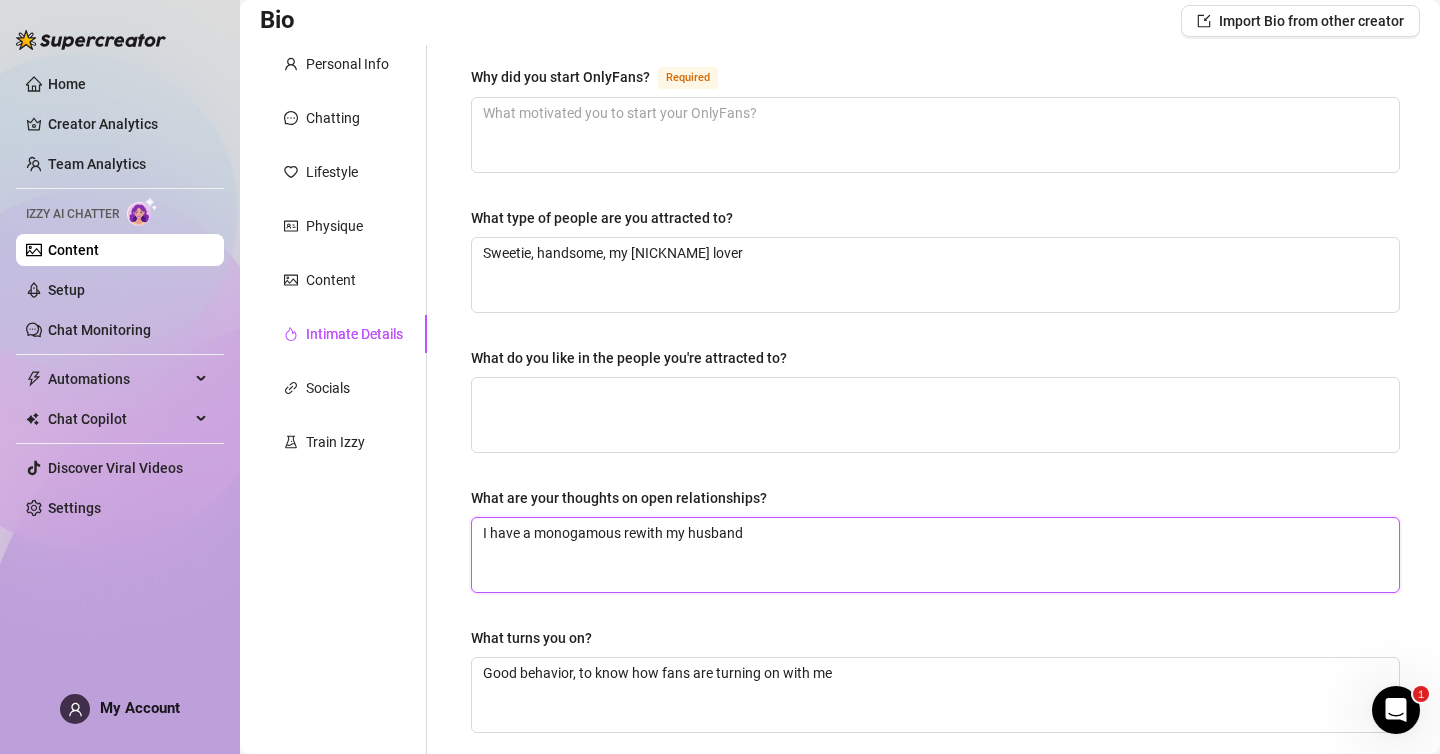 type on "I have a monogamous relwith my husband" 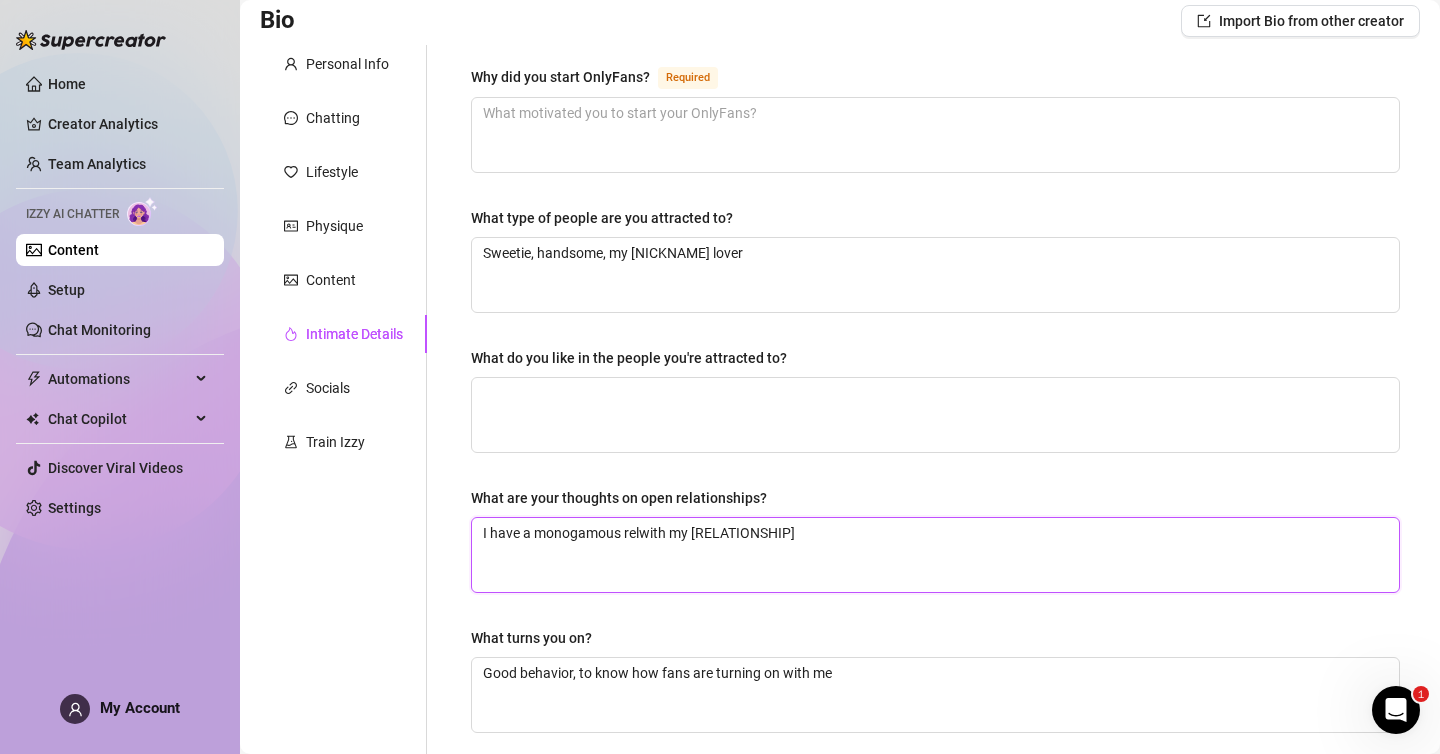 type on "I have a monogamous relawith my husband" 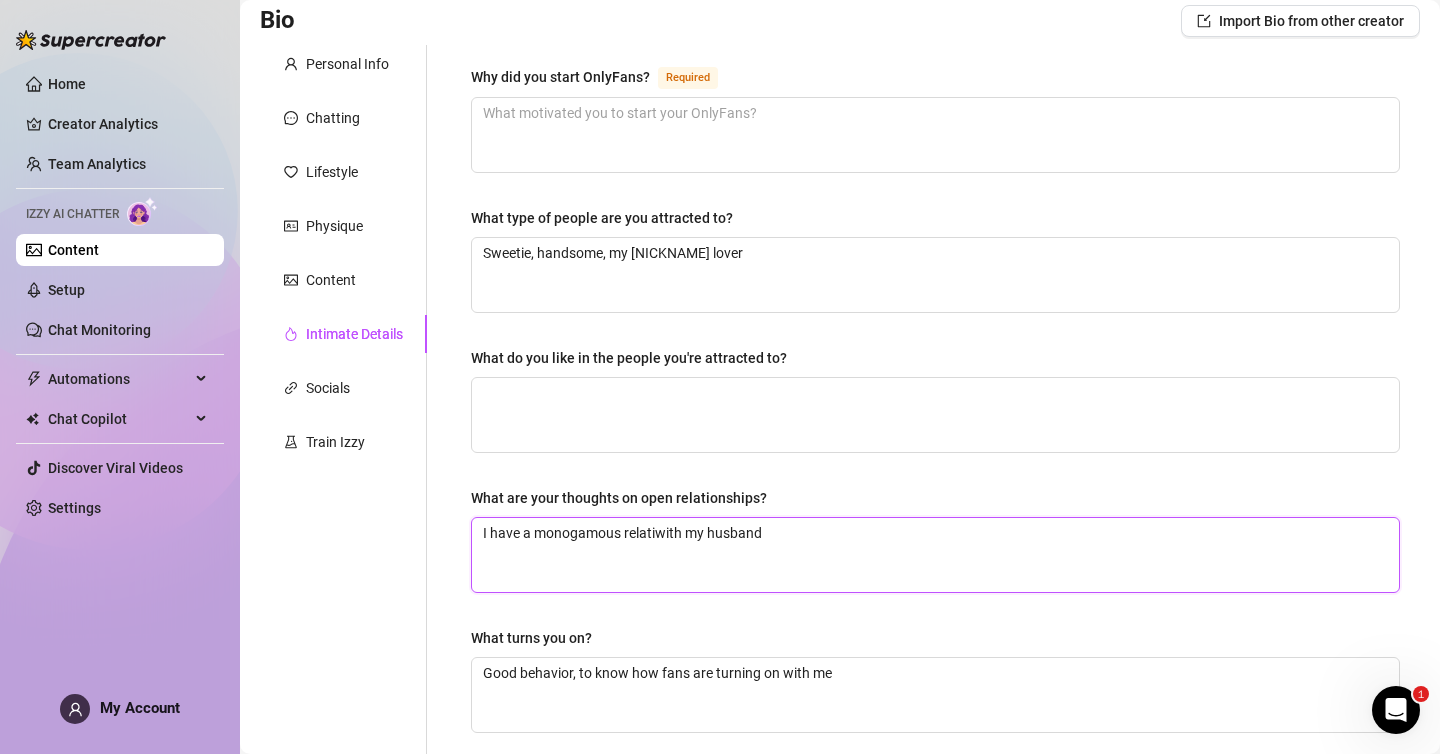 type on "I have a monogamous relatiowith my husband" 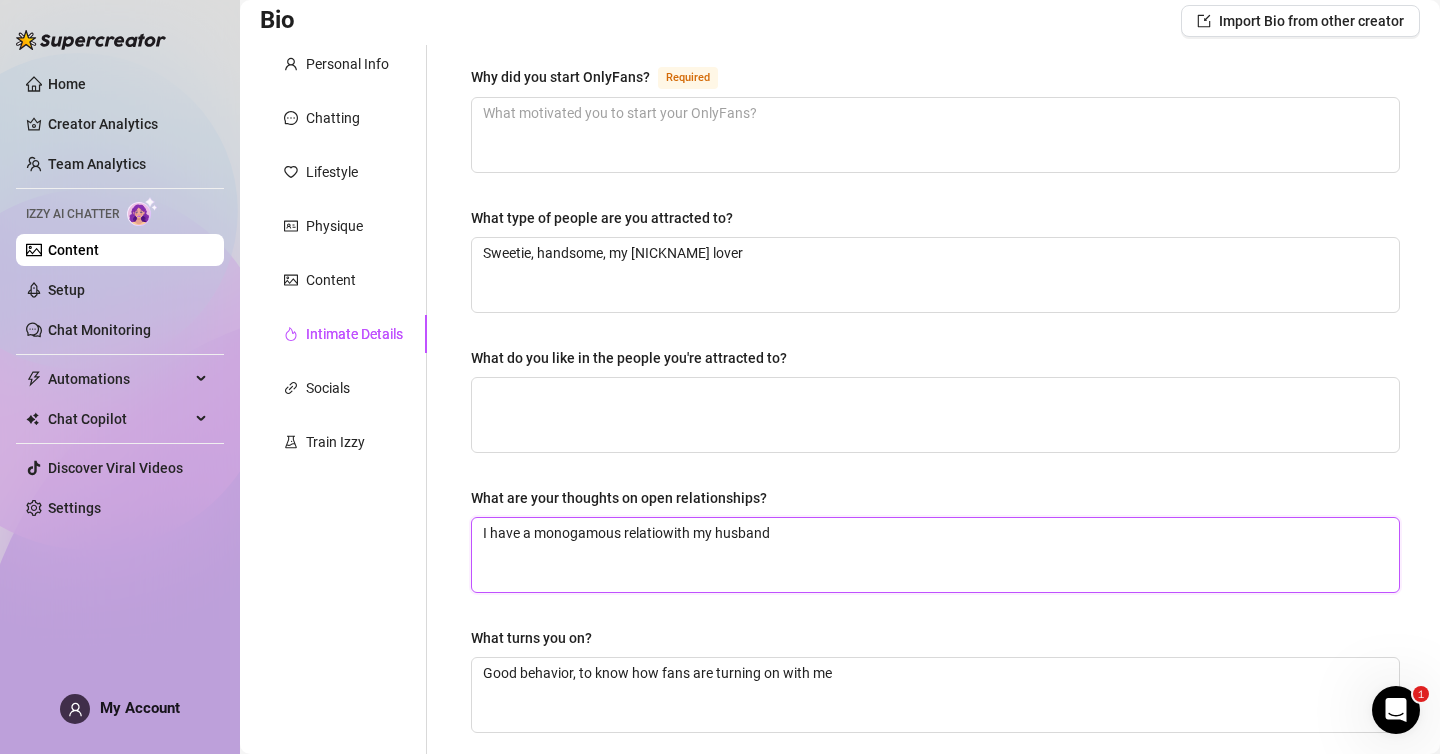 type 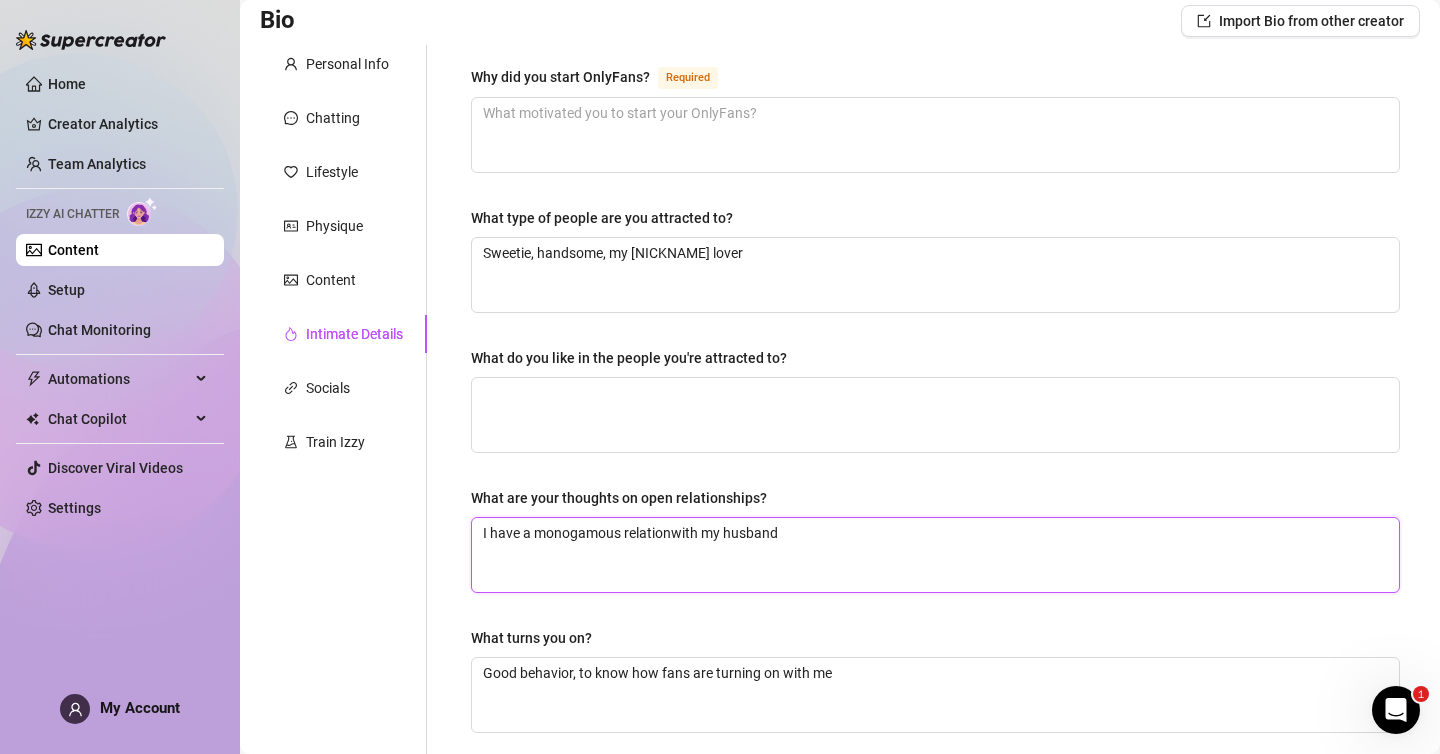 type 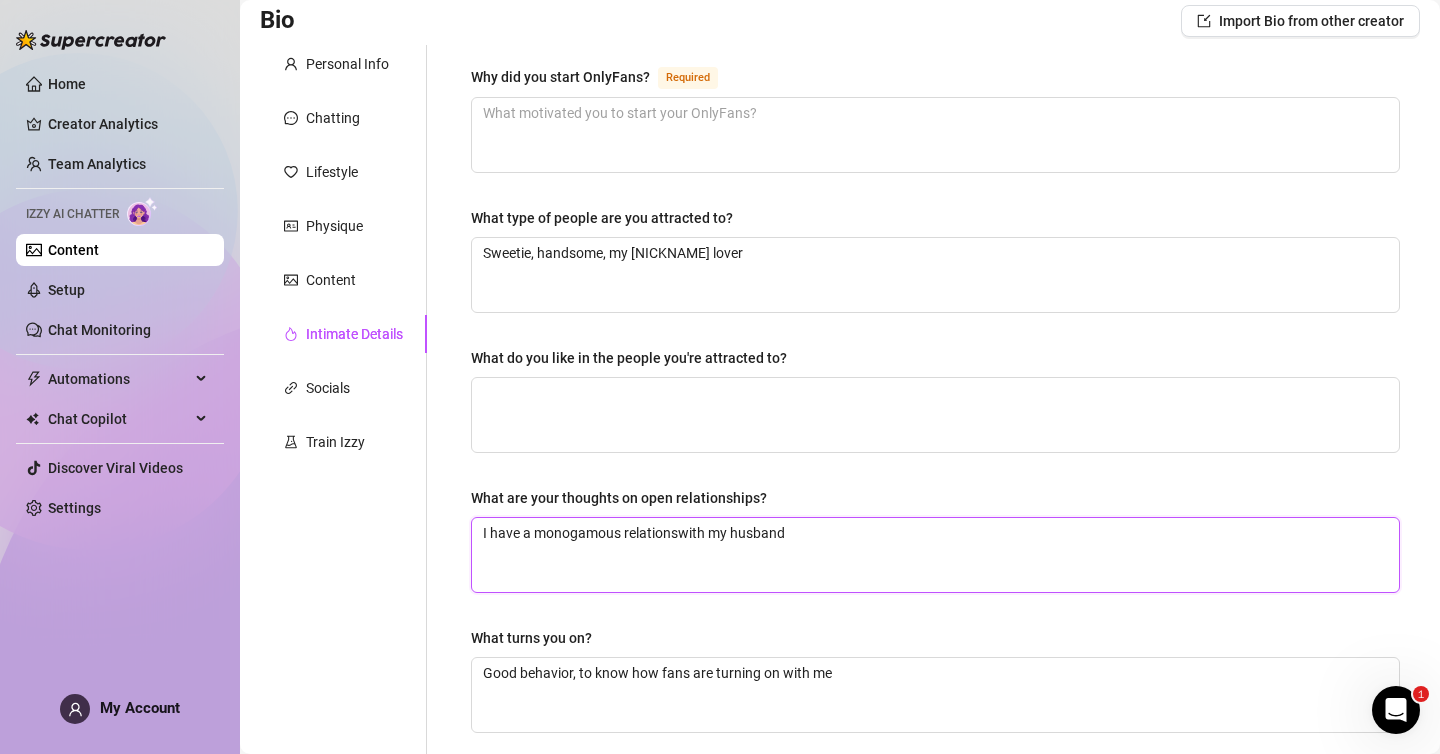 type on "I have a monogamous relationshwith my husband" 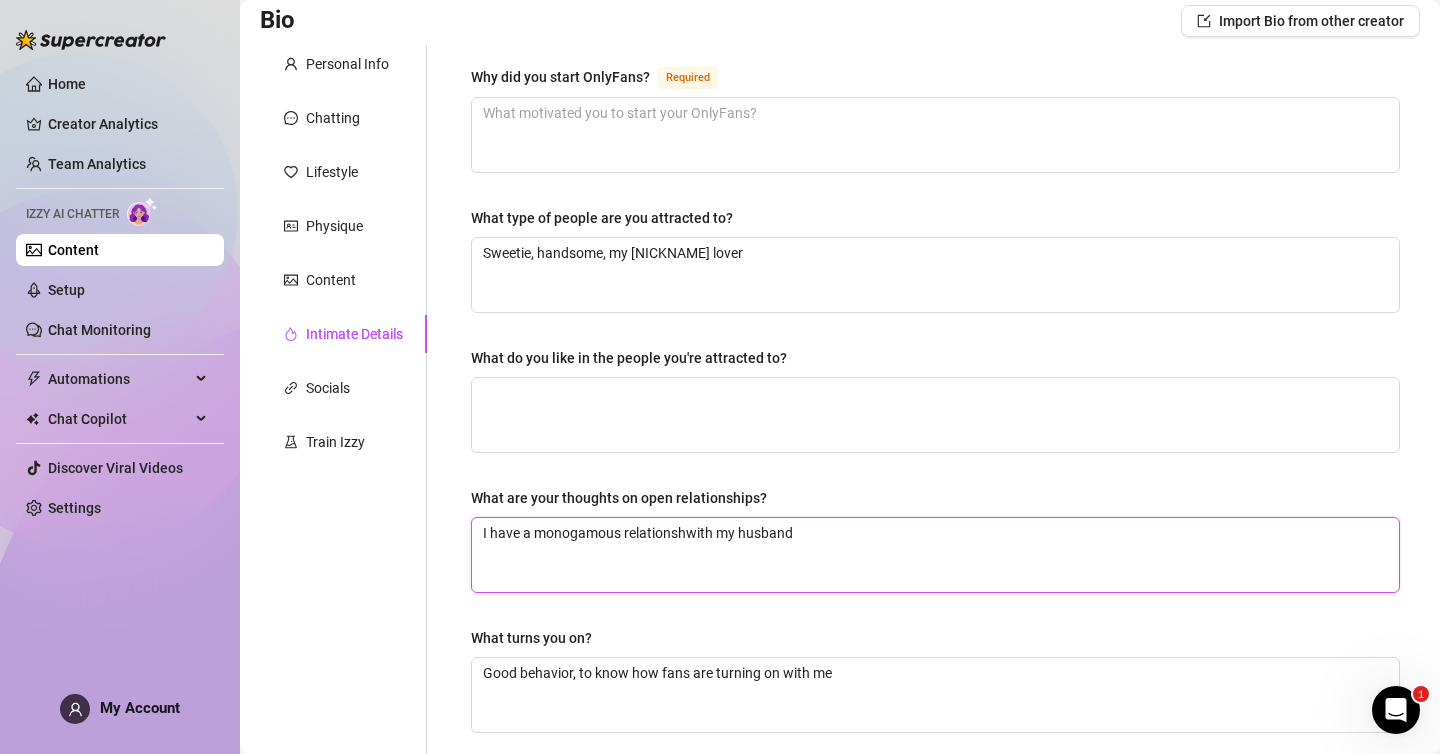 type 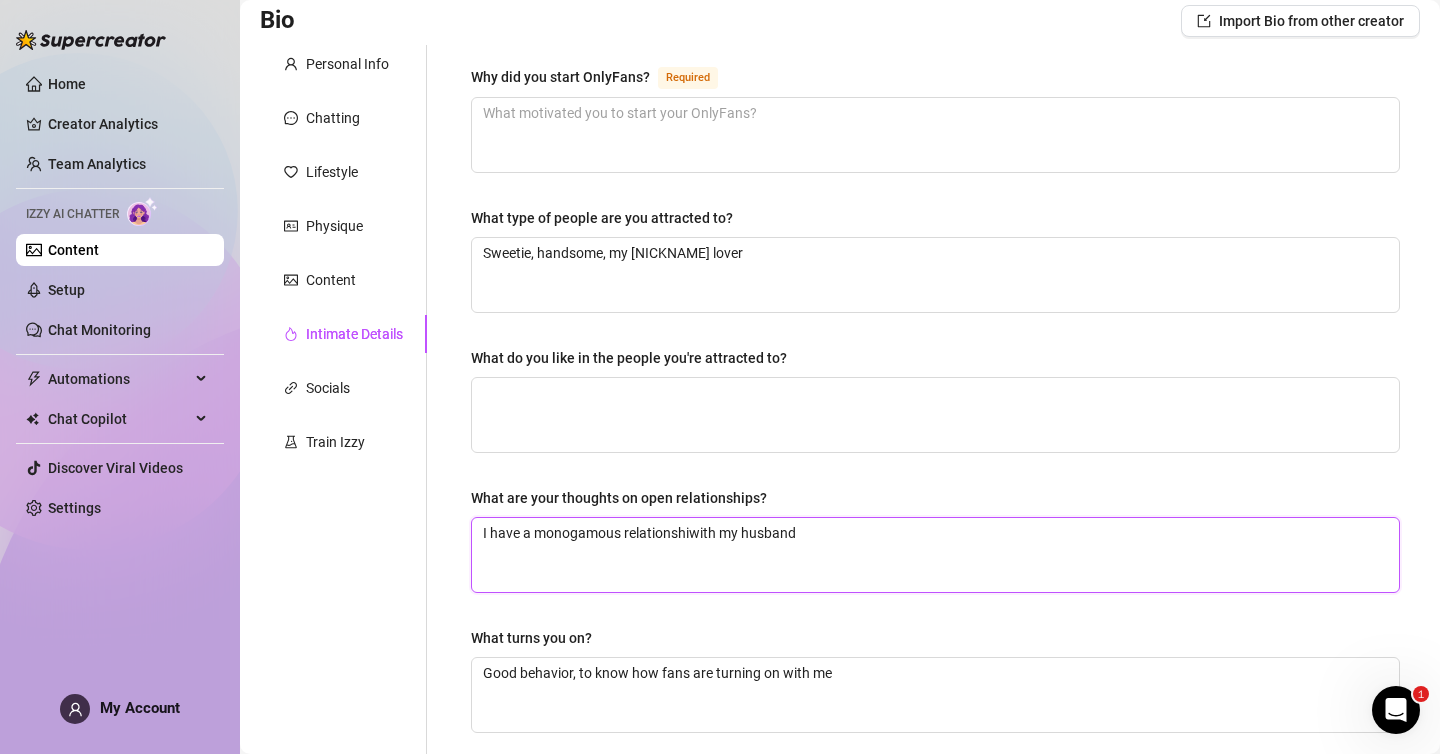 type 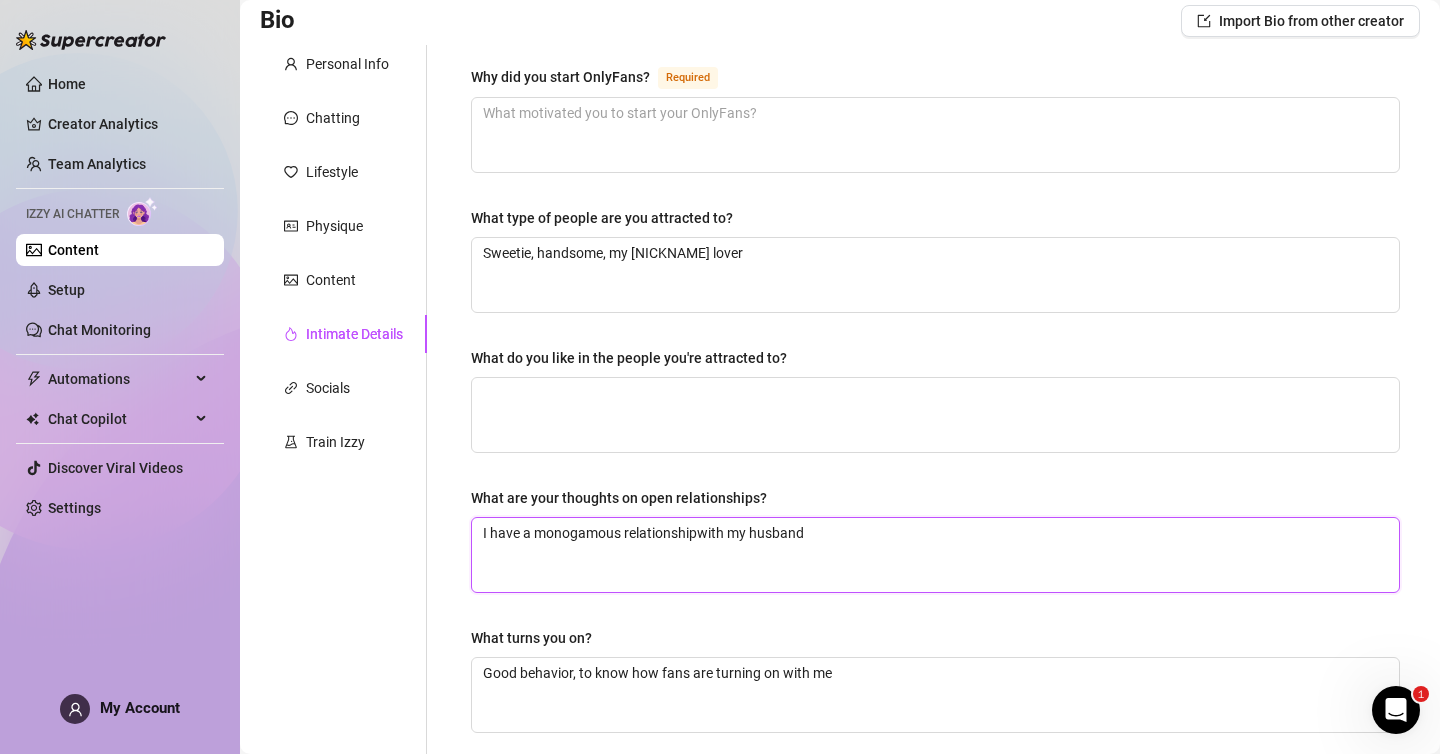 type on "I have a monogamous relationship with my husband" 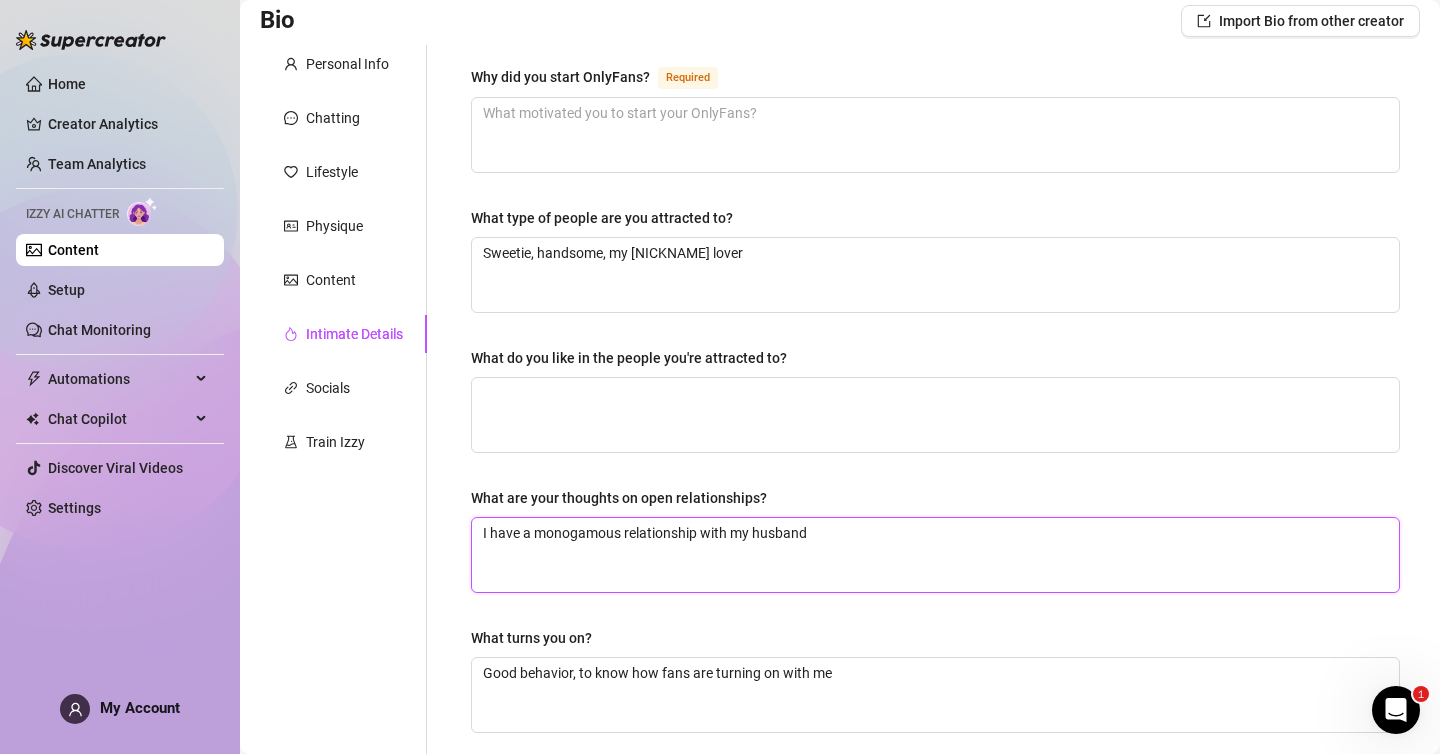type on "I have a monogamous relationship with my husband" 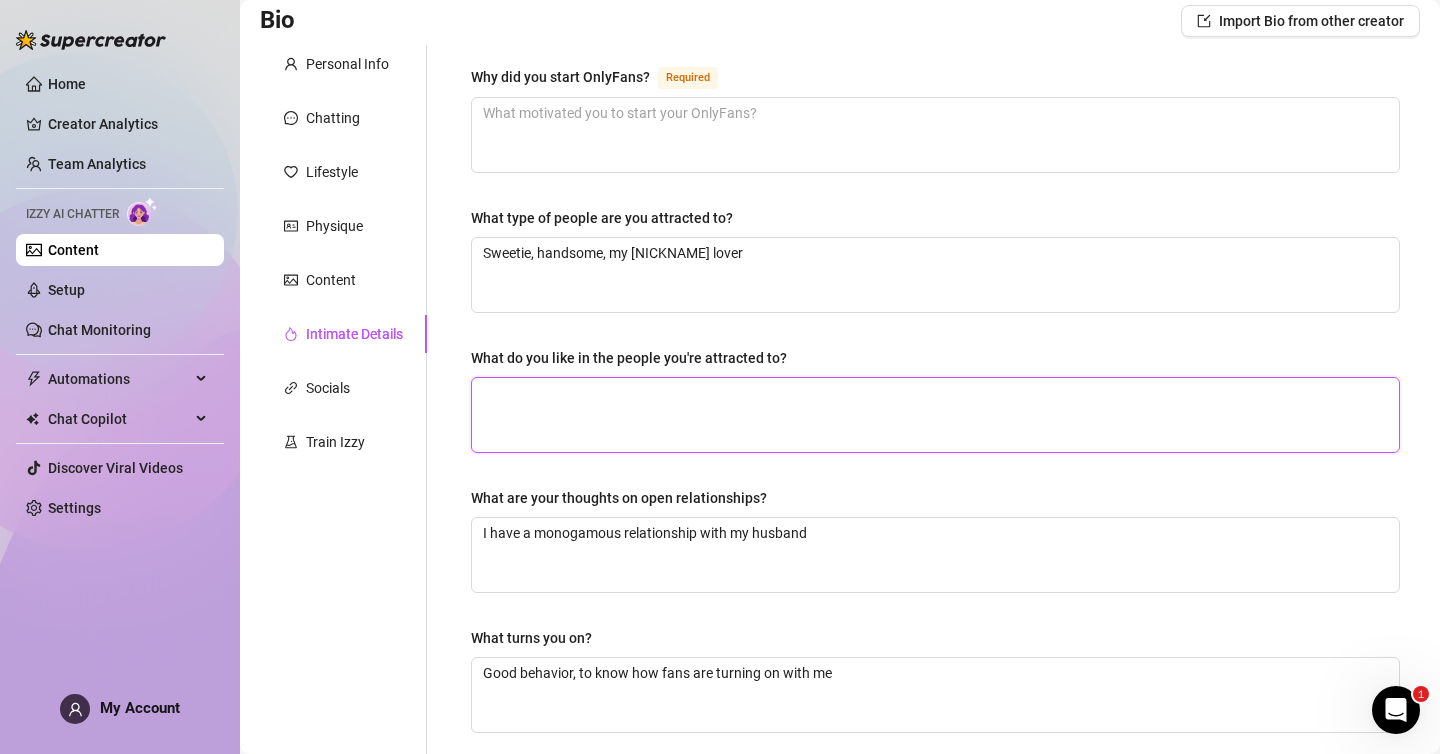 click on "What do you like in the people you're attracted to?" at bounding box center (935, 415) 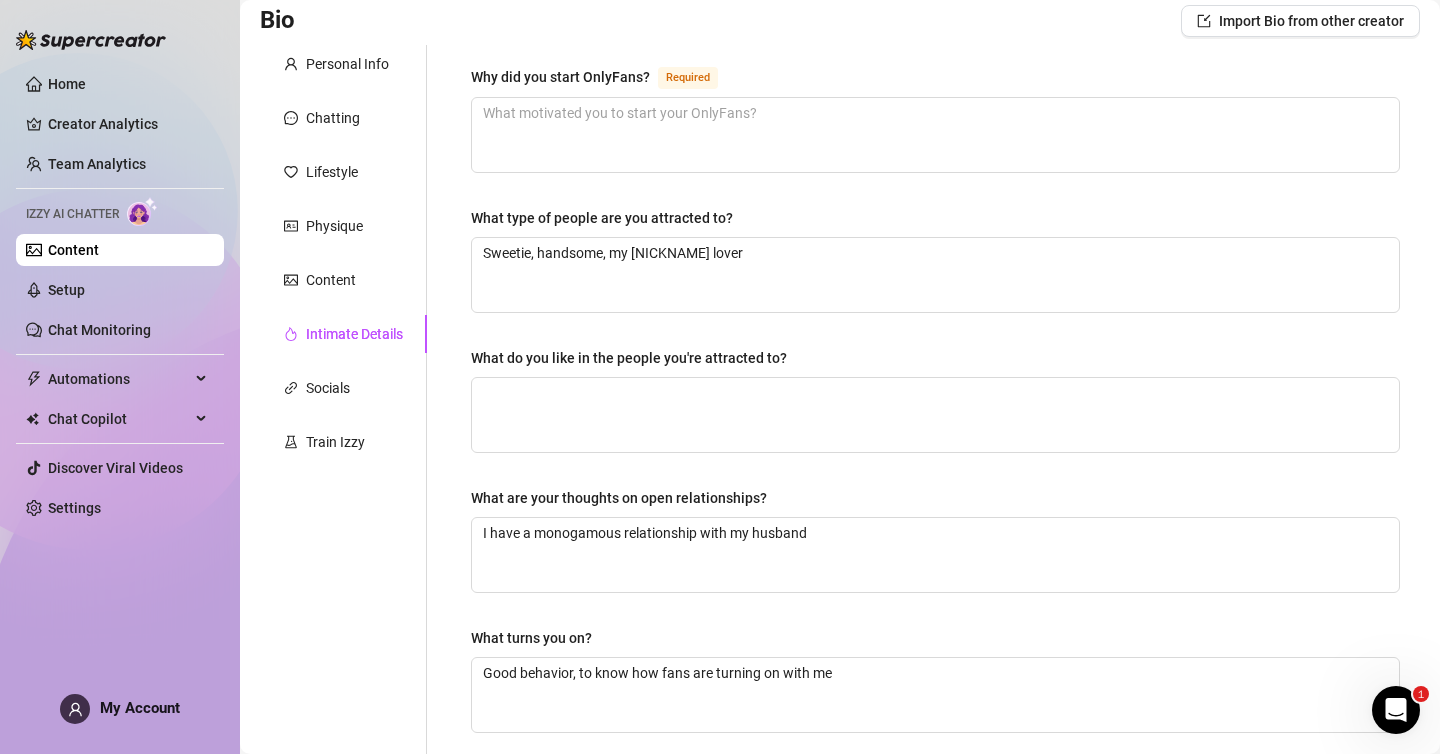 click on "Why did you start OnlyFans? Required What type of people are you attracted to? Sweetie, handsome, my kndy lover What do you like in the people you're attracted to? What are your thoughts on open relationships? I have a monogamous relationship with my husband What turns you on? Good behavior, to know how fans are turning on with me What are your fetishes? Muscle boys What naughty experiences have you had? Roleplay in the cosplay I'm wearing" at bounding box center (935, 548) 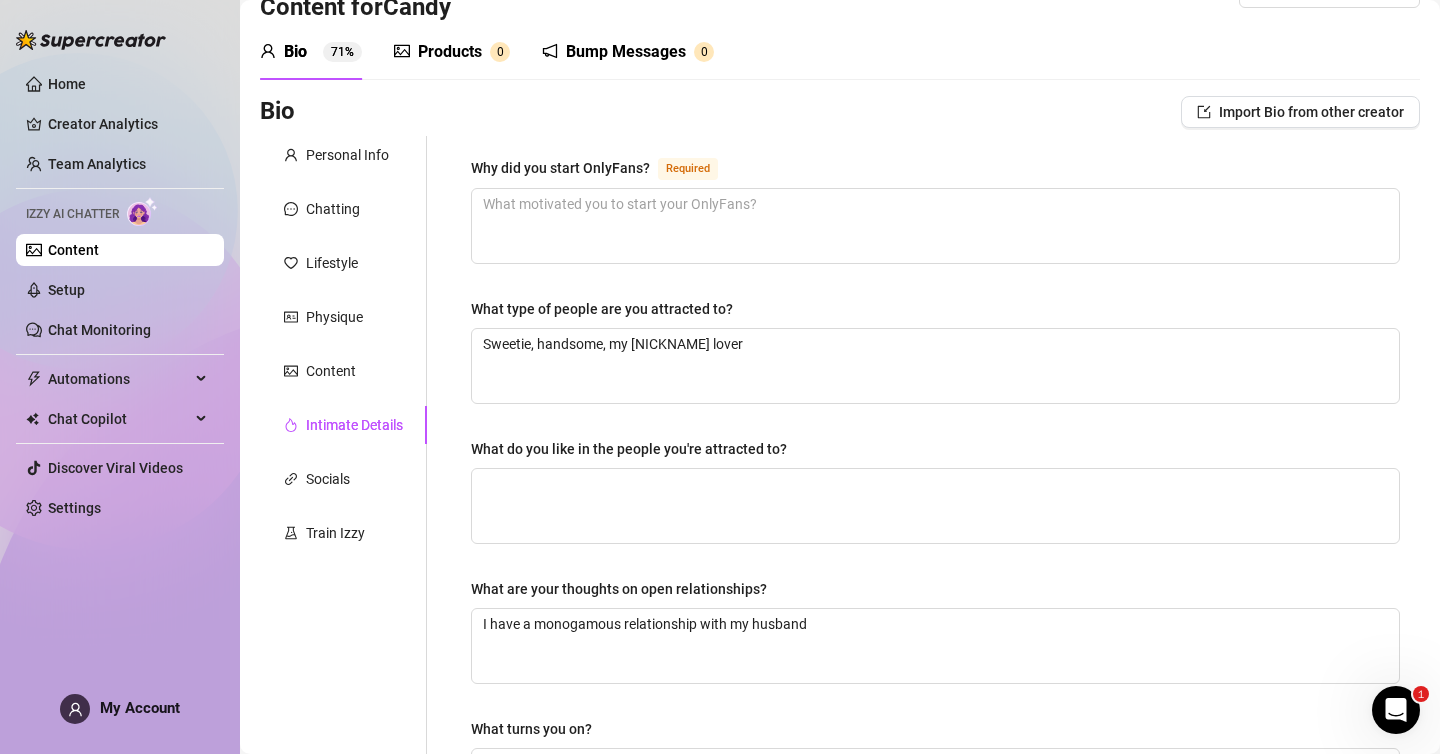 scroll, scrollTop: 0, scrollLeft: 0, axis: both 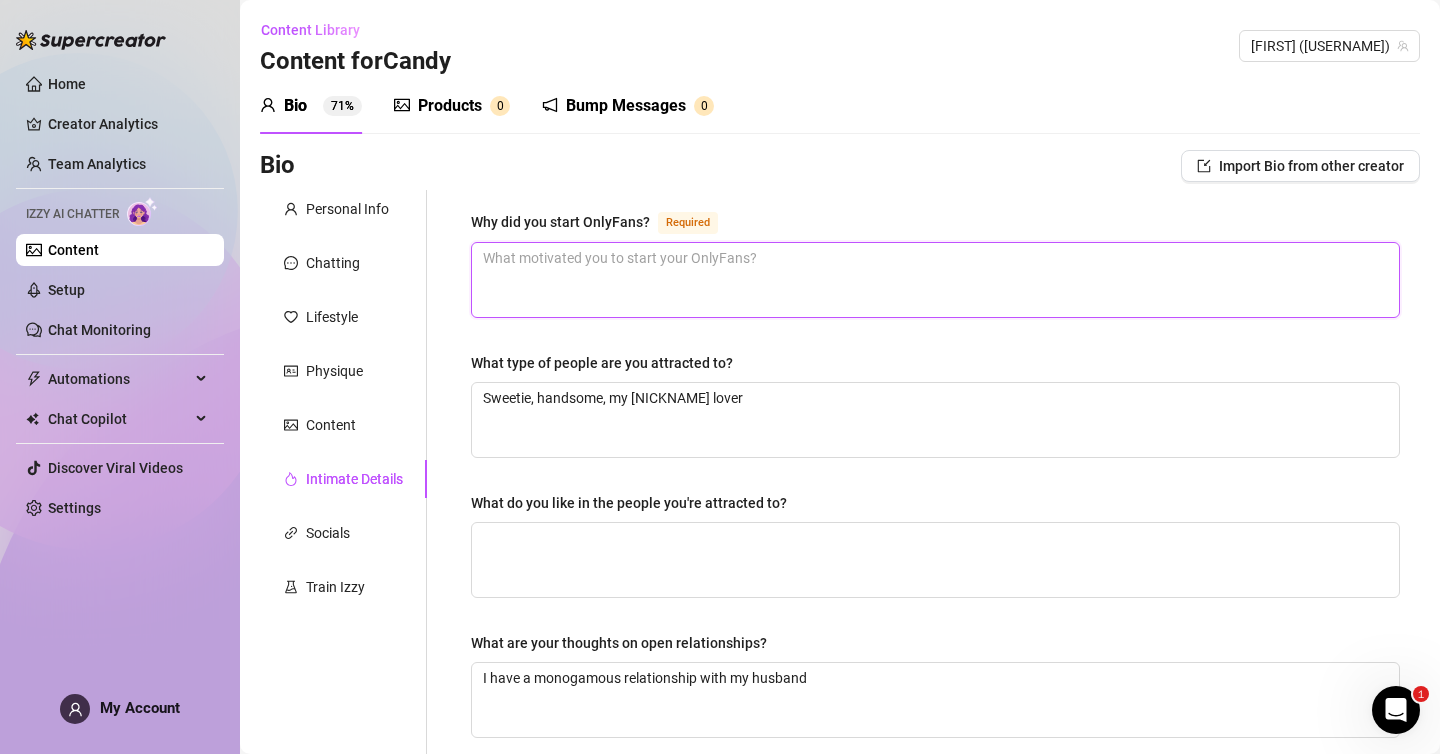 click on "Why did you start OnlyFans? Required" at bounding box center [935, 280] 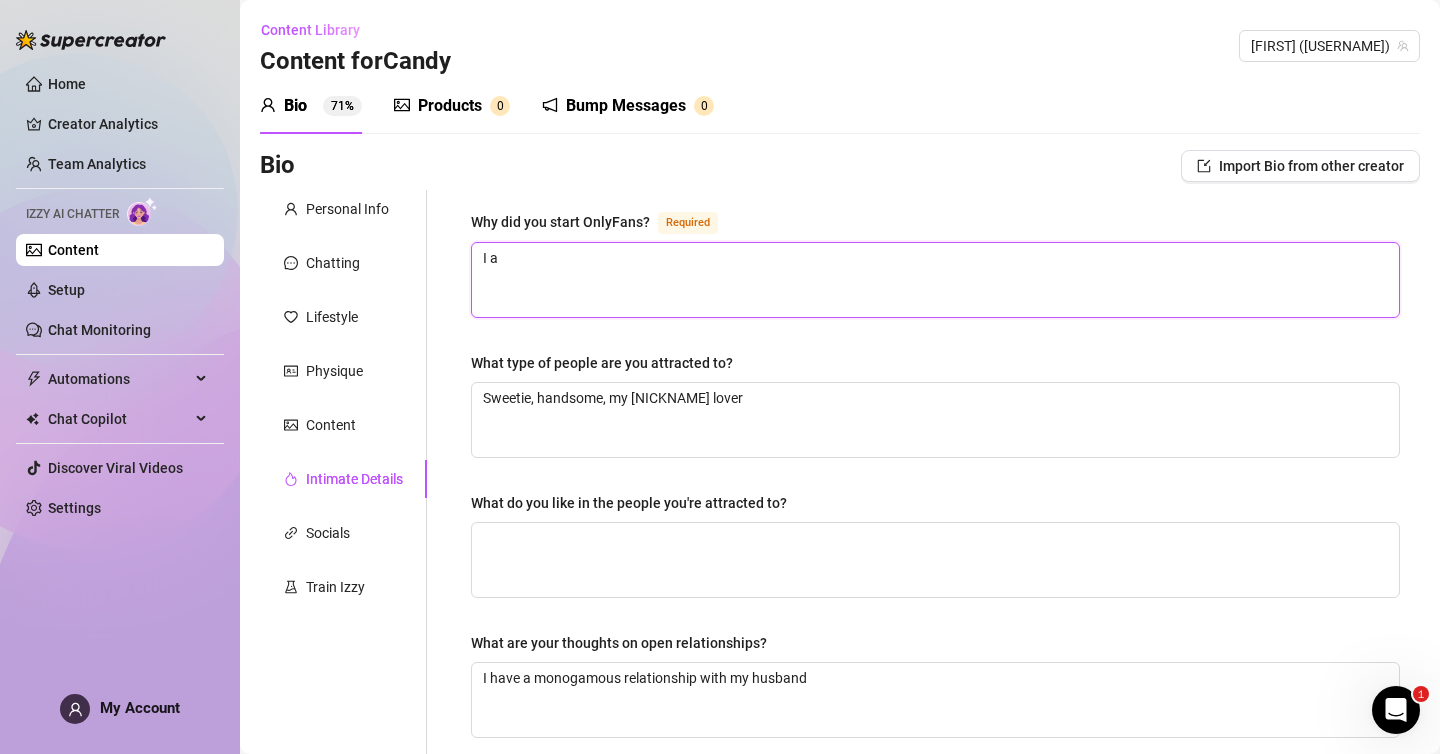 type on "I al" 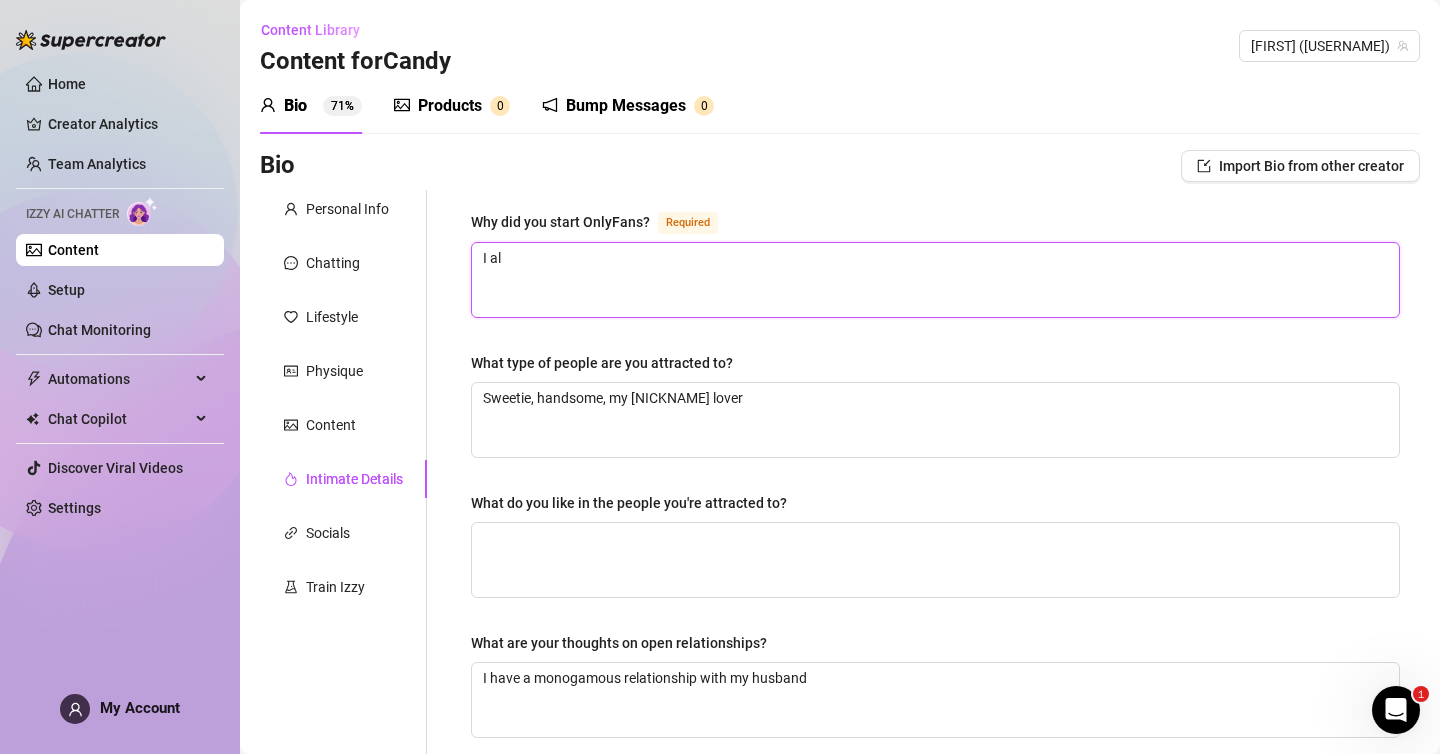 type on "I alw" 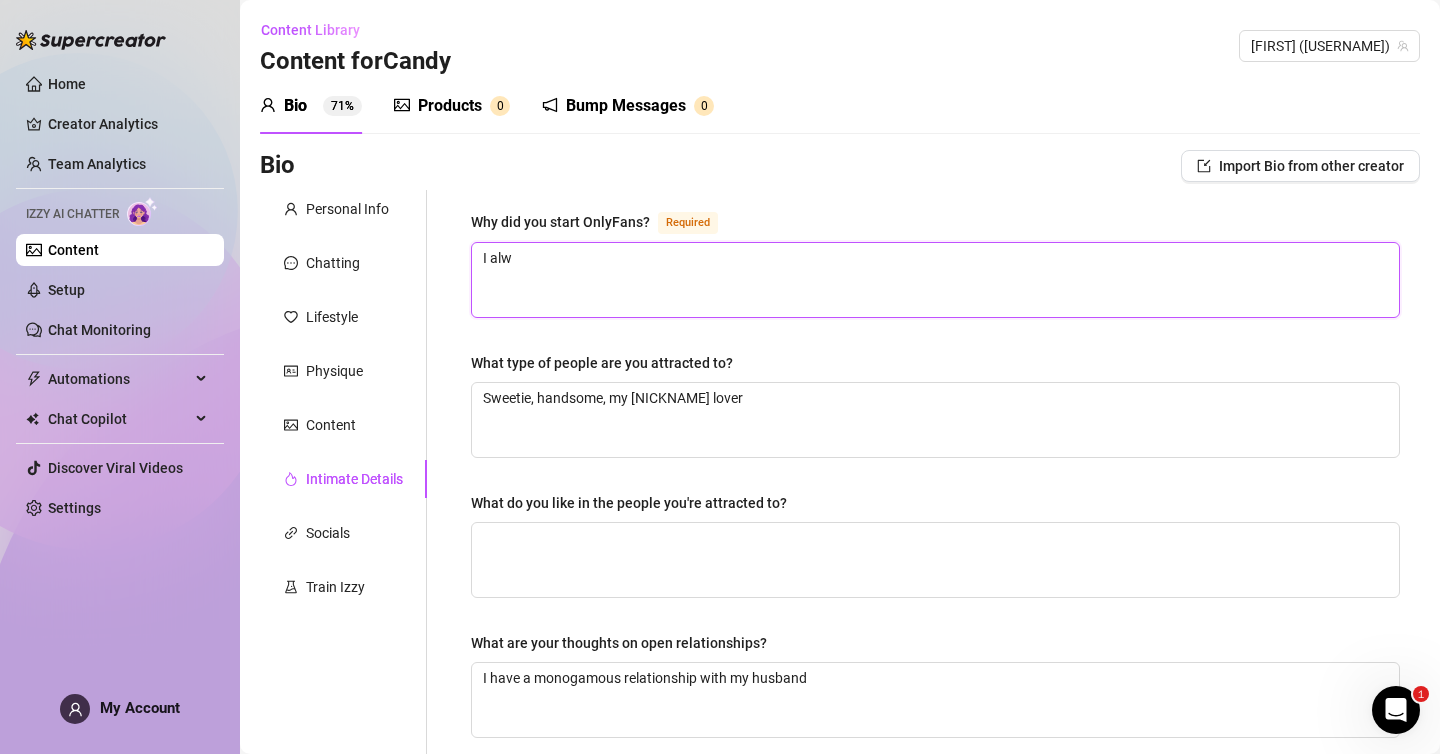 type 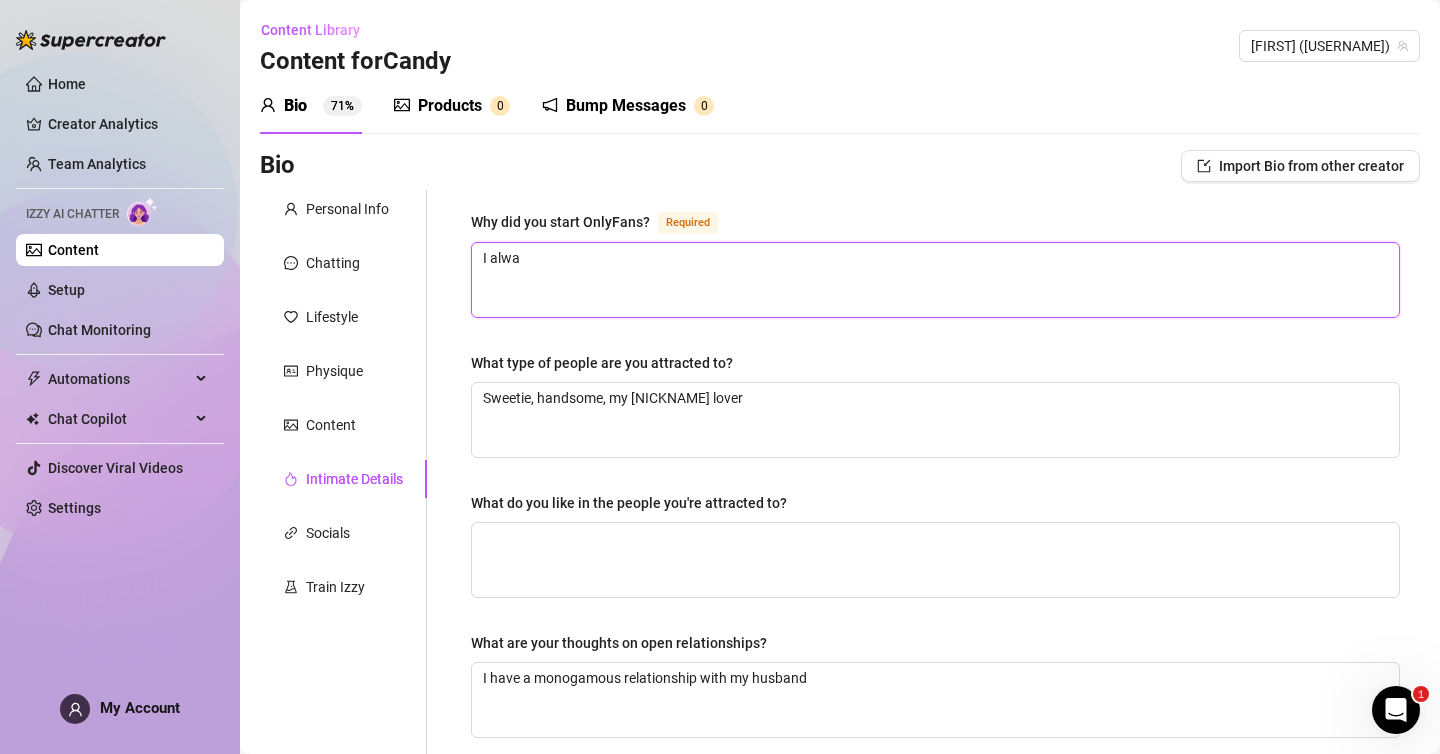 type 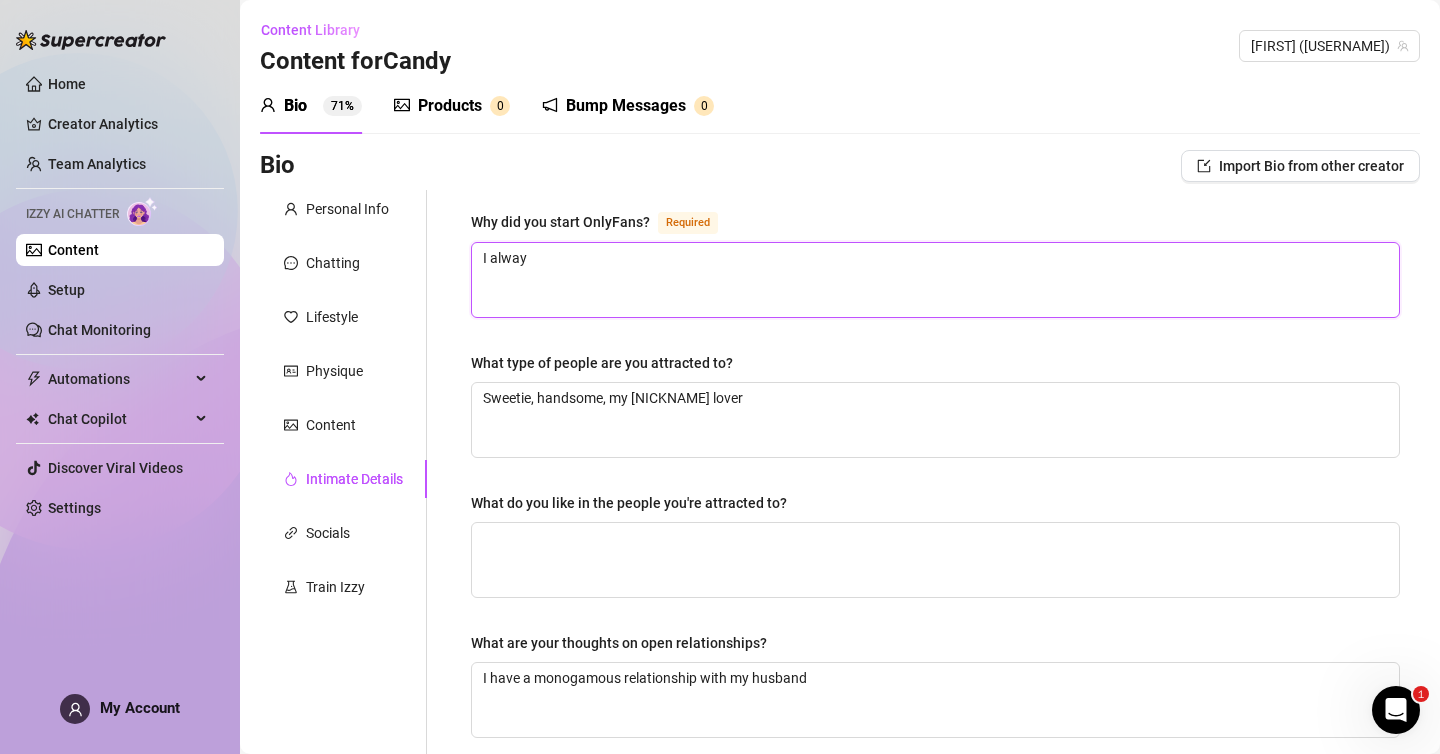 type on "I always" 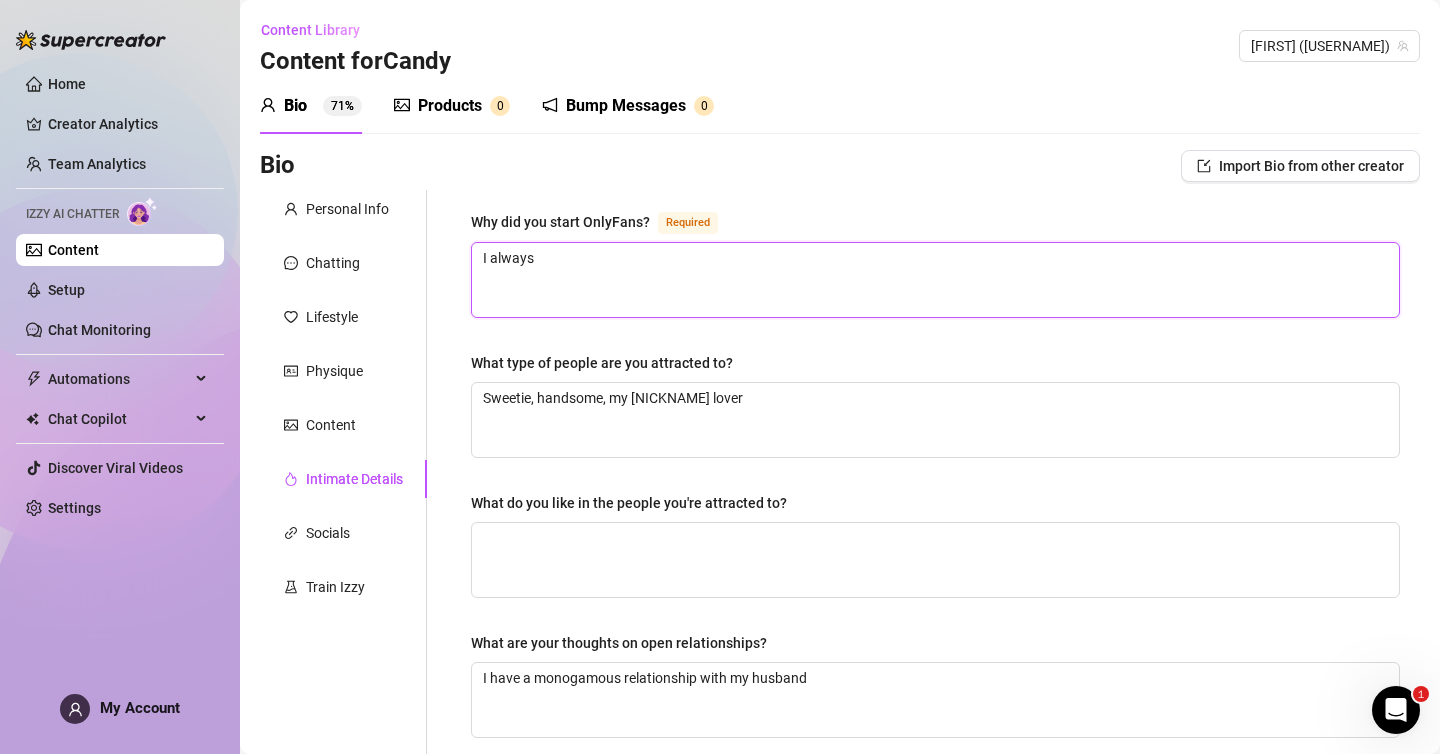 type on "I always" 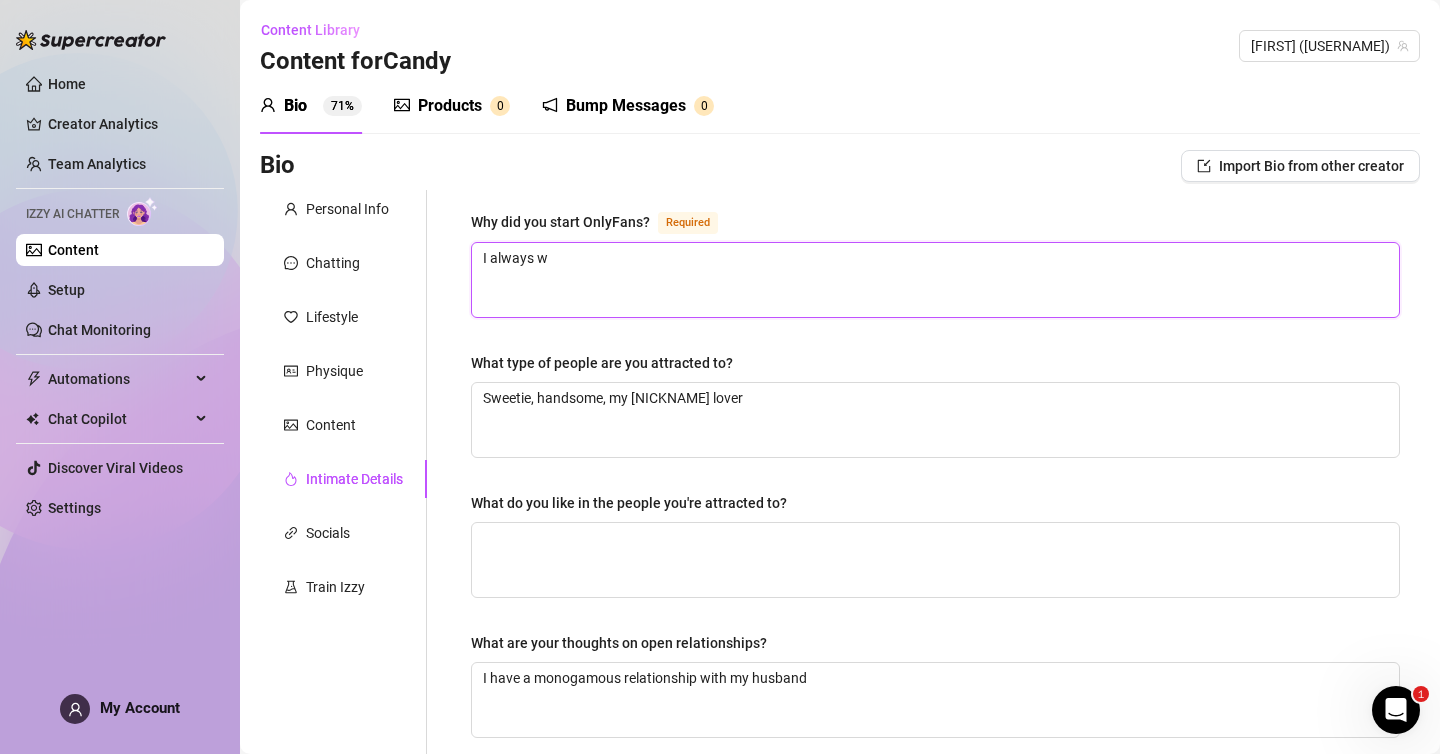 type on "I always wa" 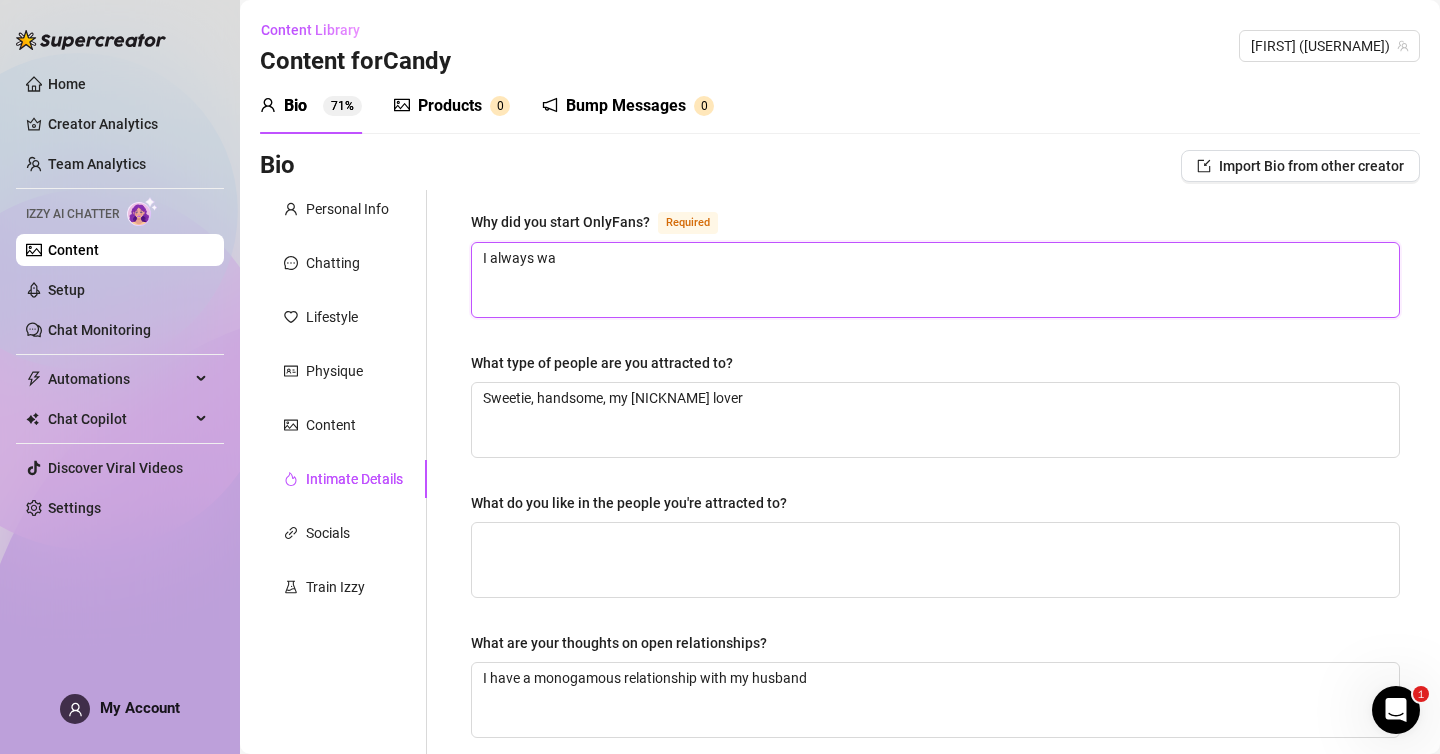 type on "I always wan" 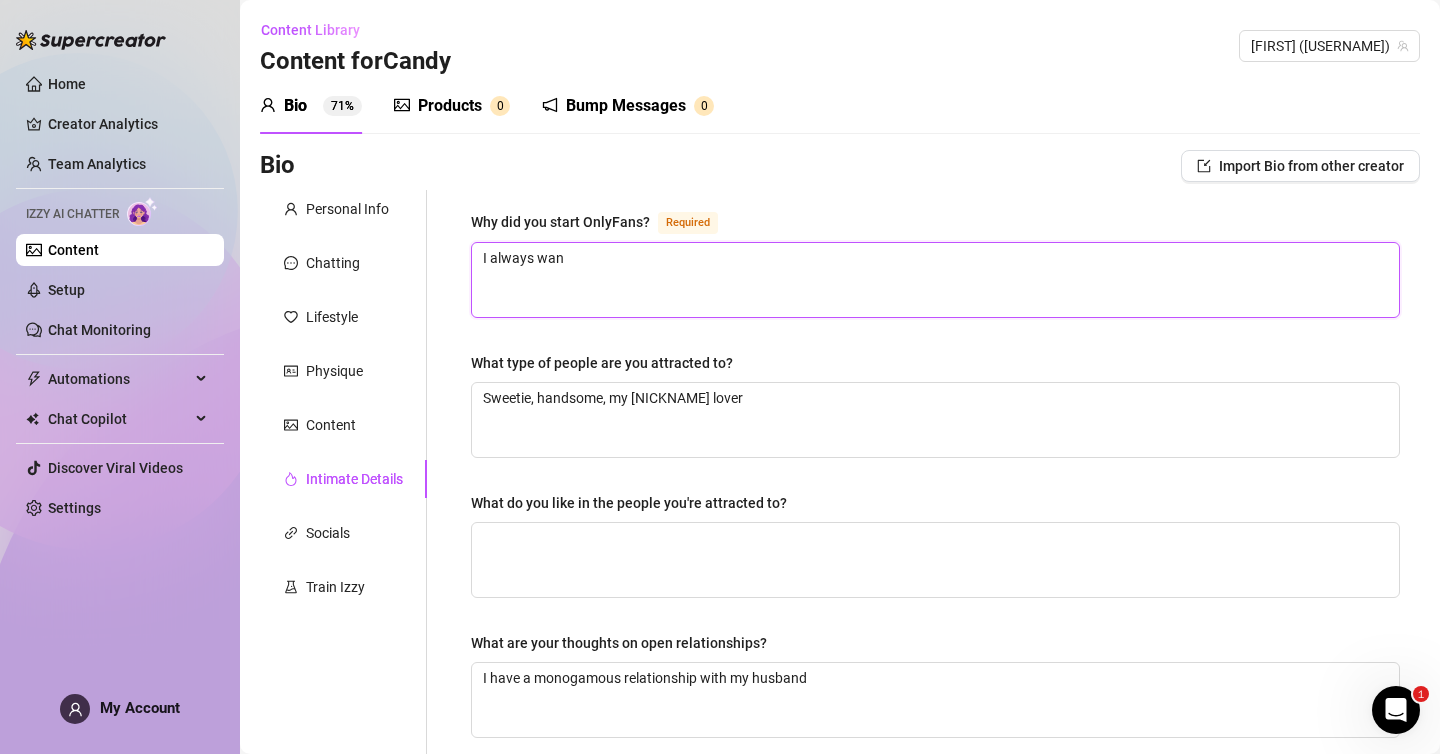 type on "I always want" 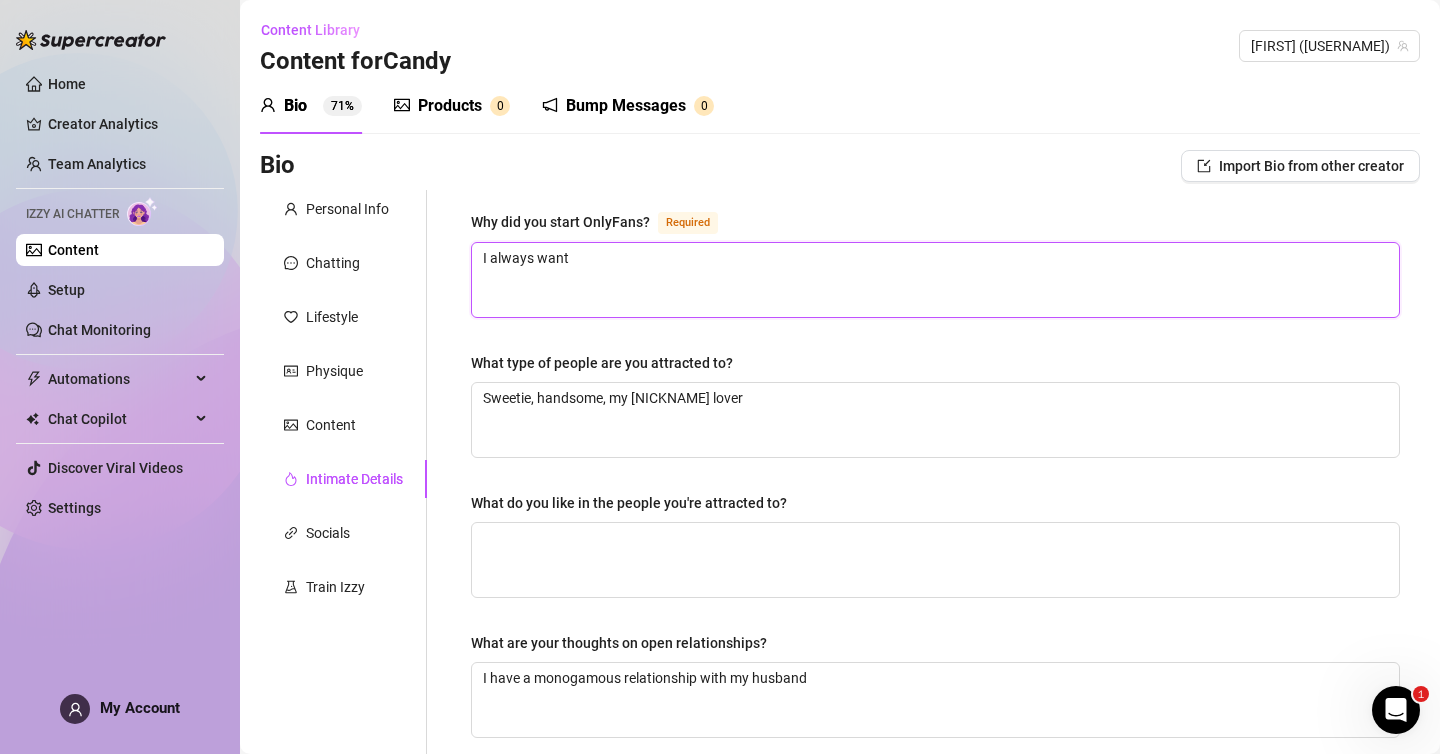 type on "I always wante" 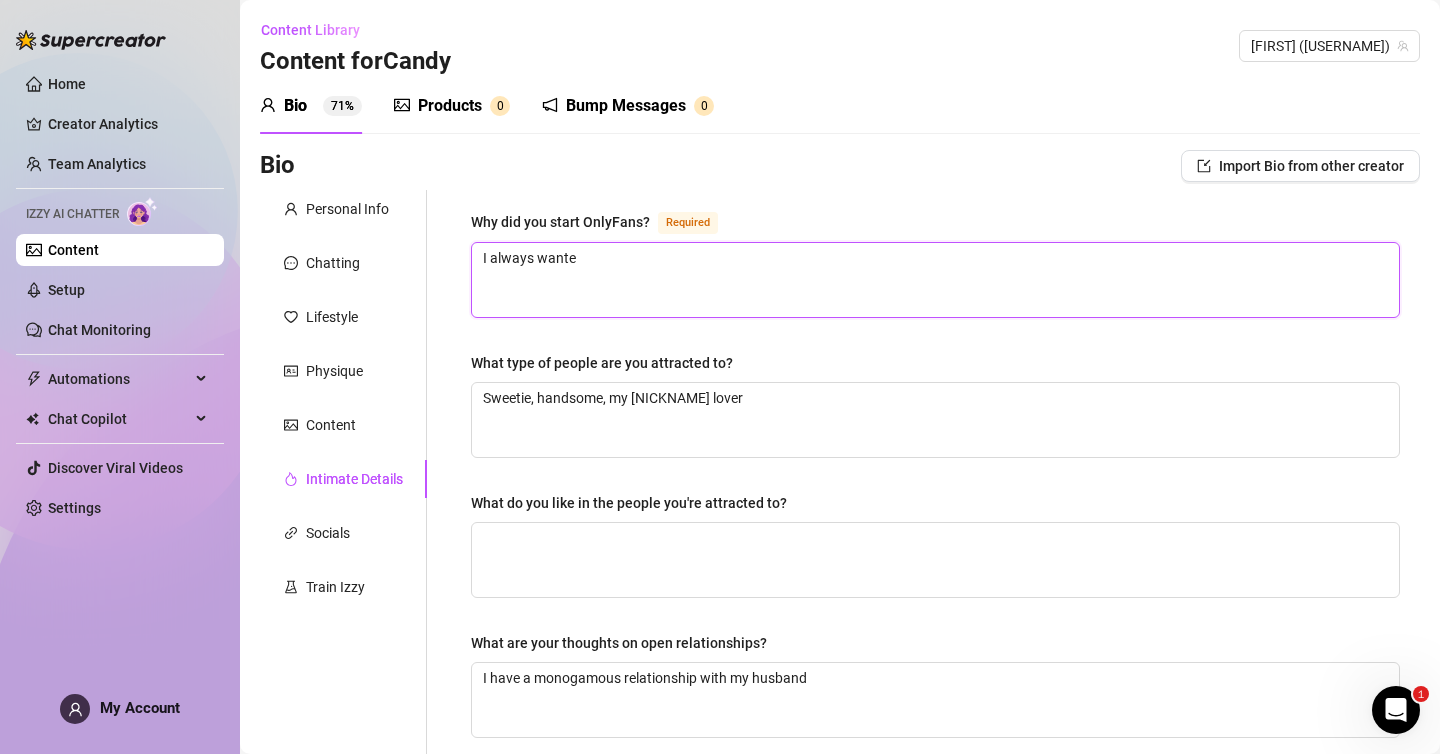 type 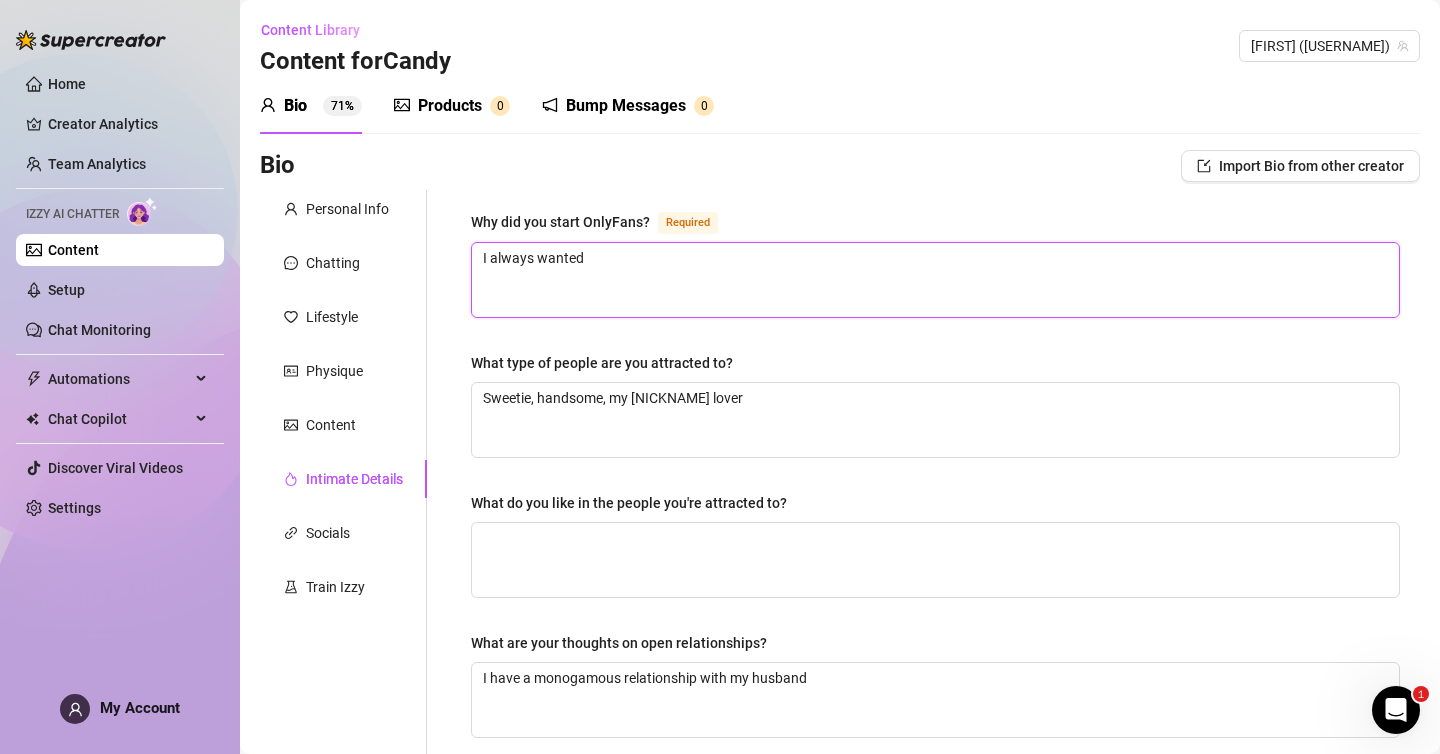 type on "I always wanted" 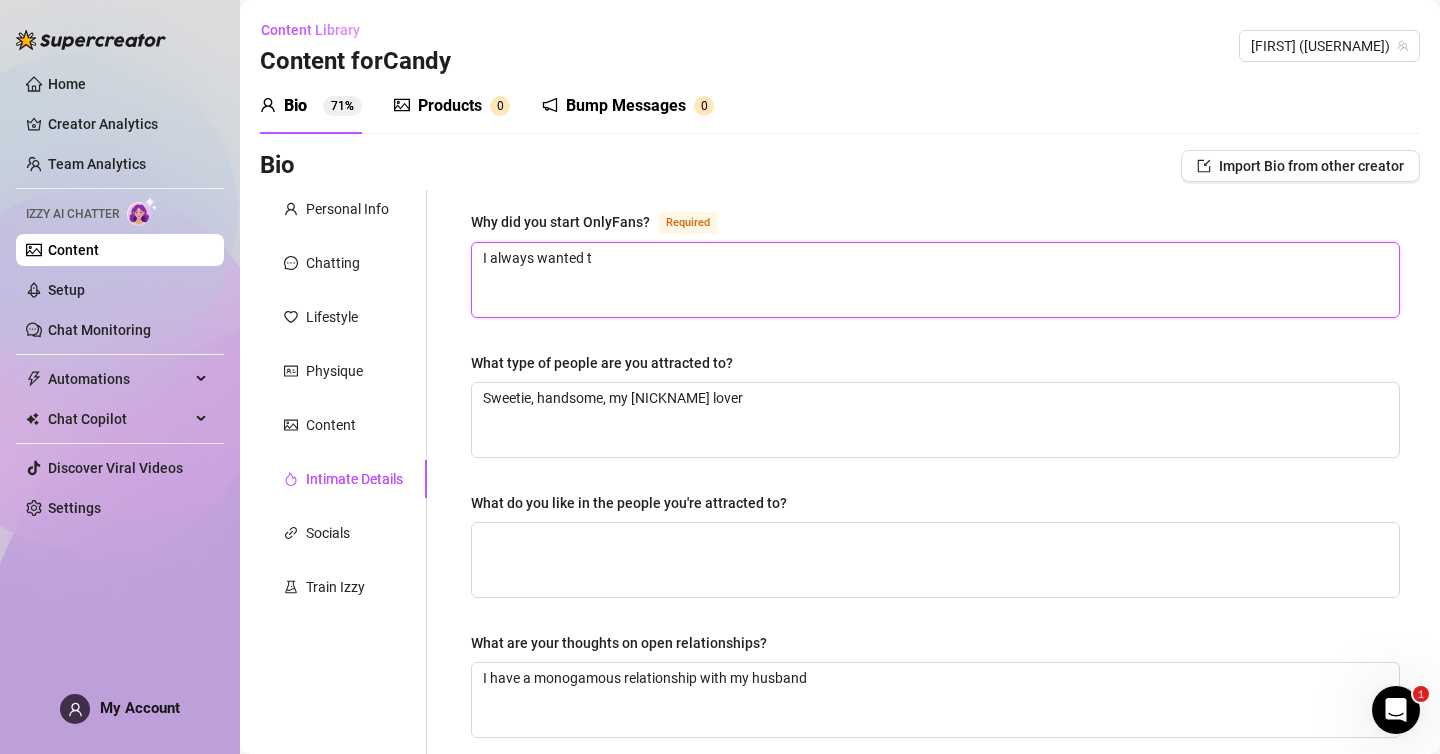 type 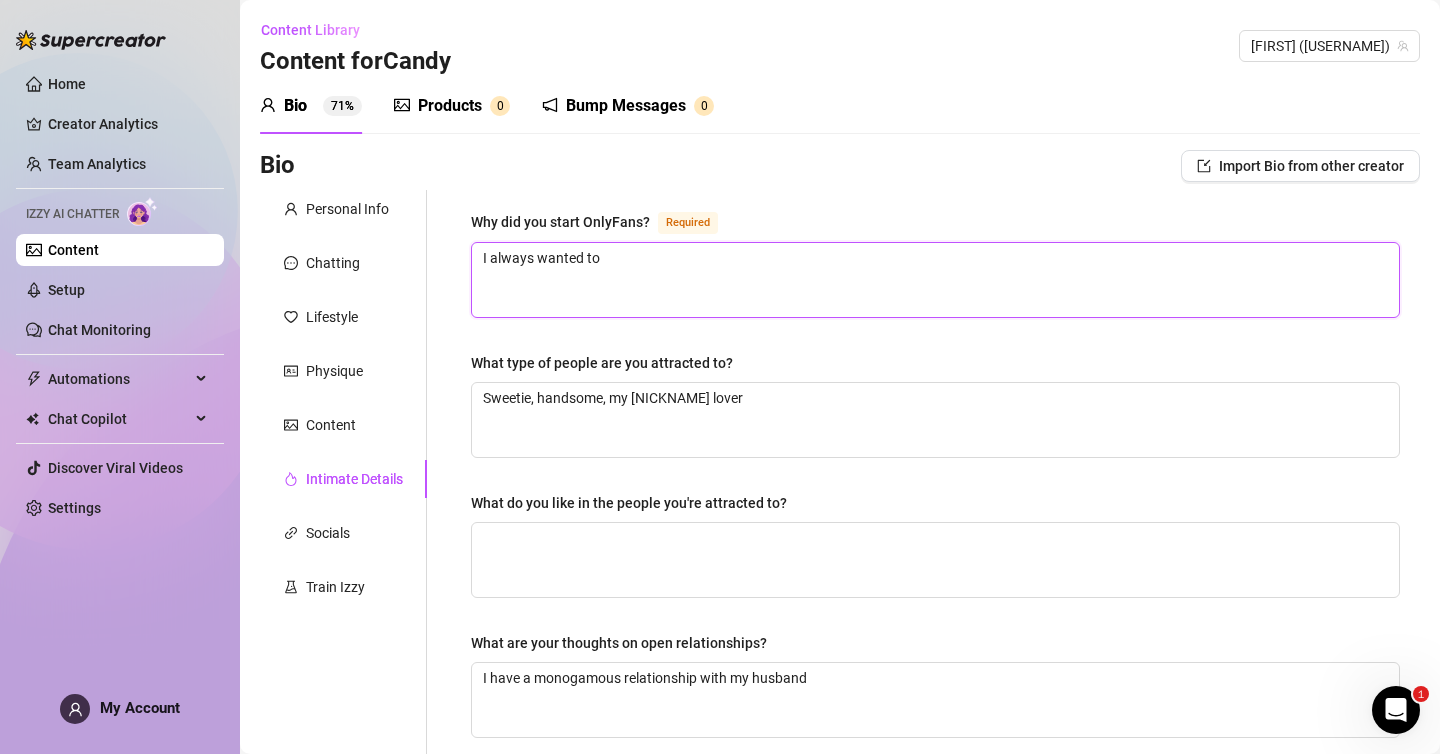 type 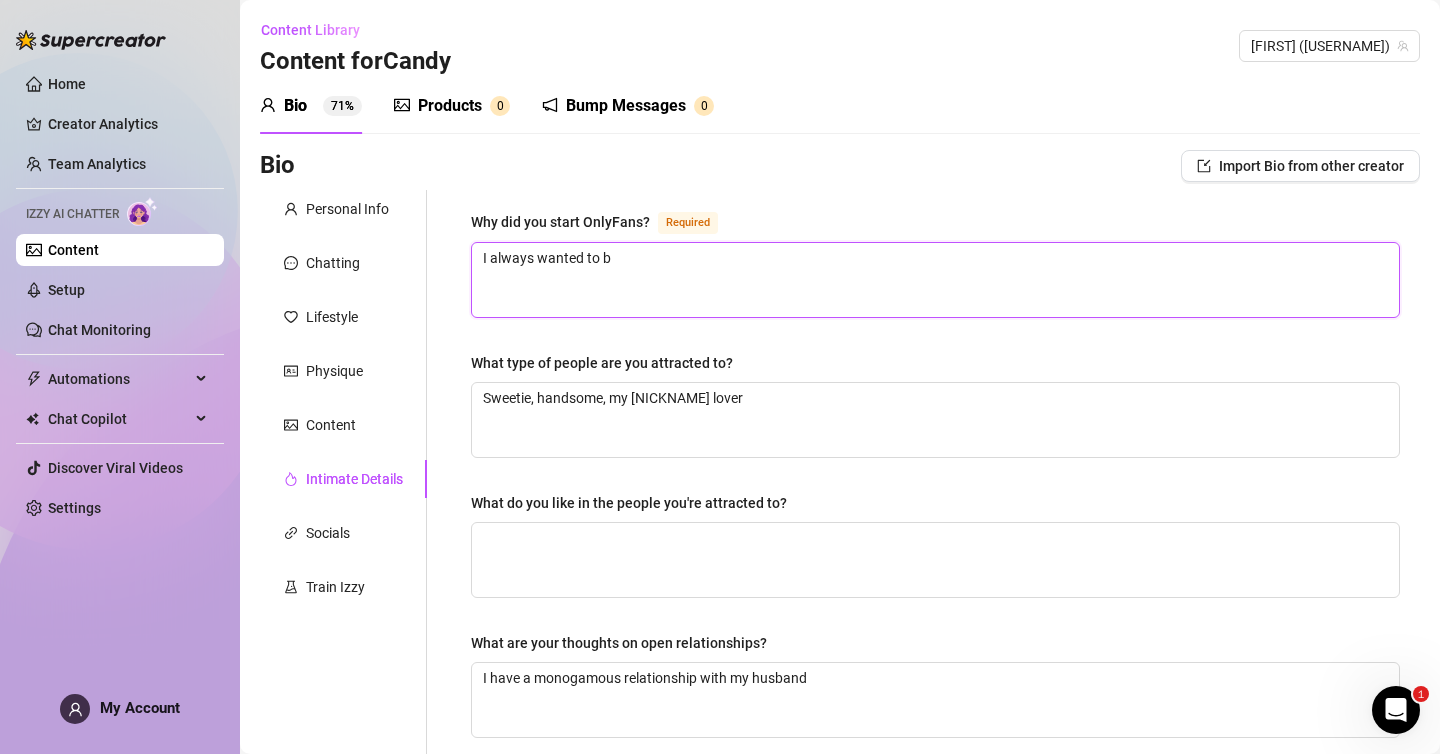 type on "I always wanted to be" 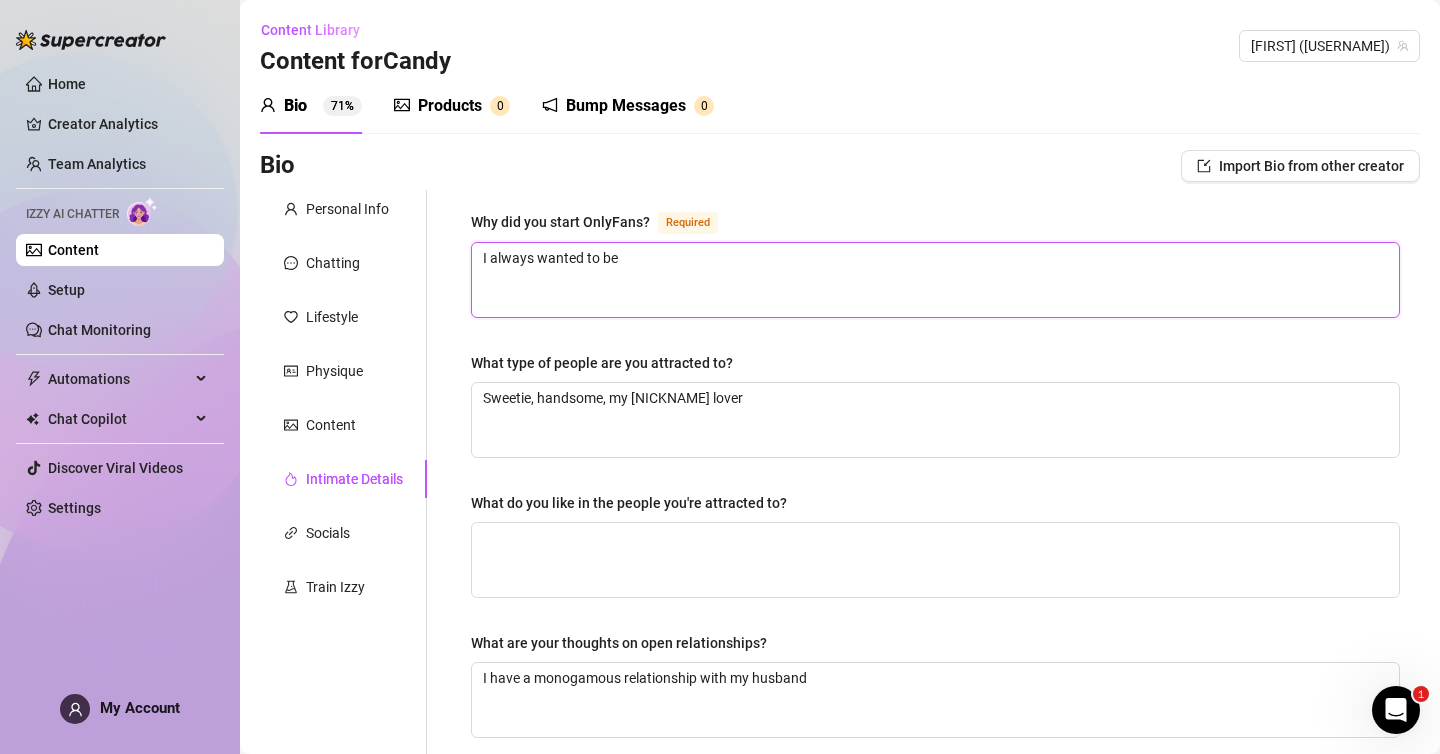 type on "I always wanted to be a" 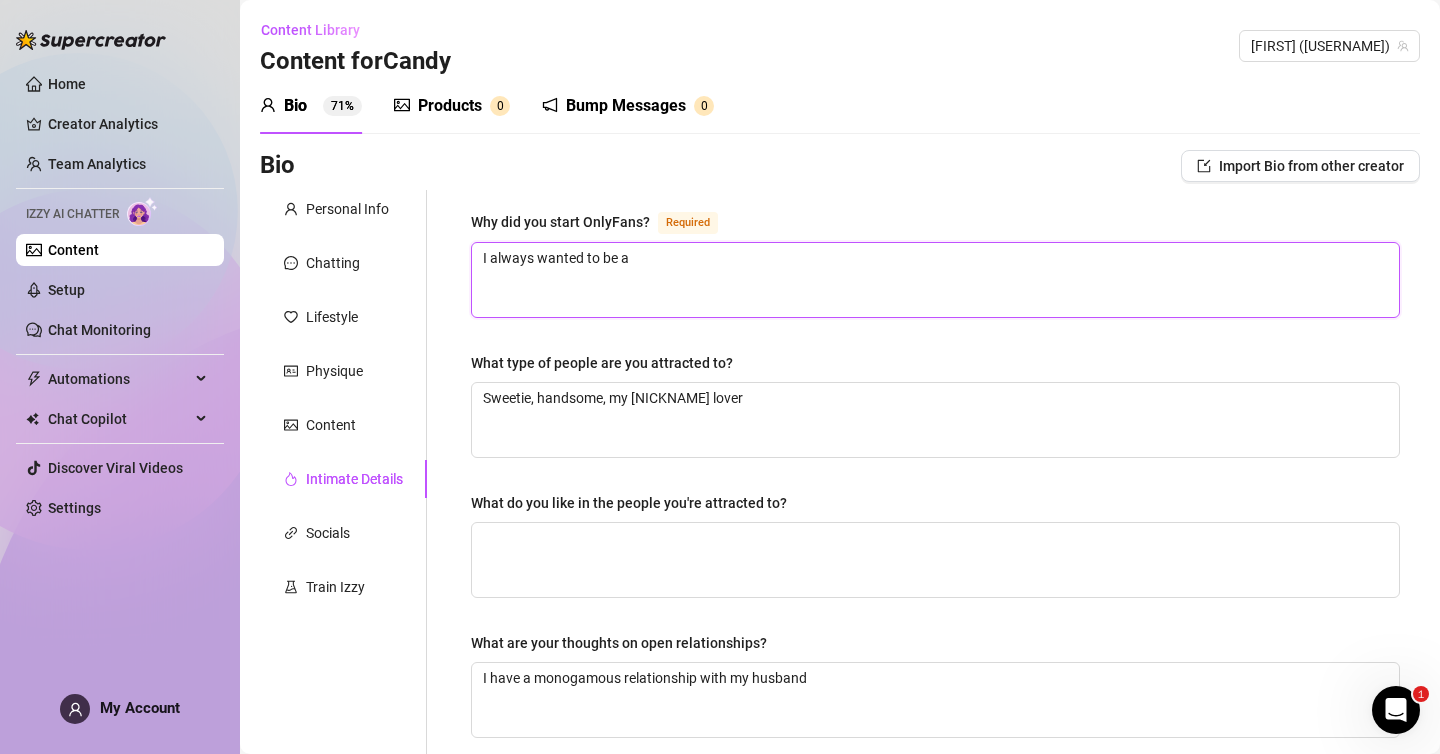 type on "I always wanted to be an" 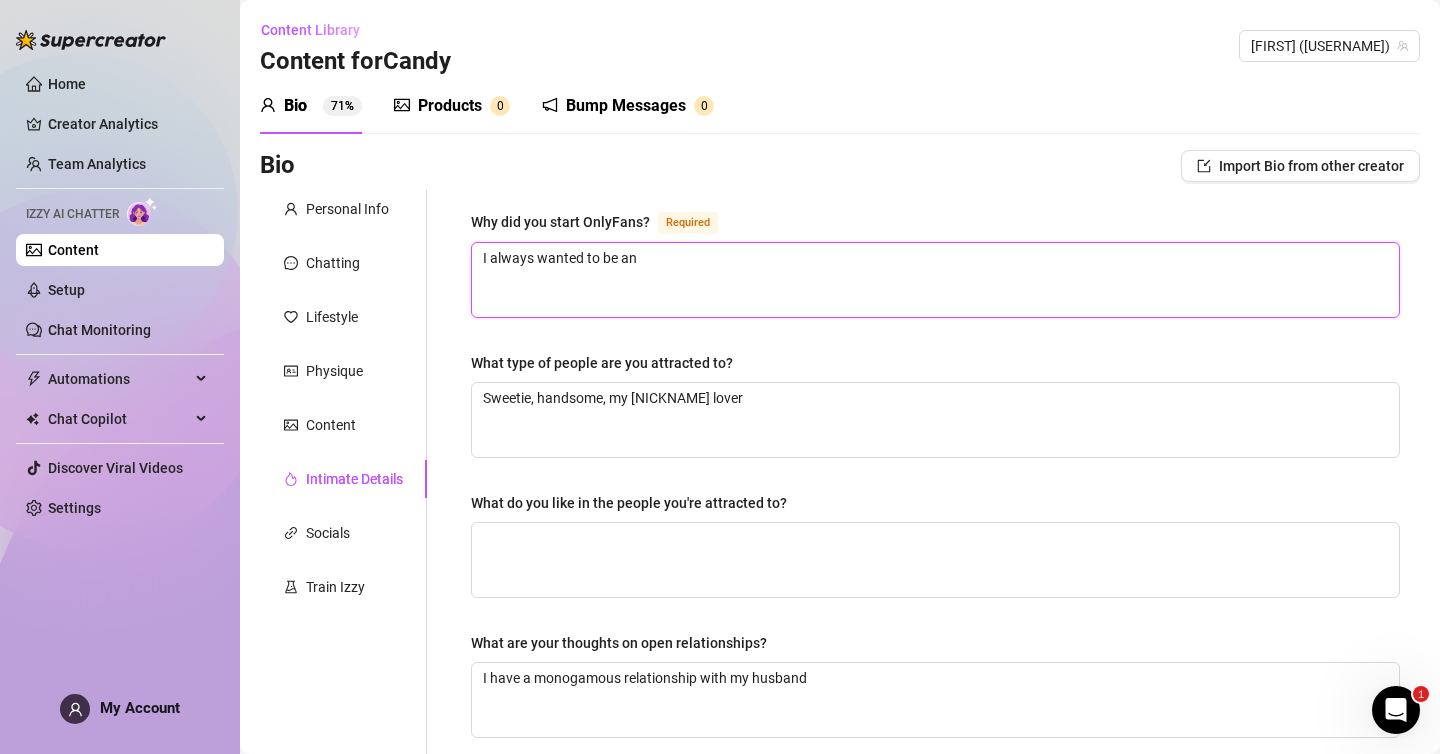 type on "I always wanted to be an" 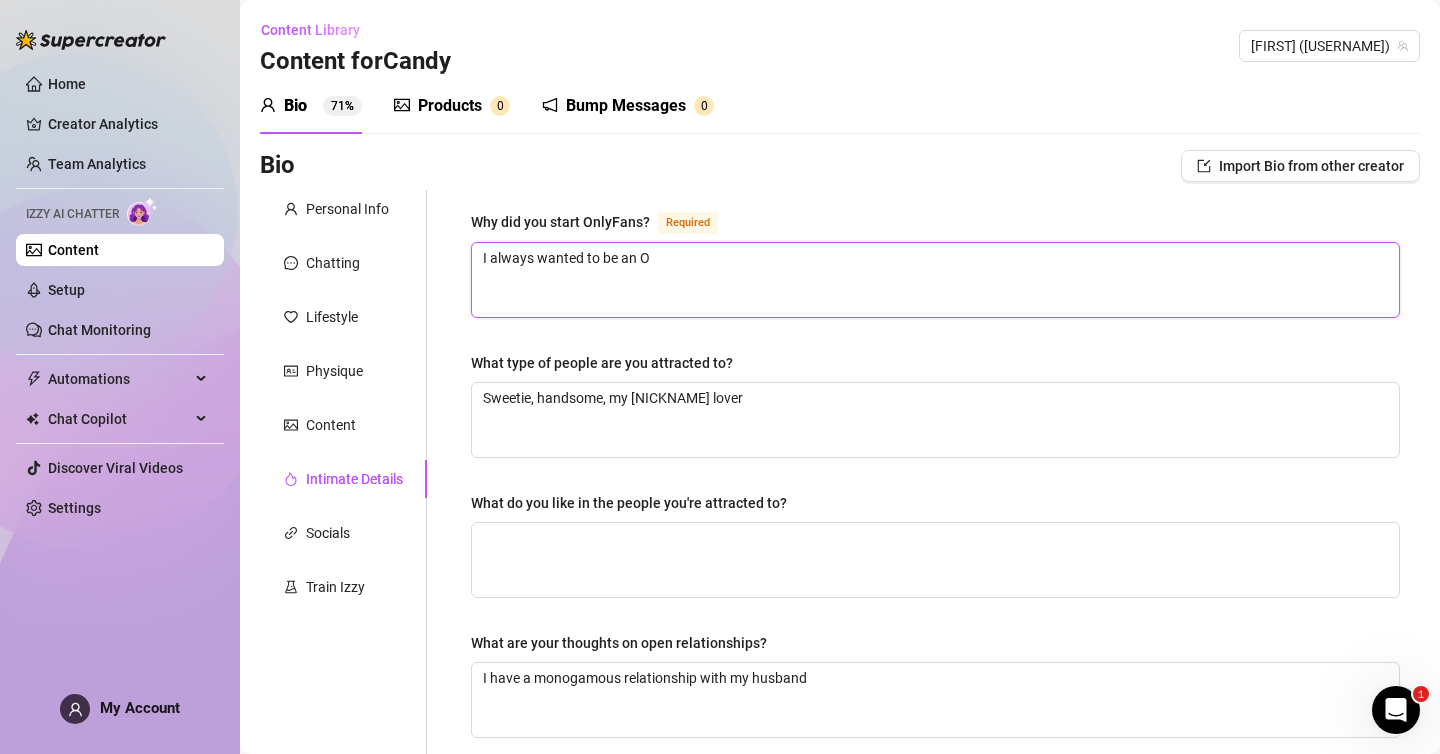 type on "I always wanted to be an On" 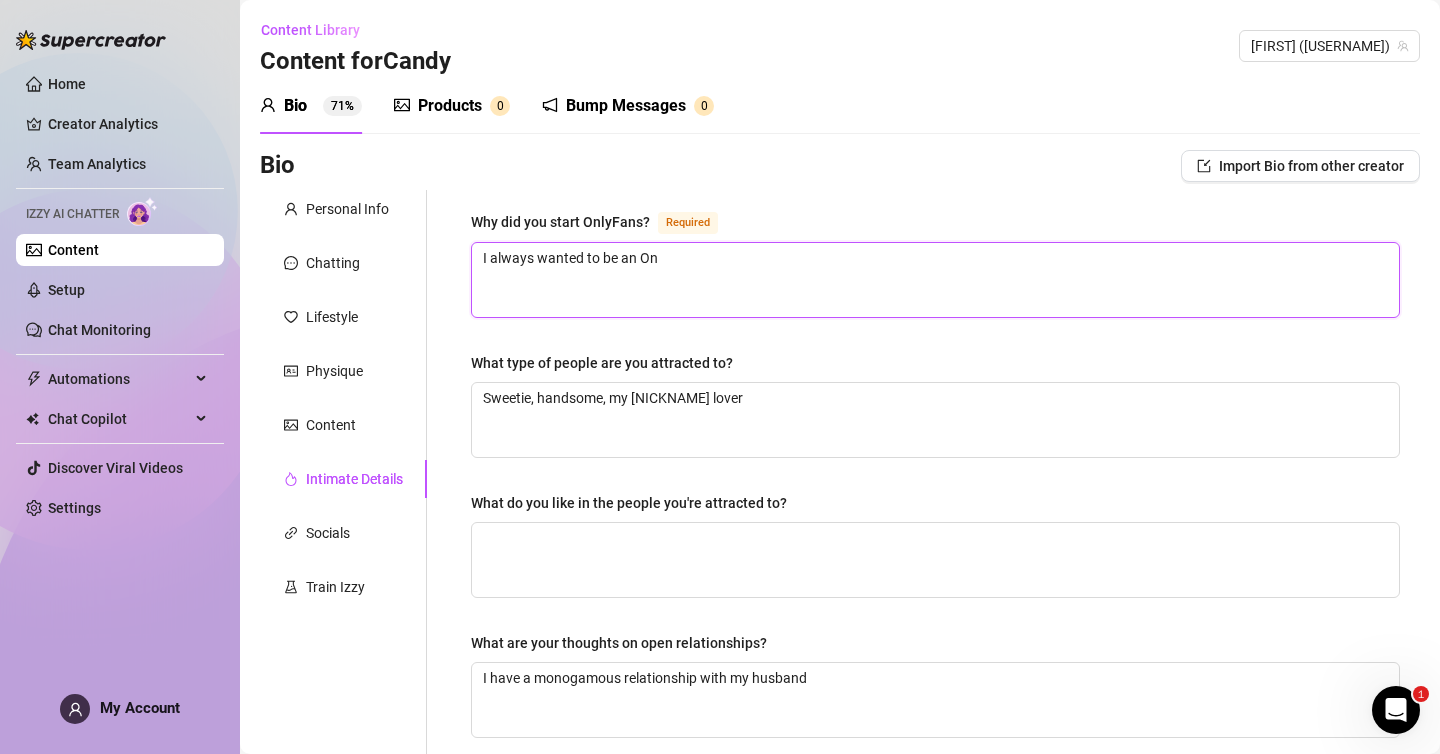 type on "I always wanted to be an Onl" 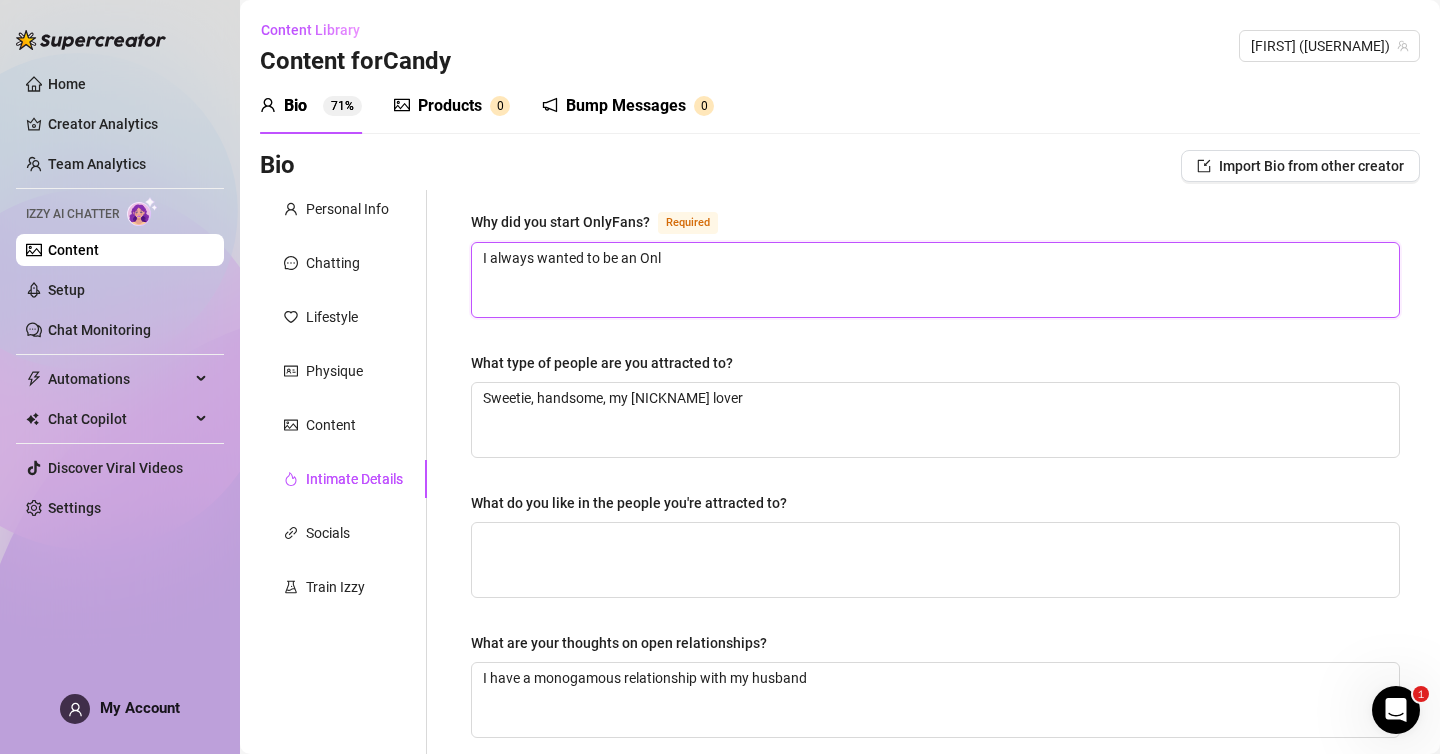 type on "I always wanted to be an On" 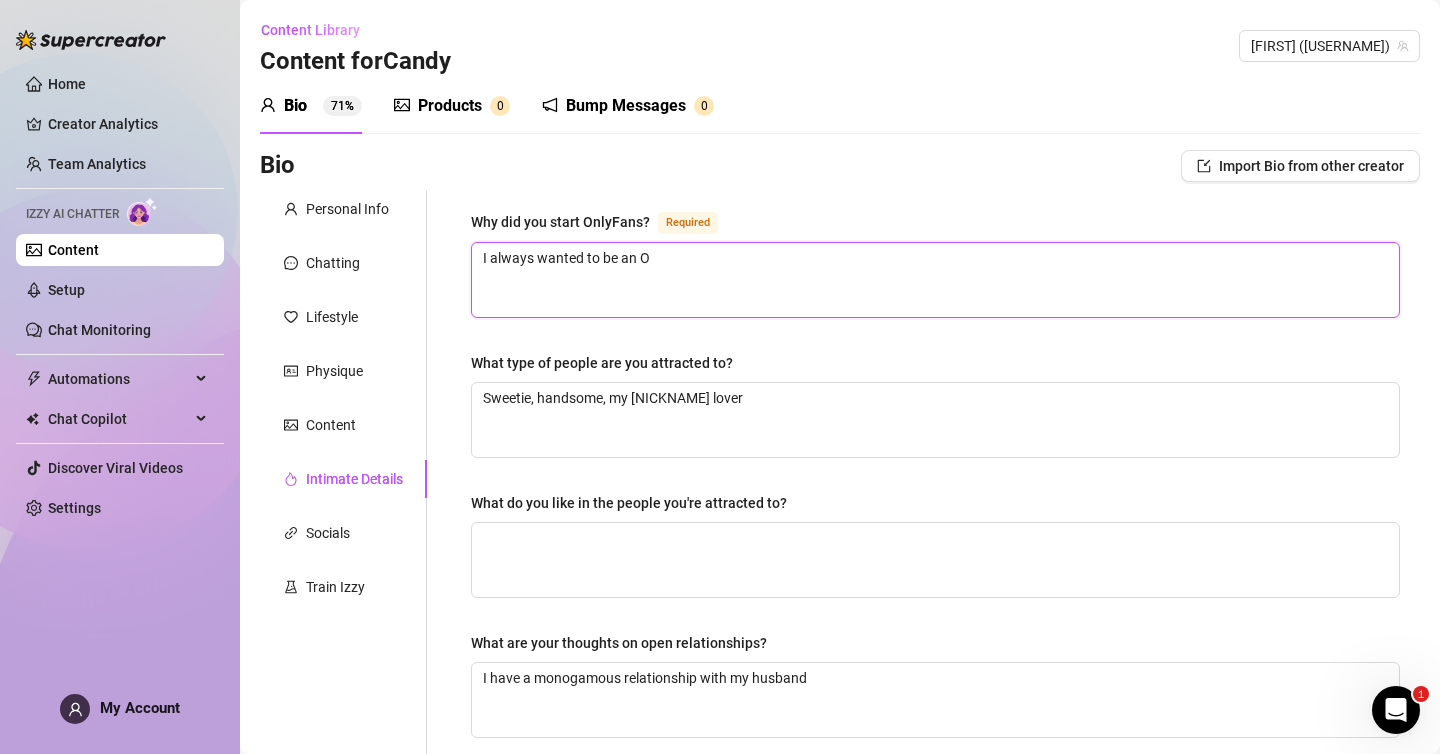 type on "I always wanted to be an" 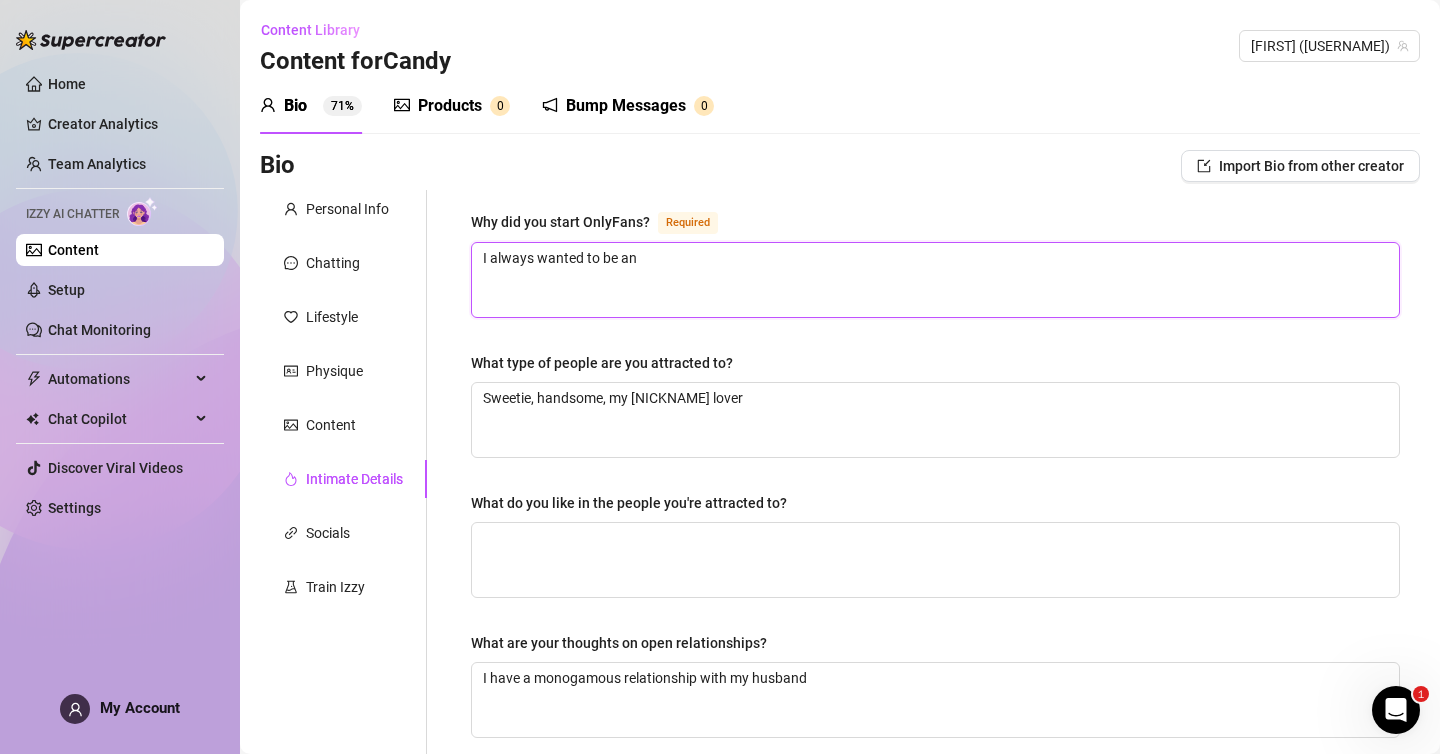 type 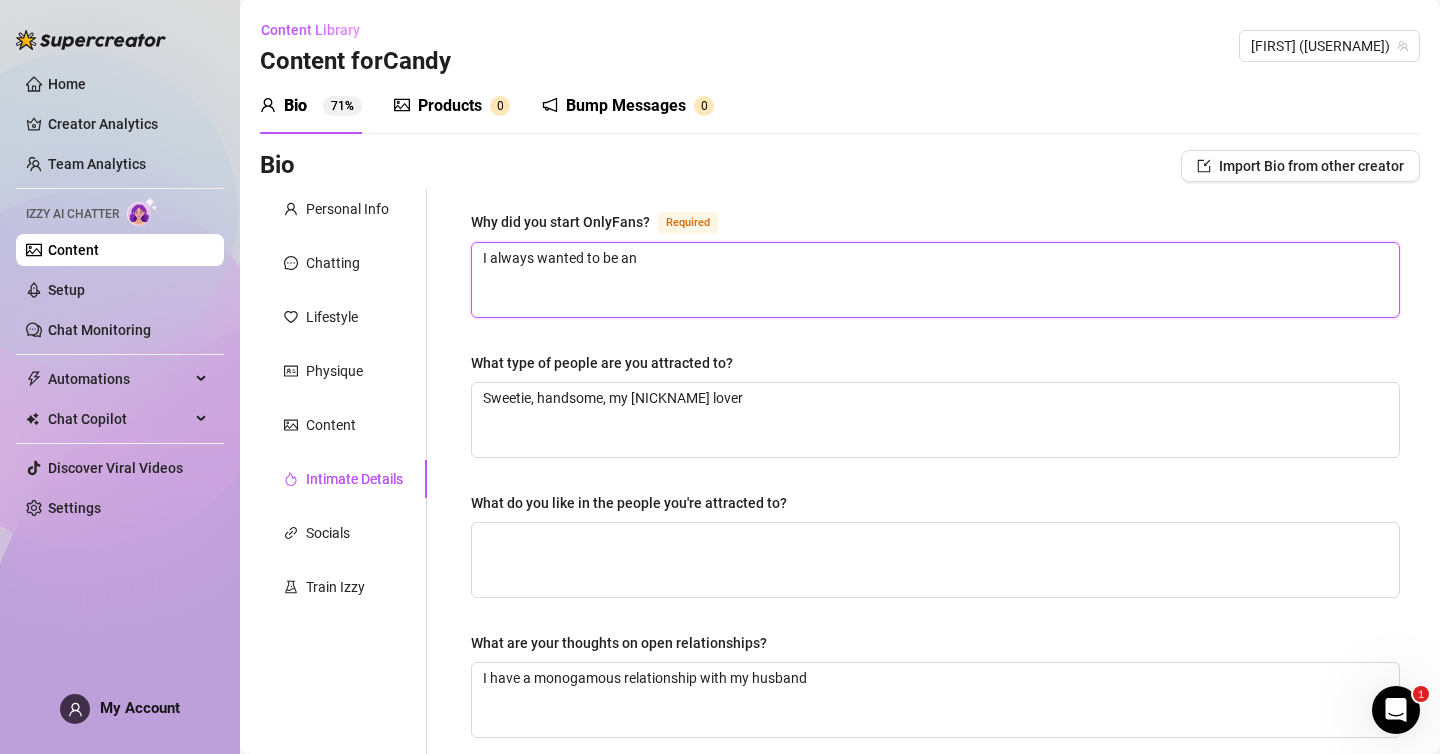 type on "I always wanted to be an a" 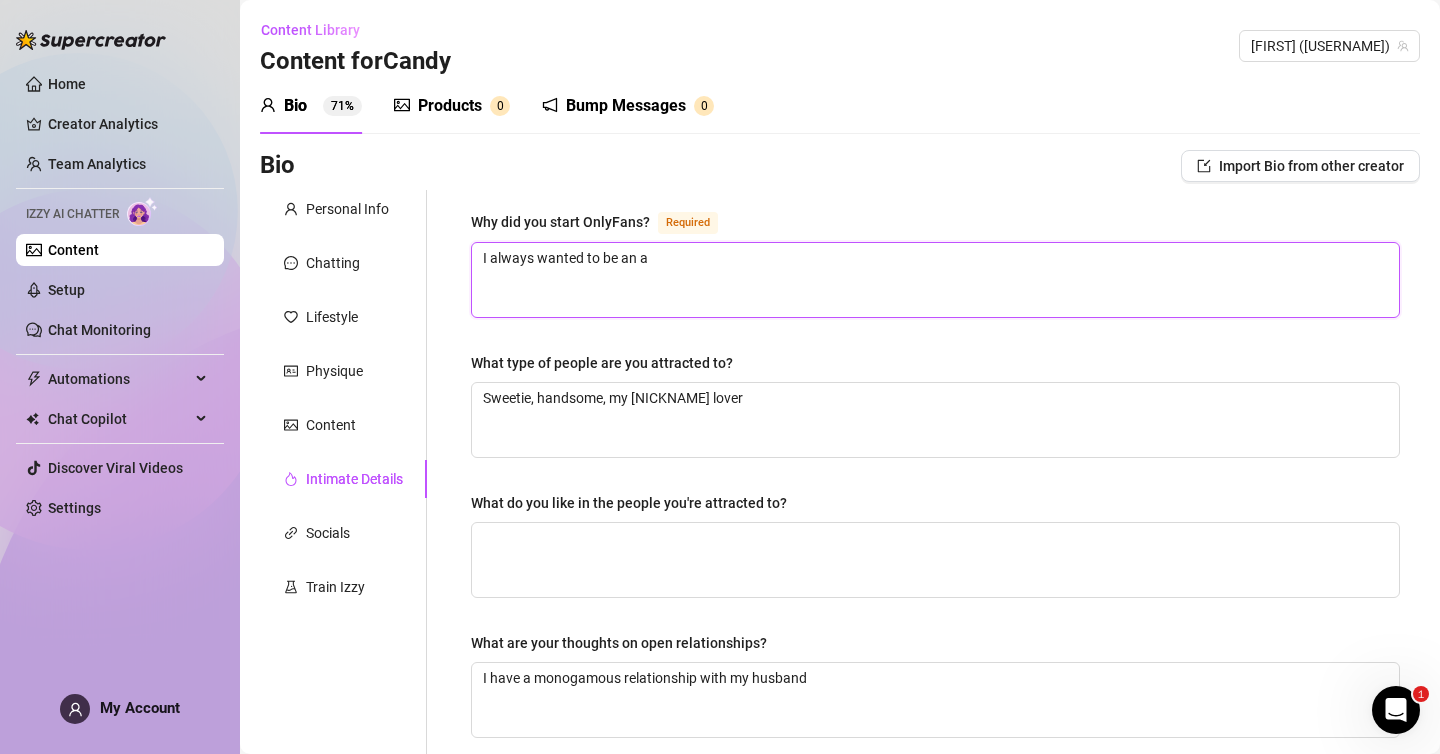 type on "I always wanted to be an ad" 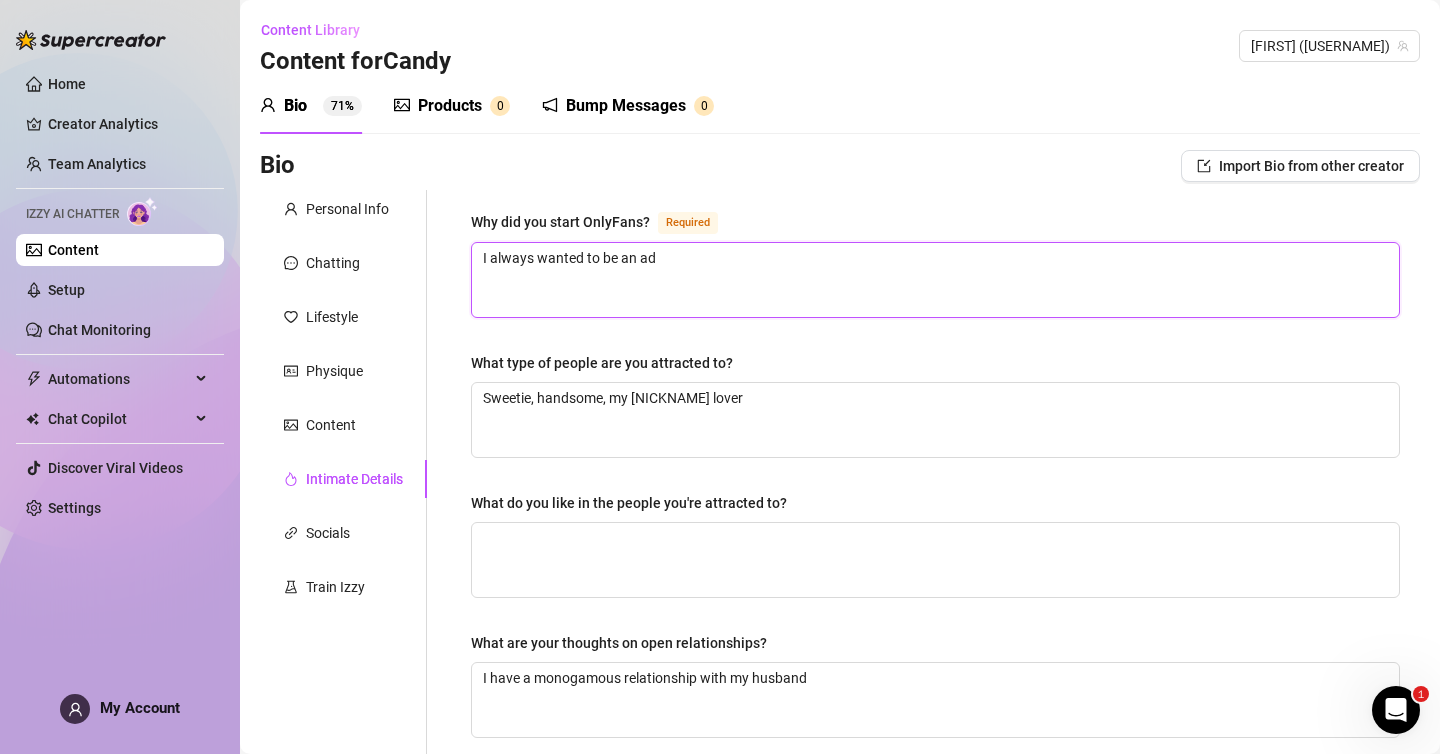 type on "I always wanted to be an adu" 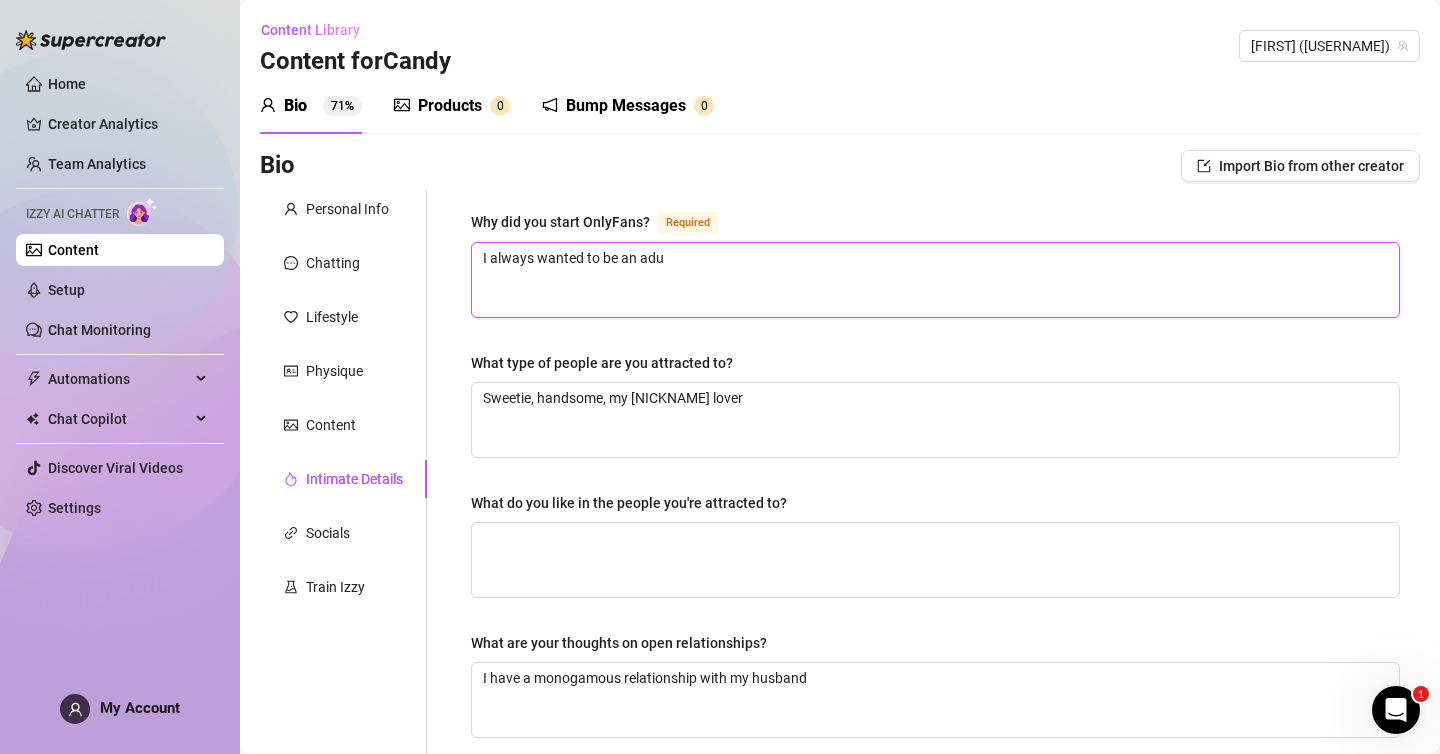 type 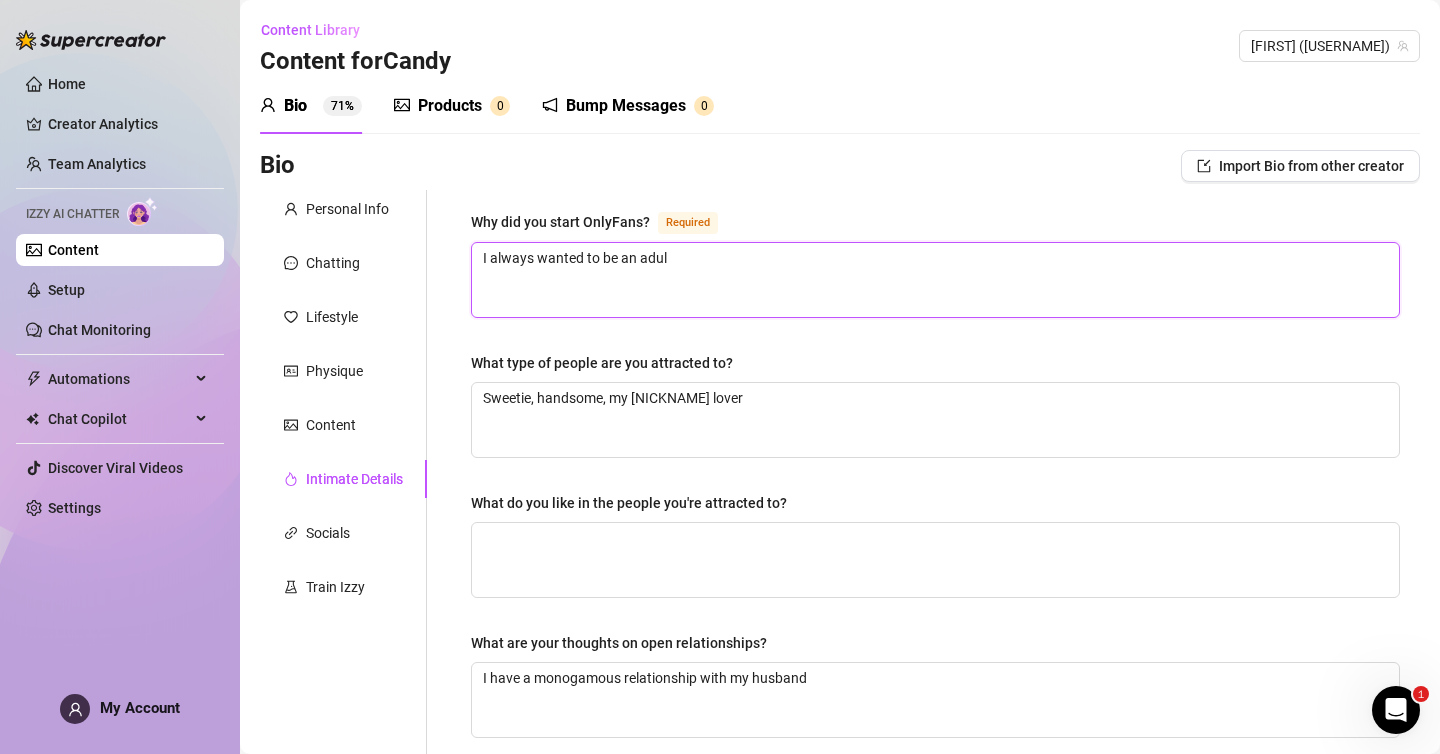 type 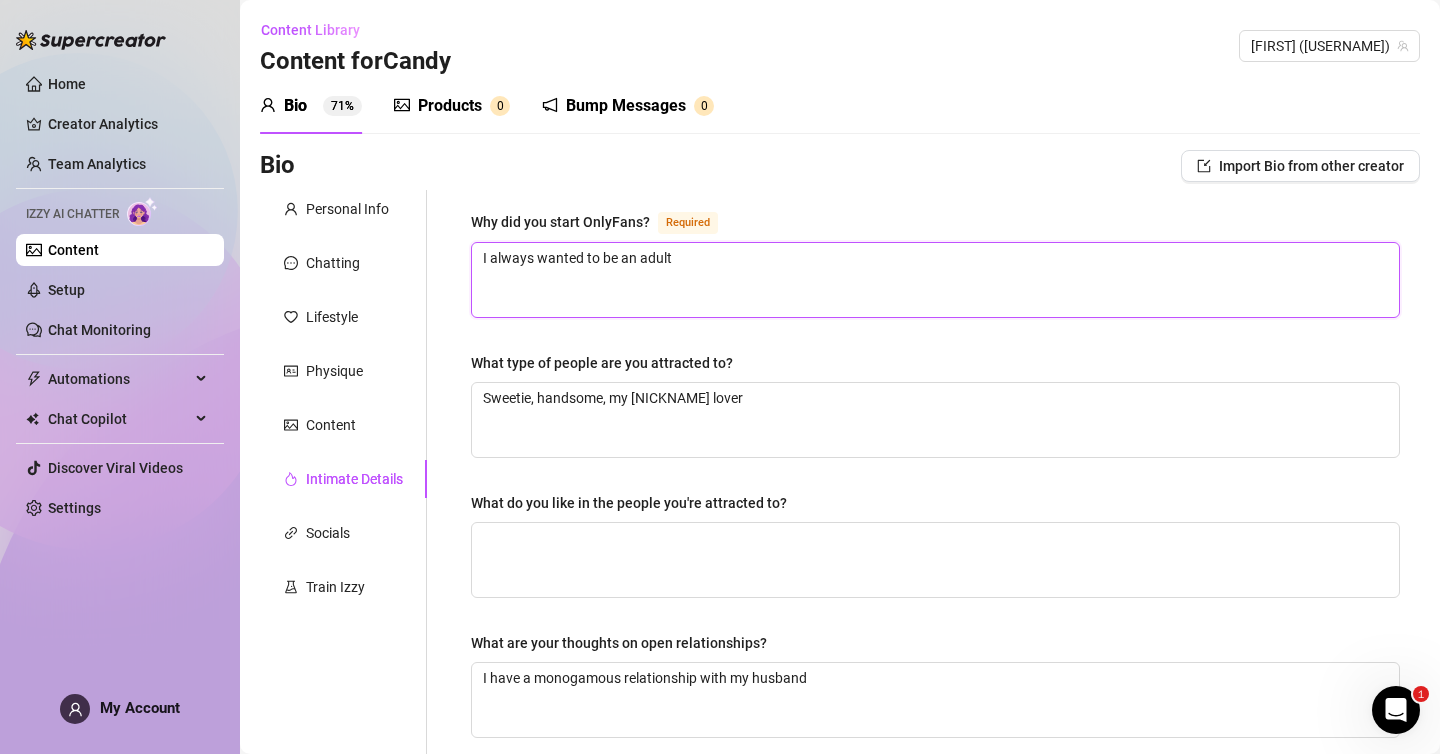 type on "I always wanted to be an adult" 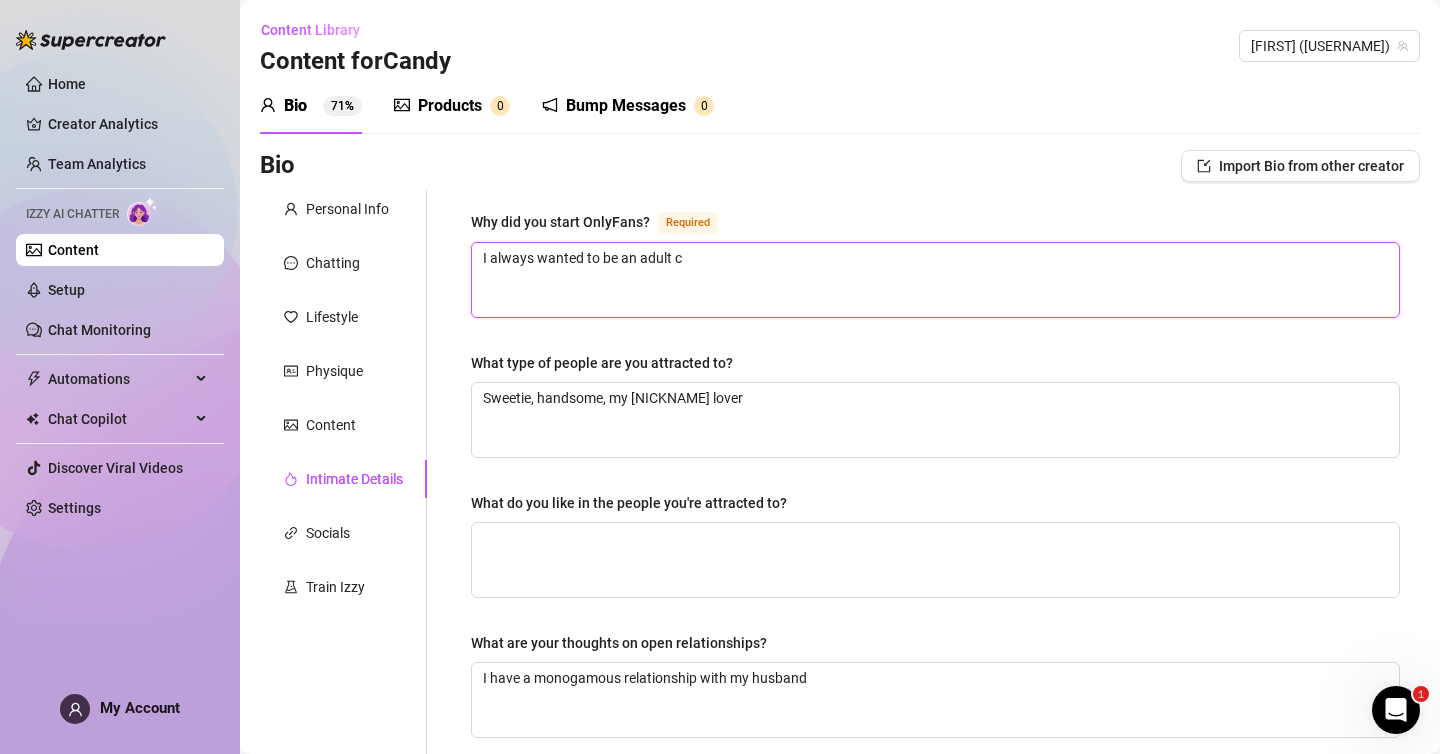 type 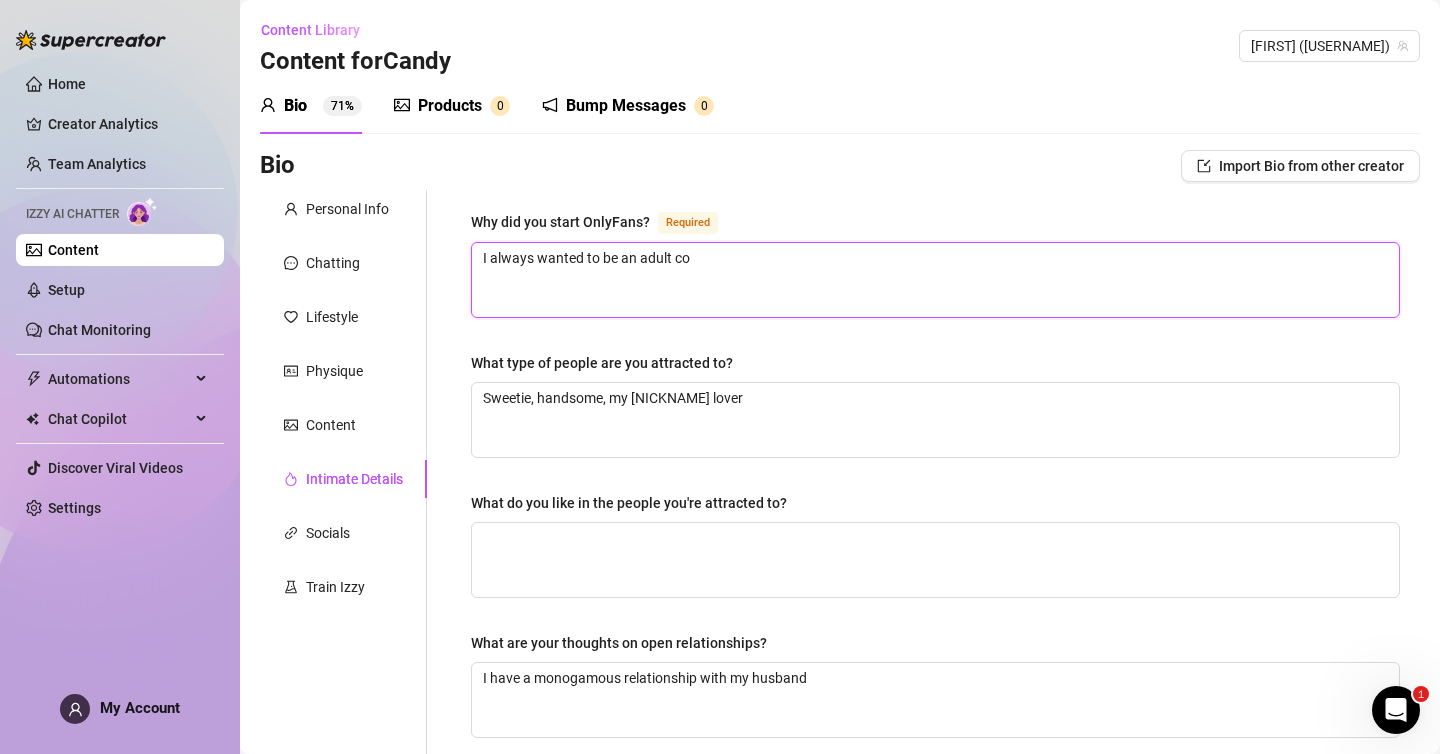 type 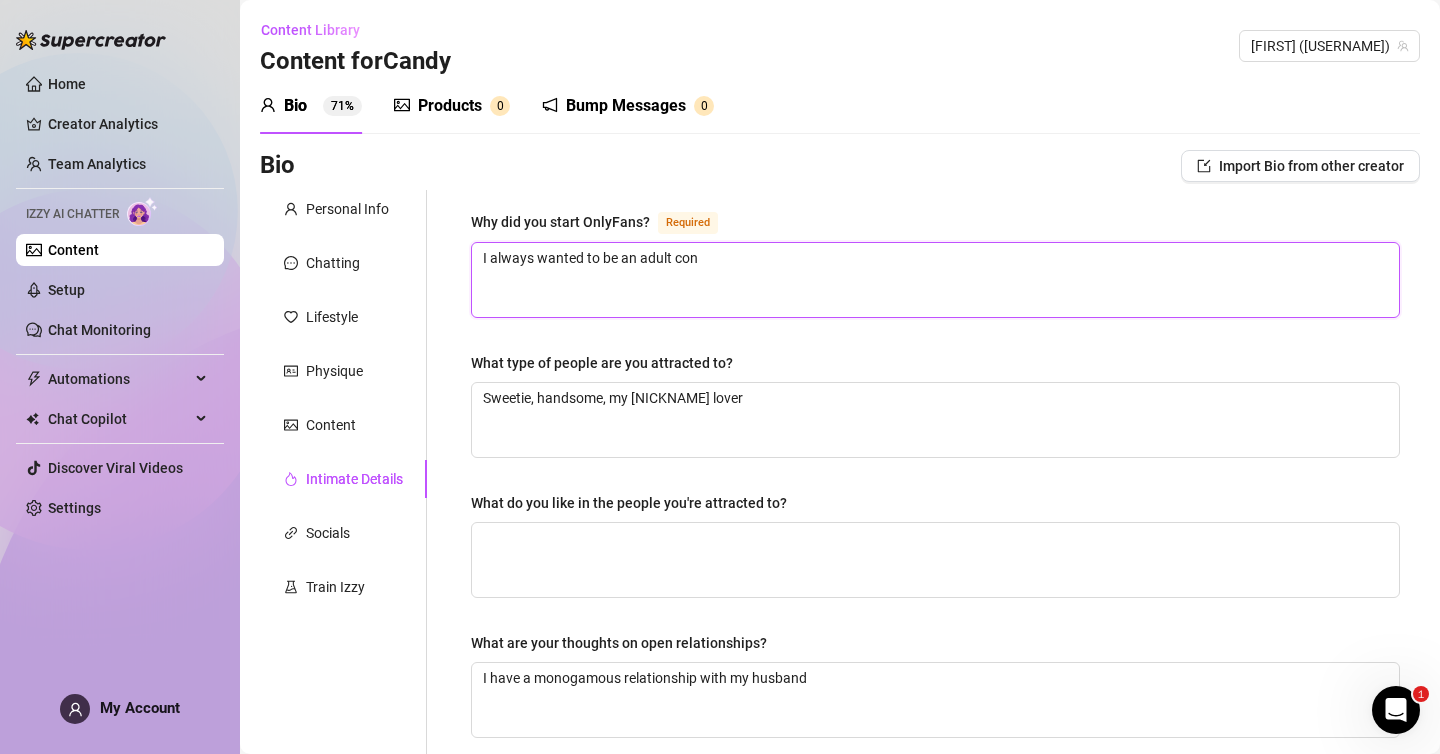 type on "I always wanted to be an adult cont" 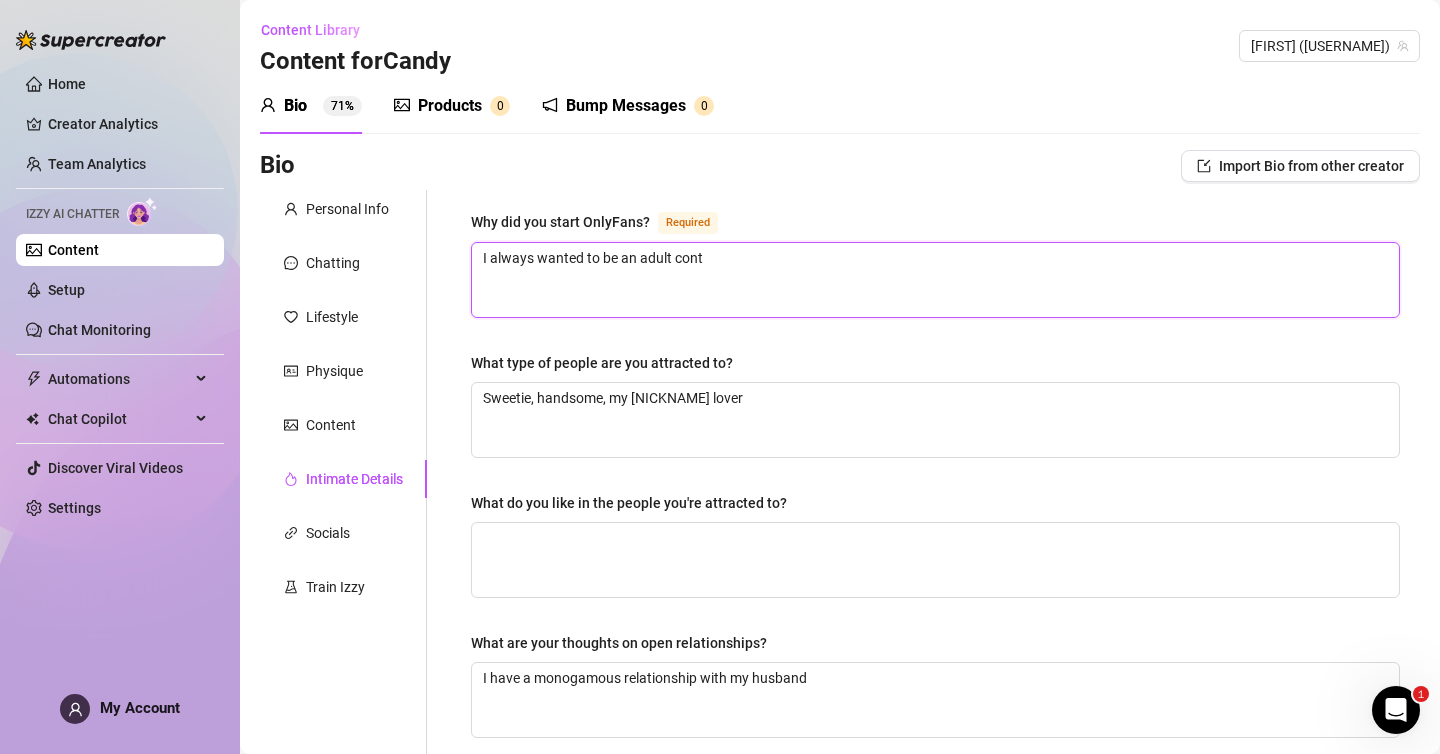 type on "I always wanted to be an adult conte" 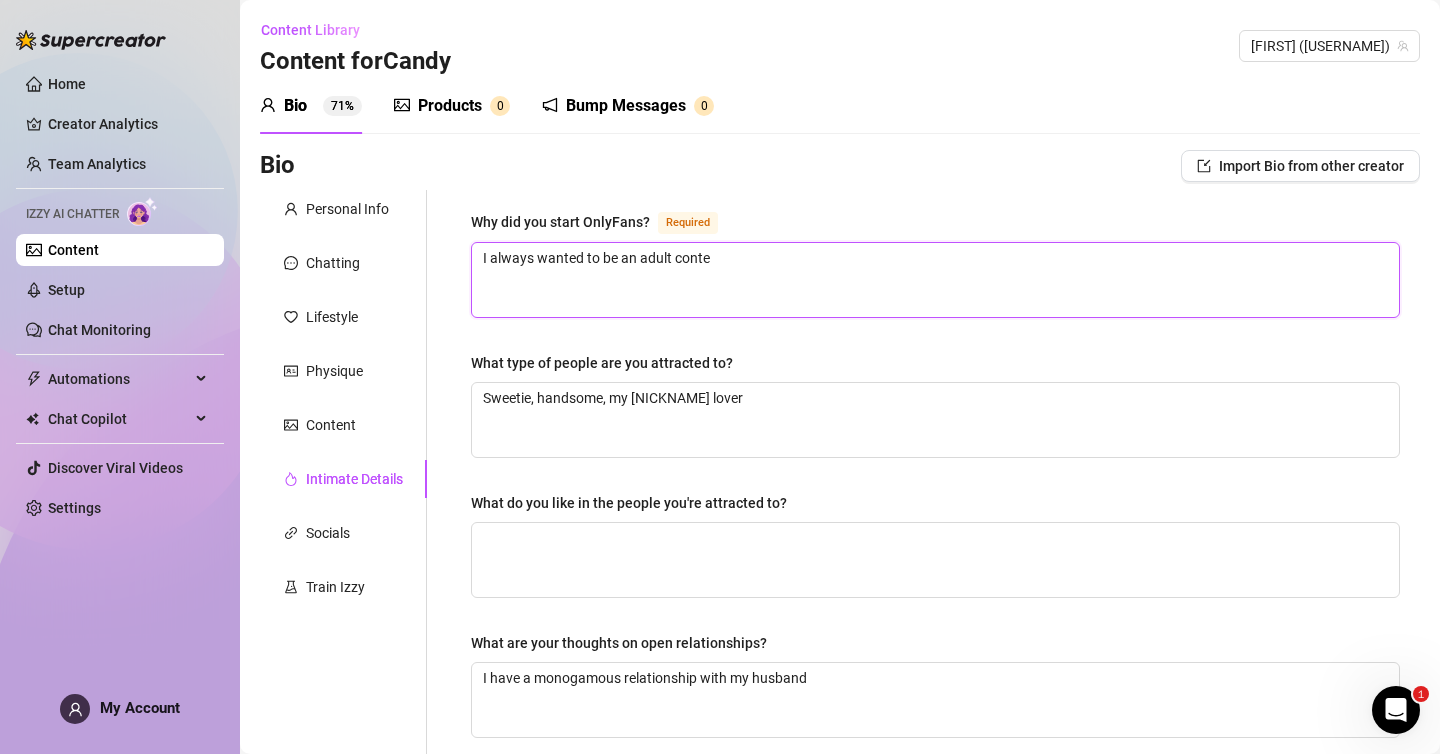 type 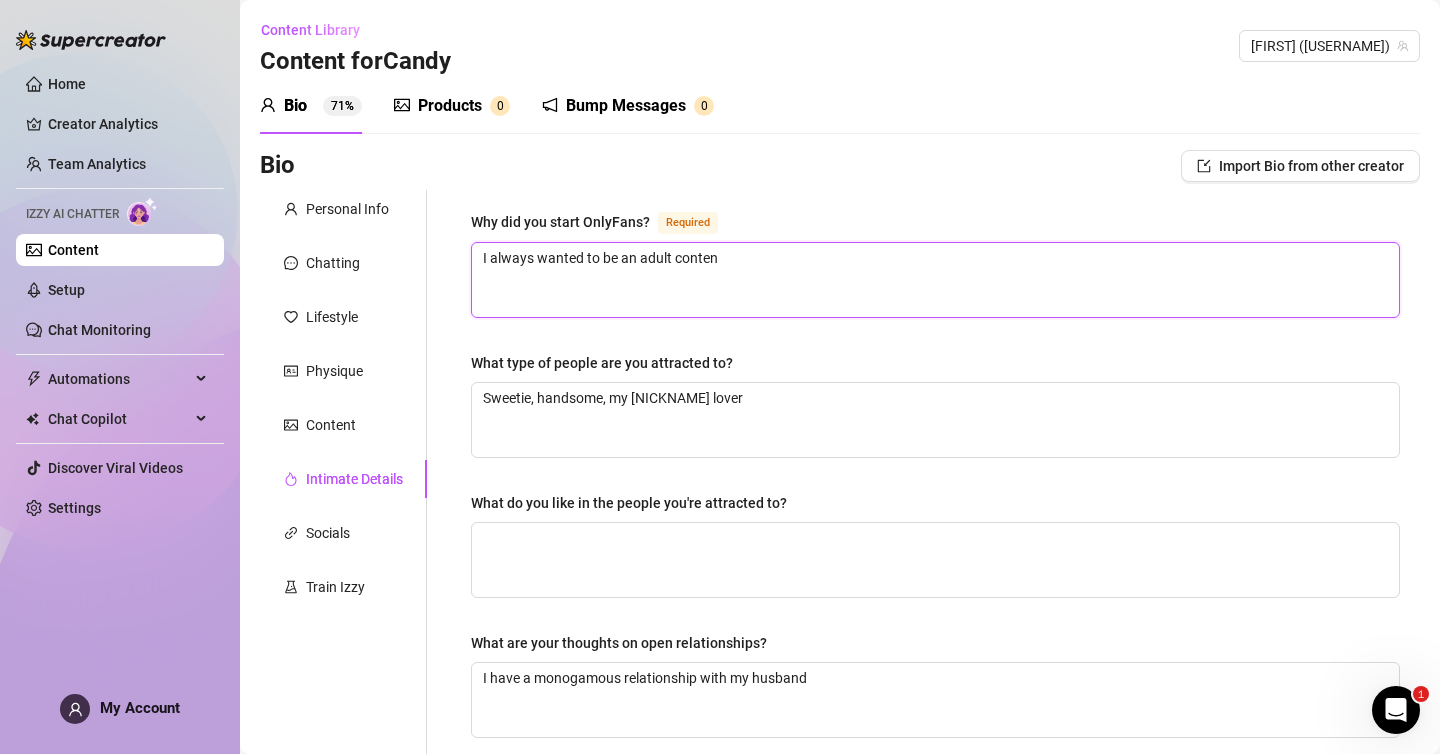 type on "I always wanted to be an adult content" 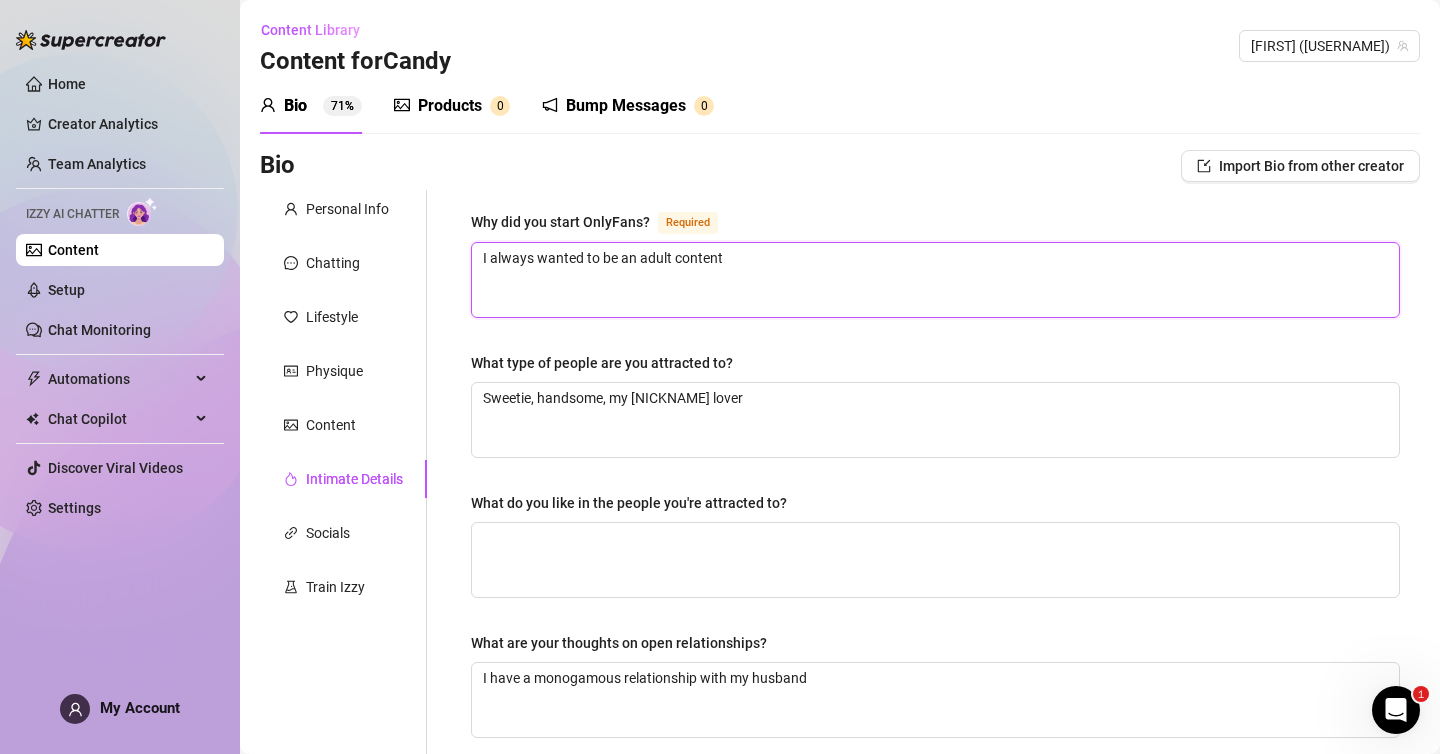 type 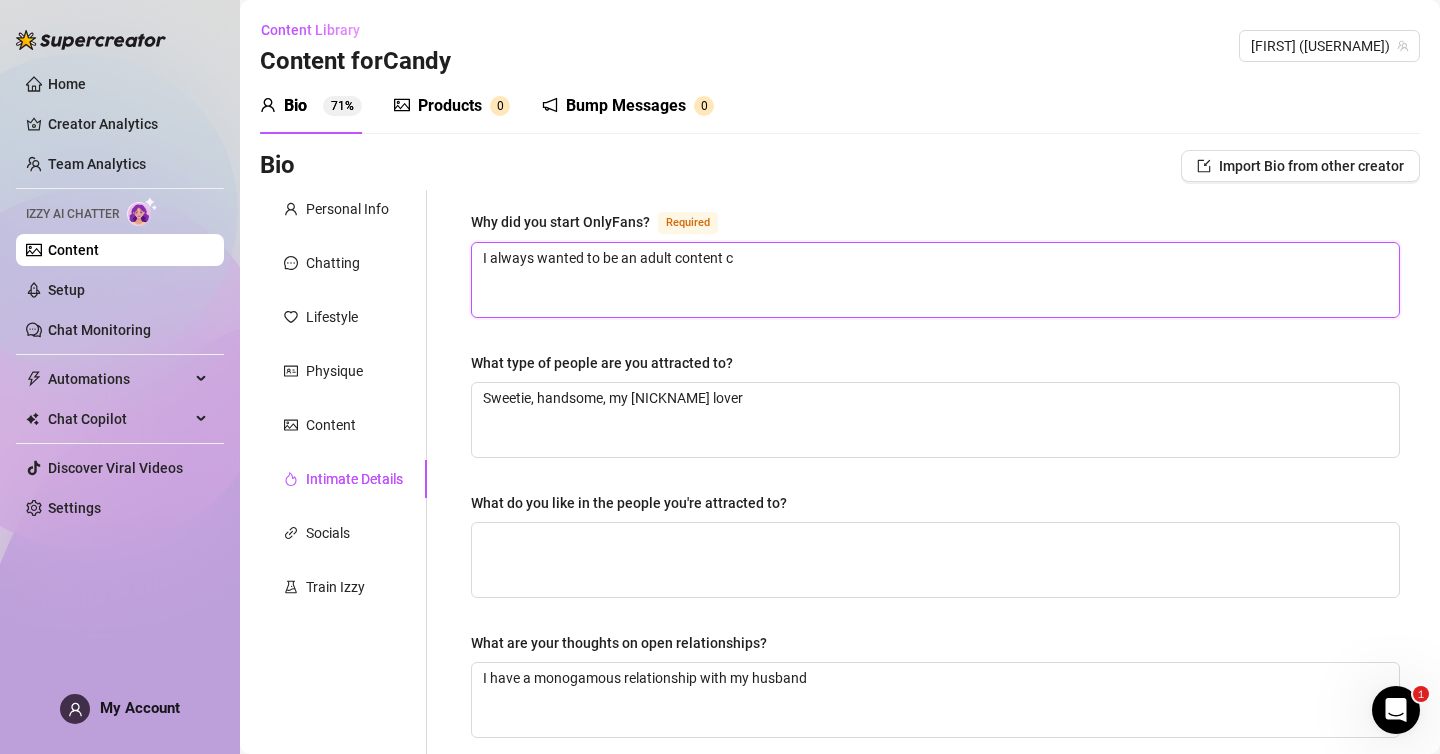 type on "I always wanted to be an adult content cr" 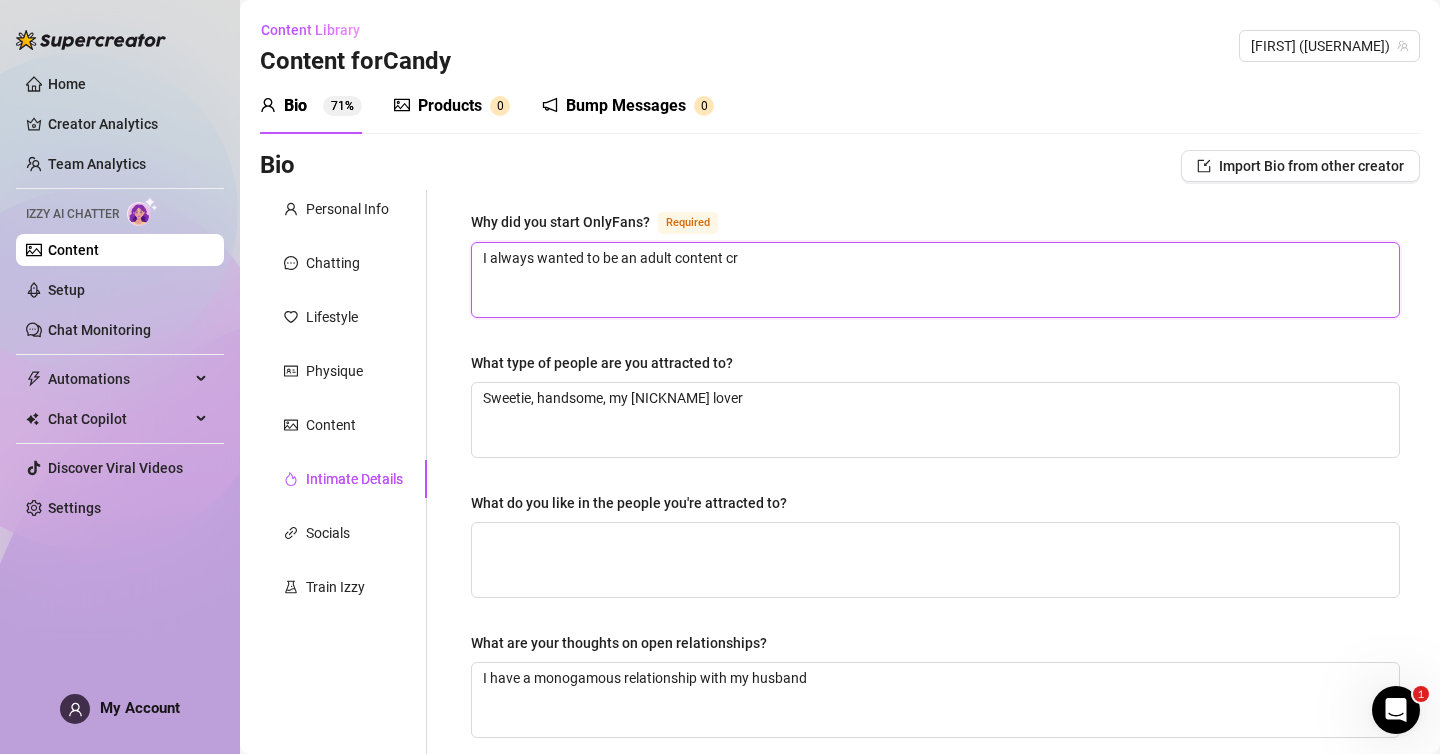 type 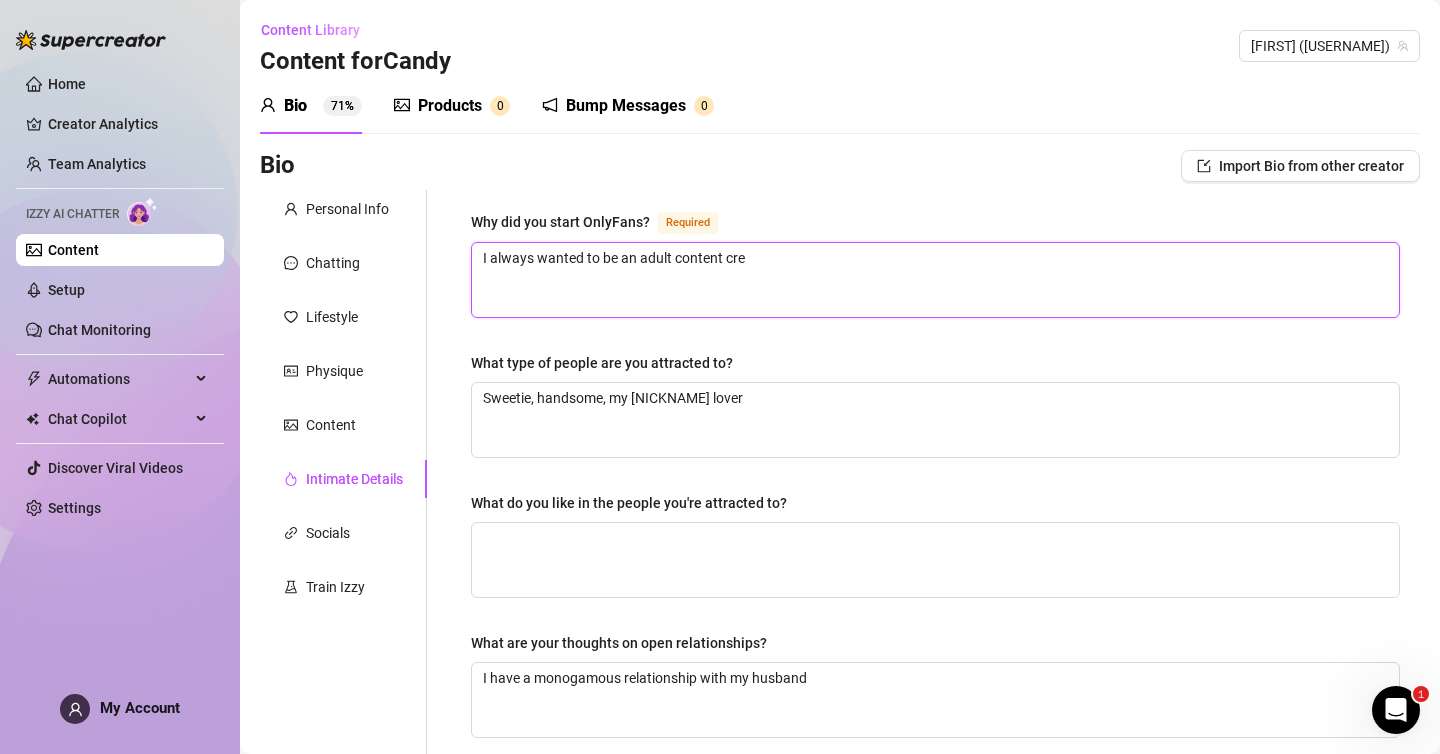 type on "I always wanted to be an adult content crea" 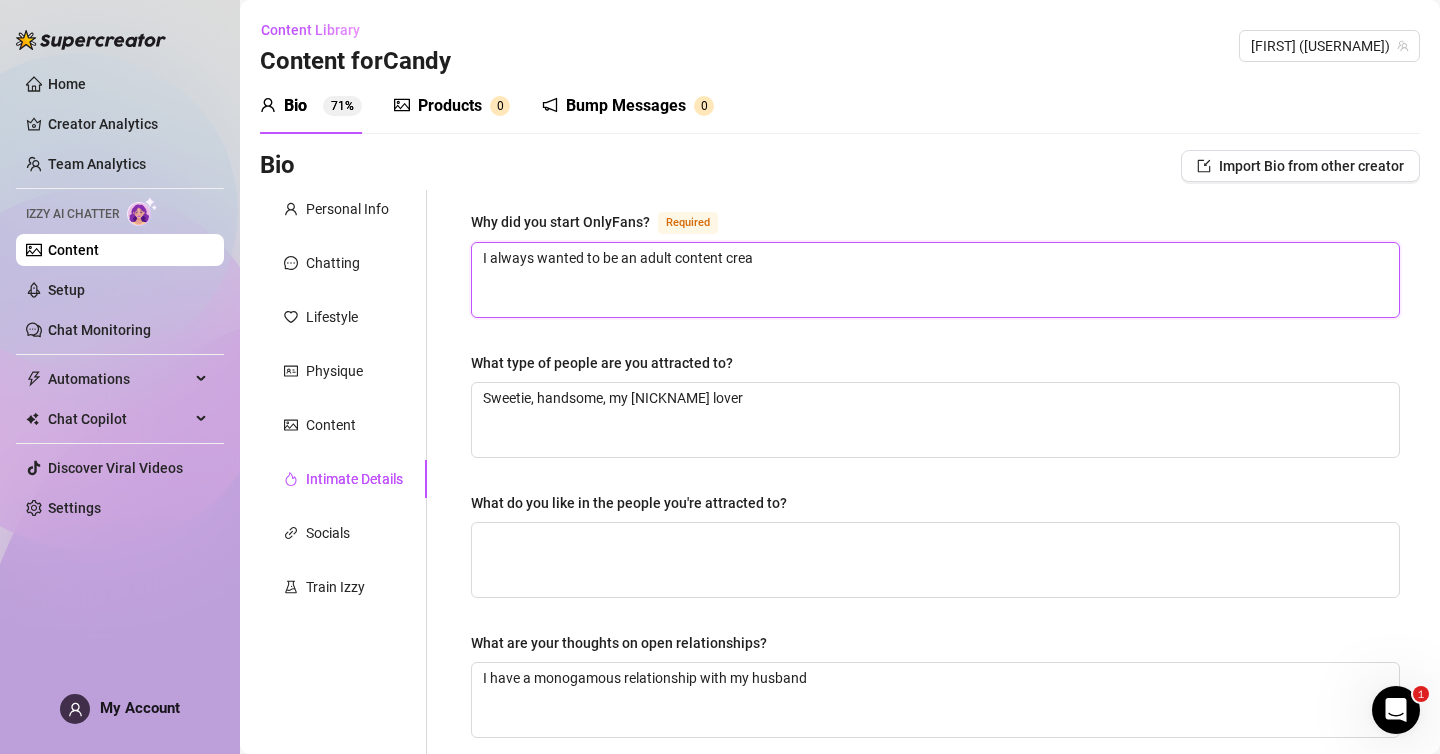 type 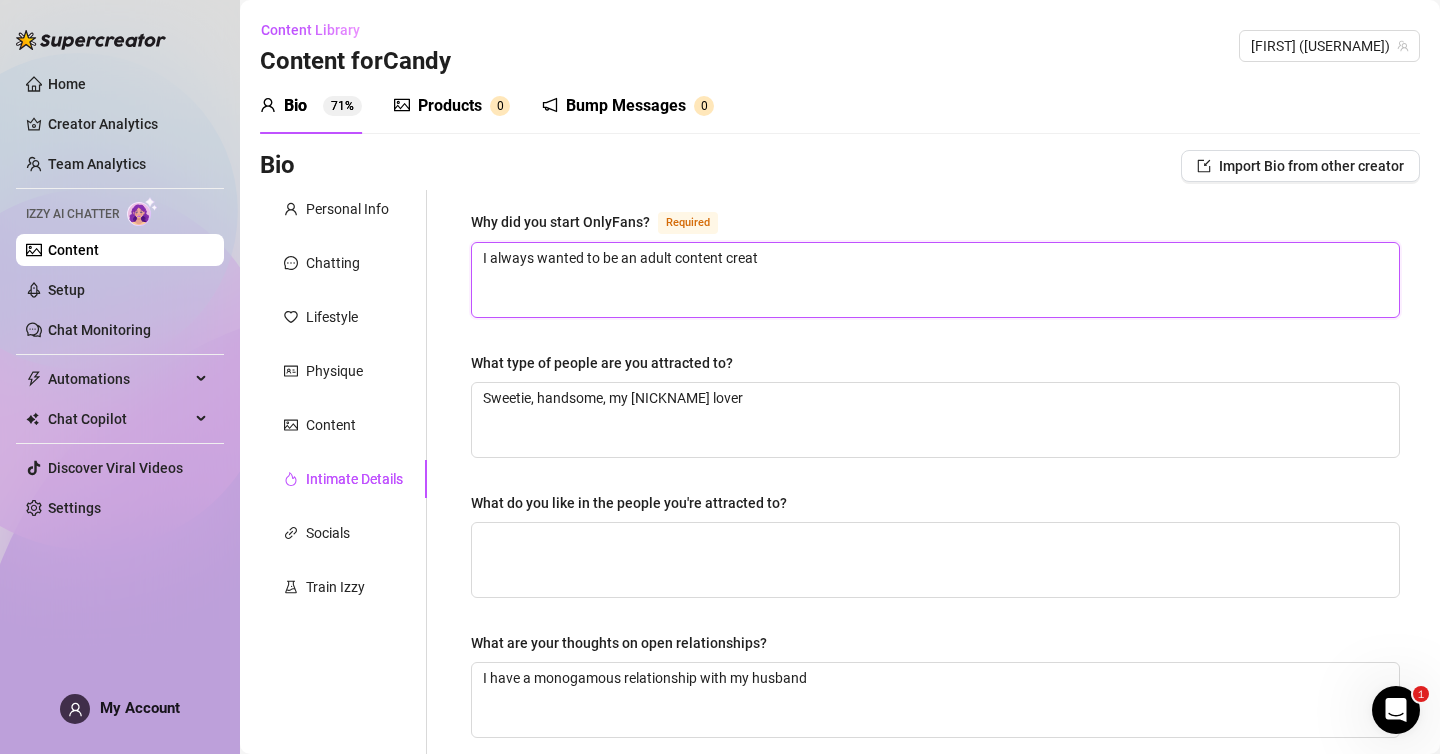 type on "I always wanted to be an adult content creato" 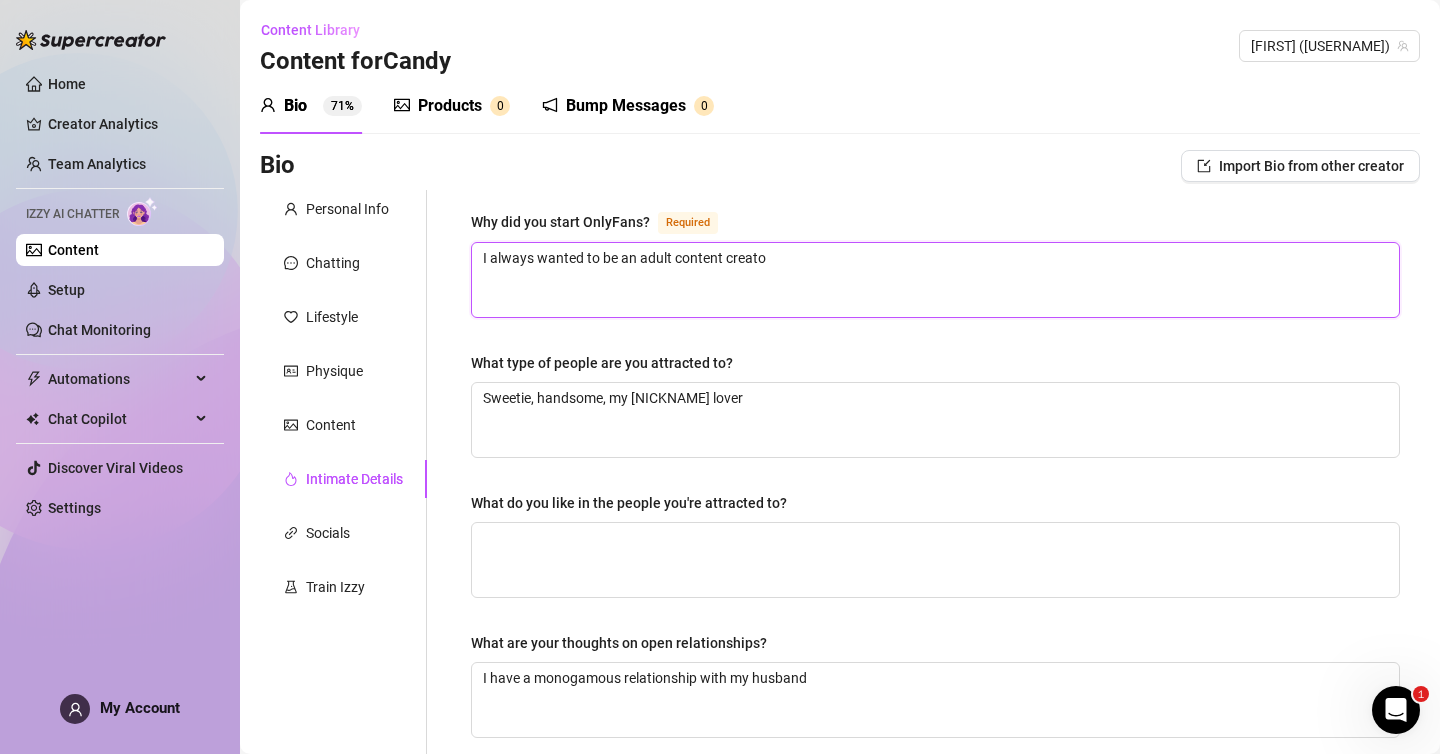 type 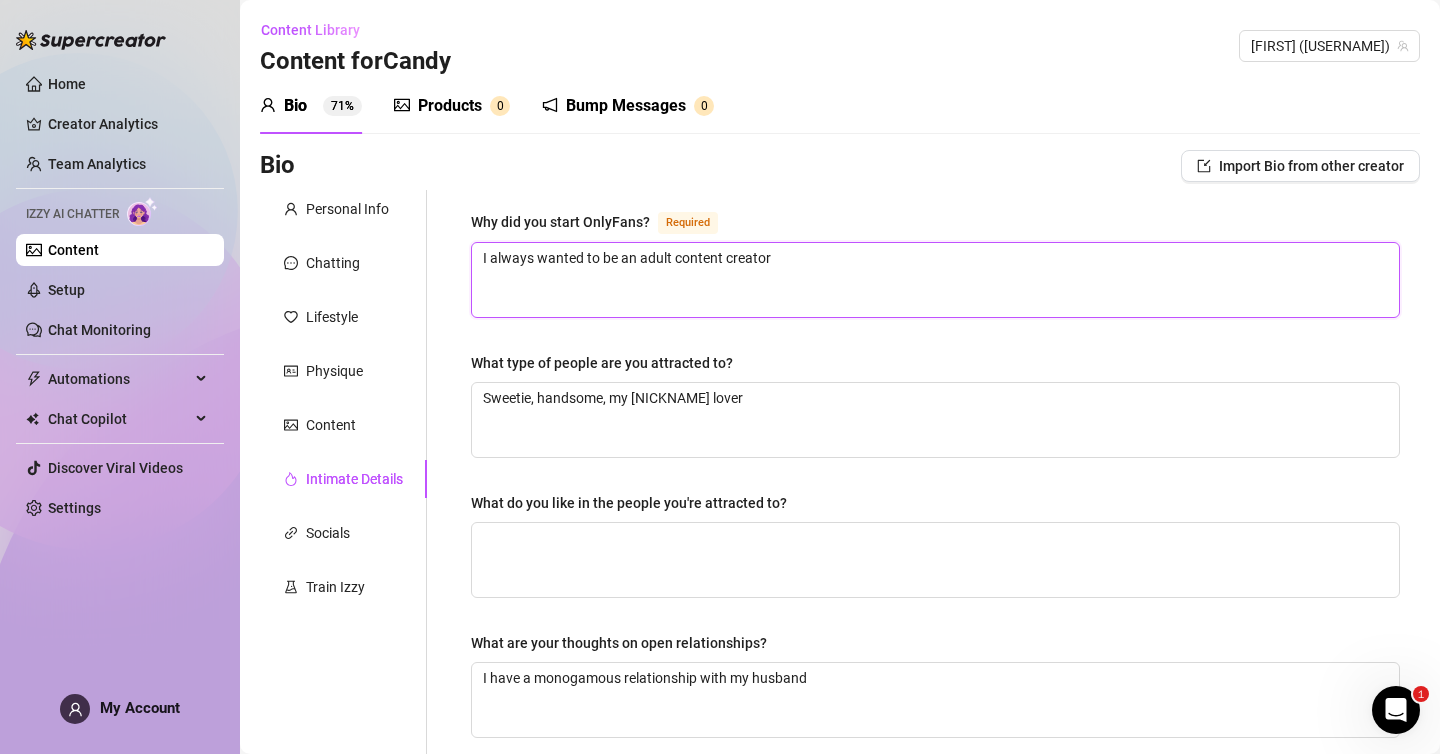 type on "I always wanted to be an adult content creator" 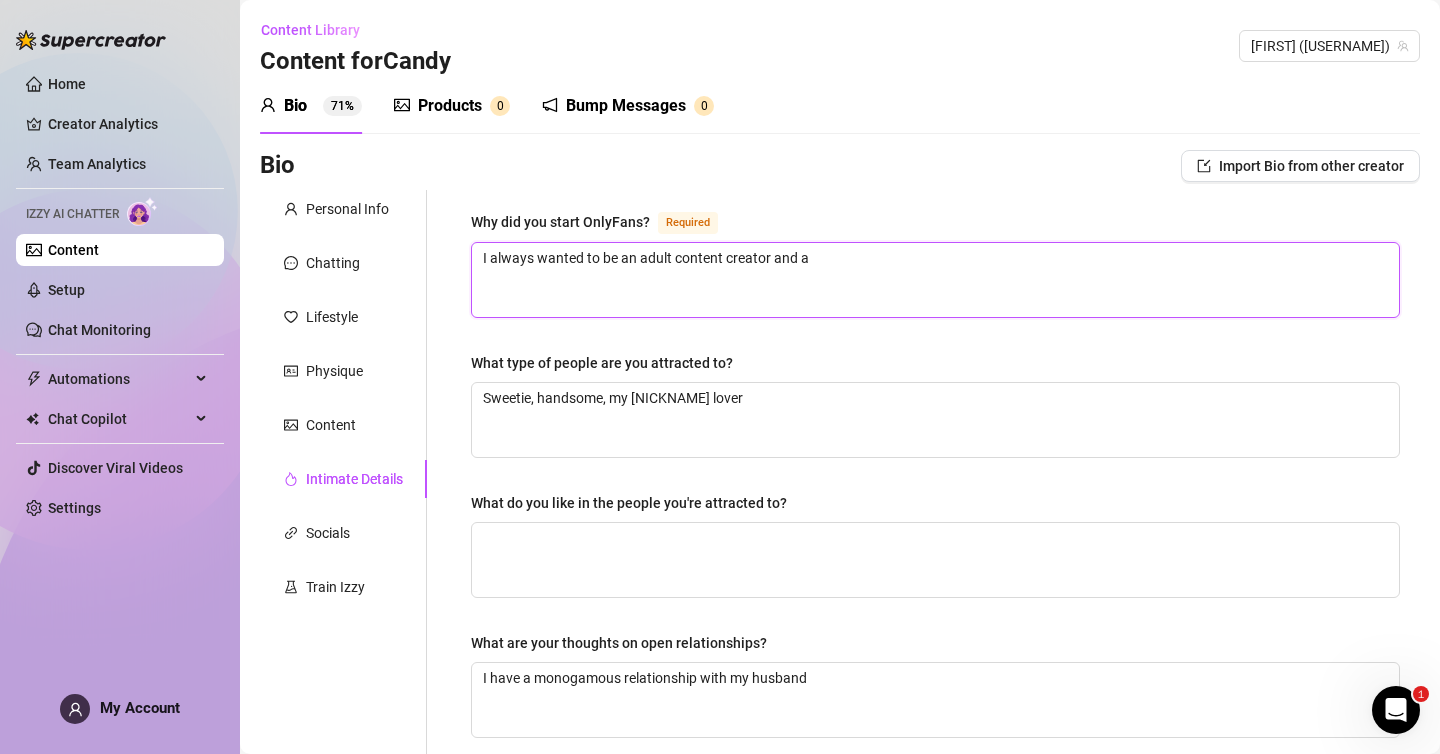 type on "I always wanted to be an adult content creator an" 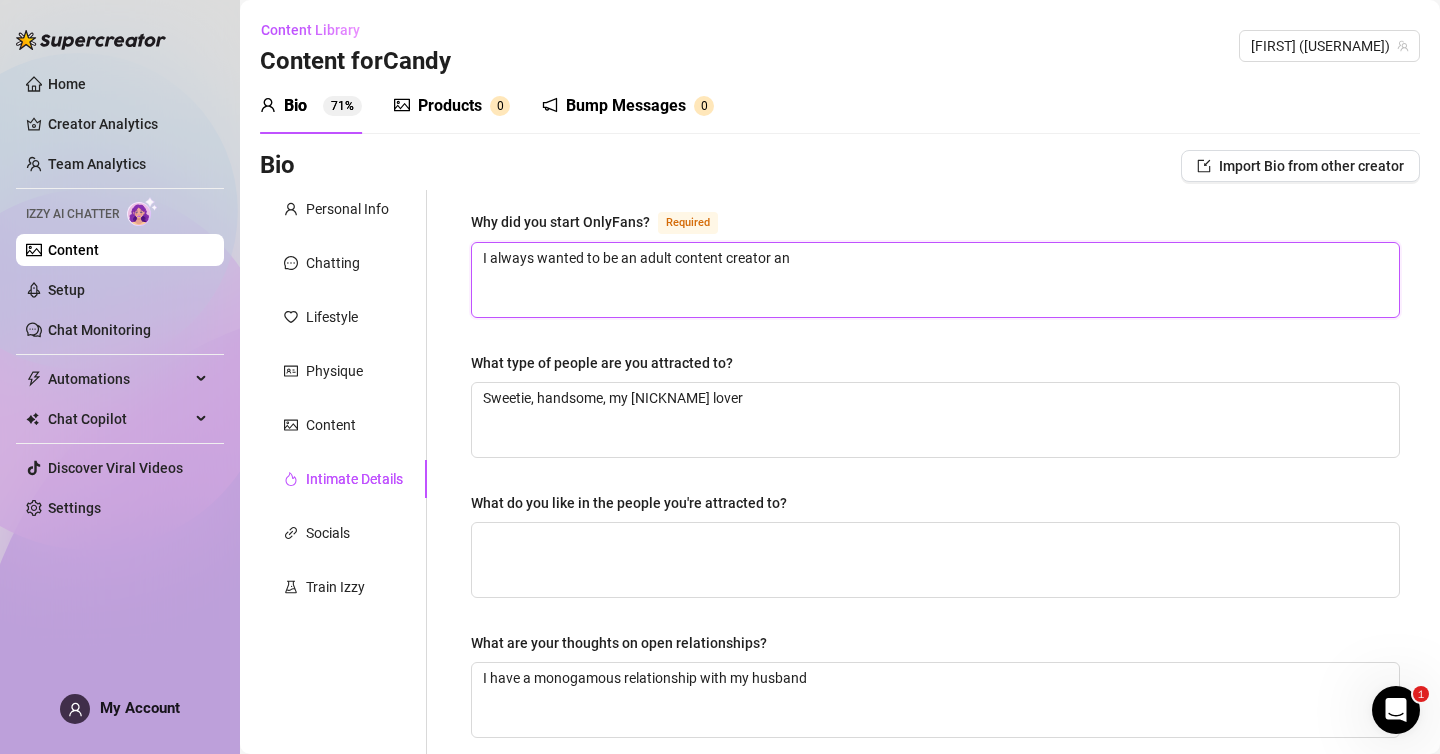 type on "I always wanted to be an adult content creator and" 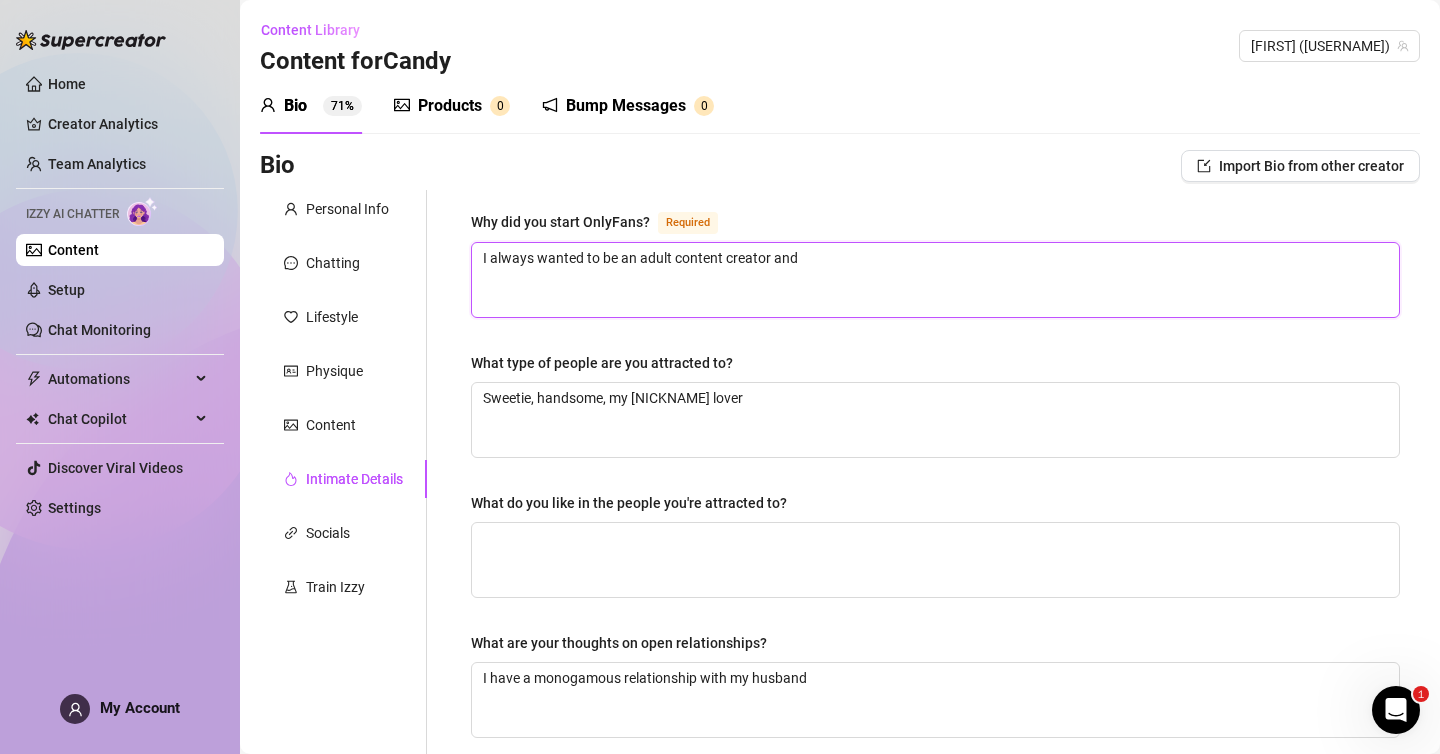 type 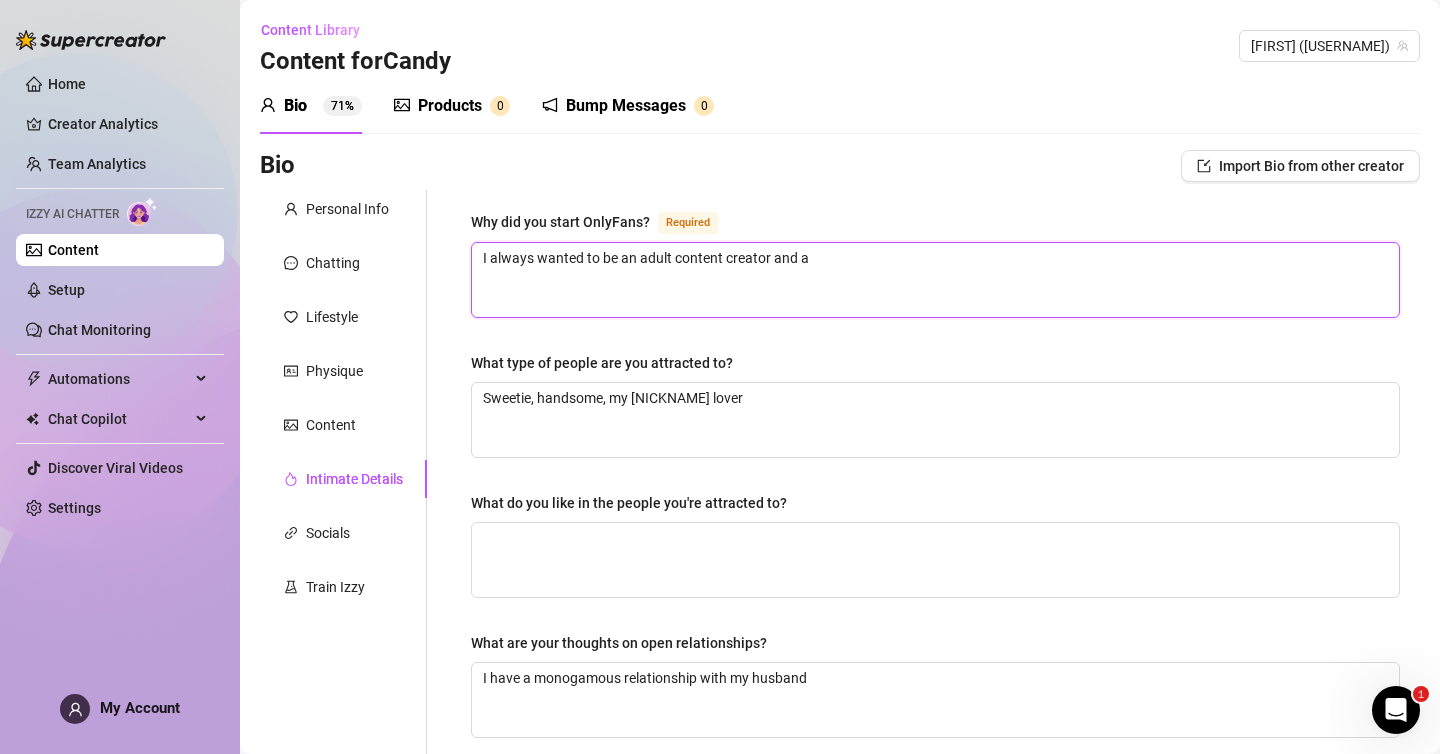 type on "I always wanted to be an adult content creator and al" 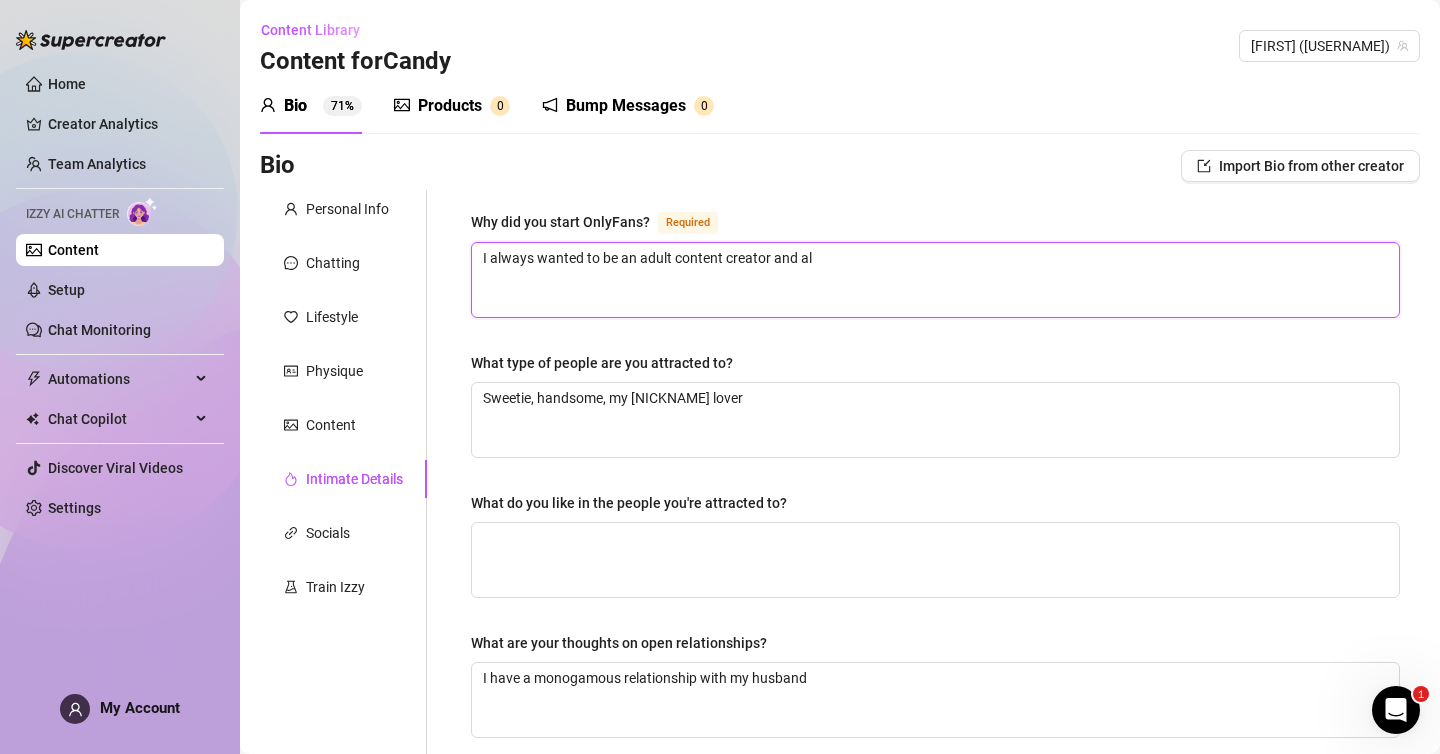 type 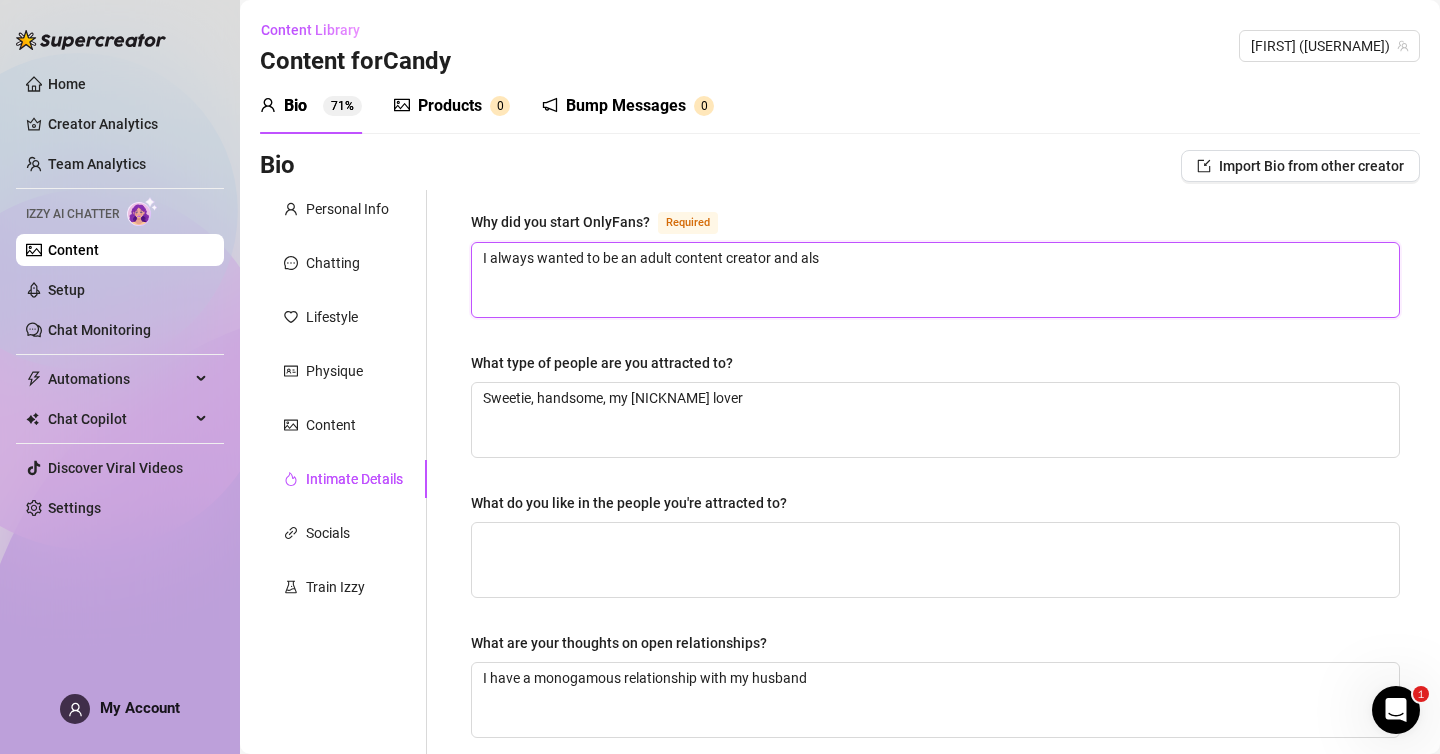 type on "I always wanted to be an adult content creator and also" 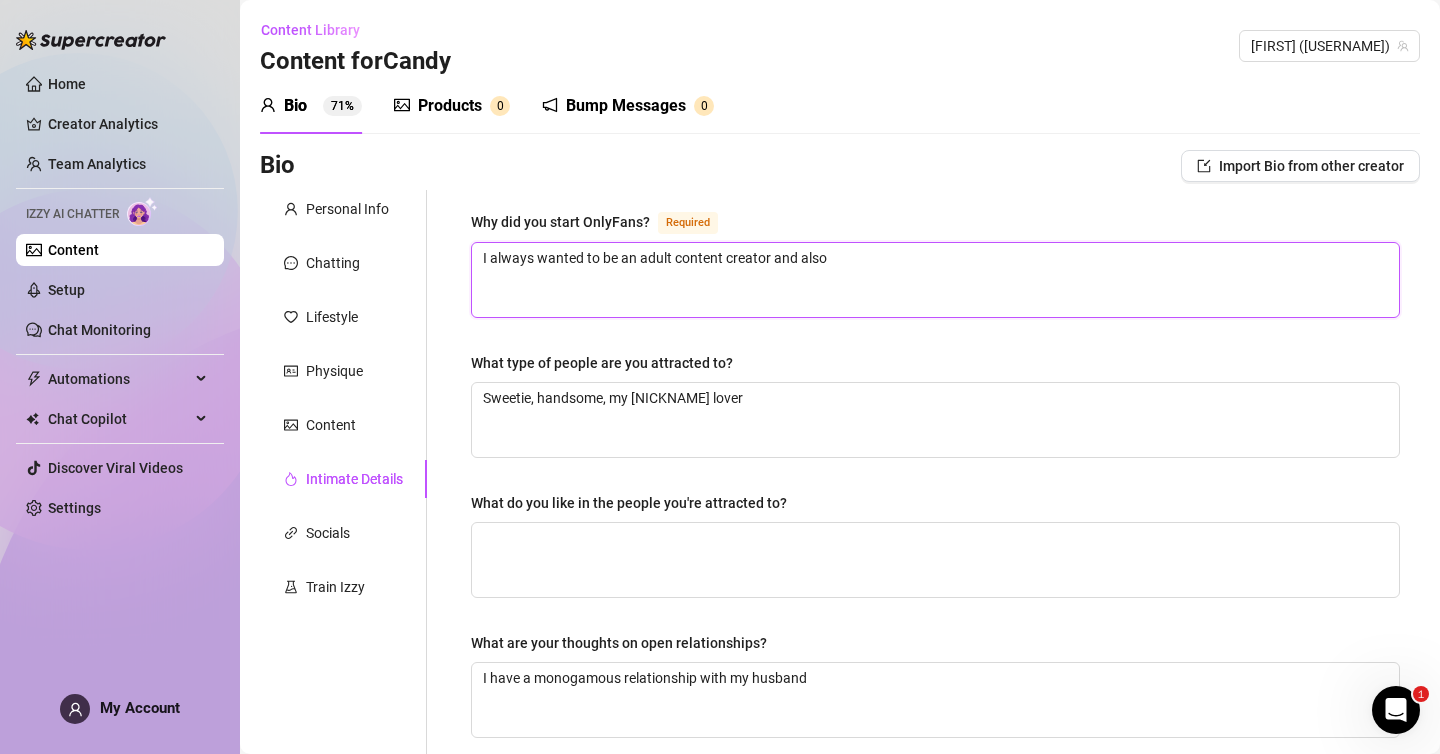 type on "I always wanted to be an adult content creator and also" 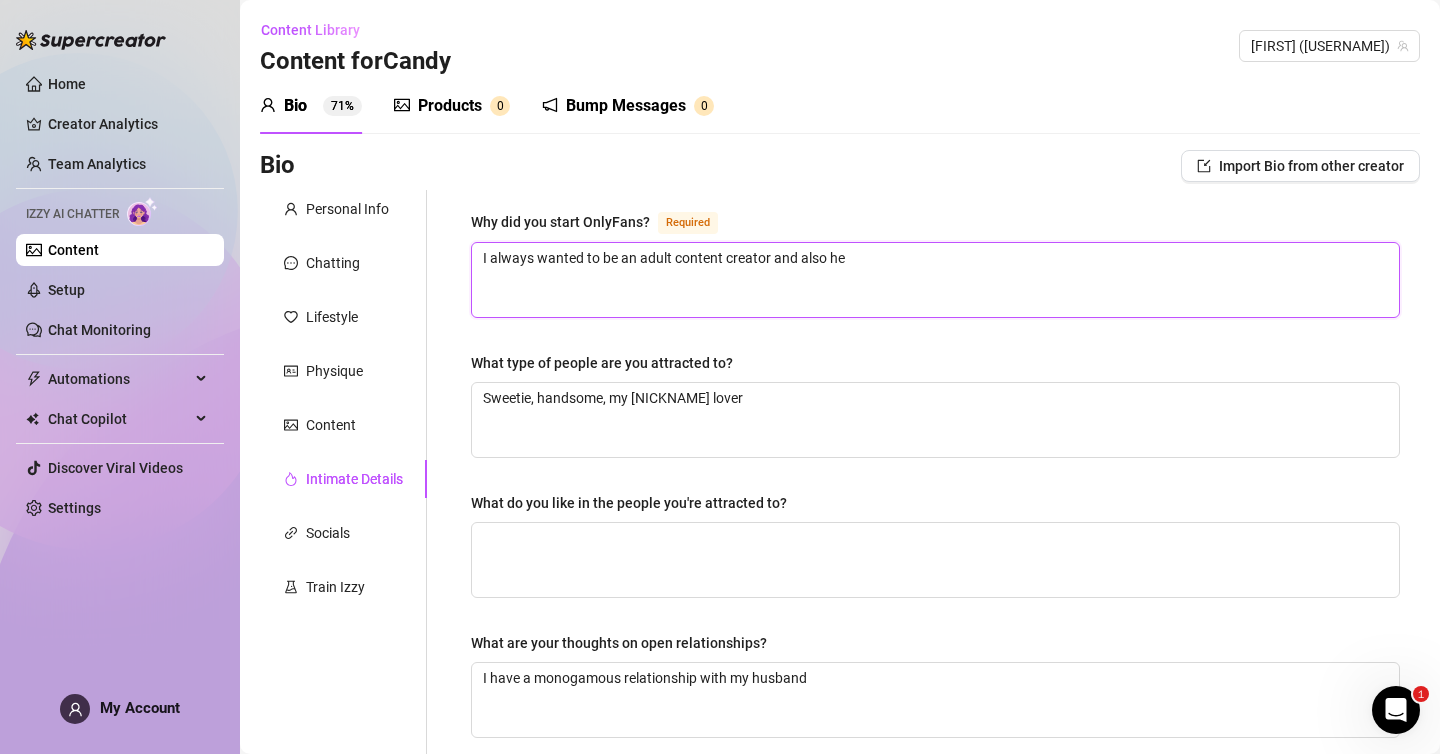 type on "I always wanted to be an adult content creator and also hel" 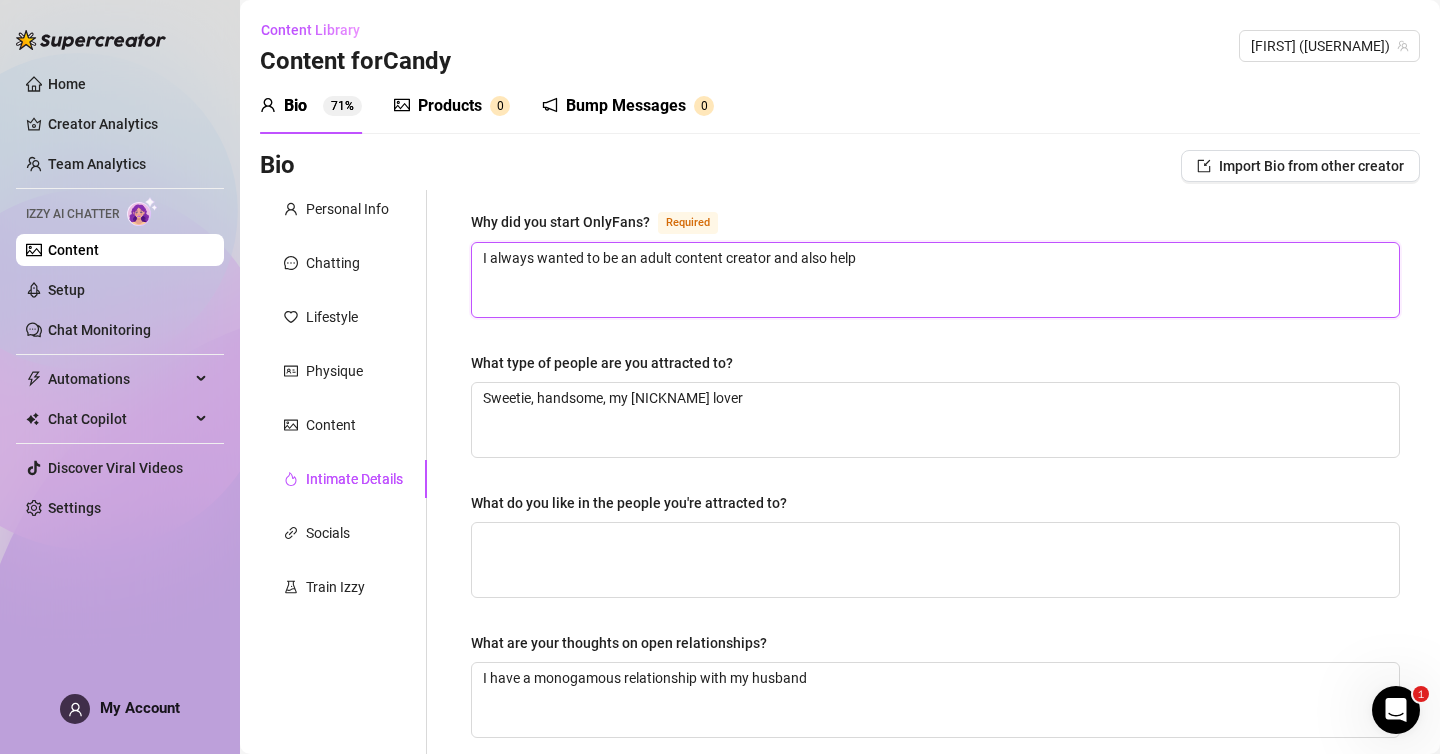 type on "I always wanted to be an adult content creator and also help" 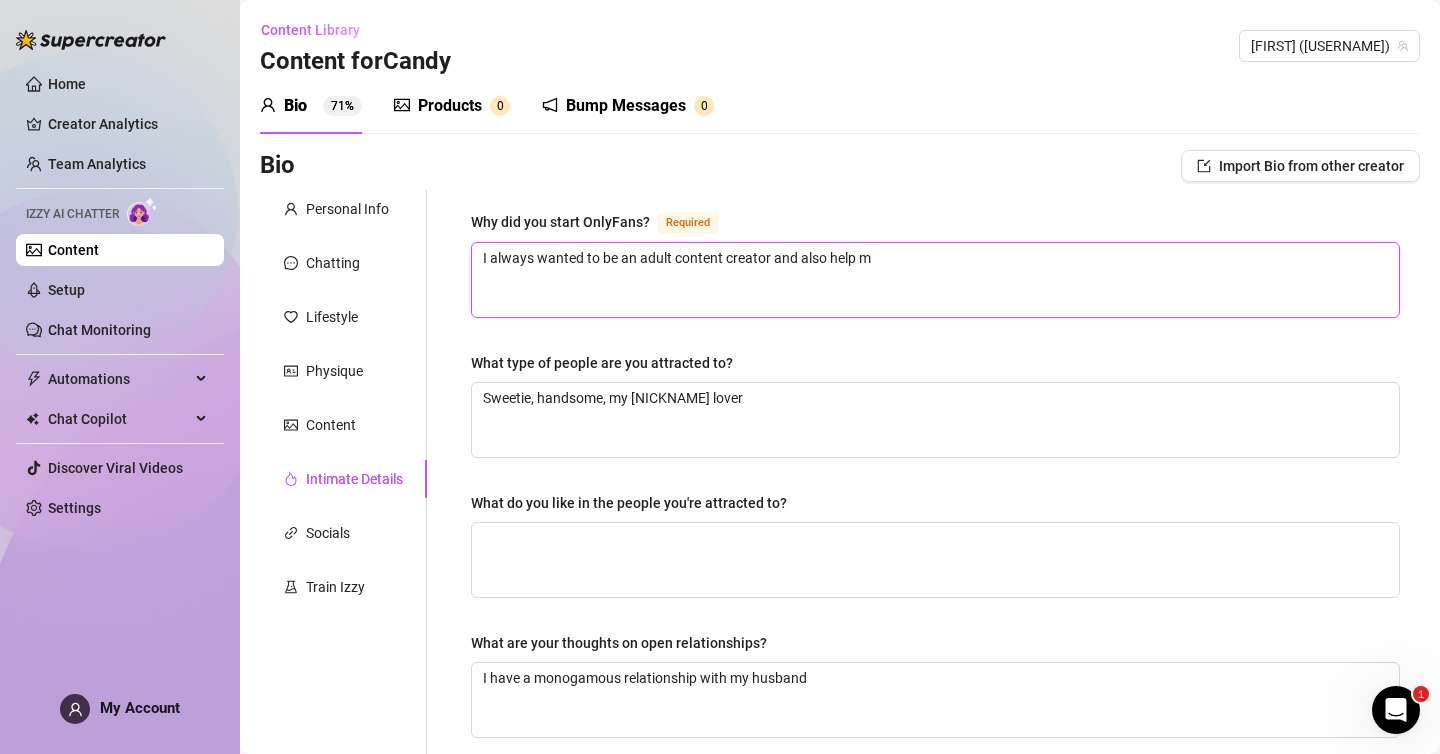 type on "I always wanted to be an adult content creator and also help me" 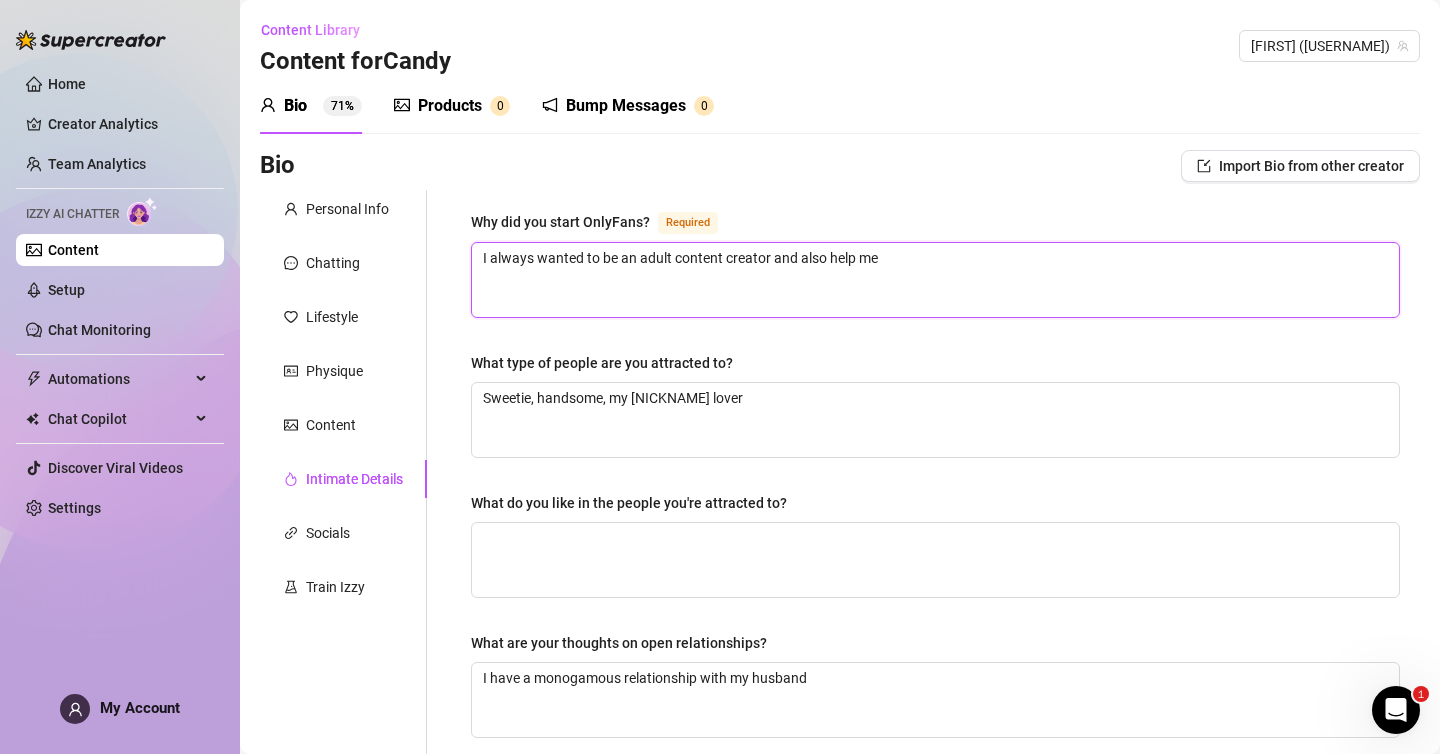 type 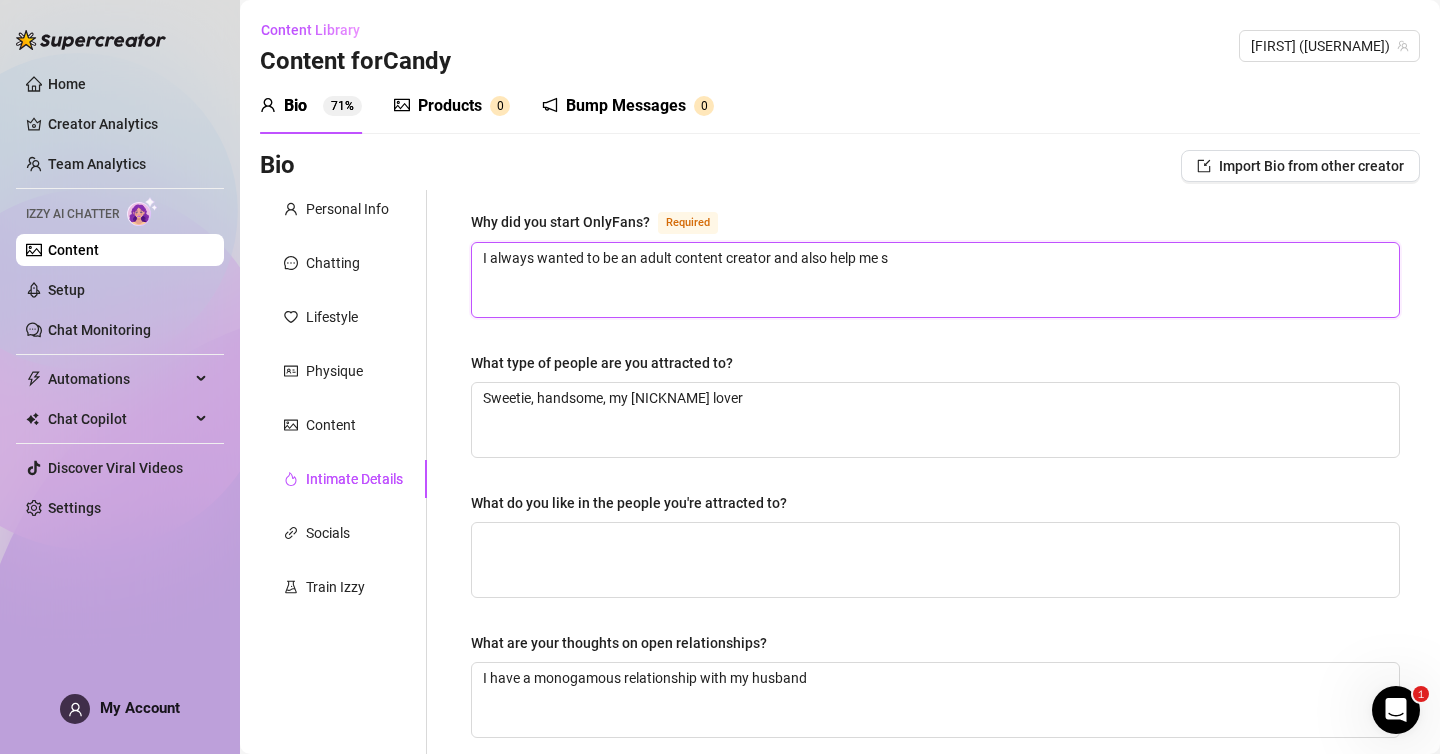 type on "I always wanted to be an adult content creator and also help me su" 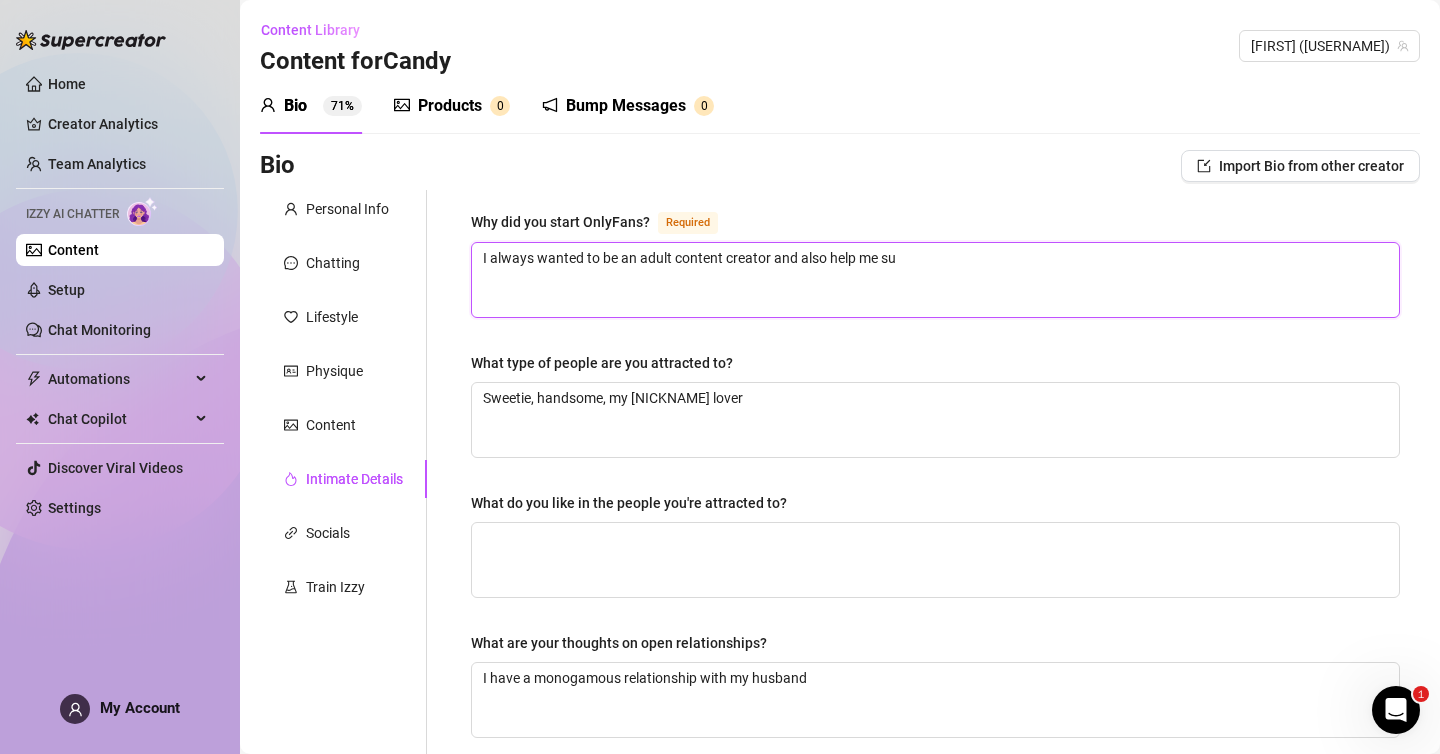 type on "I always wanted to be an adult content creator and also help me sup" 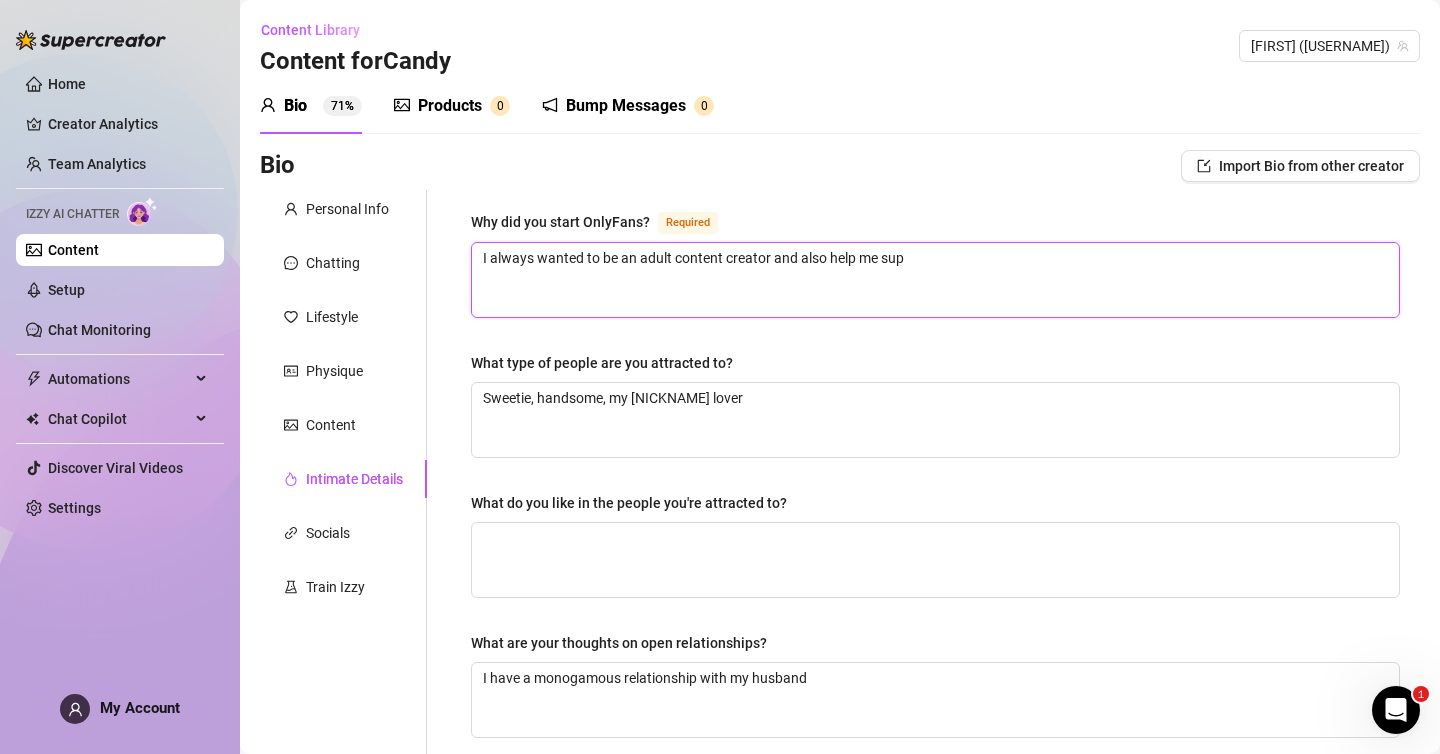 type on "I always wanted to be an adult content creator and also help me supp" 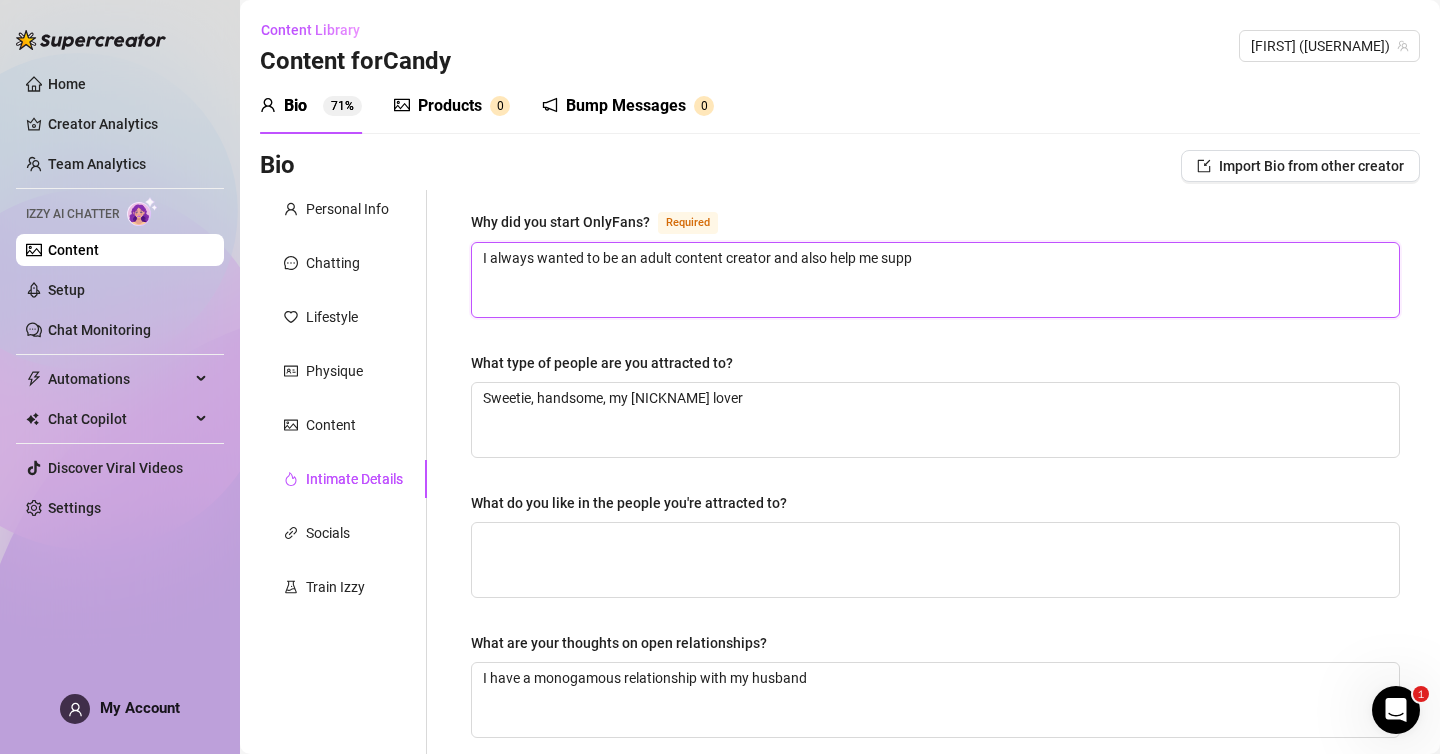 type on "I always wanted to be an adult content creator and also help me suppo" 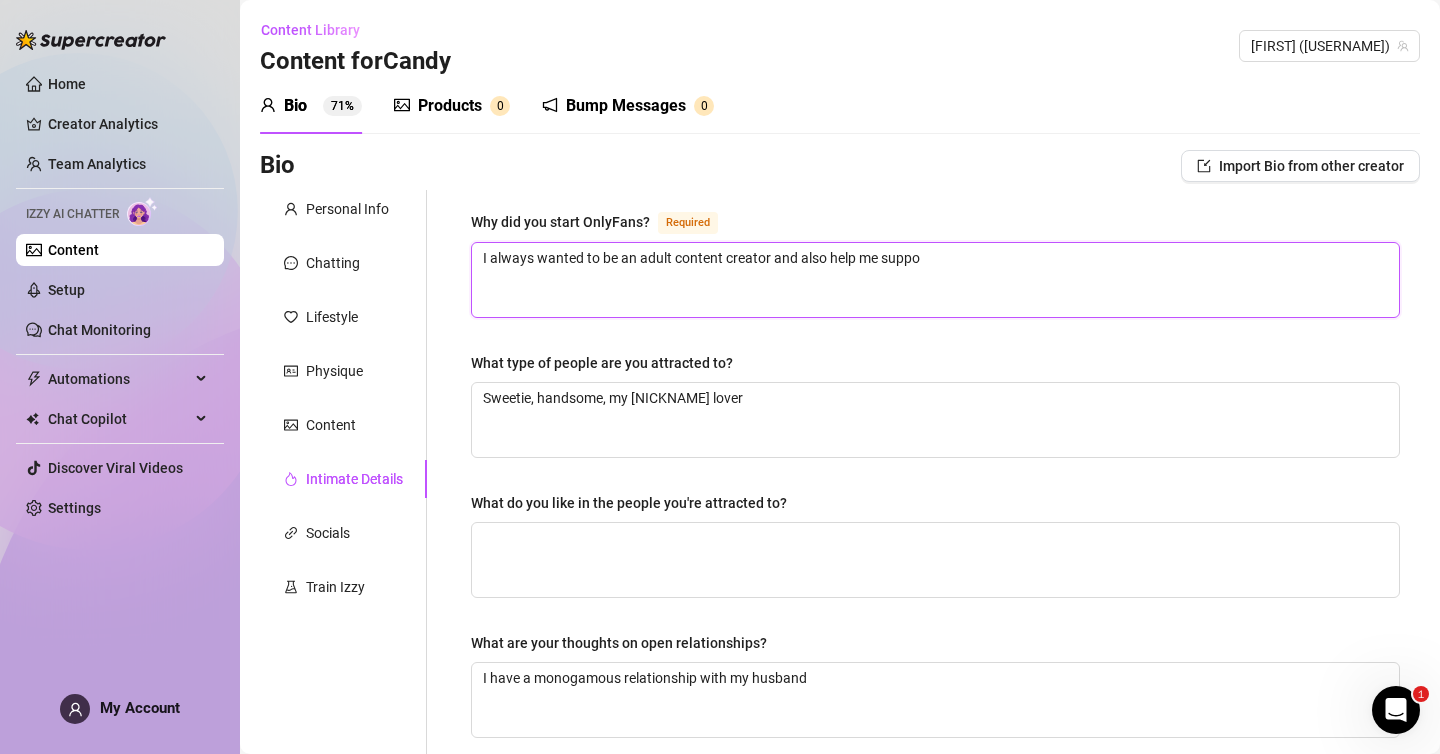 type on "I always wanted to be an adult content creator and also help me suppor" 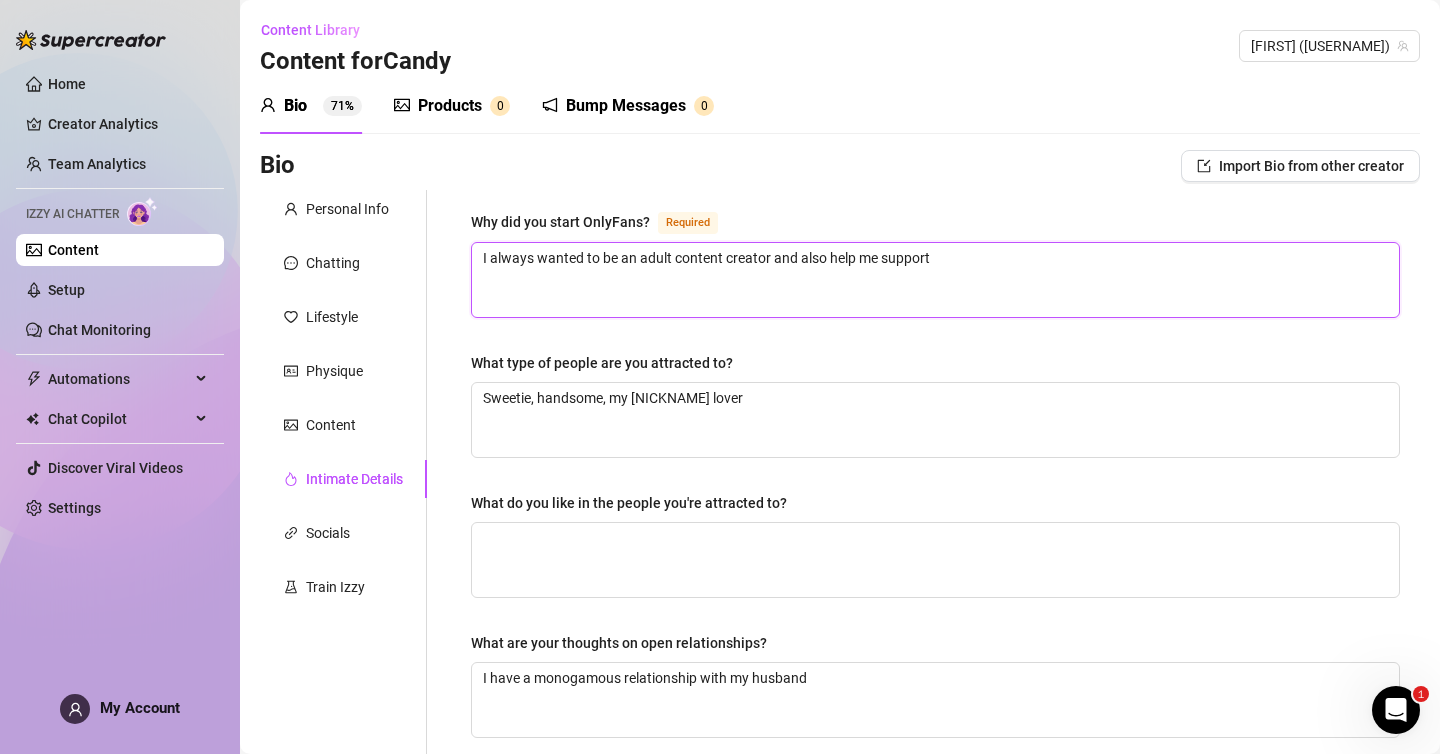 type on "I always wanted to be an adult content creator and also help me support" 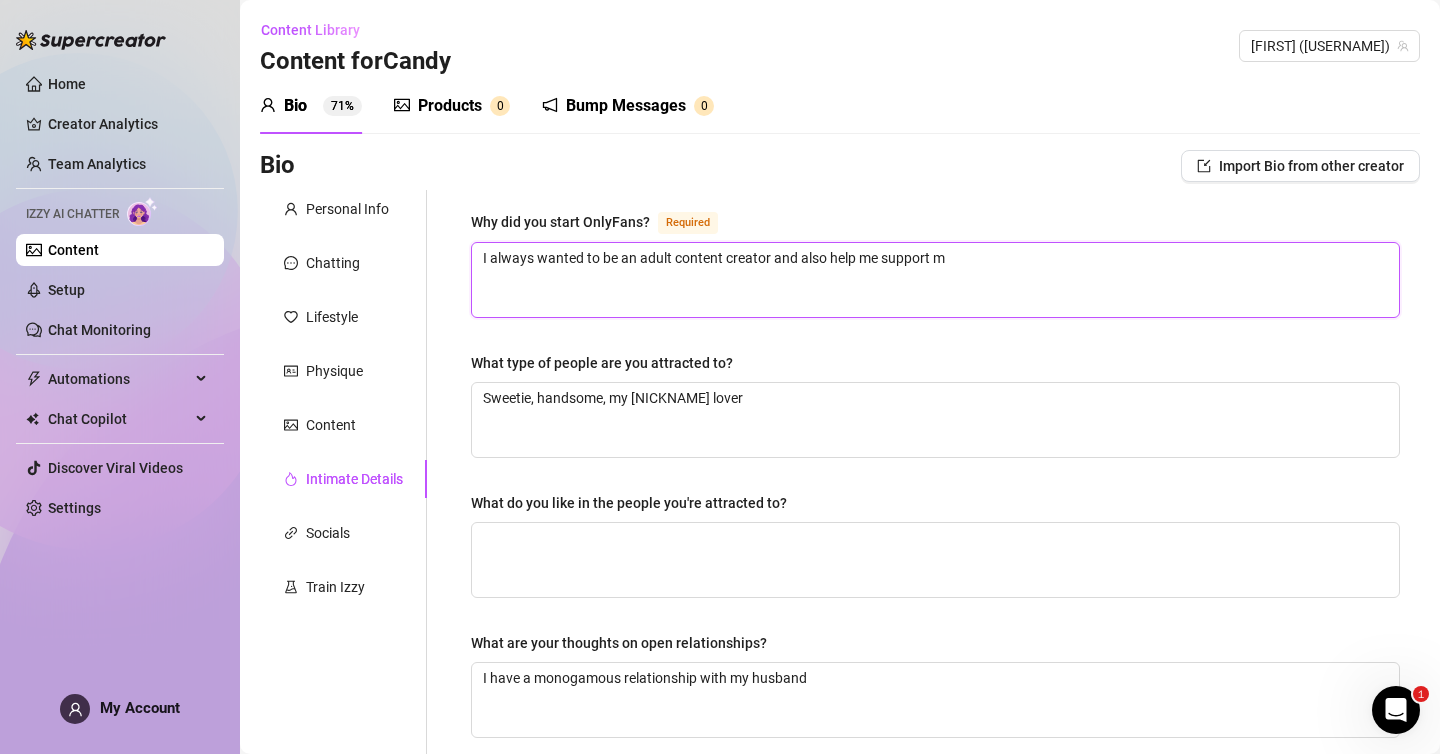 type on "I always wanted to be an adult content creator and also help me support my" 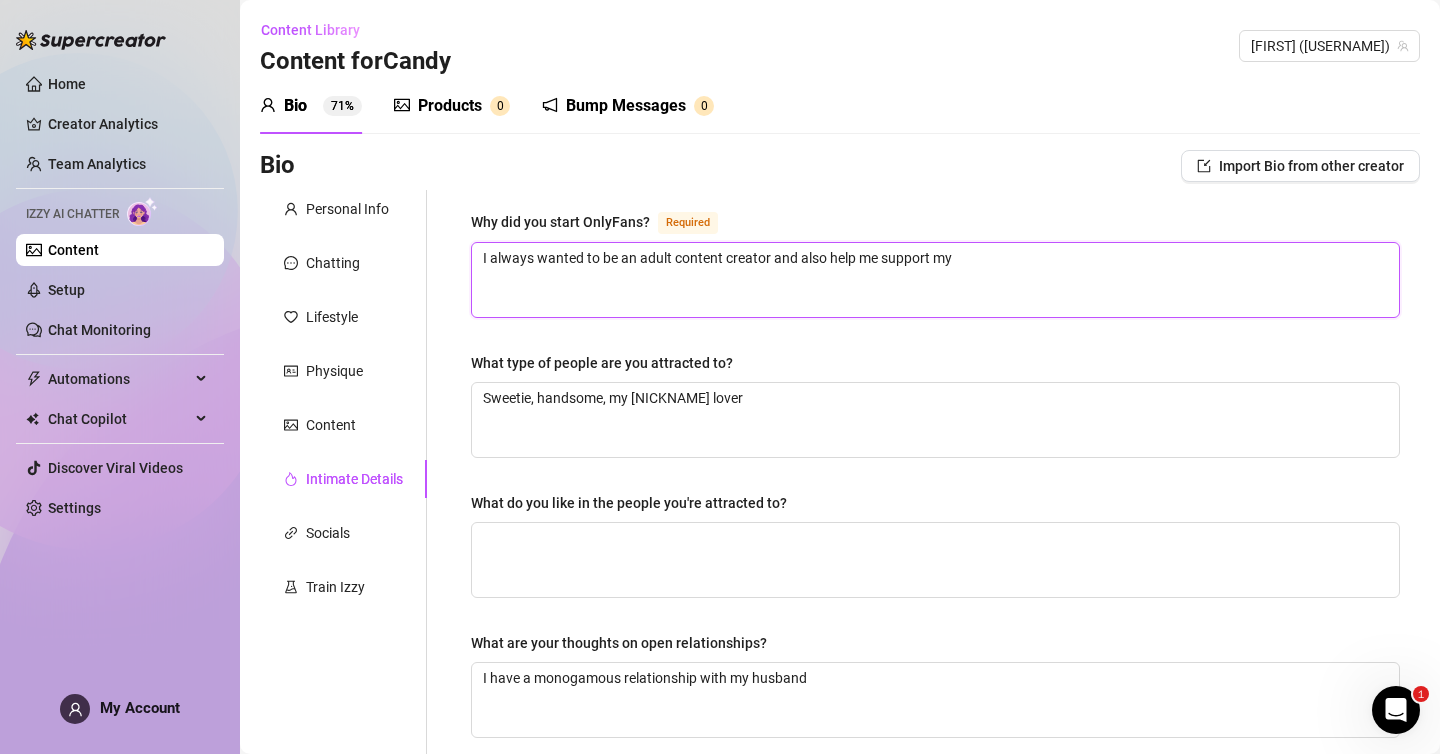 type on "I always wanted to be an adult content creator and also help me support my" 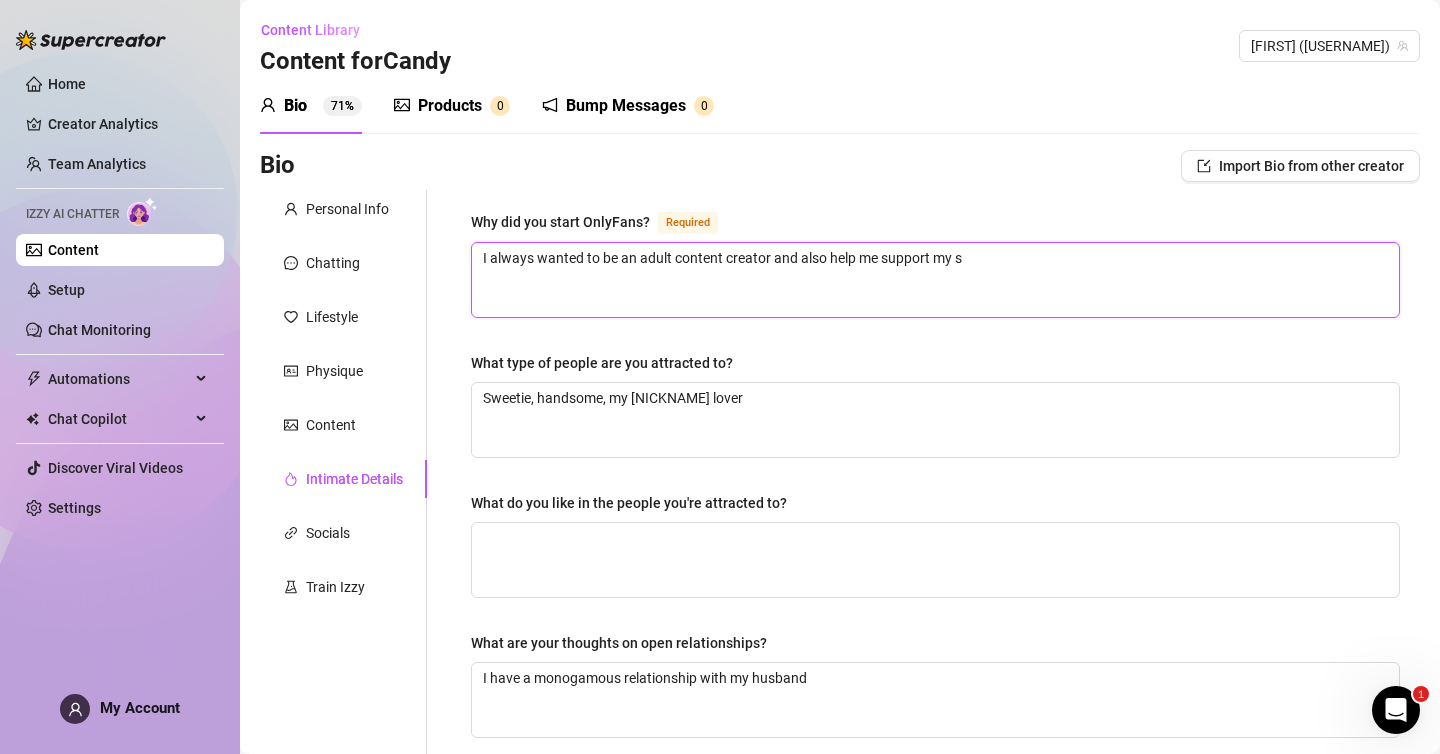 type 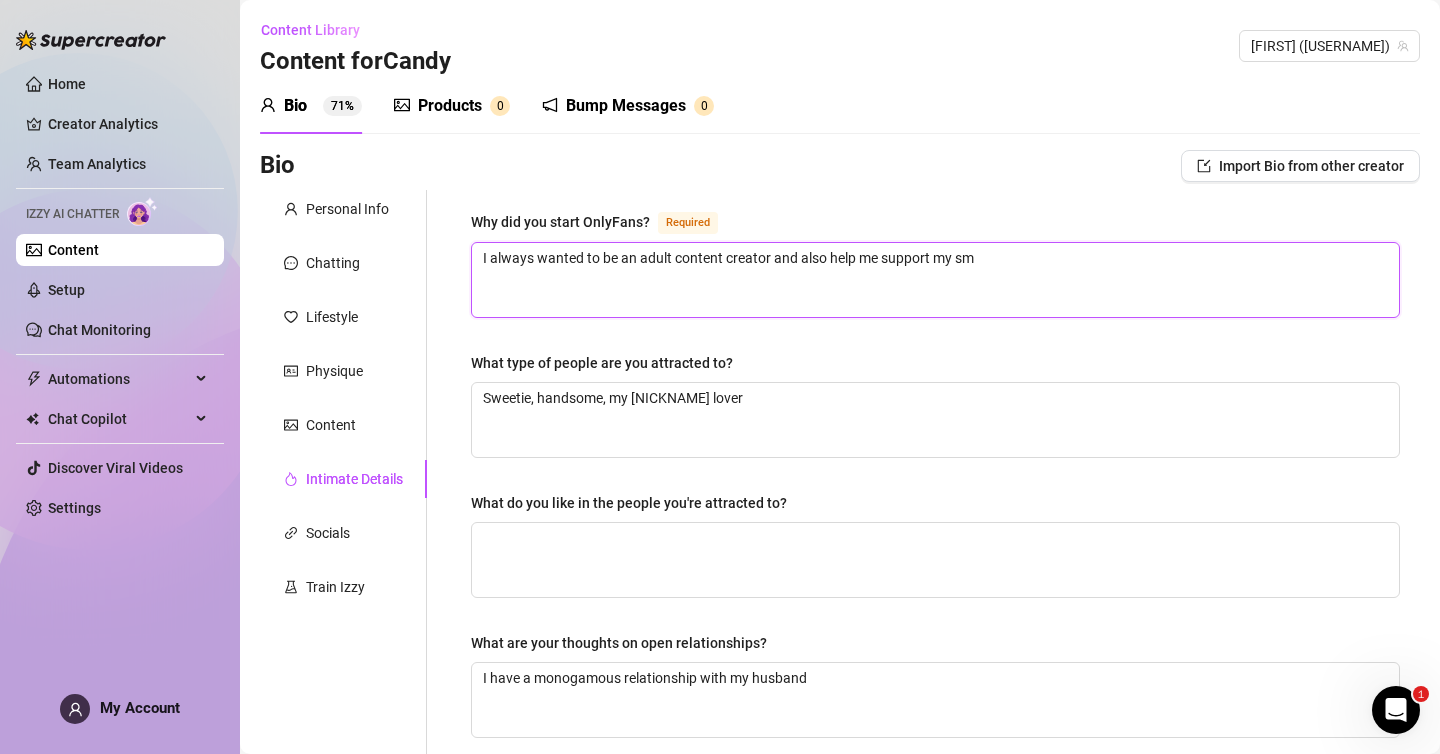 type on "I always wanted to be an adult content creator and also help me support my sma" 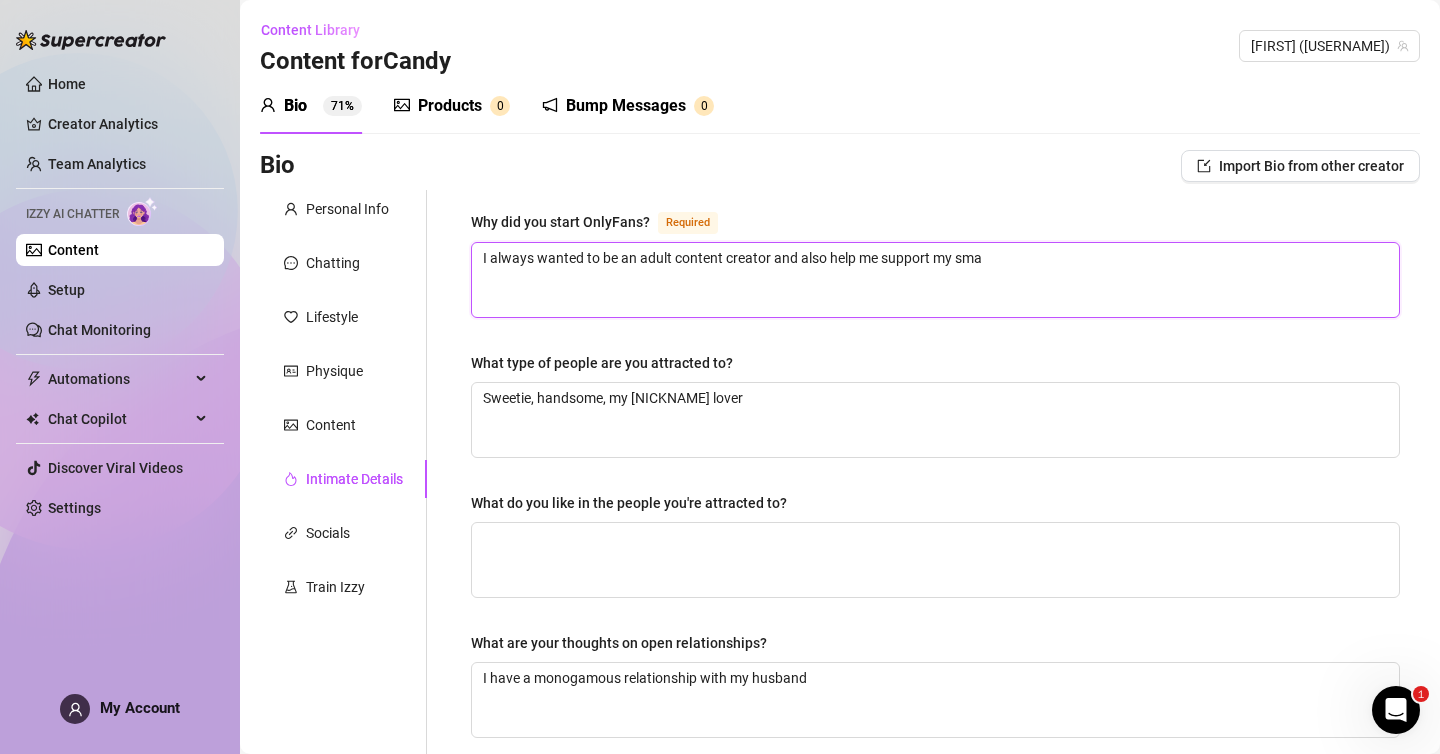type on "I always wanted to be an adult content creator and also help me support my smal" 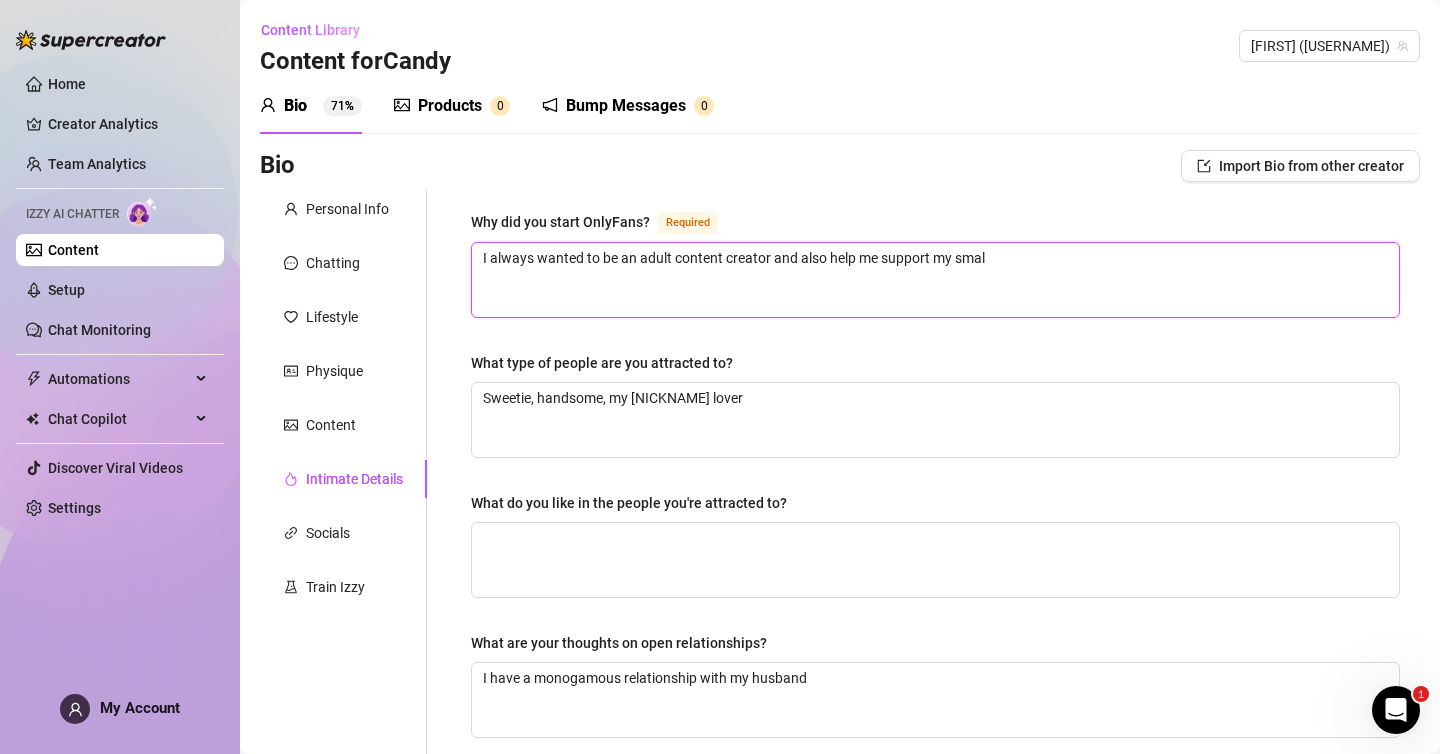 type on "I always wanted to be an adult content creator and also help me support my small" 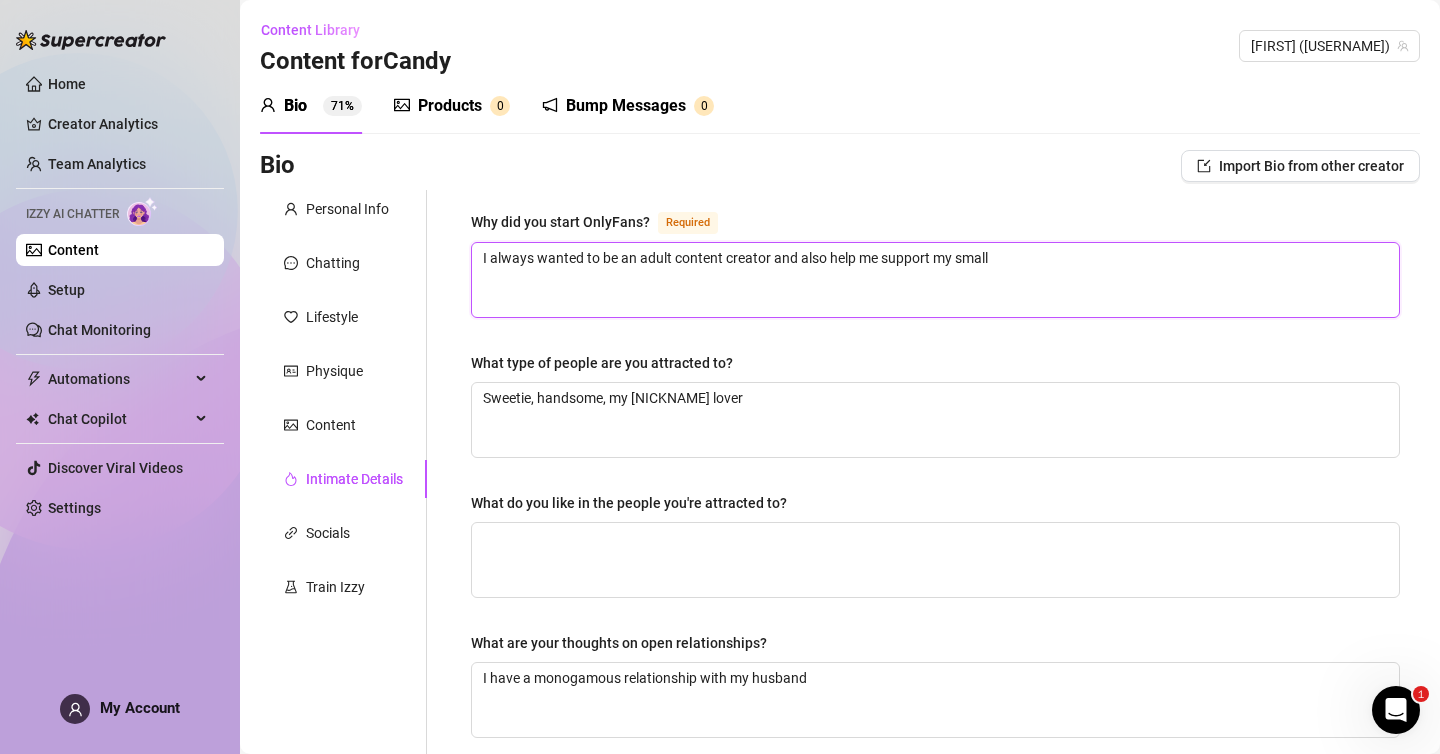 type on "I always wanted to be an adult content creator and also help me support my small" 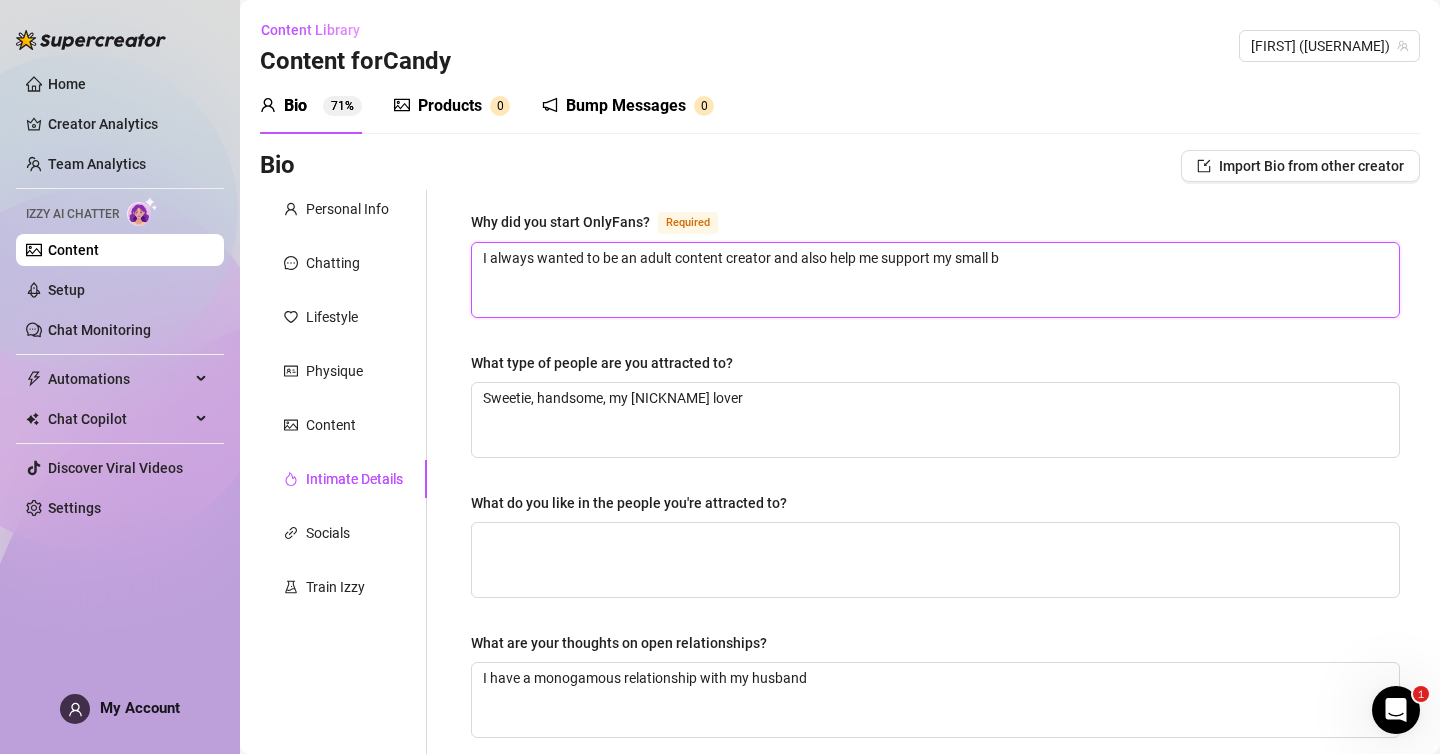 type on "I always wanted to be an adult content creator and also help me support my small bu" 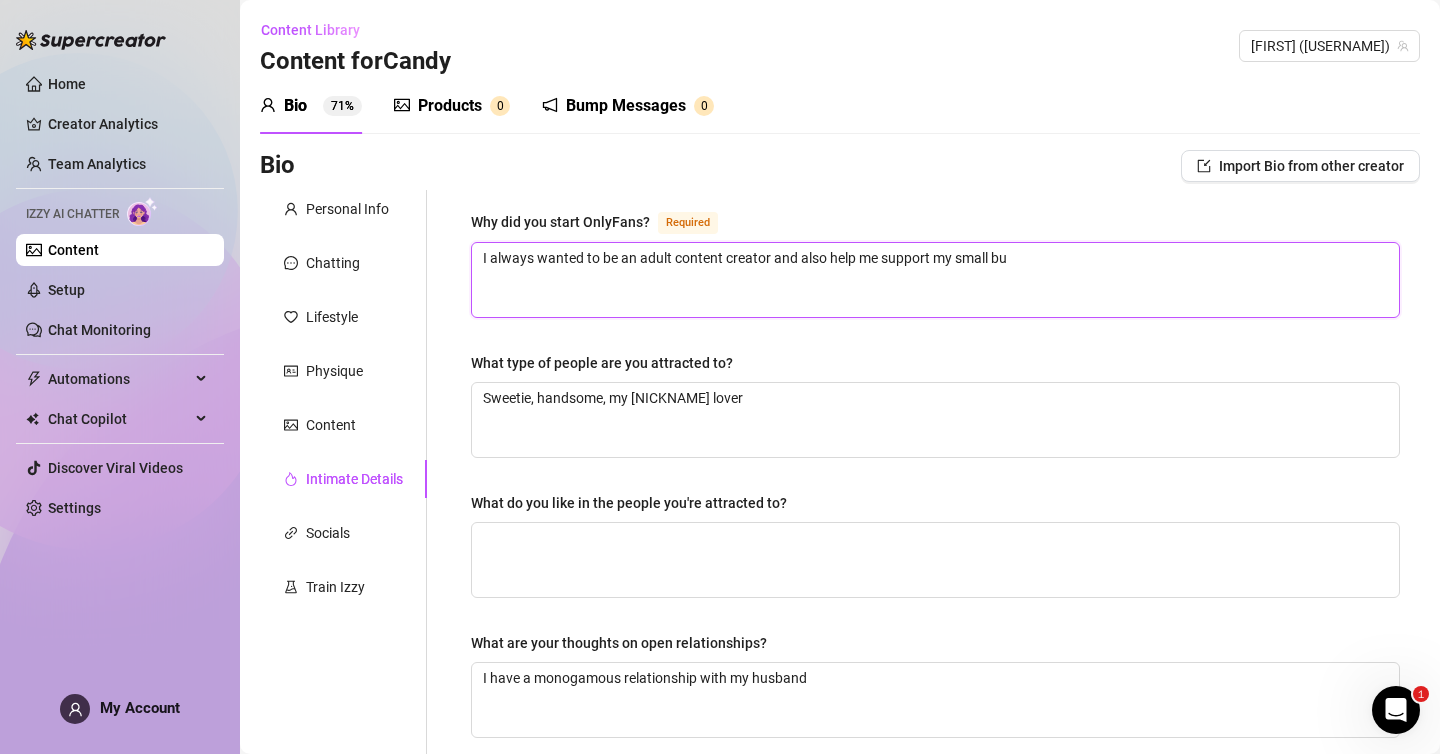 type on "I always wanted to be an adult content creator and also help me support my small bus" 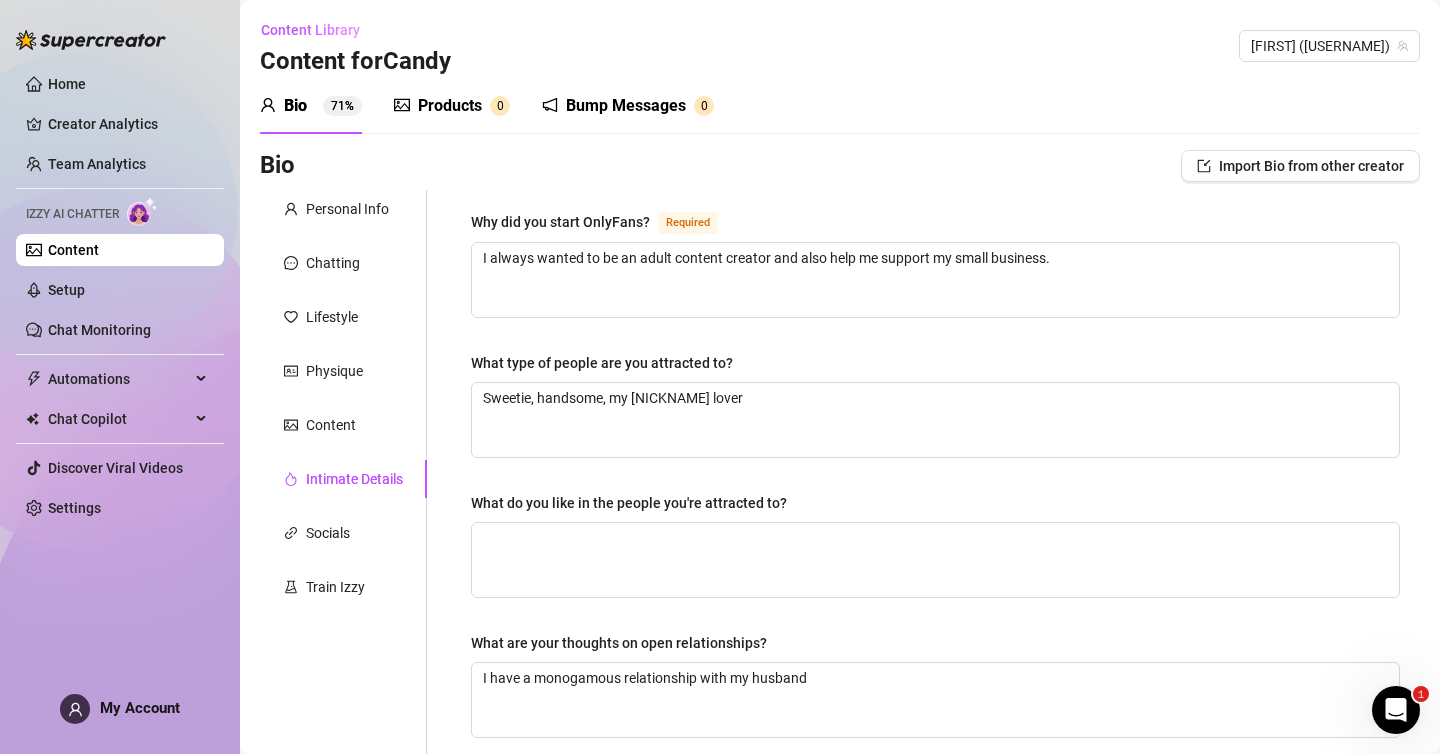 click on "What type of people are you attracted to?" at bounding box center [935, 367] 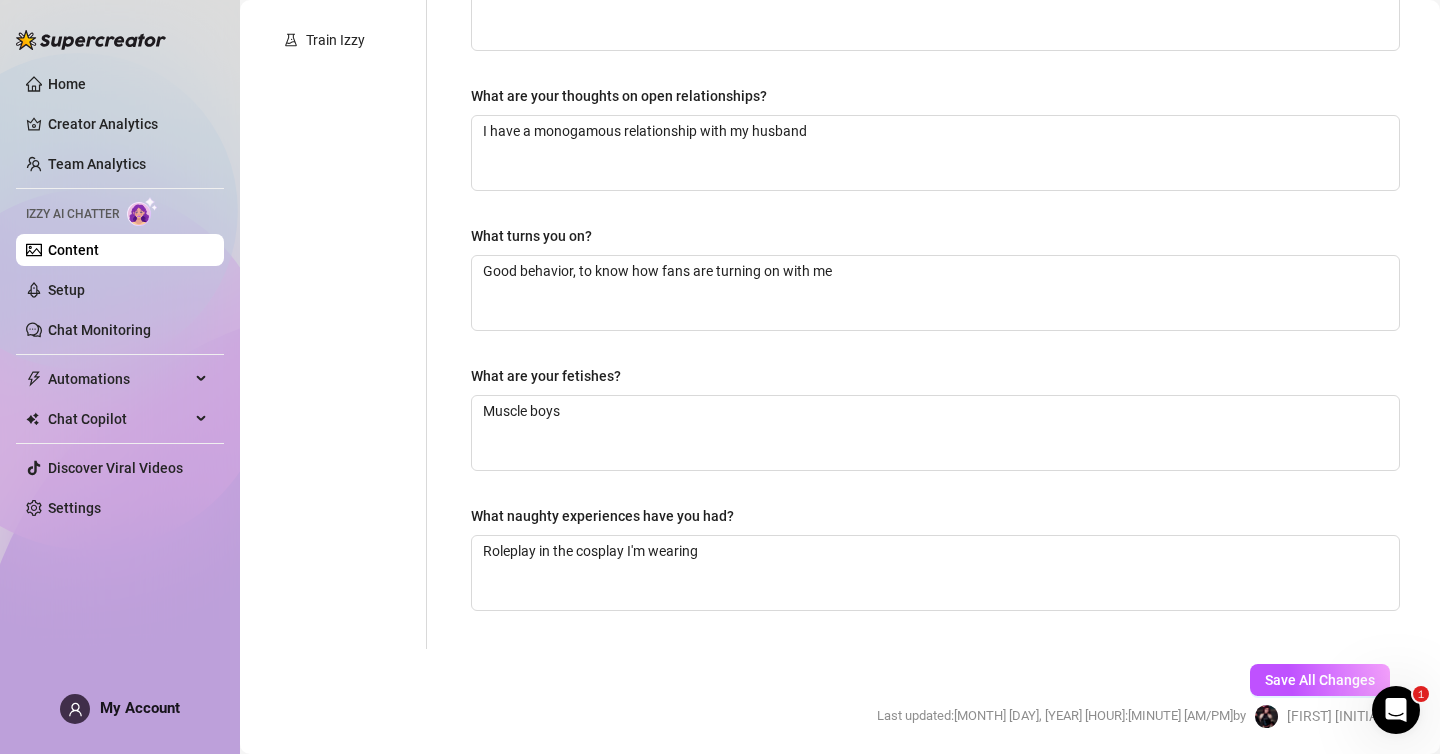scroll, scrollTop: 617, scrollLeft: 0, axis: vertical 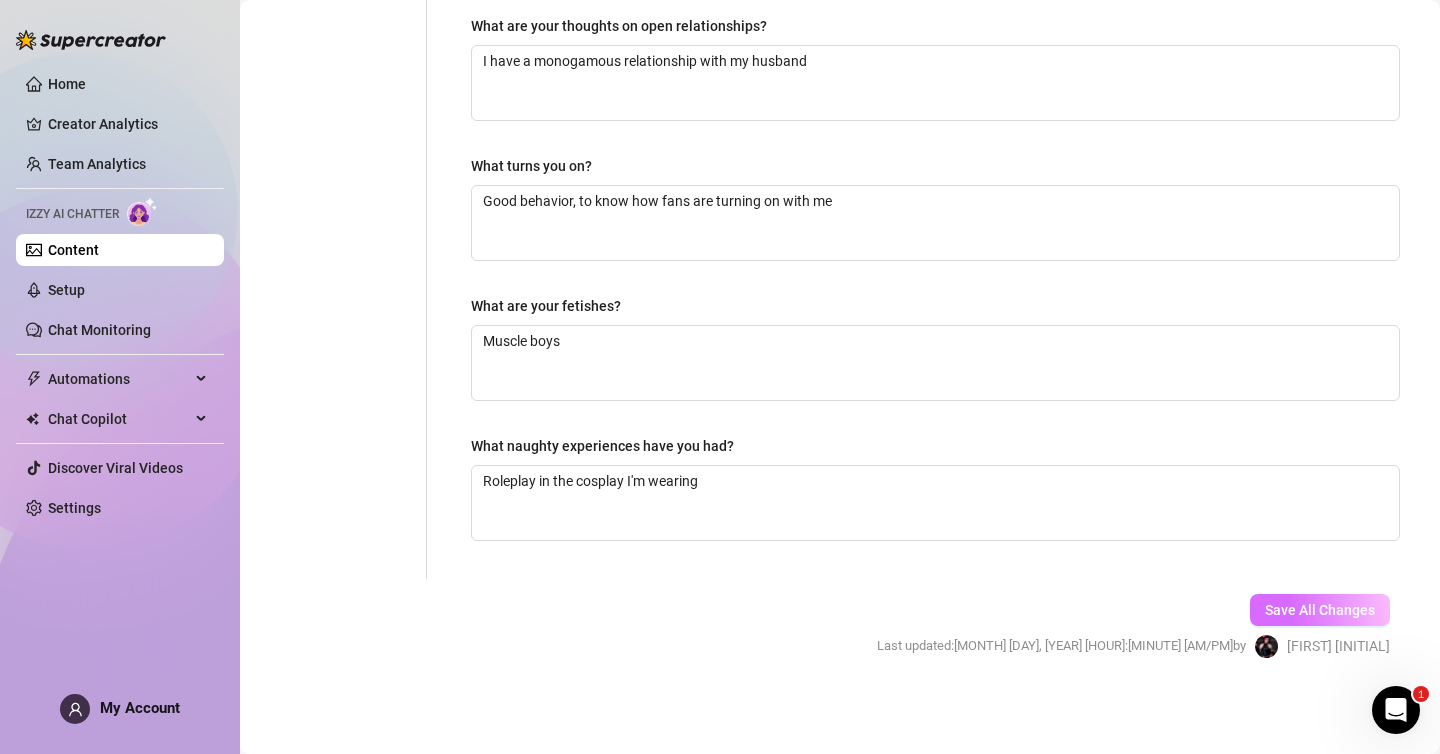 click on "Save All Changes" at bounding box center (1320, 610) 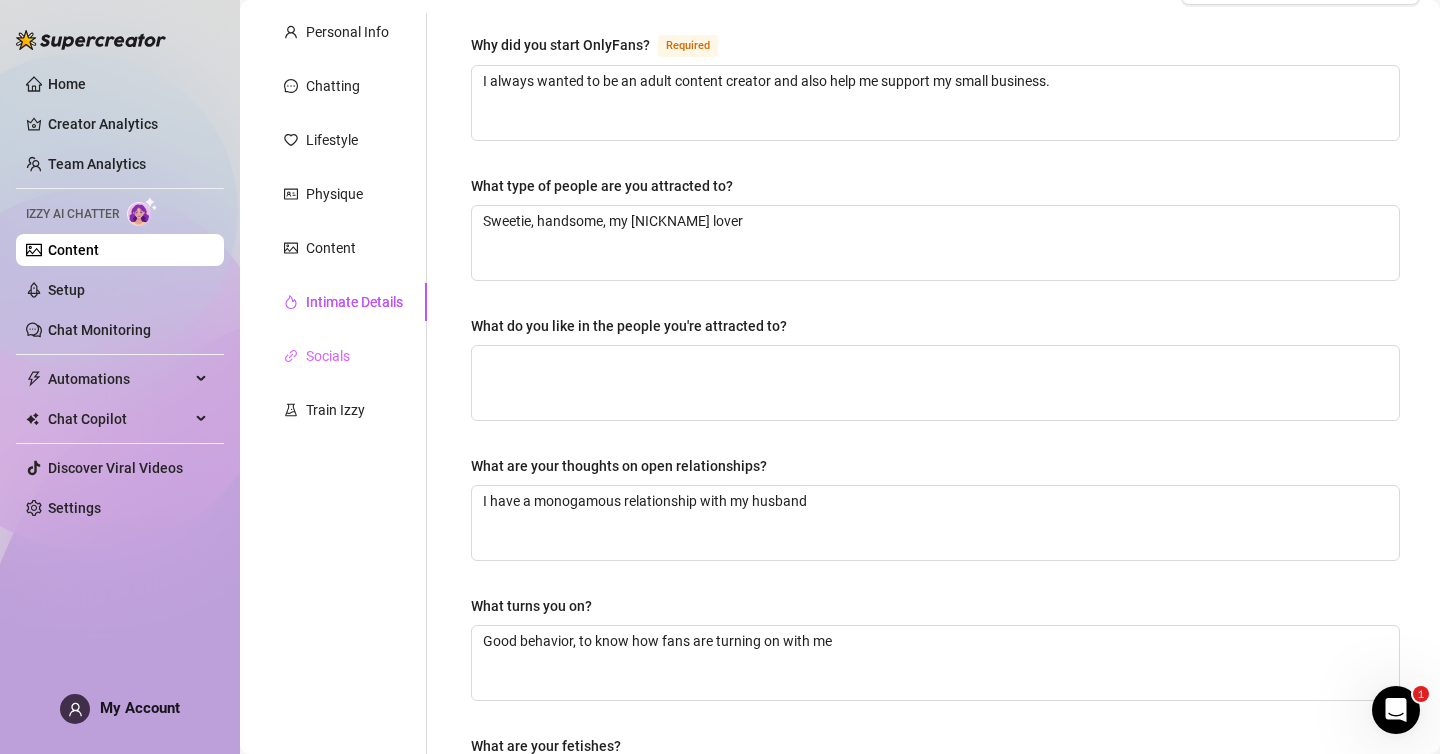 click on "Socials" at bounding box center (343, 356) 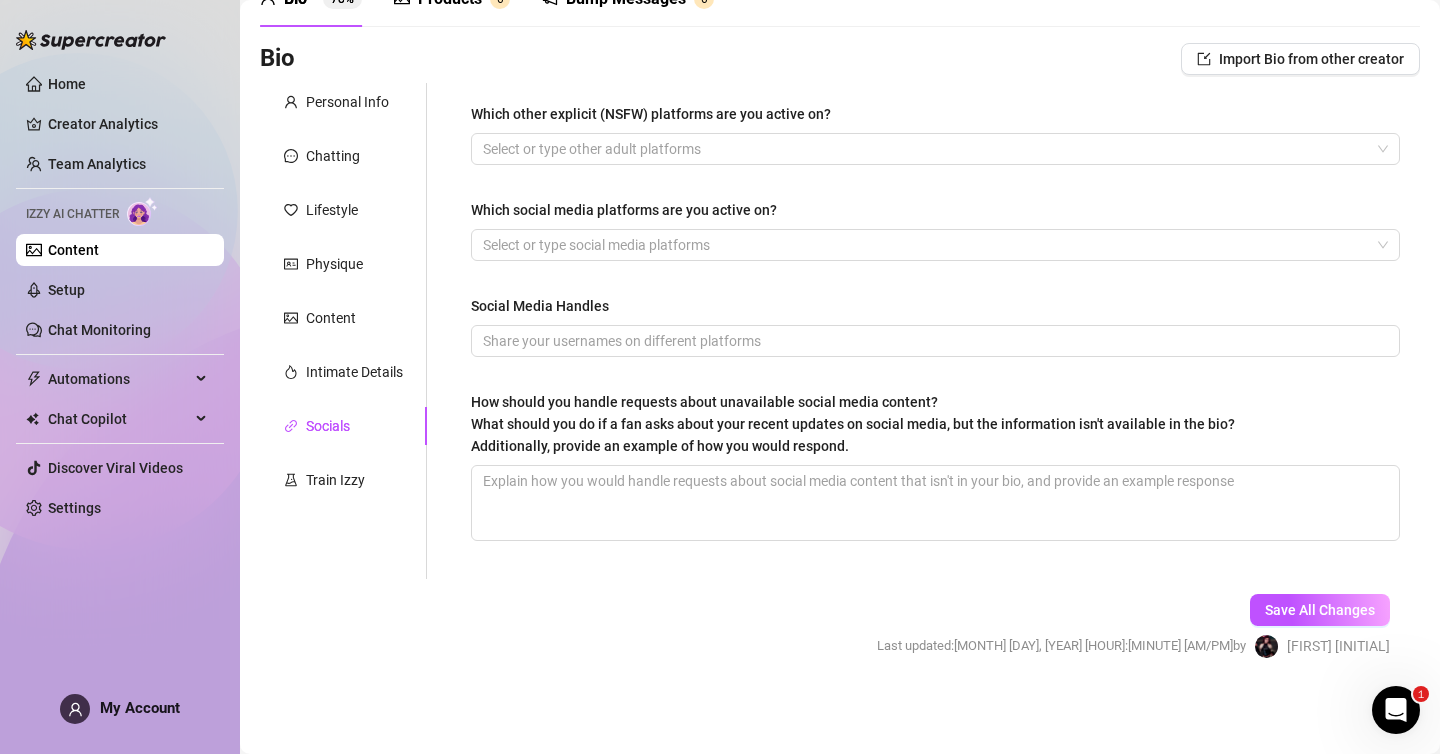 scroll, scrollTop: 107, scrollLeft: 0, axis: vertical 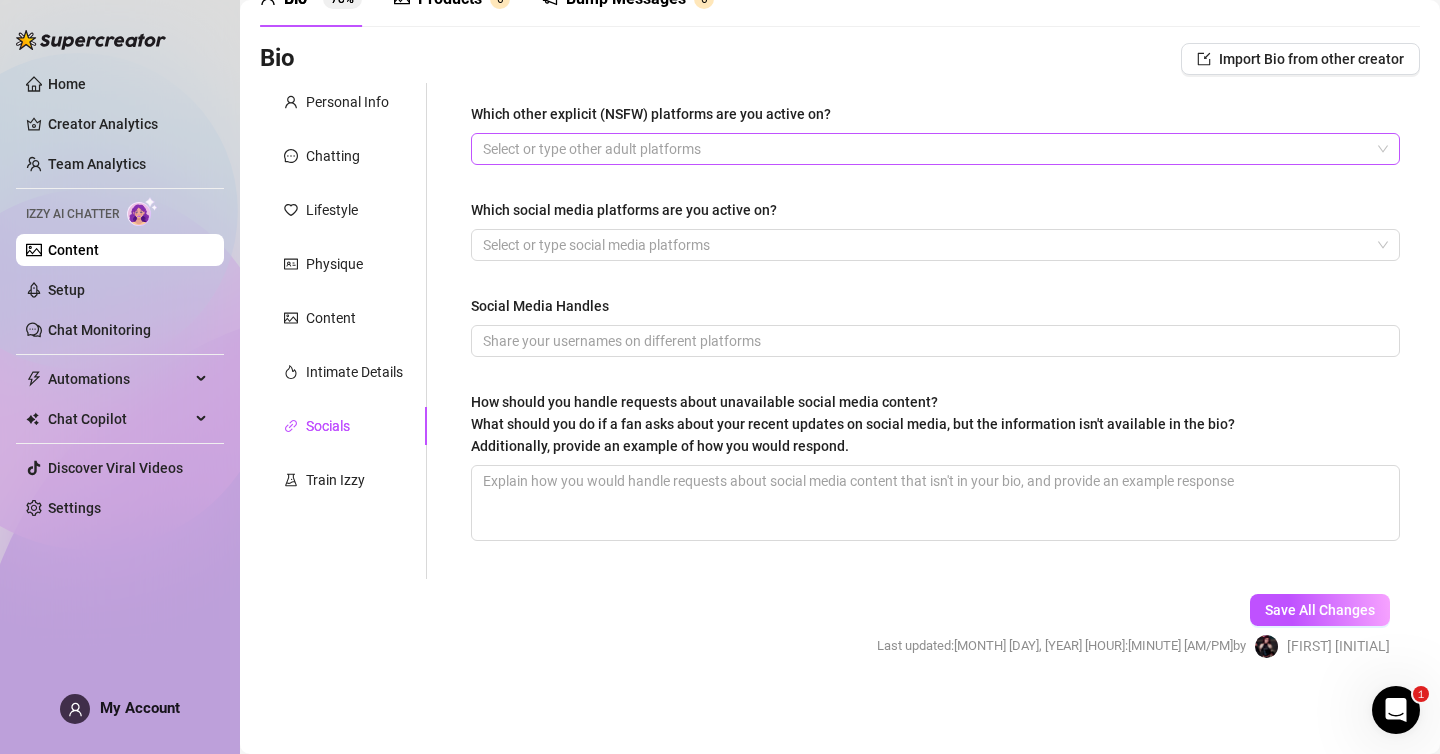 click at bounding box center [925, 149] 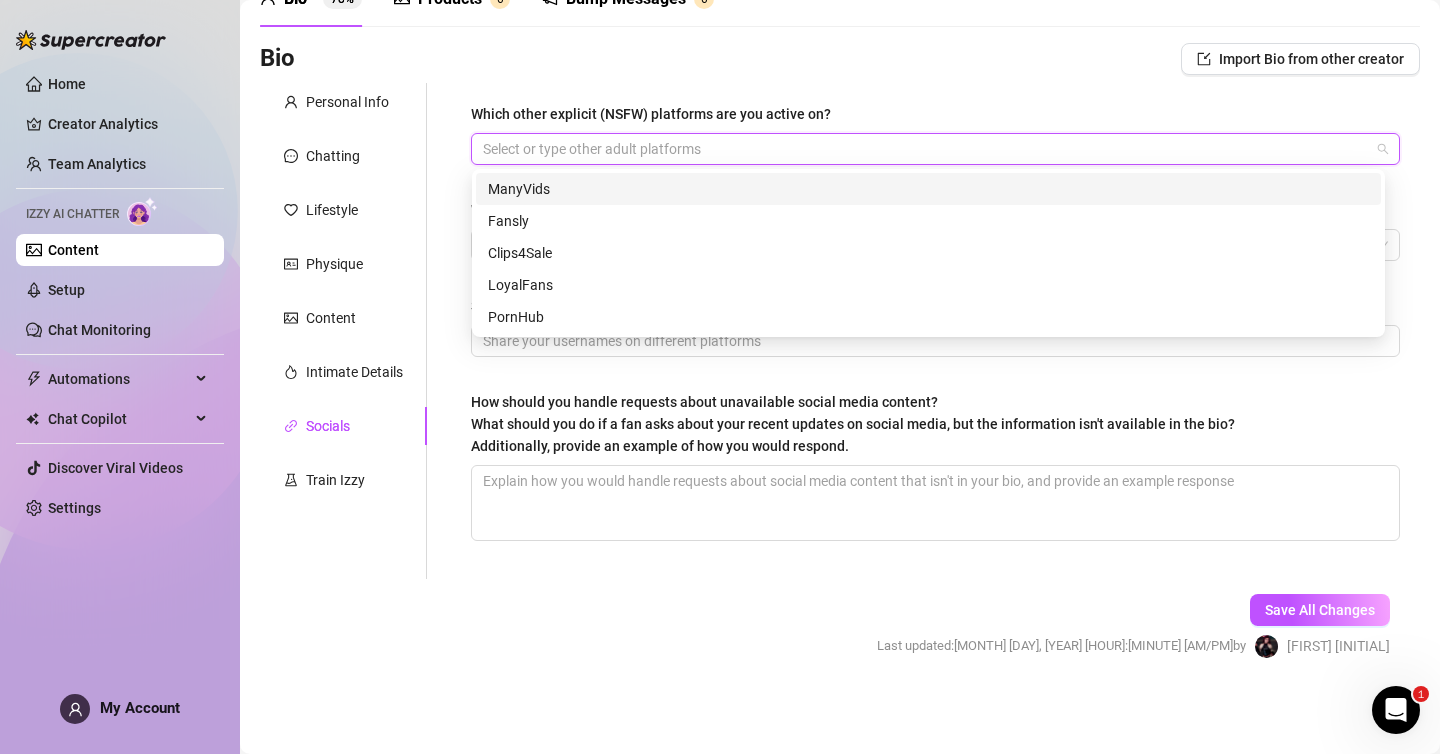 click on "ManyVids" at bounding box center (928, 189) 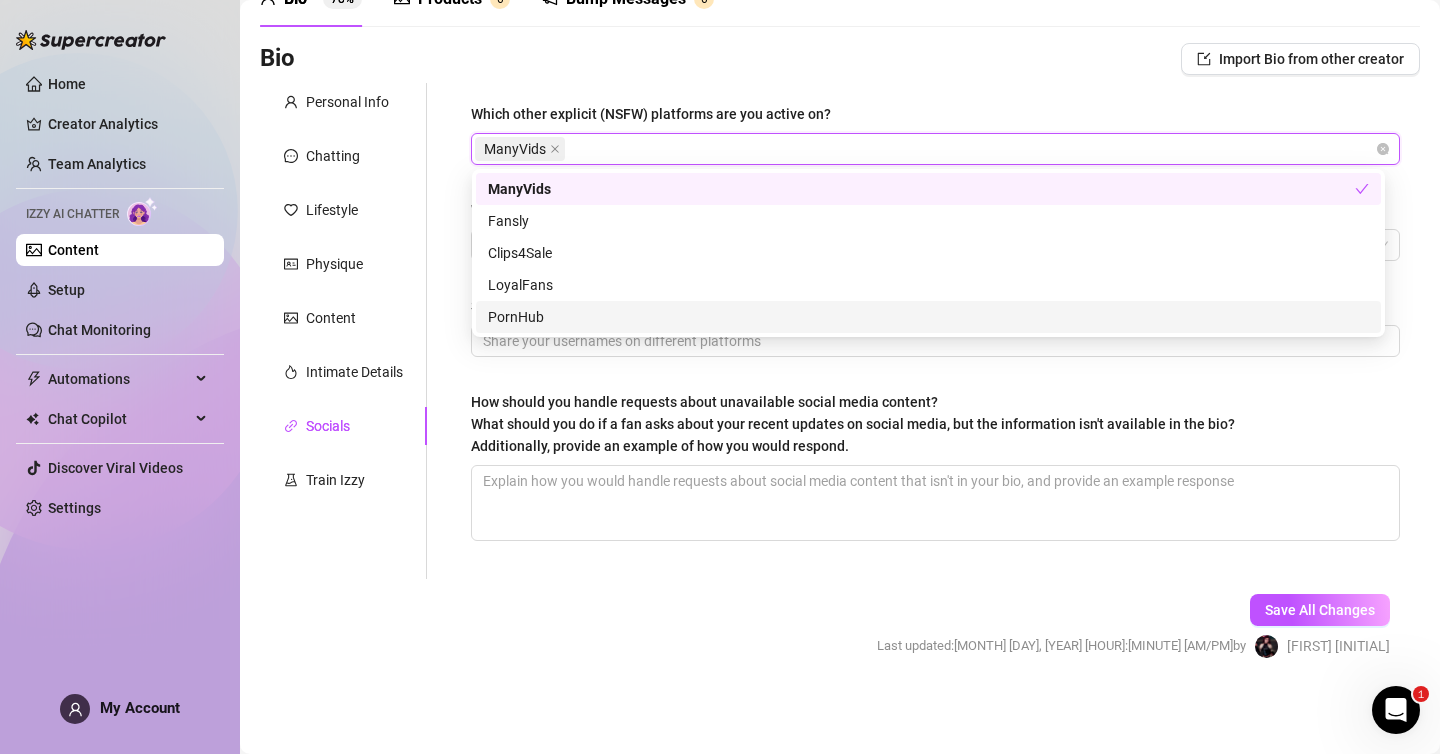 click on "PornHub" at bounding box center [928, 317] 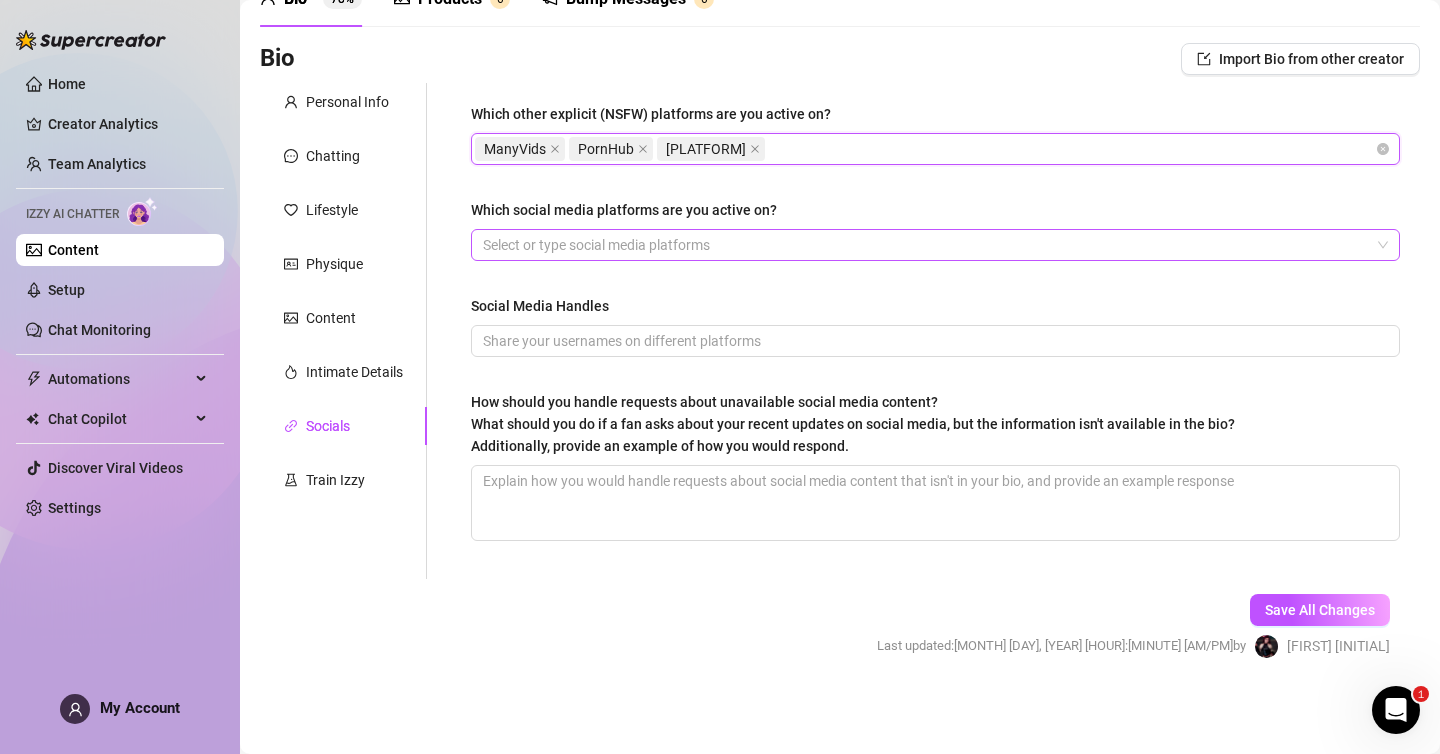 click at bounding box center [925, 245] 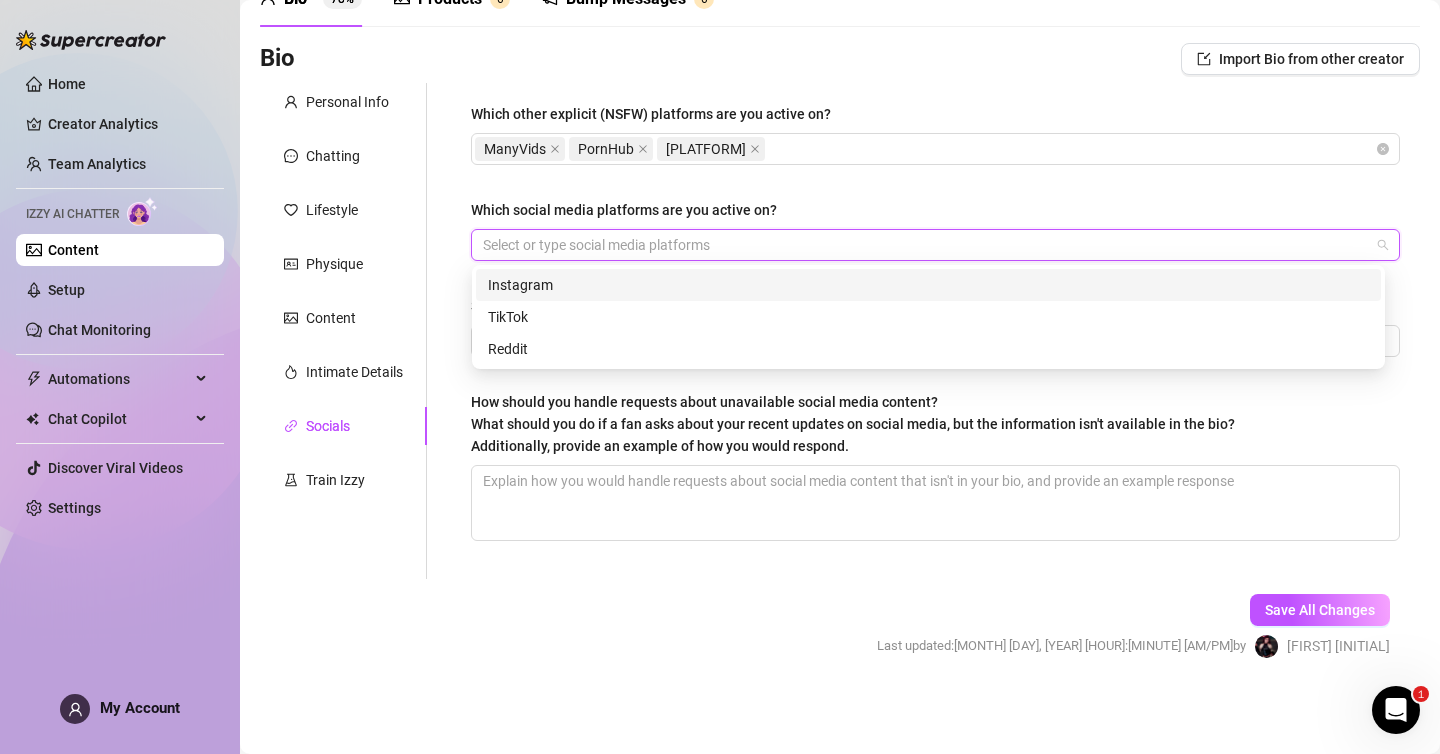 click on "Instagram" at bounding box center (928, 285) 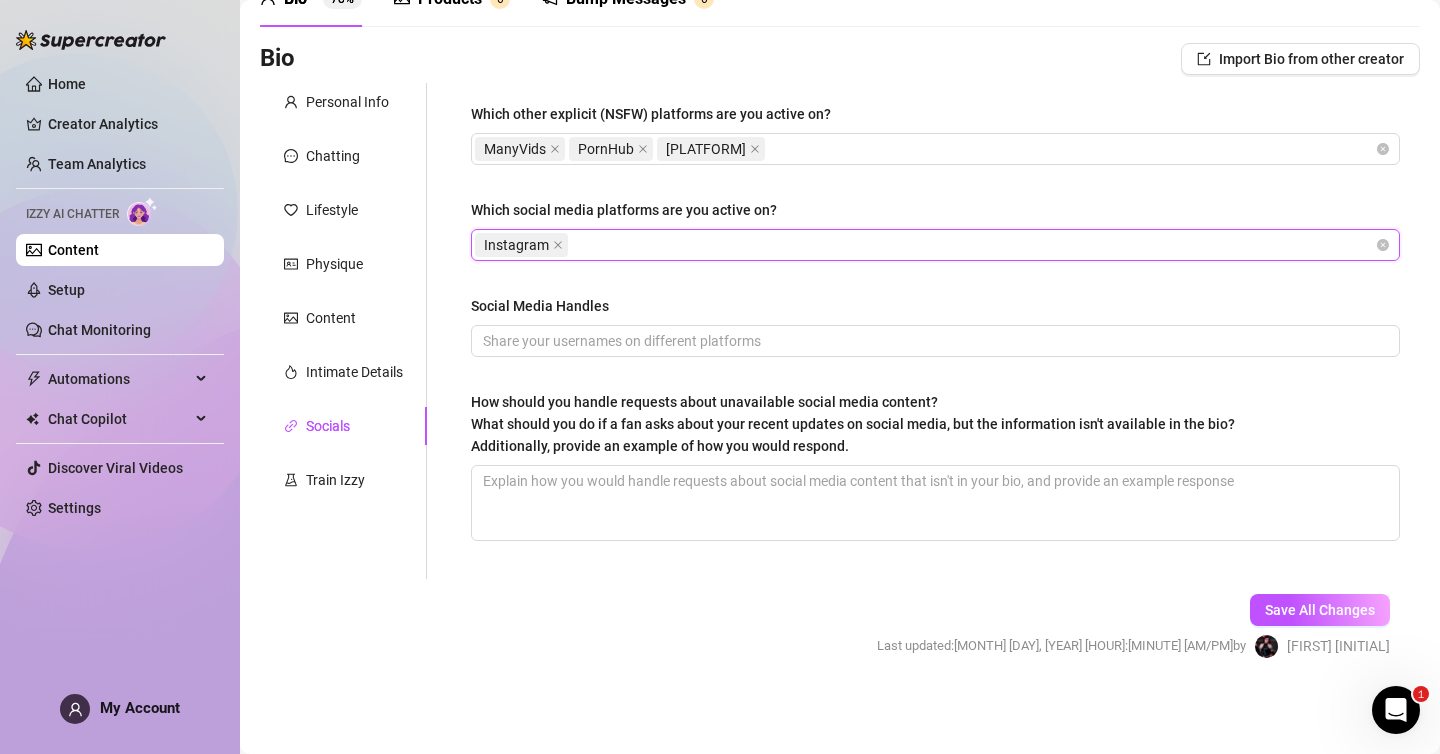 click on "Instagram" at bounding box center [925, 245] 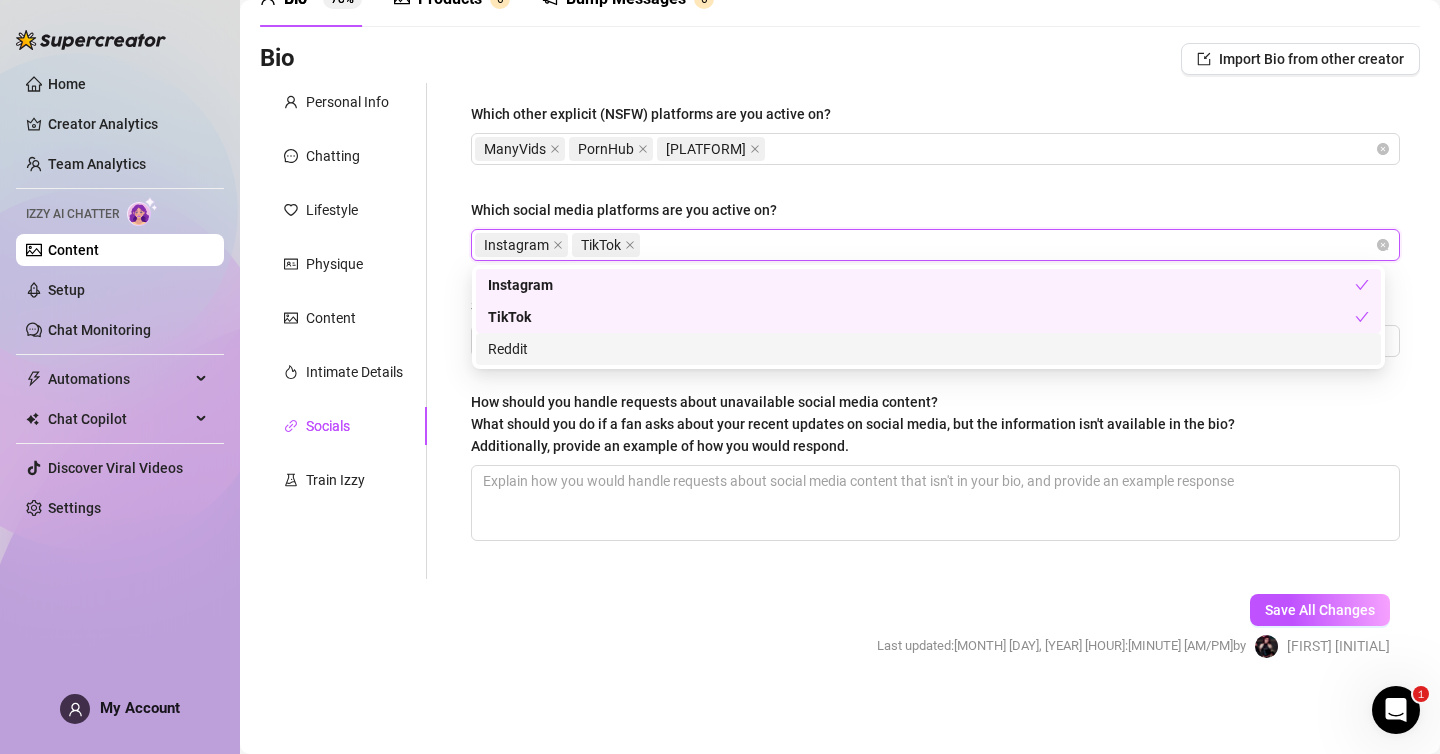 click on "Reddit" at bounding box center [928, 349] 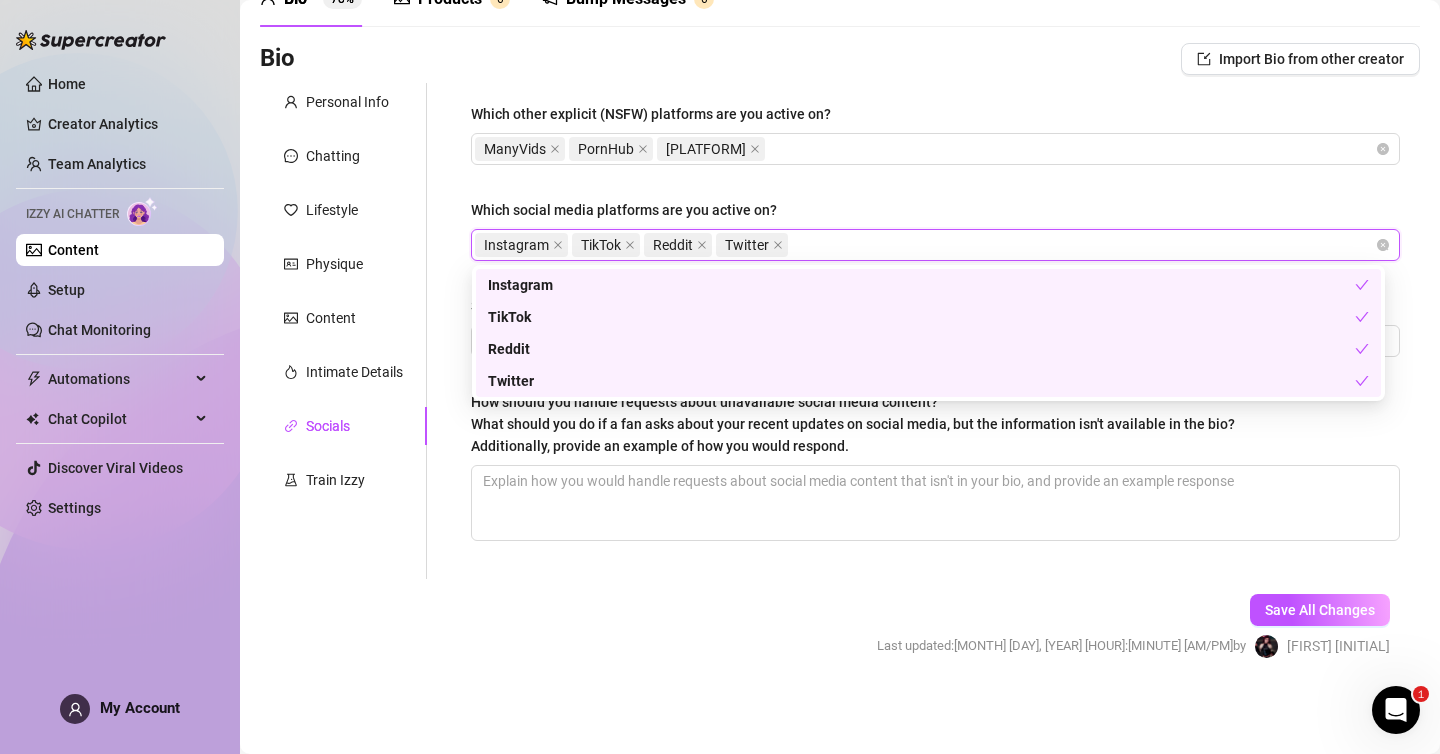 click on "How should you handle requests about unavailable social media content? What should you do if a fan asks about your recent updates on social media, but the information isn't available in the bio? Additionally, provide an example of how you would respond." at bounding box center (853, 424) 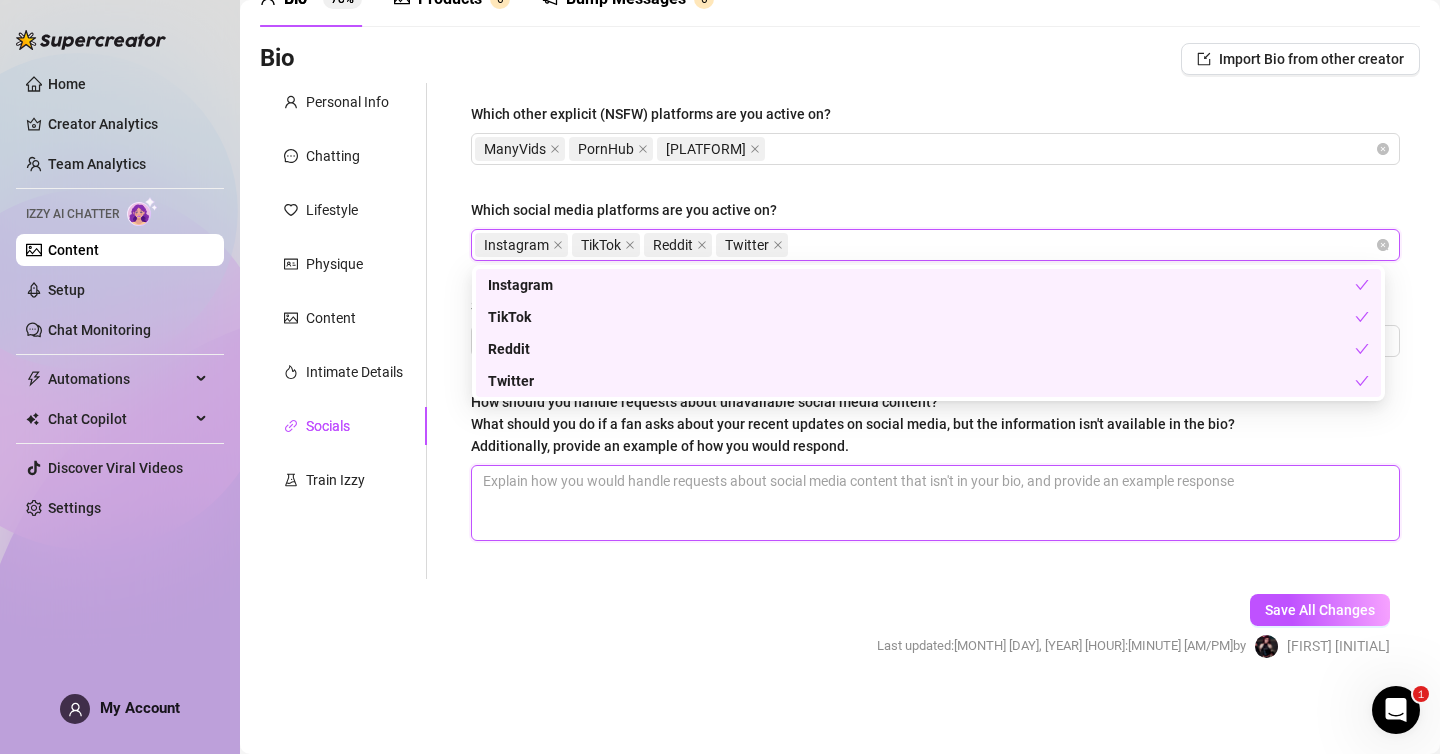 click on "How should you handle requests about unavailable social media content? What should you do if a fan asks about your recent updates on social media, but the information isn't available in the bio? Additionally, provide an example of how you would respond." at bounding box center [935, 503] 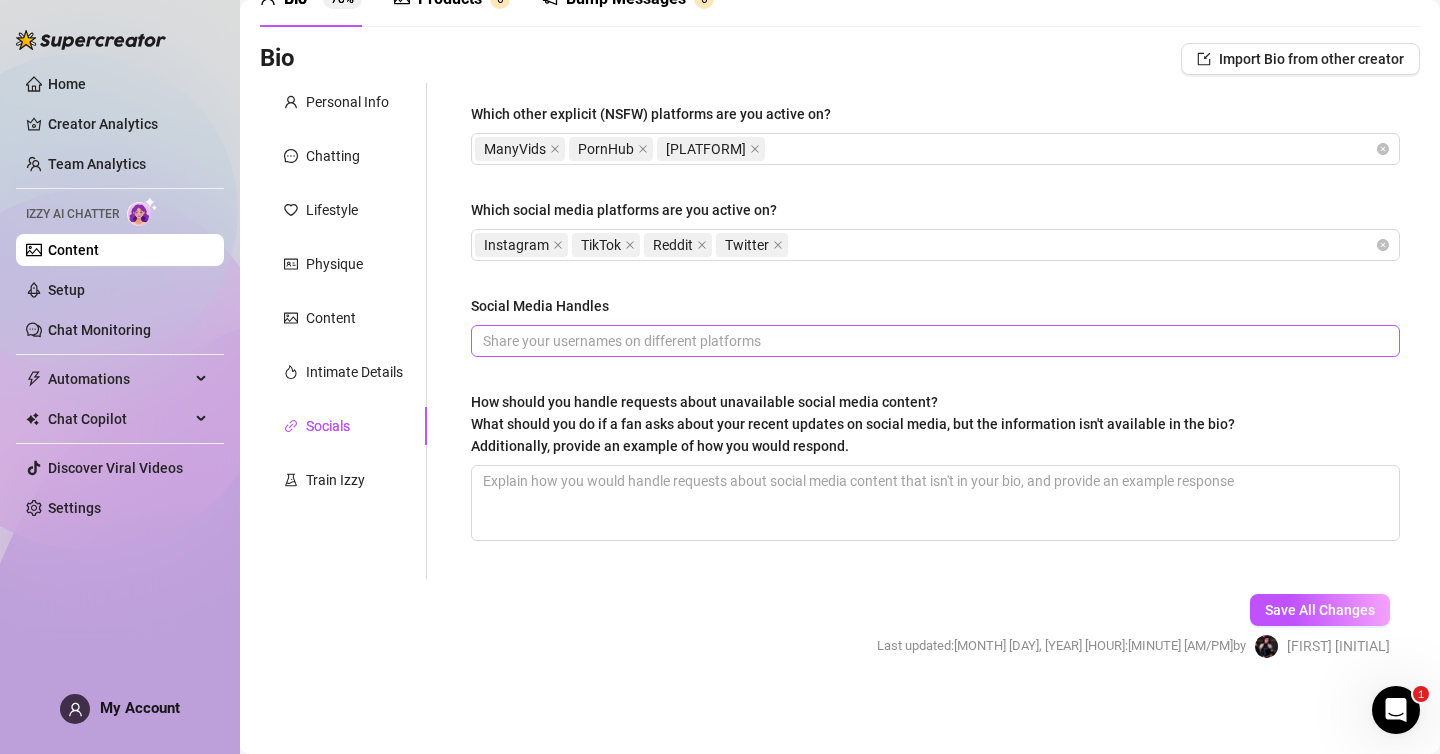 click at bounding box center [935, 341] 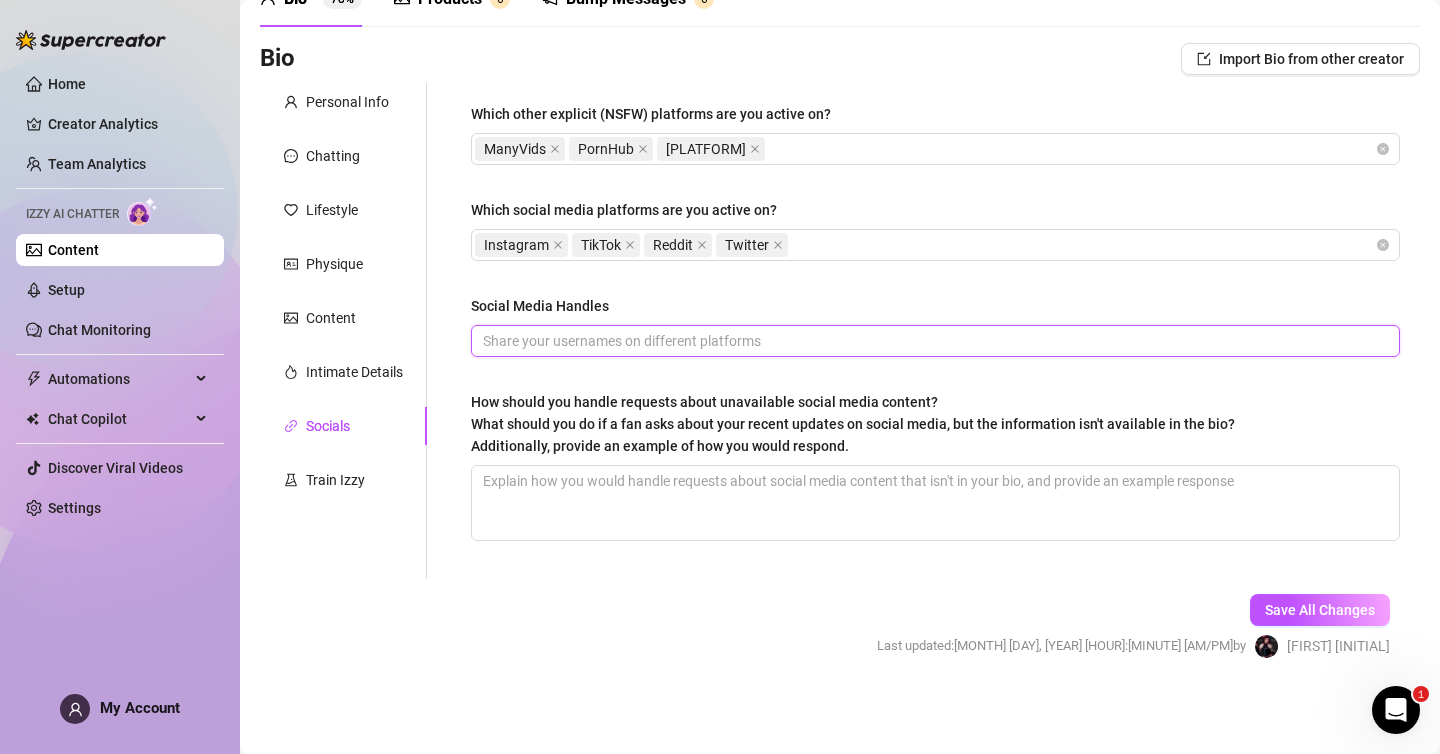 click on "Social Media Handles" at bounding box center (933, 341) 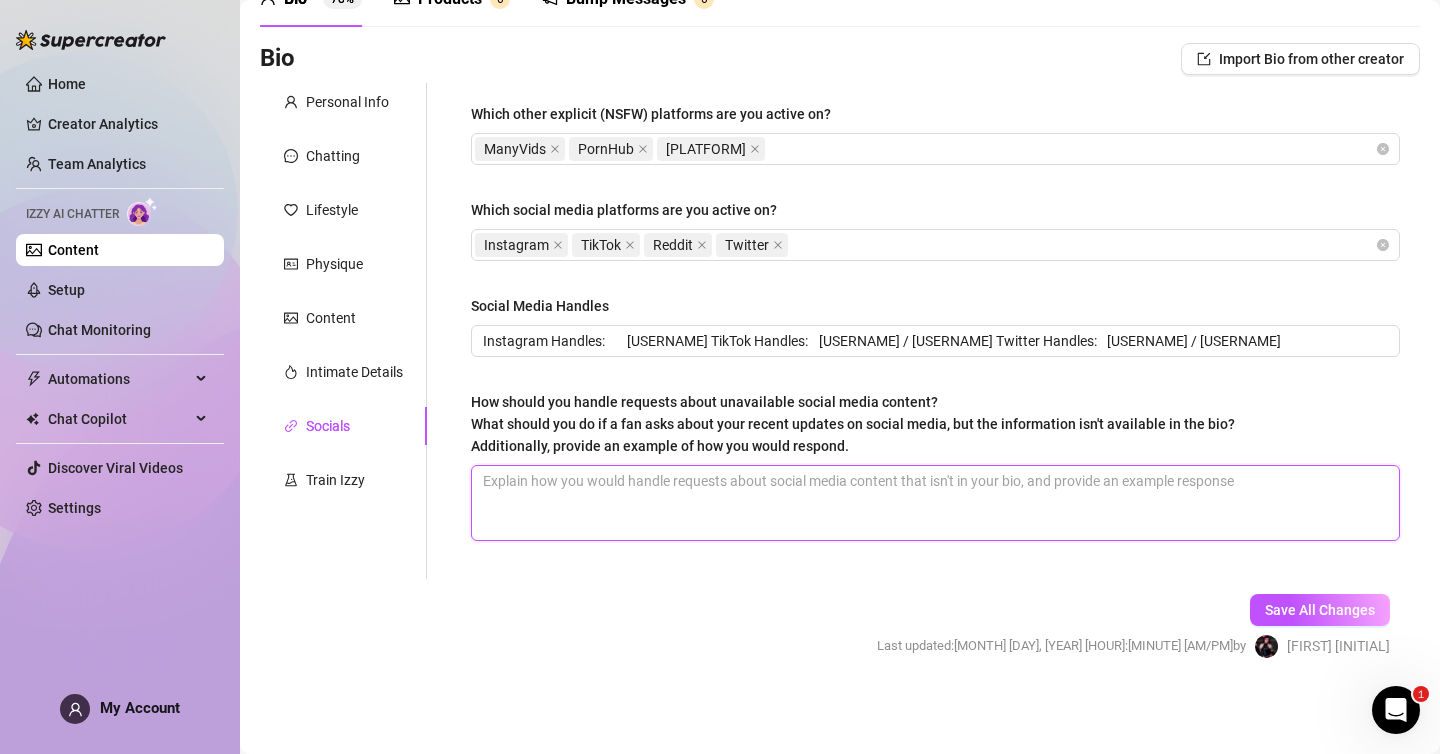 click on "How should you handle requests about unavailable social media content? What should you do if a fan asks about your recent updates on social media, but the information isn't available in the bio? Additionally, provide an example of how you would respond." at bounding box center [935, 503] 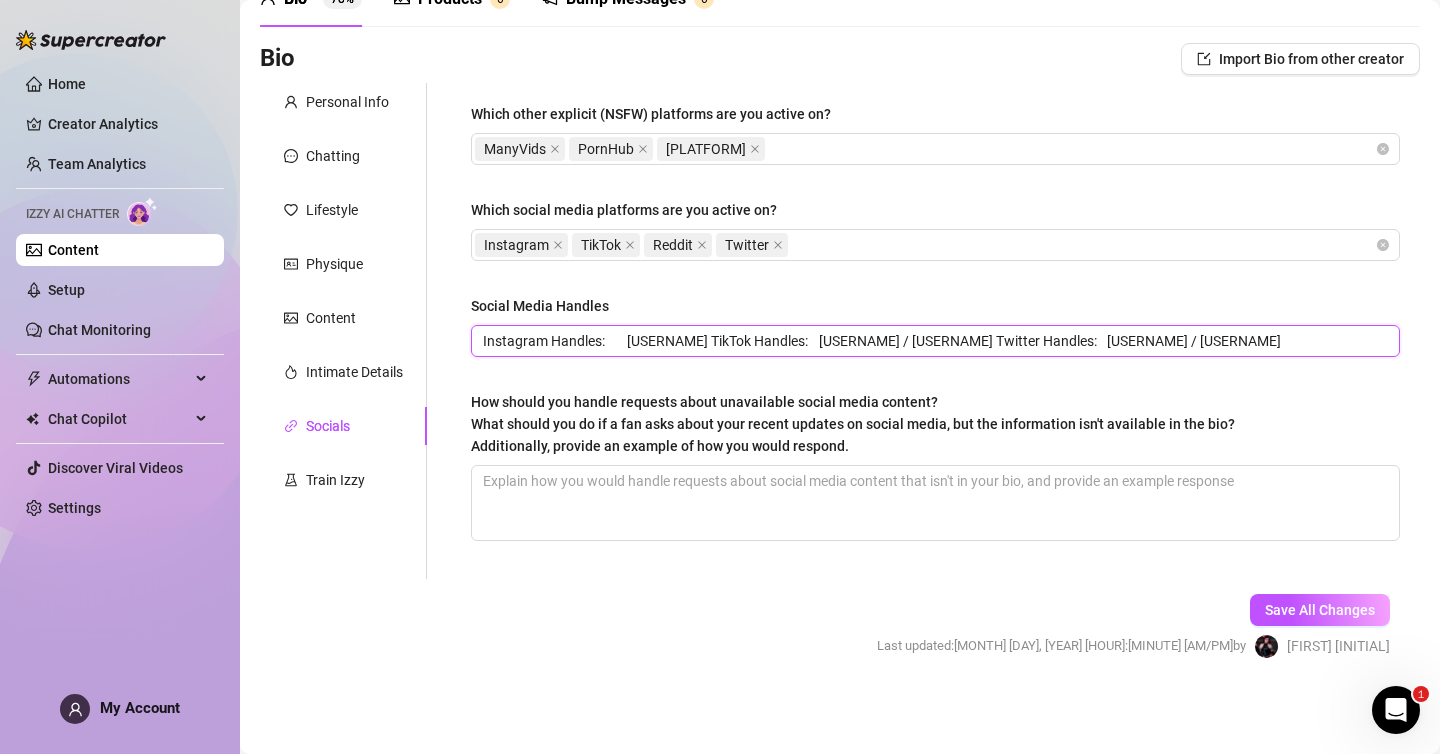 click on "Instagram Handles:	kndykmille TikTok Handles:	kndykmille / ikndykmille Twitter Handles:	CandieCamille / kndykmille" at bounding box center (933, 341) 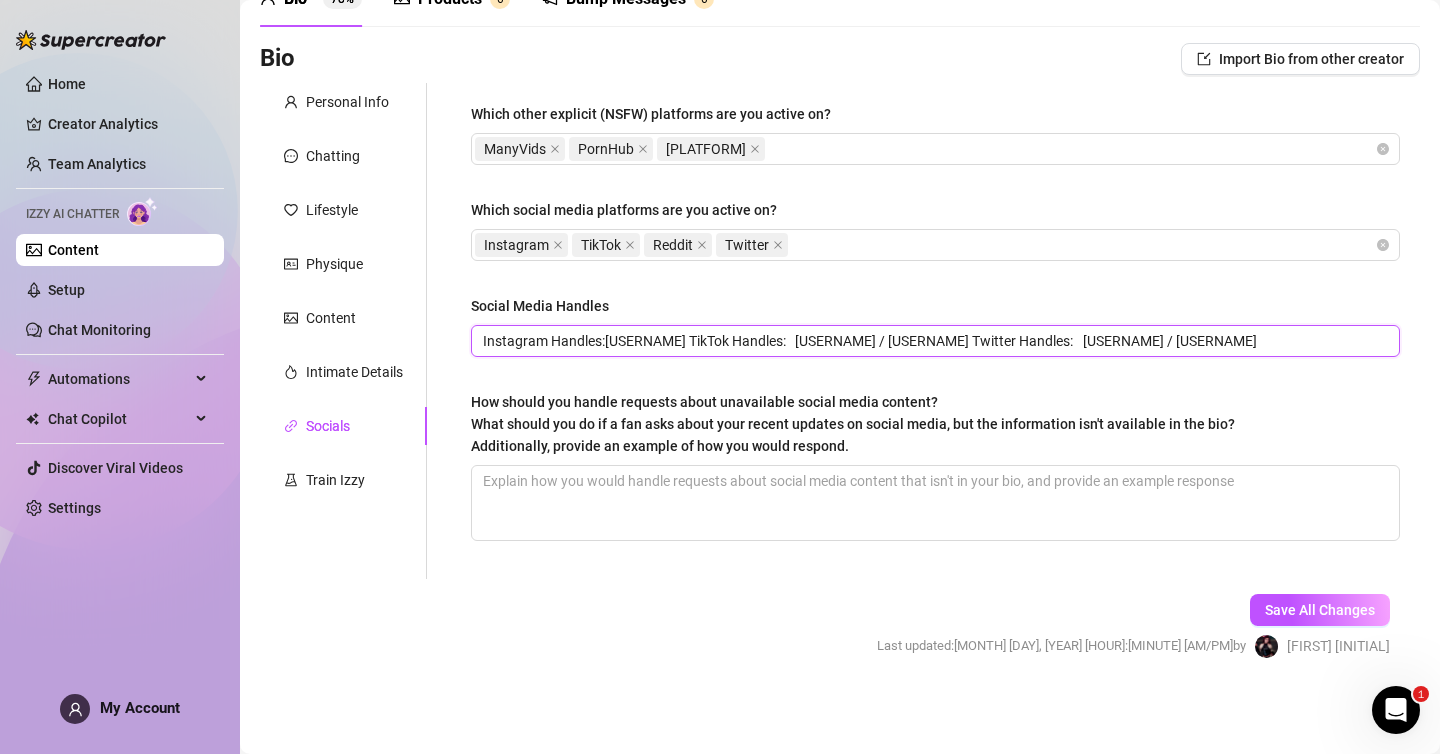 click on "Instagram Handles:kndykmille TikTok Handles:	kndykmille / ikndykmille Twitter Handles:	CandieCamille / kndykmille" at bounding box center (933, 341) 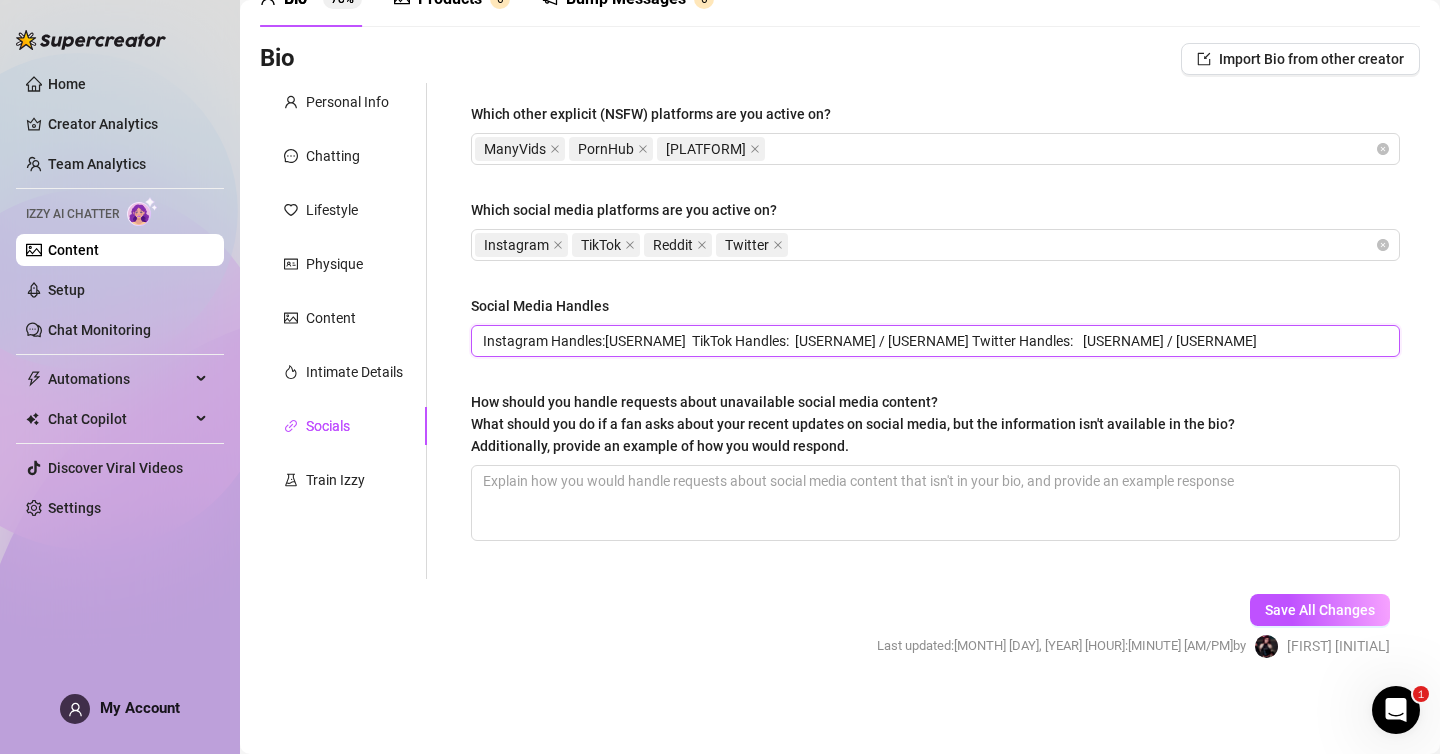 click on "Instagram Handles:kndykmille  TikTok Handles:	kndykmille / ikndykmille Twitter Handles:	CandieCamille / kndykmille" at bounding box center (933, 341) 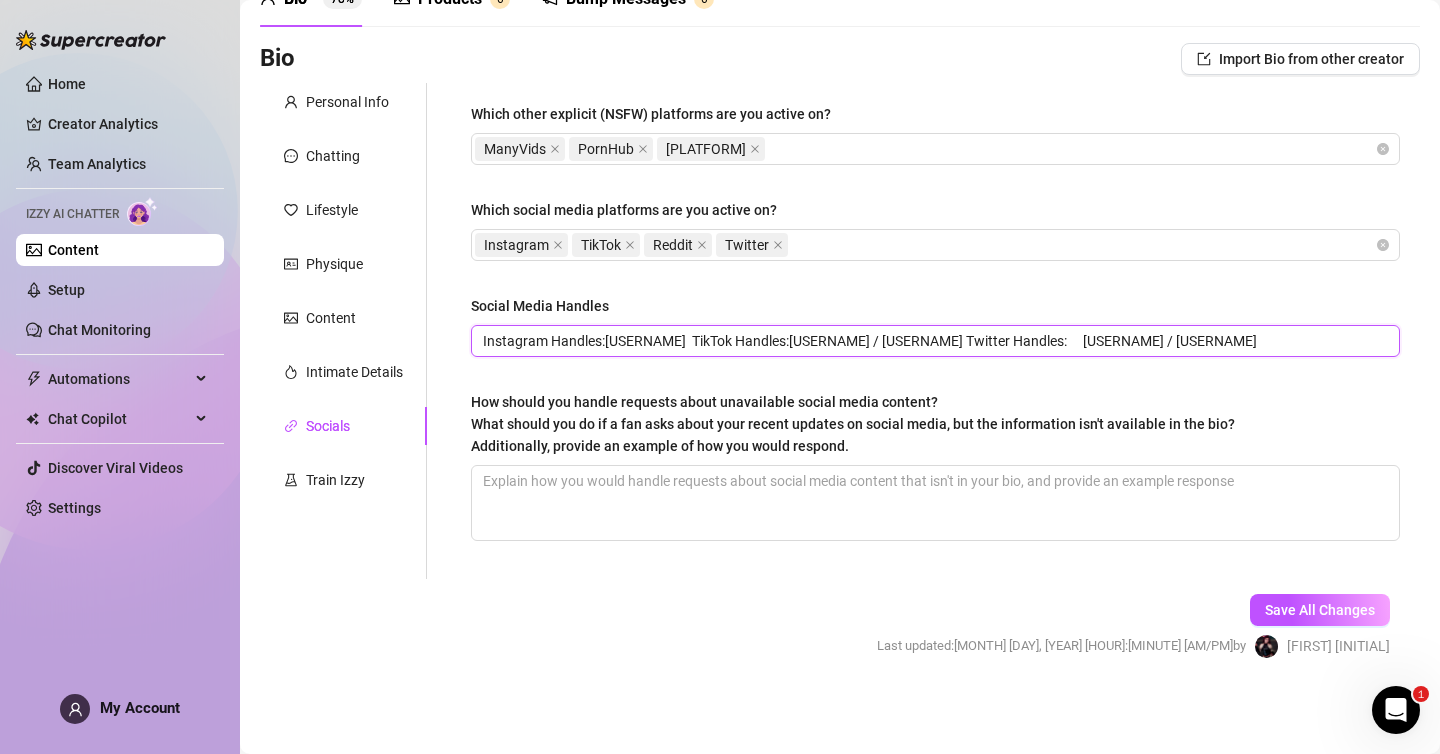 click on "Instagram Handles:kndykmille  TikTok Handles:kndykmille / ikndykmille Twitter Handles:	CandieCamille / kndykmille" at bounding box center [933, 341] 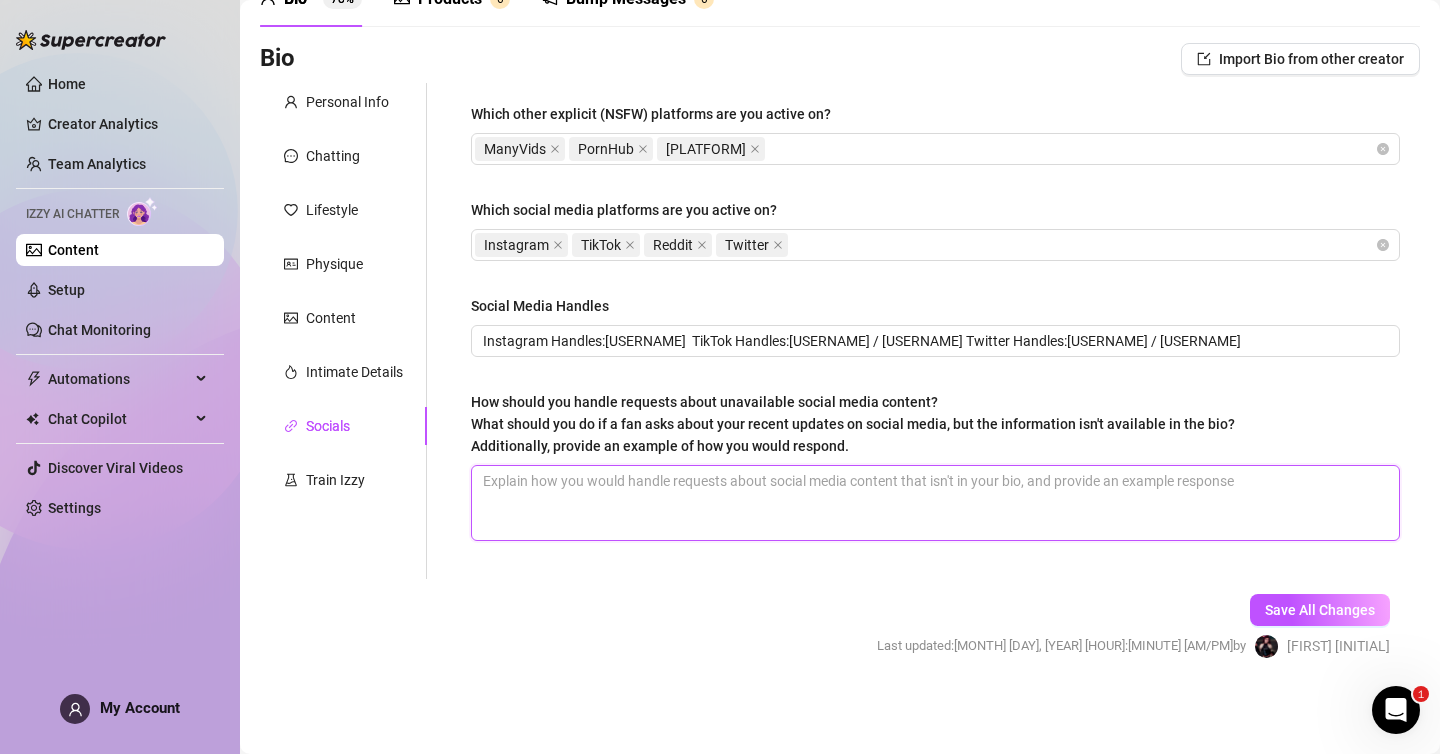 click on "How should you handle requests about unavailable social media content? What should you do if a fan asks about your recent updates on social media, but the information isn't available in the bio? Additionally, provide an example of how you would respond." at bounding box center (935, 503) 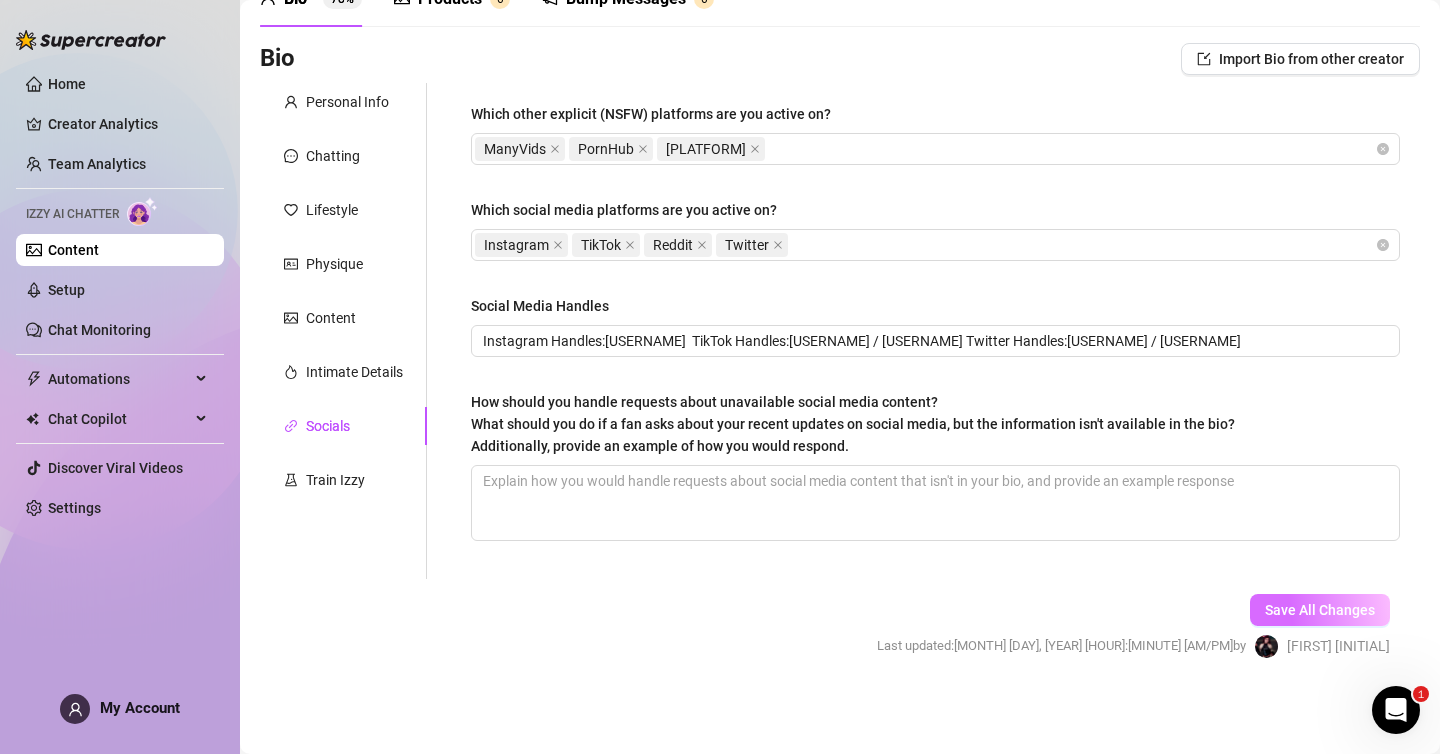 click on "Save All Changes" at bounding box center (1320, 610) 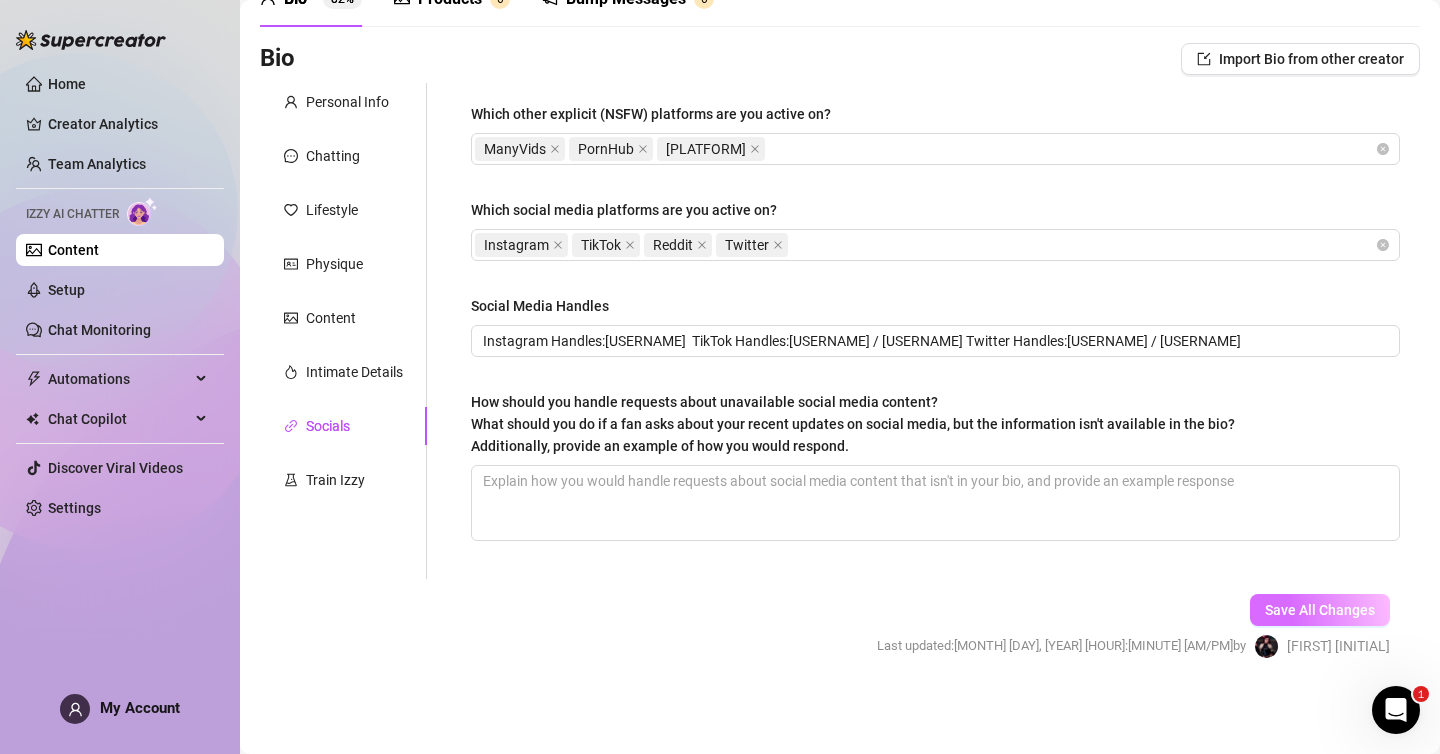 click on "Save All Changes" at bounding box center [1320, 610] 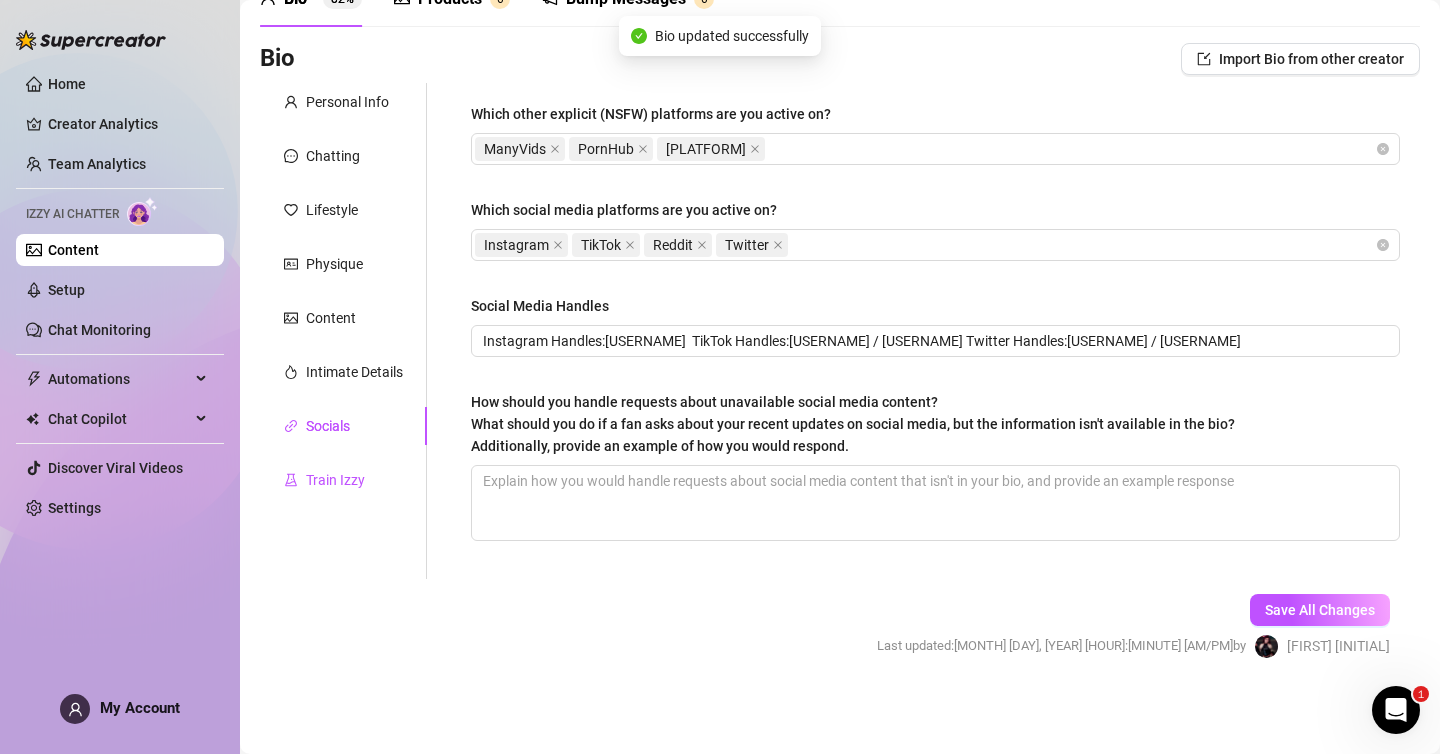 click on "Train Izzy" at bounding box center [335, 480] 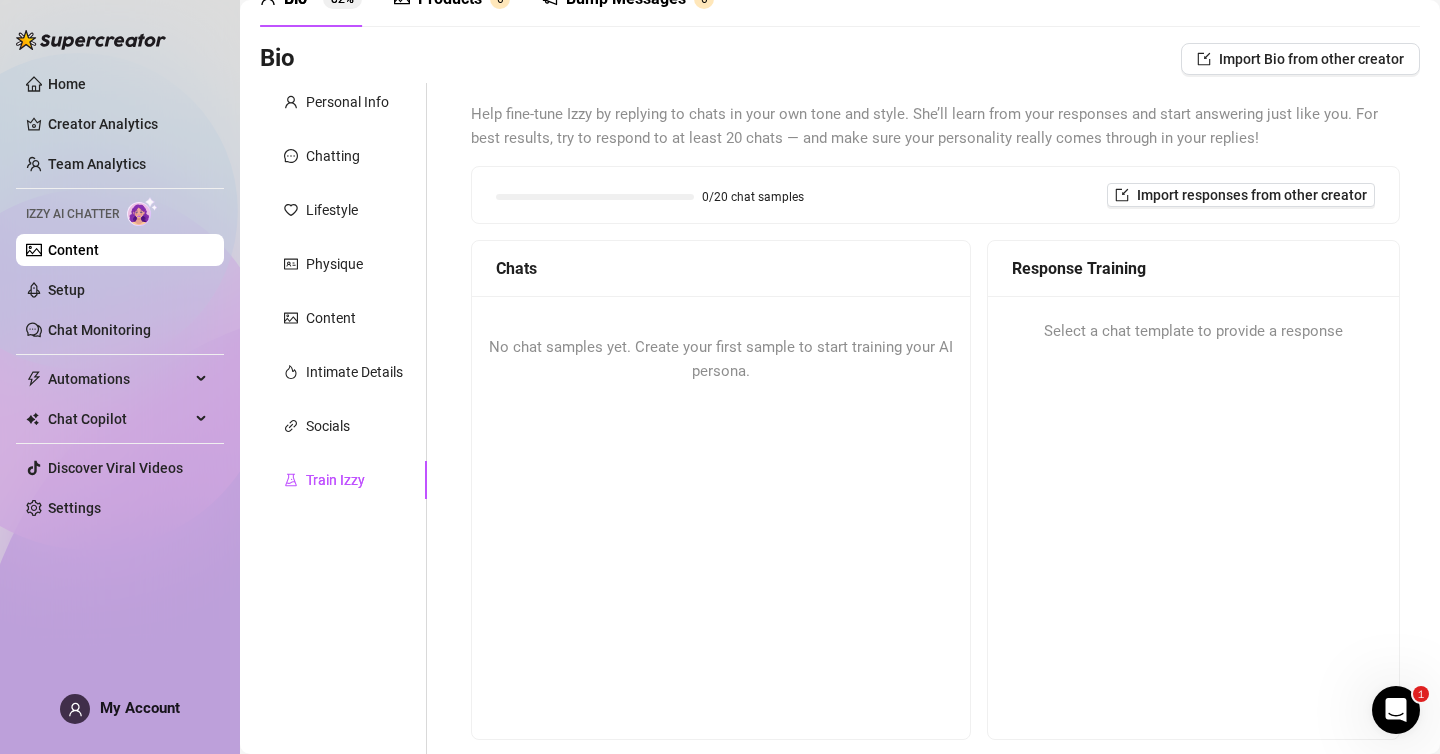 click on "No chat samples yet. Create your first sample to start training your AI persona." at bounding box center (721, 359) 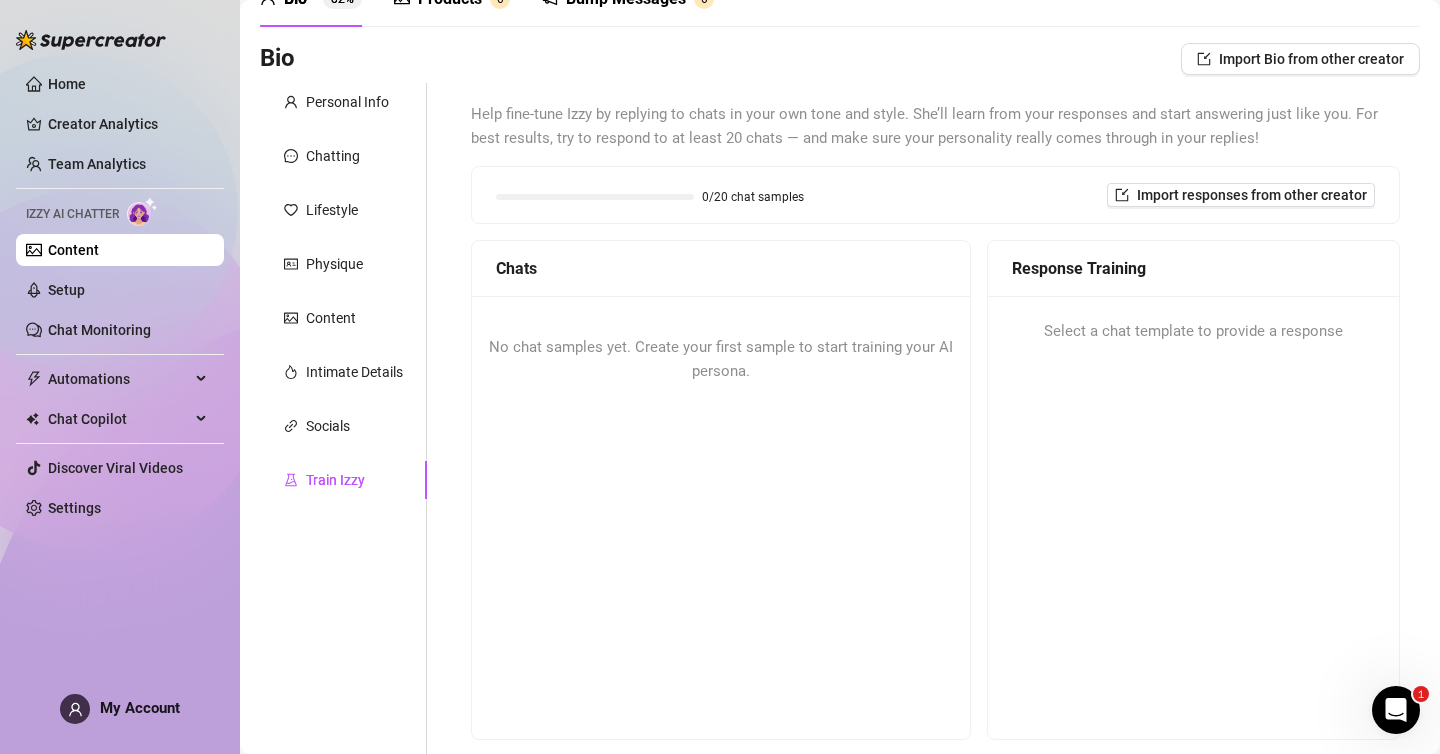 click on "No chat samples yet. Create your first sample to start training your AI persona." at bounding box center (721, 359) 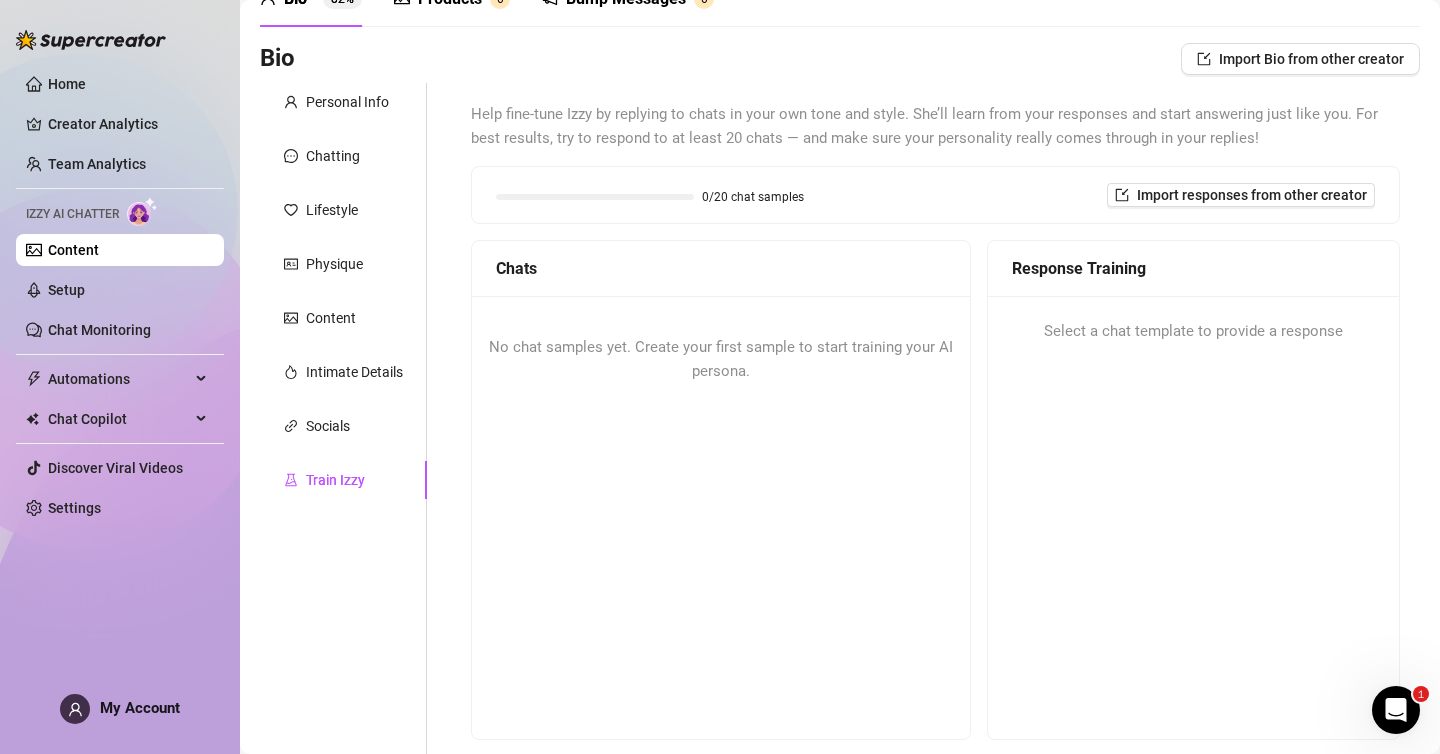click on "No chat samples yet. Create your first sample to start training your AI persona." at bounding box center [721, 359] 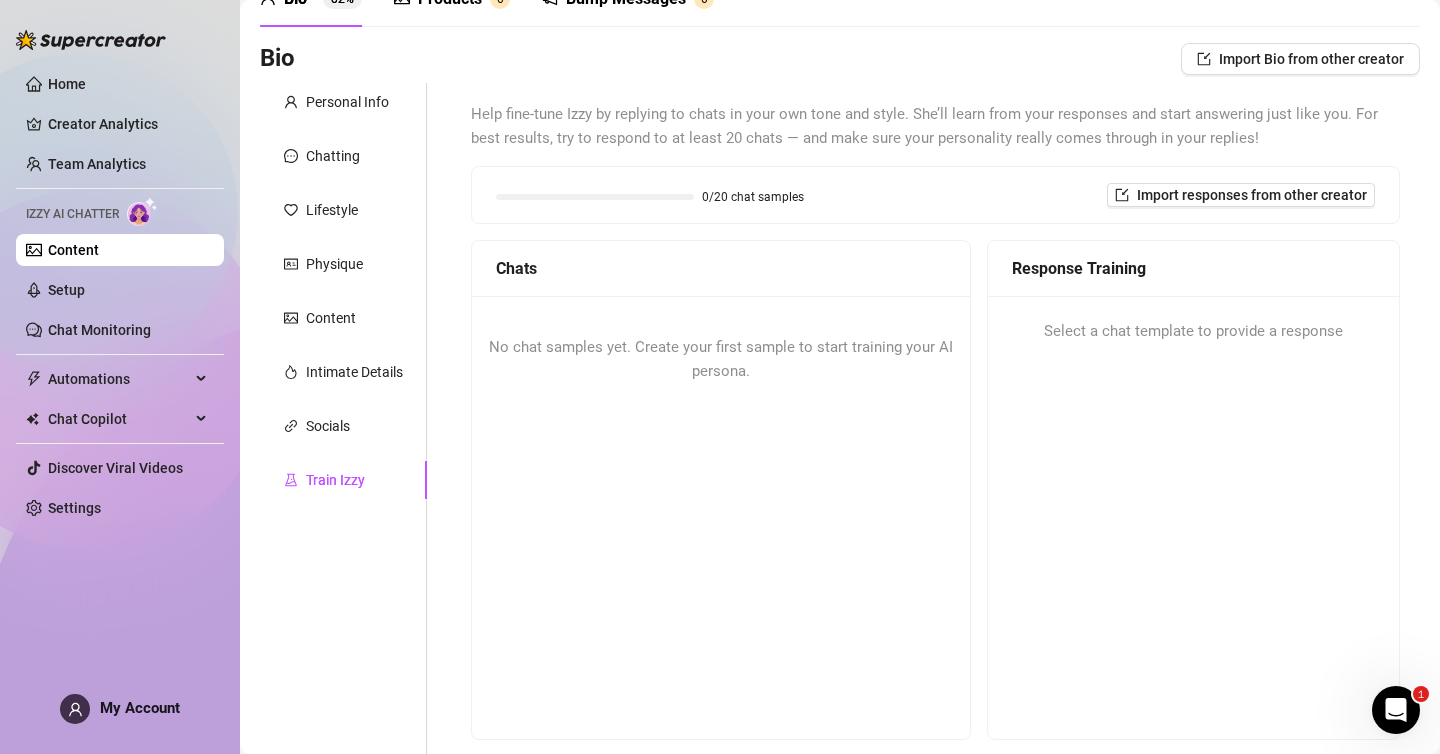 click on "Bio Import Bio from other creator" at bounding box center [840, 63] 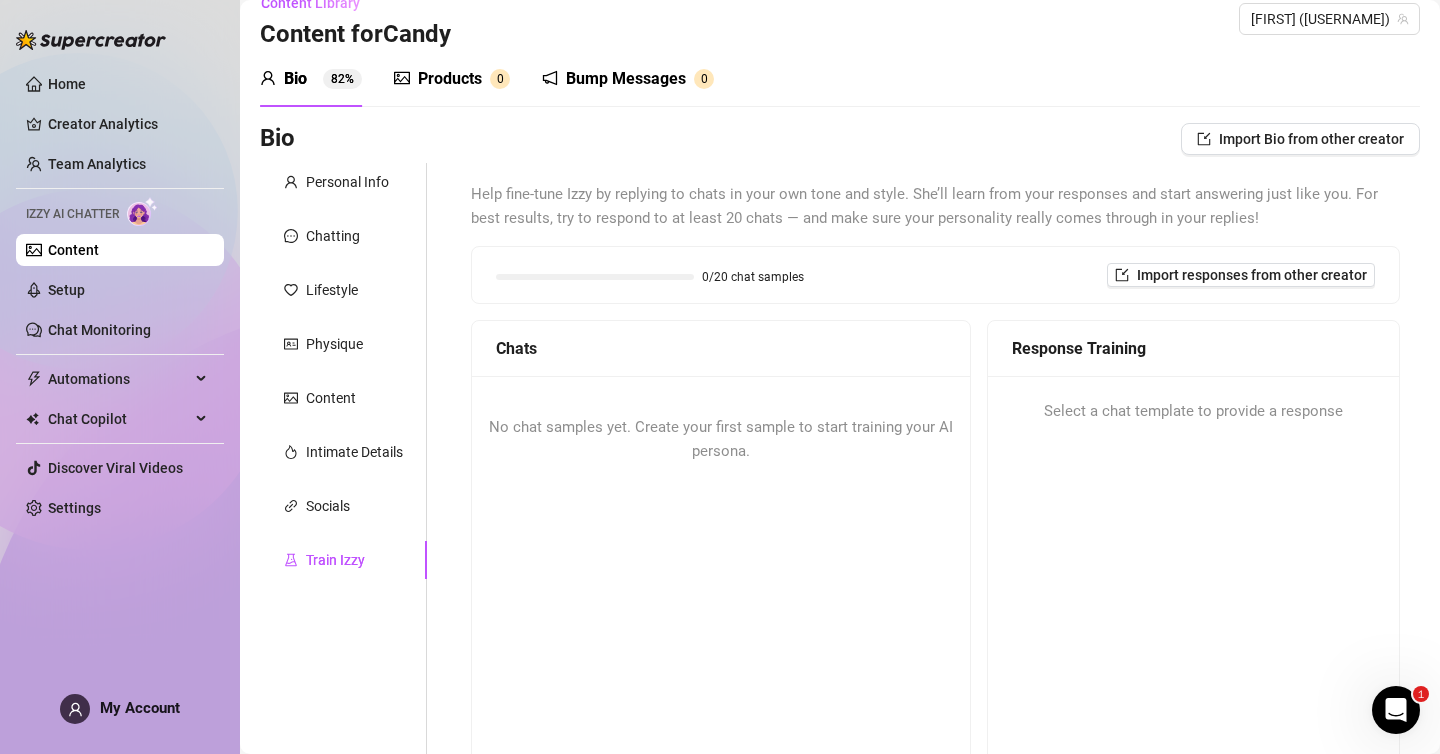 scroll, scrollTop: 0, scrollLeft: 0, axis: both 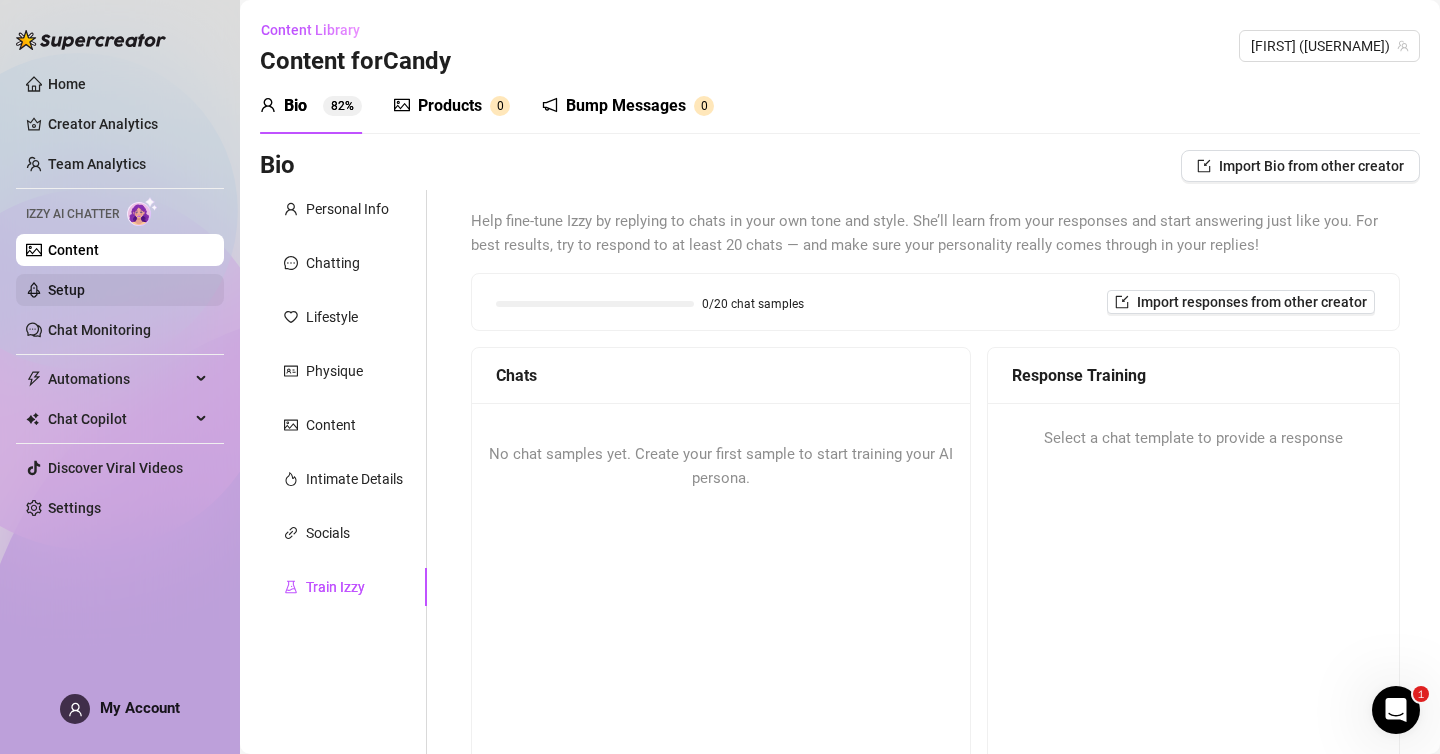 click on "Setup" at bounding box center (66, 290) 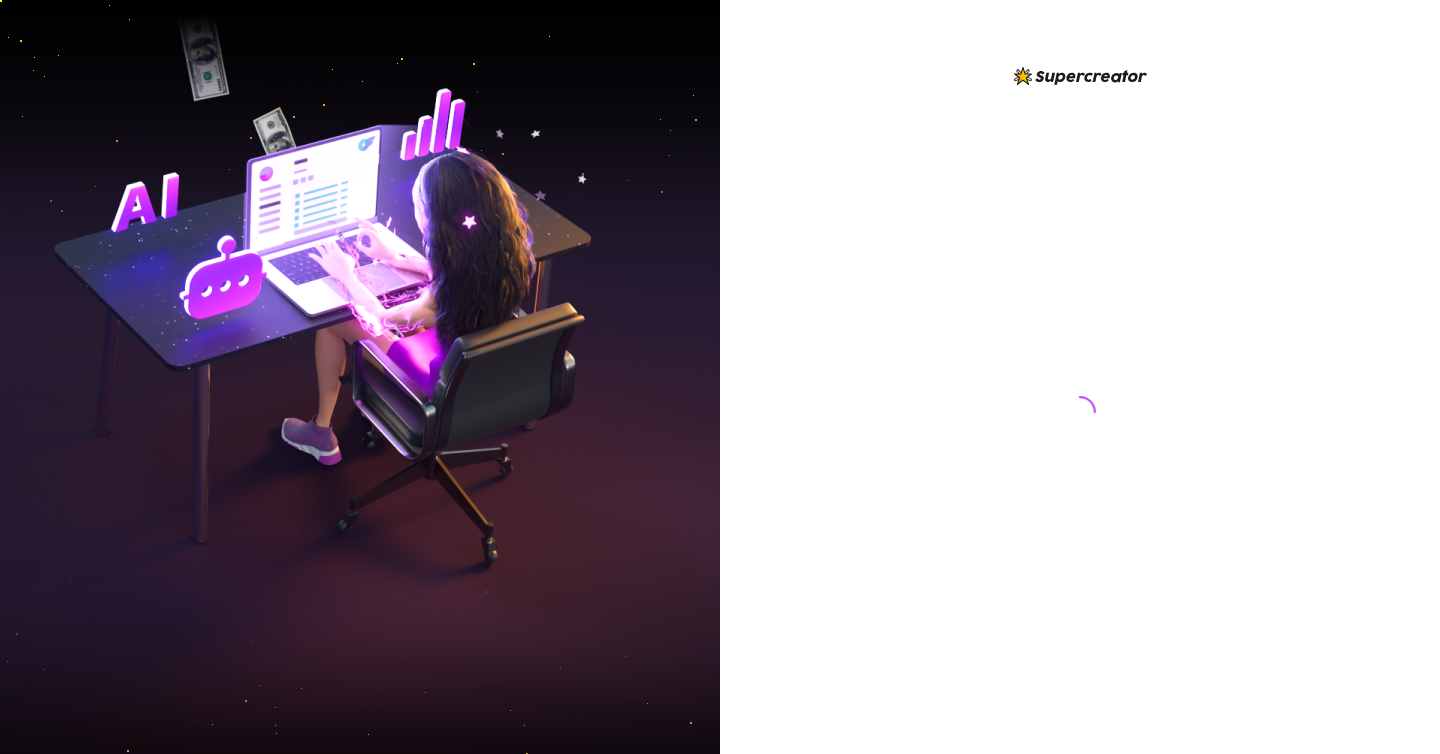 scroll, scrollTop: 0, scrollLeft: 0, axis: both 